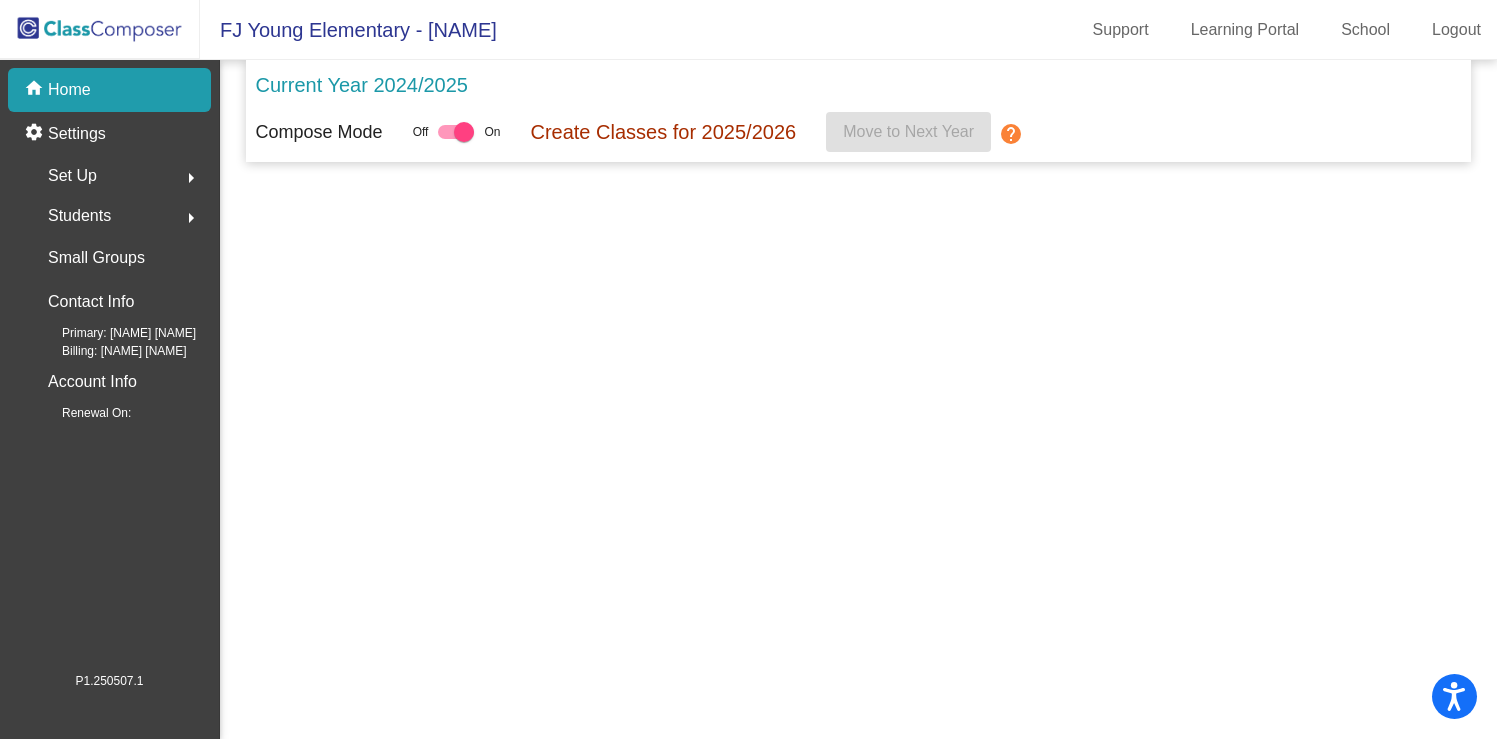 scroll, scrollTop: 0, scrollLeft: 0, axis: both 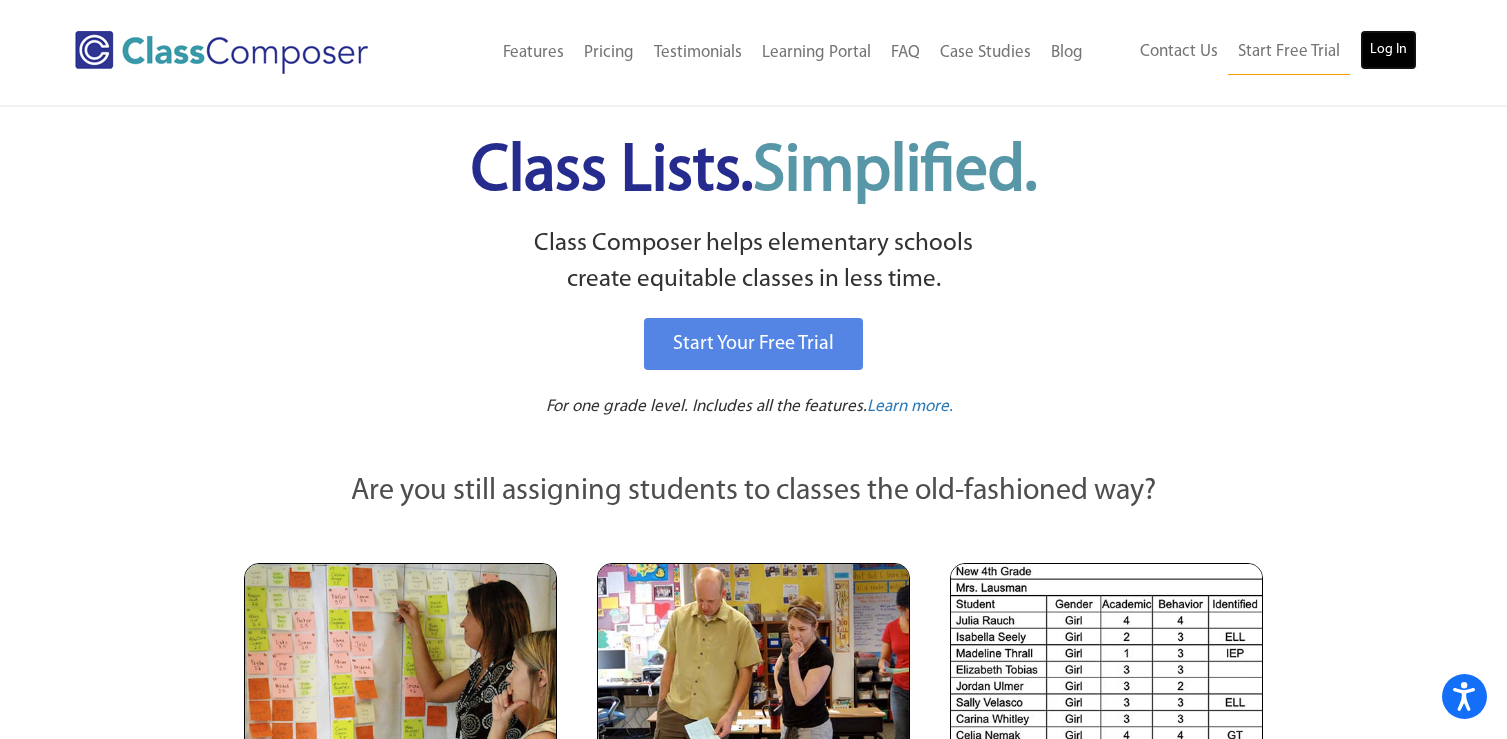 click on "Log In" at bounding box center (1388, 50) 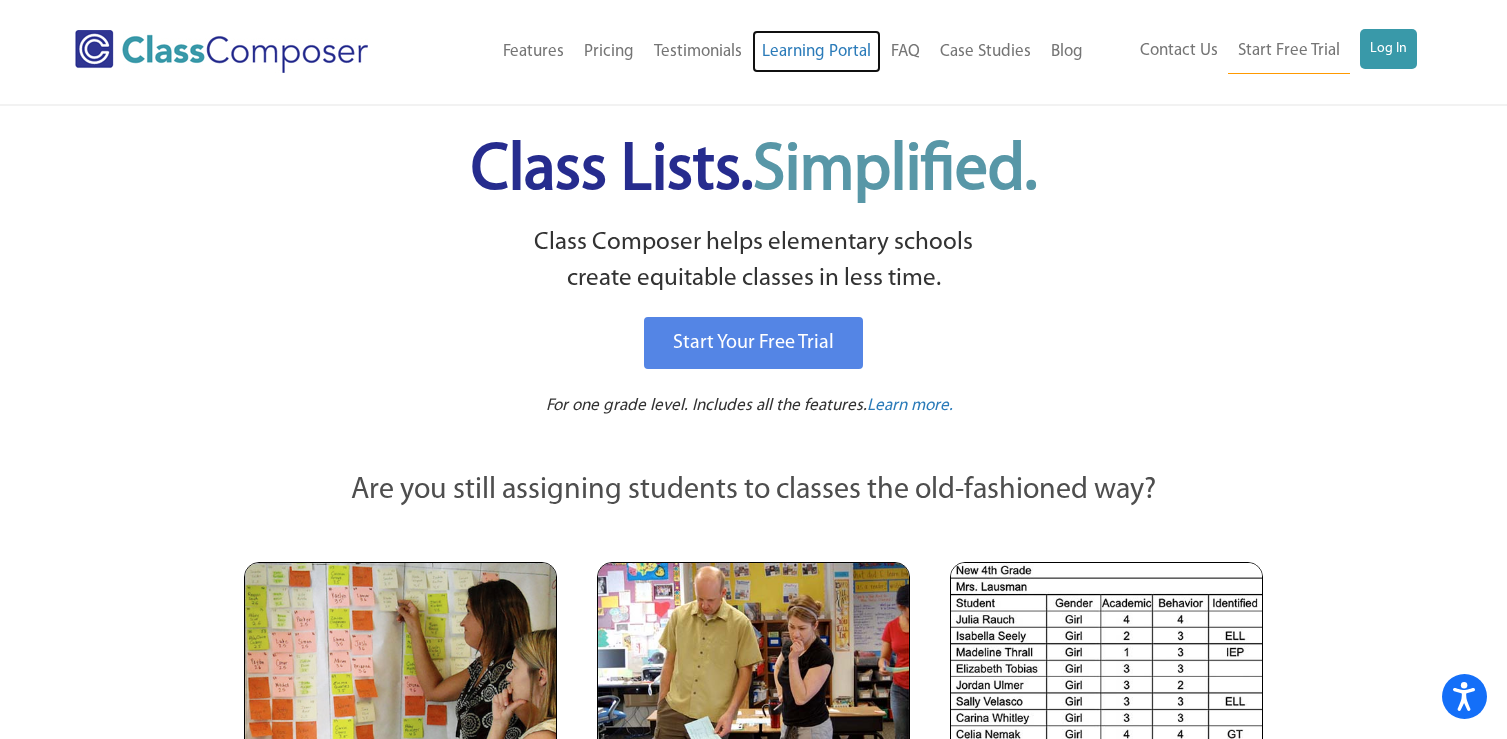 click on "Learning Portal" at bounding box center (816, 52) 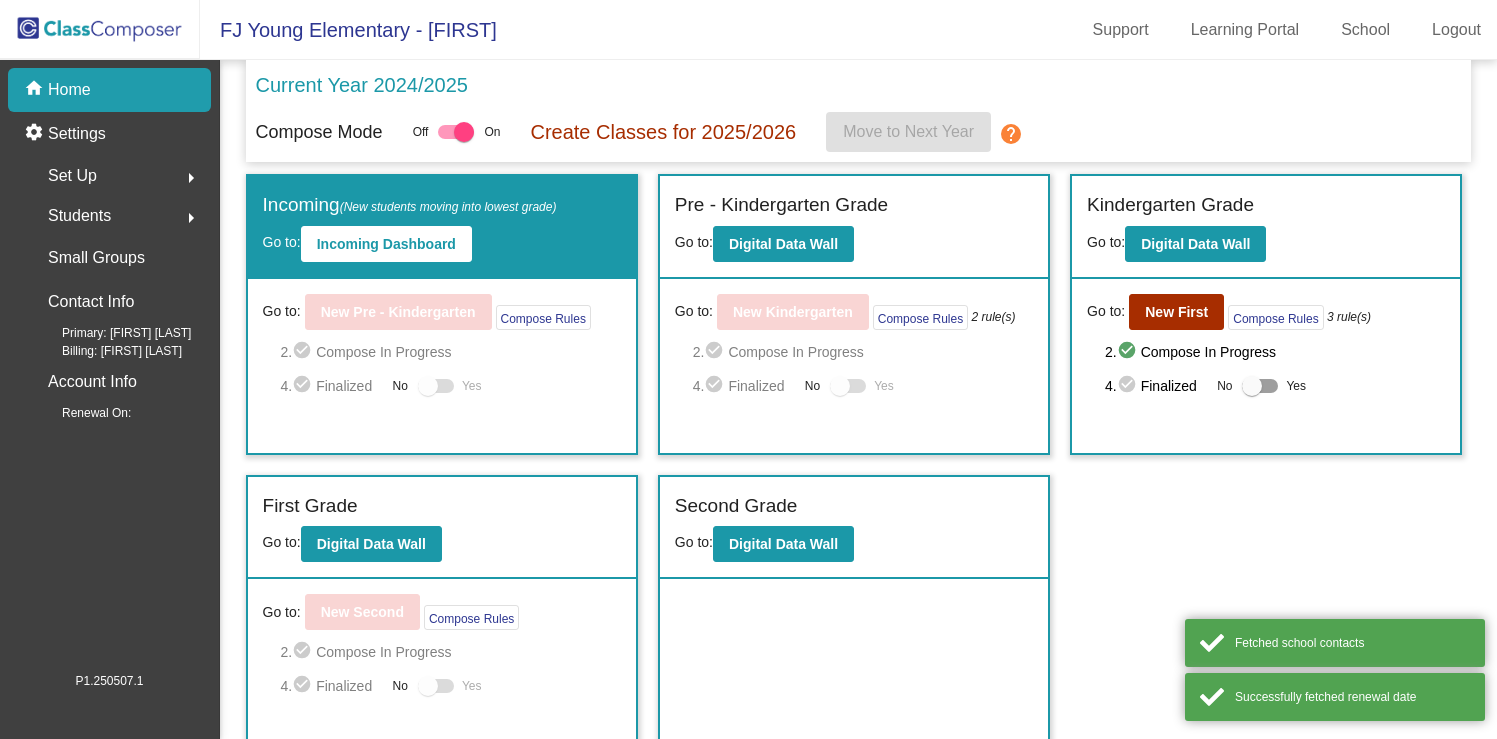 scroll, scrollTop: 0, scrollLeft: 0, axis: both 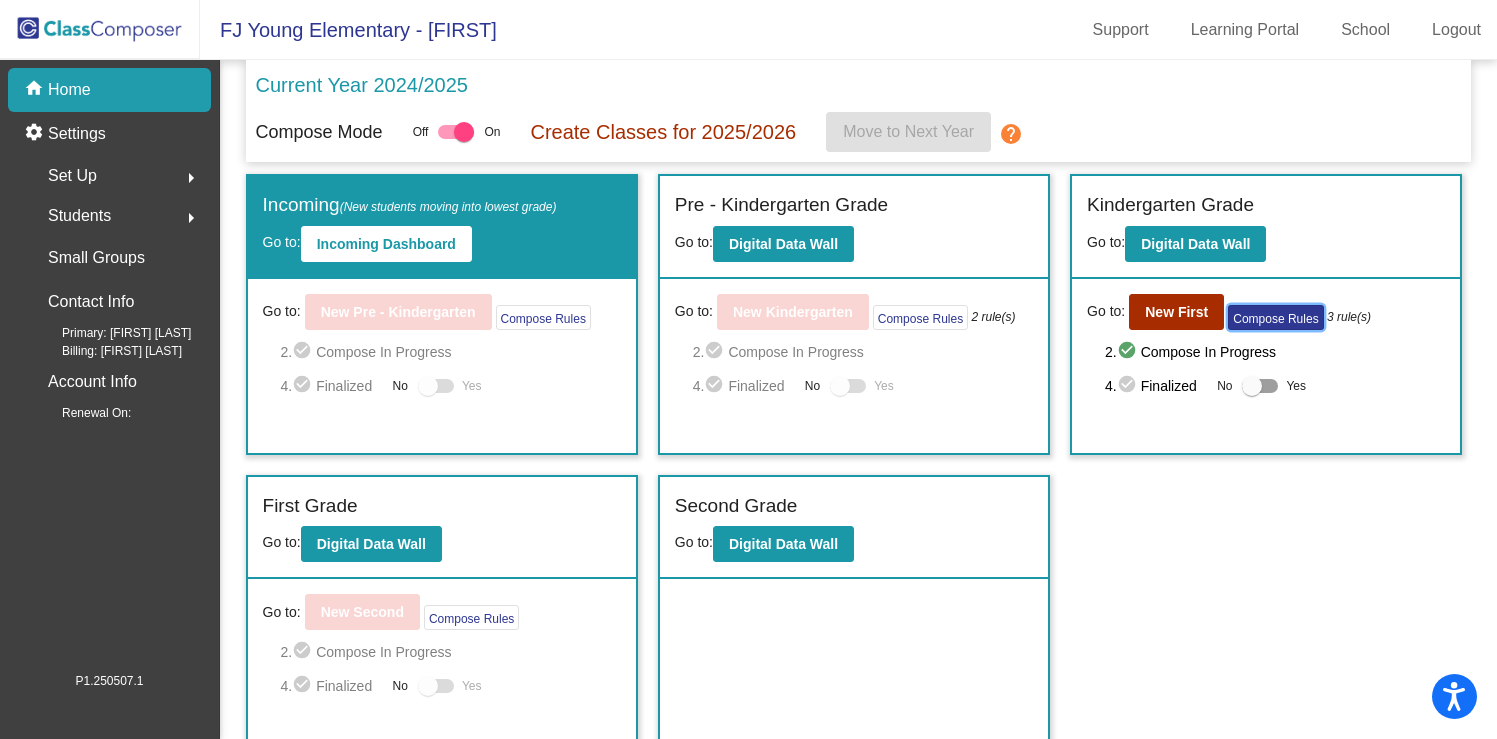 click on "Compose Rules" 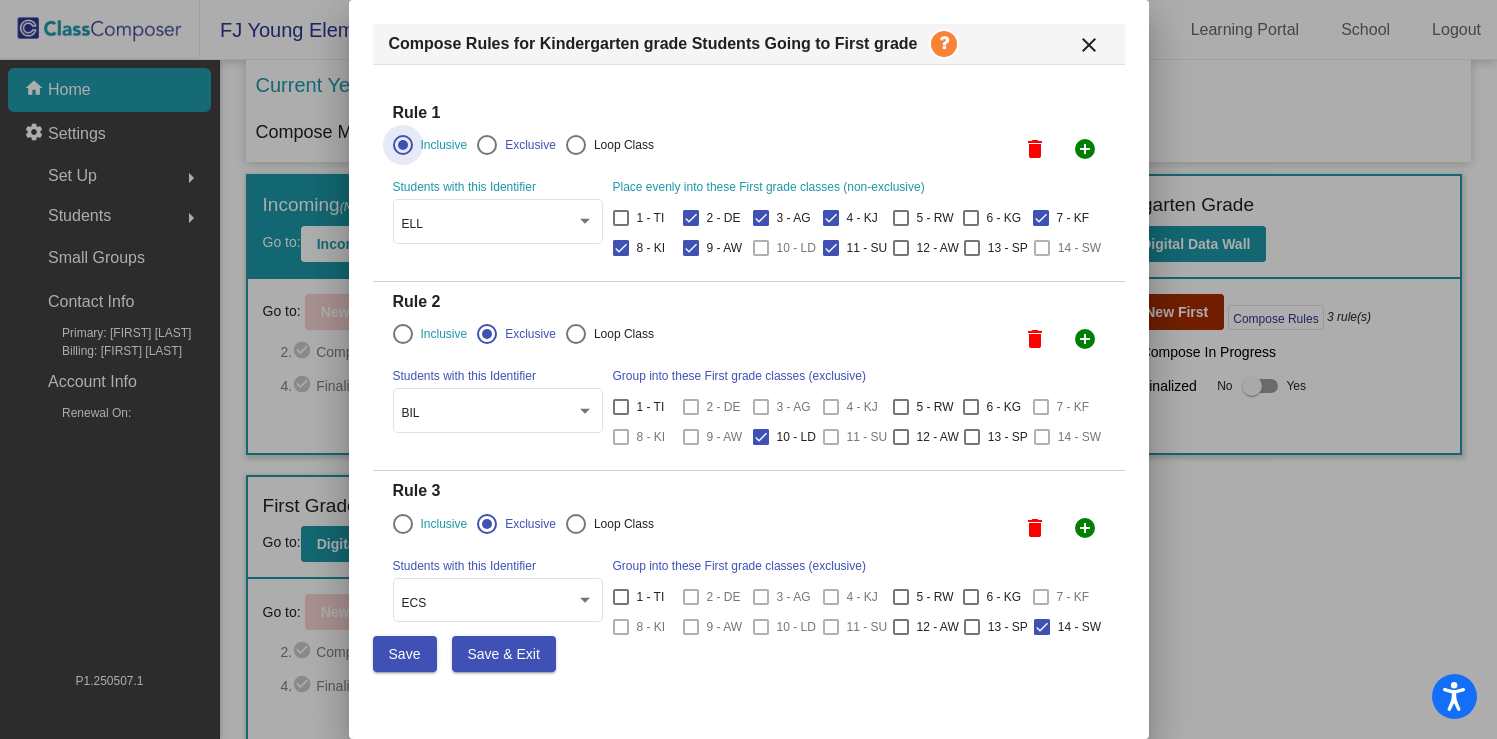 scroll, scrollTop: 0, scrollLeft: 0, axis: both 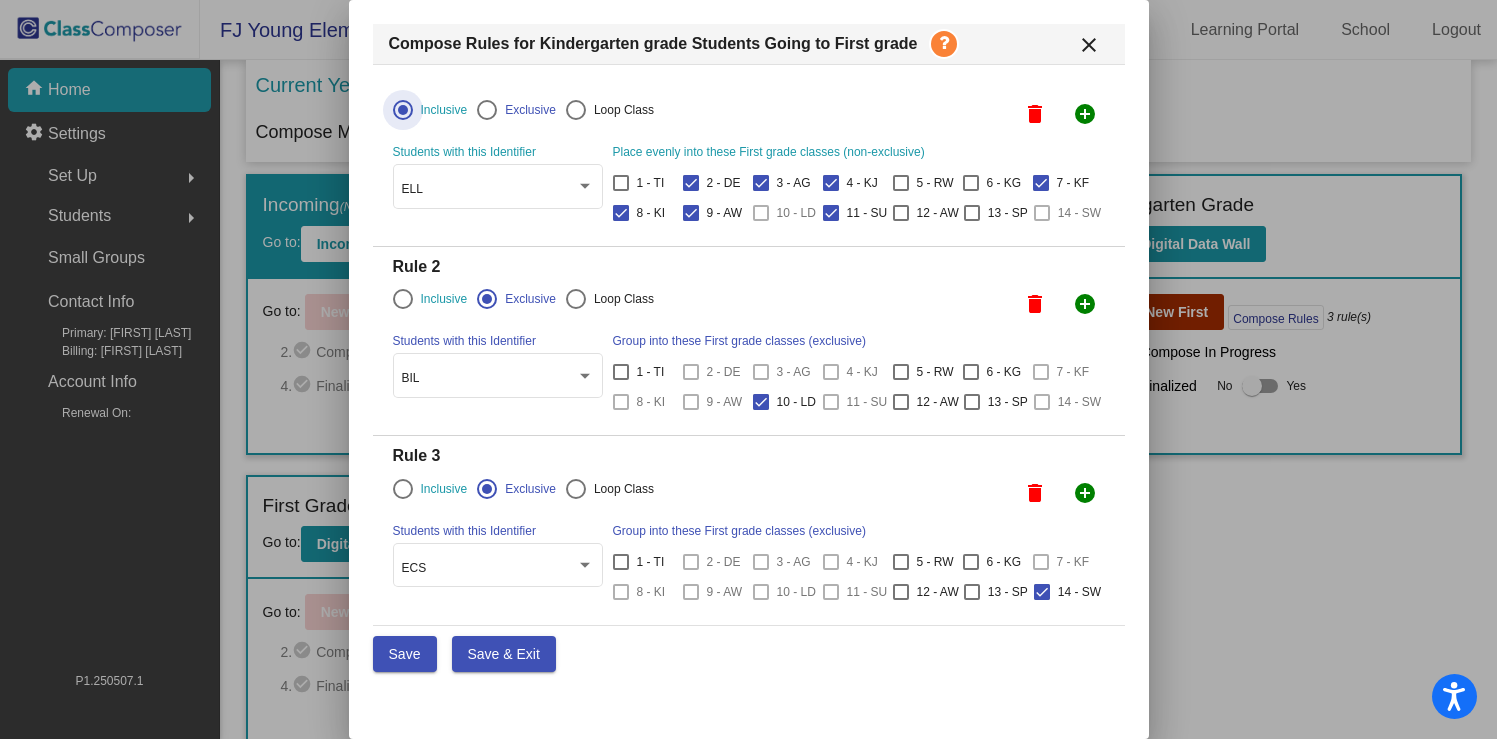 click on "Save & Exit" at bounding box center (504, 654) 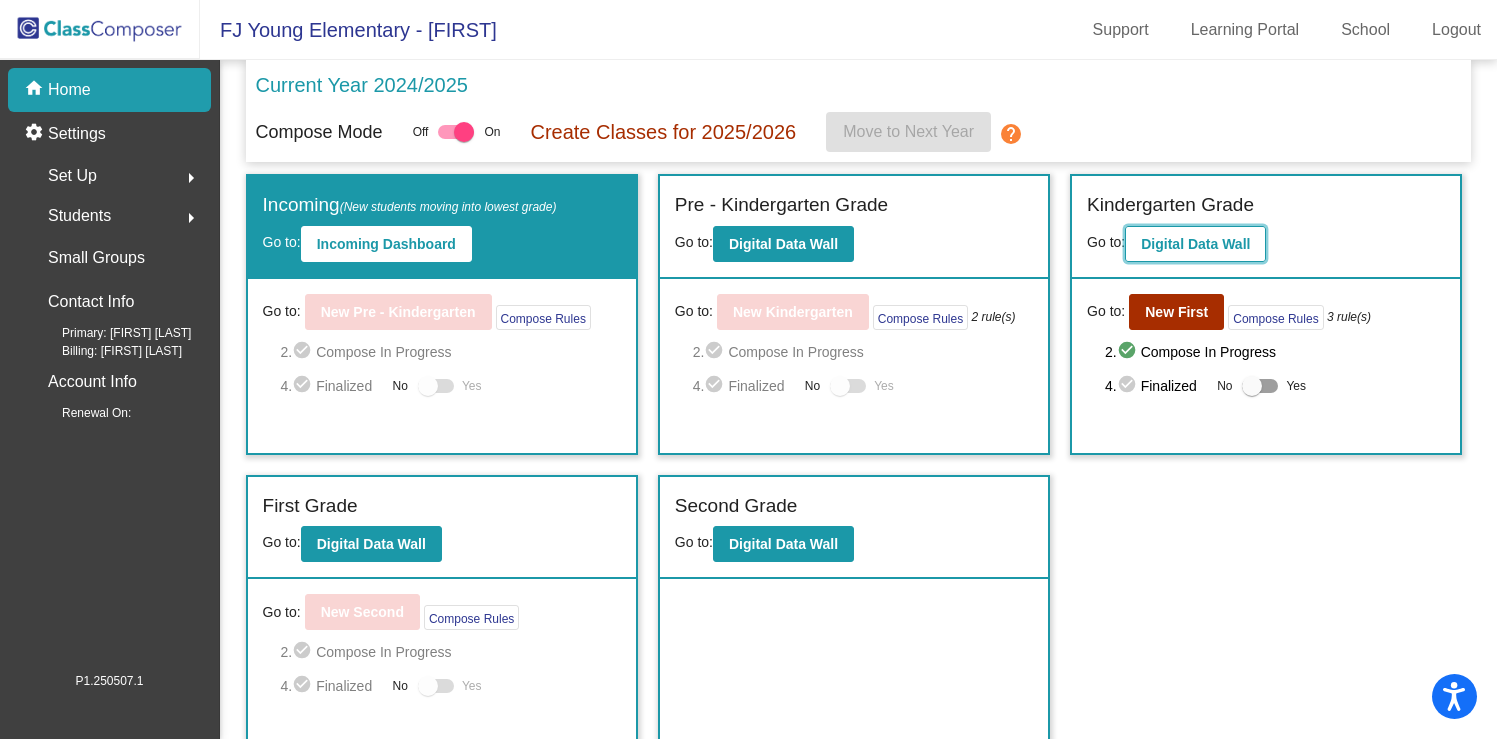 click on "Digital Data Wall" 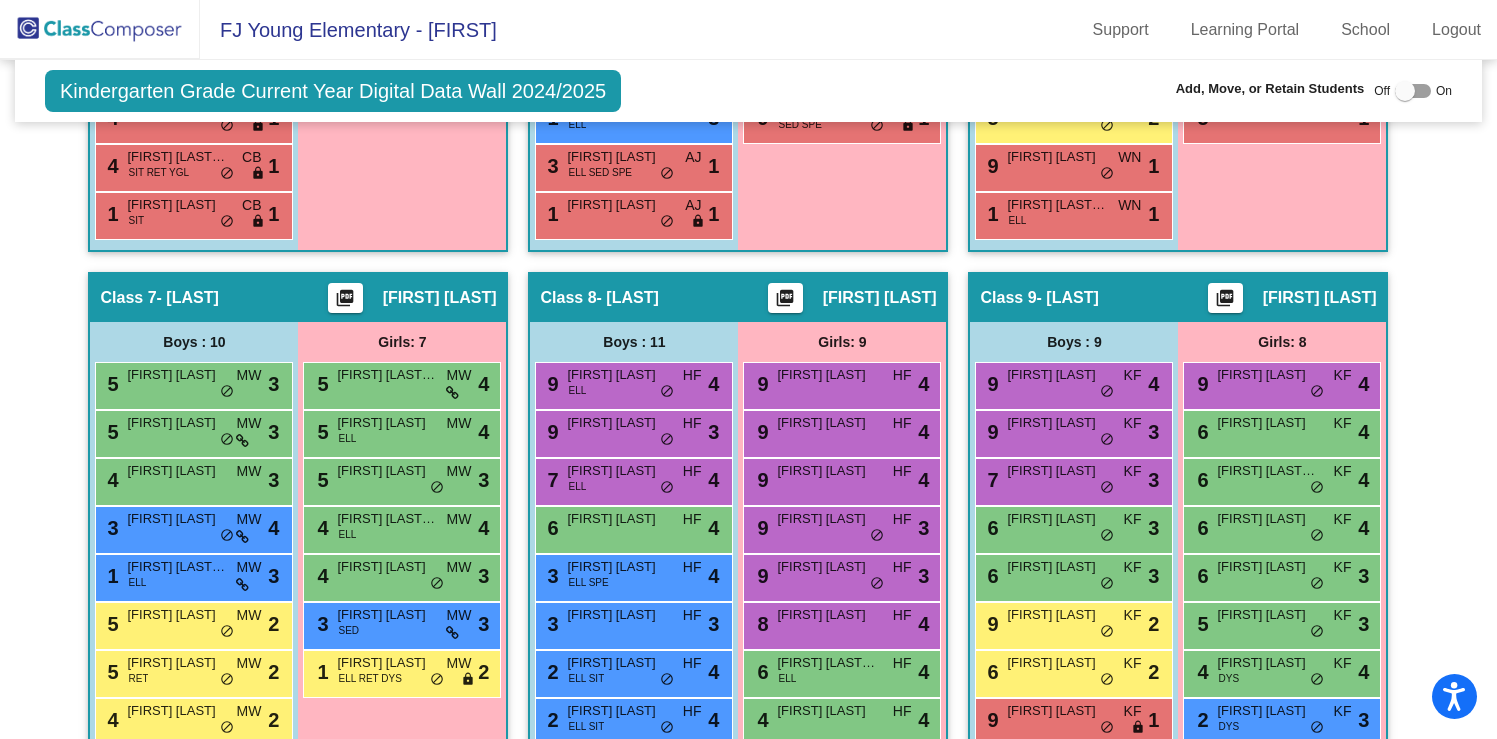 scroll, scrollTop: 2263, scrollLeft: 0, axis: vertical 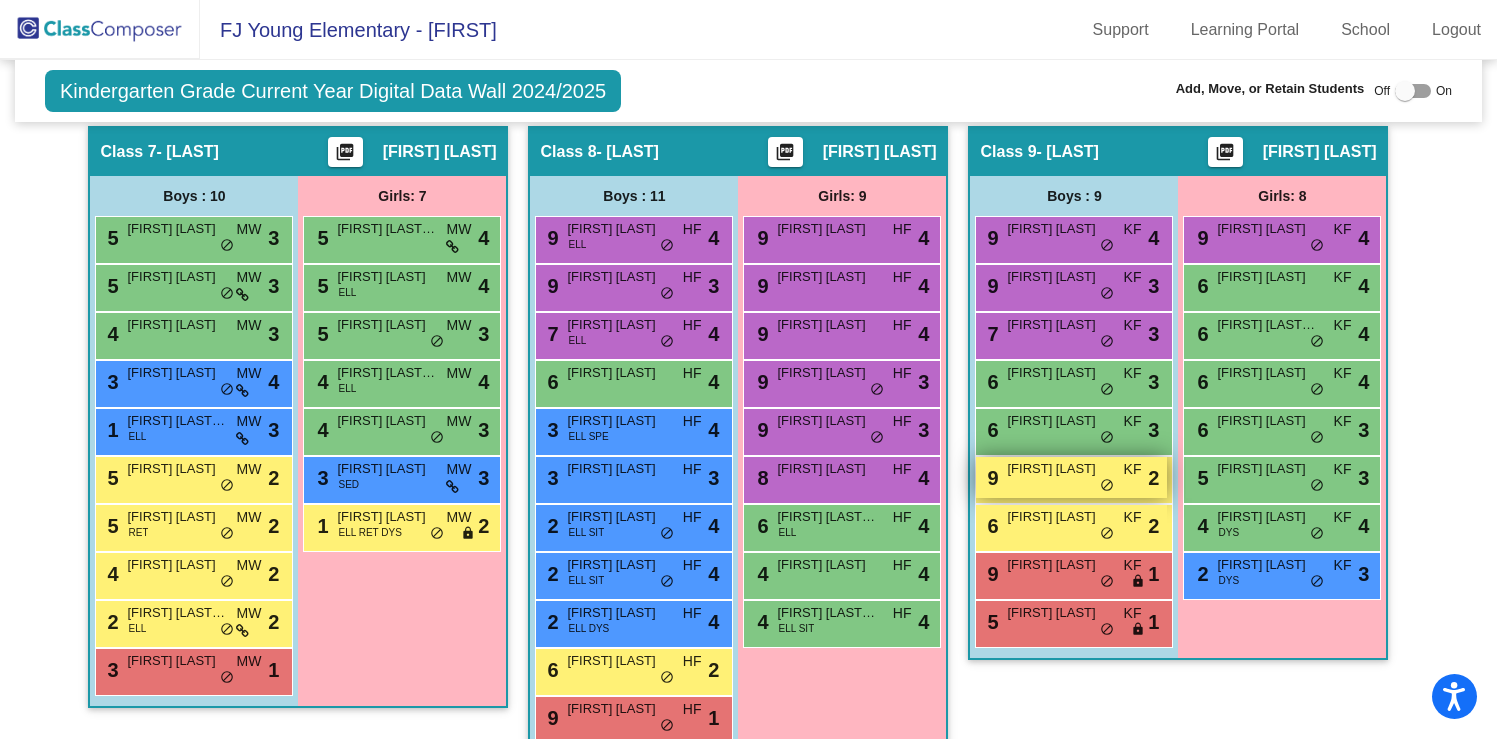 click on "9 [FIRST] [LAST] KF lock do_not_disturb_alt 2" at bounding box center [1071, 477] 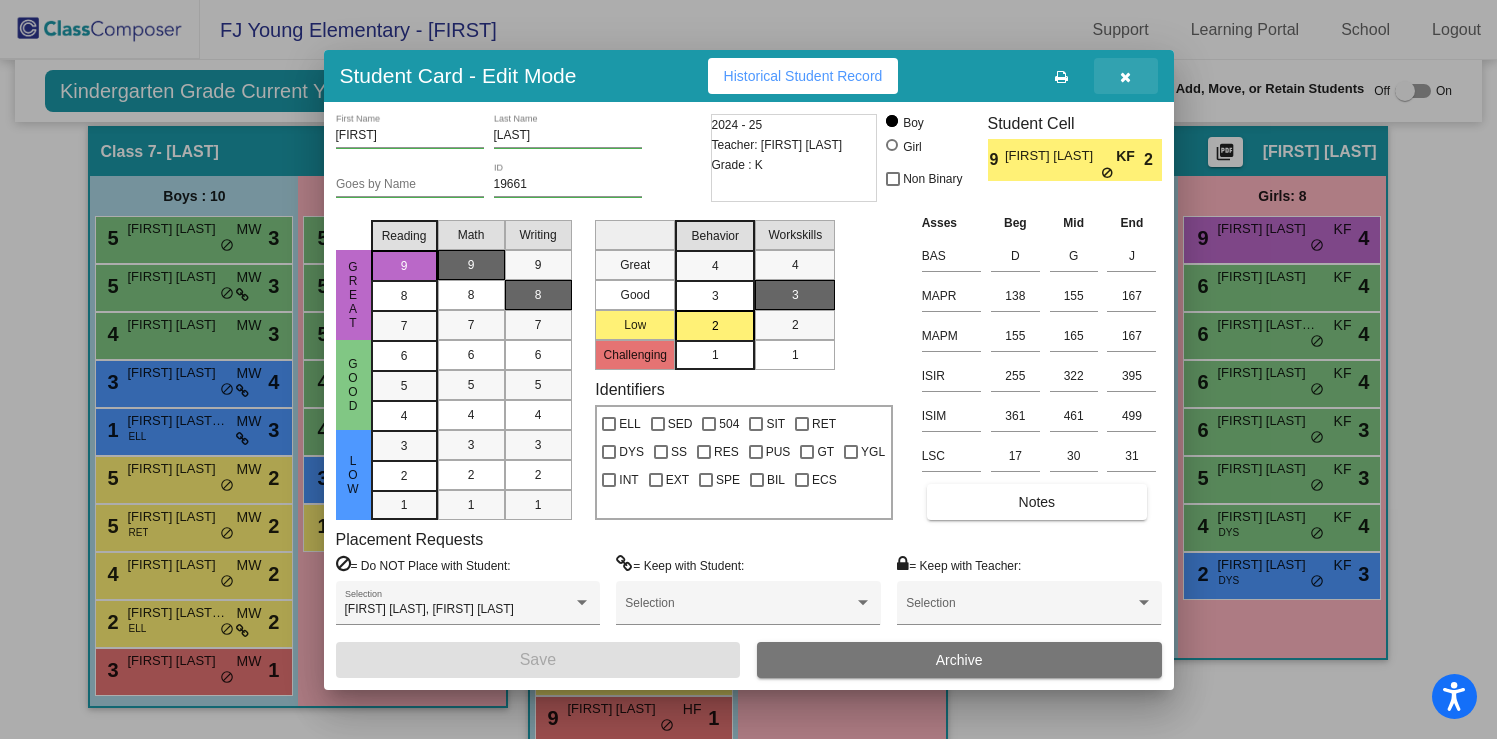 click at bounding box center [1125, 77] 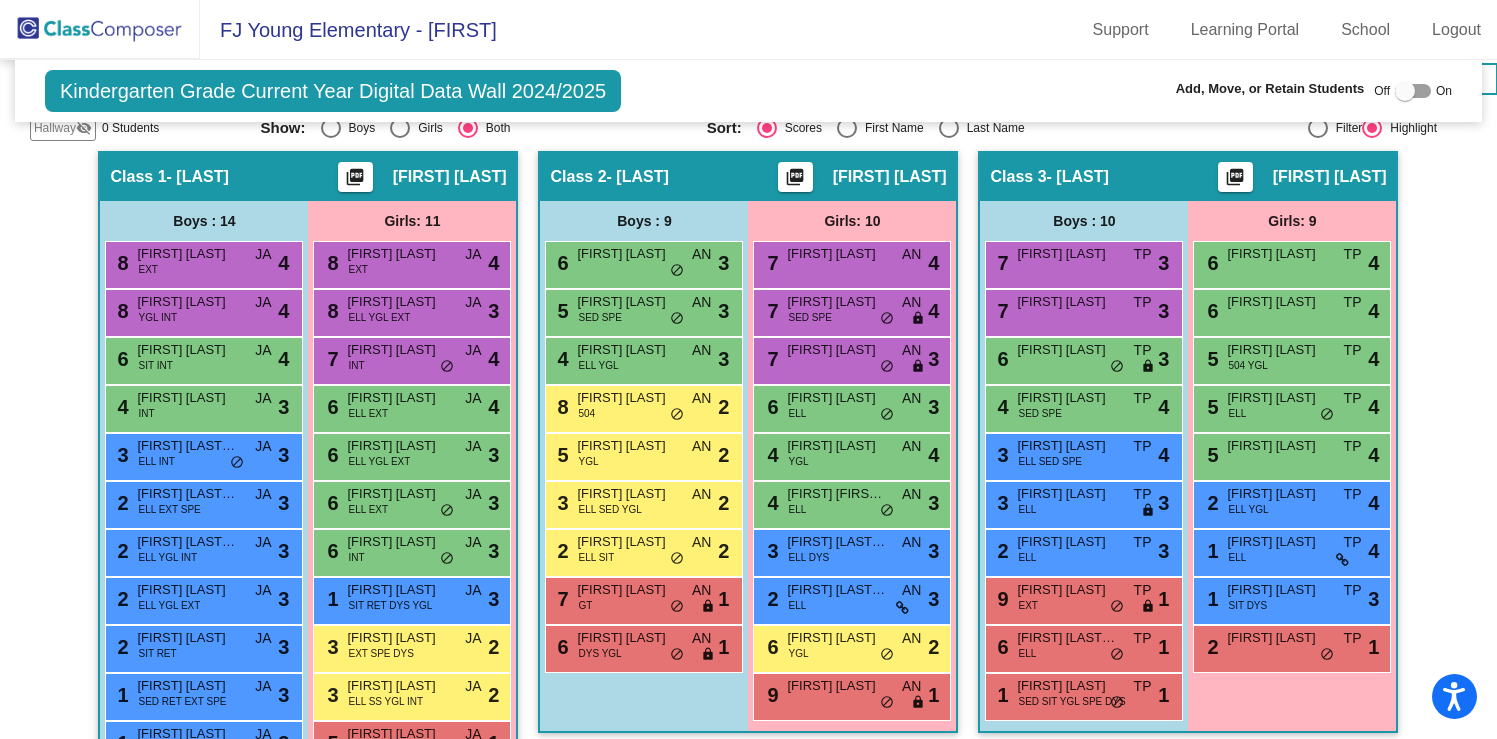 scroll, scrollTop: 0, scrollLeft: 0, axis: both 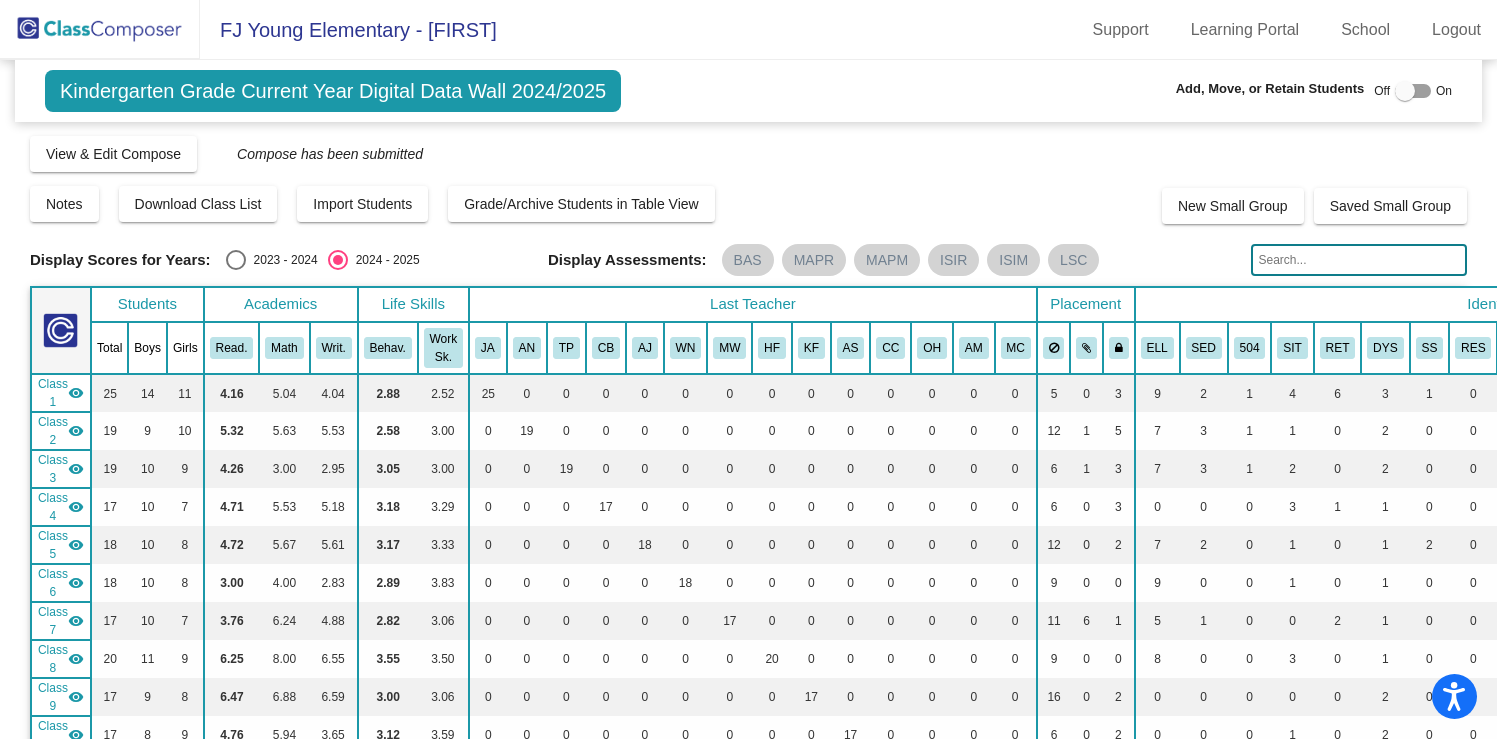click 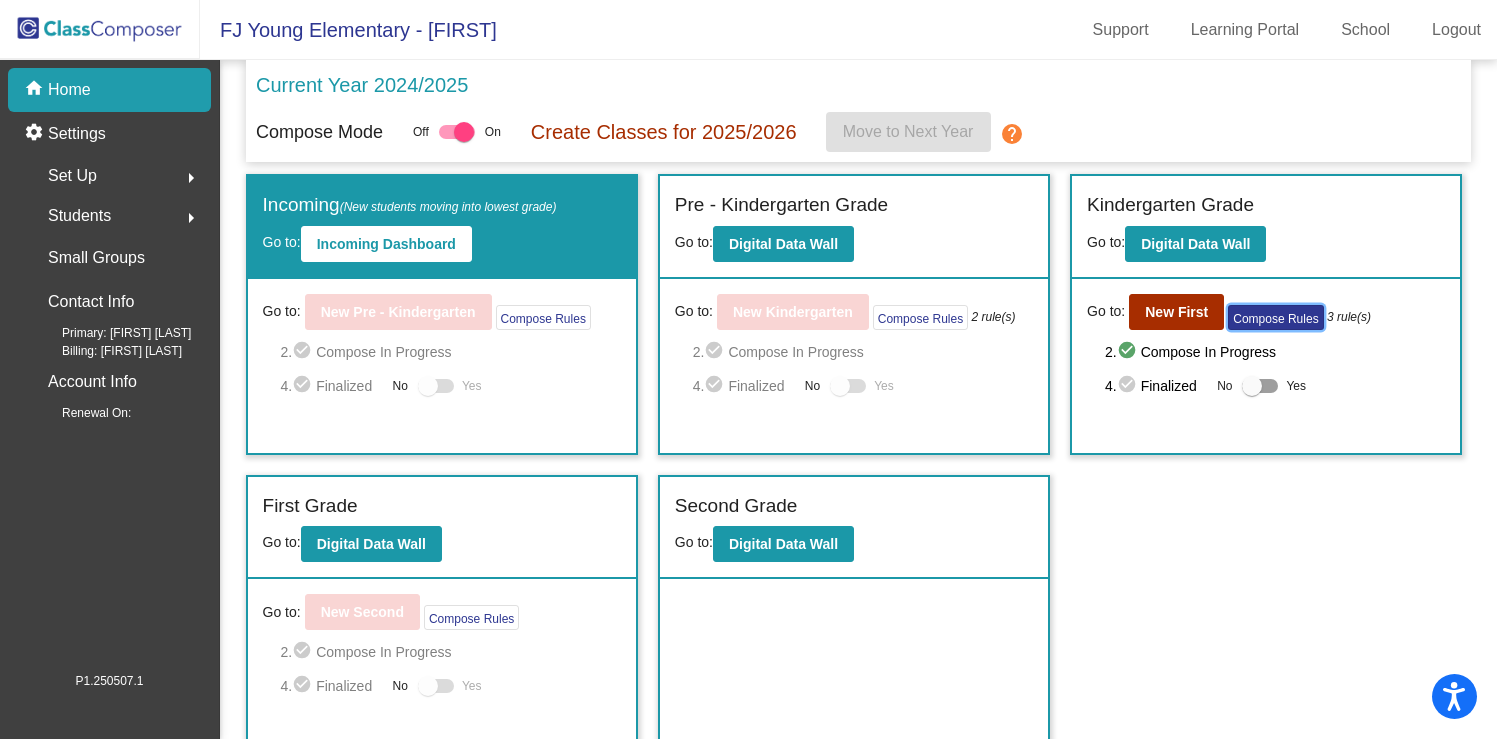click on "Compose Rules" 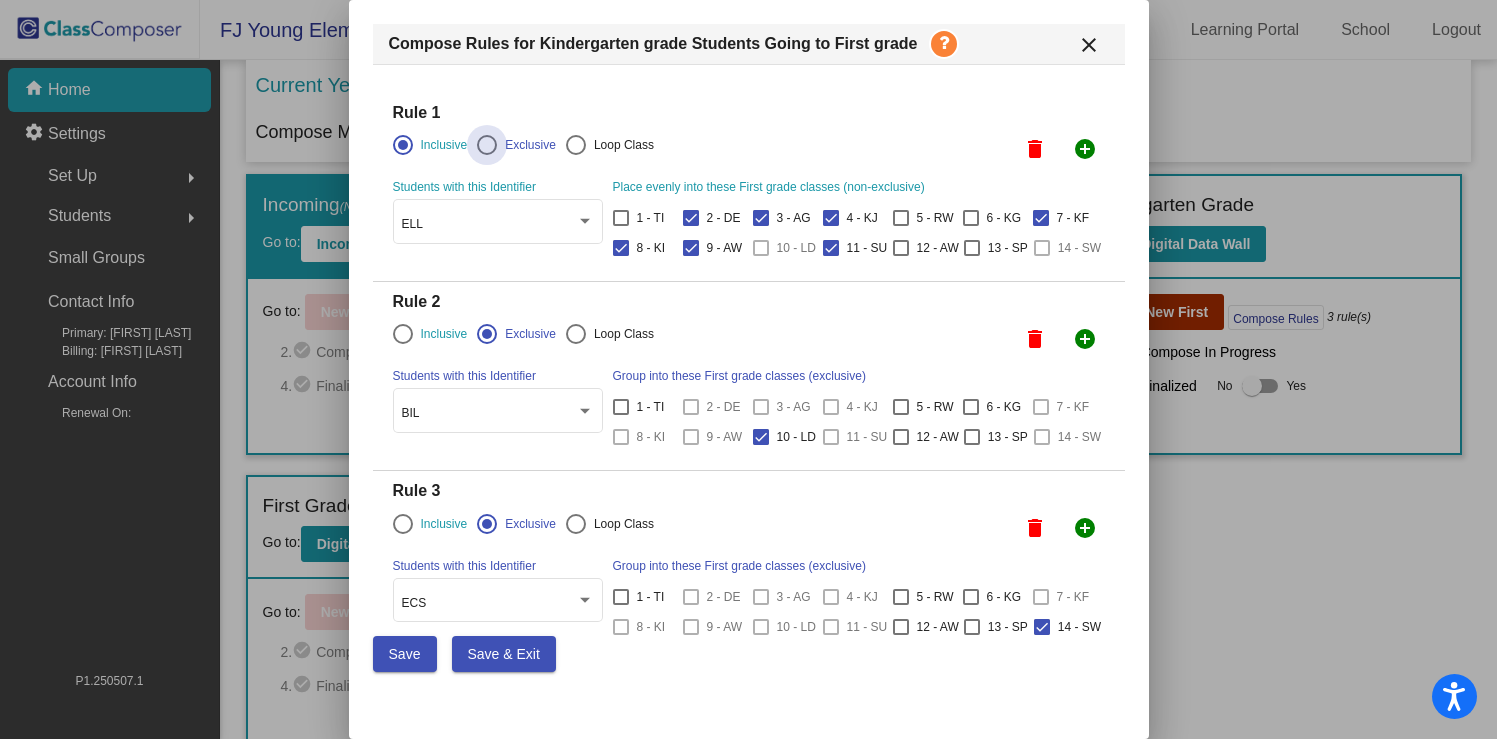 click at bounding box center (487, 145) 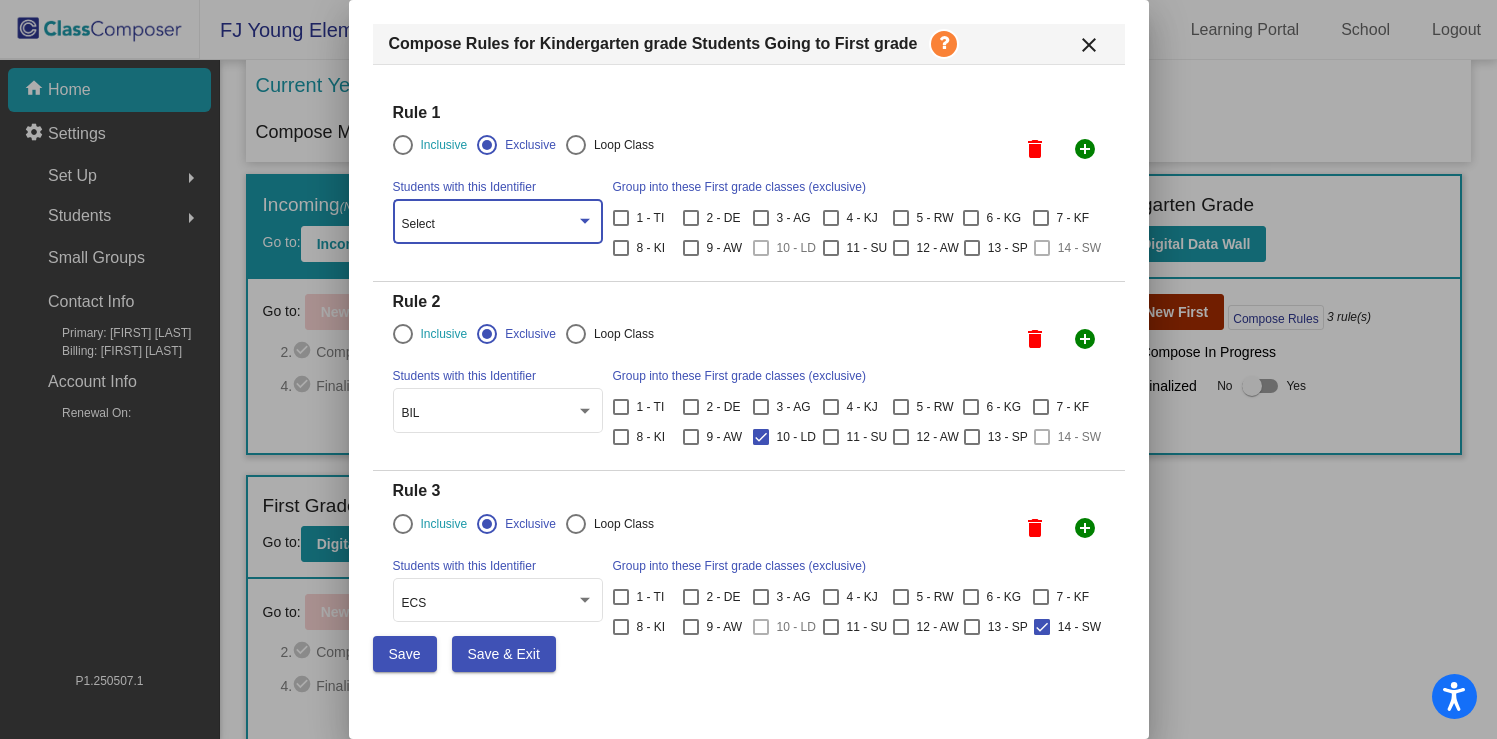 click on "Select" at bounding box center [489, 225] 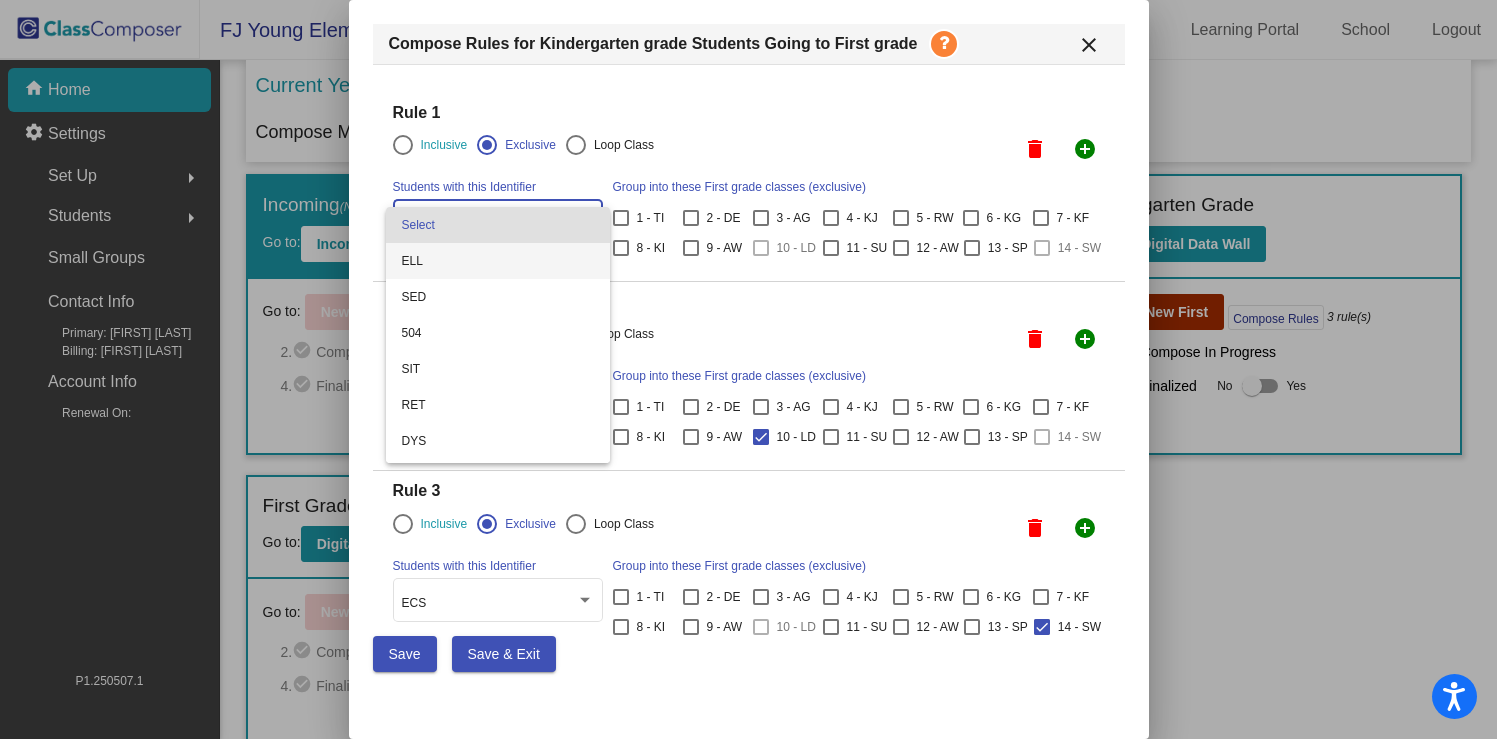 click on "ELL" at bounding box center (498, 261) 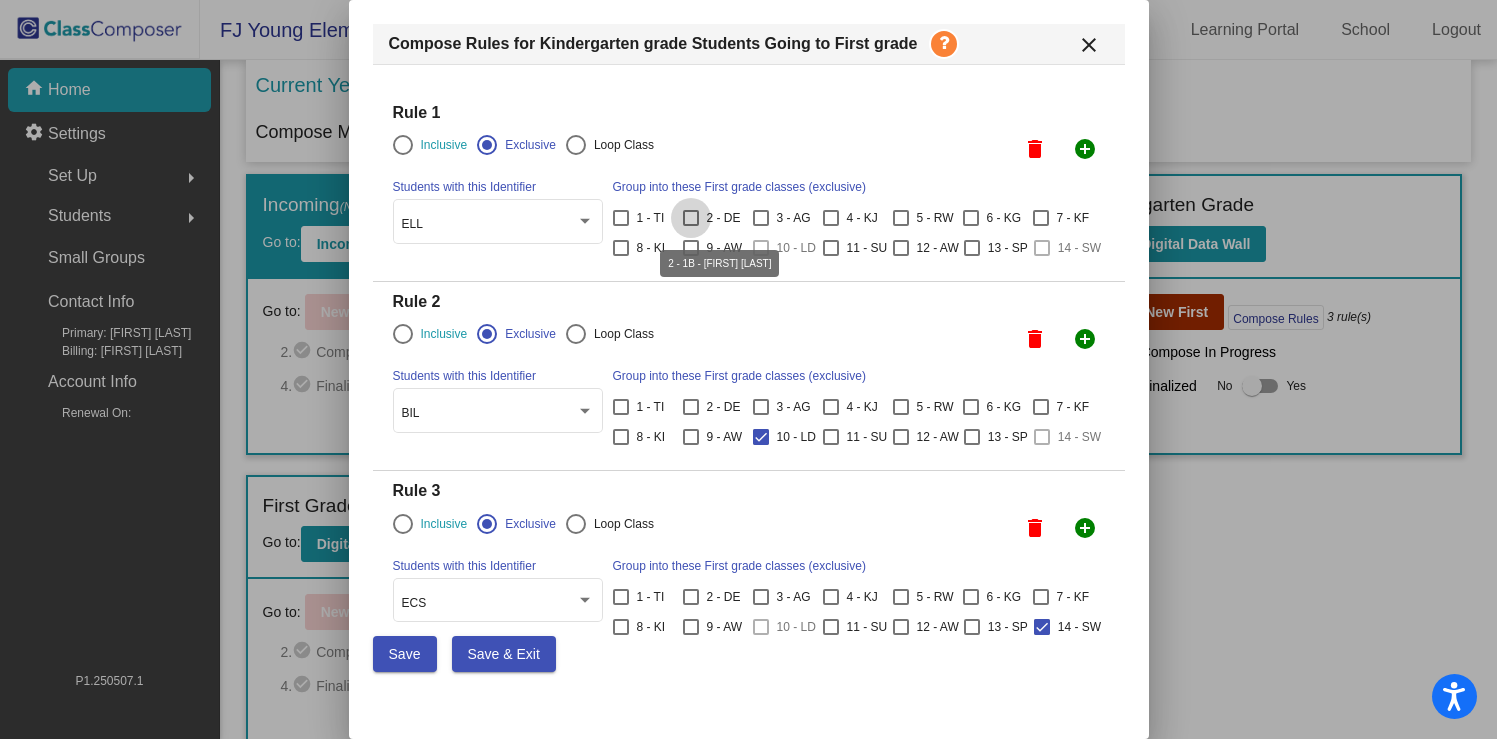 click at bounding box center [691, 218] 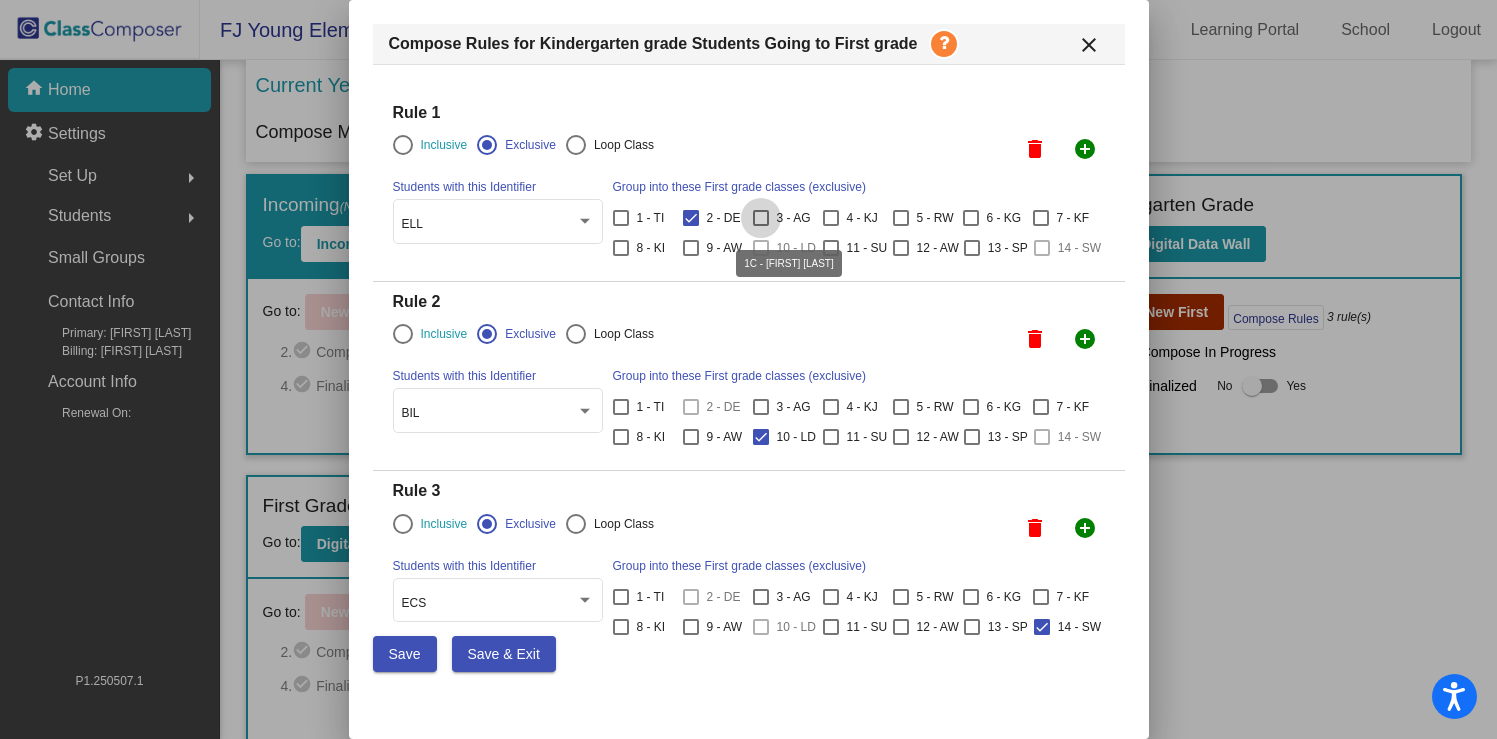 click at bounding box center [761, 218] 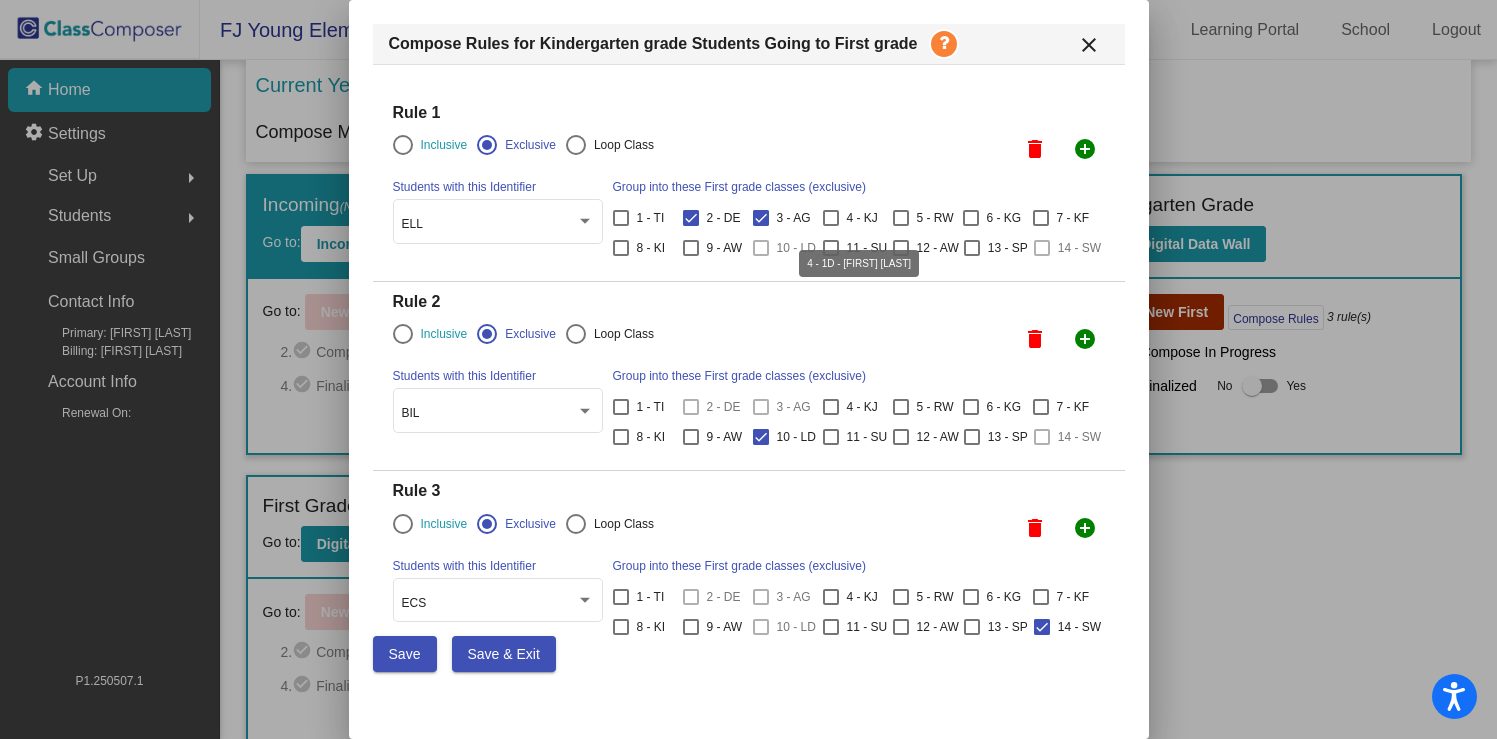click at bounding box center (831, 218) 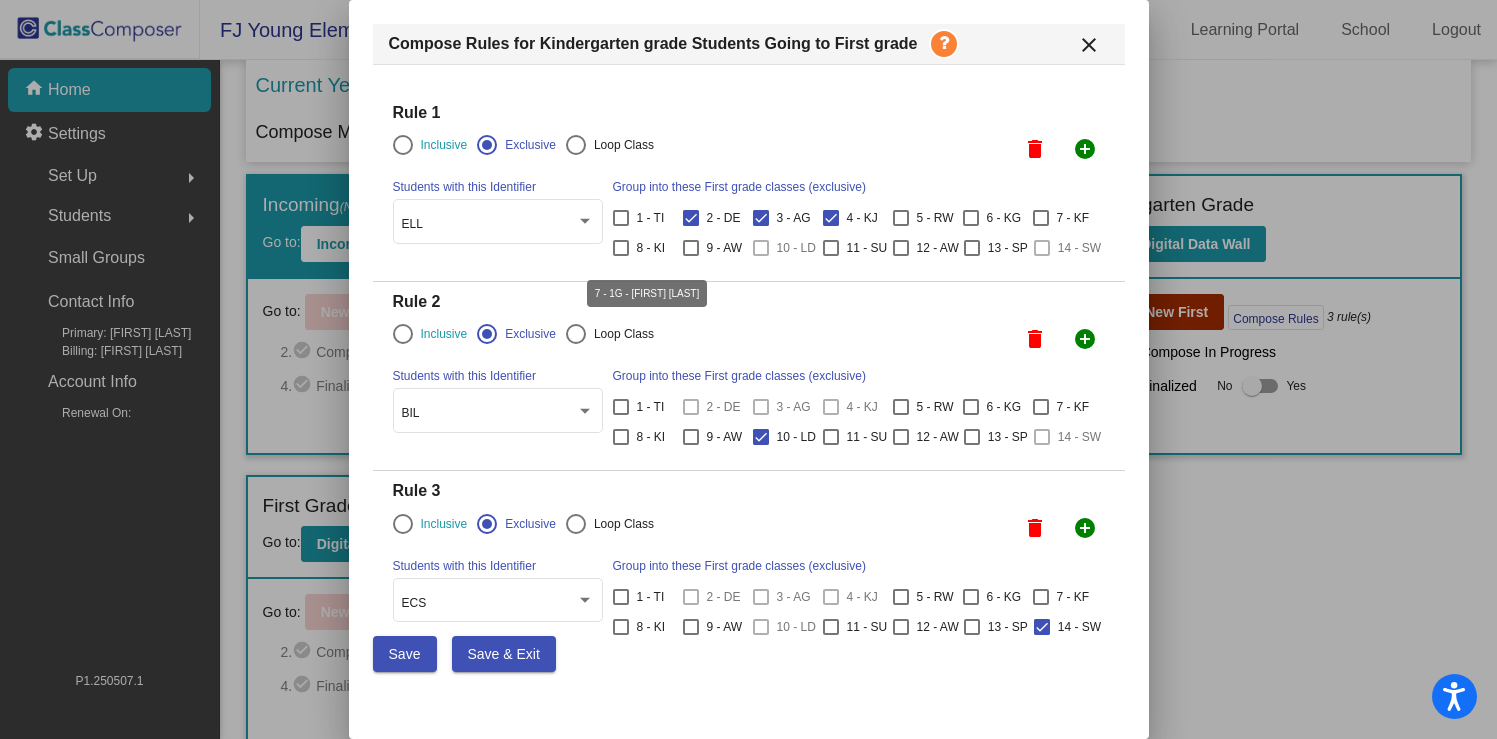 click at bounding box center [1041, 218] 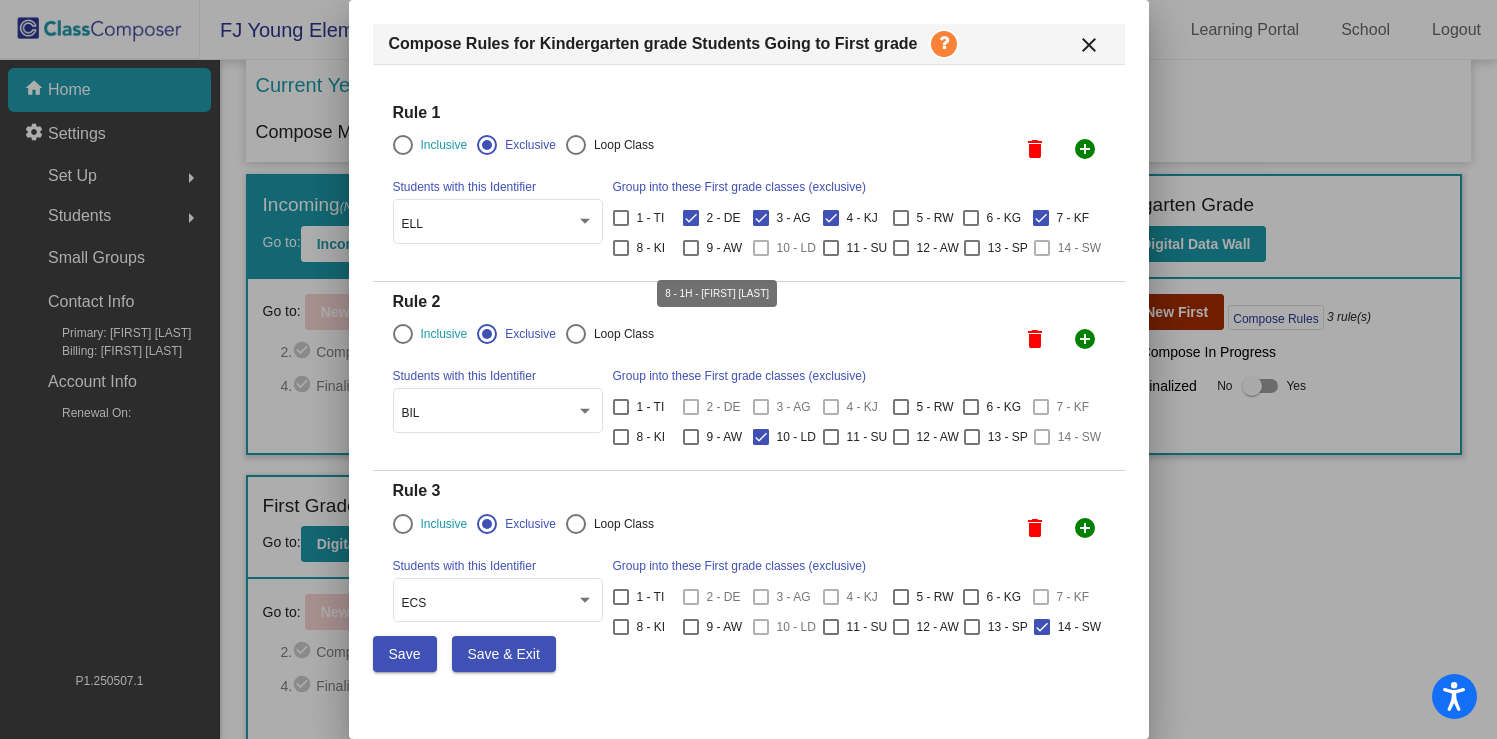 click at bounding box center [621, 248] 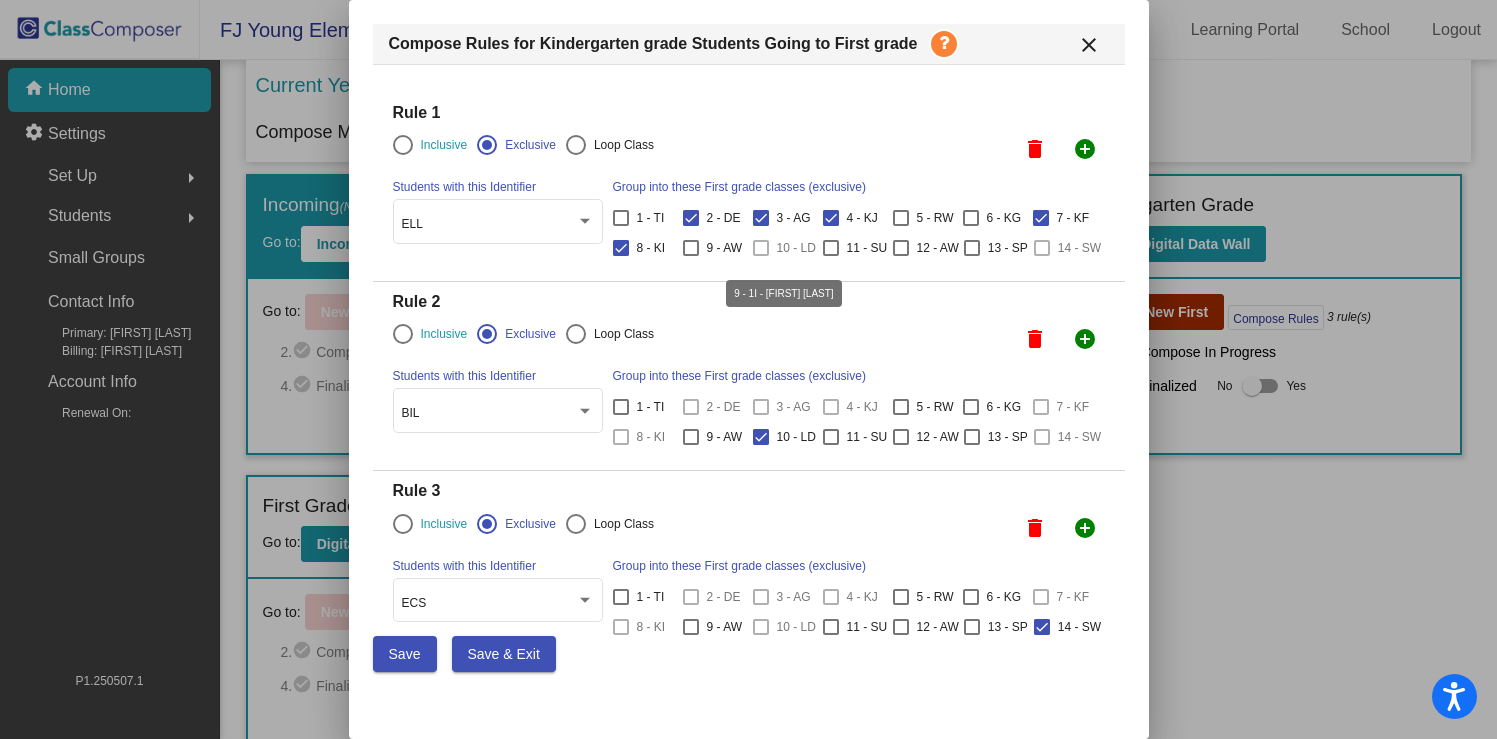 click on "9 - AW" at bounding box center [713, 248] 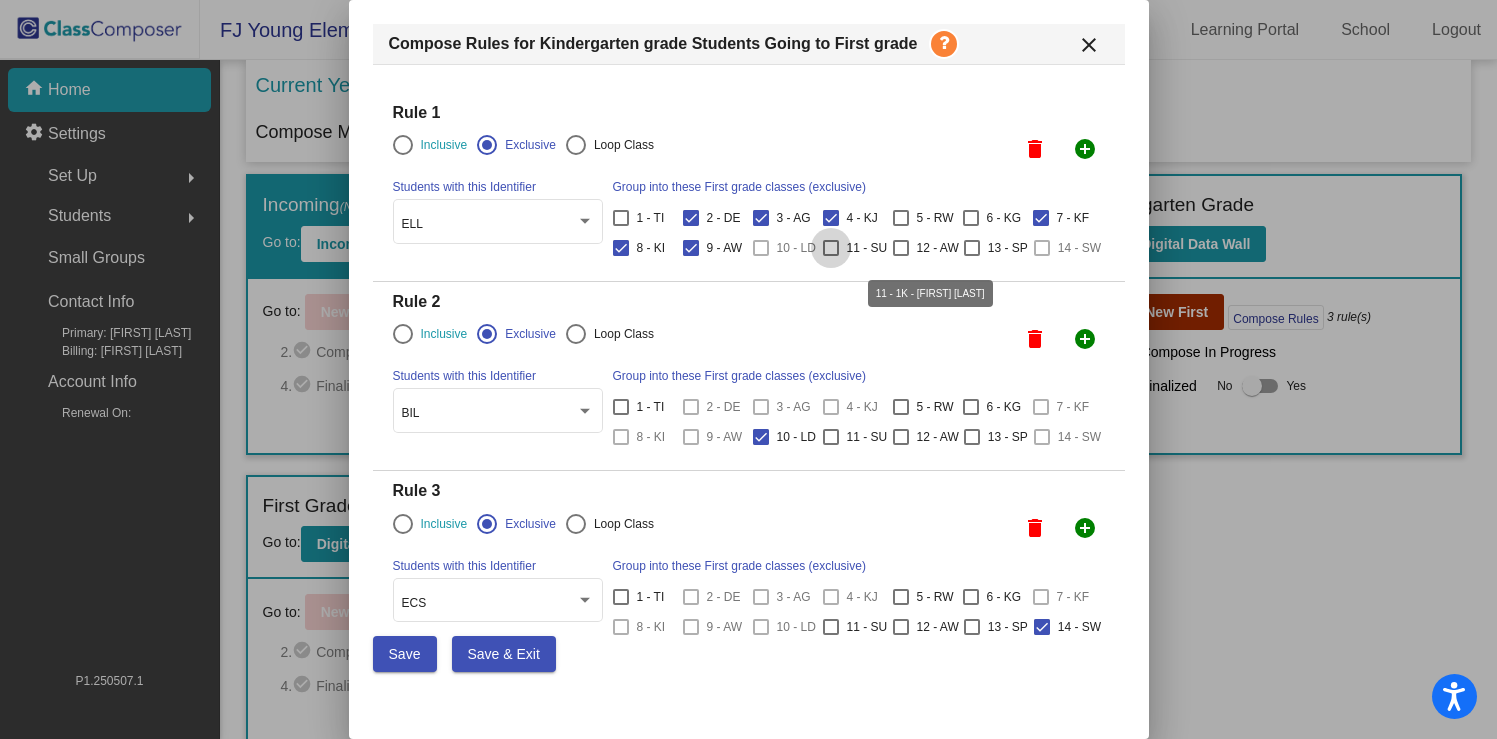click at bounding box center [831, 248] 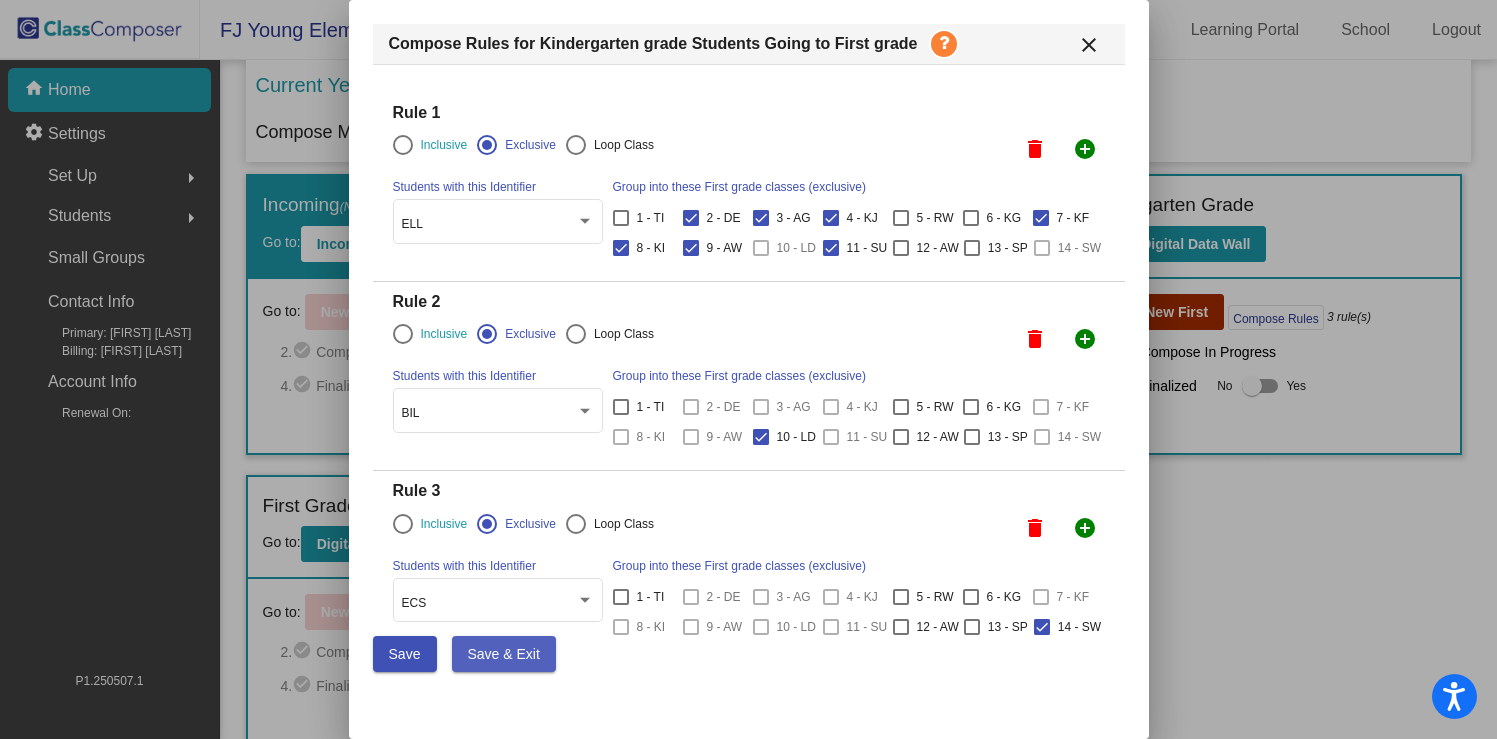 click on "Save & Exit" at bounding box center (504, 654) 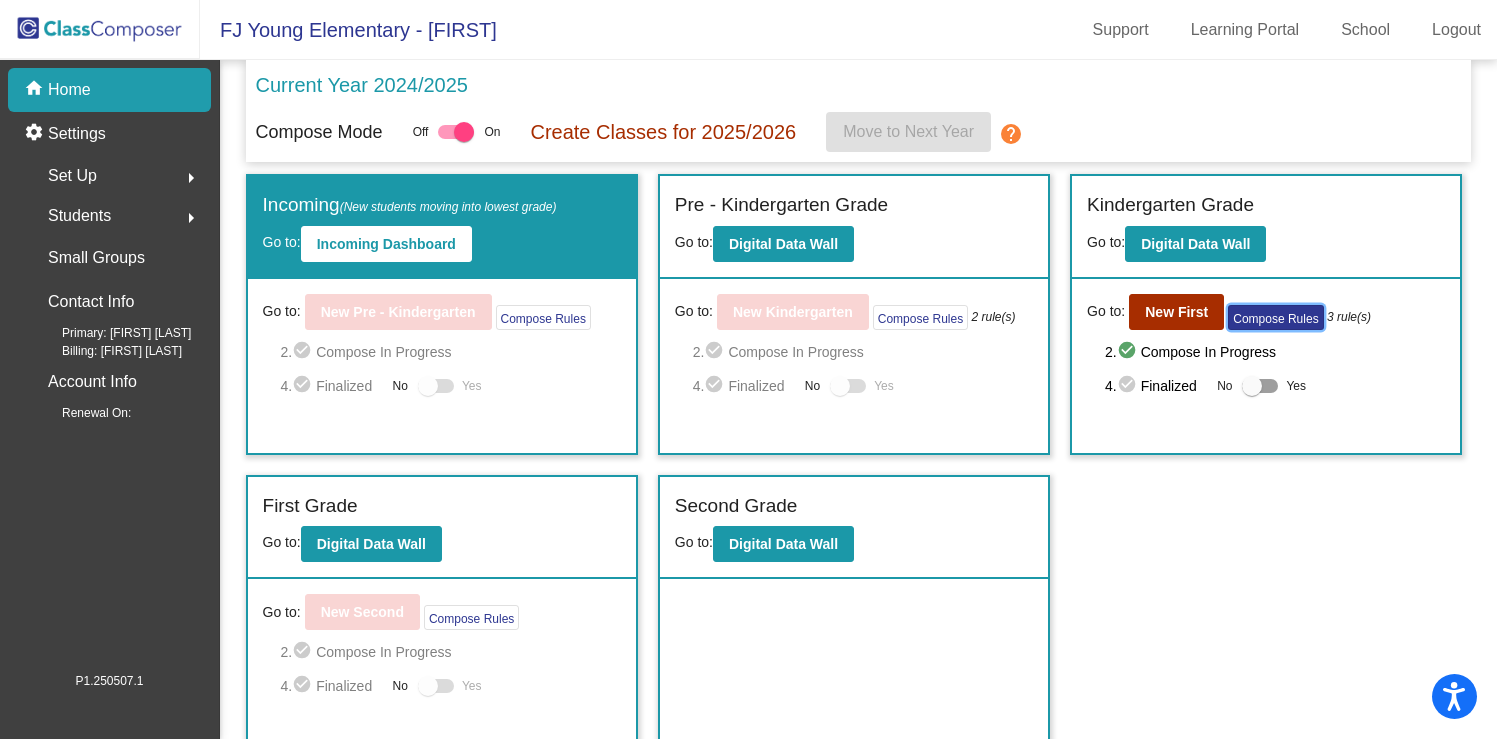 click on "Compose Rules" 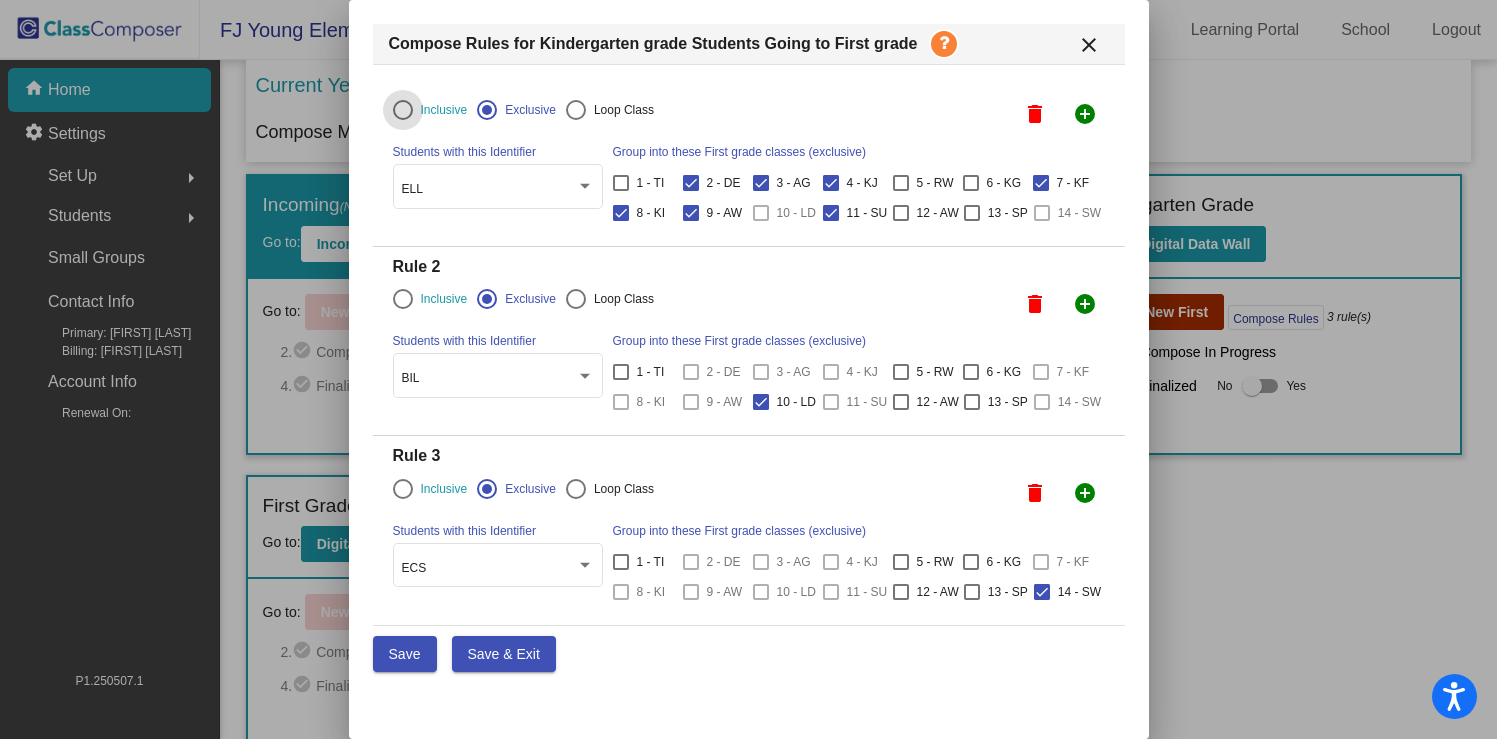 scroll, scrollTop: 0, scrollLeft: 0, axis: both 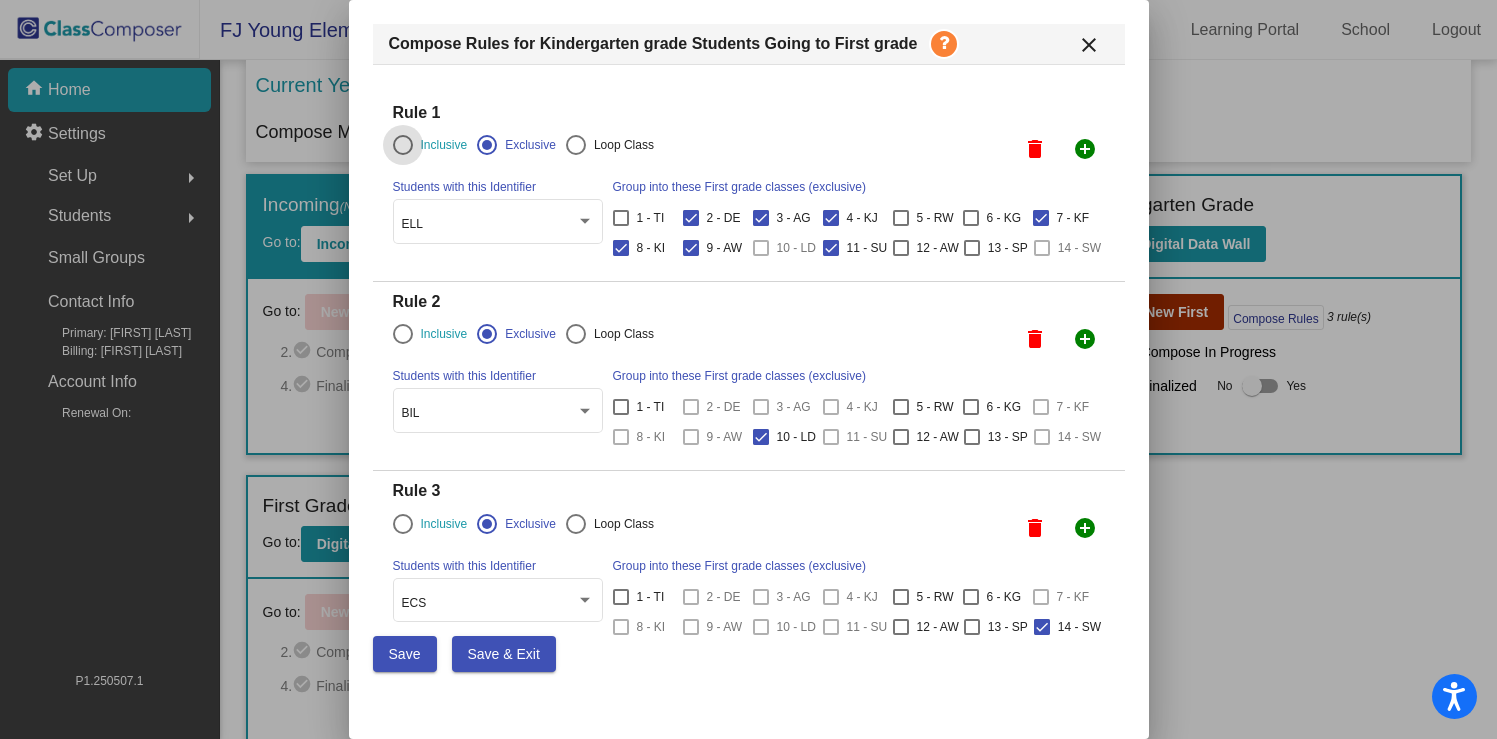 click on "close" at bounding box center [1089, 45] 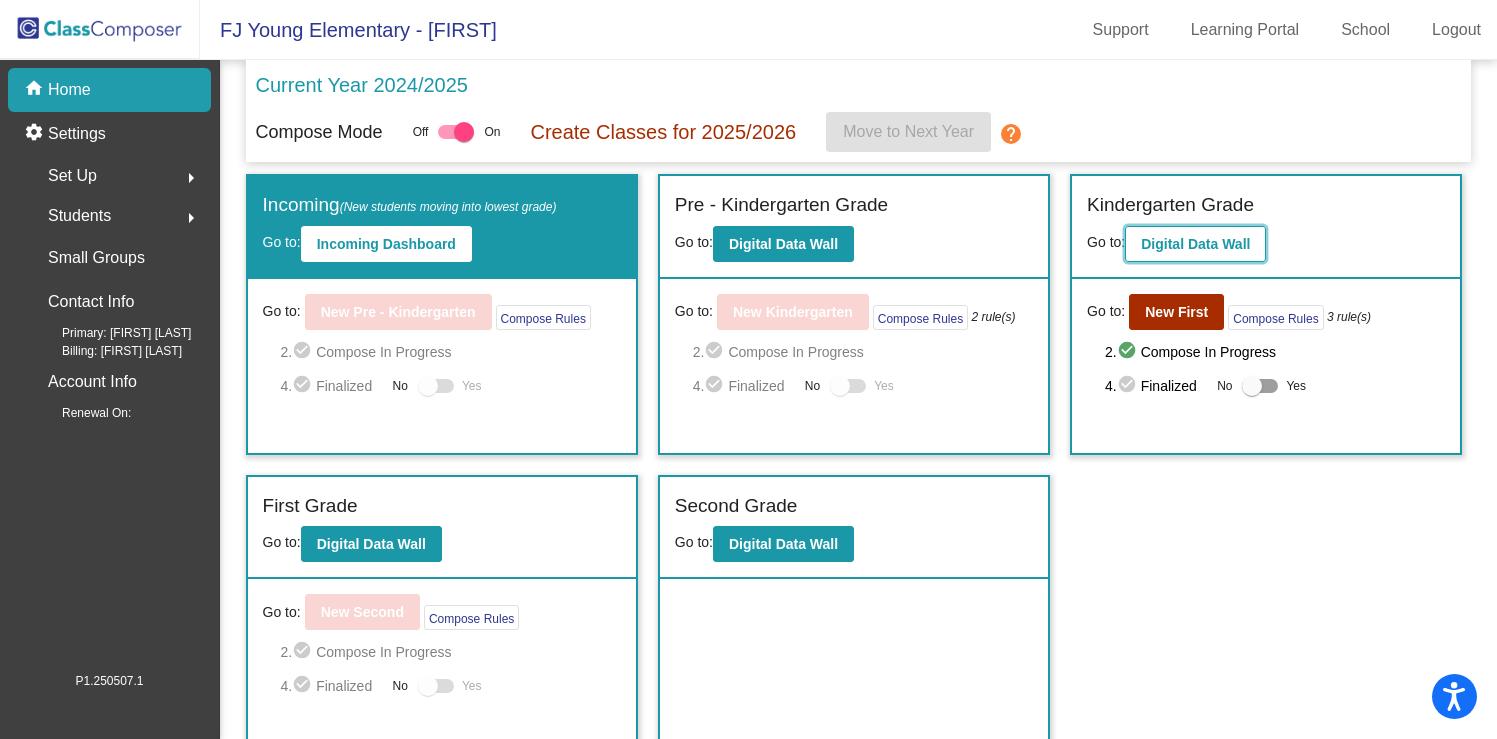 click on "Digital Data Wall" 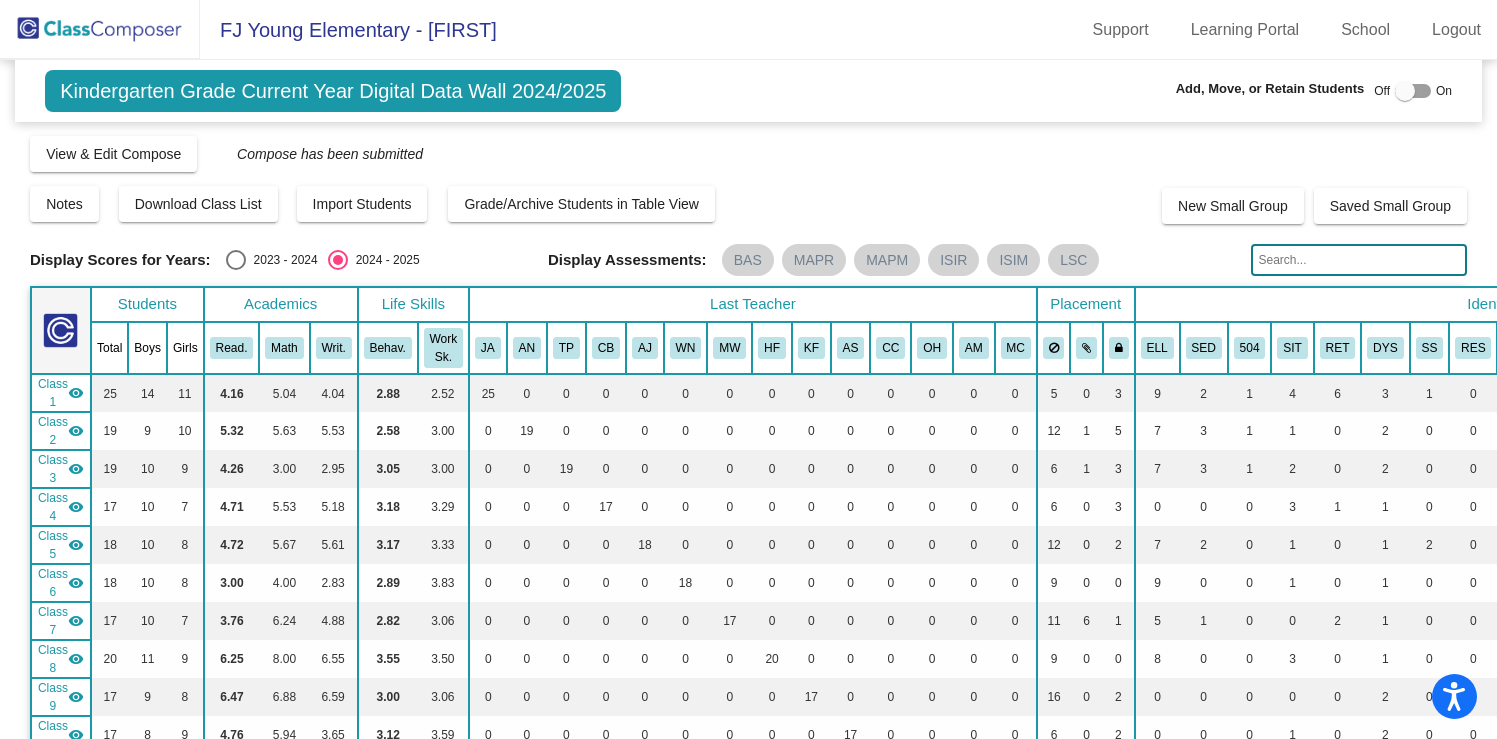 scroll, scrollTop: 0, scrollLeft: 0, axis: both 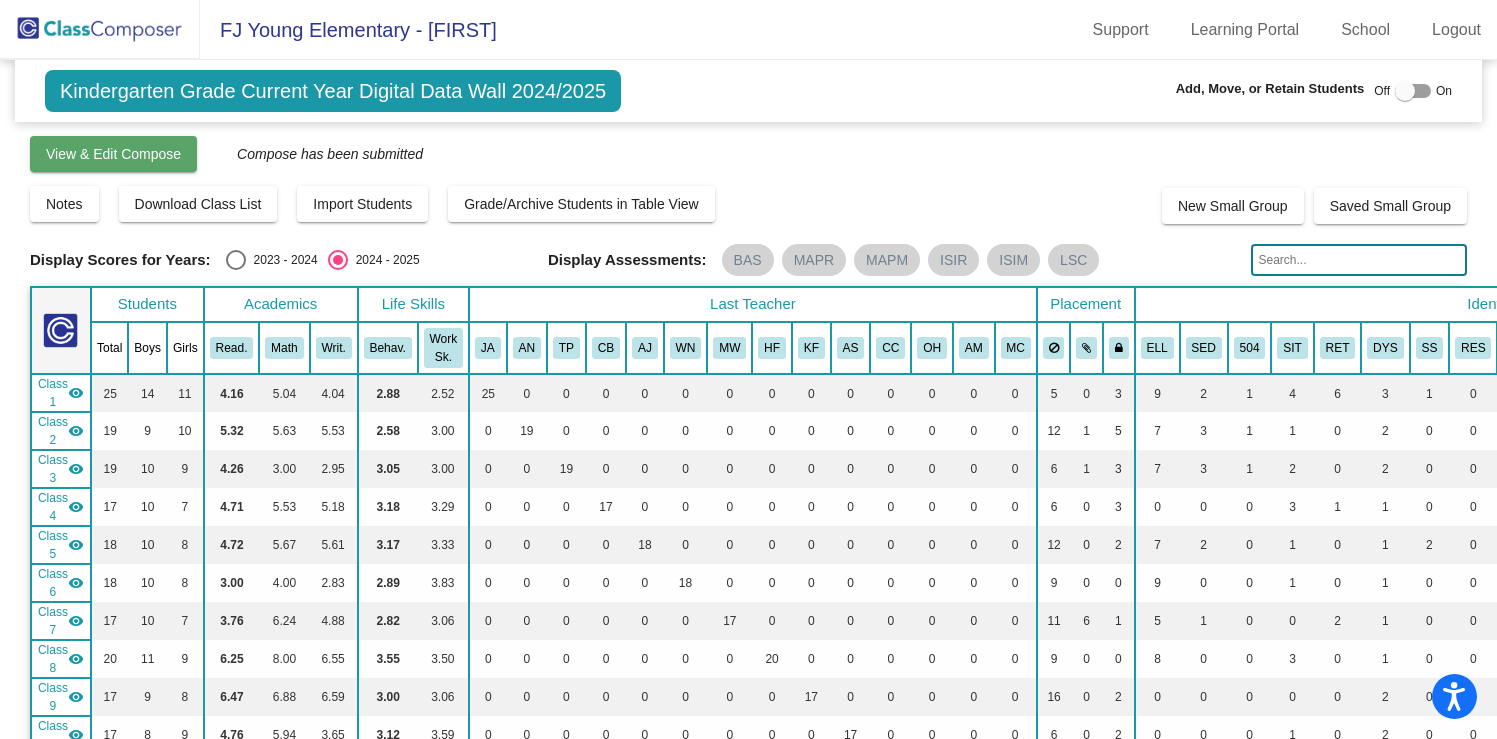 click on "View & Edit Compose" 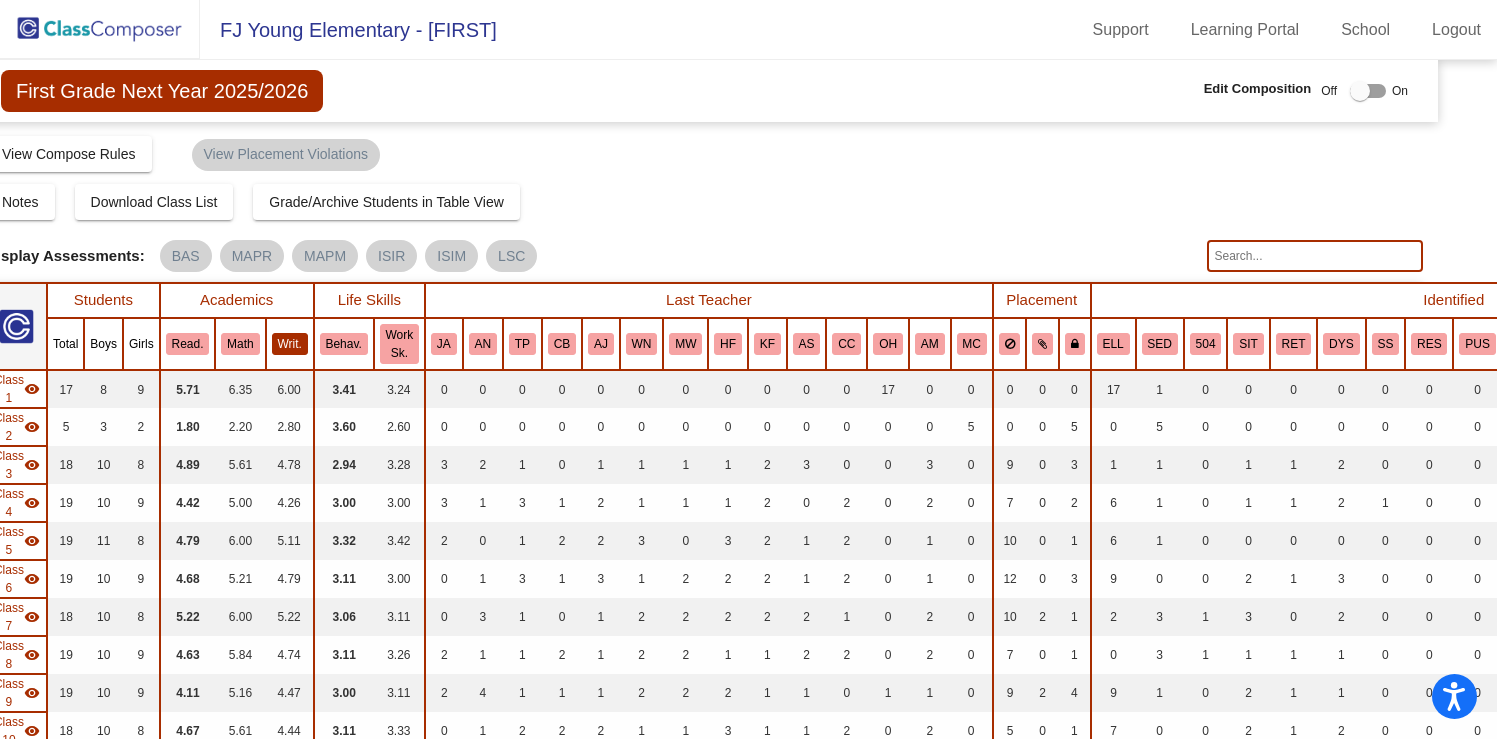 scroll, scrollTop: 0, scrollLeft: 0, axis: both 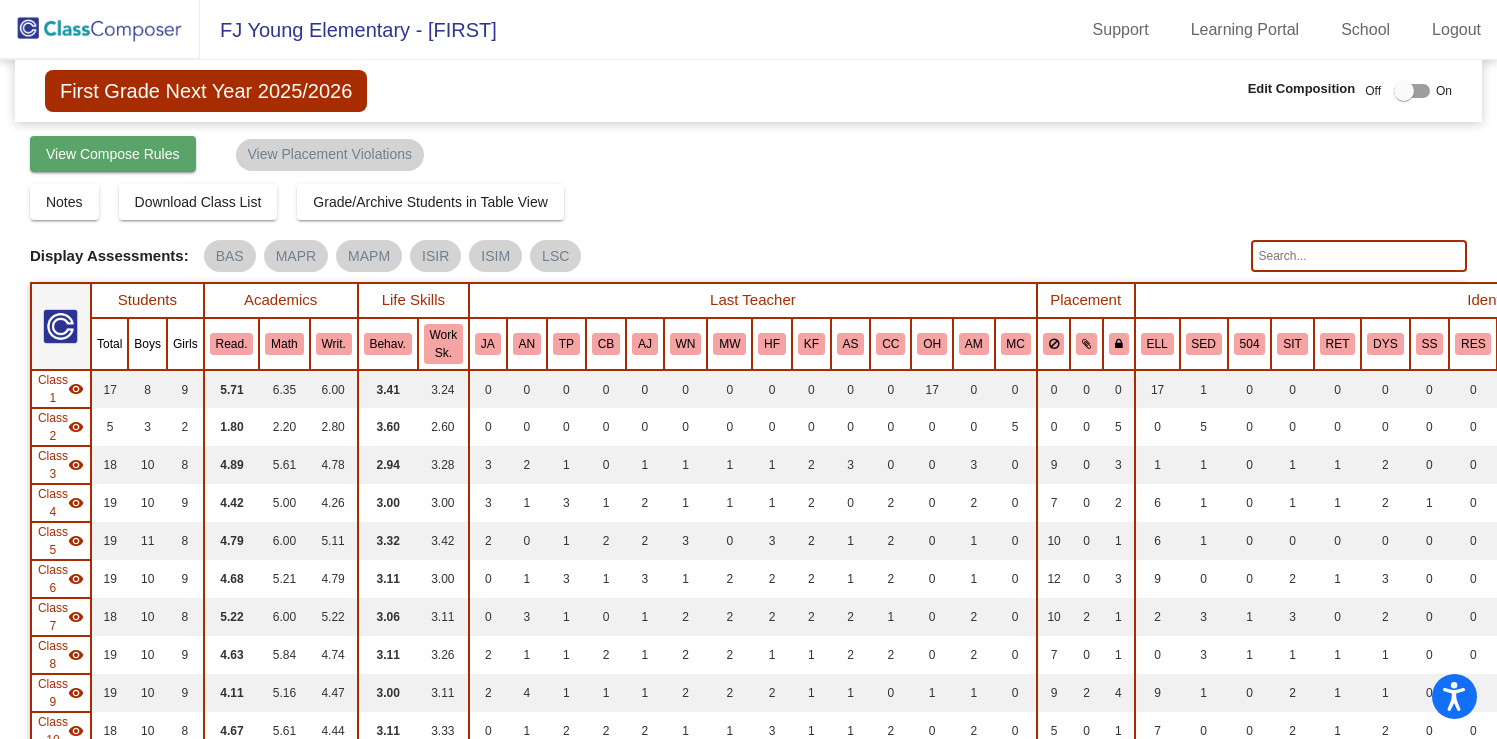 click on "View Compose Rules" 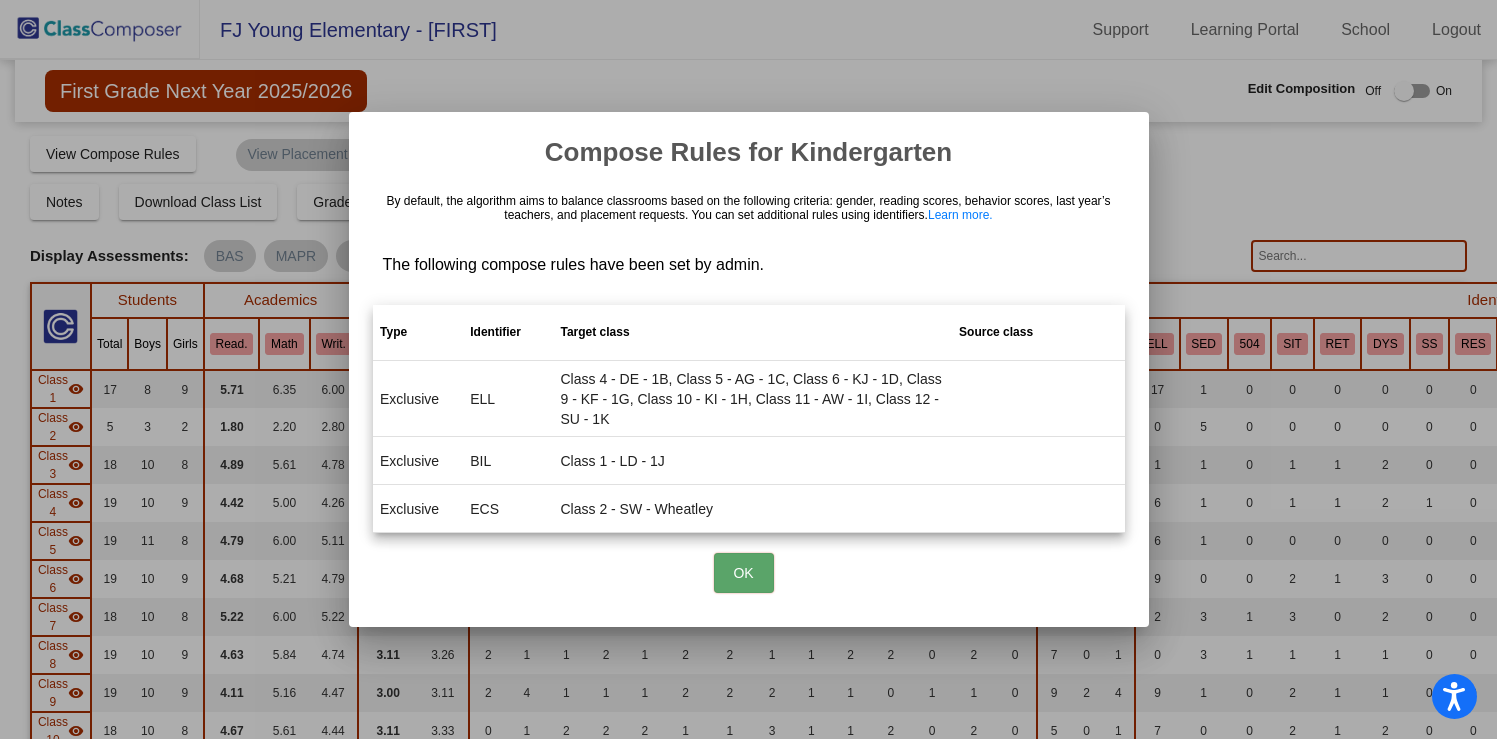 click on "OK" at bounding box center [744, 573] 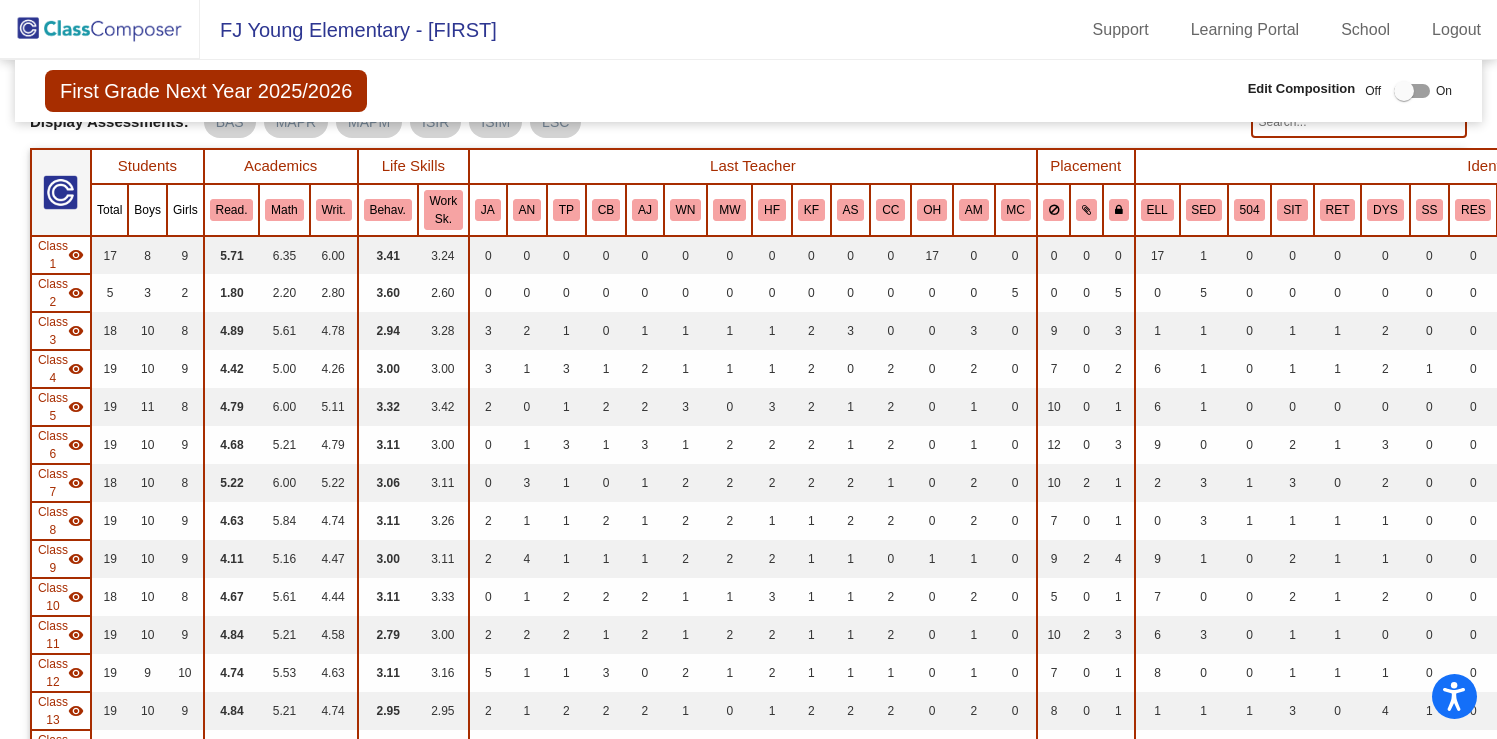 scroll, scrollTop: 0, scrollLeft: 0, axis: both 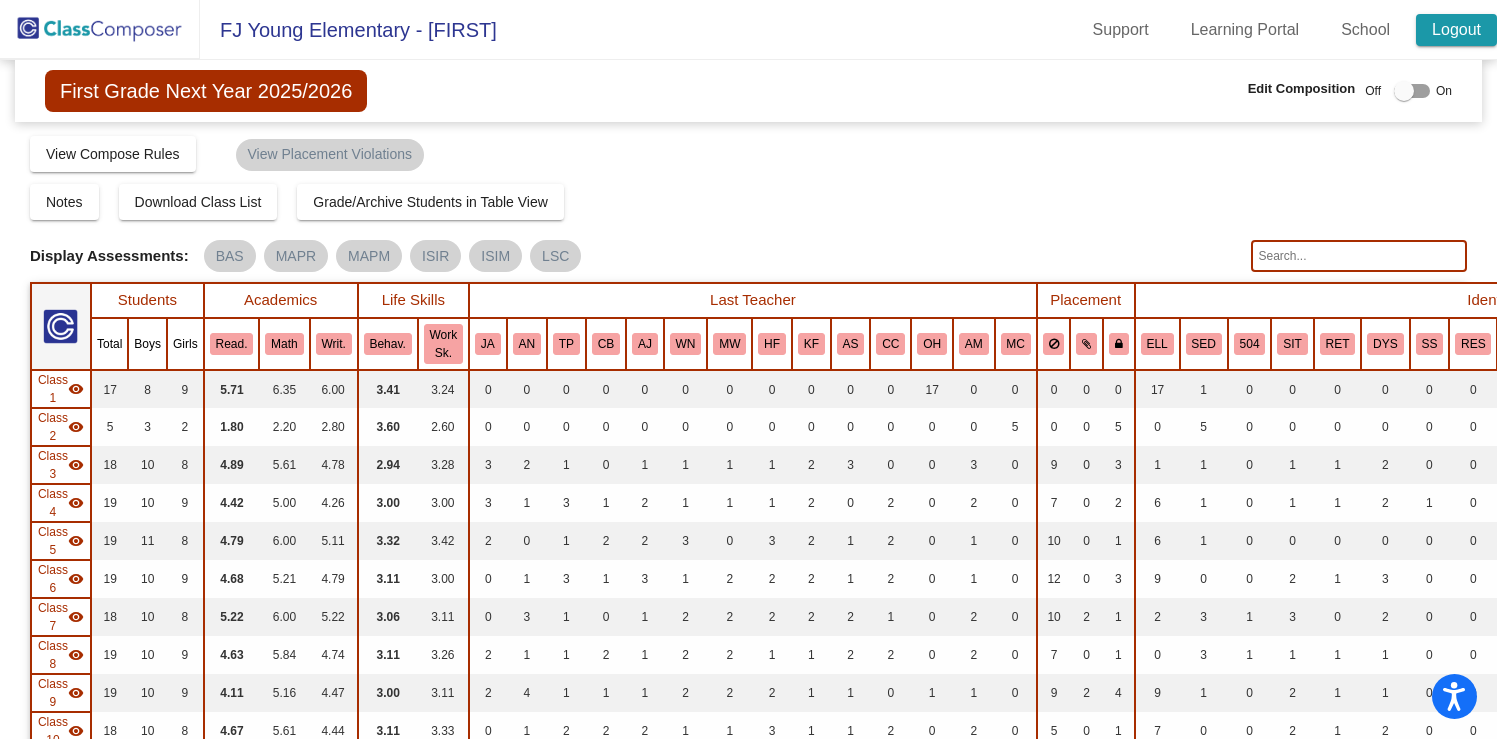 click on "Logout" 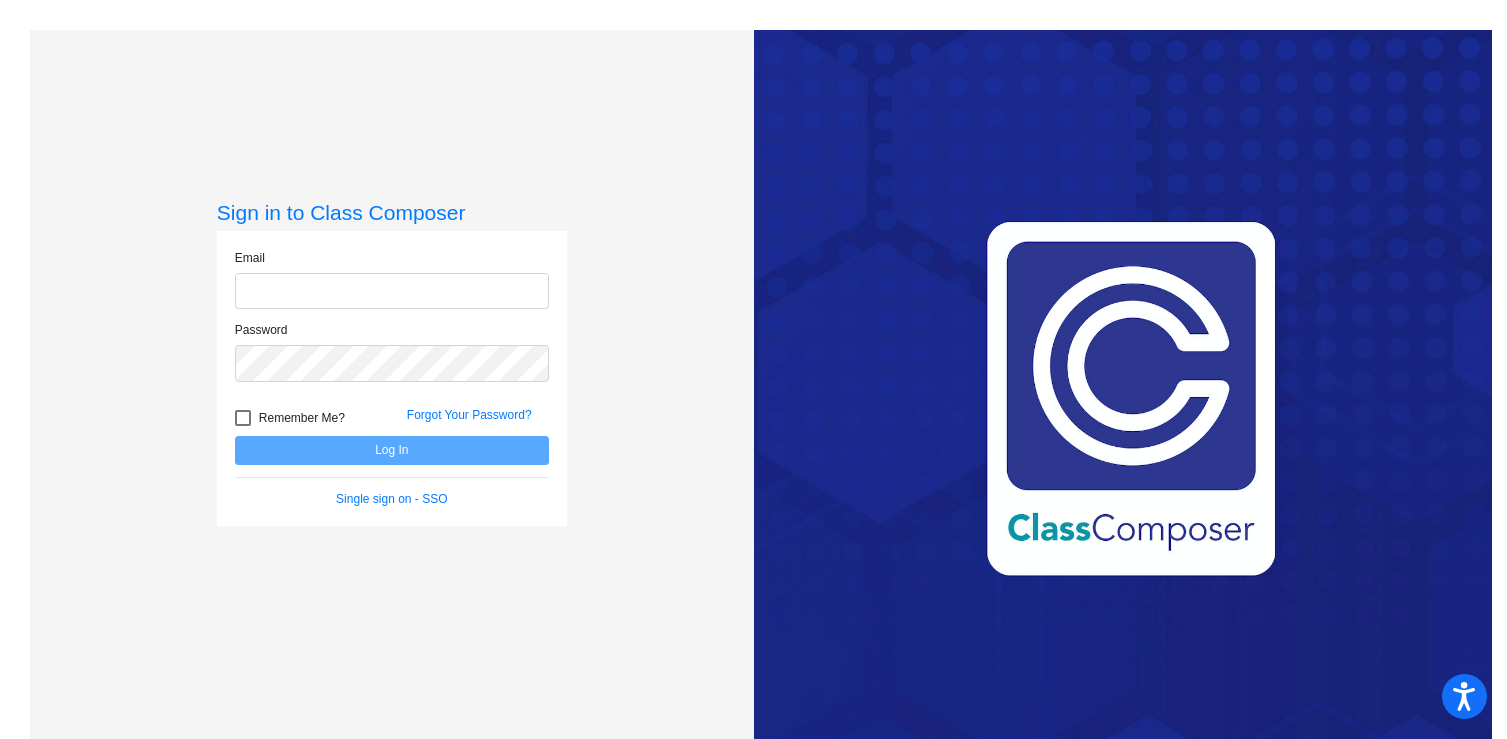 type on "[EMAIL]" 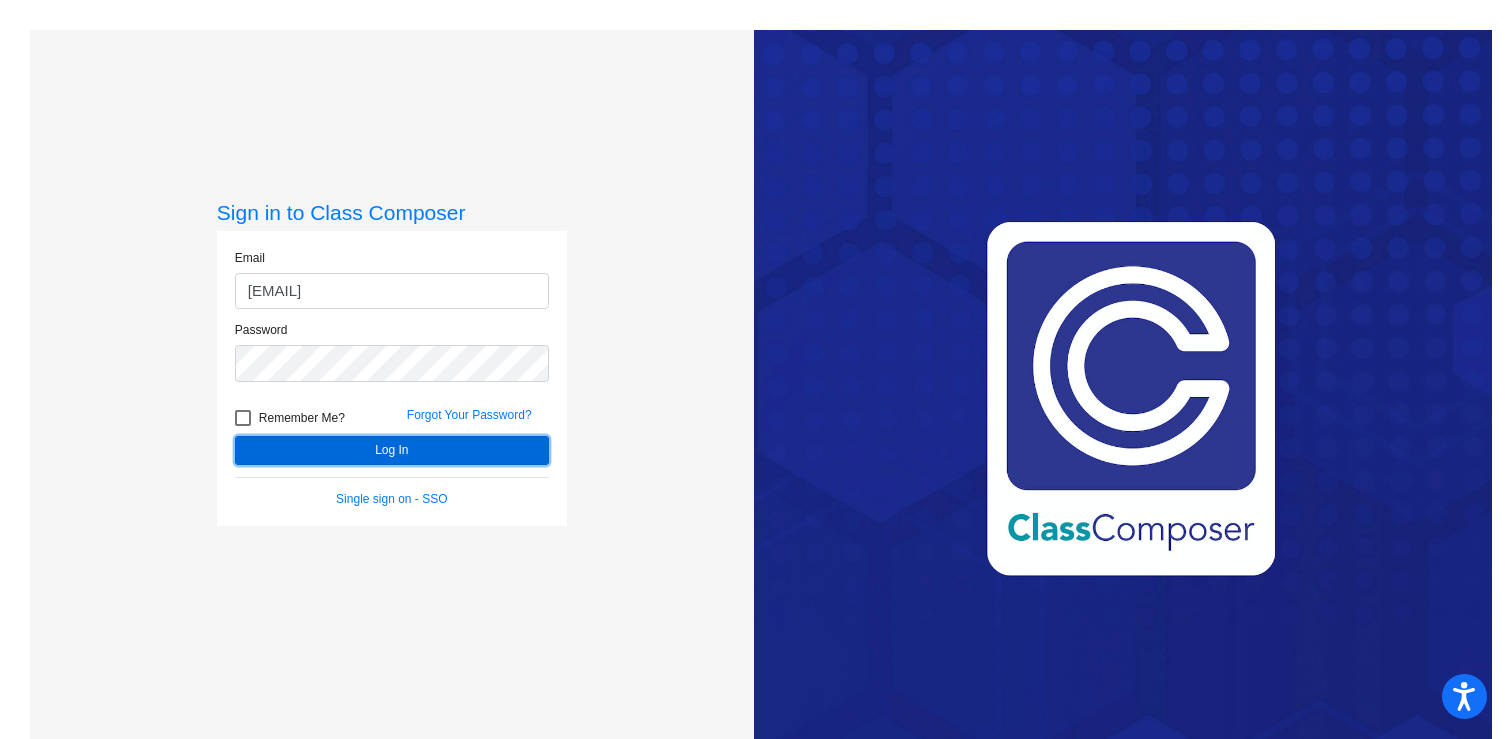 click on "Log In" 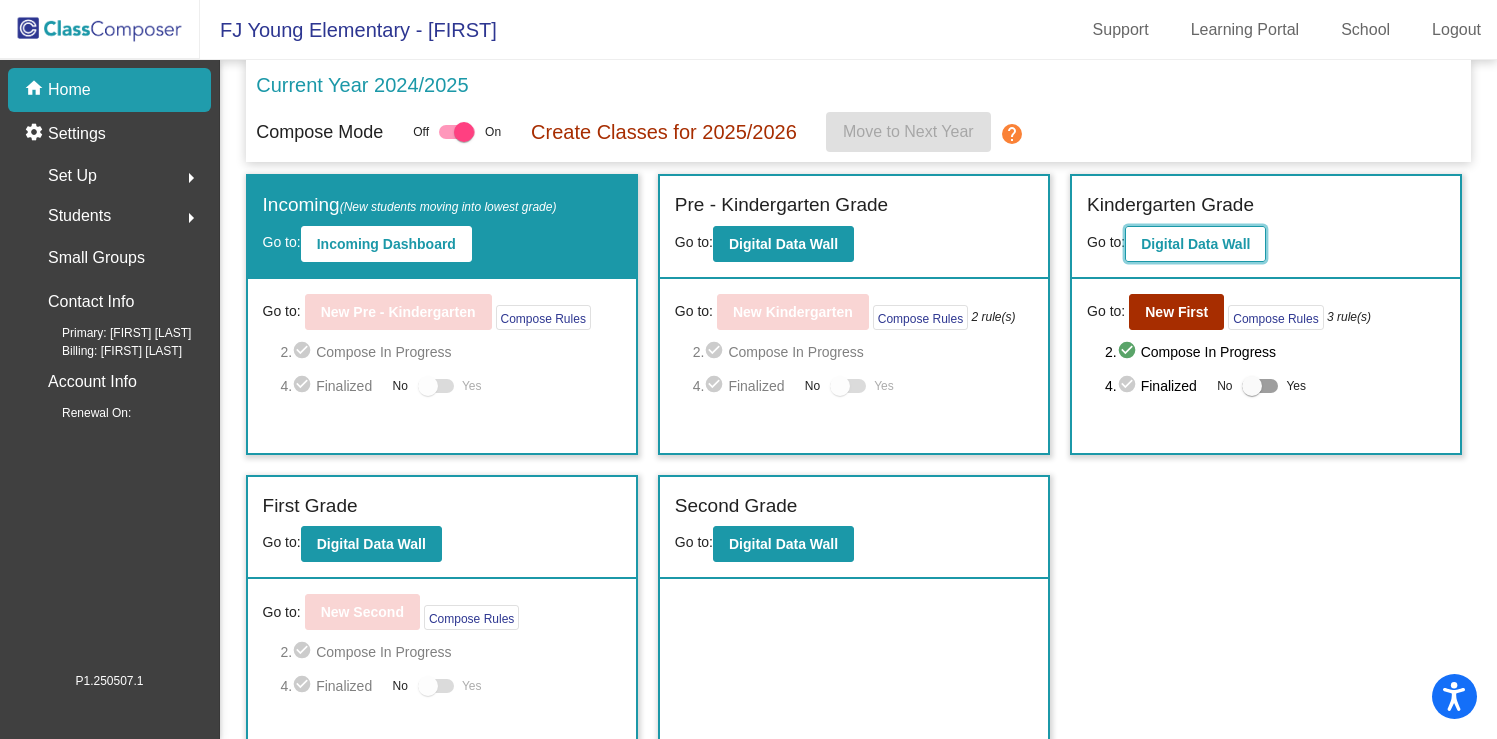 click on "Digital Data Wall" 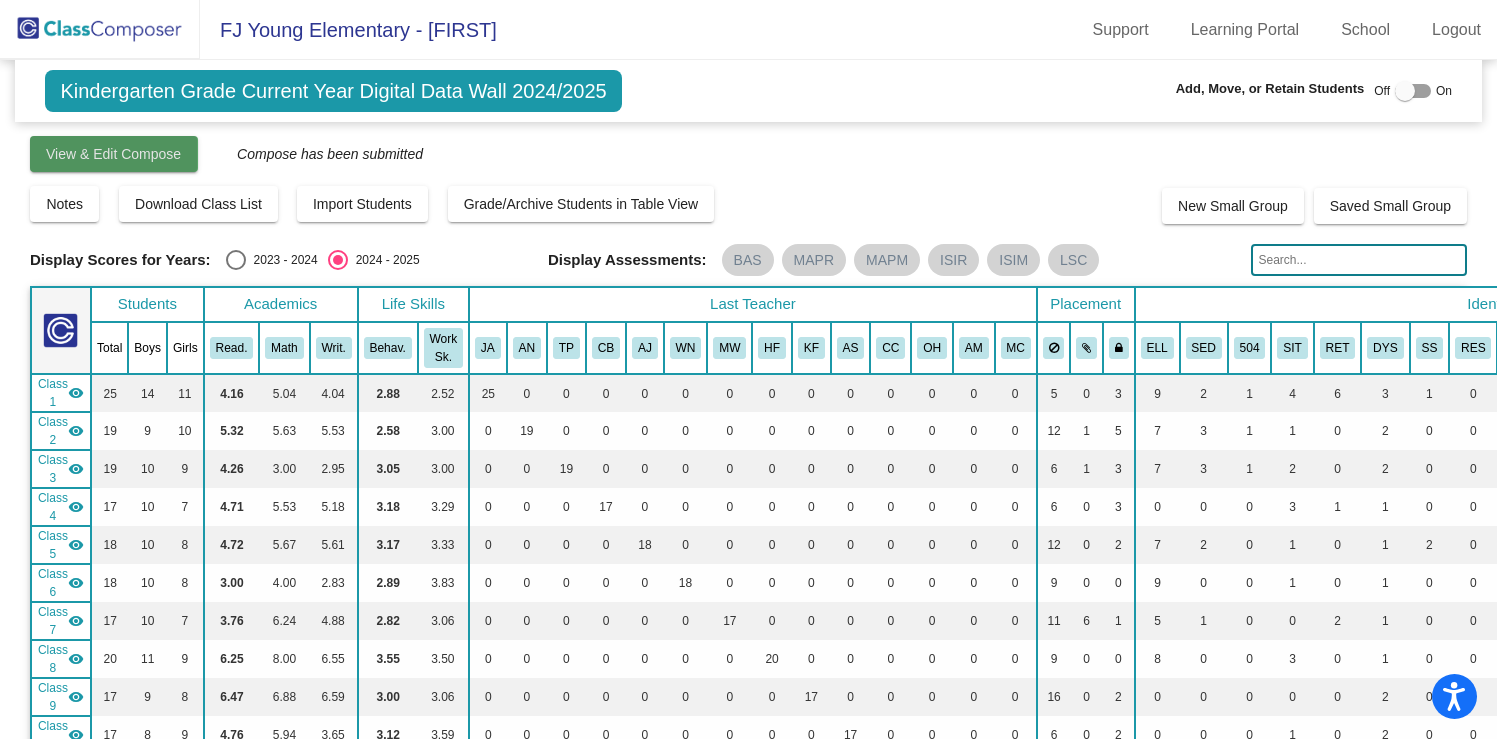 click on "View & Edit Compose" 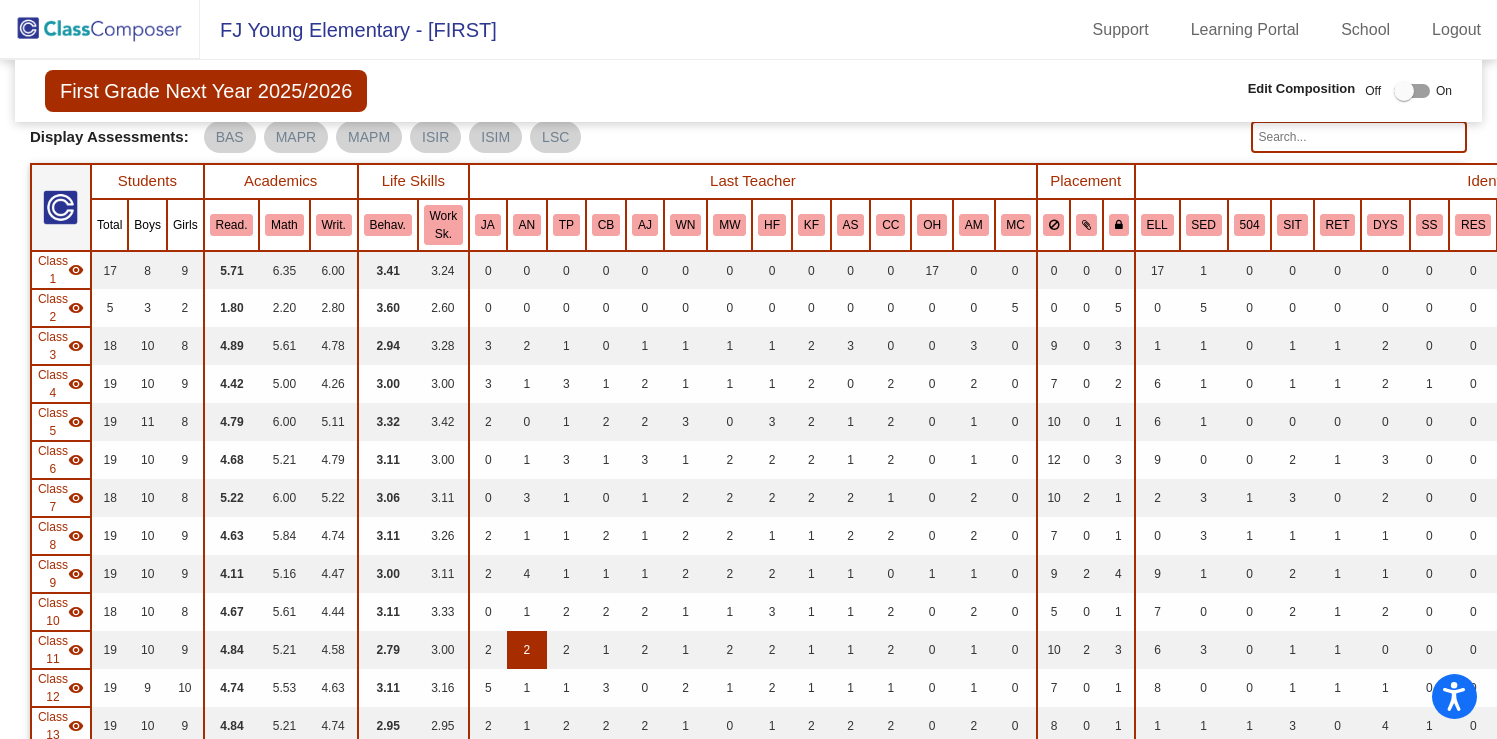 scroll, scrollTop: 0, scrollLeft: 0, axis: both 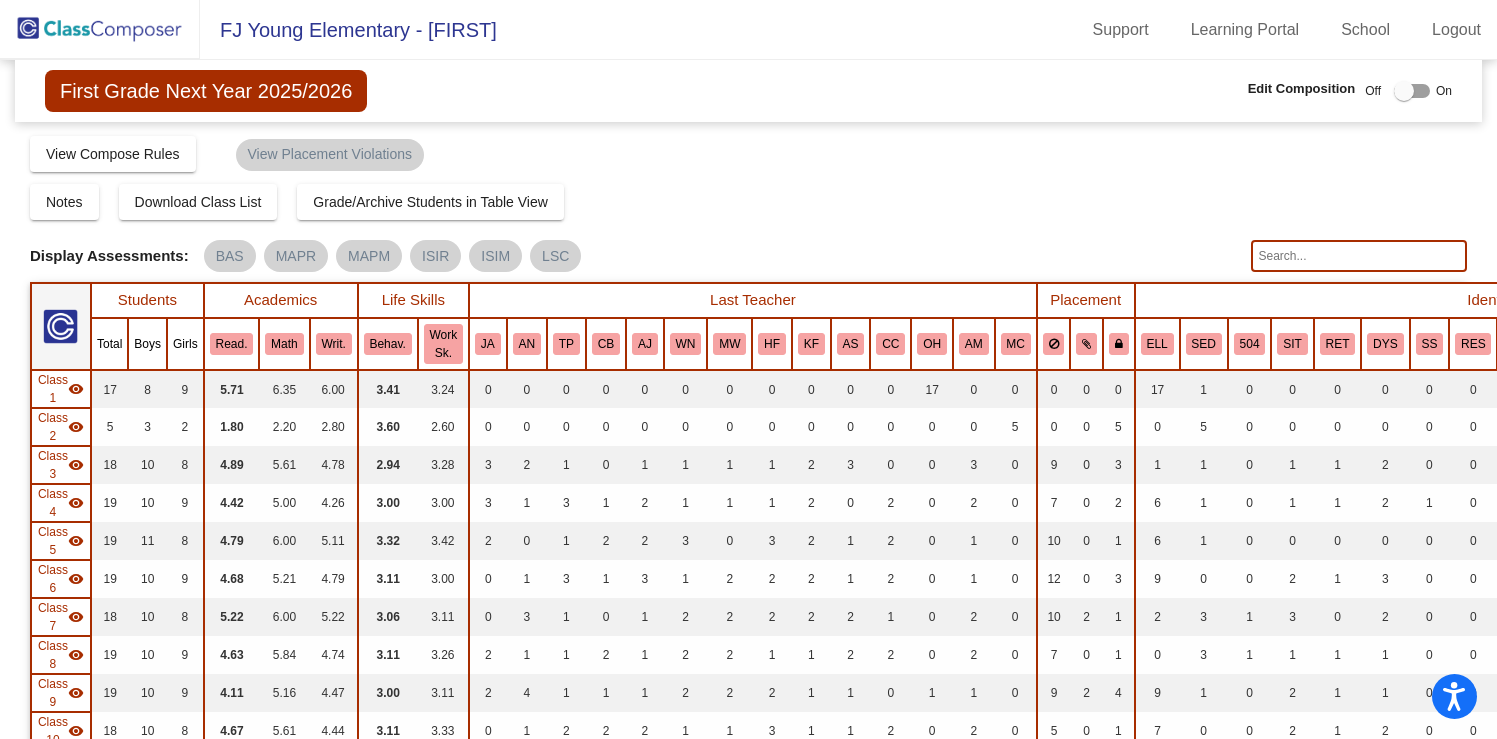 click on "Off   On" 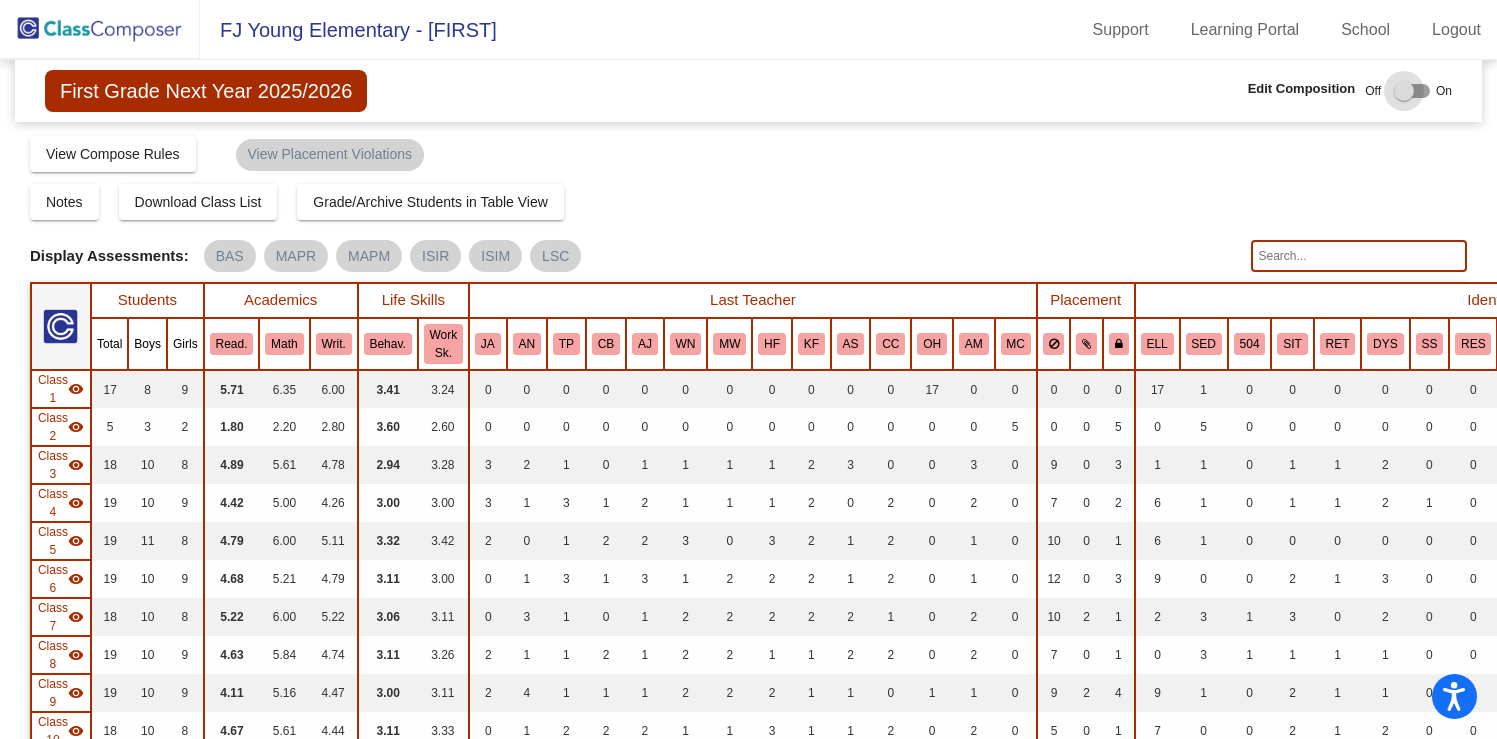 click at bounding box center [1412, 91] 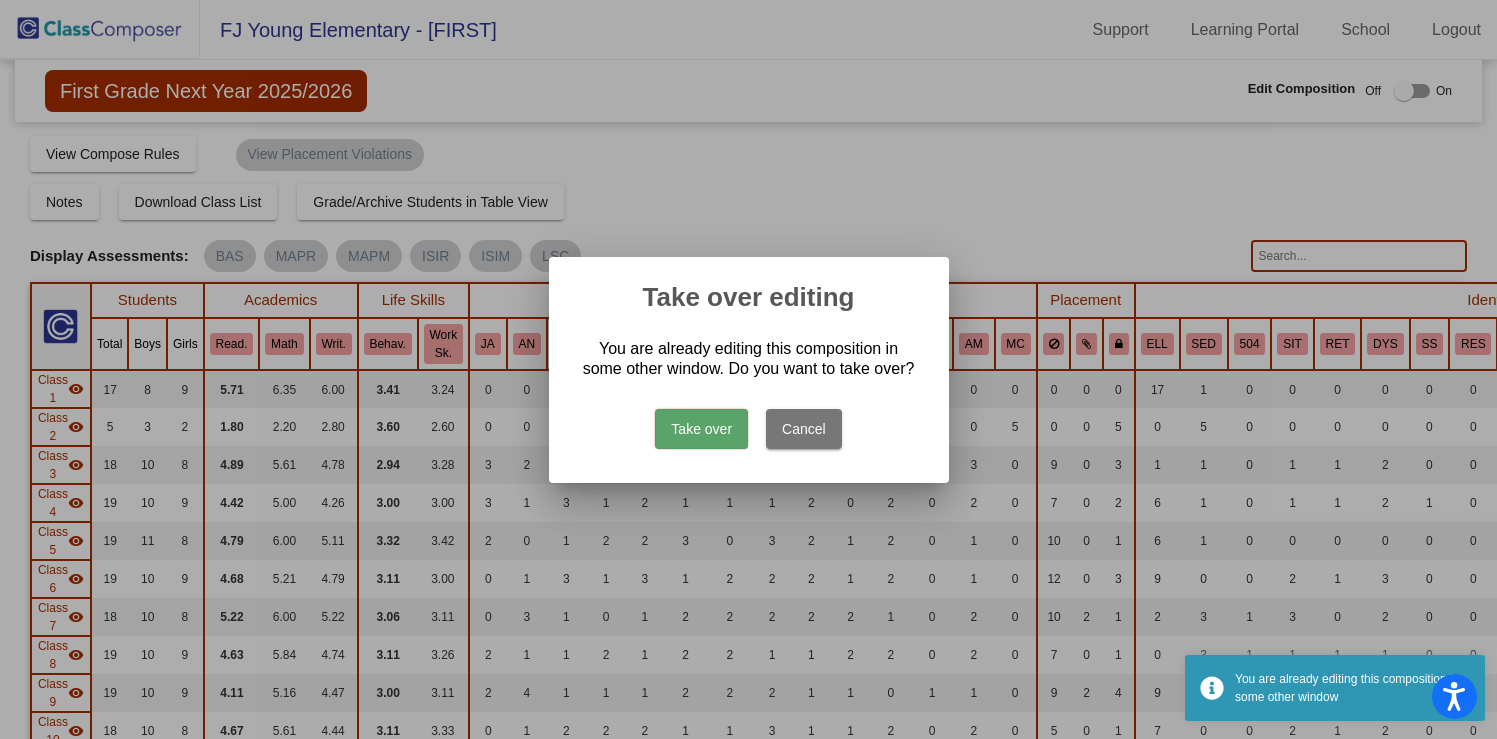 click on "Take over" at bounding box center (701, 429) 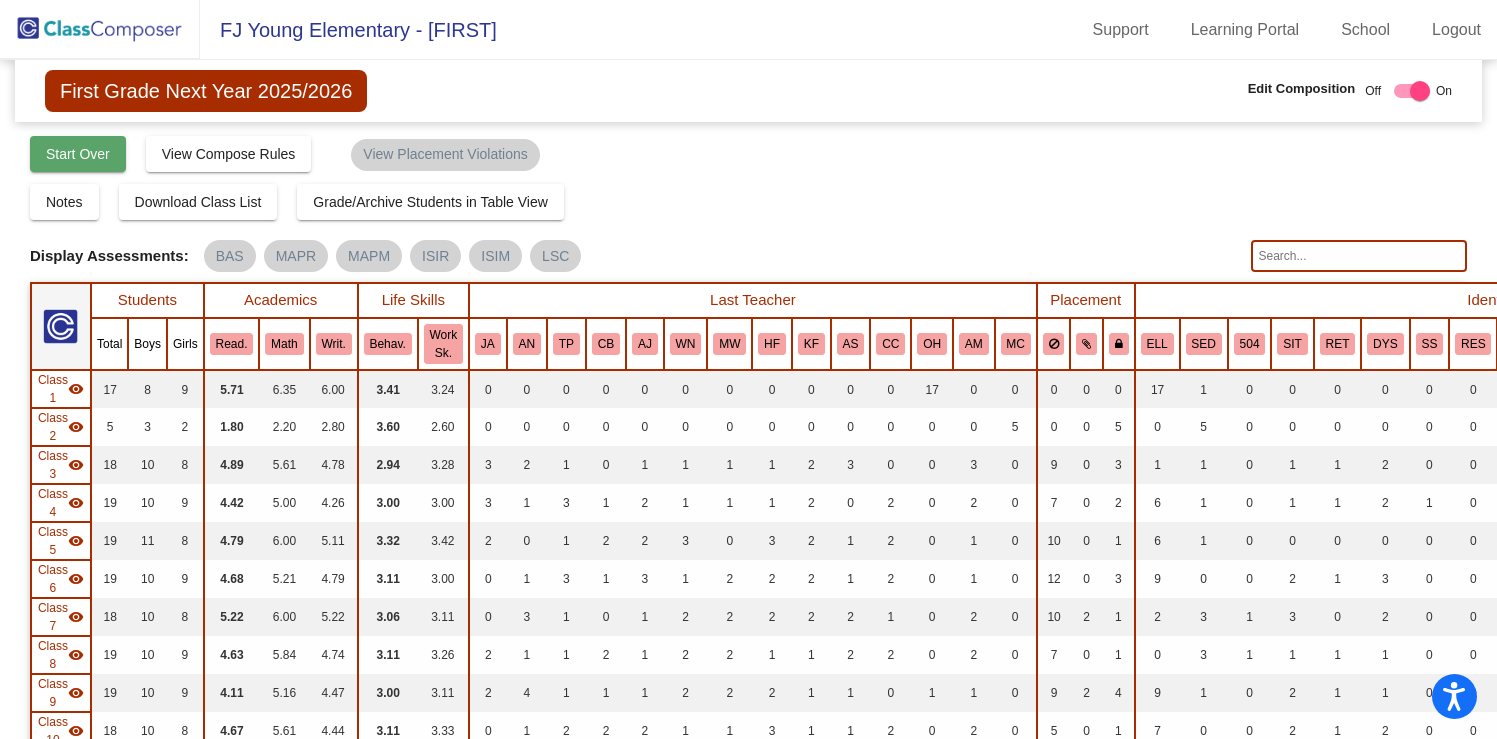 click on "Start Over" 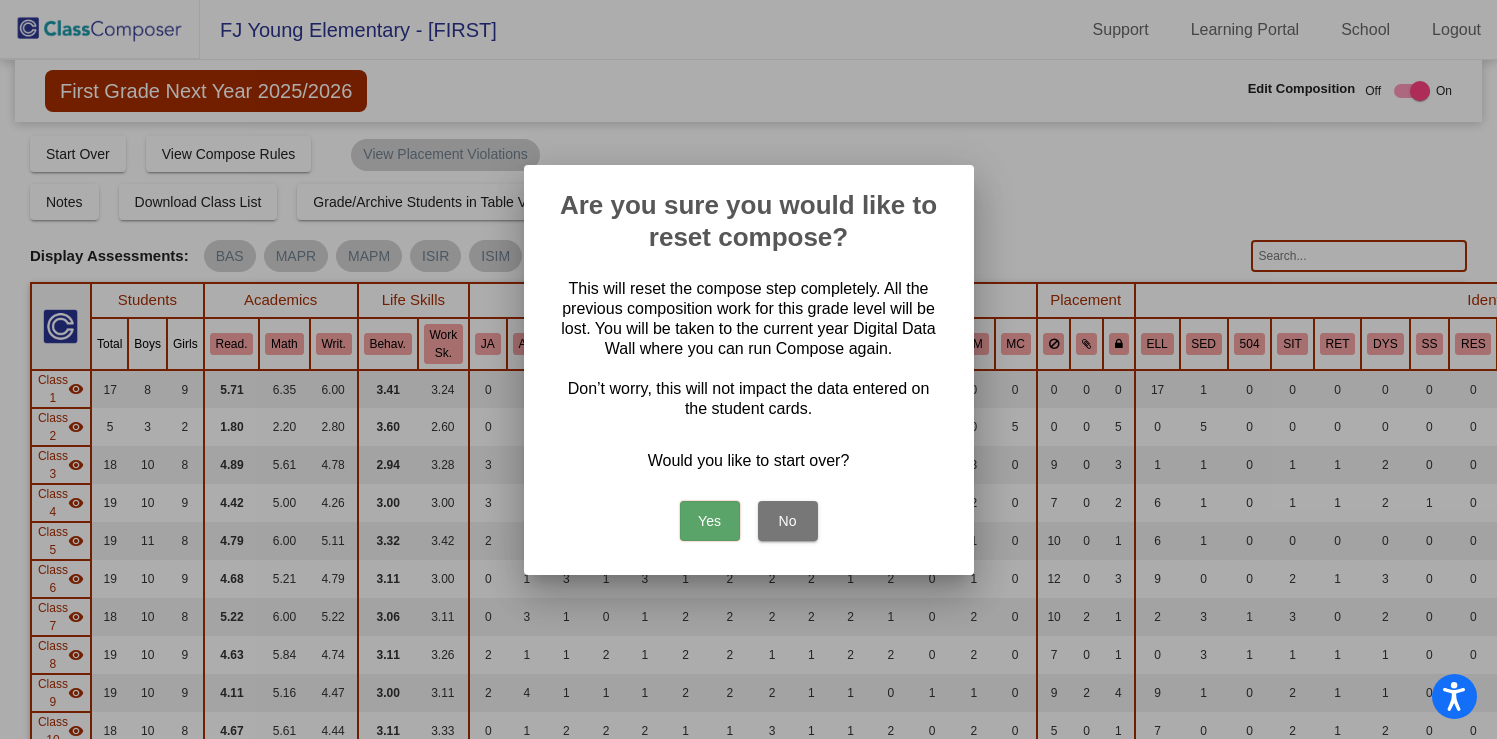 click on "Yes" at bounding box center (710, 521) 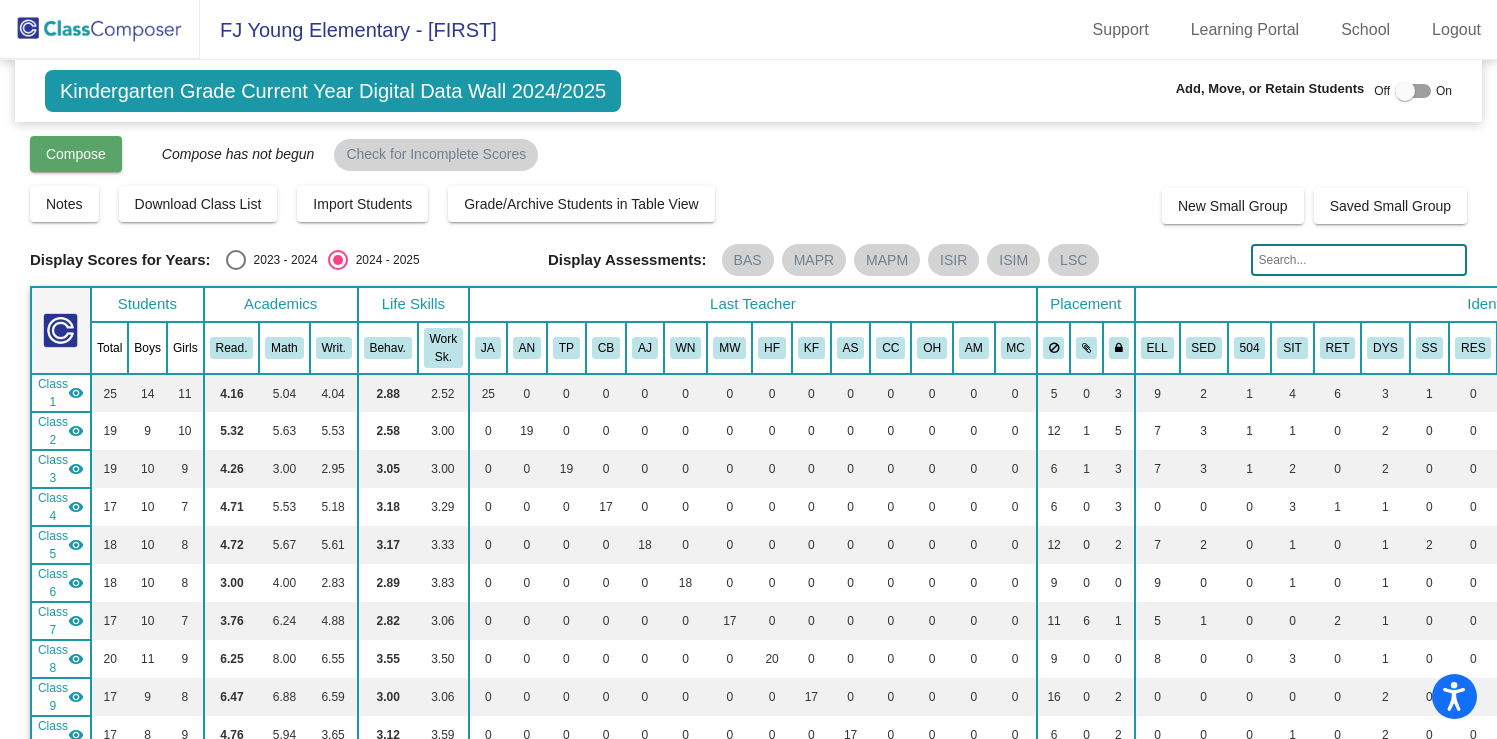 click on "Compose" 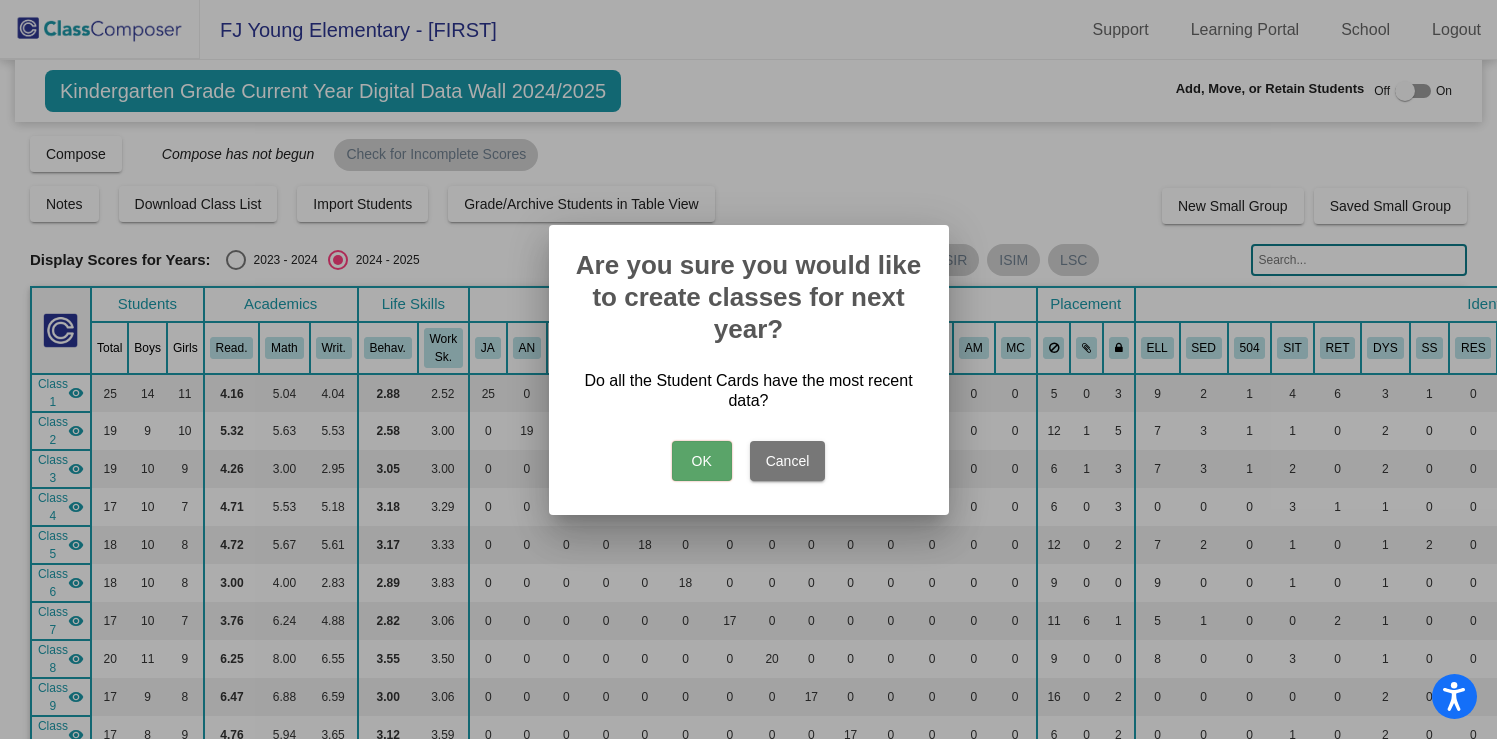 click on "OK" at bounding box center [702, 461] 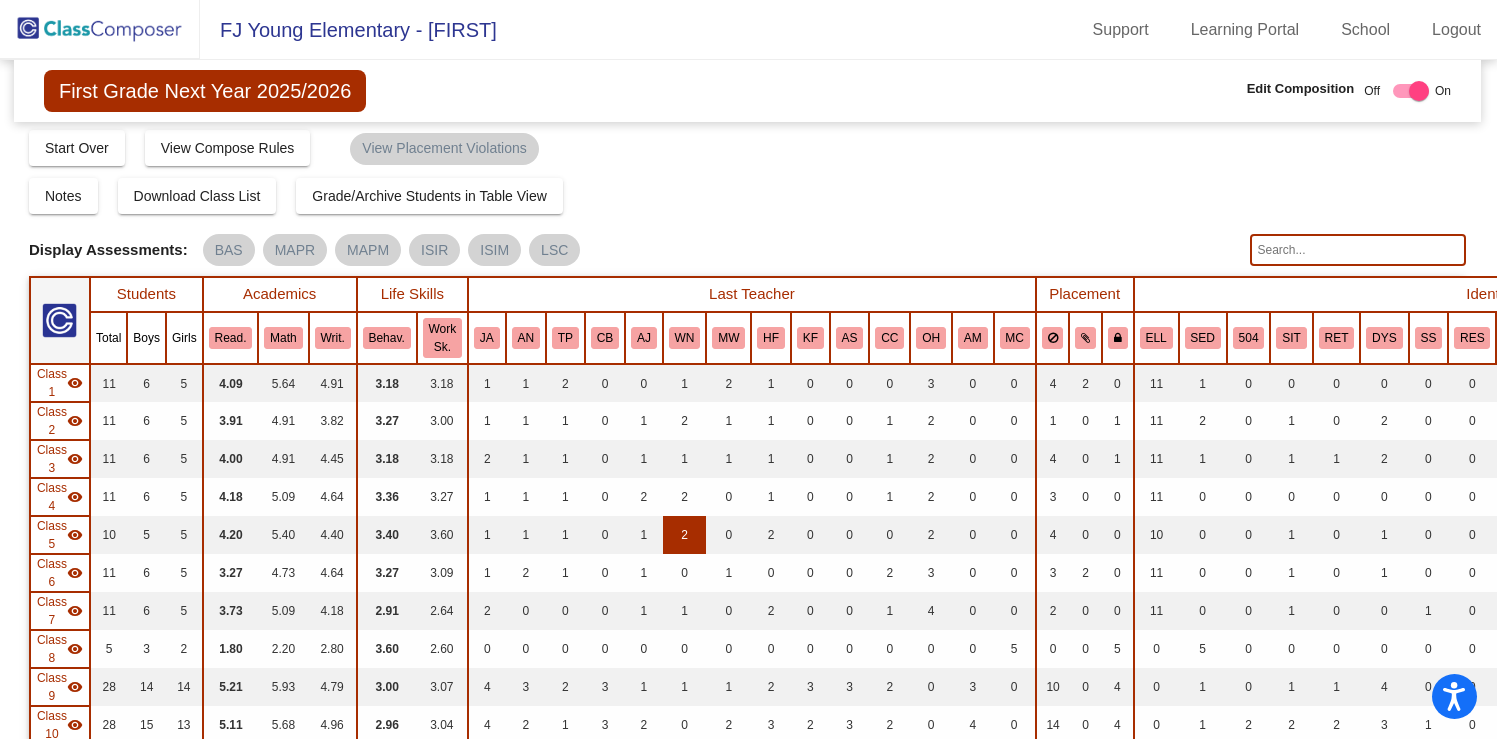 scroll, scrollTop: 0, scrollLeft: 1, axis: horizontal 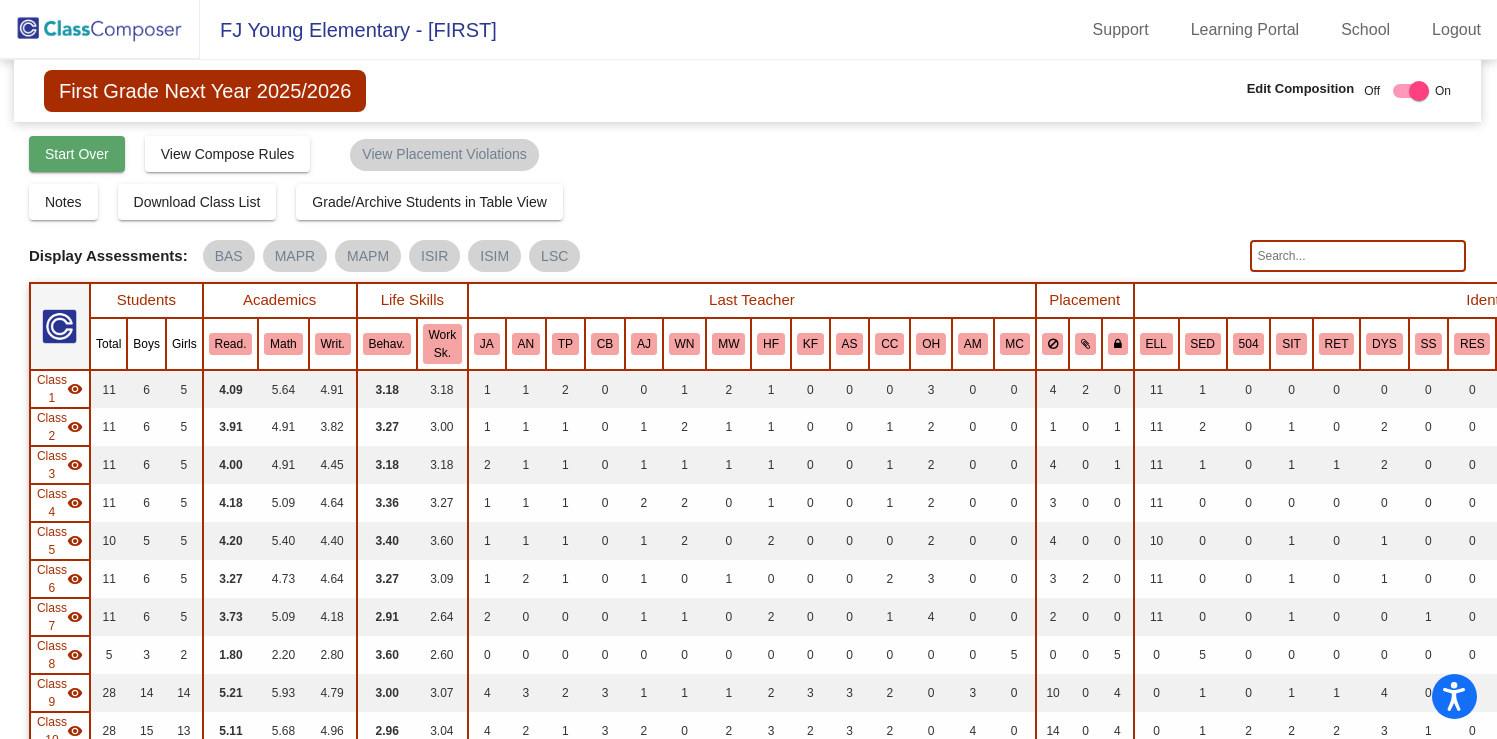 click on "Start Over" 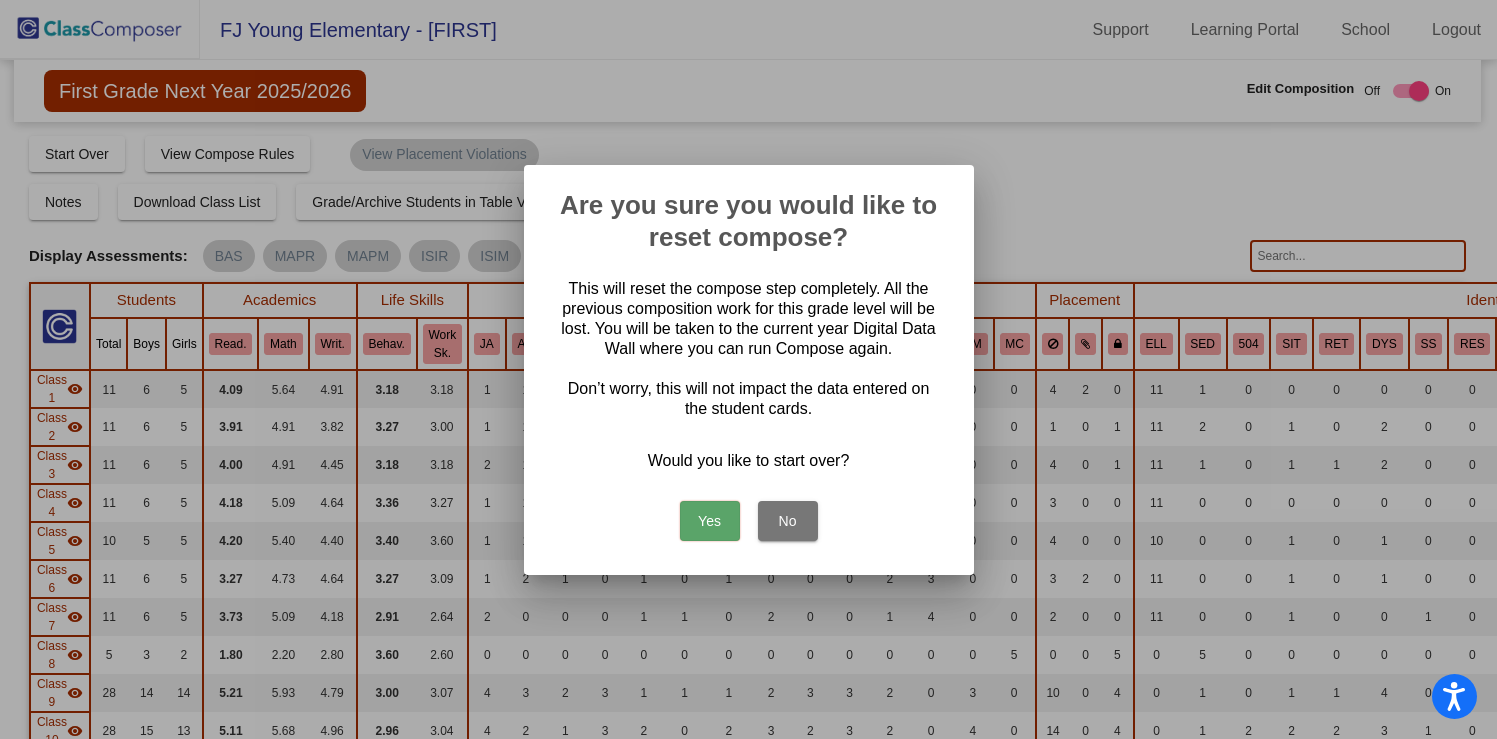 click on "Yes" at bounding box center (710, 521) 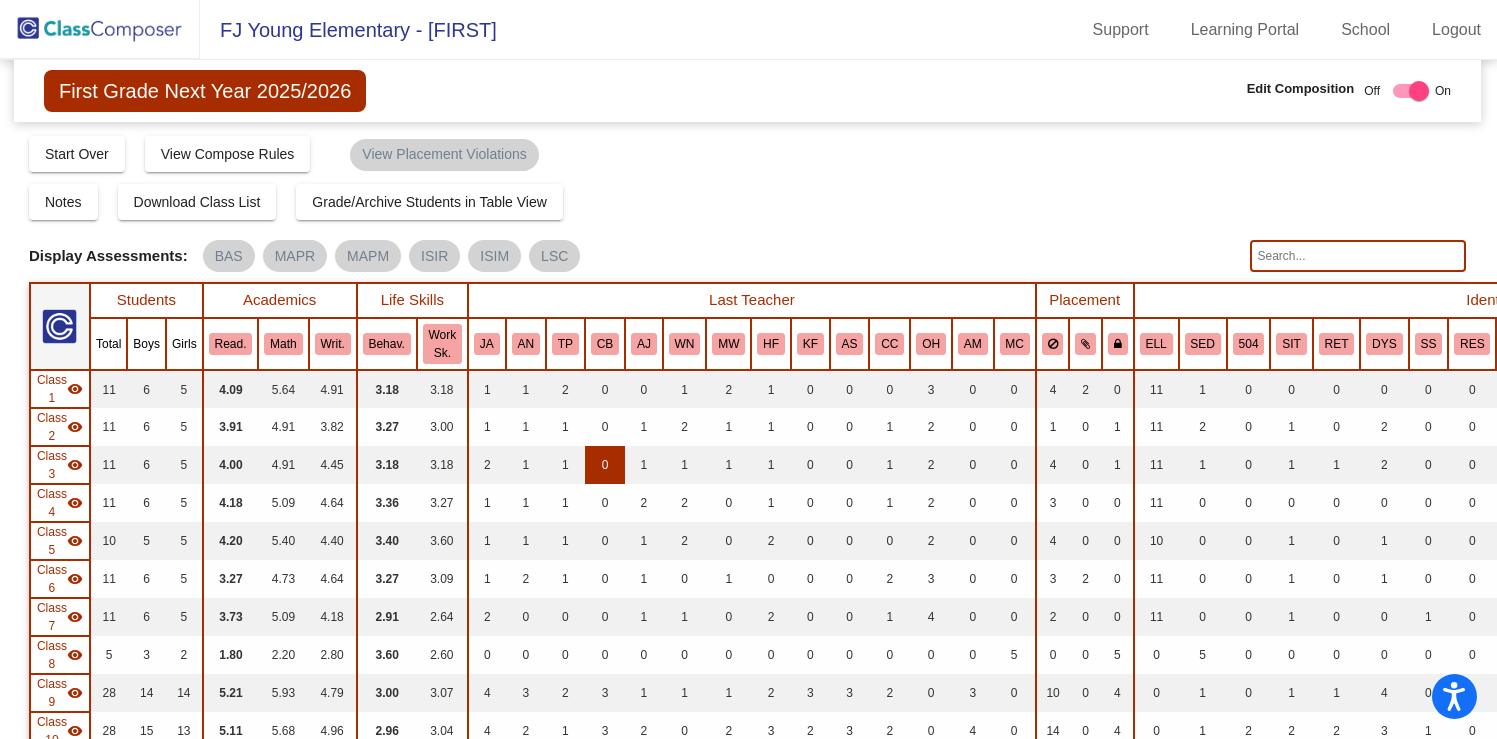 scroll, scrollTop: 0, scrollLeft: 0, axis: both 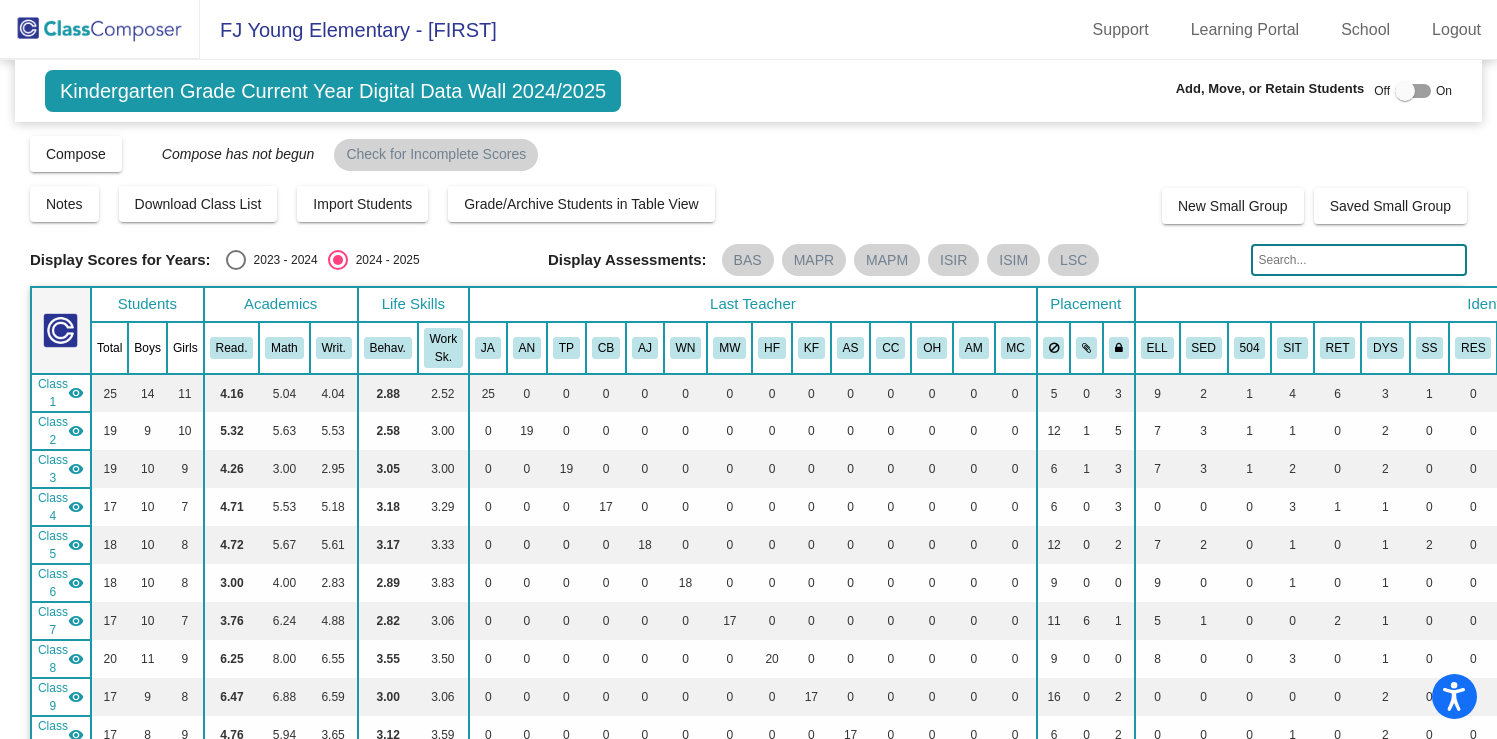 click 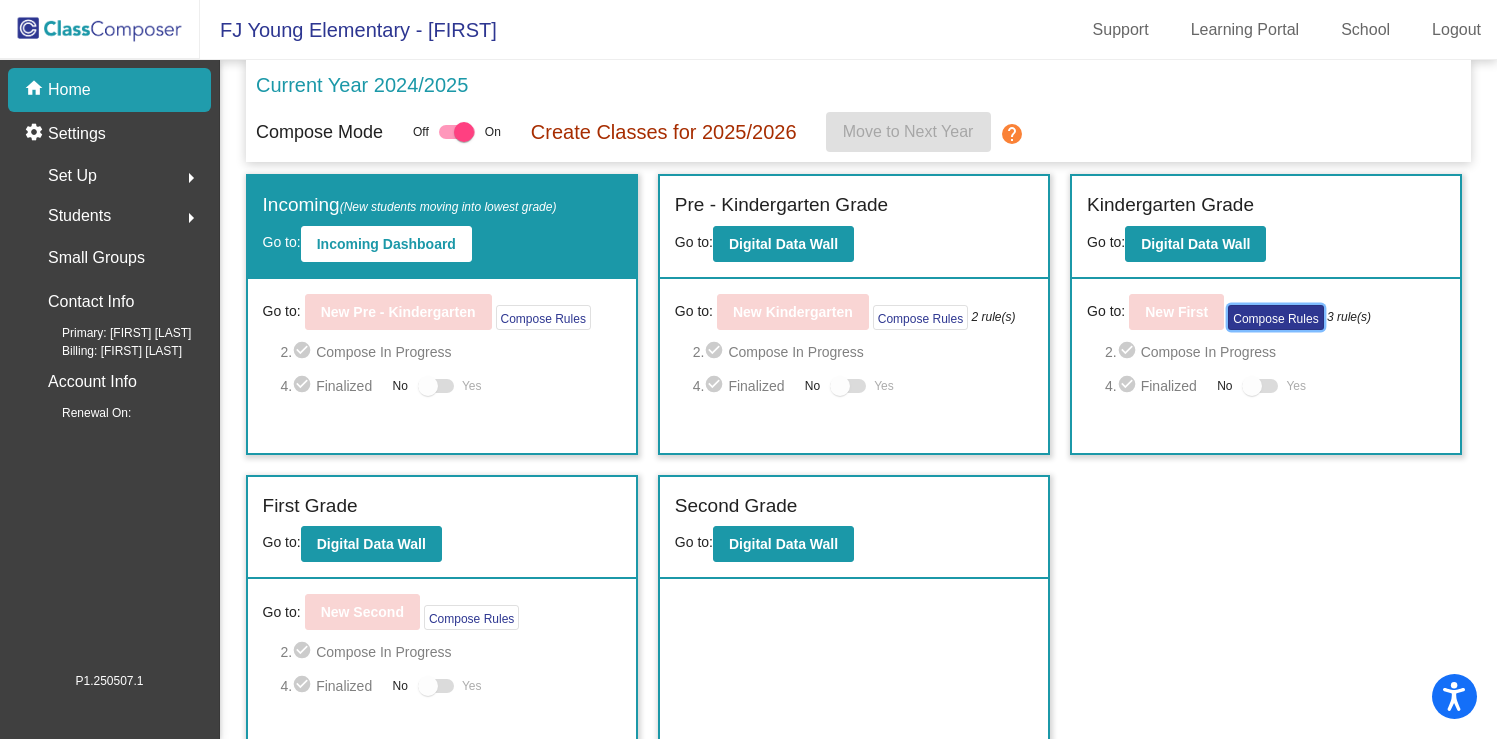 click on "Compose Rules" 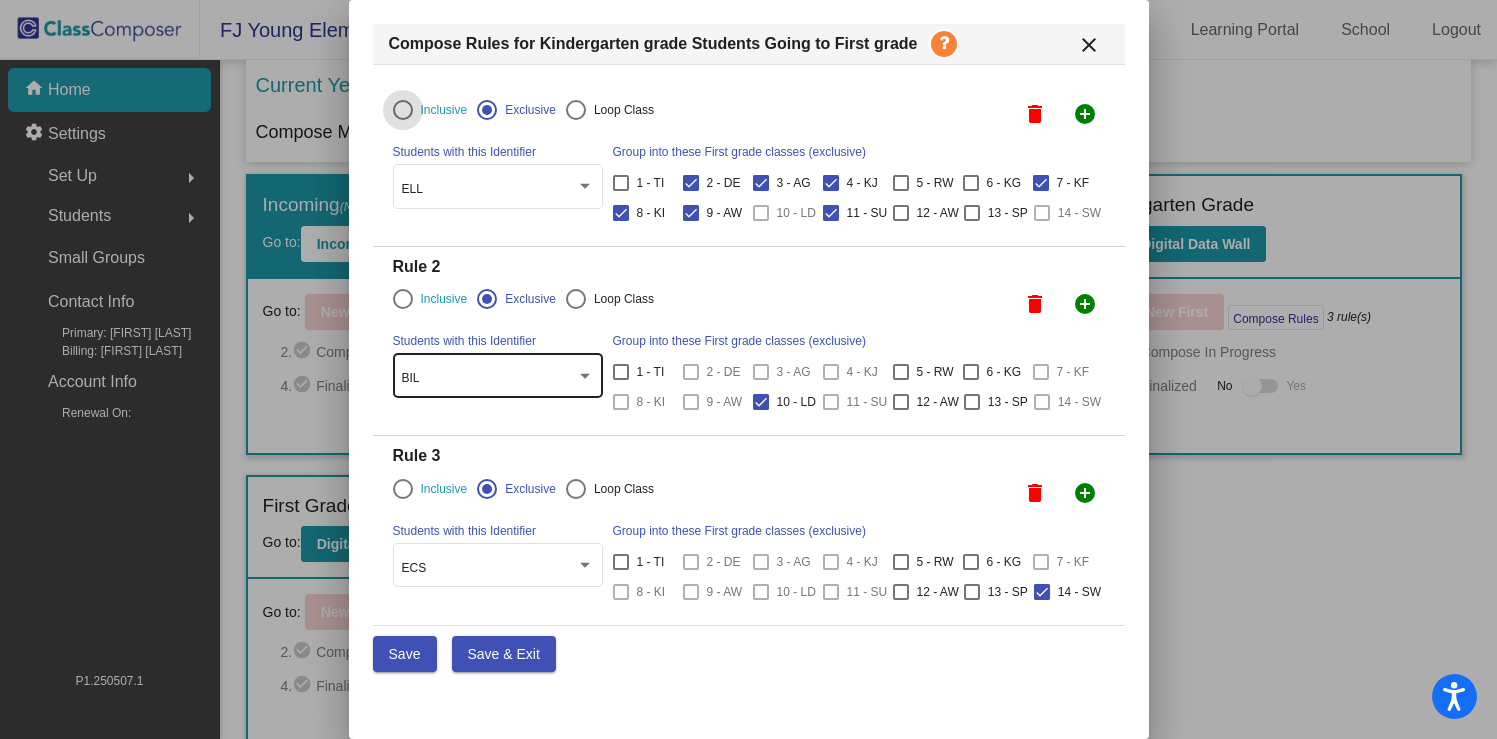 scroll, scrollTop: 0, scrollLeft: 0, axis: both 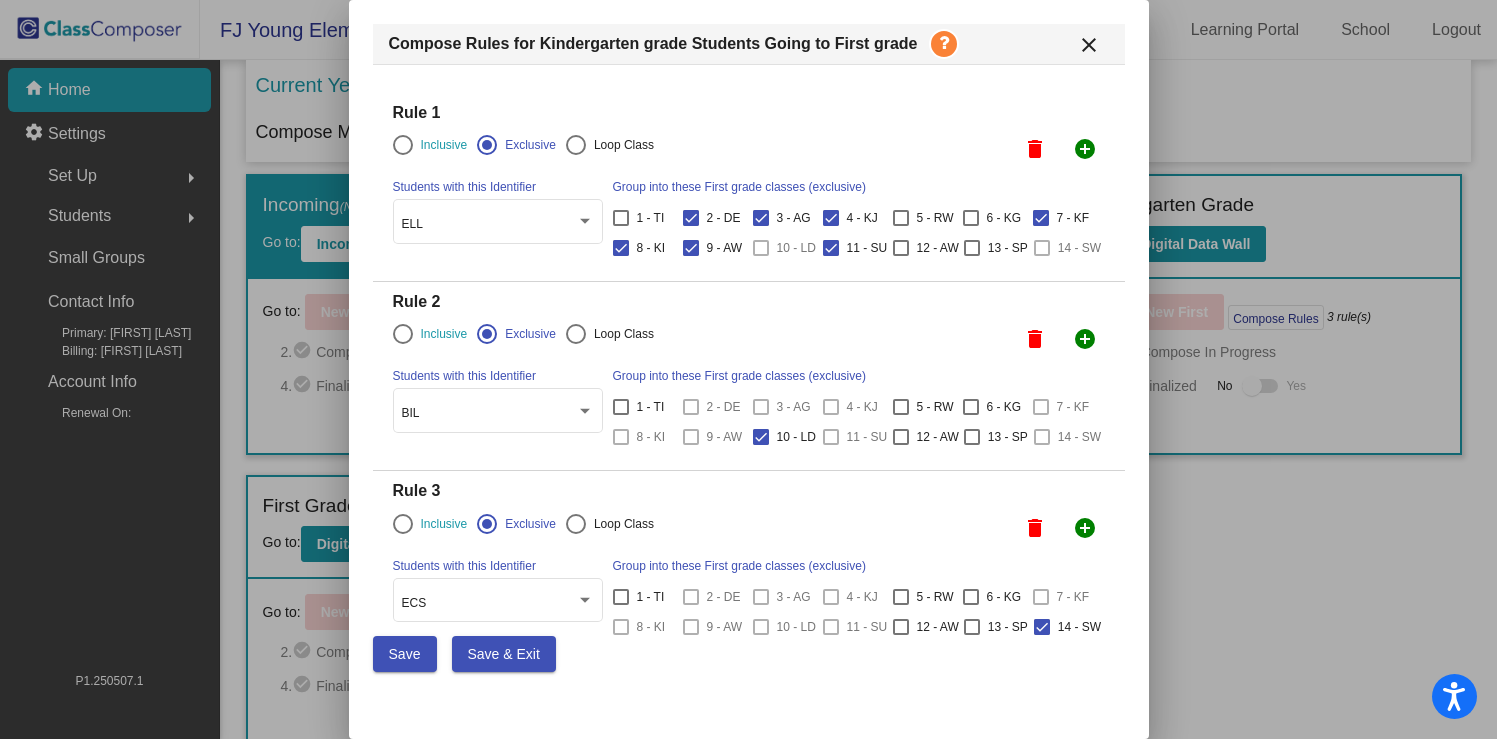 click at bounding box center [403, 145] 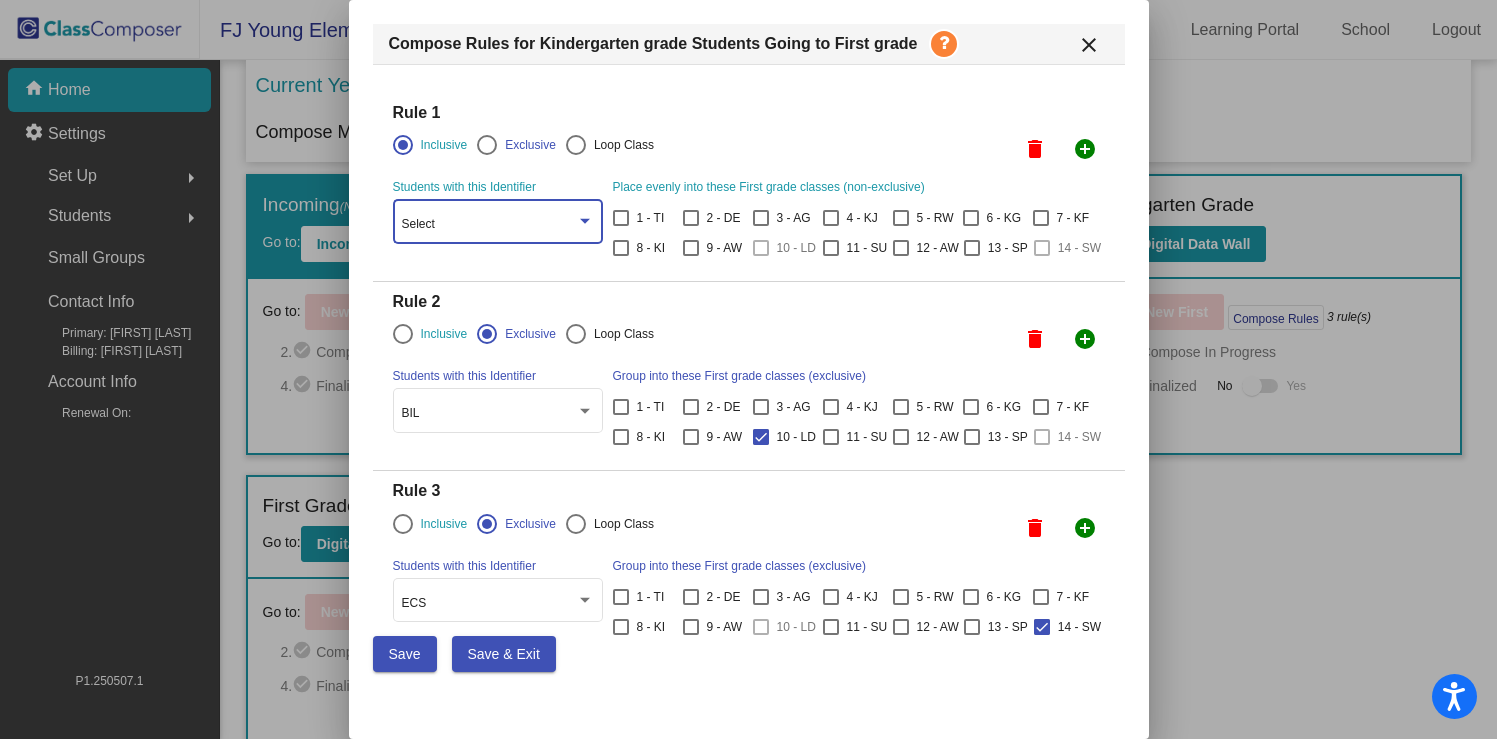 click on "Select" at bounding box center (489, 225) 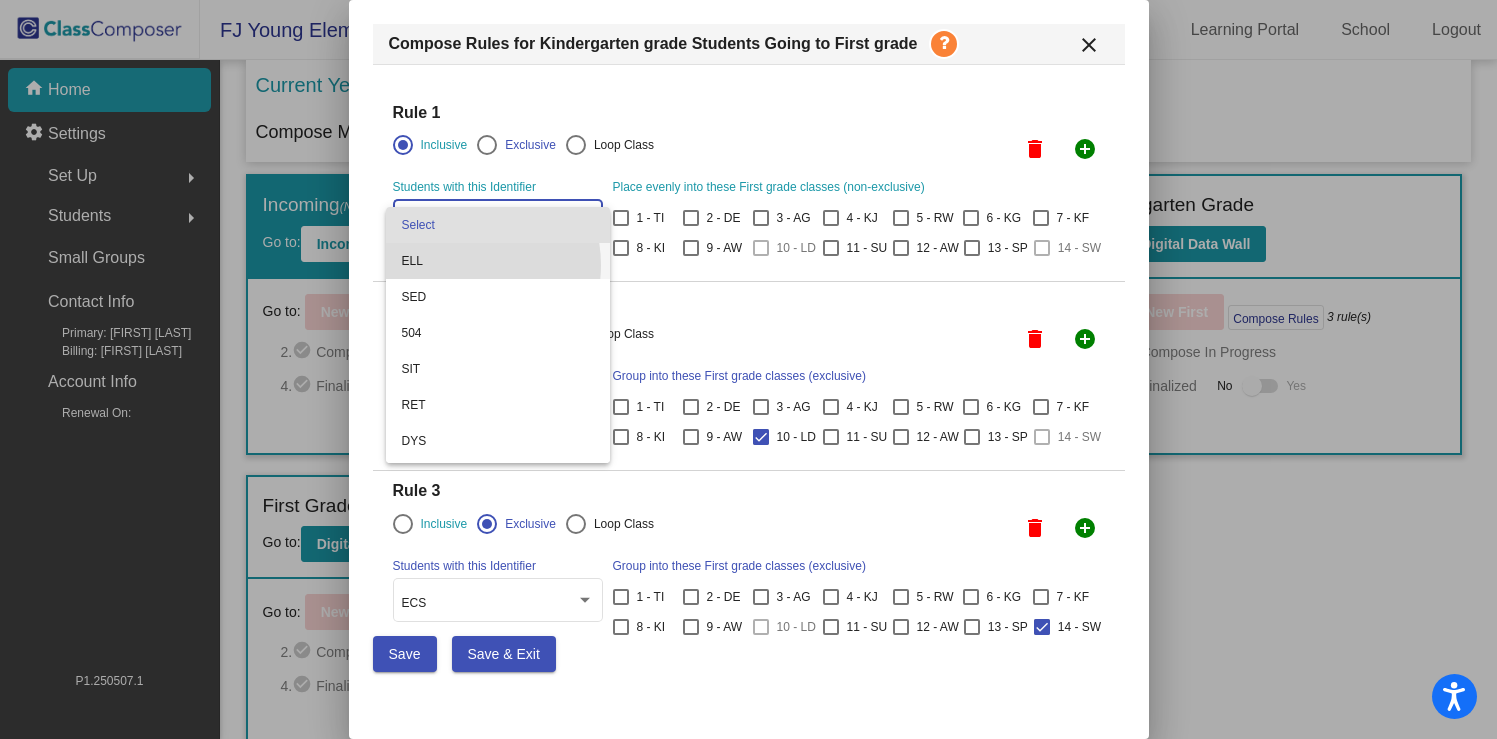 click on "ELL" at bounding box center (498, 261) 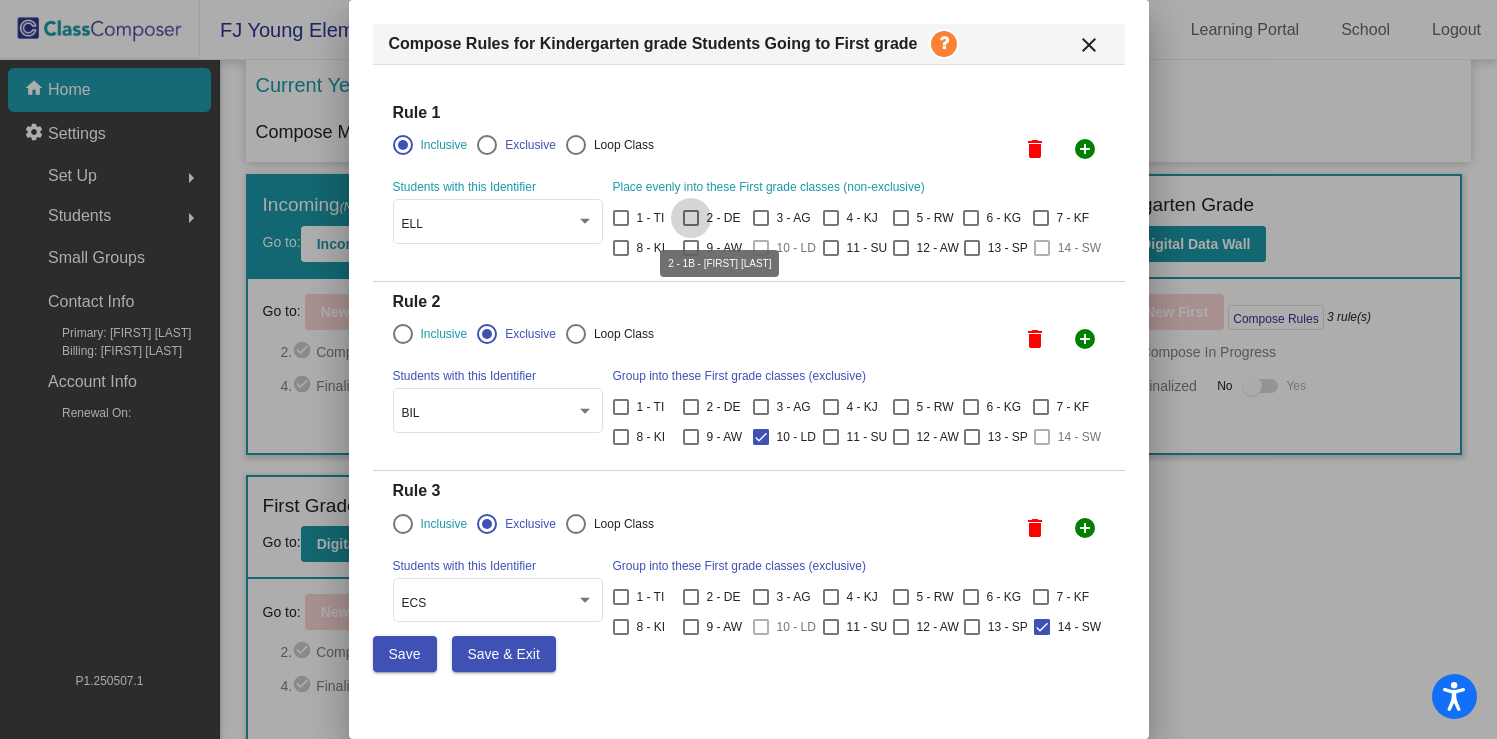 click at bounding box center (691, 218) 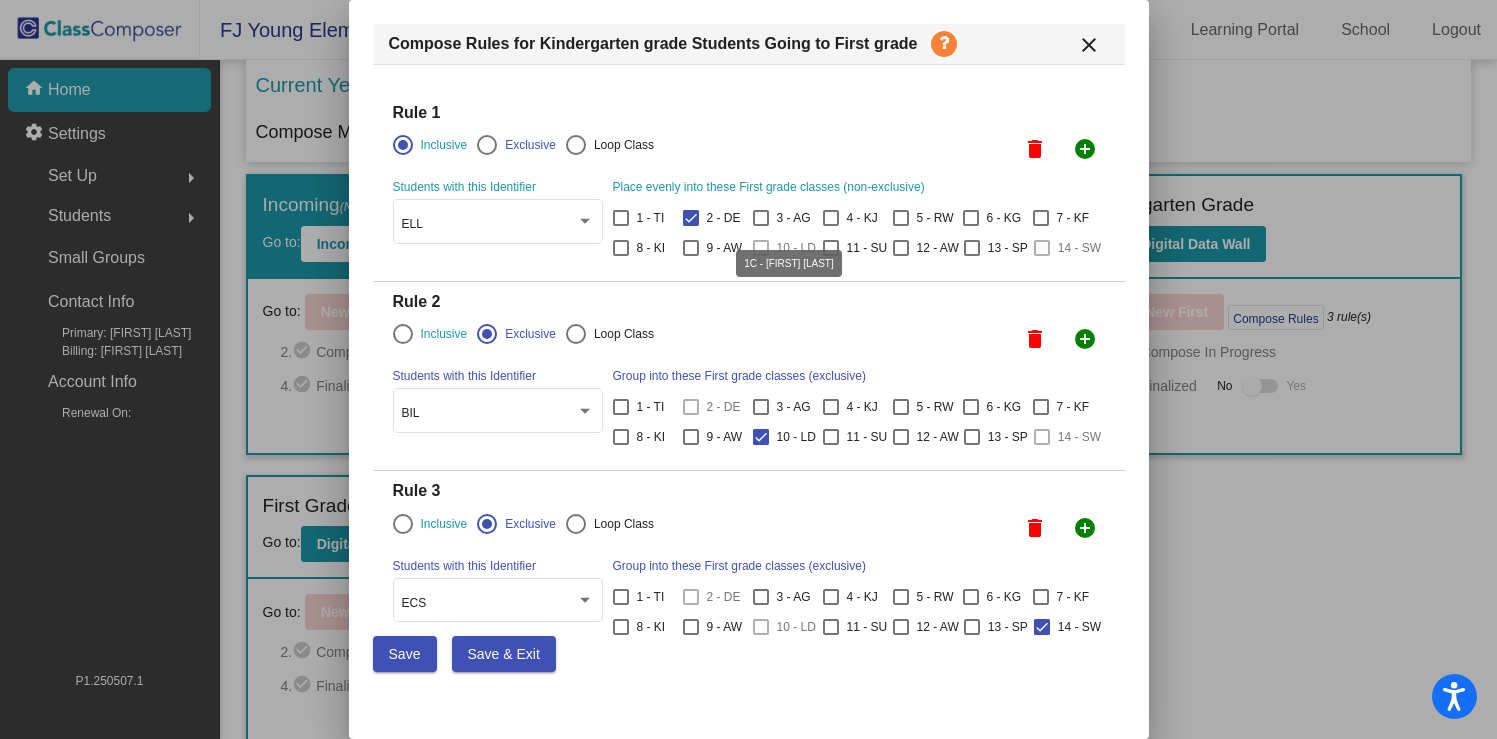 click at bounding box center [761, 218] 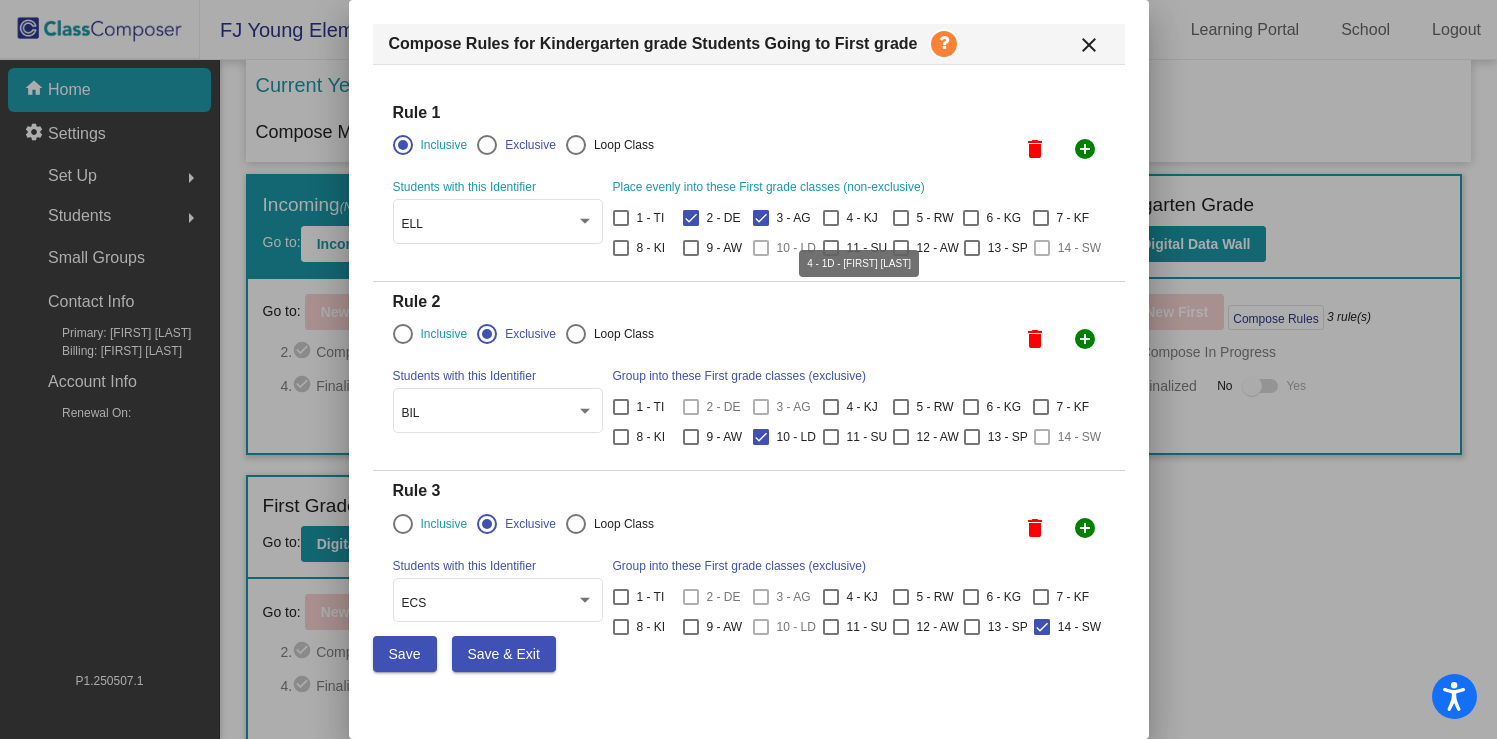 click at bounding box center [831, 218] 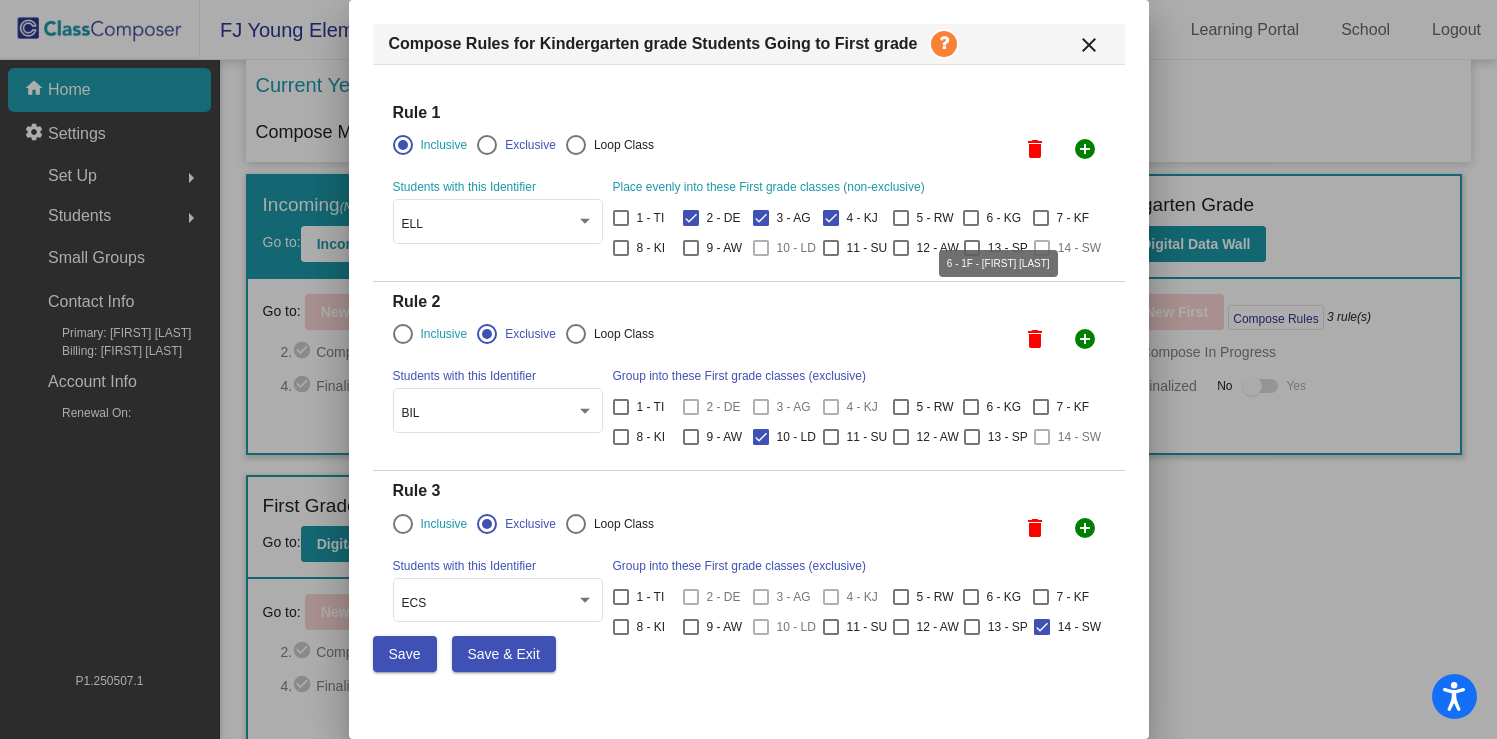 click at bounding box center (971, 218) 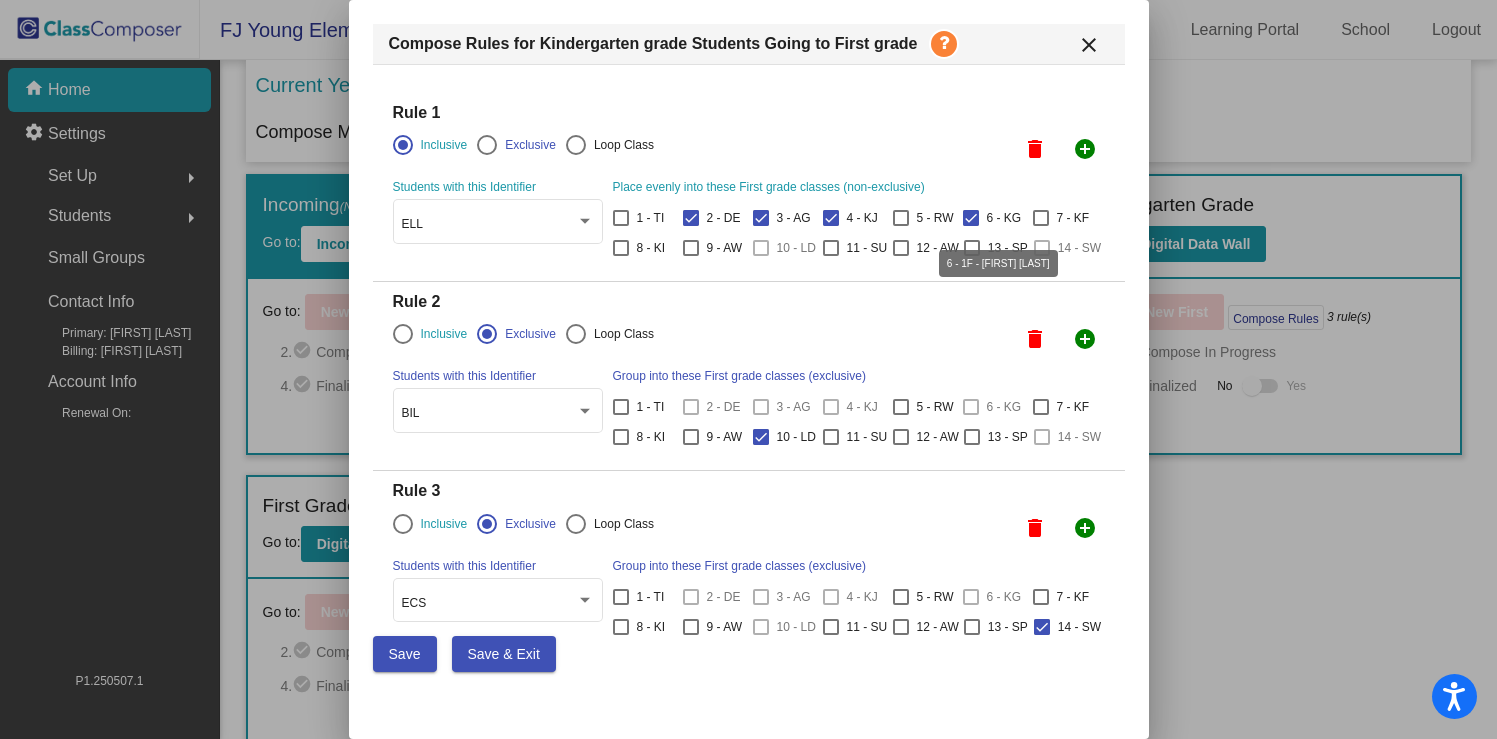 click at bounding box center (971, 218) 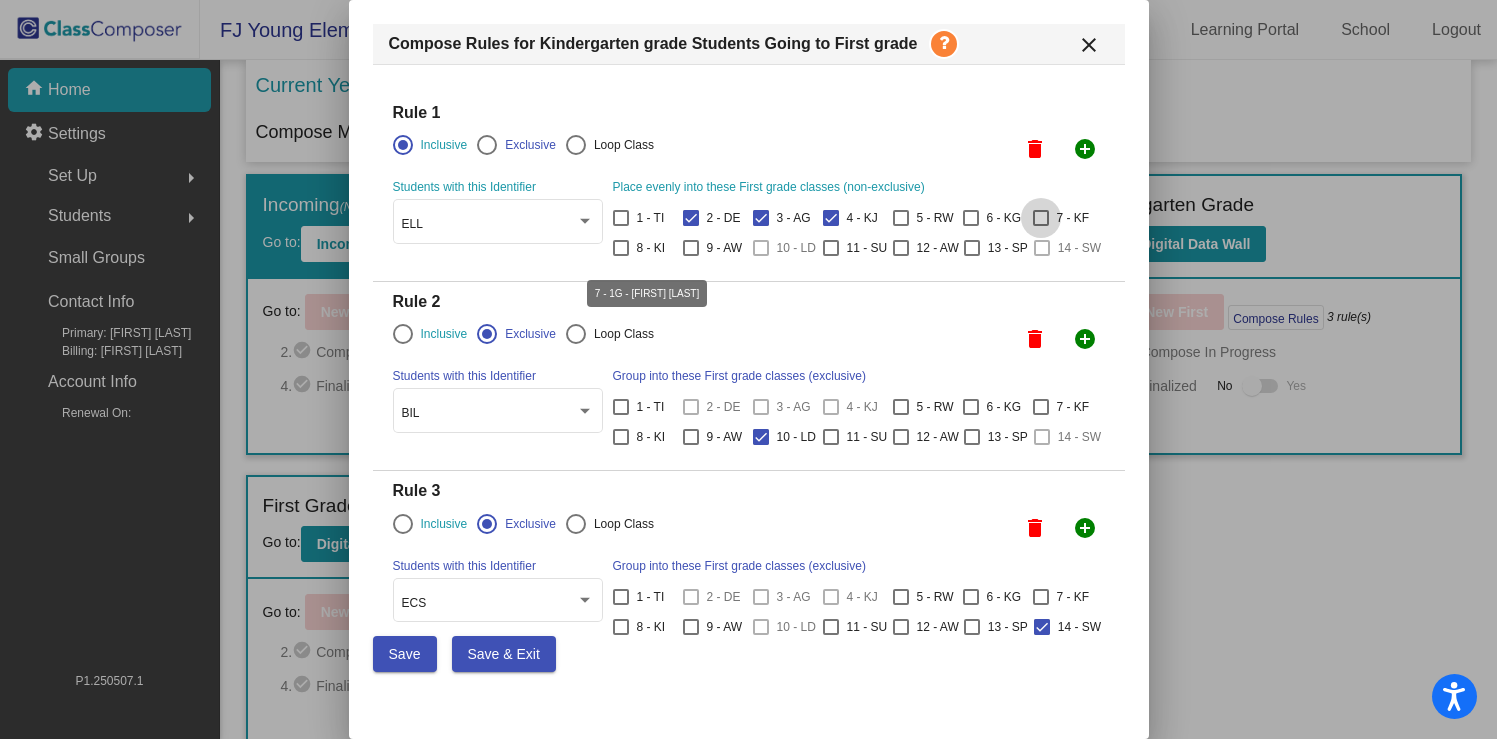click at bounding box center [1041, 218] 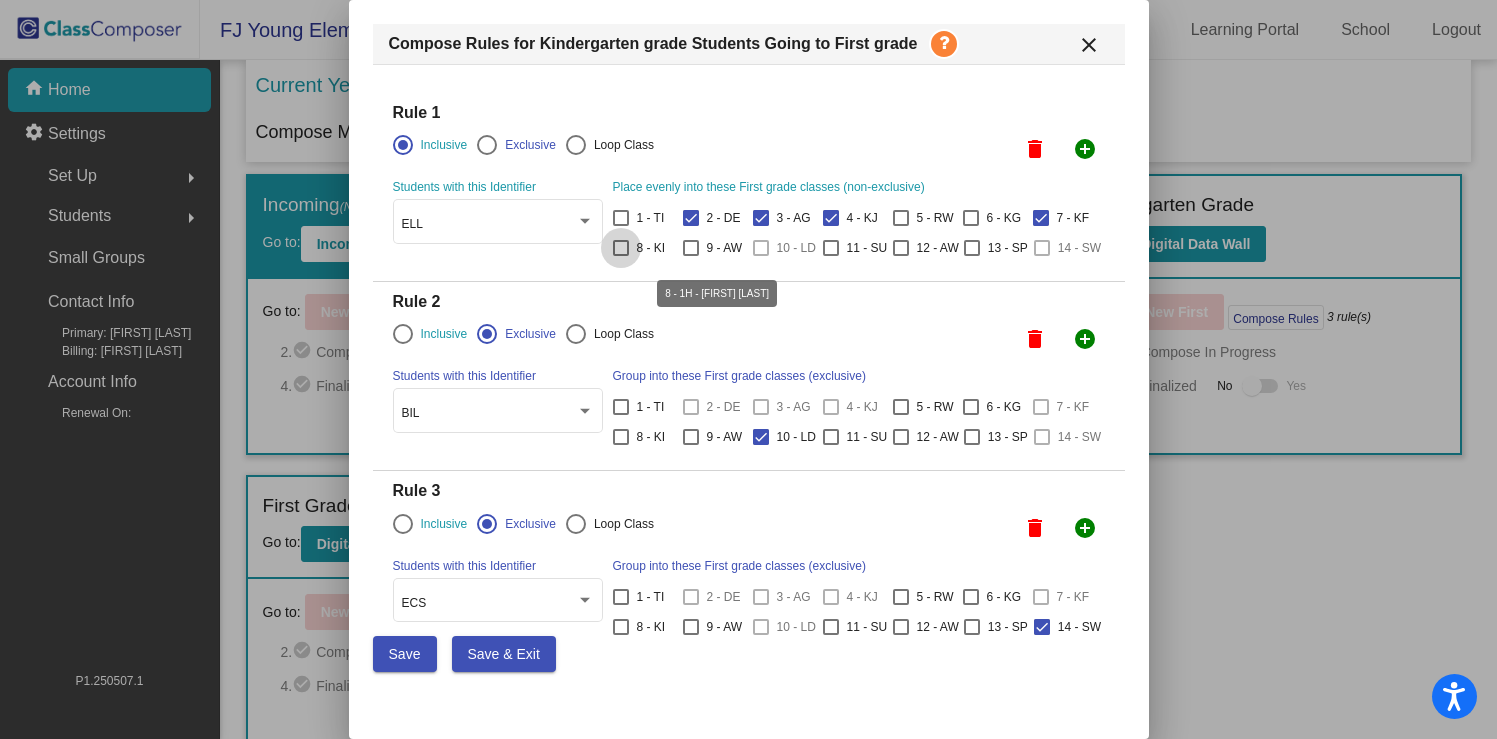 click at bounding box center (621, 248) 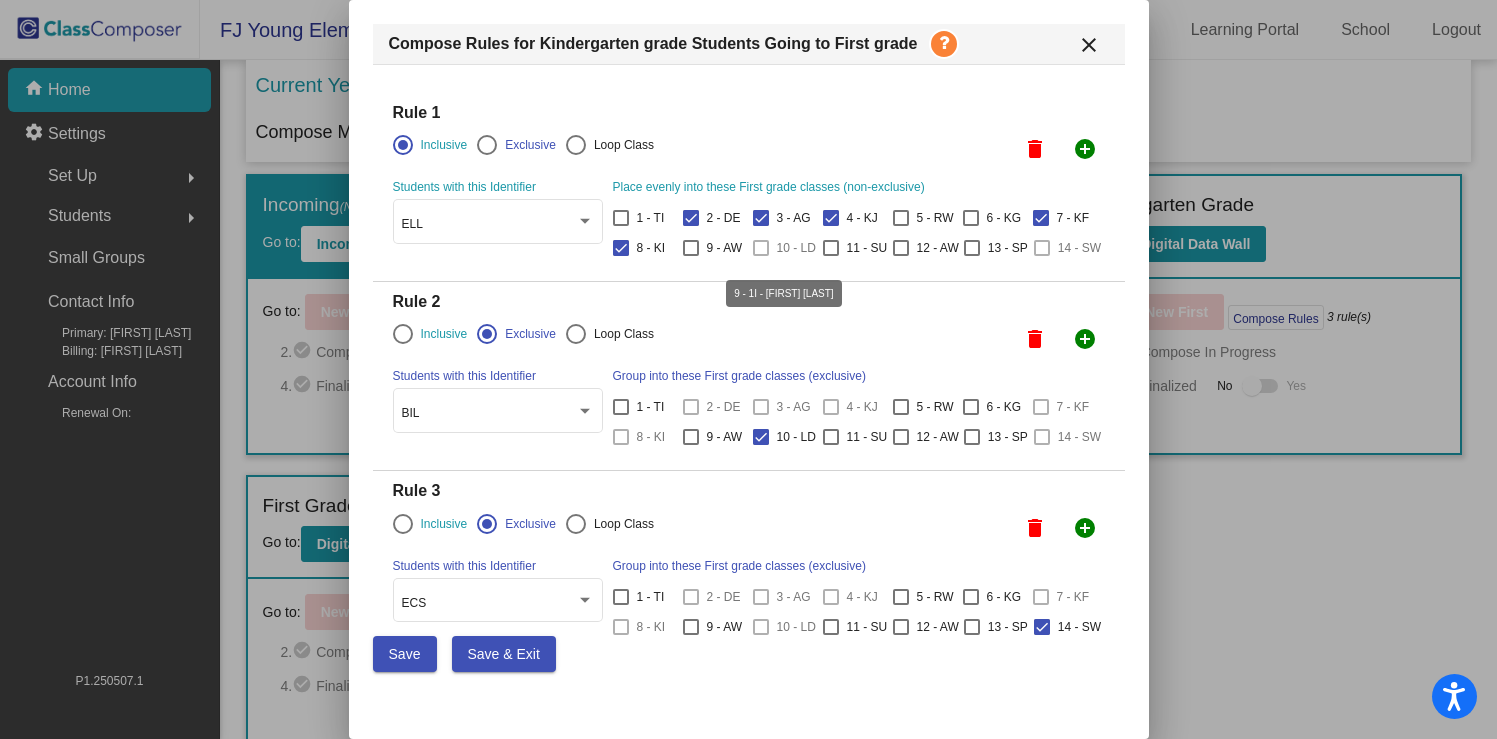 click at bounding box center (691, 248) 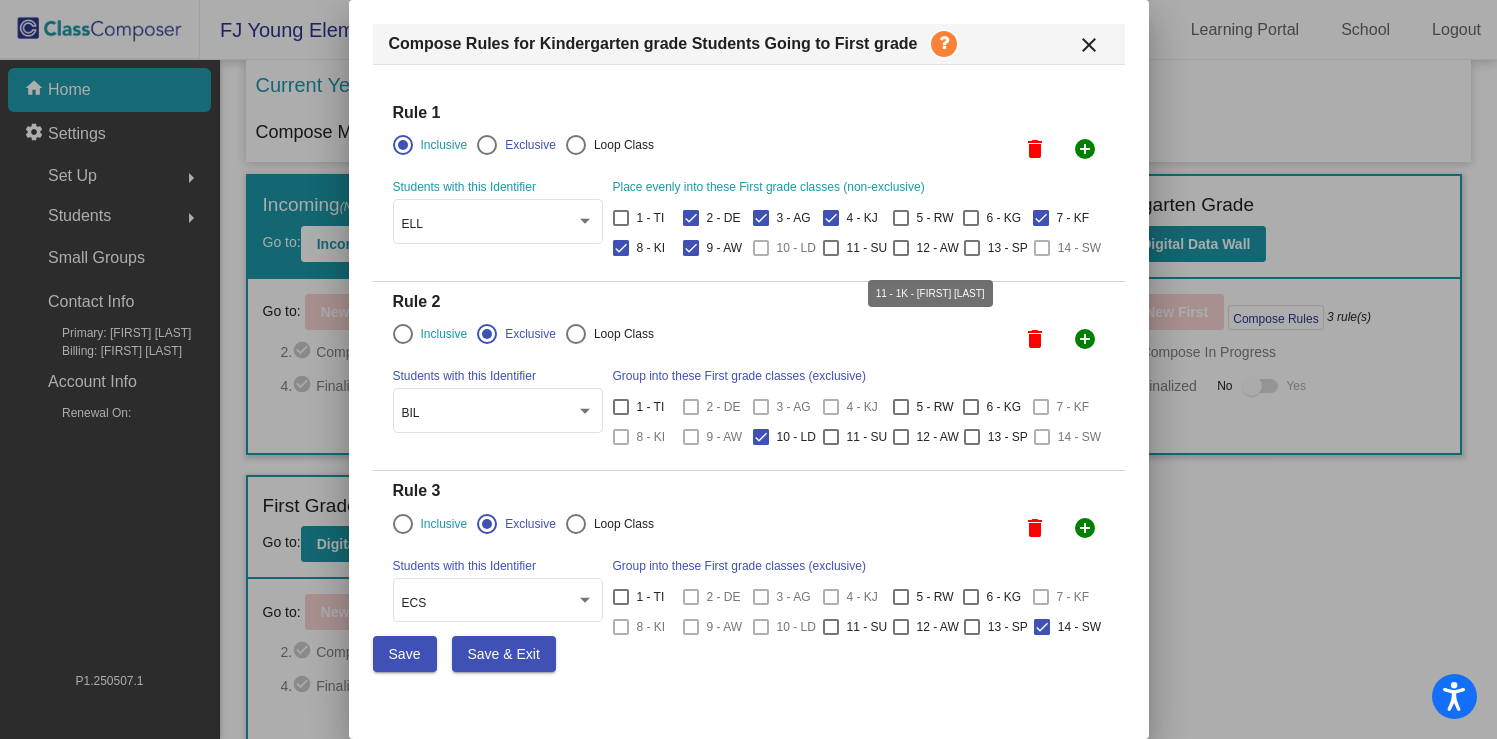 click on "11 - SU" at bounding box center [855, 248] 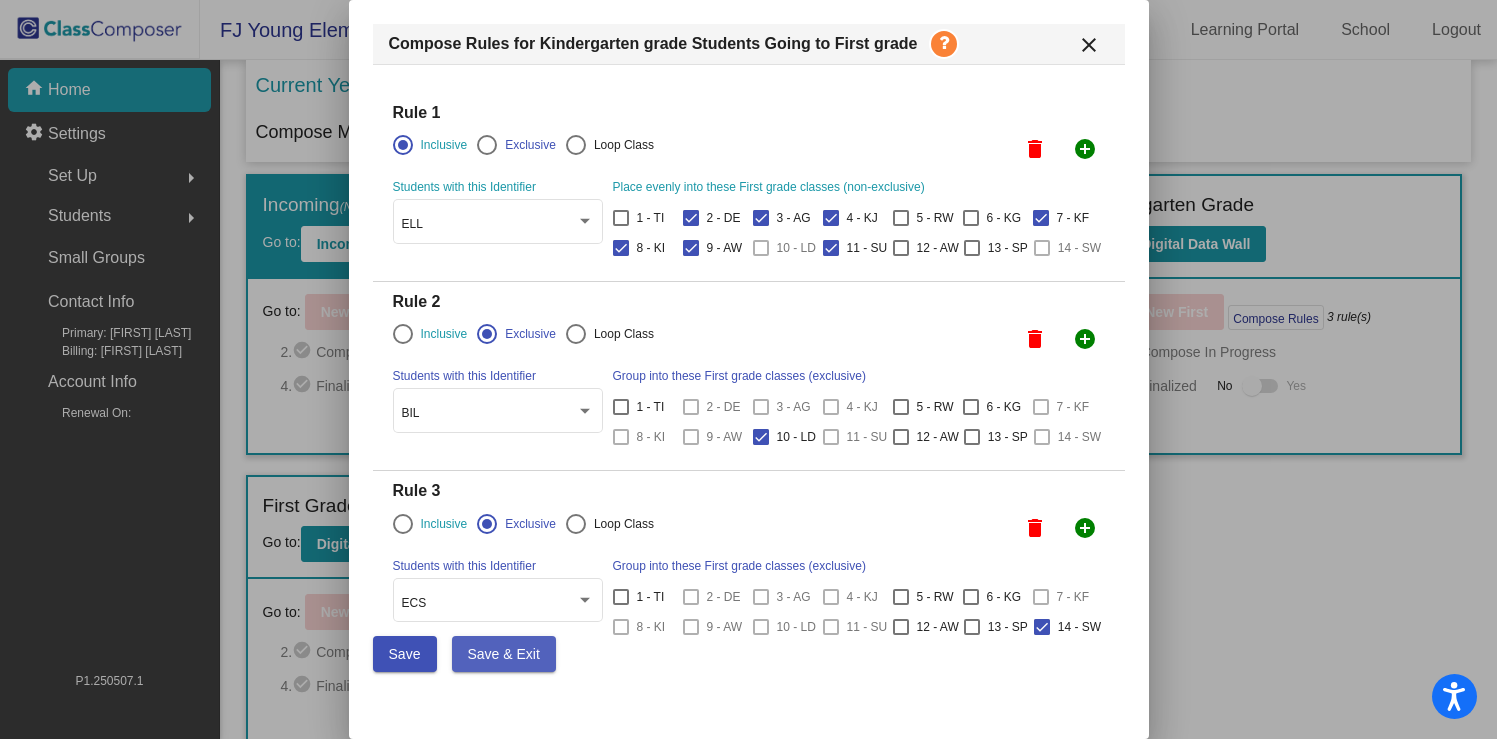 click on "Save & Exit" at bounding box center [504, 654] 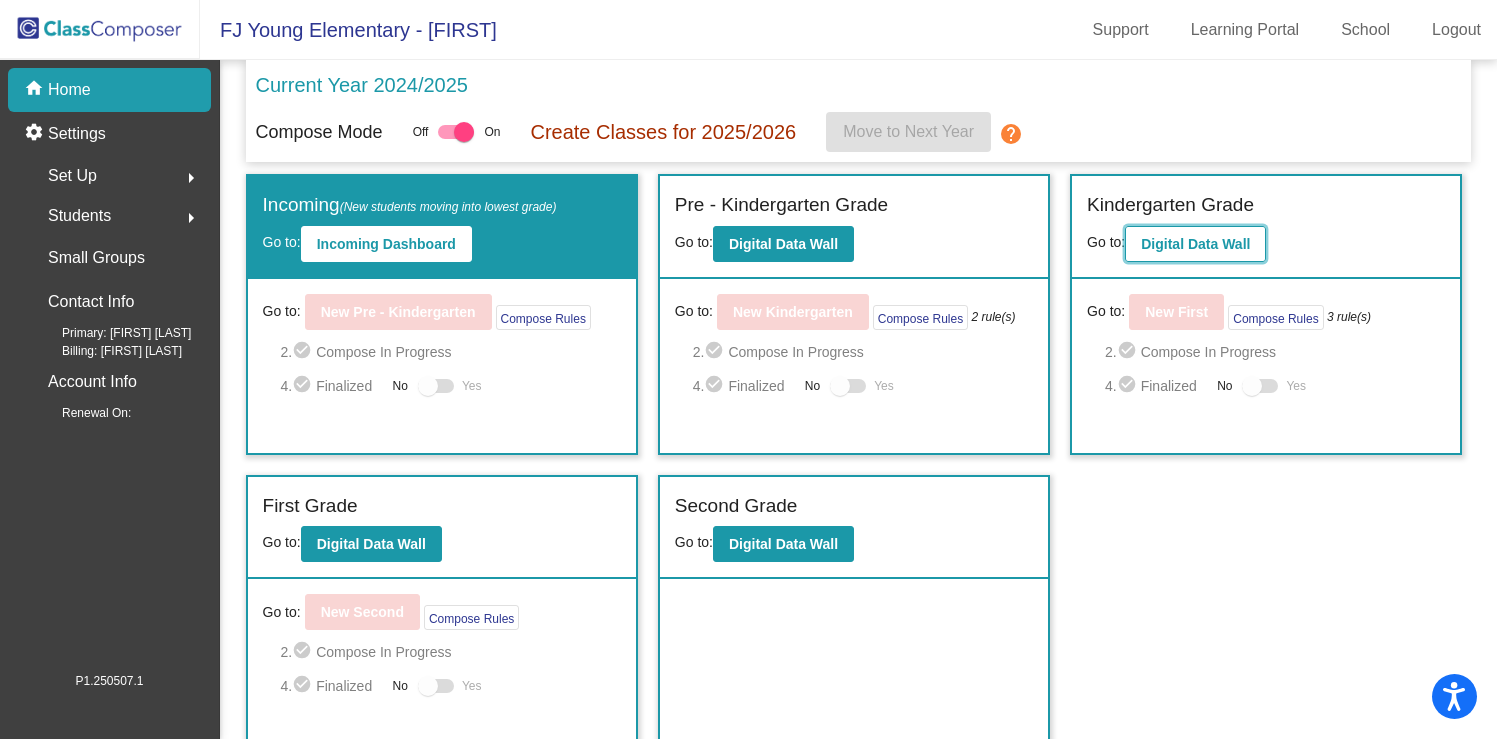 click on "Digital Data Wall" 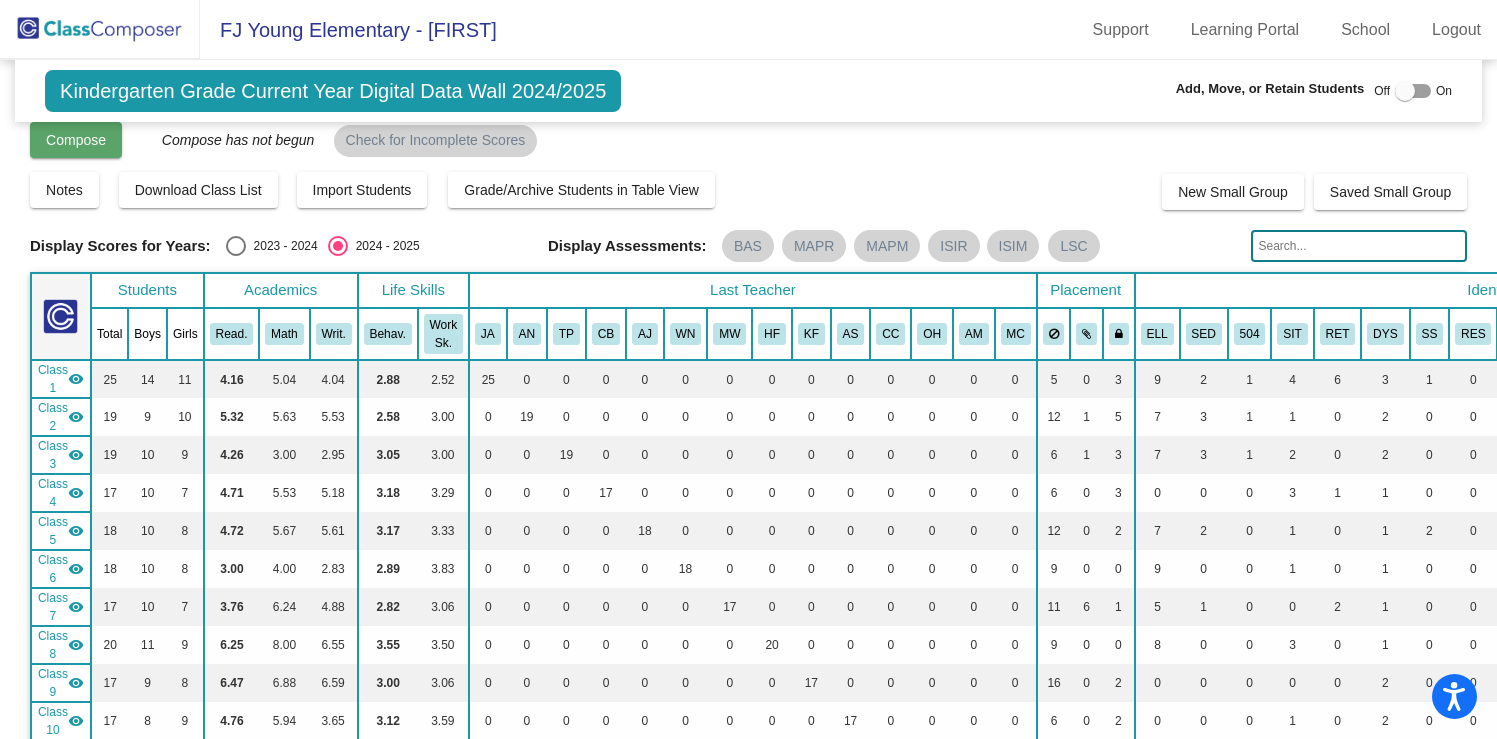 scroll, scrollTop: 25, scrollLeft: 0, axis: vertical 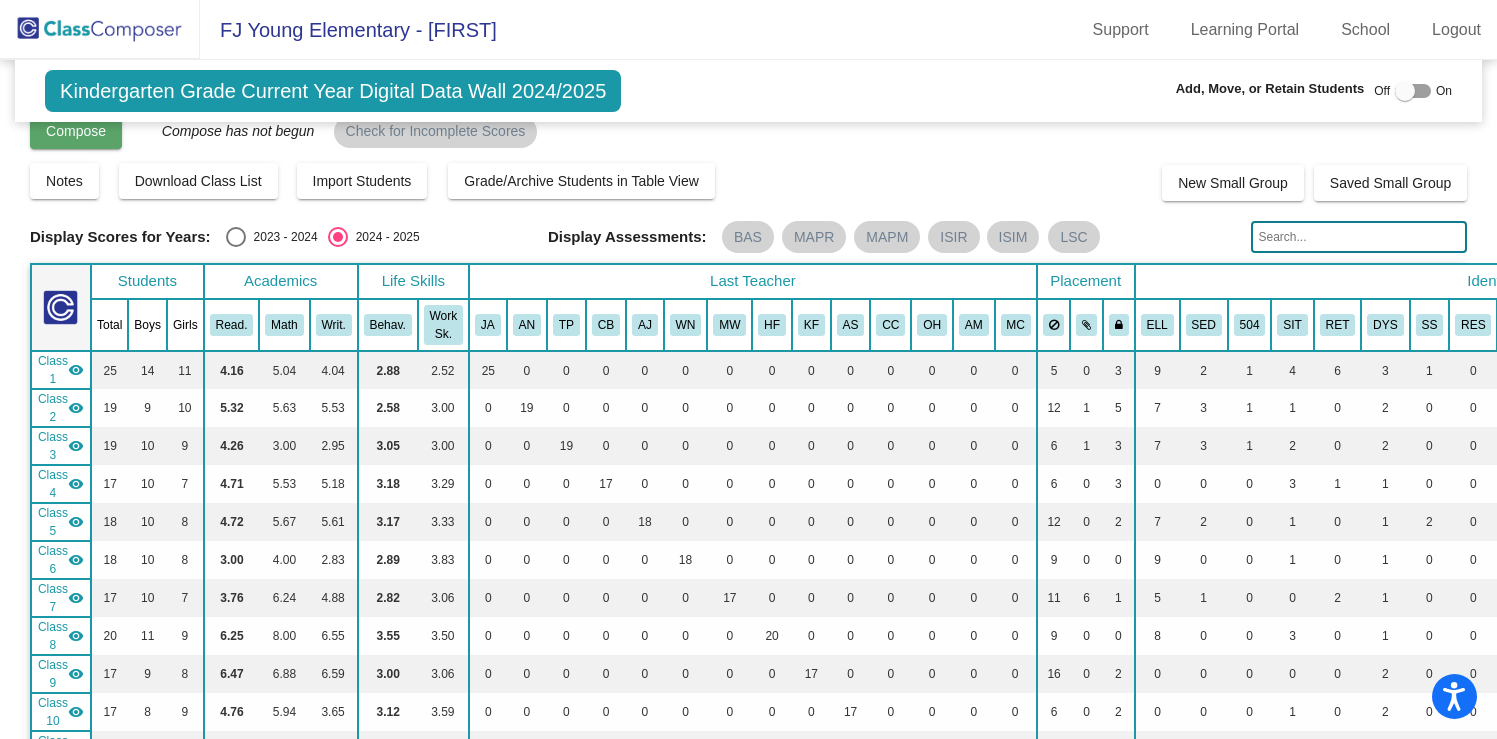 click on "Display Scores for Years:   2023 - 2024   2024 - 2025  Grade/Archive Students in Table View   Download   New Small Group   Saved Small Group   Compose   View Compose   View & Edit Compose   Submit Classes  Compose has not begun  Check for Incomplete Scores  Notes   Download Class List   Import Students   Grade/Archive Students in Table View   New Small Group   Saved Small Group  Display Scores for Years:   2023 - 2024   2024 - 2025 Display Assessments: BAS MAPR MAPM ISIR ISIM LSC Students Academics Life Skills  Last Teacher  Placement  Identified  Total Boys Girls  Read.   Math   Writ.   Behav.   Work Sk.   JA   AN   TP   CB   AJ   WN   MW   HF   KF   AS   CC   OH   AM   MC   ELL   SED   504   SIT   RET   DYS   SS   RES   PUS   GT   YGL   INT   EXT   SPE   BIL   ECS  Hallway  visibility_off  0 0 0                 0   0   0   0   0   0   0   0   0   0   0   0   0   0   0   0   0   0   0   0   0   0   0   0   0   0   0   0   0   0   0   0   0  Class 1  visibility  25 14 11  4.16   5.04   4.04   2.88   25" 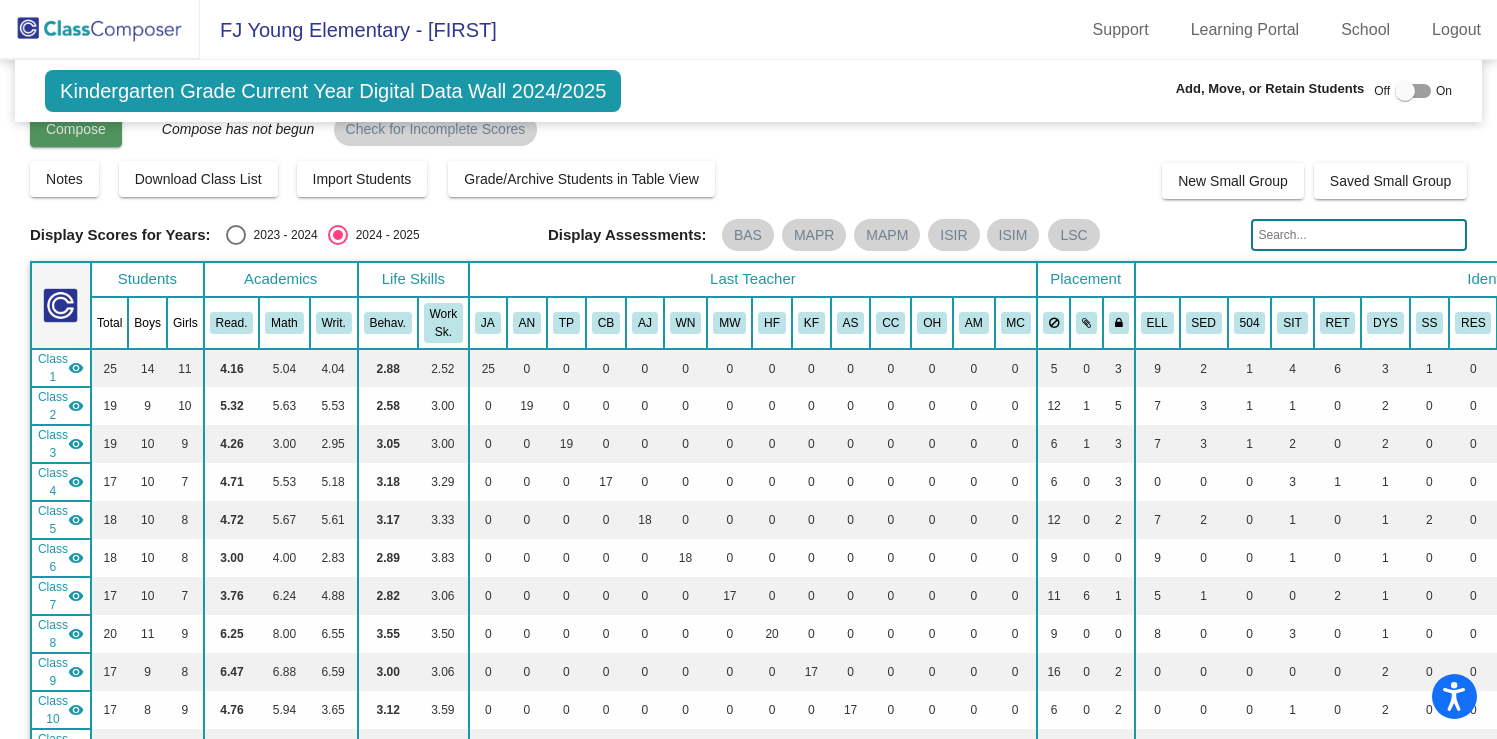 click on "Compose" 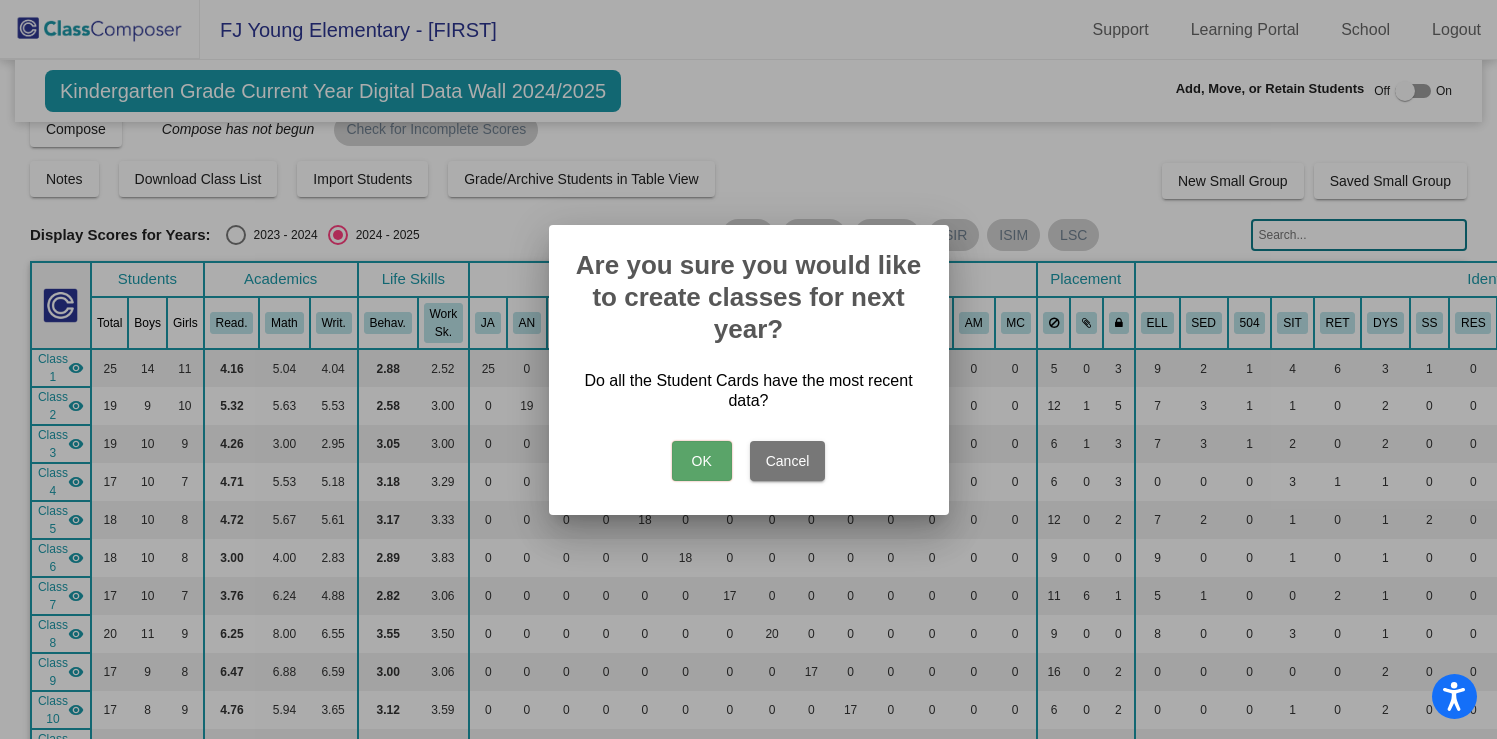 click on "OK" at bounding box center [702, 461] 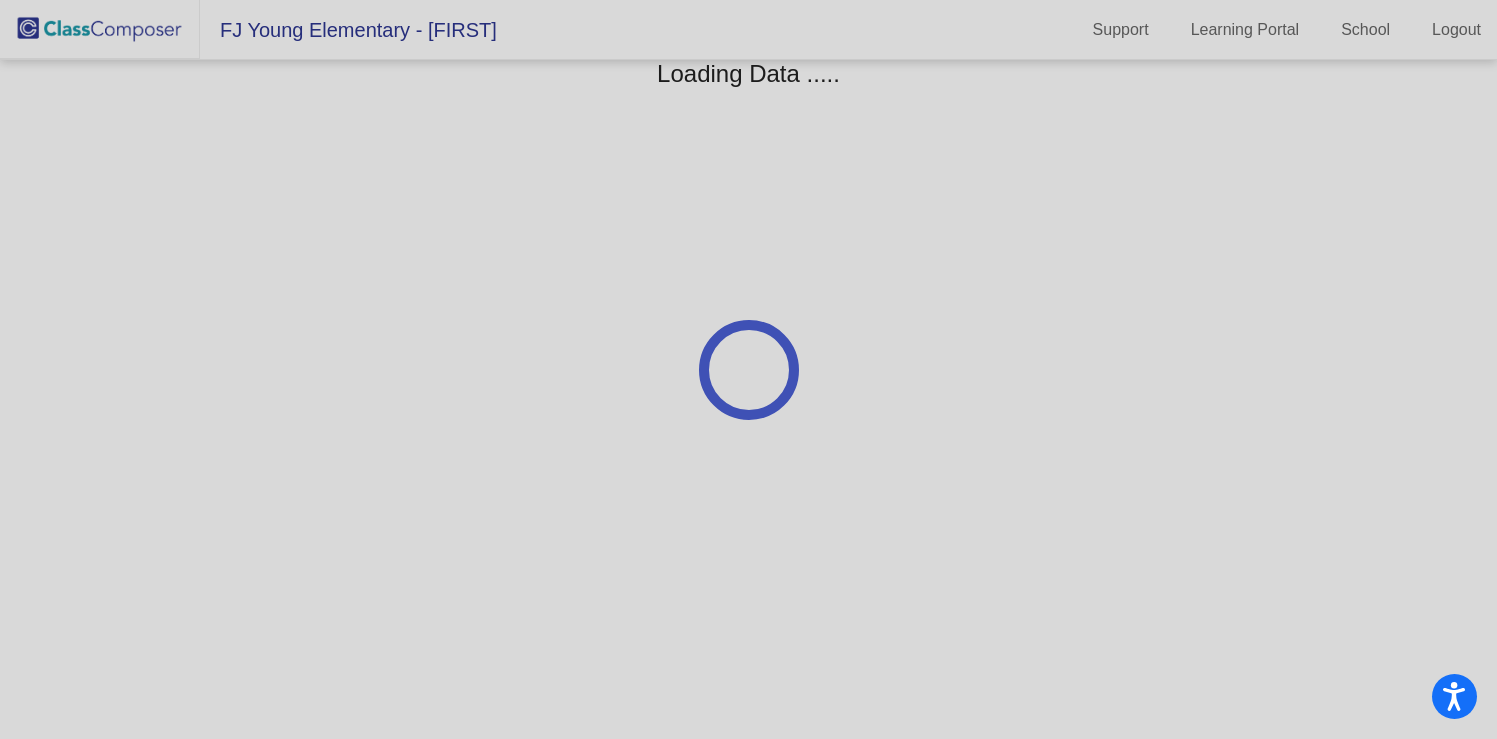 scroll, scrollTop: 0, scrollLeft: 0, axis: both 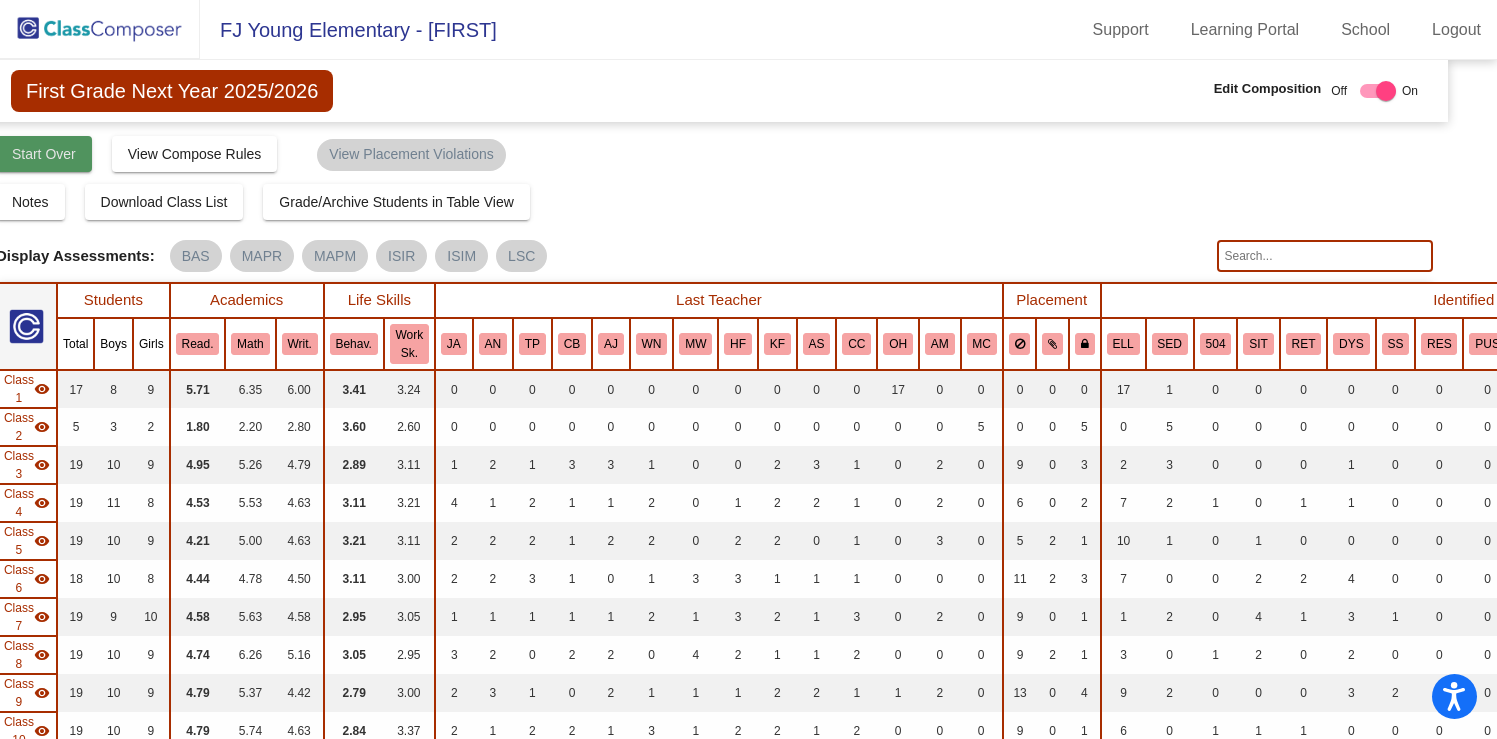 click on "Start Over" 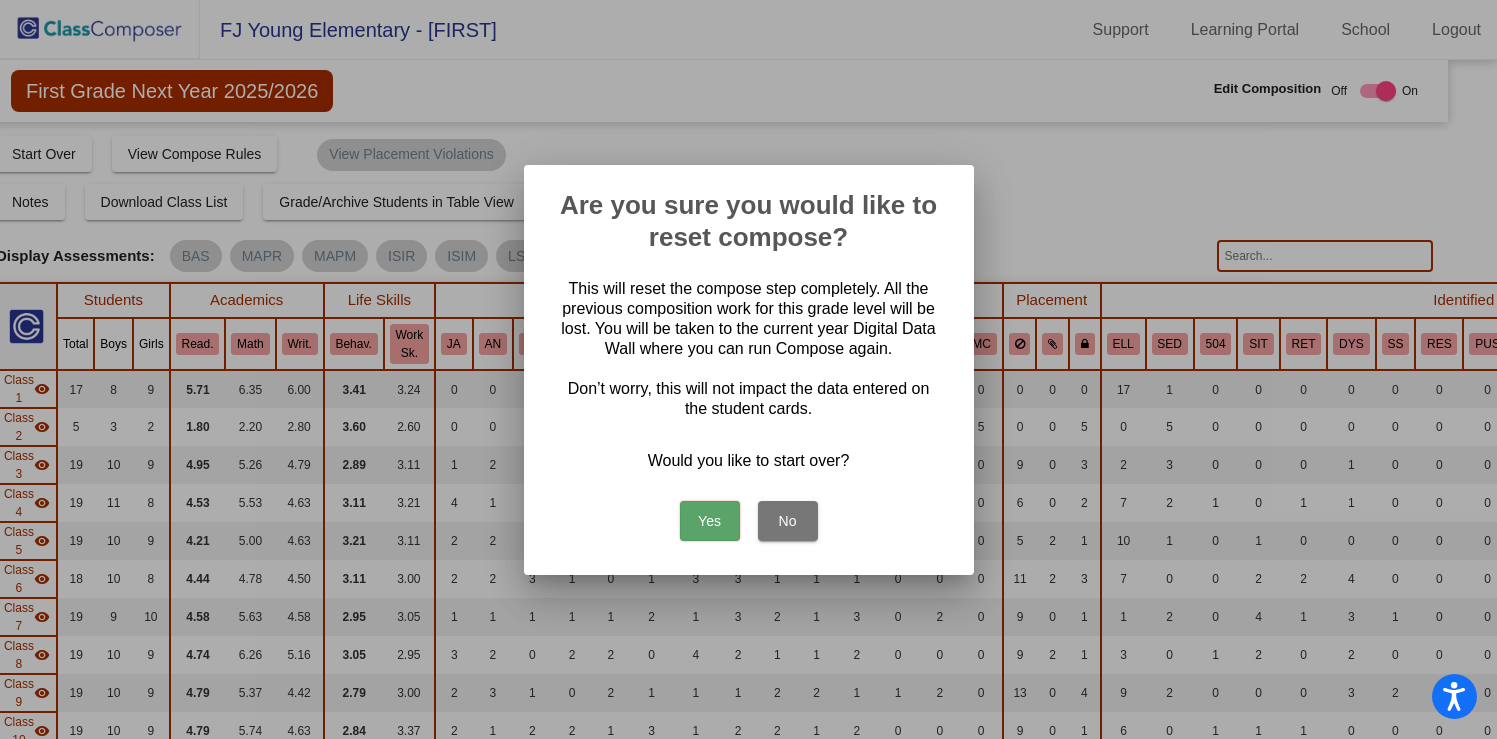 click on "Yes" at bounding box center (710, 521) 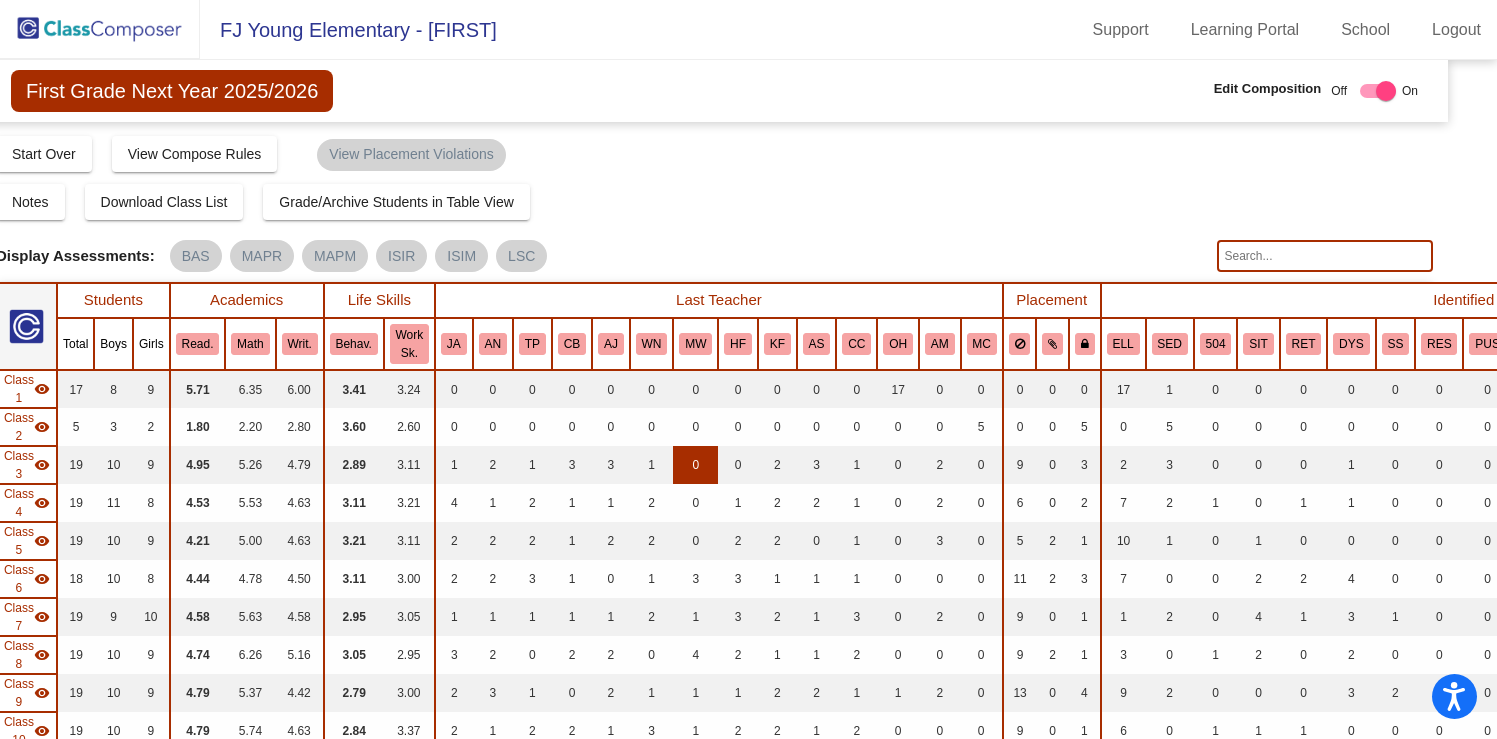 scroll, scrollTop: 0, scrollLeft: 0, axis: both 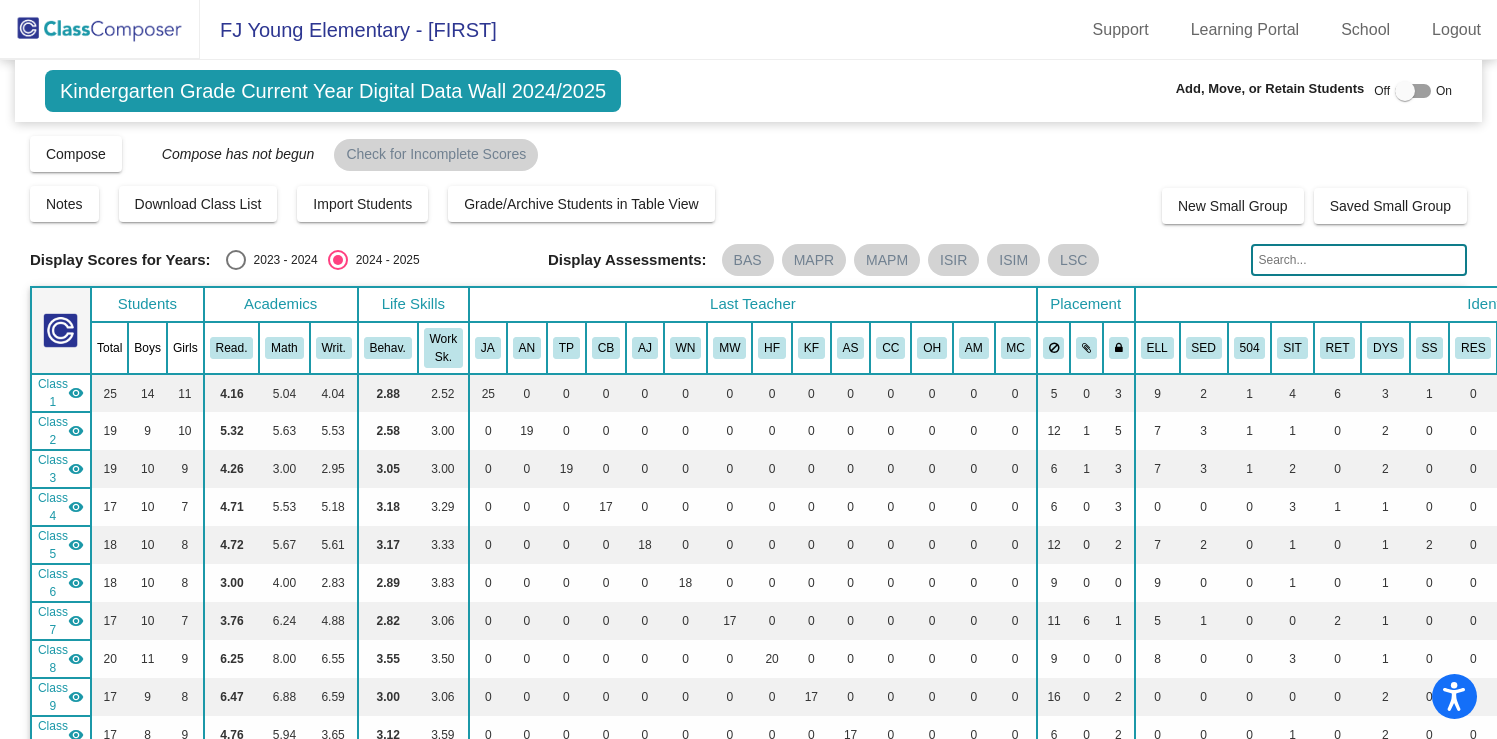 click 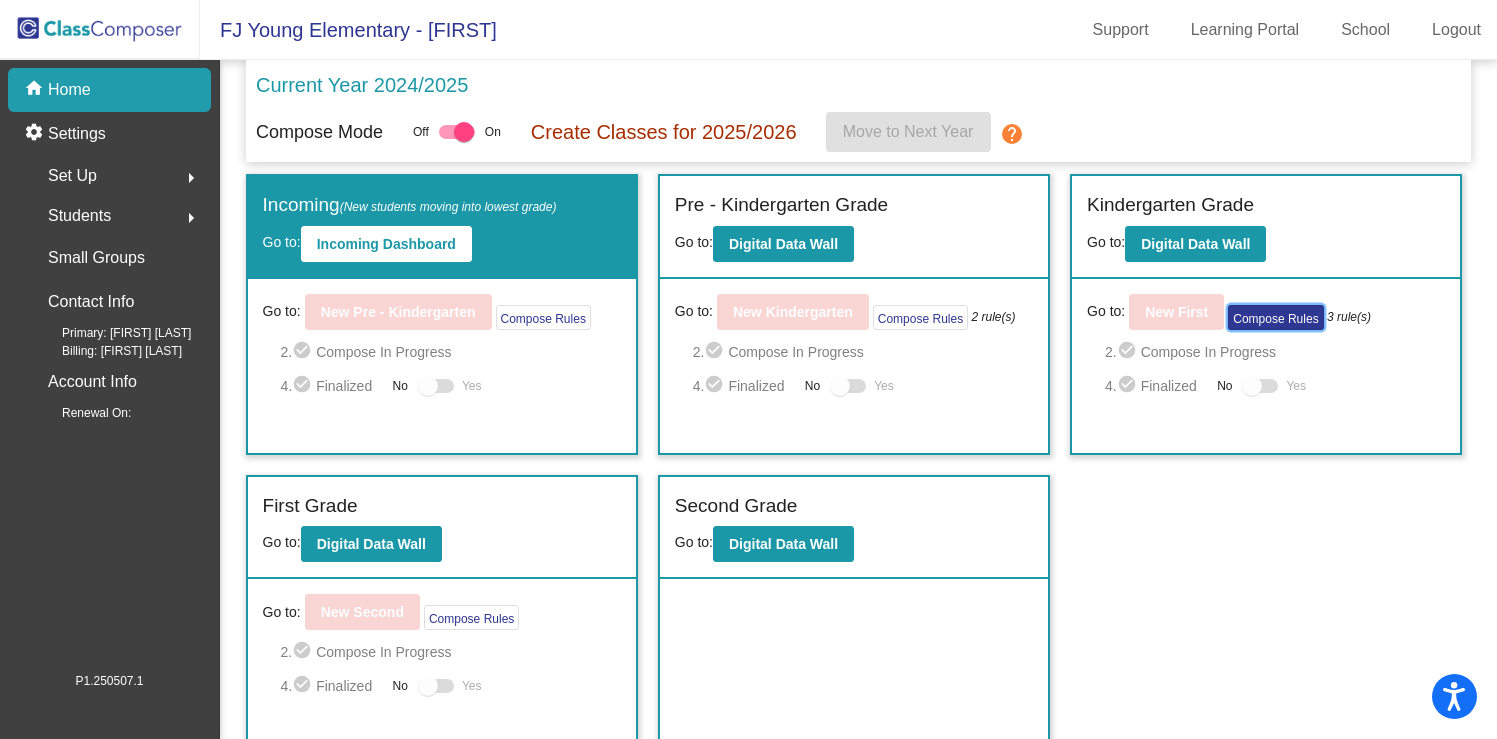 click on "Compose Rules" 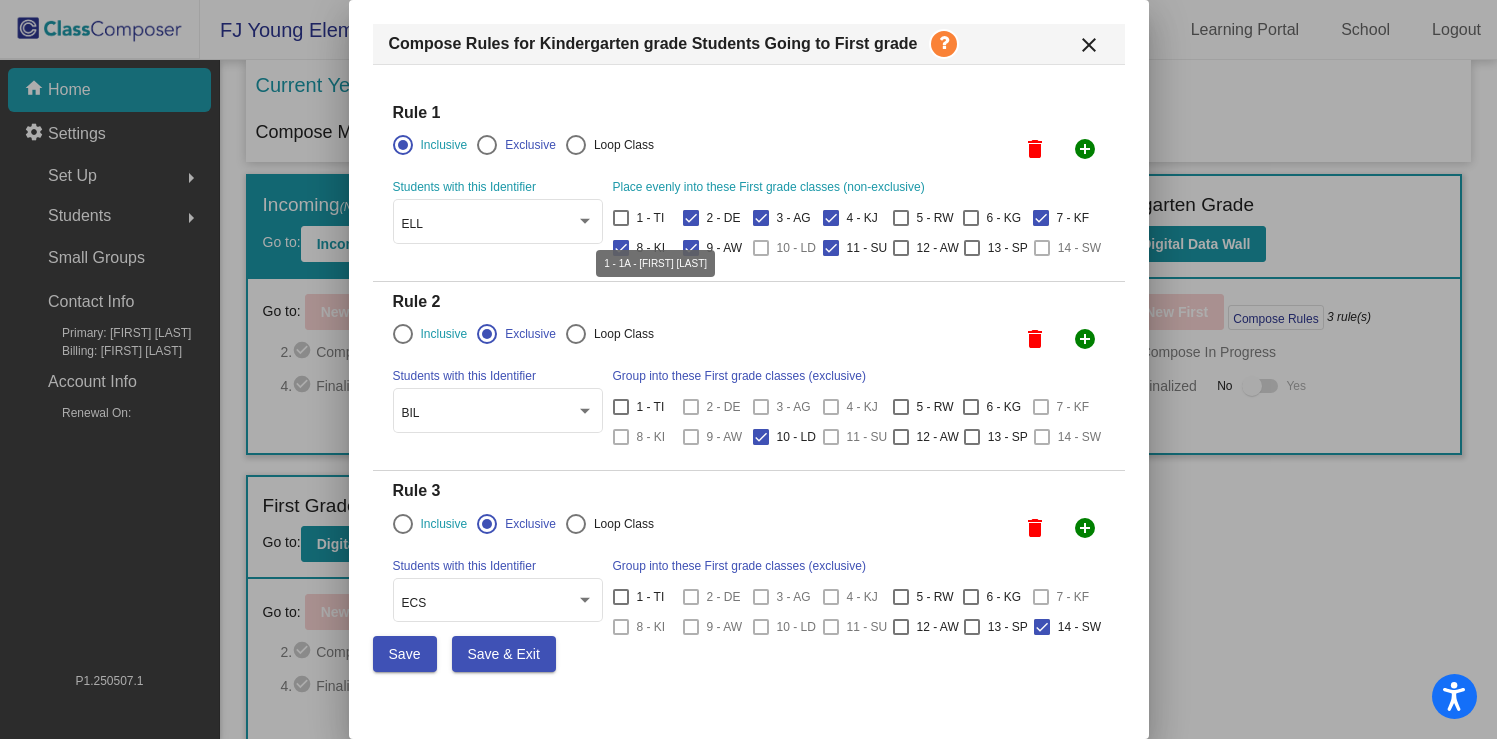 click at bounding box center (621, 218) 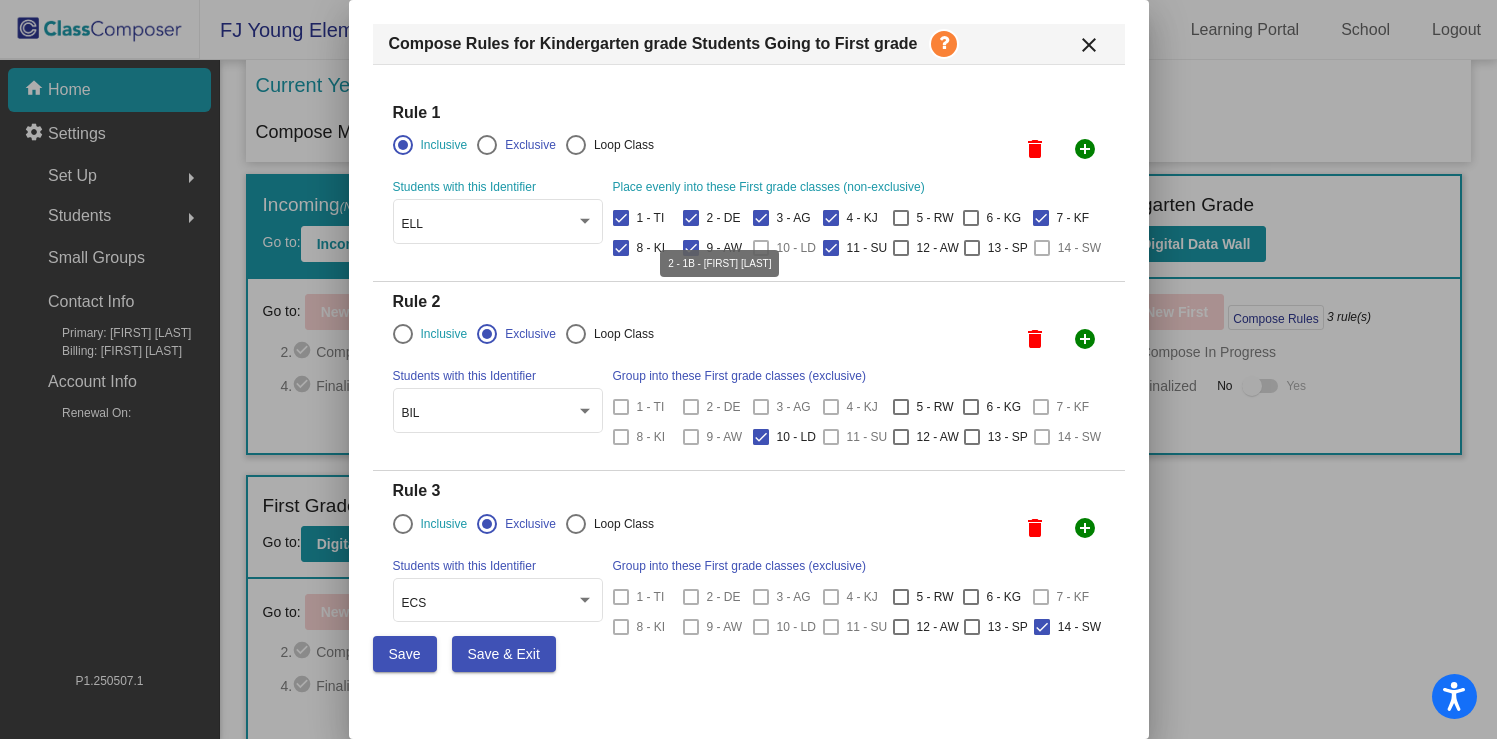 drag, startPoint x: 693, startPoint y: 222, endPoint x: 719, endPoint y: 224, distance: 26.076809 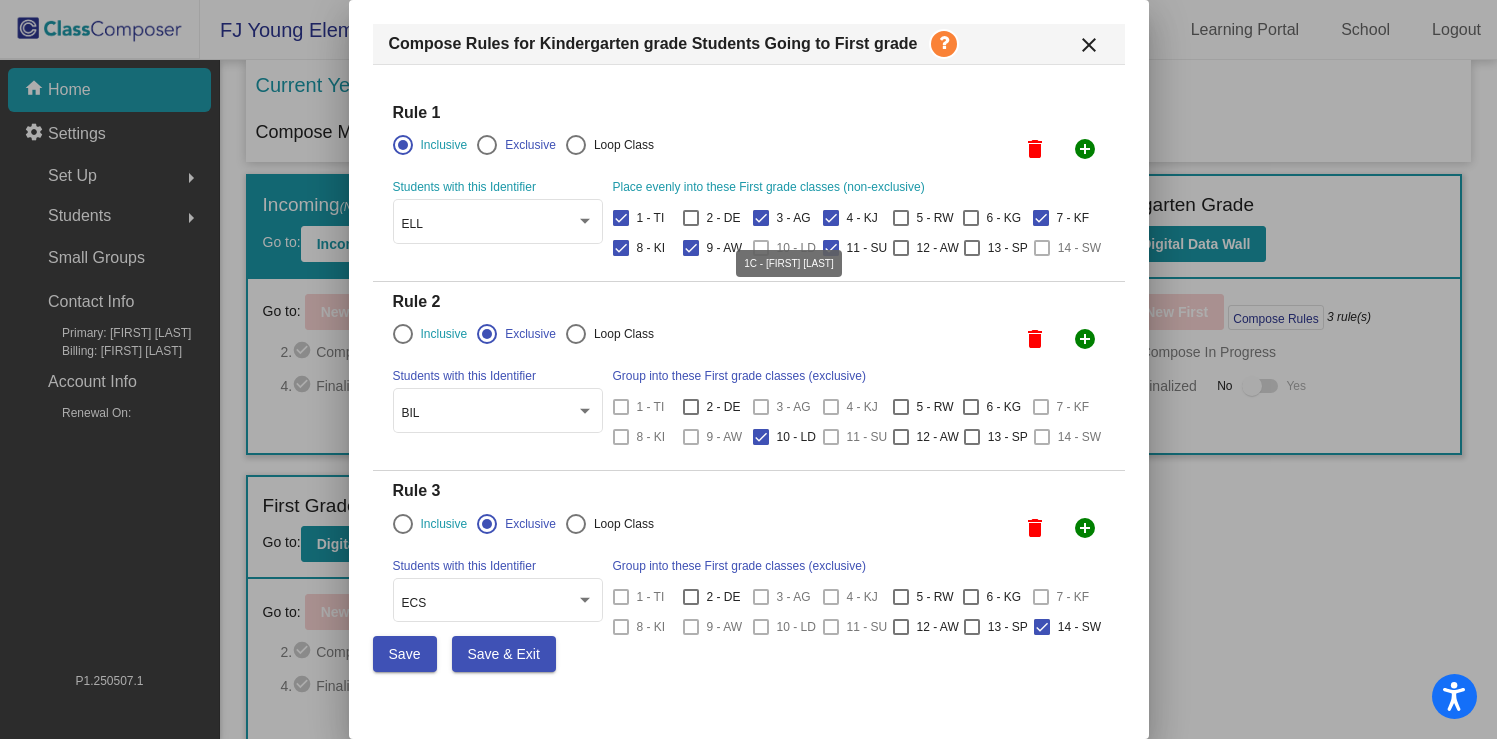 drag, startPoint x: 761, startPoint y: 224, endPoint x: 777, endPoint y: 223, distance: 16.03122 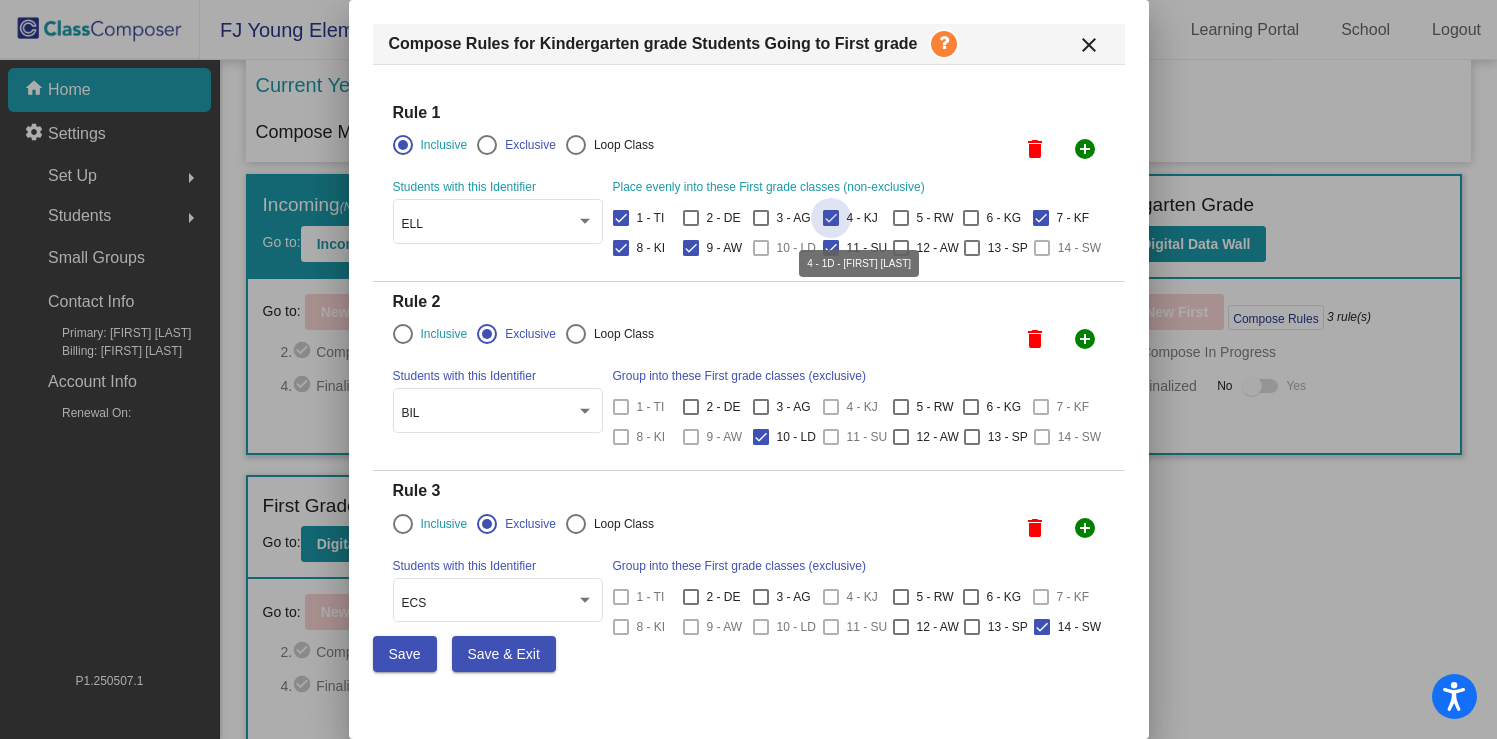 drag, startPoint x: 832, startPoint y: 222, endPoint x: 851, endPoint y: 222, distance: 19 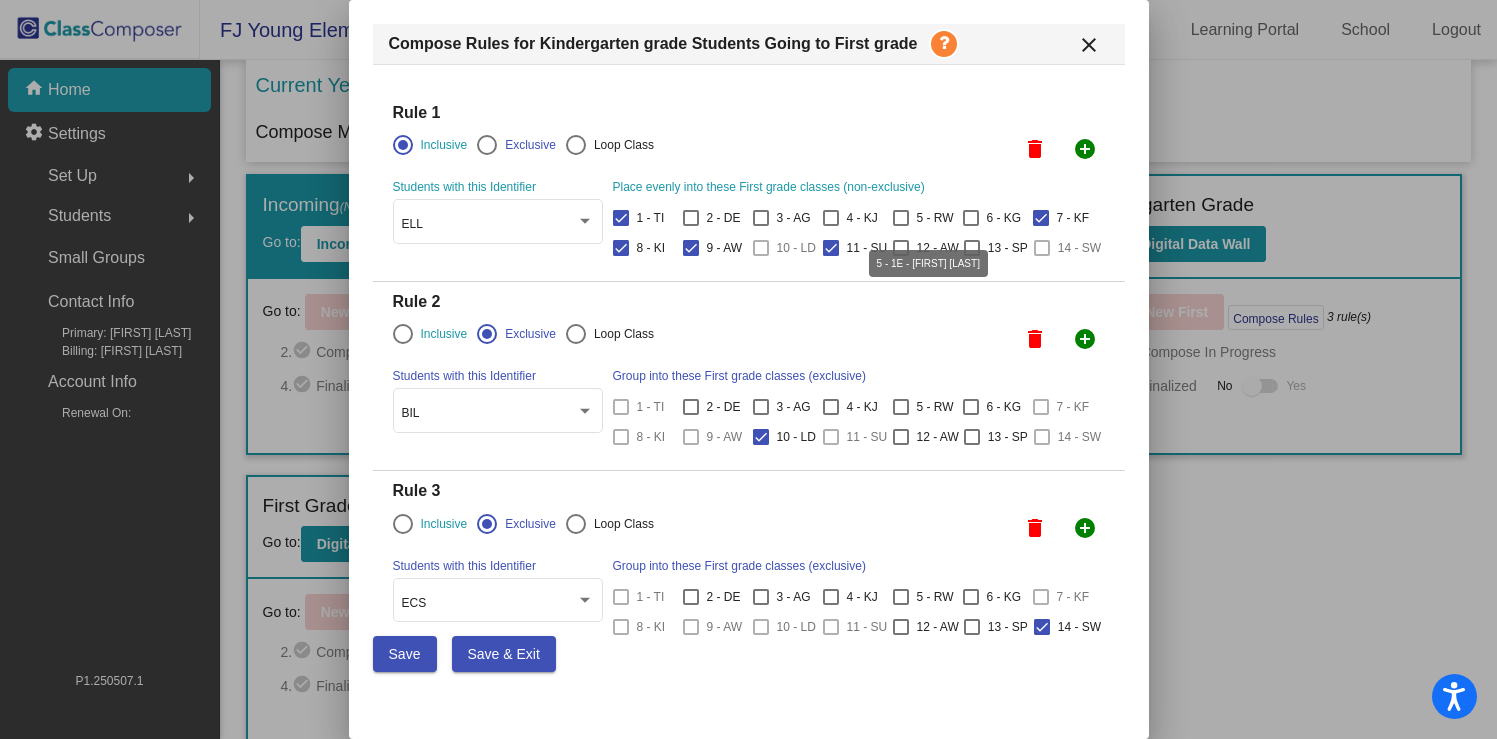 click at bounding box center [901, 218] 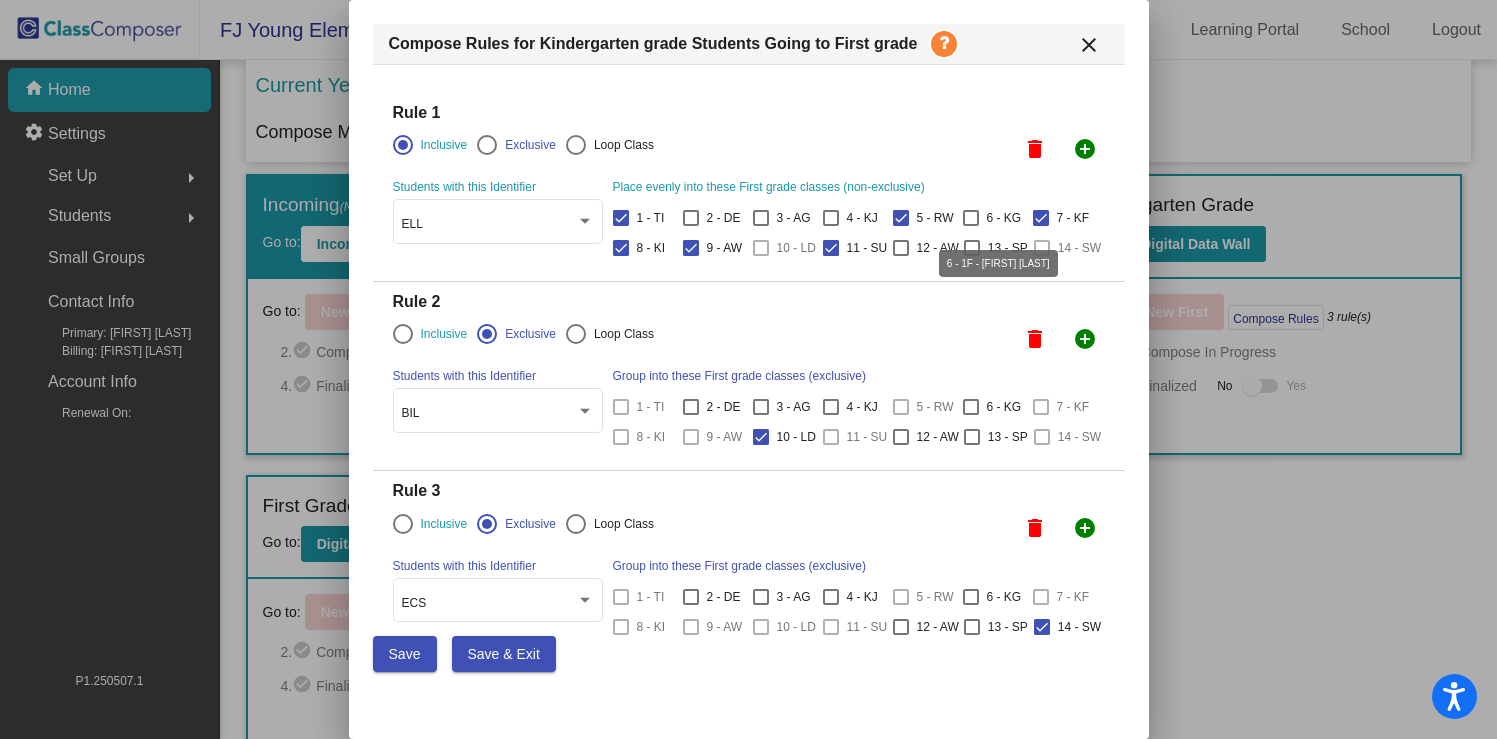 click at bounding box center [971, 218] 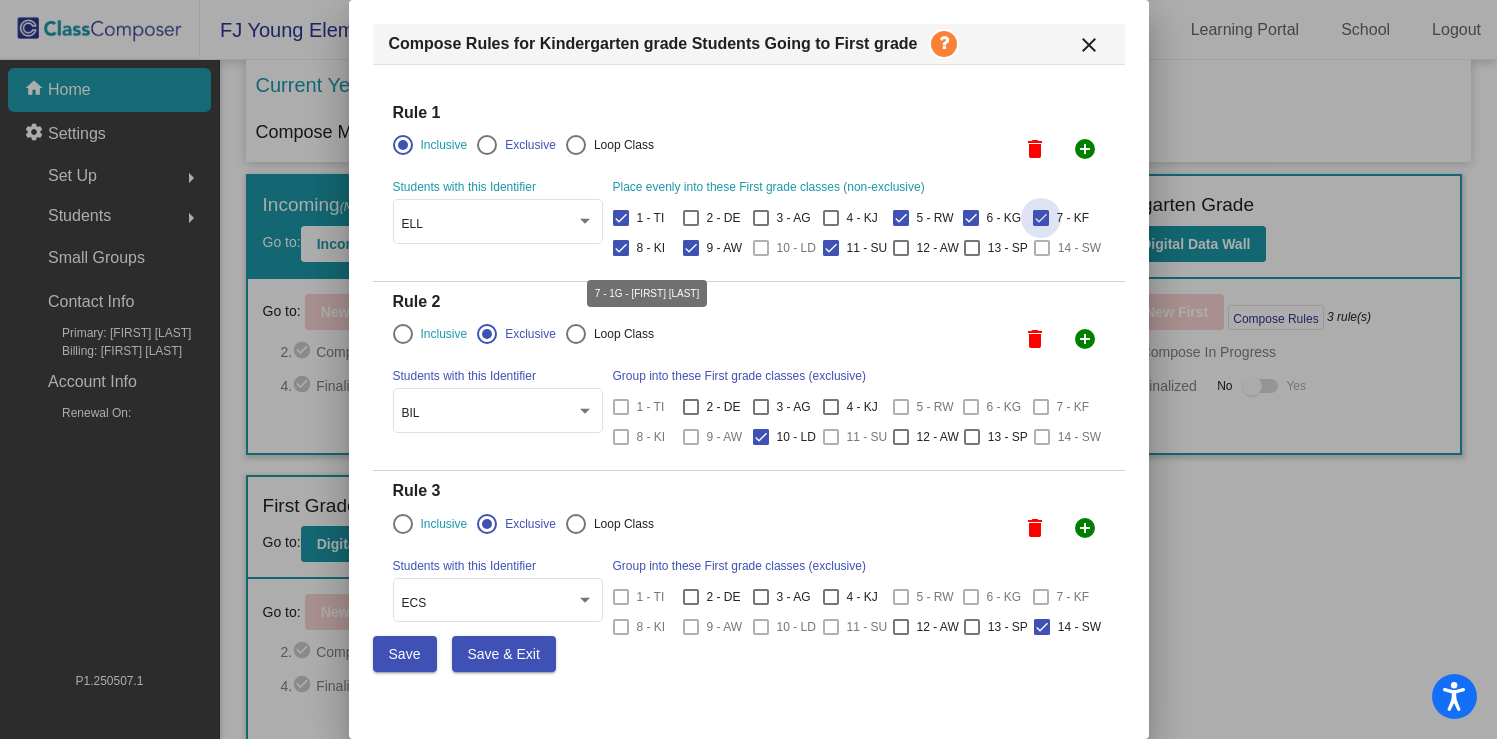 drag, startPoint x: 617, startPoint y: 246, endPoint x: 628, endPoint y: 247, distance: 11.045361 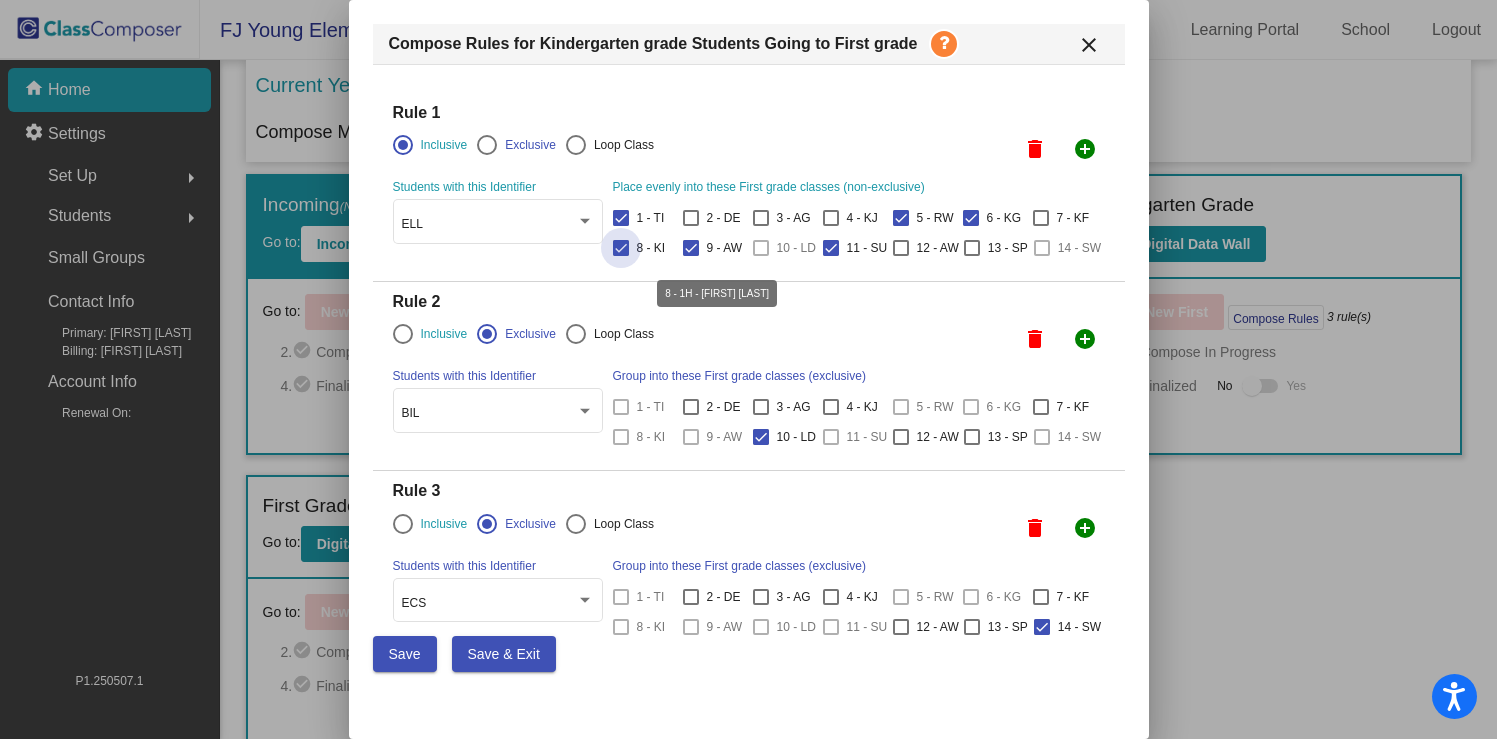 drag, startPoint x: 690, startPoint y: 247, endPoint x: 723, endPoint y: 248, distance: 33.01515 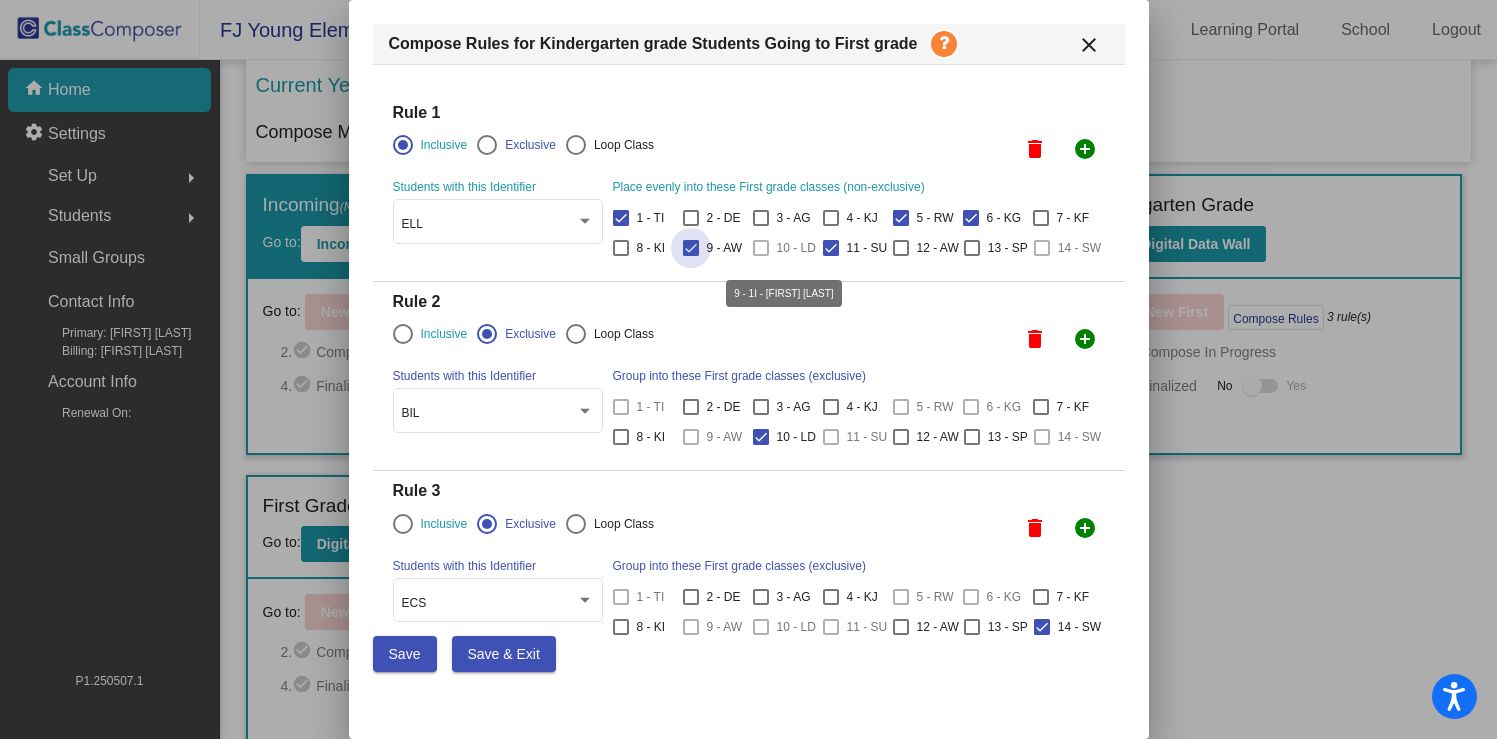 drag, startPoint x: 756, startPoint y: 248, endPoint x: 801, endPoint y: 249, distance: 45.01111 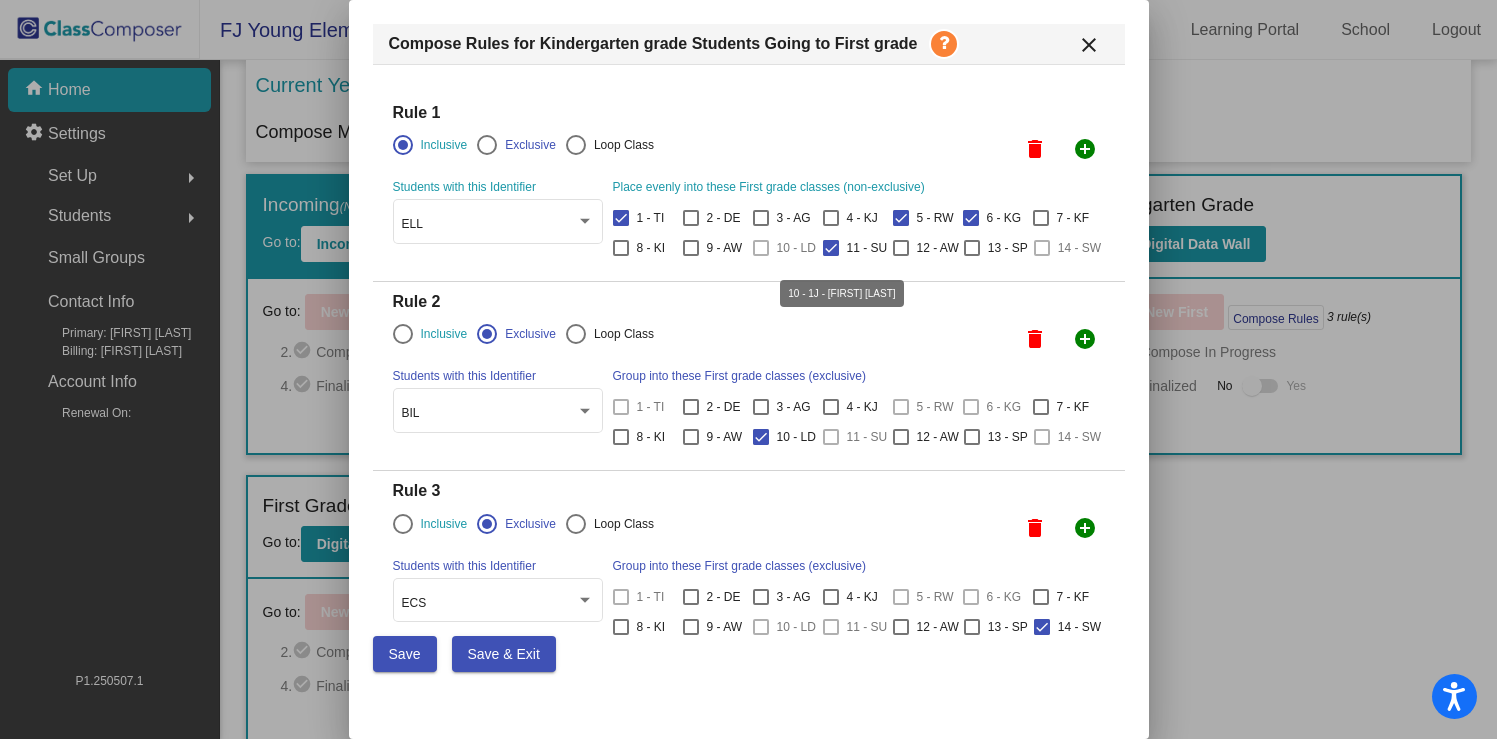 drag, startPoint x: 827, startPoint y: 250, endPoint x: 840, endPoint y: 253, distance: 13.341664 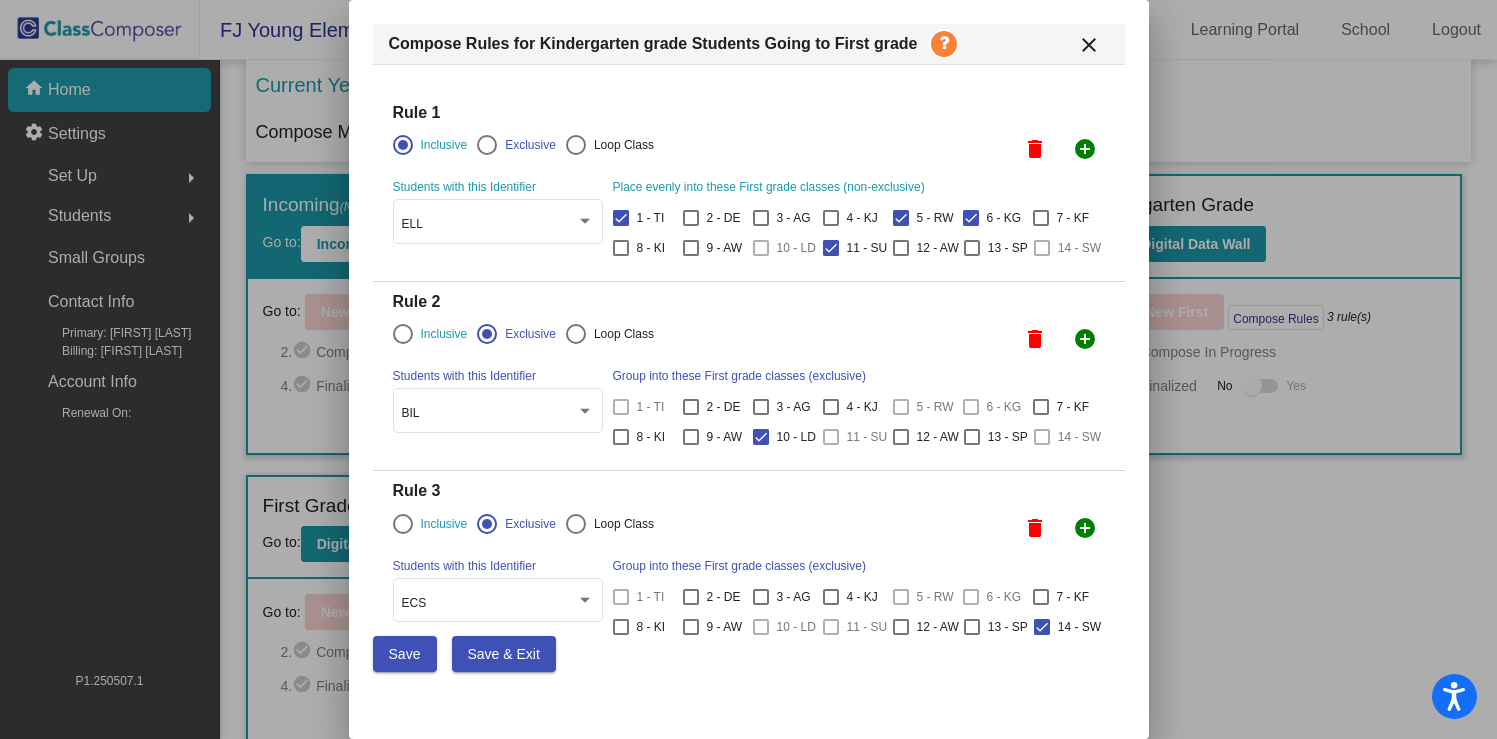 drag, startPoint x: 831, startPoint y: 249, endPoint x: 852, endPoint y: 250, distance: 21.023796 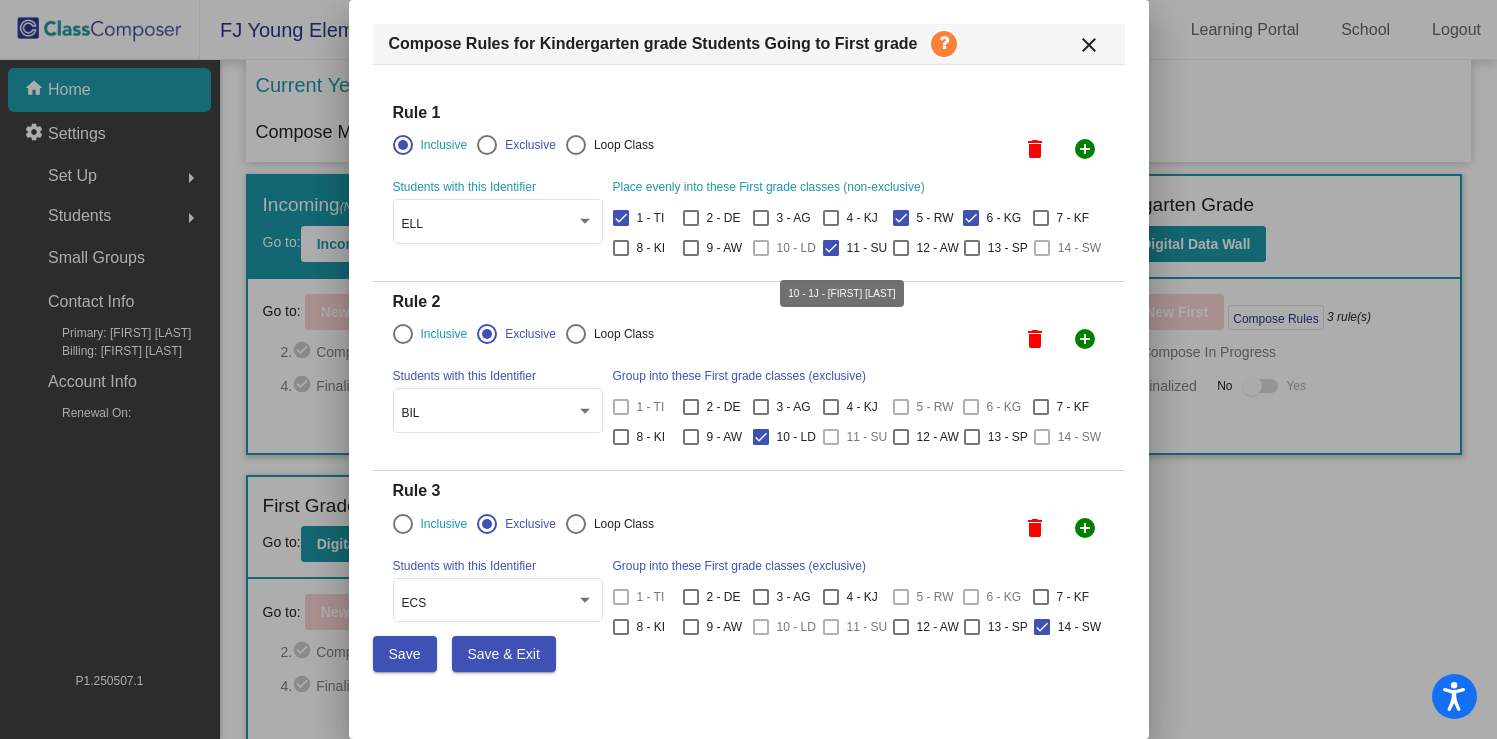 click at bounding box center (761, 248) 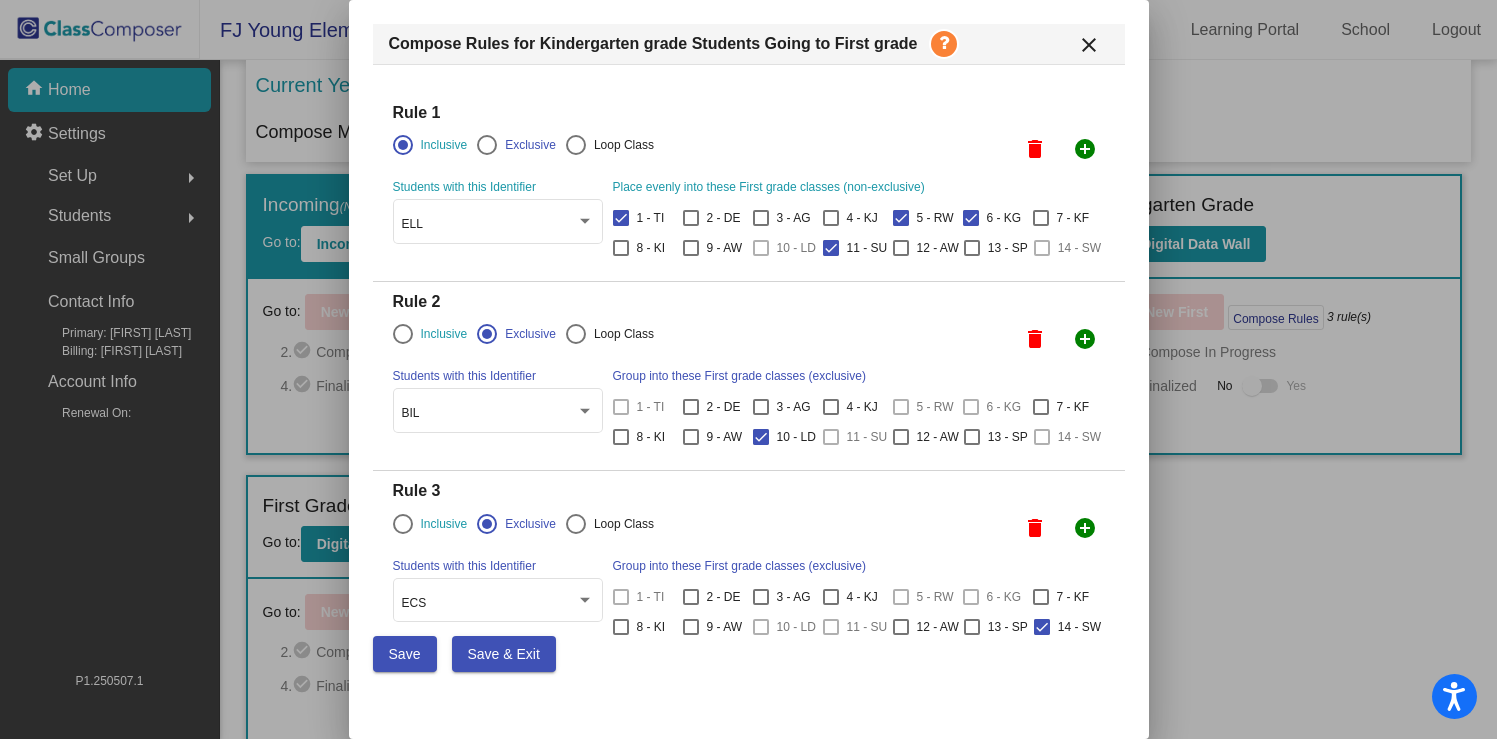 click at bounding box center [761, 248] 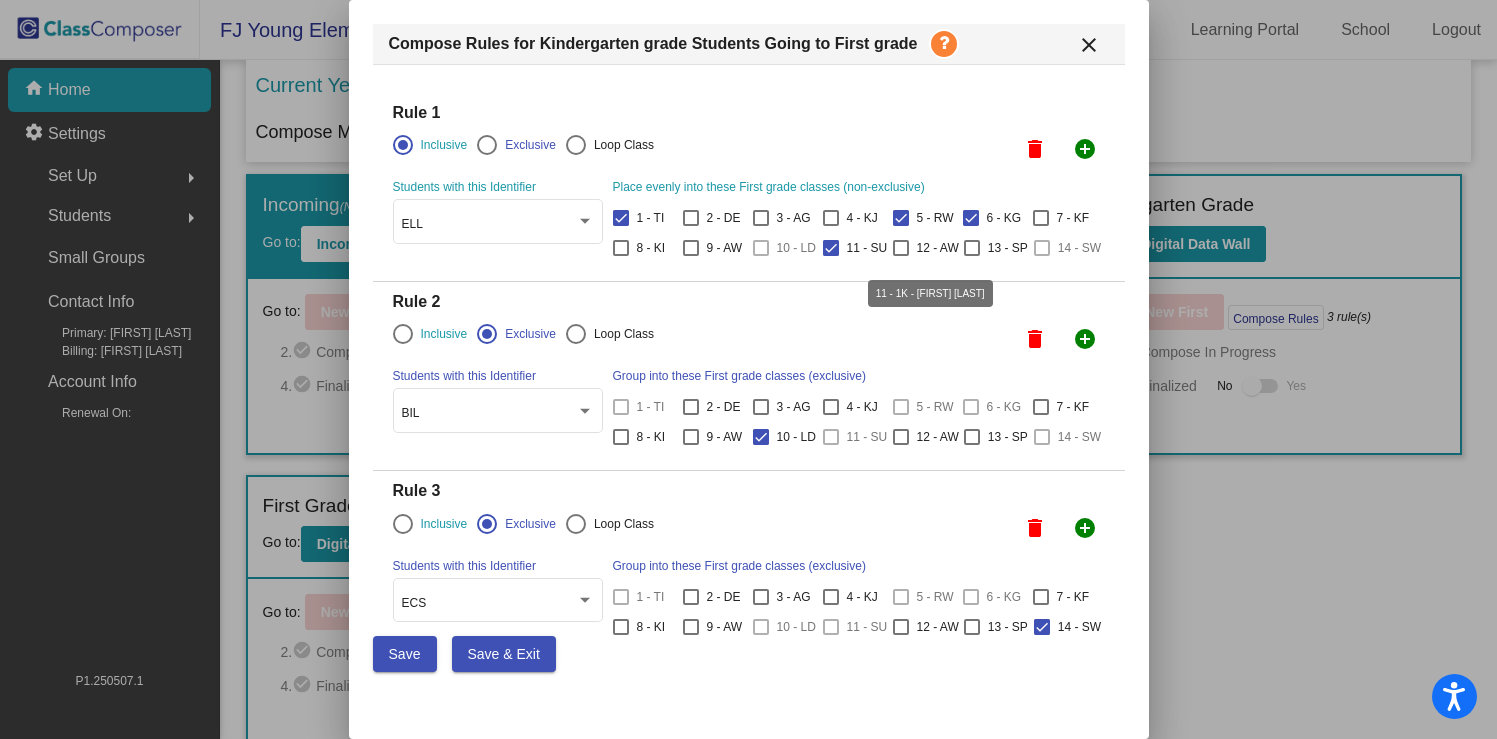 click at bounding box center (831, 248) 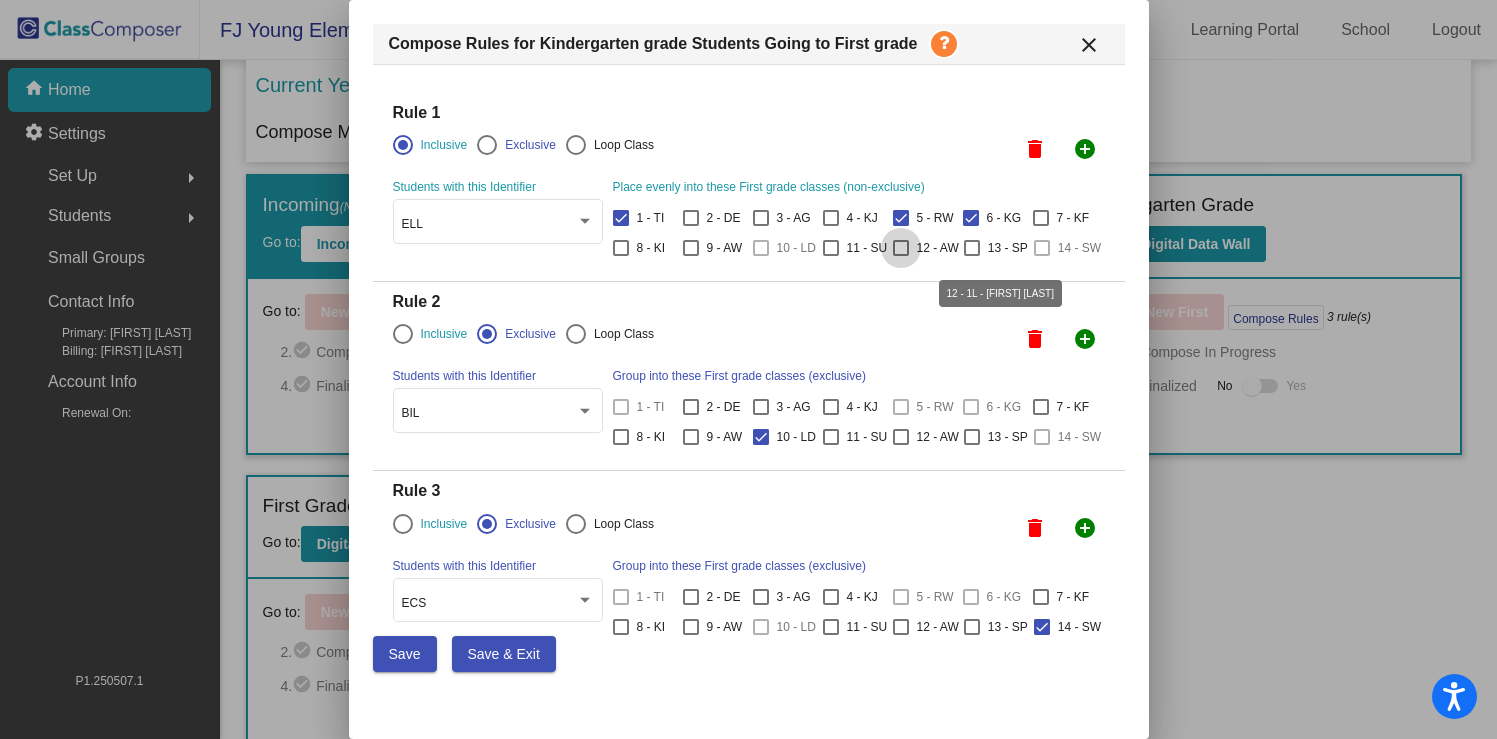 click at bounding box center (901, 248) 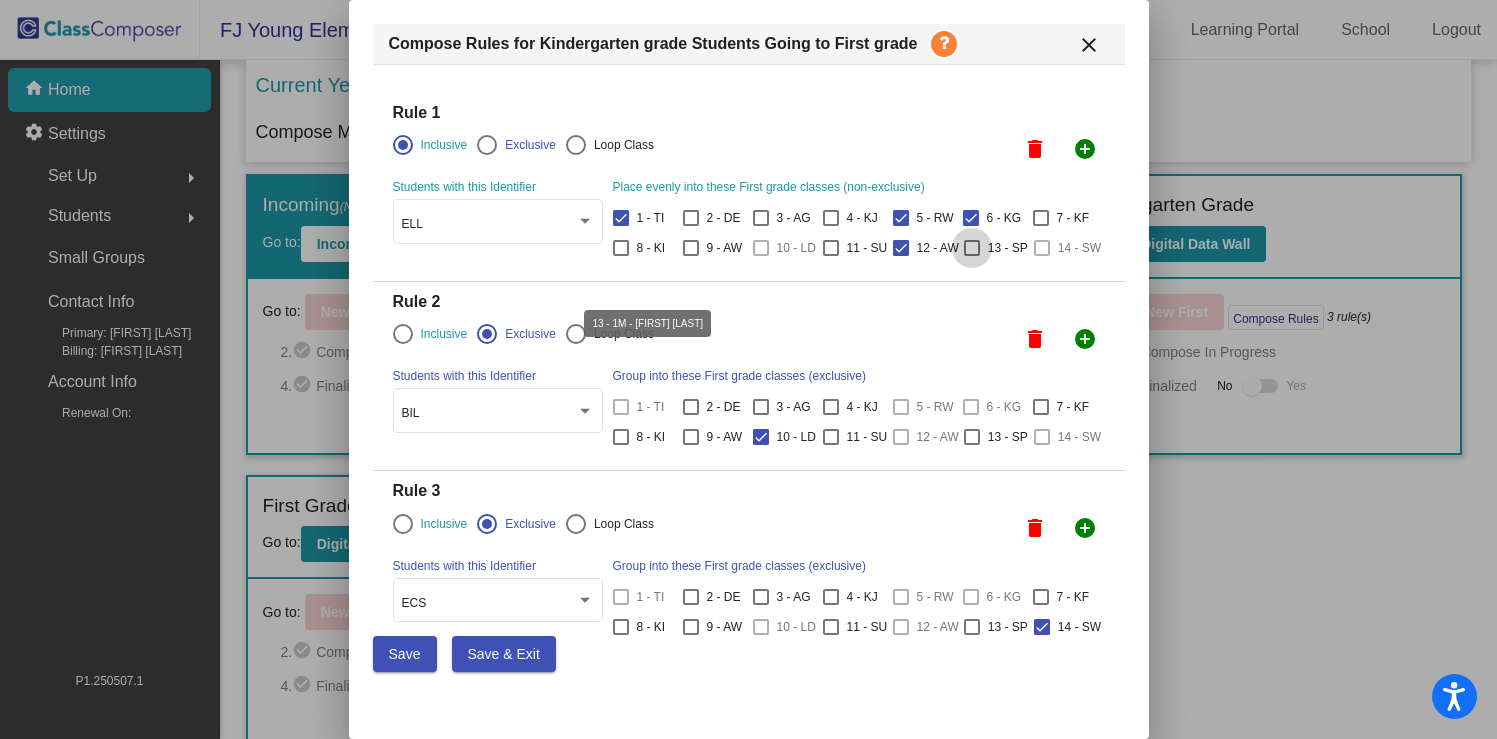 click at bounding box center (972, 248) 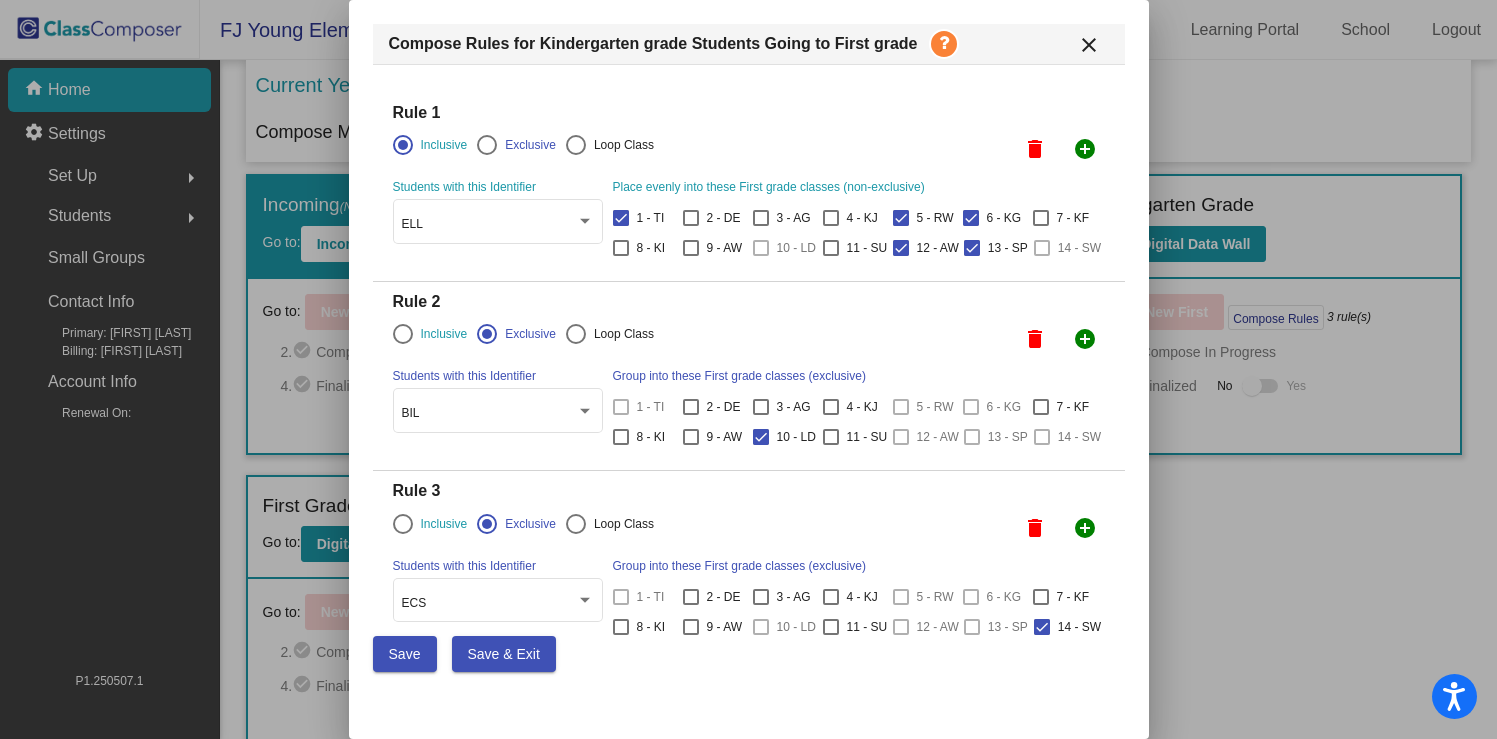 drag, startPoint x: 493, startPoint y: 659, endPoint x: 613, endPoint y: 686, distance: 123 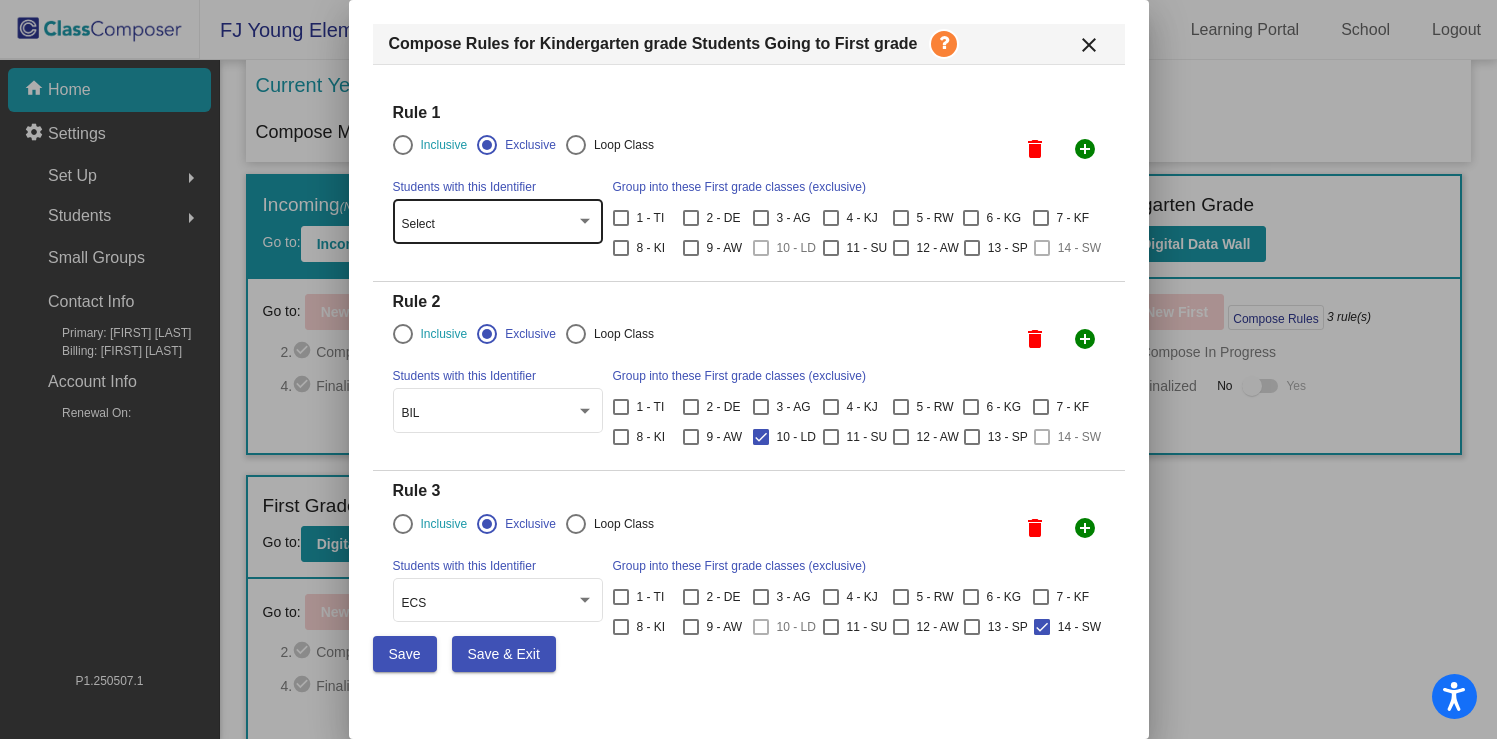 click on "Select" at bounding box center [489, 225] 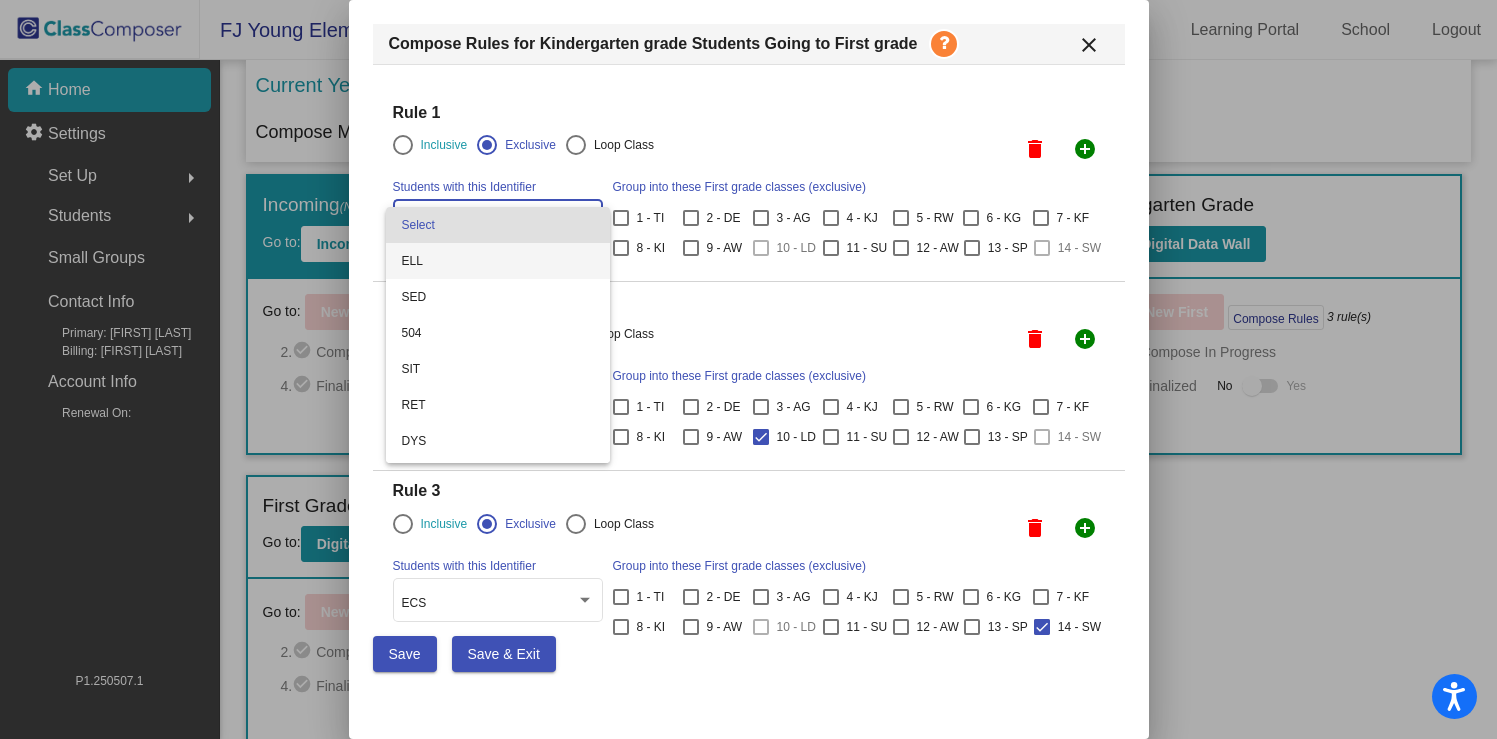 click on "ELL" at bounding box center [498, 261] 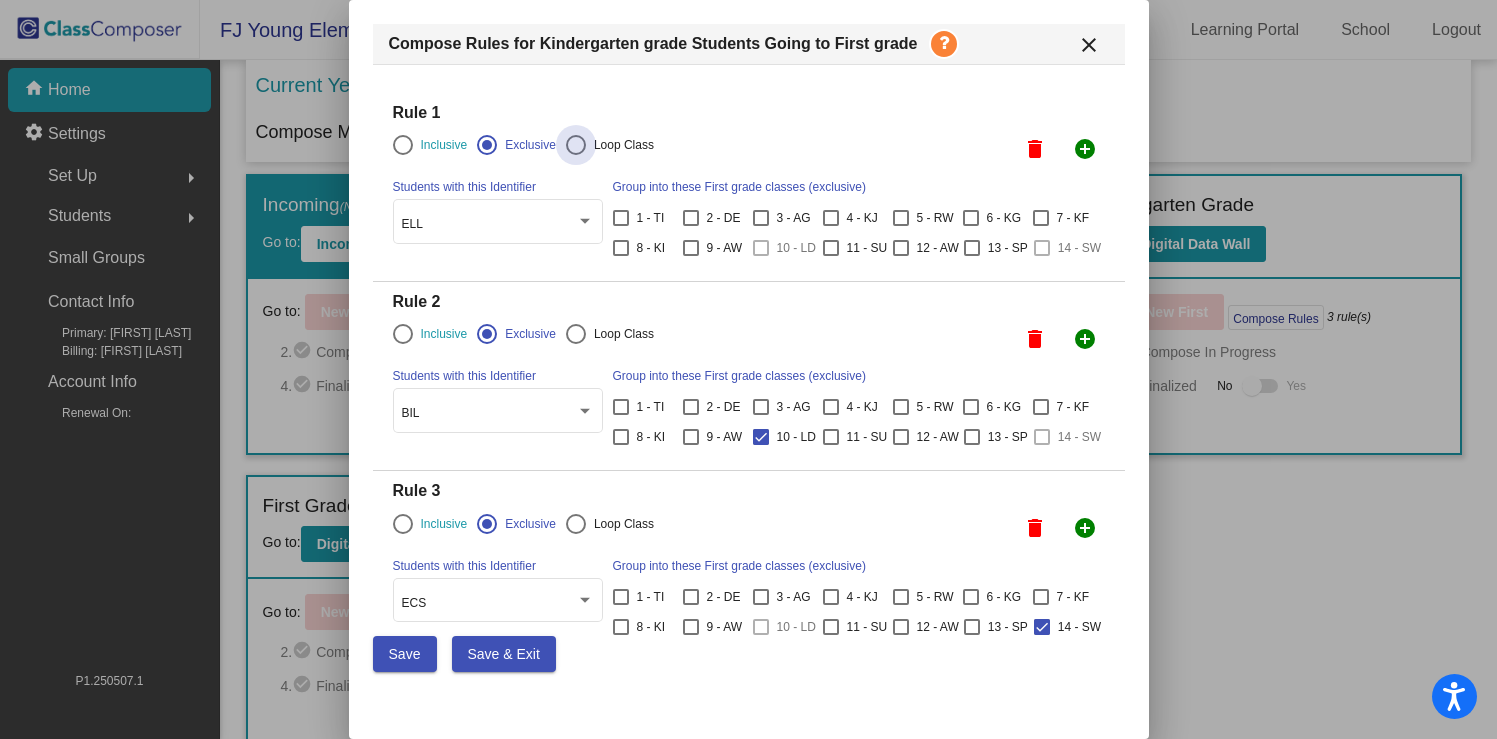 click at bounding box center (576, 145) 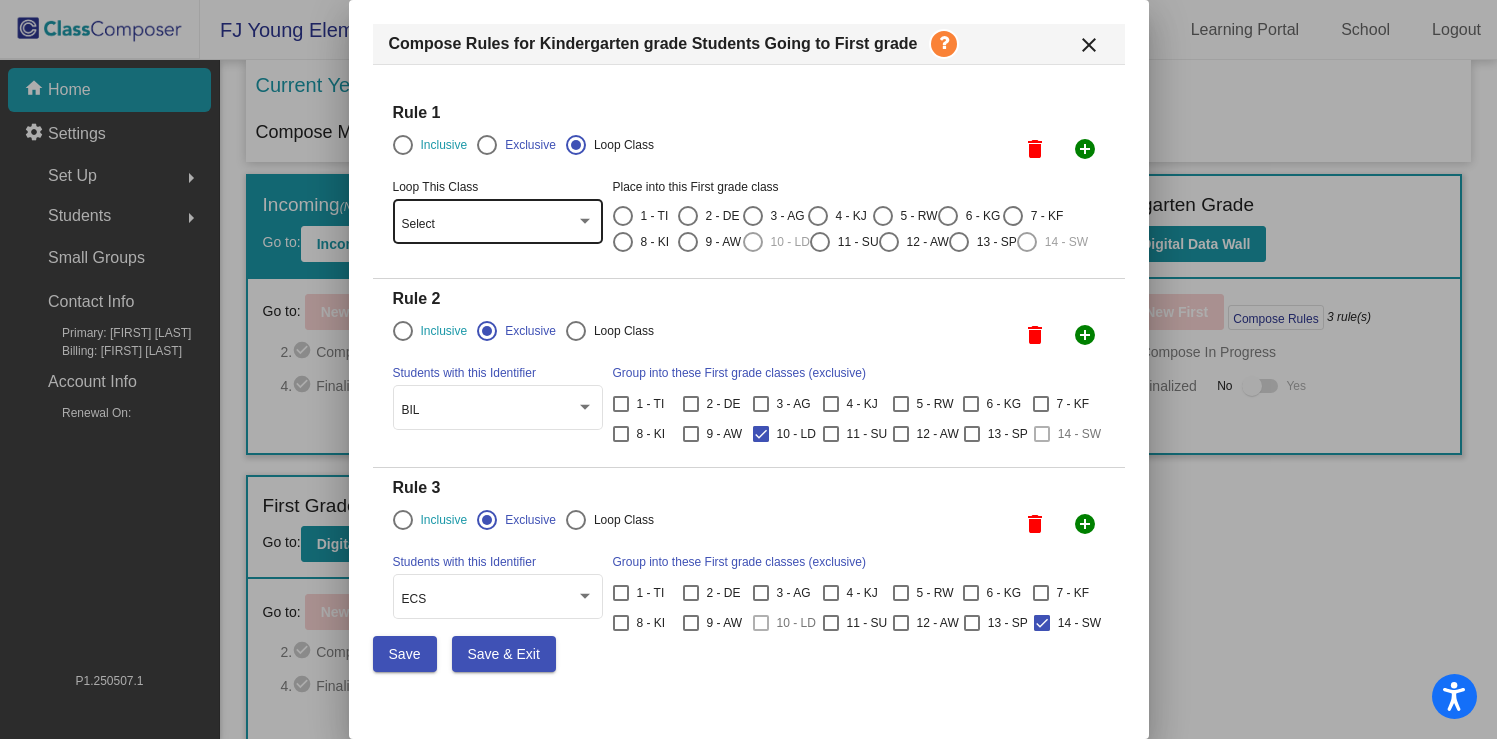 click on "Select" at bounding box center [489, 225] 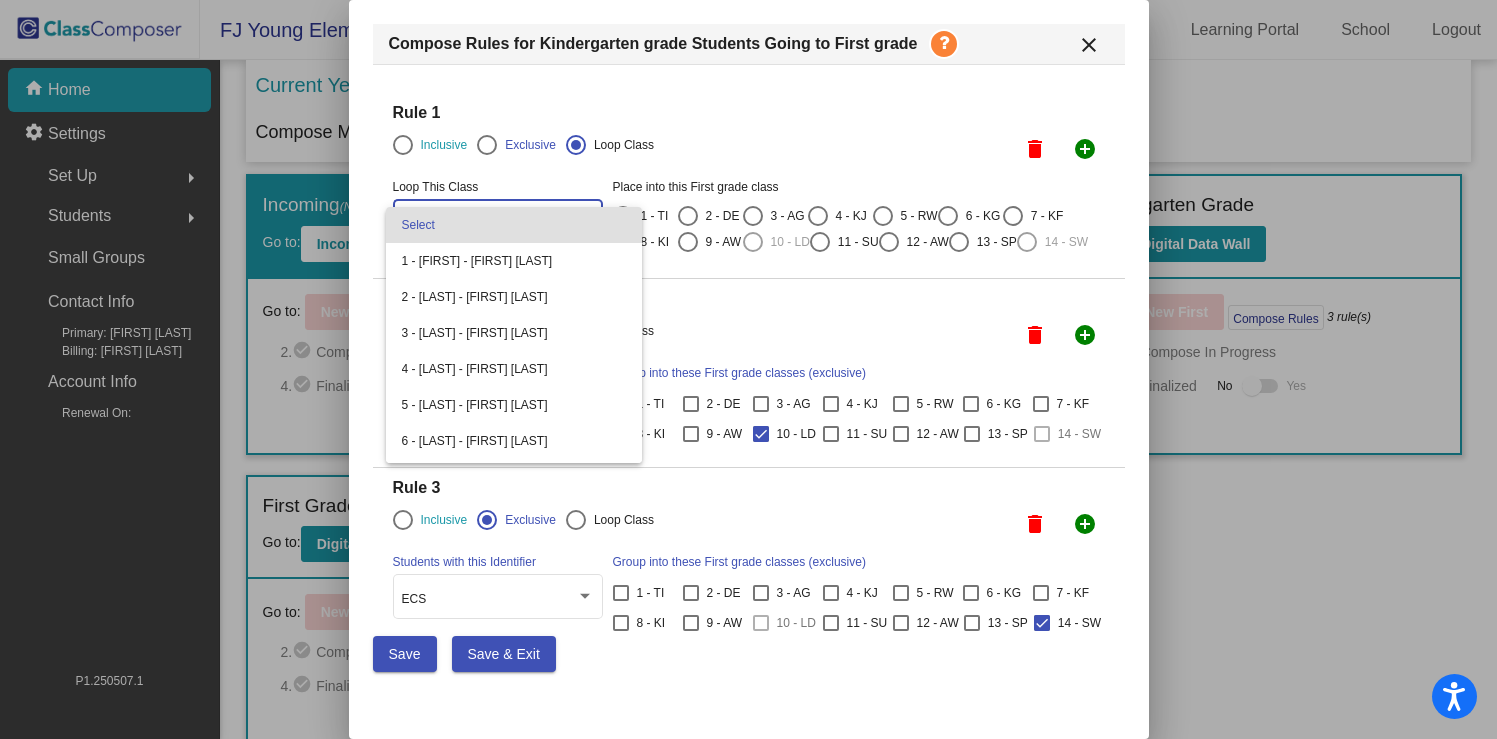 drag, startPoint x: 527, startPoint y: 185, endPoint x: 497, endPoint y: 184, distance: 30.016663 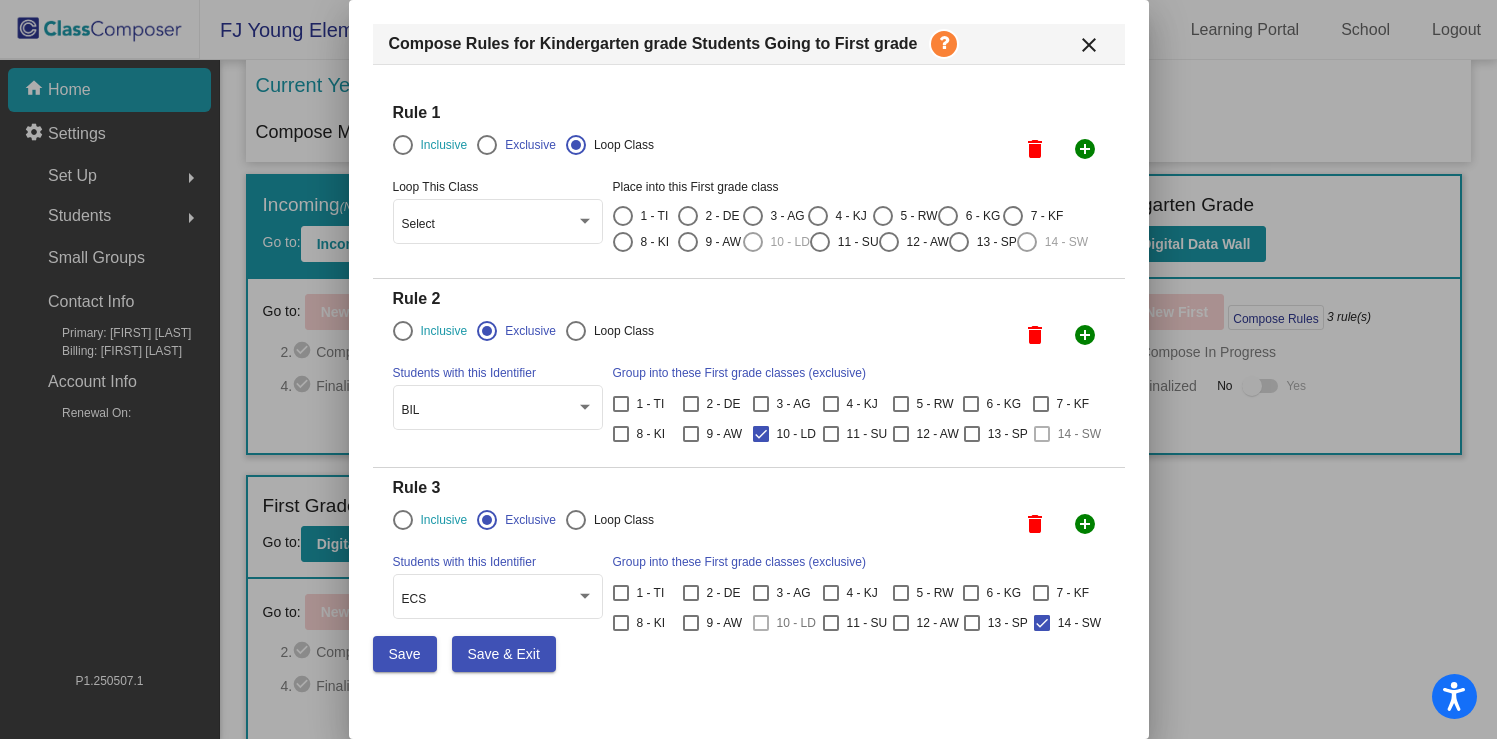 click at bounding box center [403, 145] 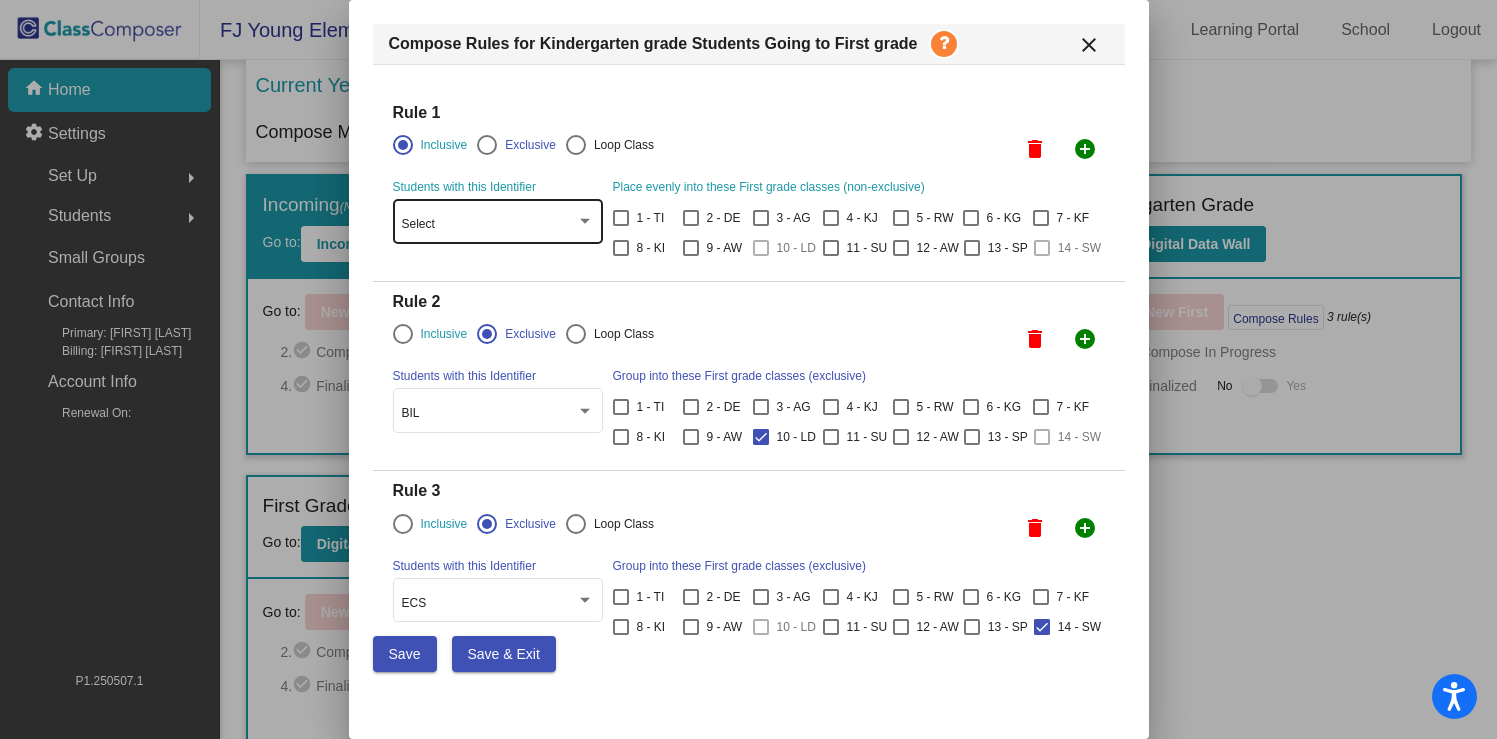 click on "Select" at bounding box center [489, 225] 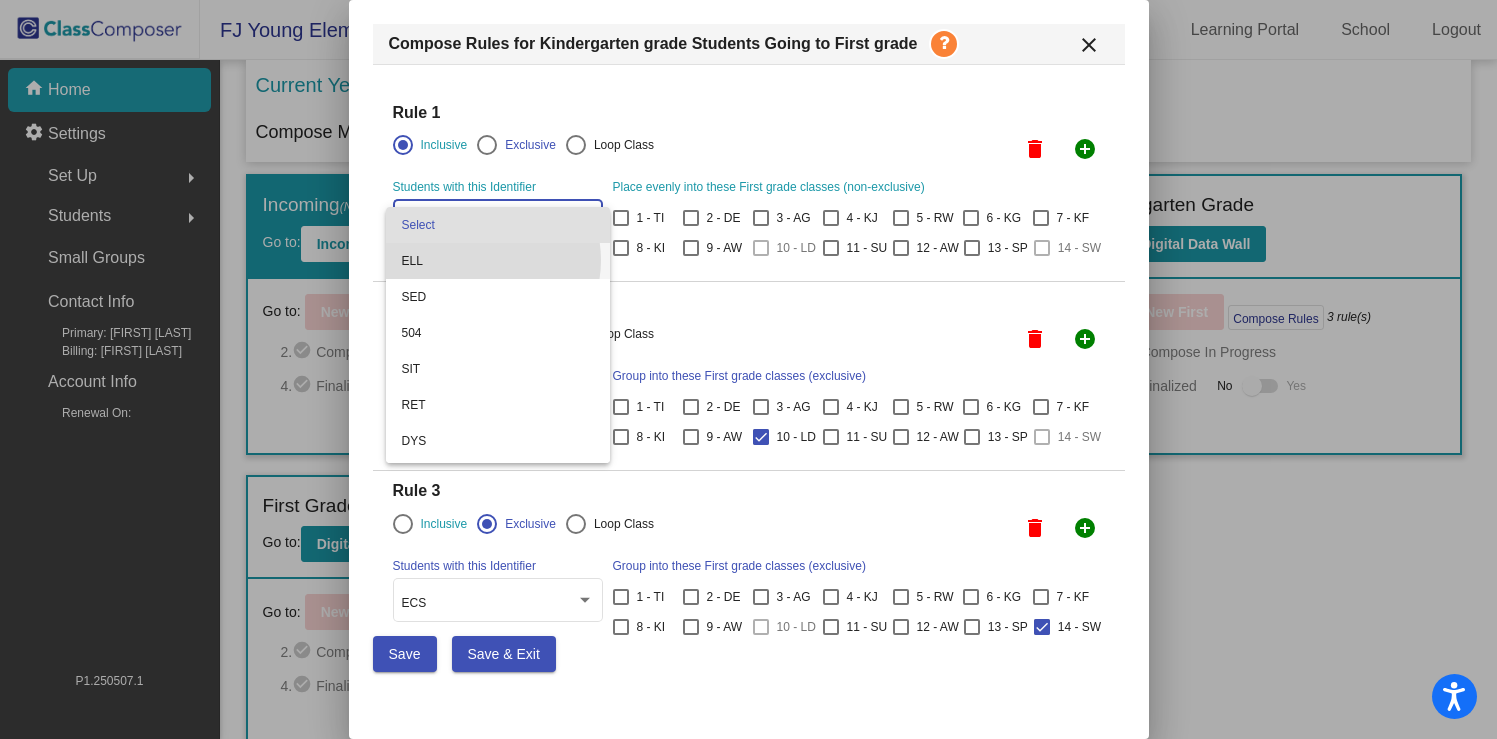 click on "ELL" at bounding box center [498, 261] 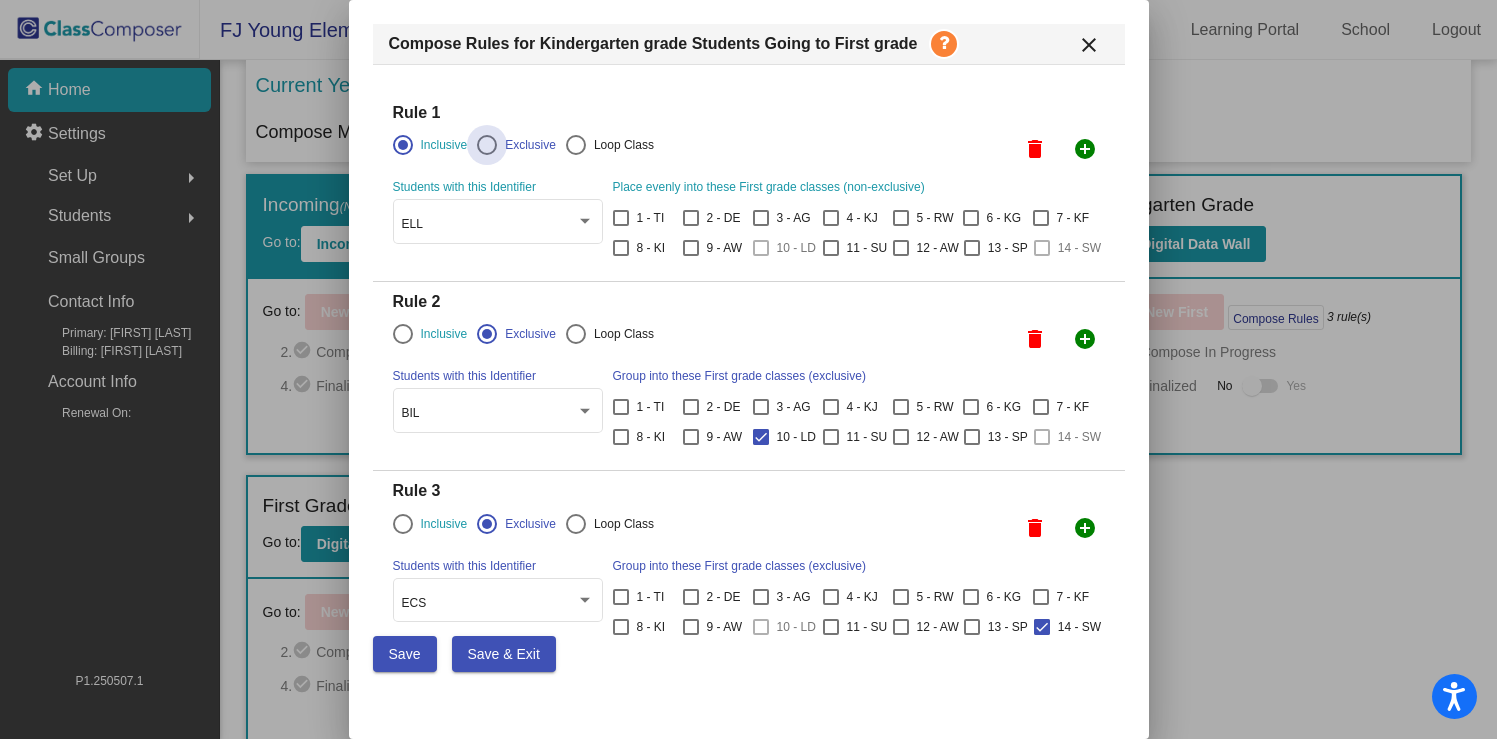 click at bounding box center [487, 145] 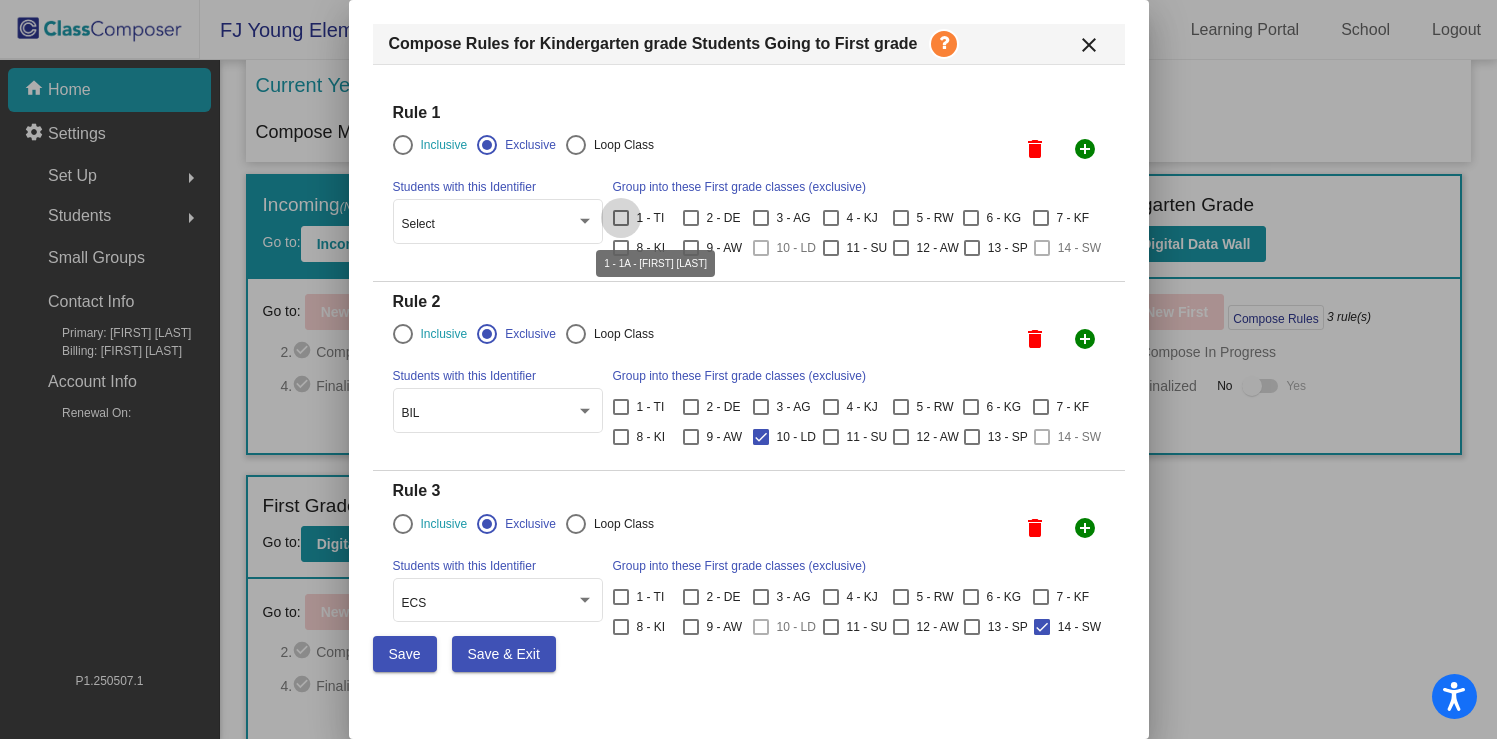 click at bounding box center (621, 218) 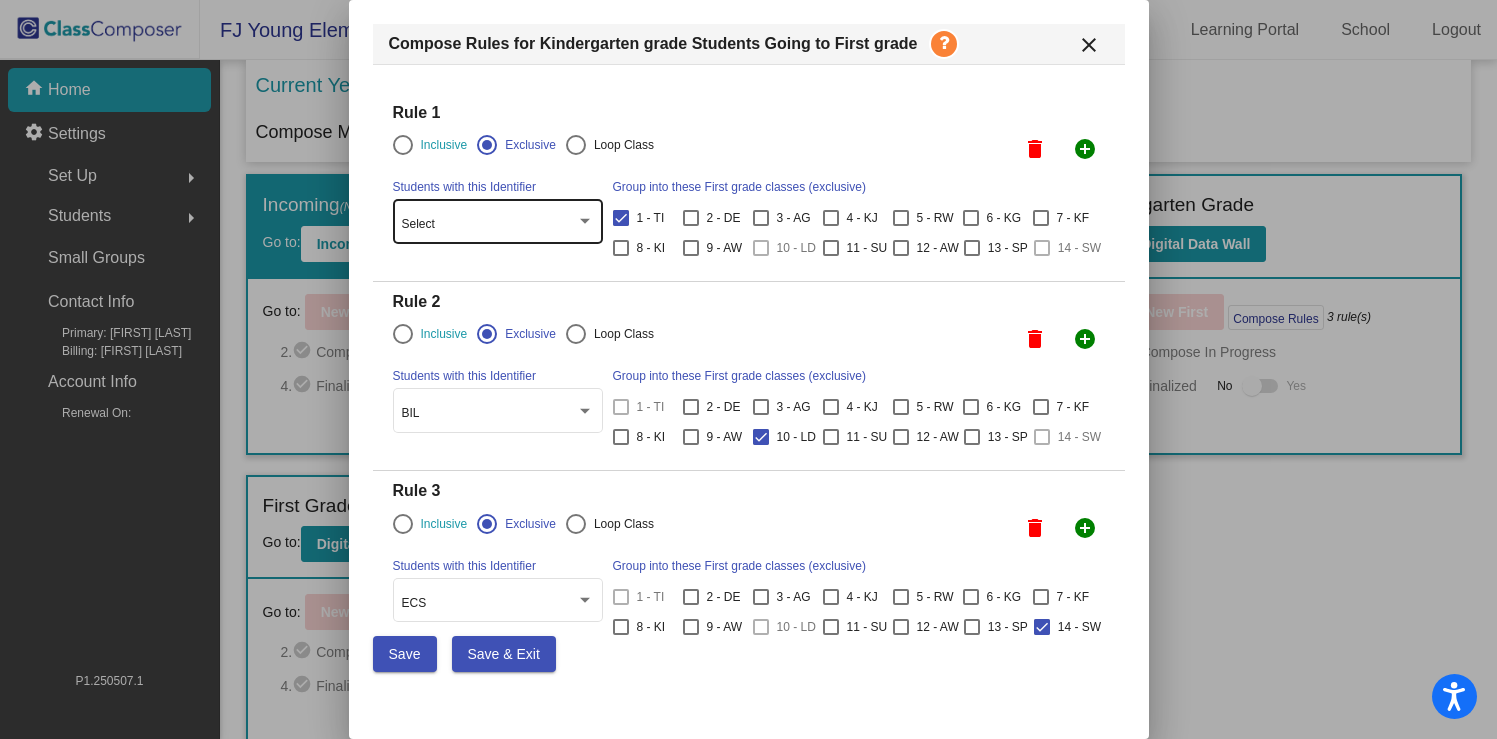 click on "Select" at bounding box center (489, 225) 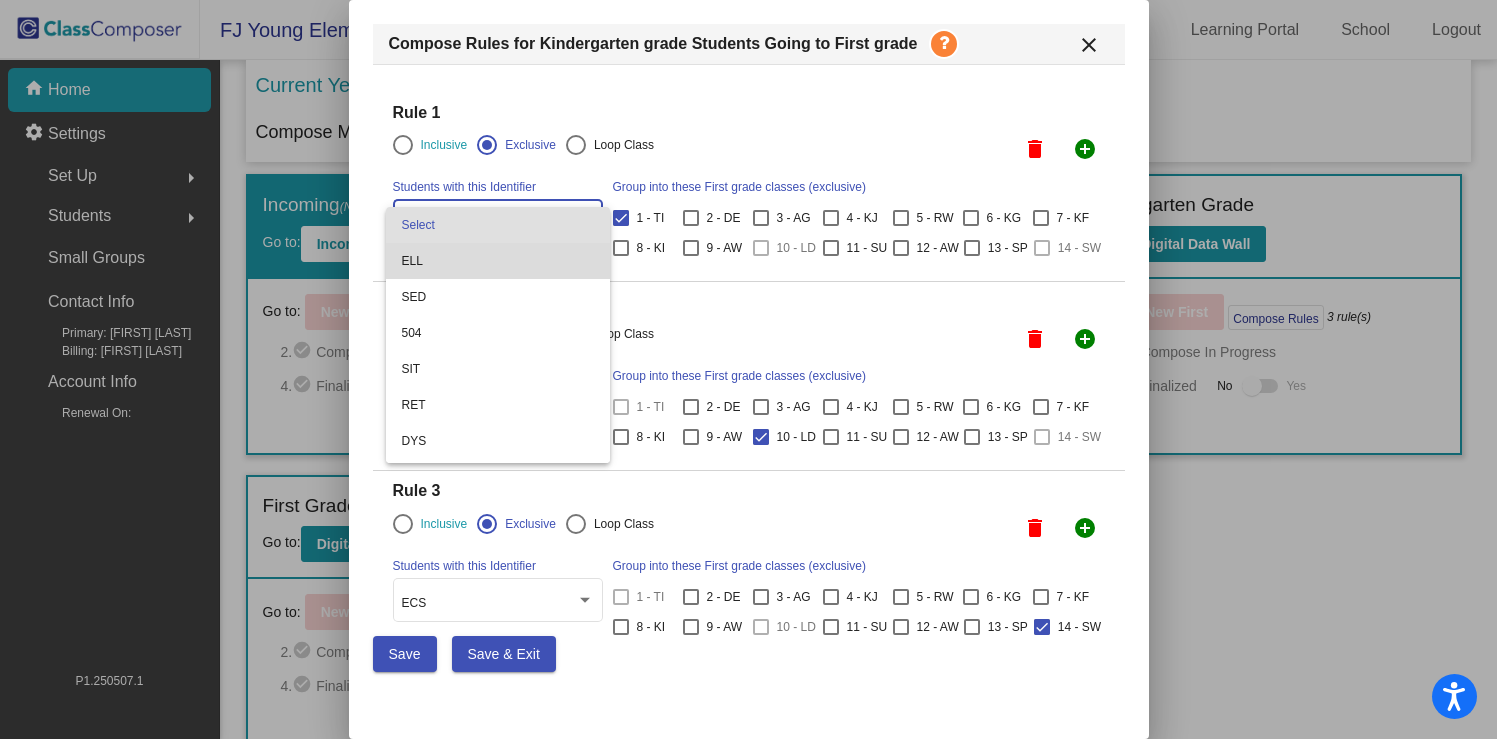 click on "ELL" at bounding box center [498, 261] 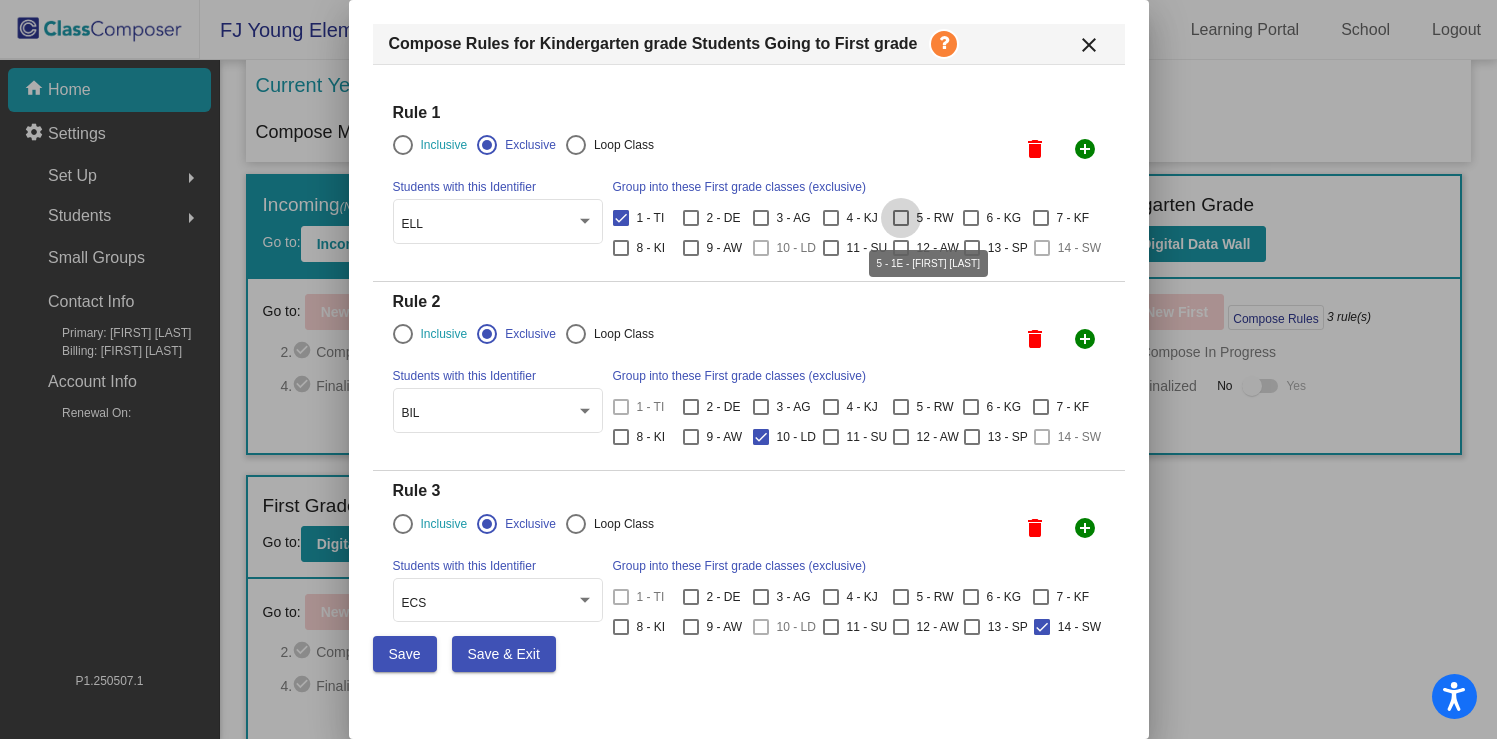 click on "5 - RW" at bounding box center (935, 218) 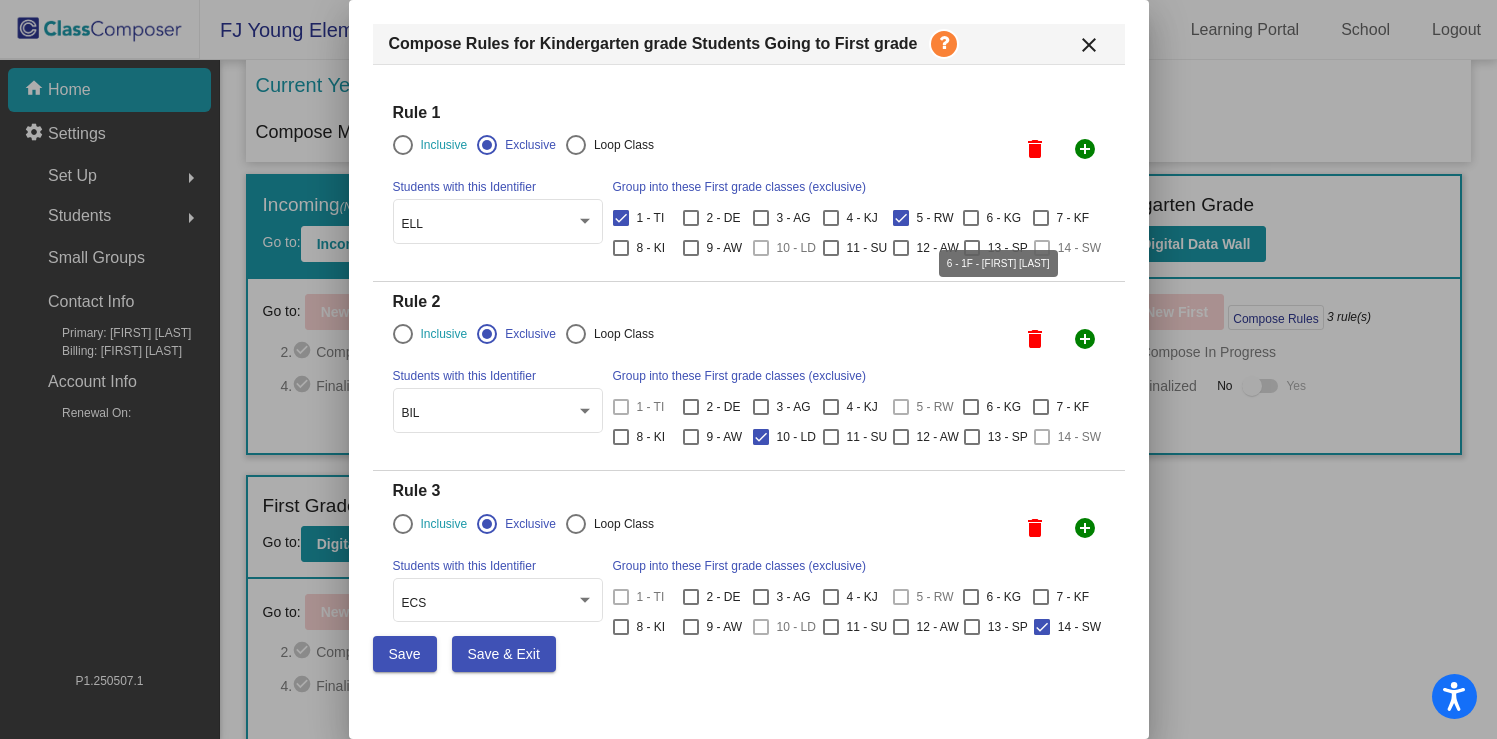 click on "6 - KG" at bounding box center [1004, 218] 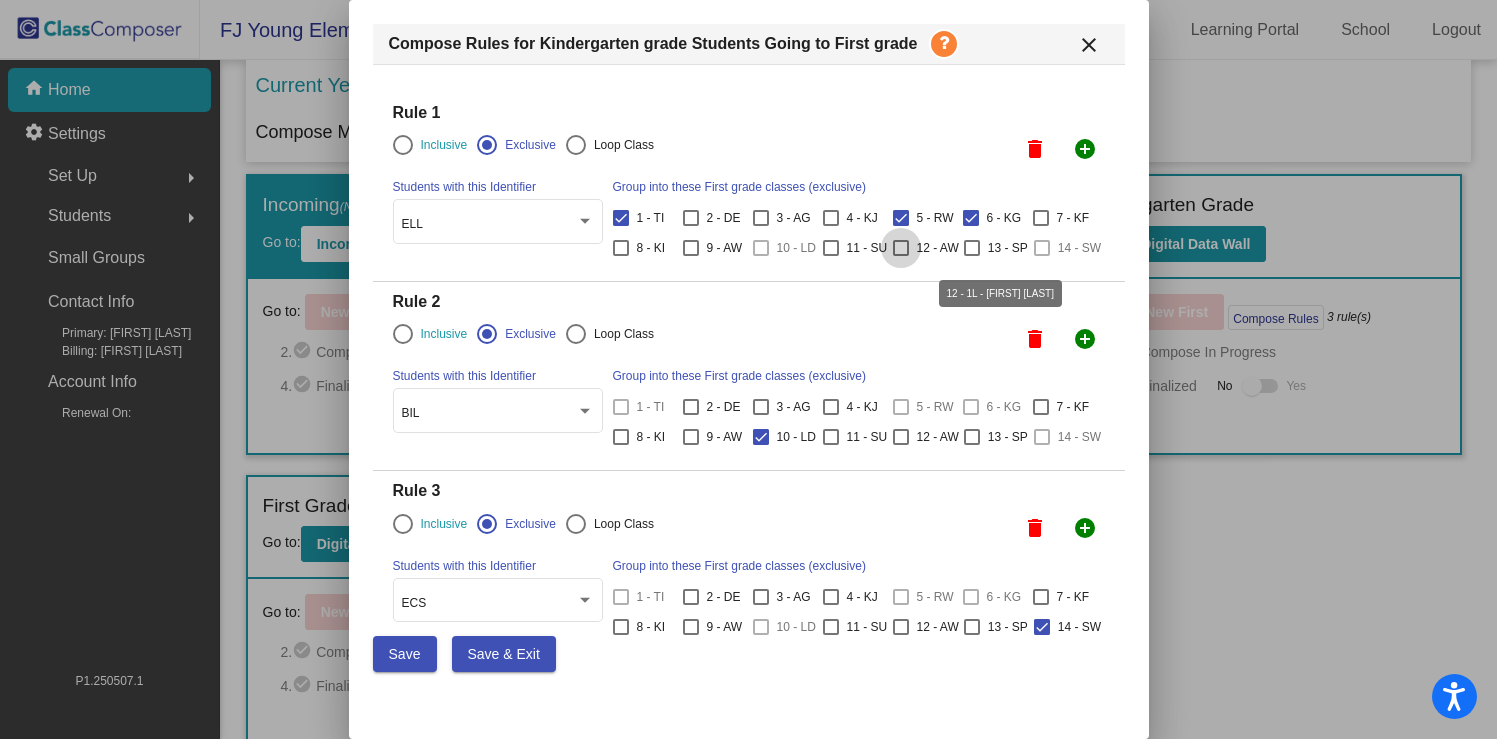 click on "12 - AW" at bounding box center (938, 248) 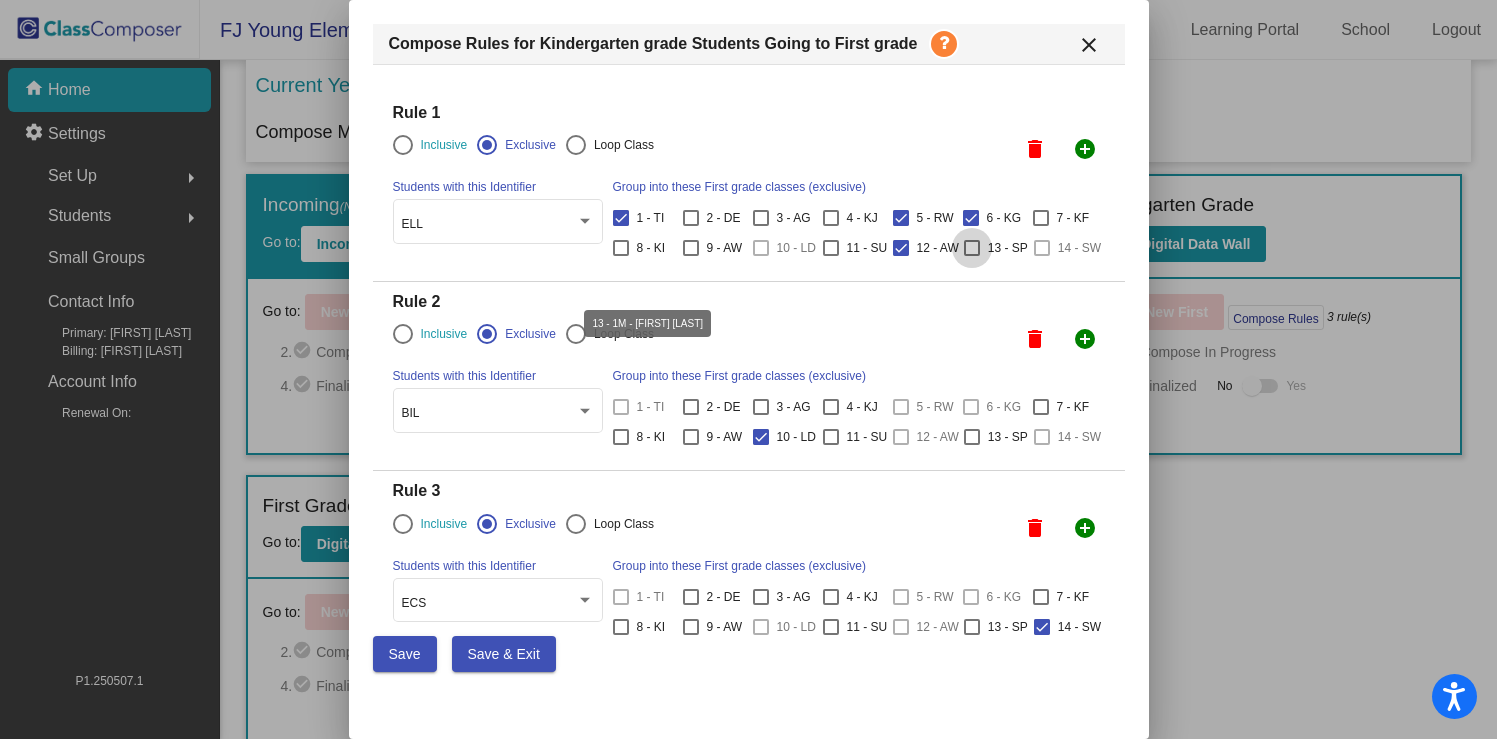 click on "13 - SP" at bounding box center (996, 248) 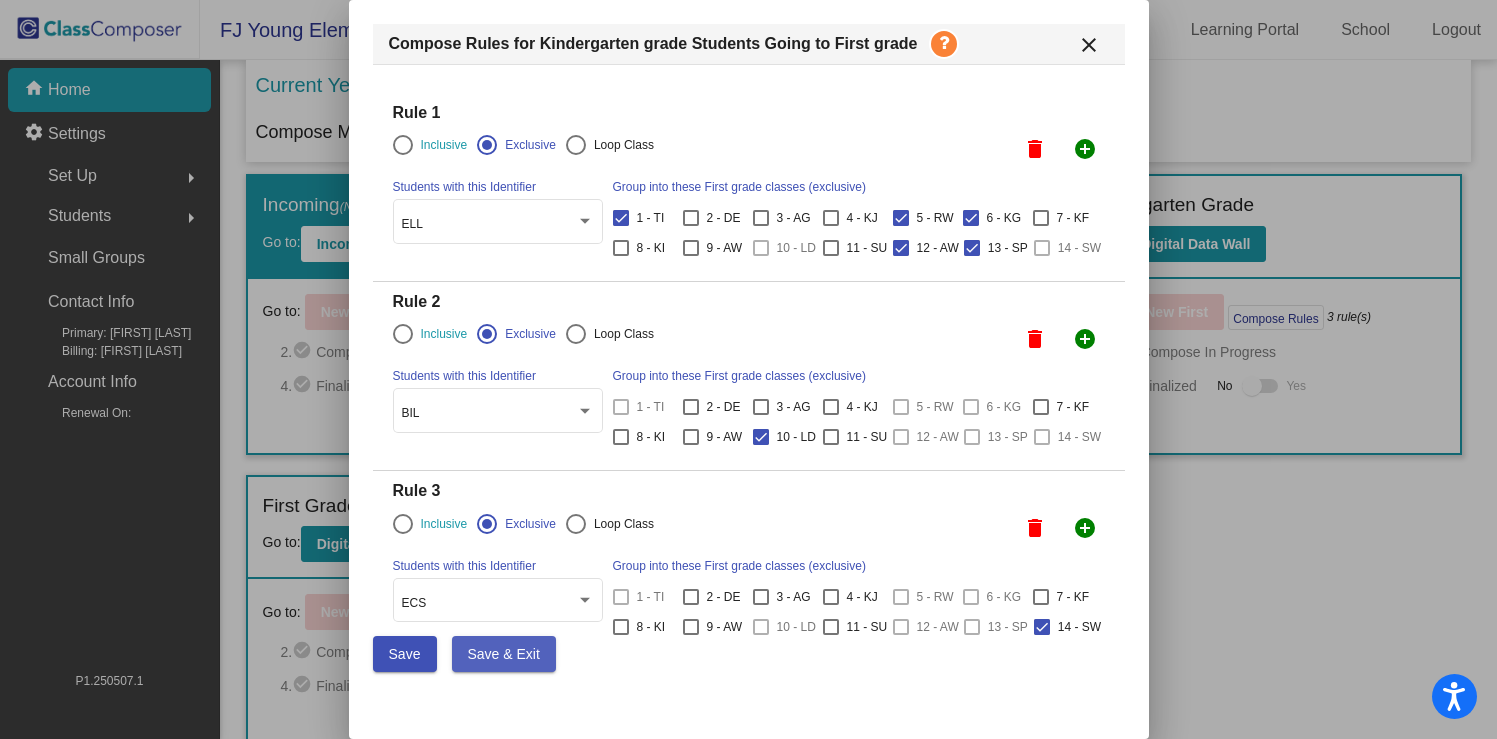 click on "Save & Exit" at bounding box center [504, 654] 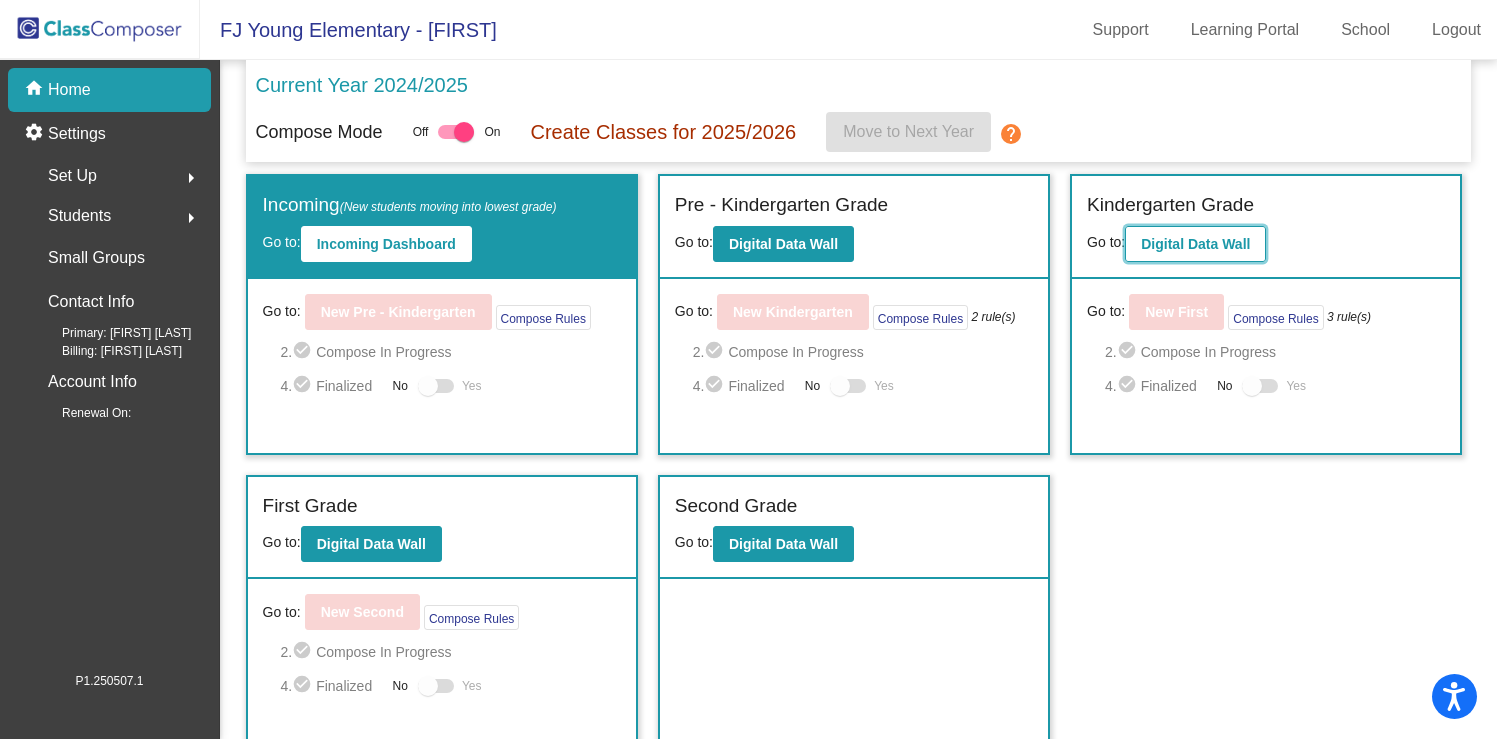 click on "Digital Data Wall" 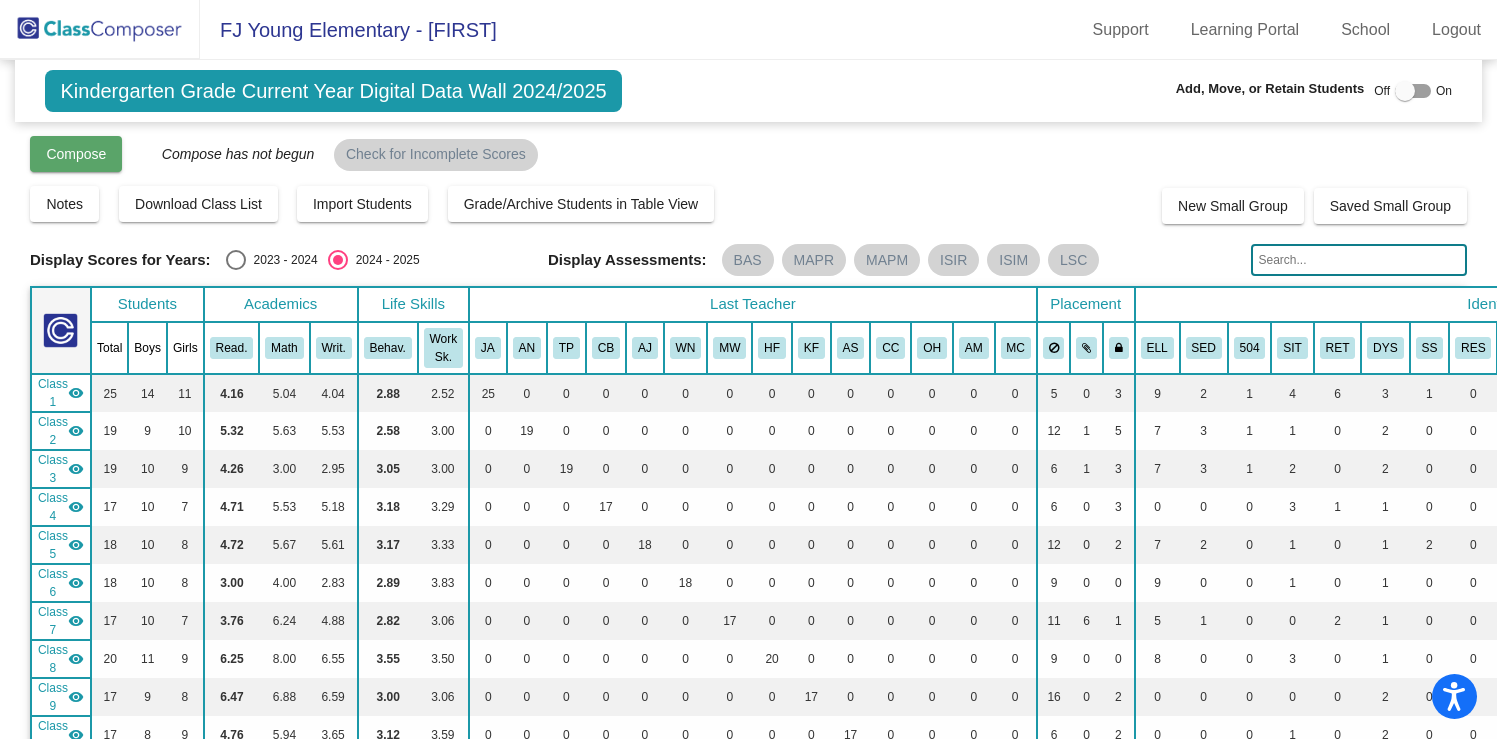 click on "Compose" 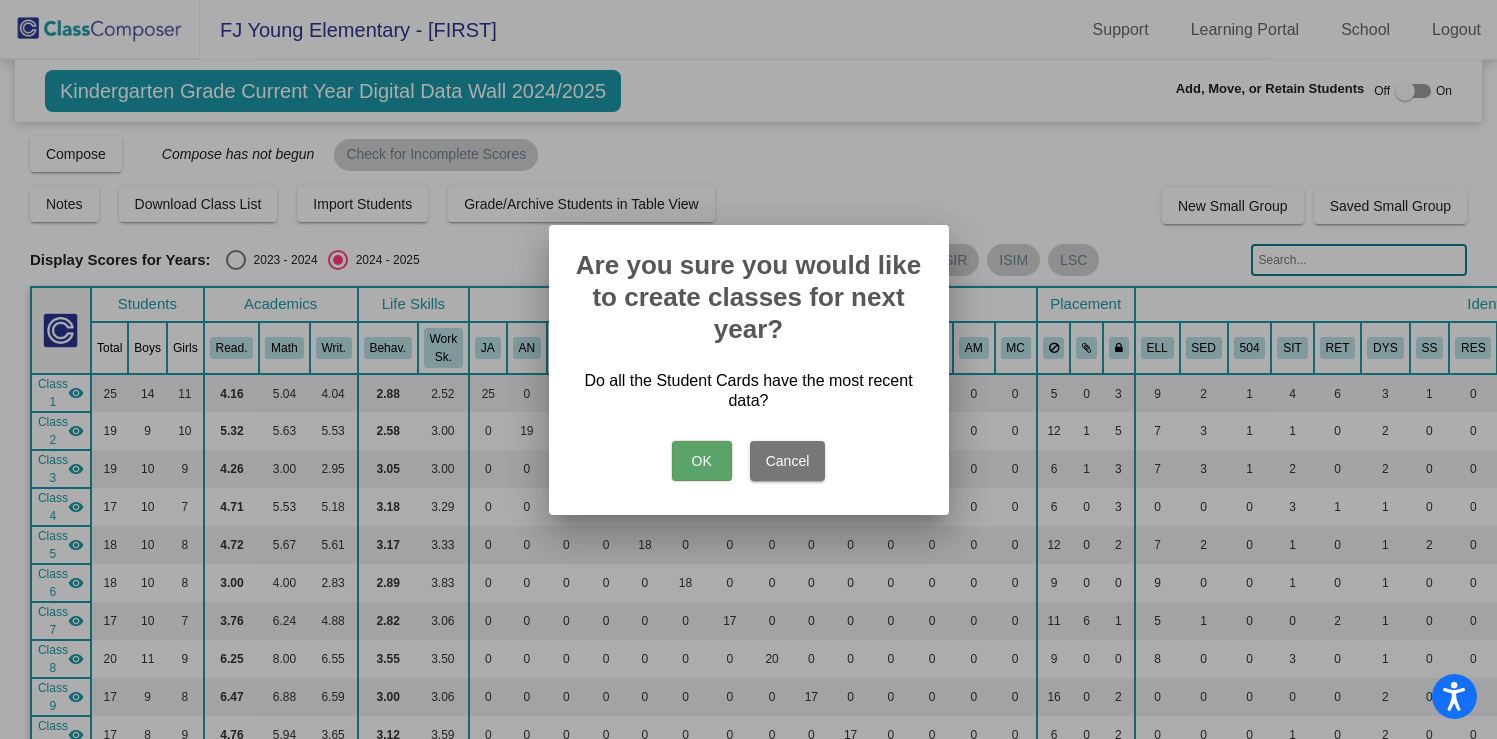 click on "OK" at bounding box center (702, 461) 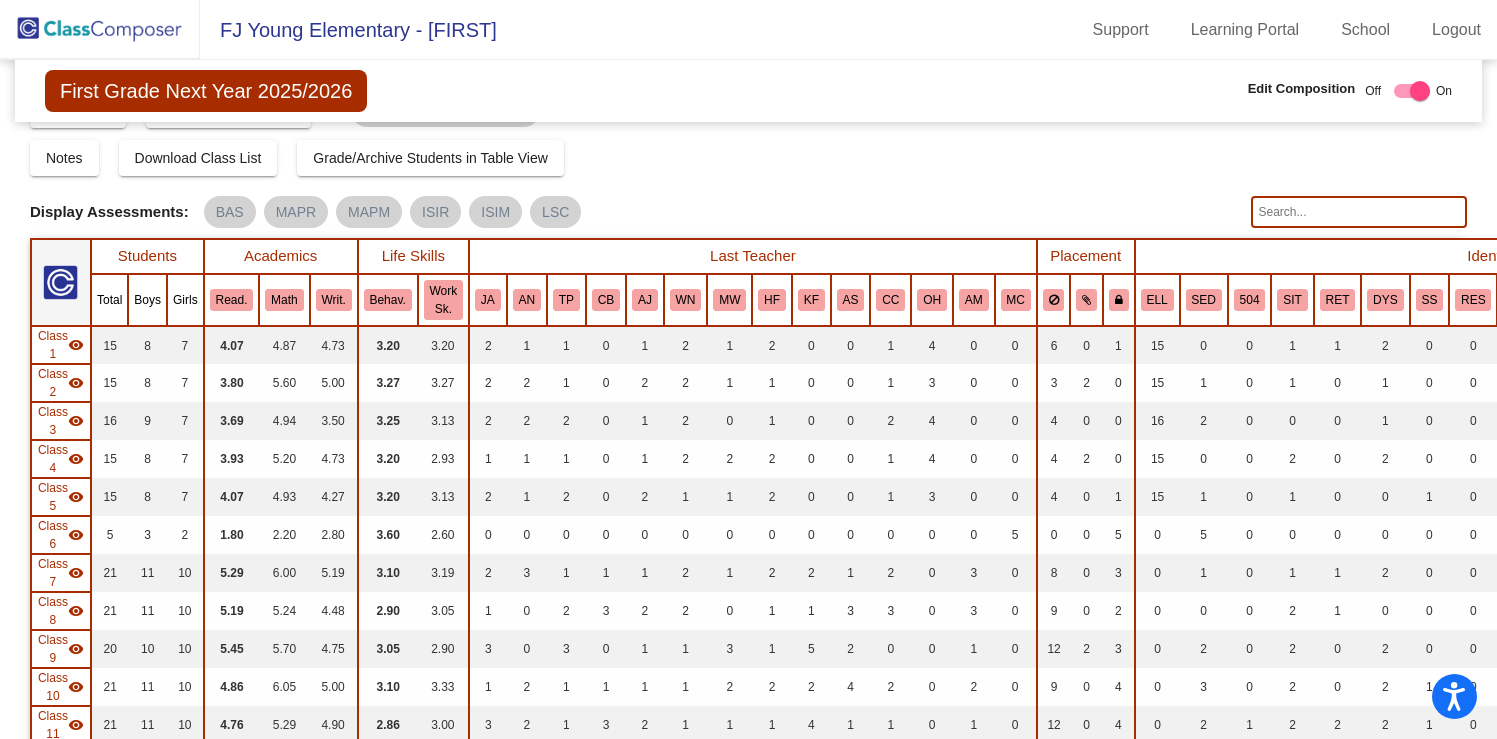 scroll, scrollTop: 0, scrollLeft: 0, axis: both 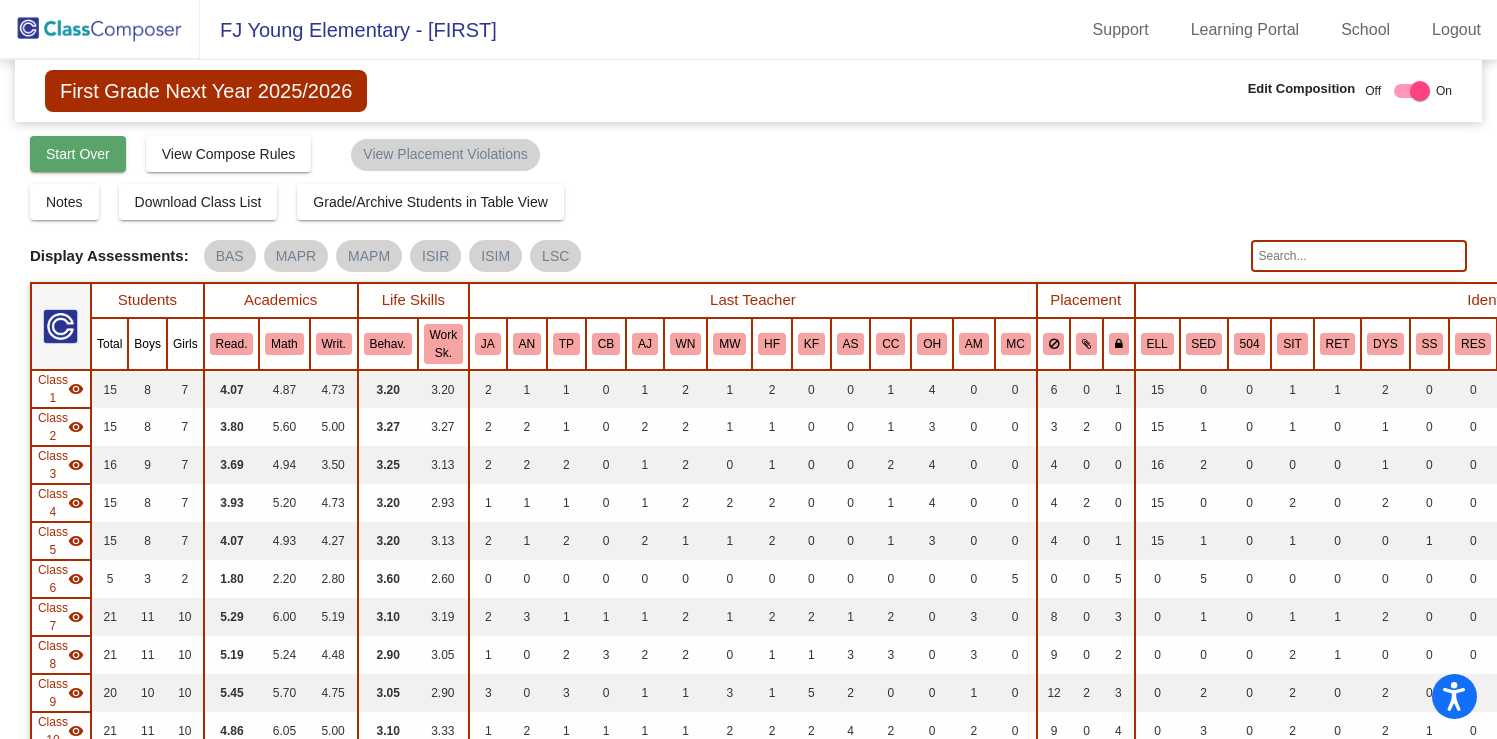 click on "Start Over" 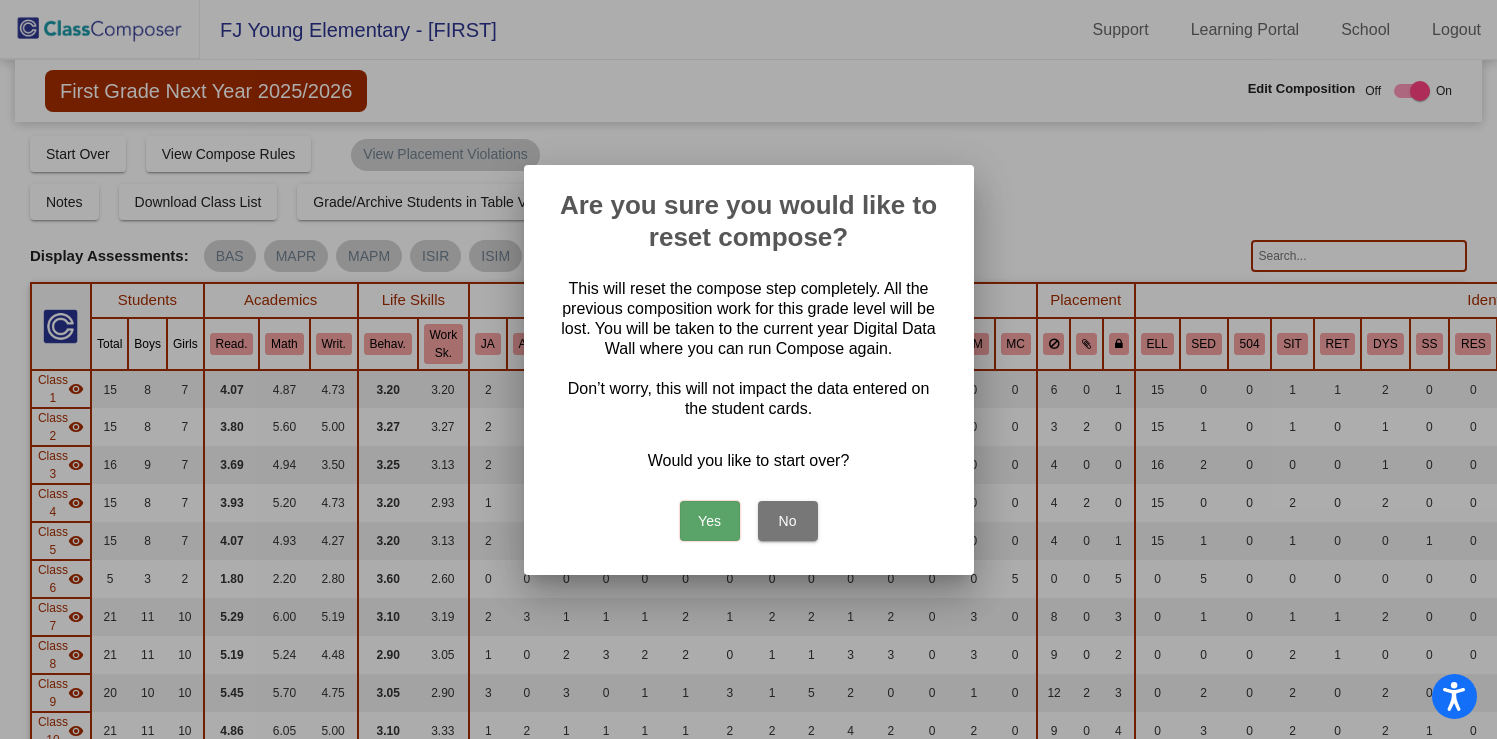 click on "Yes" at bounding box center (710, 521) 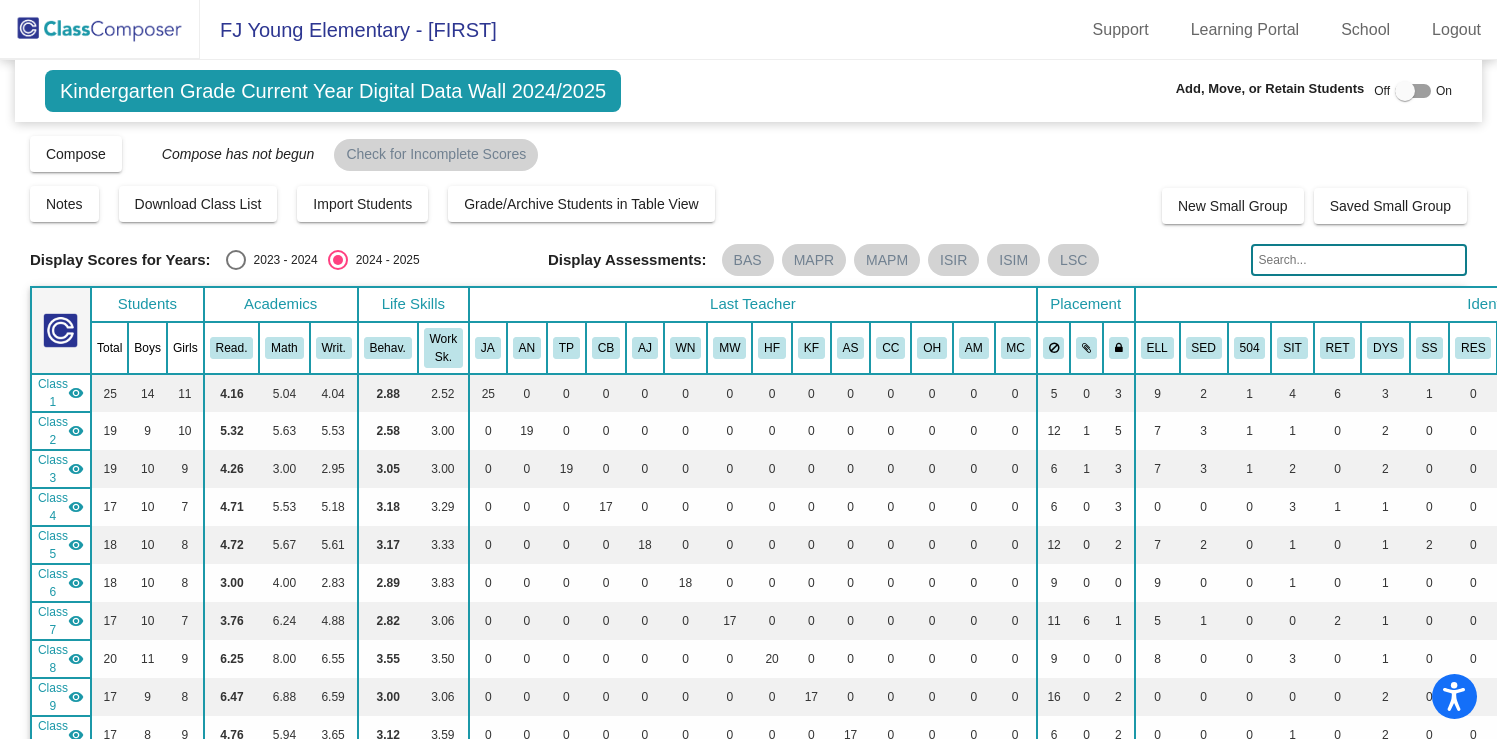 click 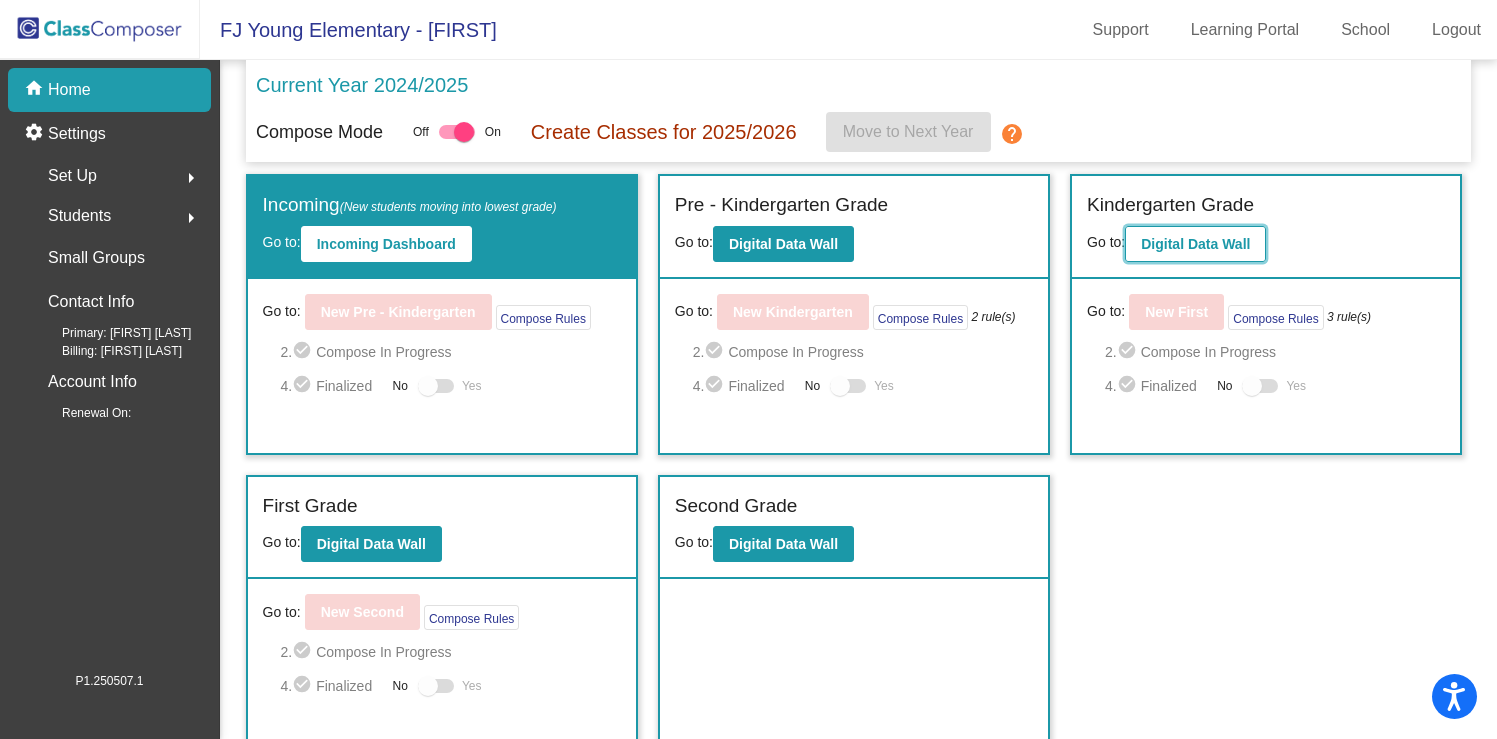 click on "Digital Data Wall" 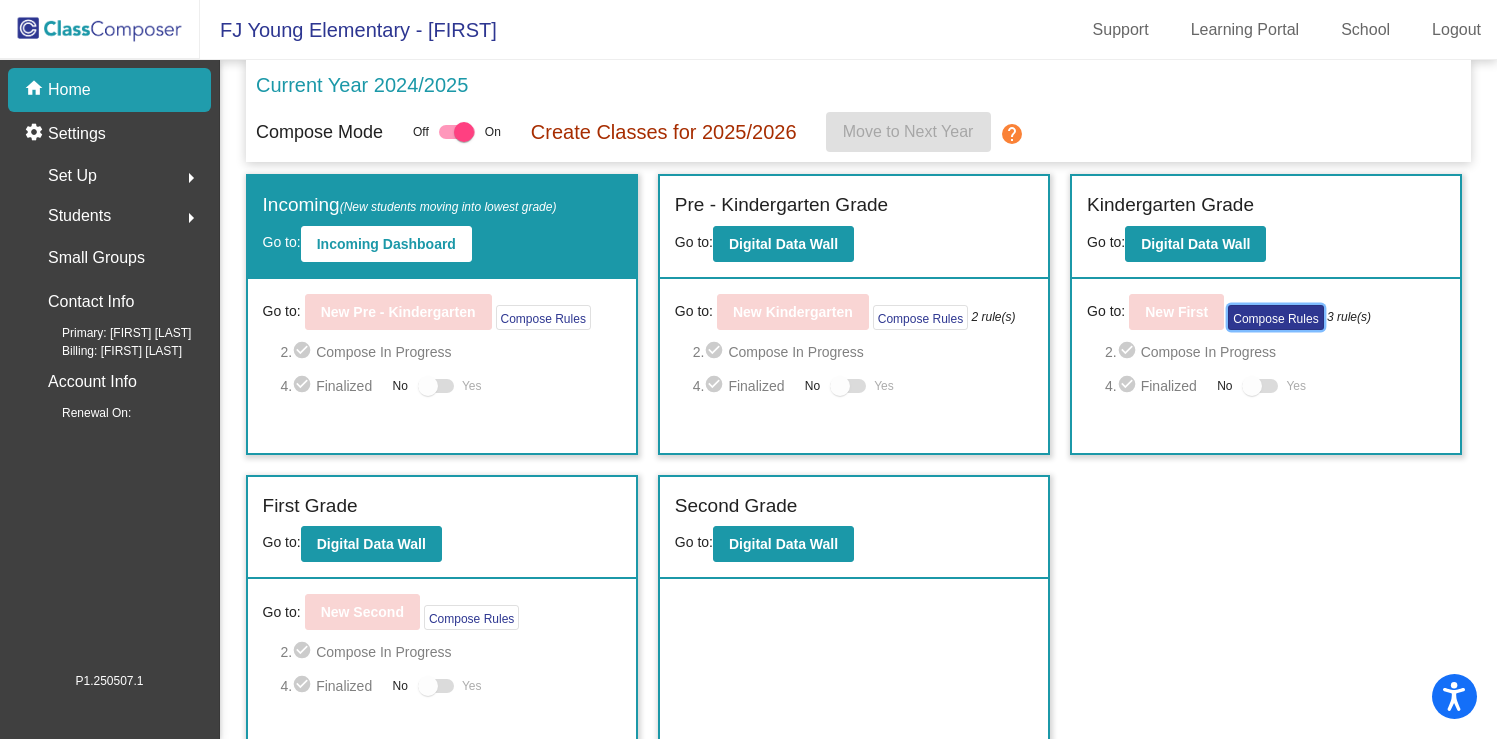 click on "Compose Rules" 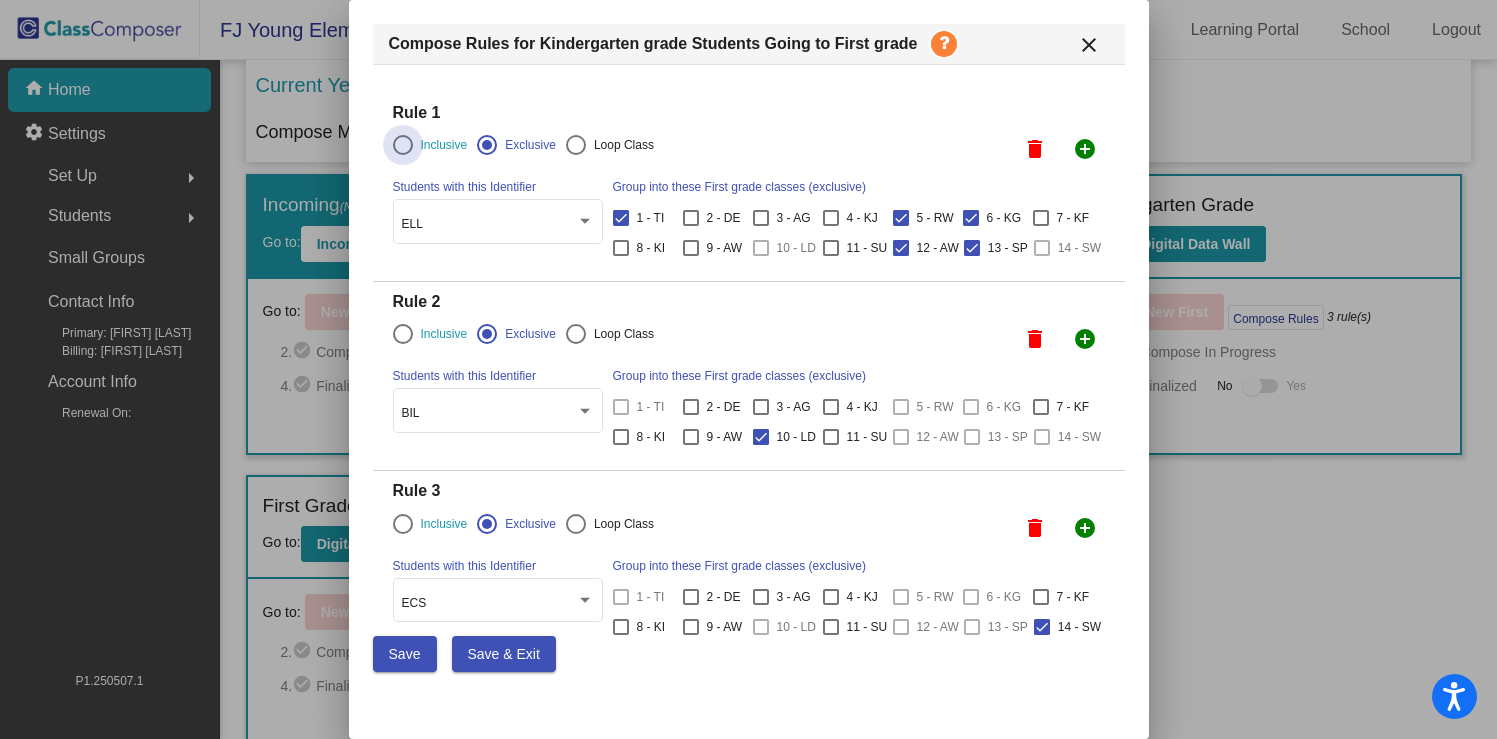 click at bounding box center (403, 145) 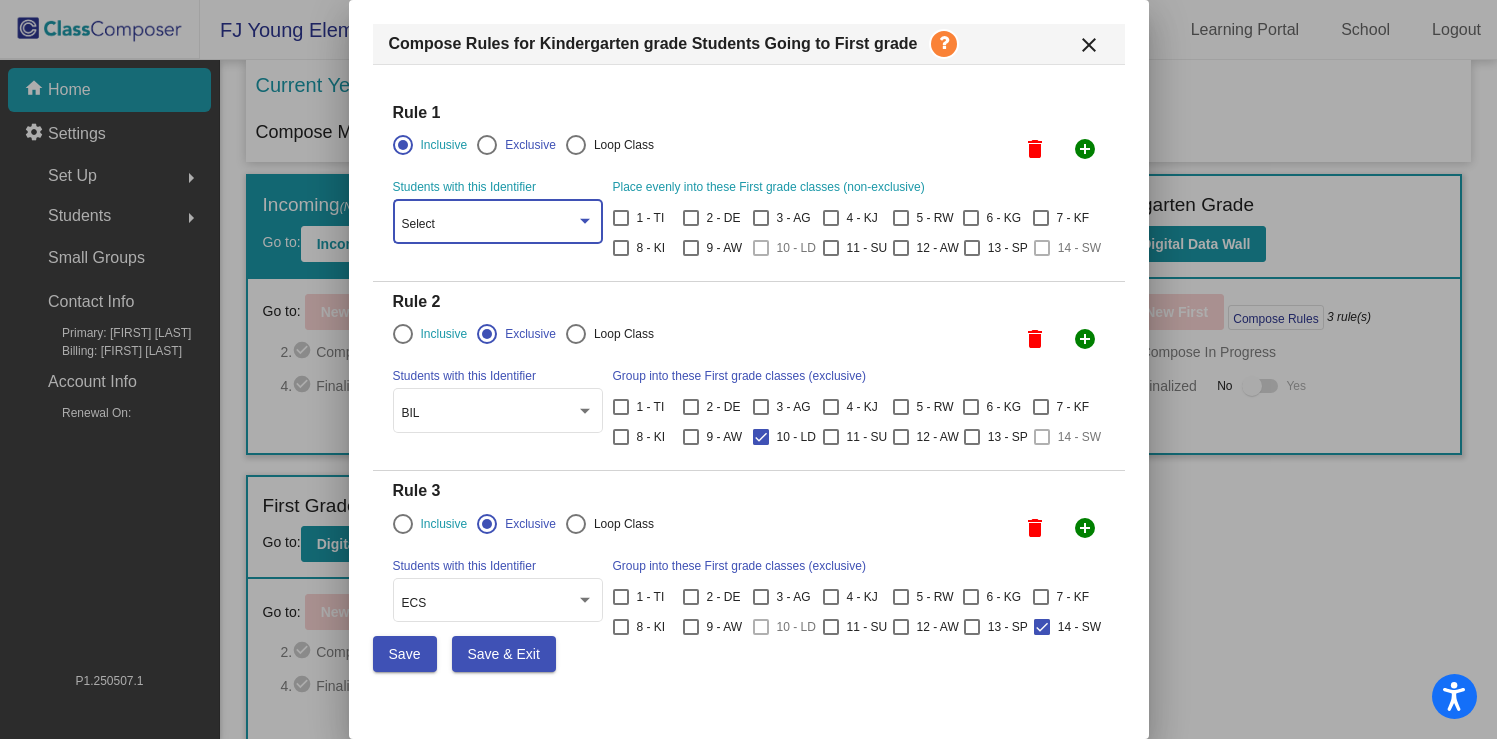 click on "Select" at bounding box center (489, 225) 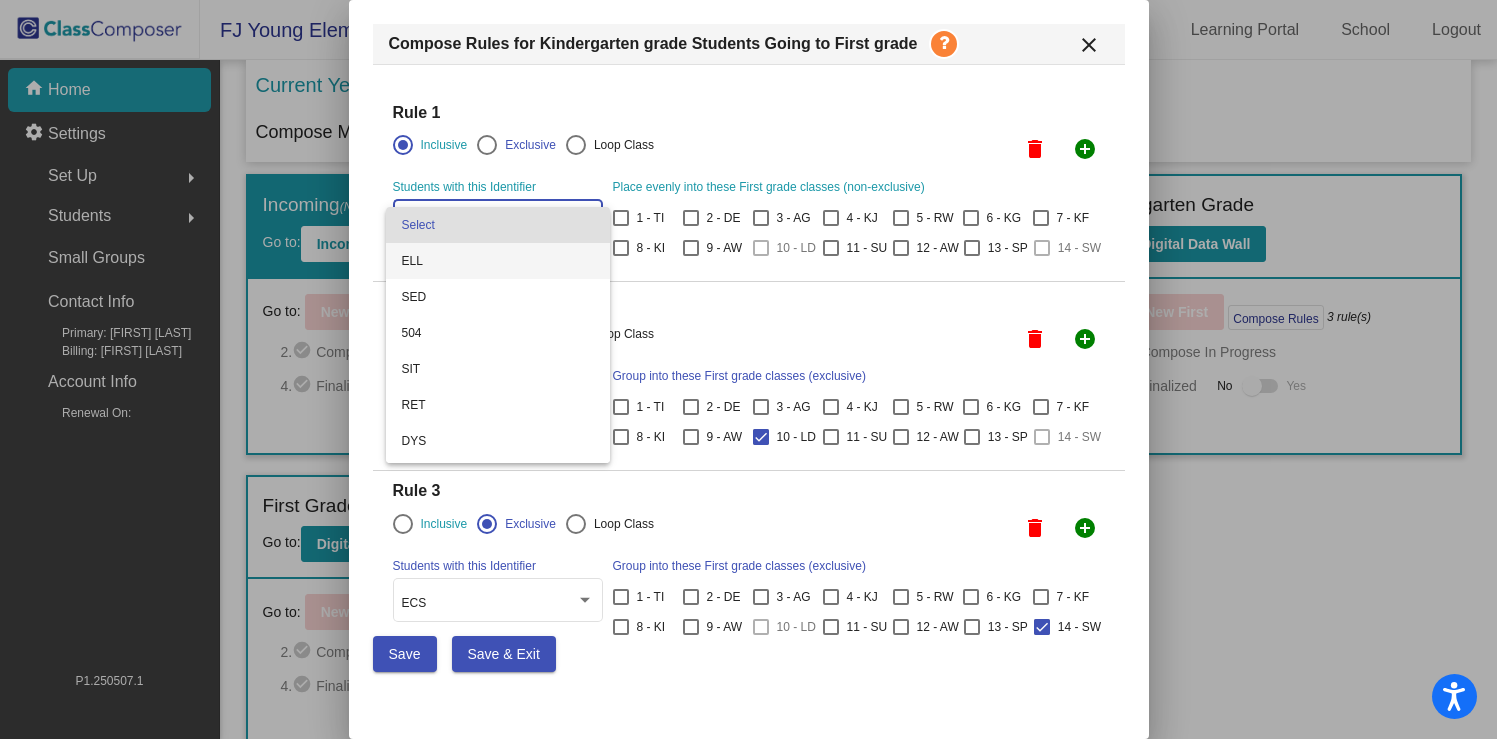 click on "ELL" at bounding box center [498, 261] 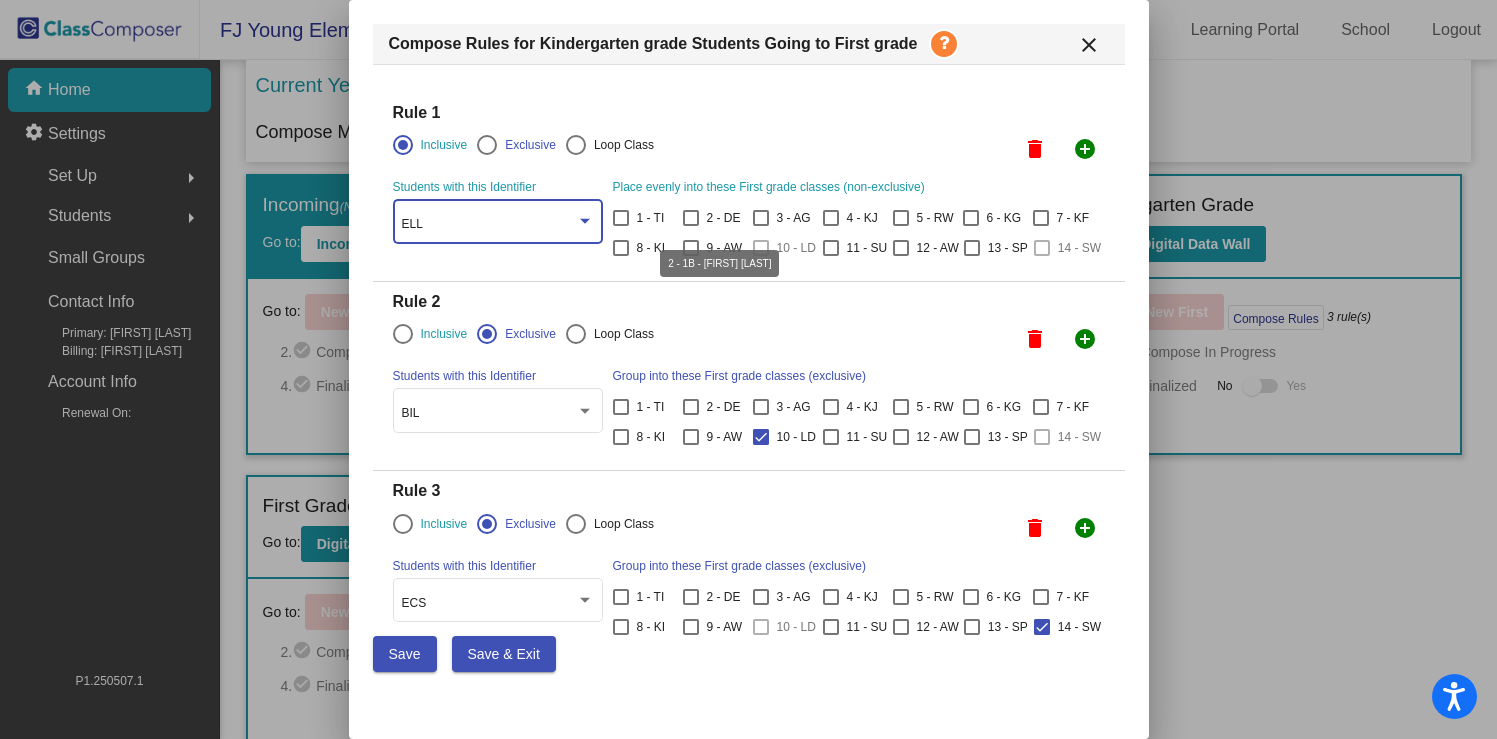 click at bounding box center (691, 218) 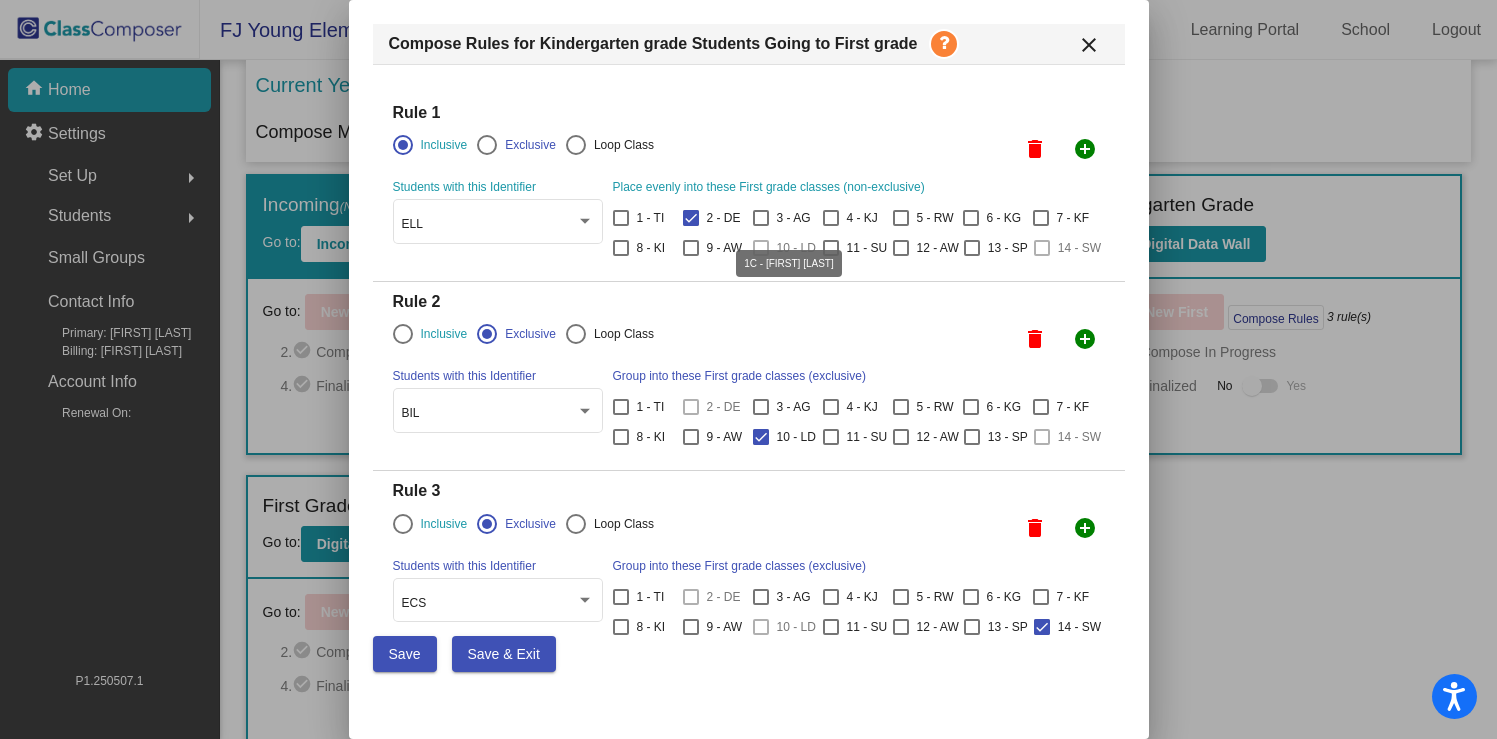 click on "3 - AG" at bounding box center (782, 218) 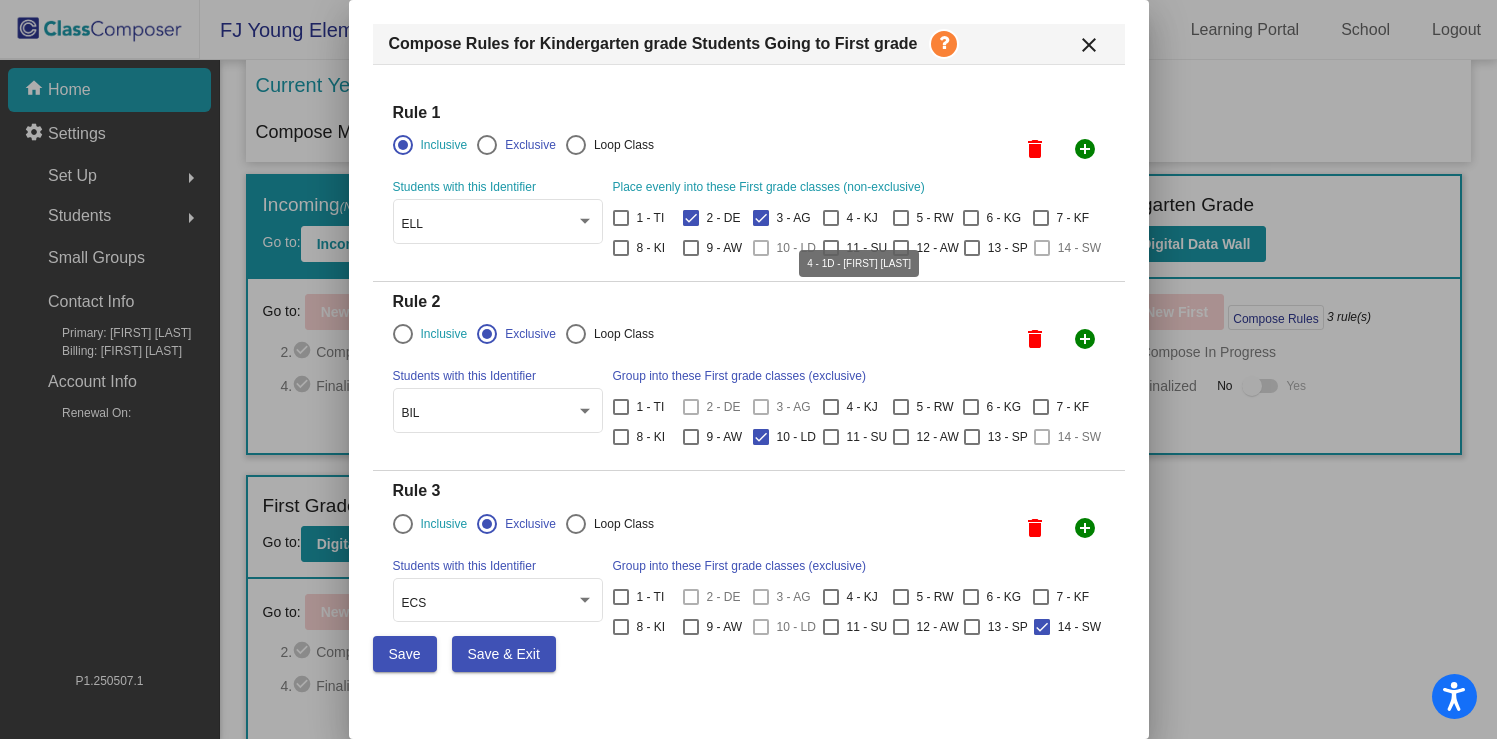 click at bounding box center (831, 218) 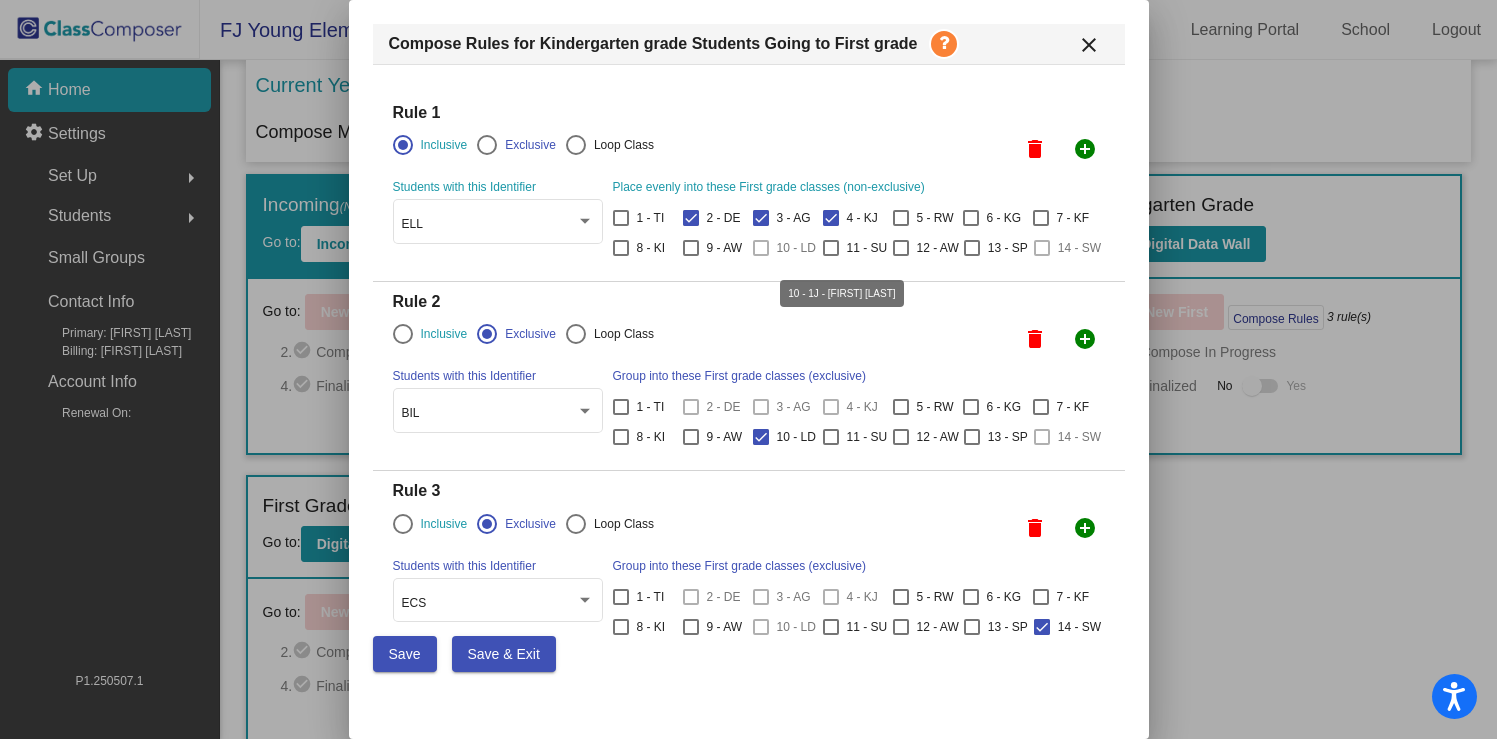 drag, startPoint x: 903, startPoint y: 219, endPoint x: 955, endPoint y: 267, distance: 70.76723 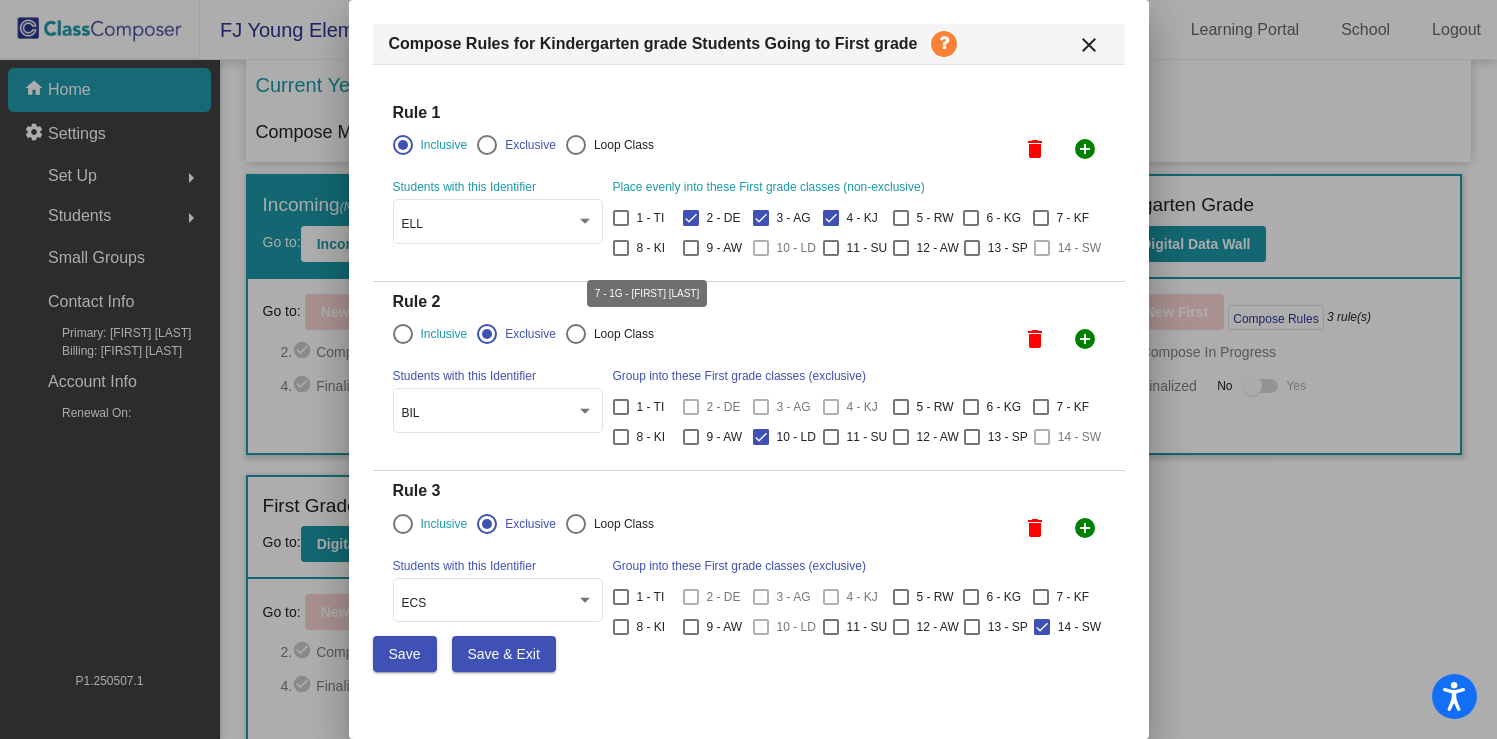 drag, startPoint x: 622, startPoint y: 245, endPoint x: 673, endPoint y: 247, distance: 51.0392 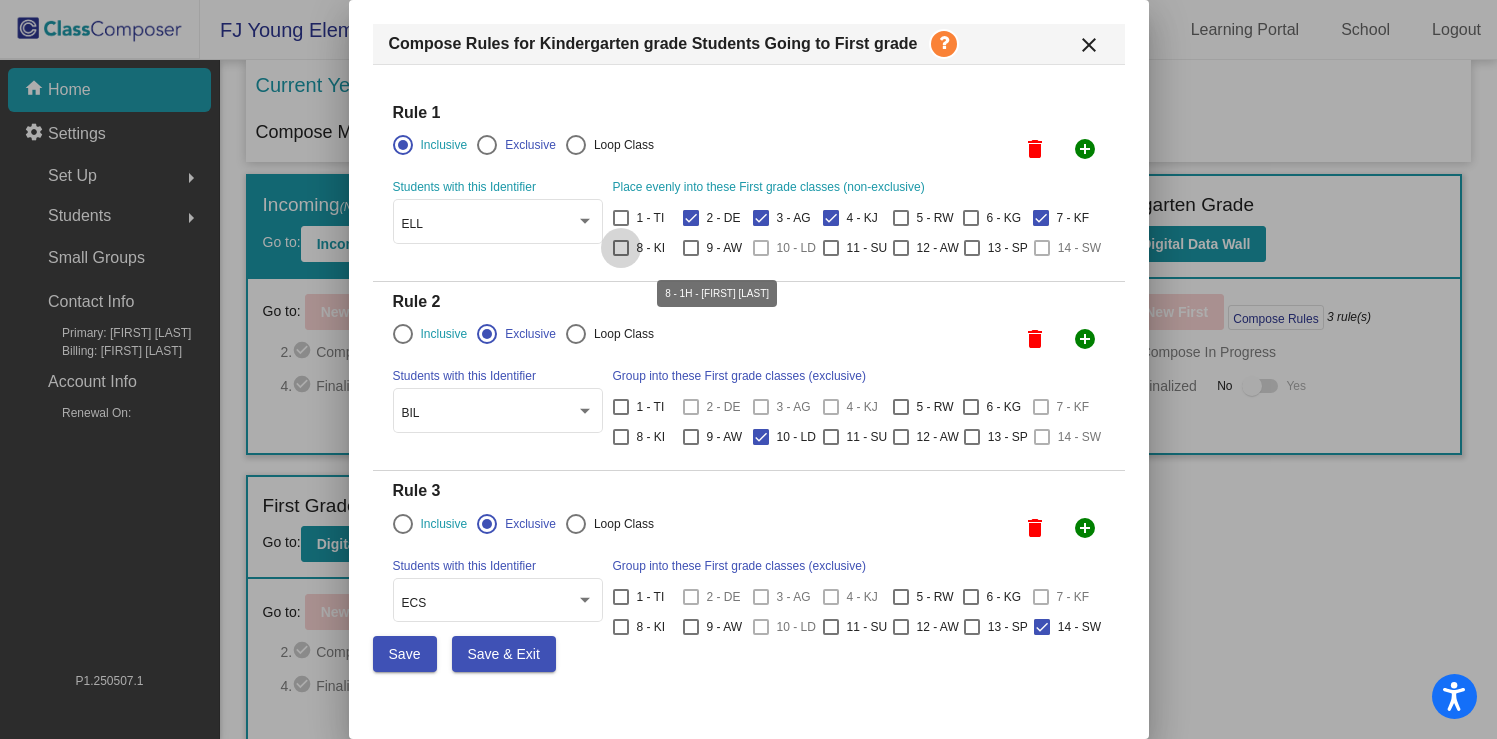 drag, startPoint x: 697, startPoint y: 246, endPoint x: 712, endPoint y: 249, distance: 15.297058 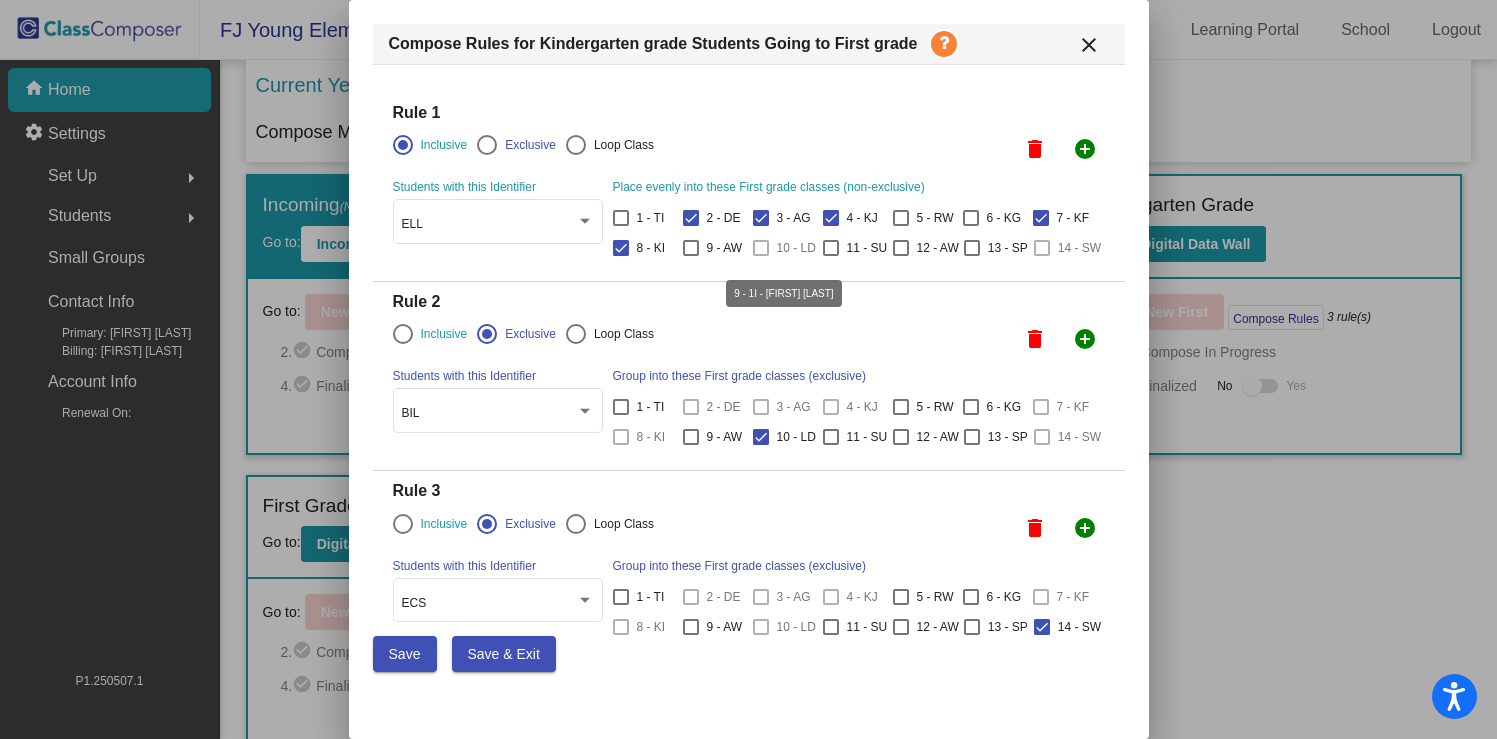 drag, startPoint x: 753, startPoint y: 248, endPoint x: 764, endPoint y: 253, distance: 12.083046 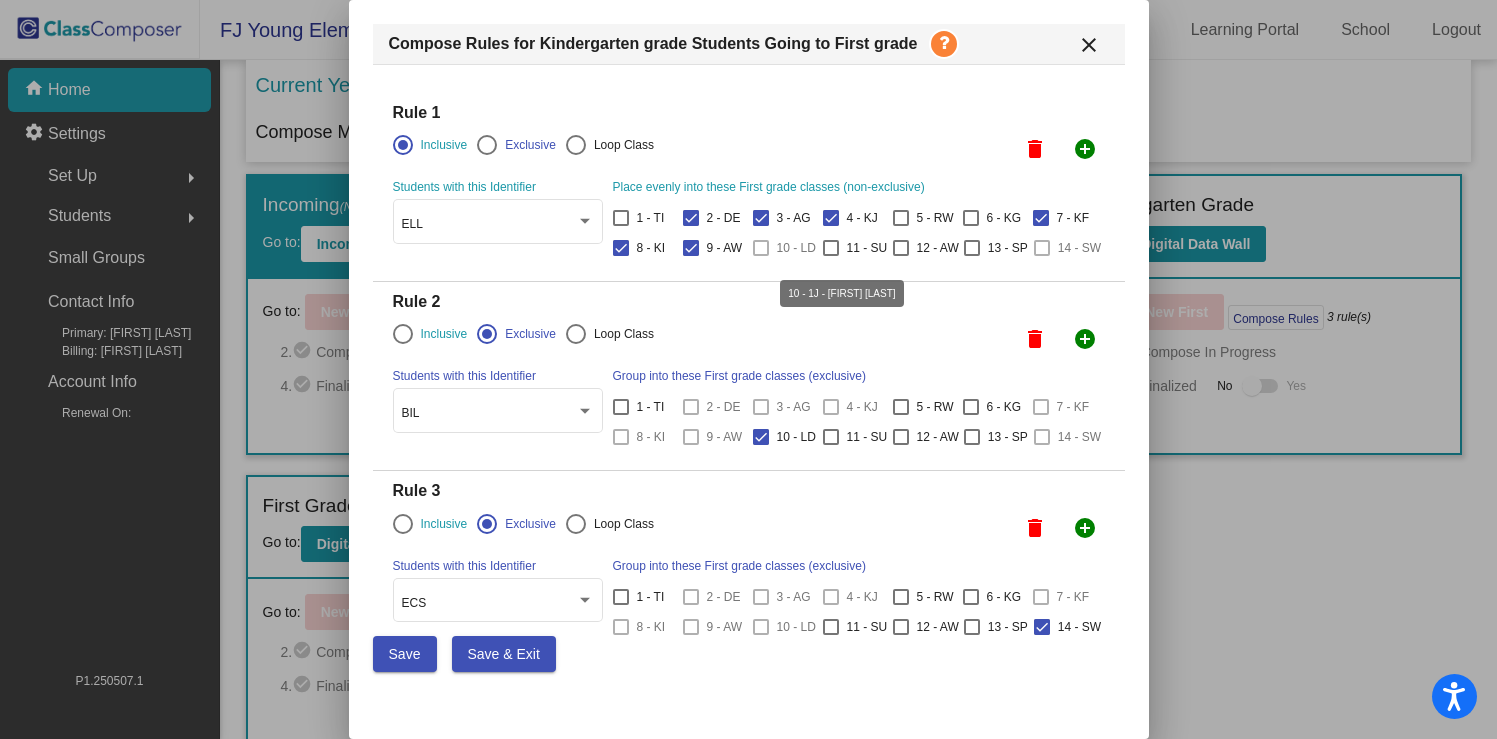 click at bounding box center [761, 248] 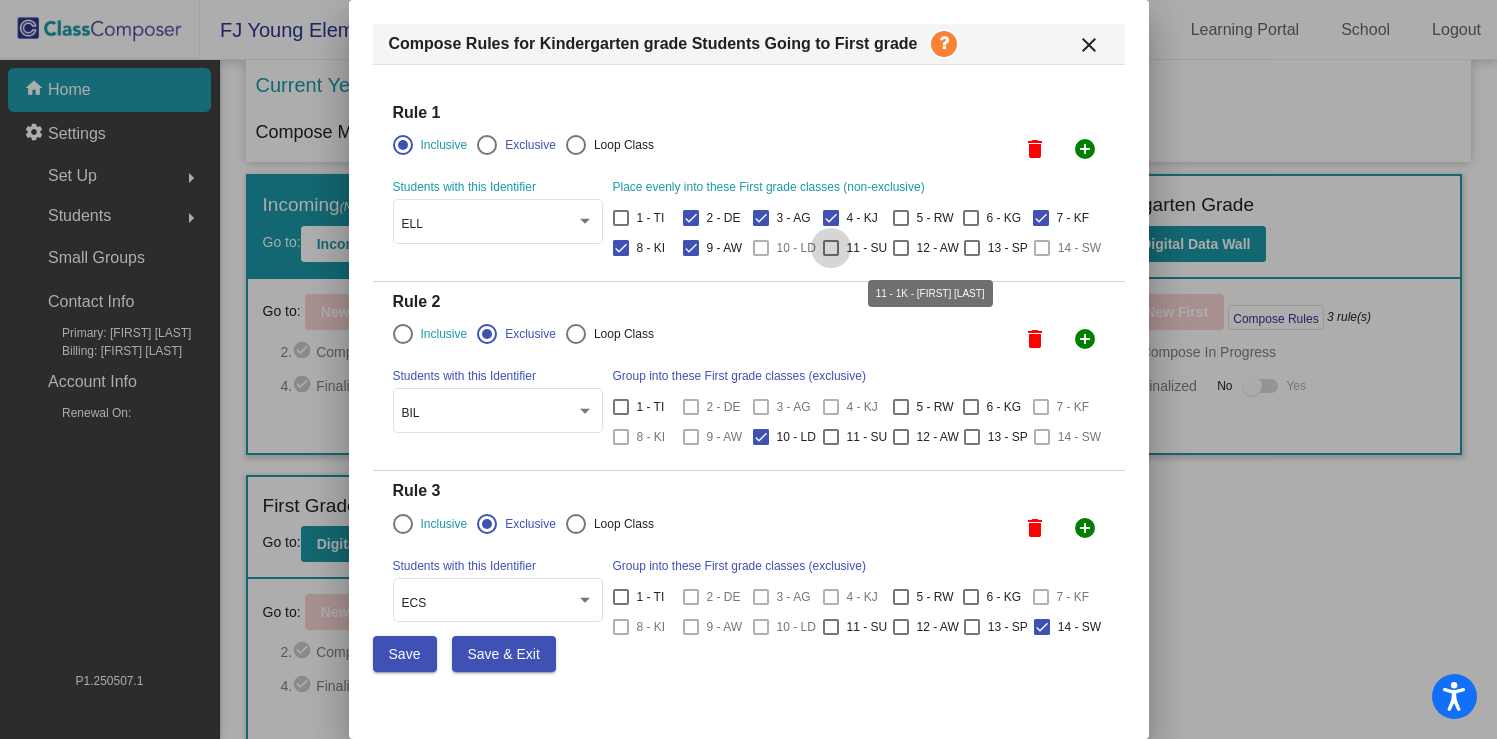 drag, startPoint x: 903, startPoint y: 251, endPoint x: 920, endPoint y: 254, distance: 17.262676 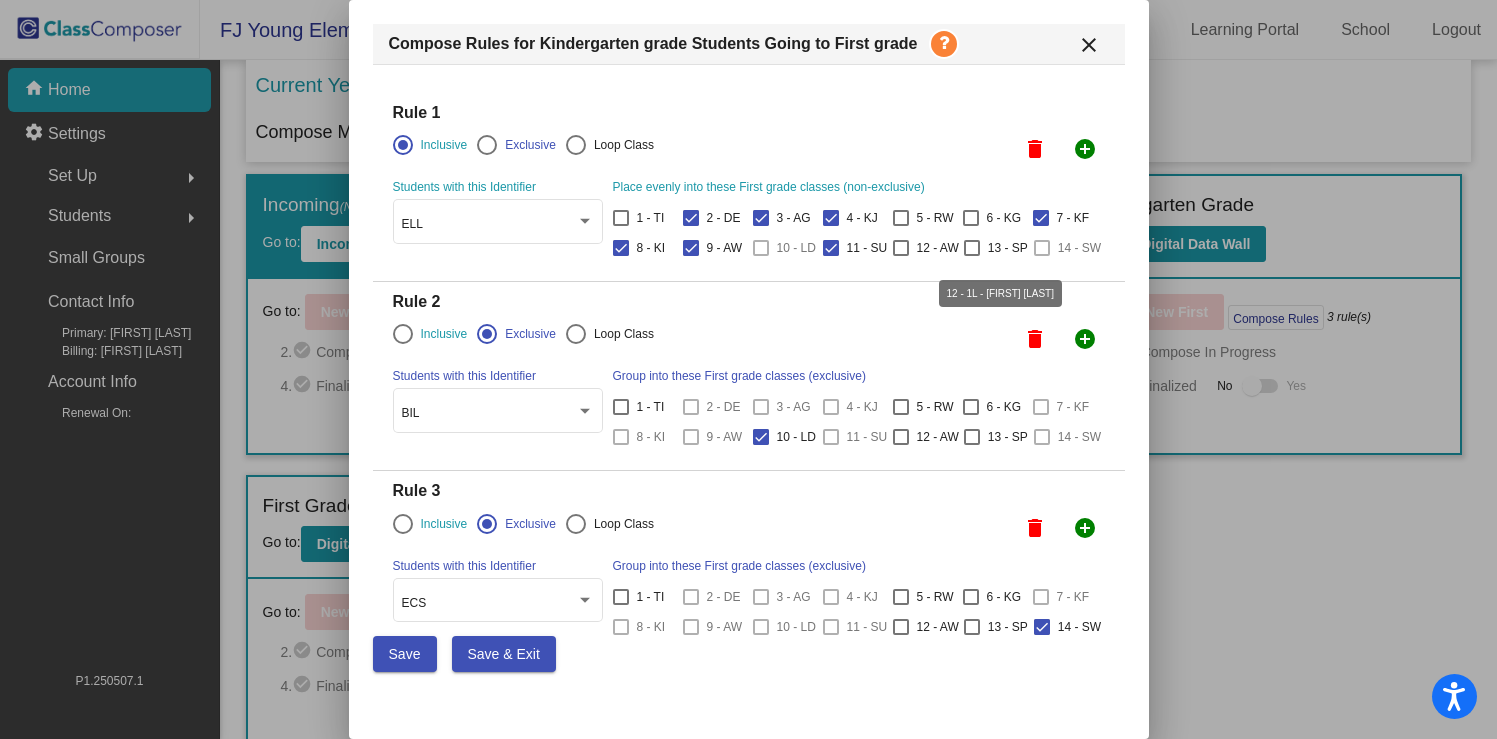drag, startPoint x: 984, startPoint y: 247, endPoint x: 954, endPoint y: 253, distance: 30.594116 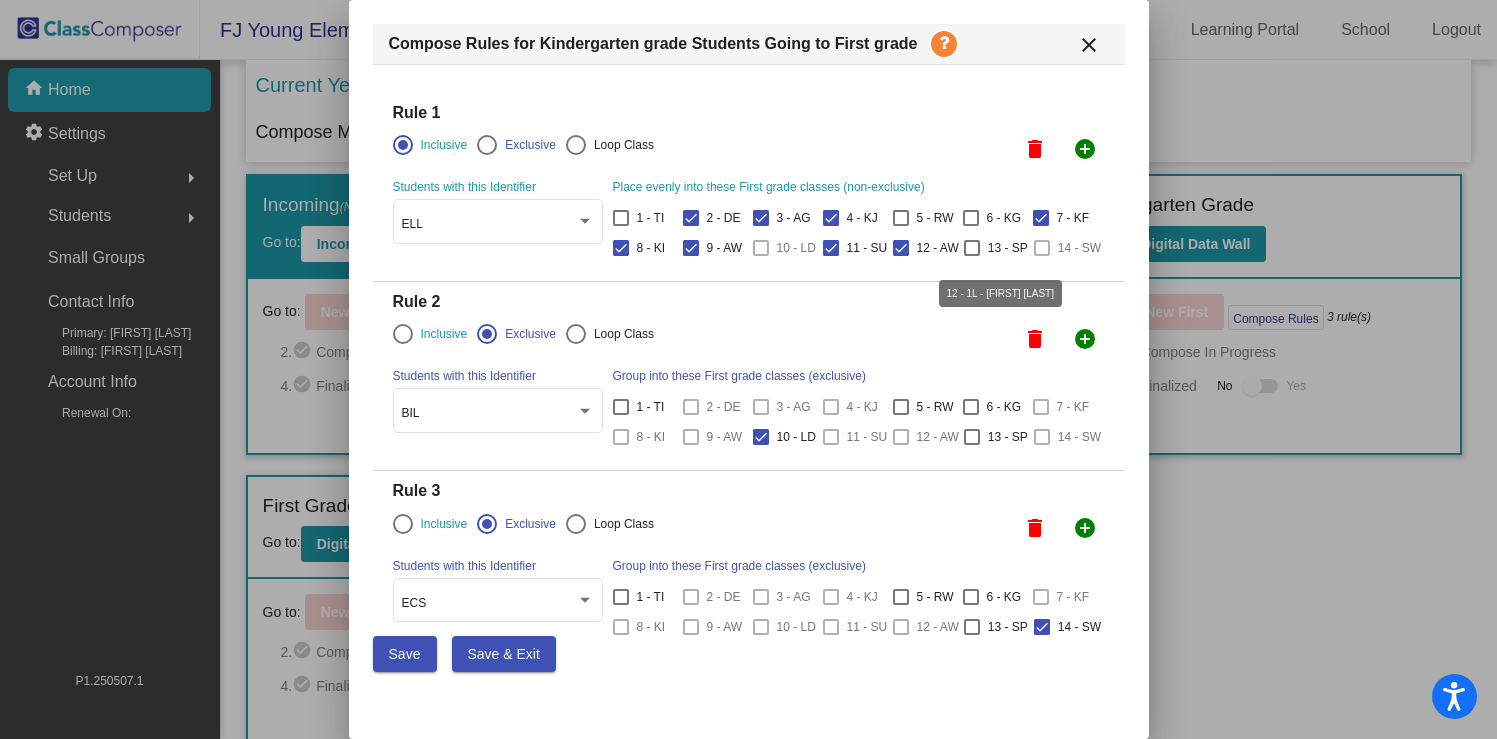 click at bounding box center [901, 248] 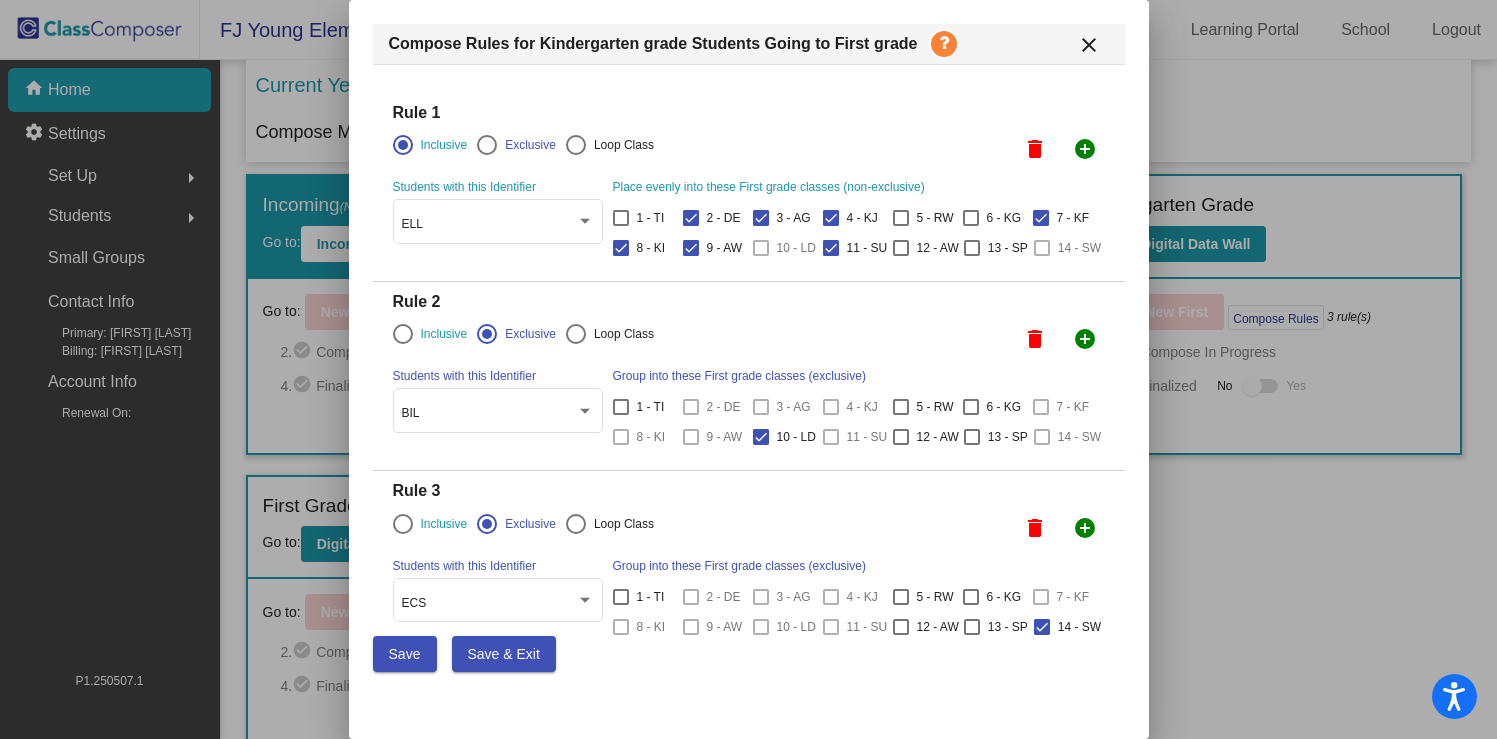 click on "Save & Exit" at bounding box center (504, 654) 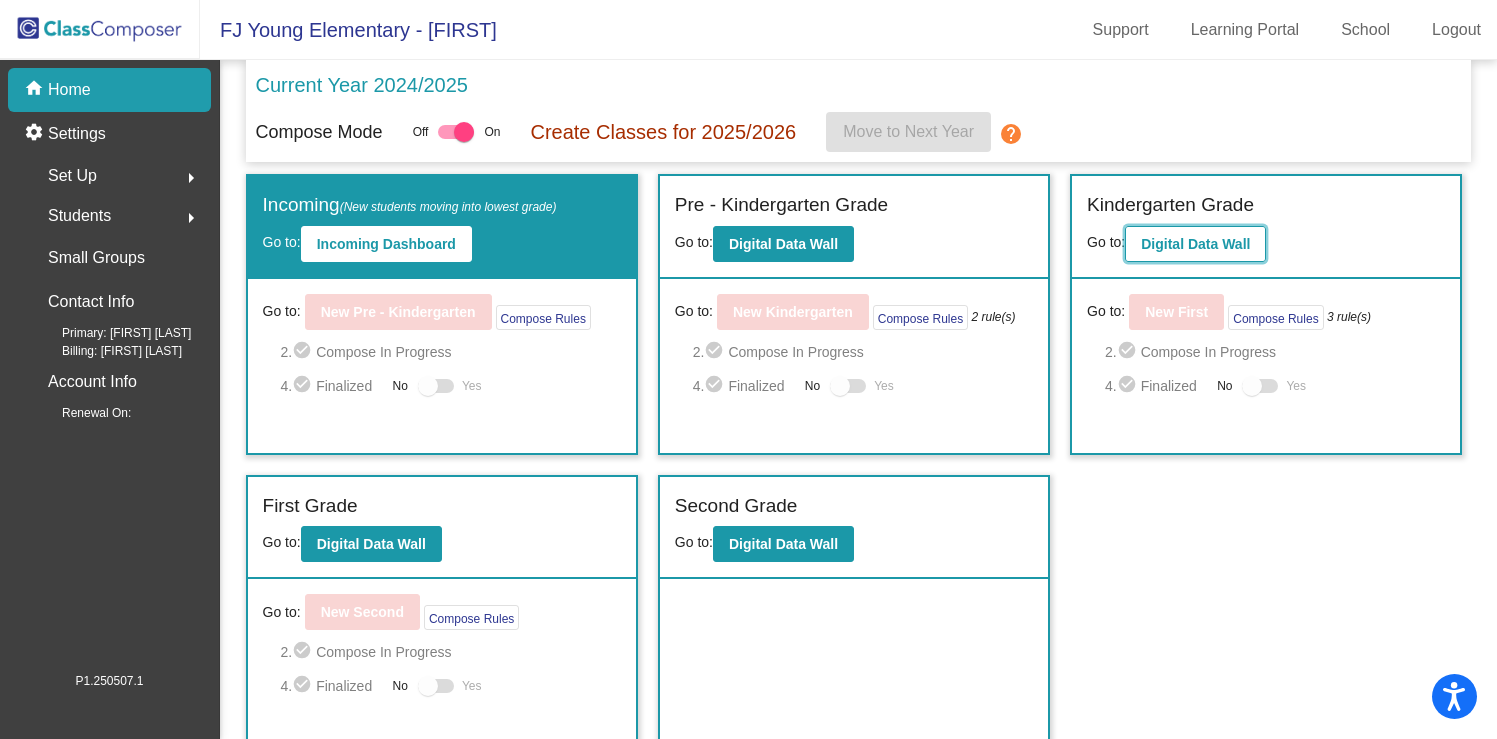 click on "Digital Data Wall" 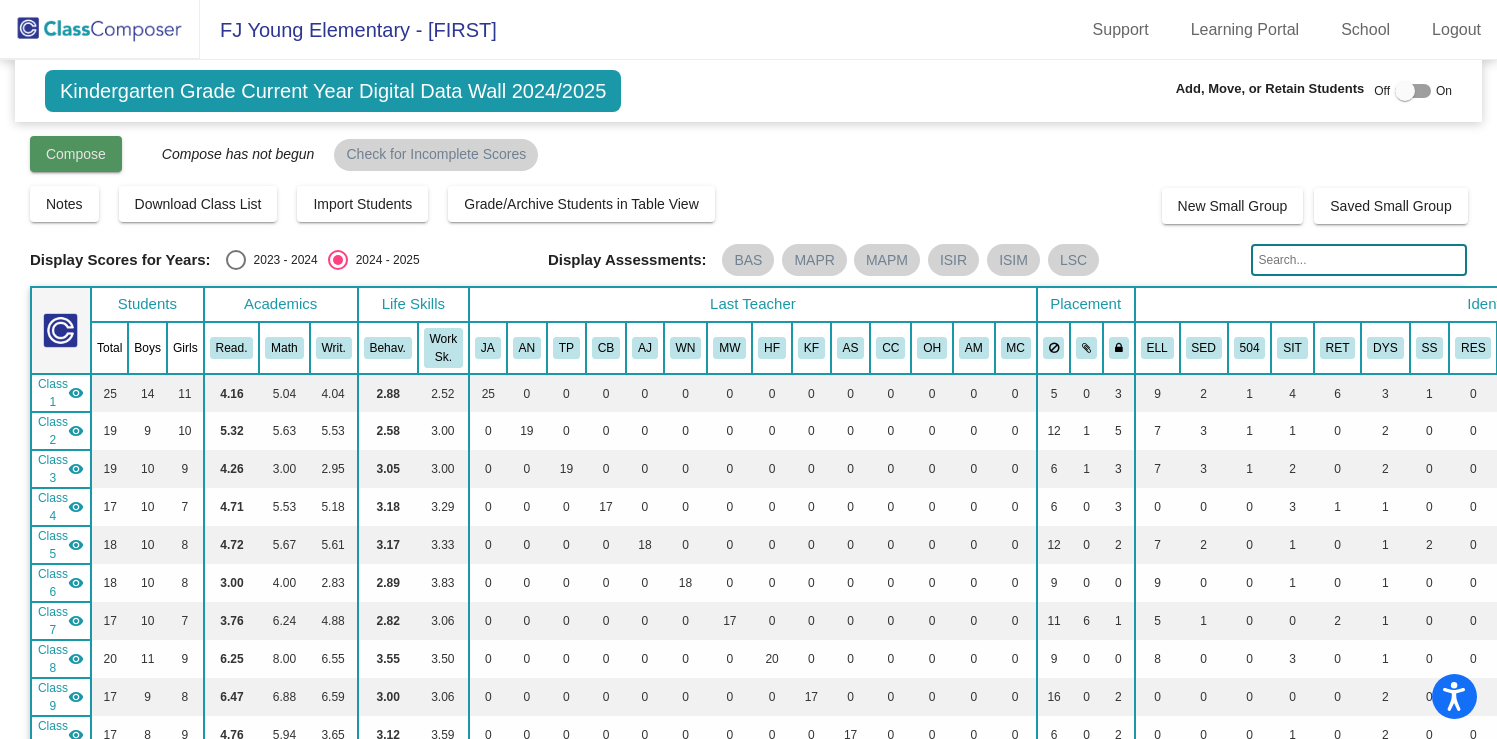 click on "Compose" 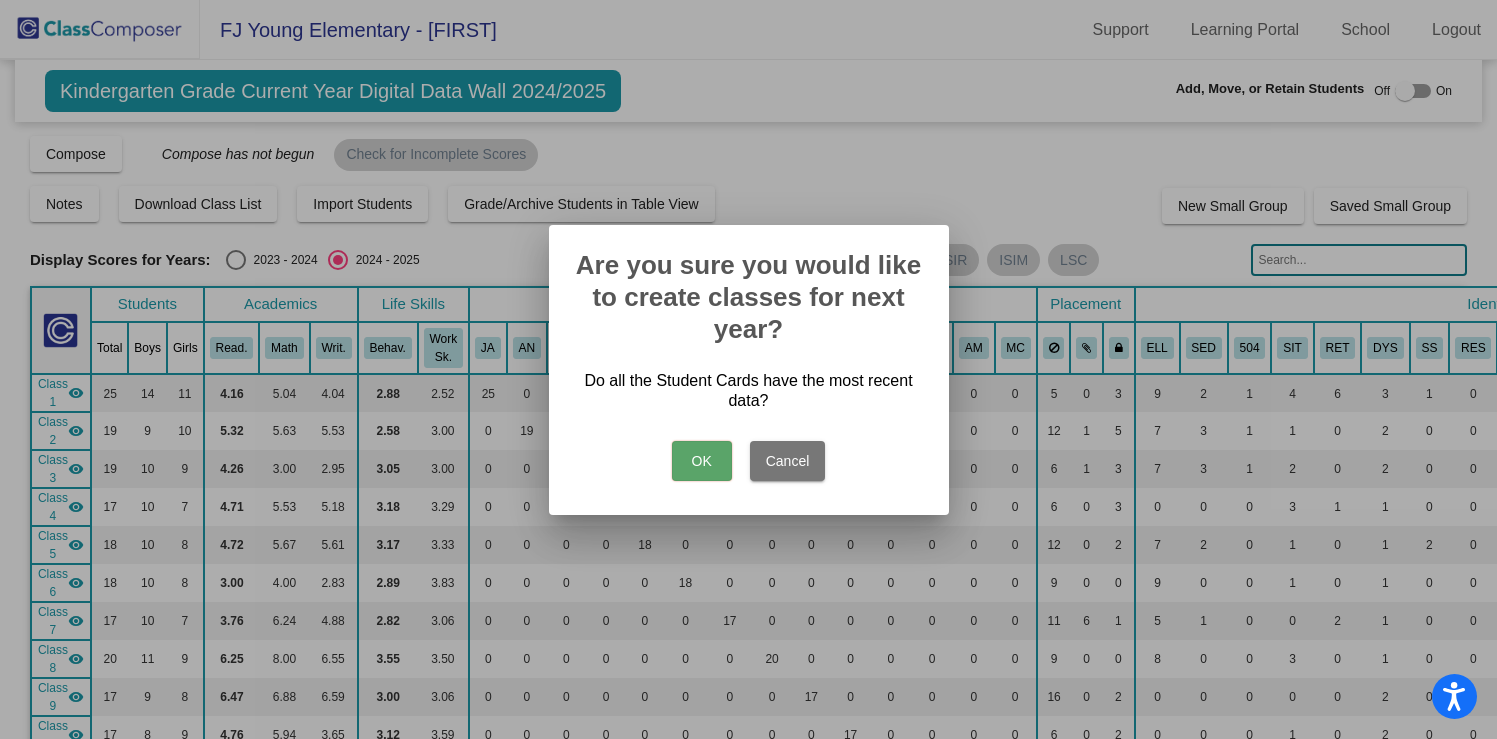 click on "OK" at bounding box center (702, 461) 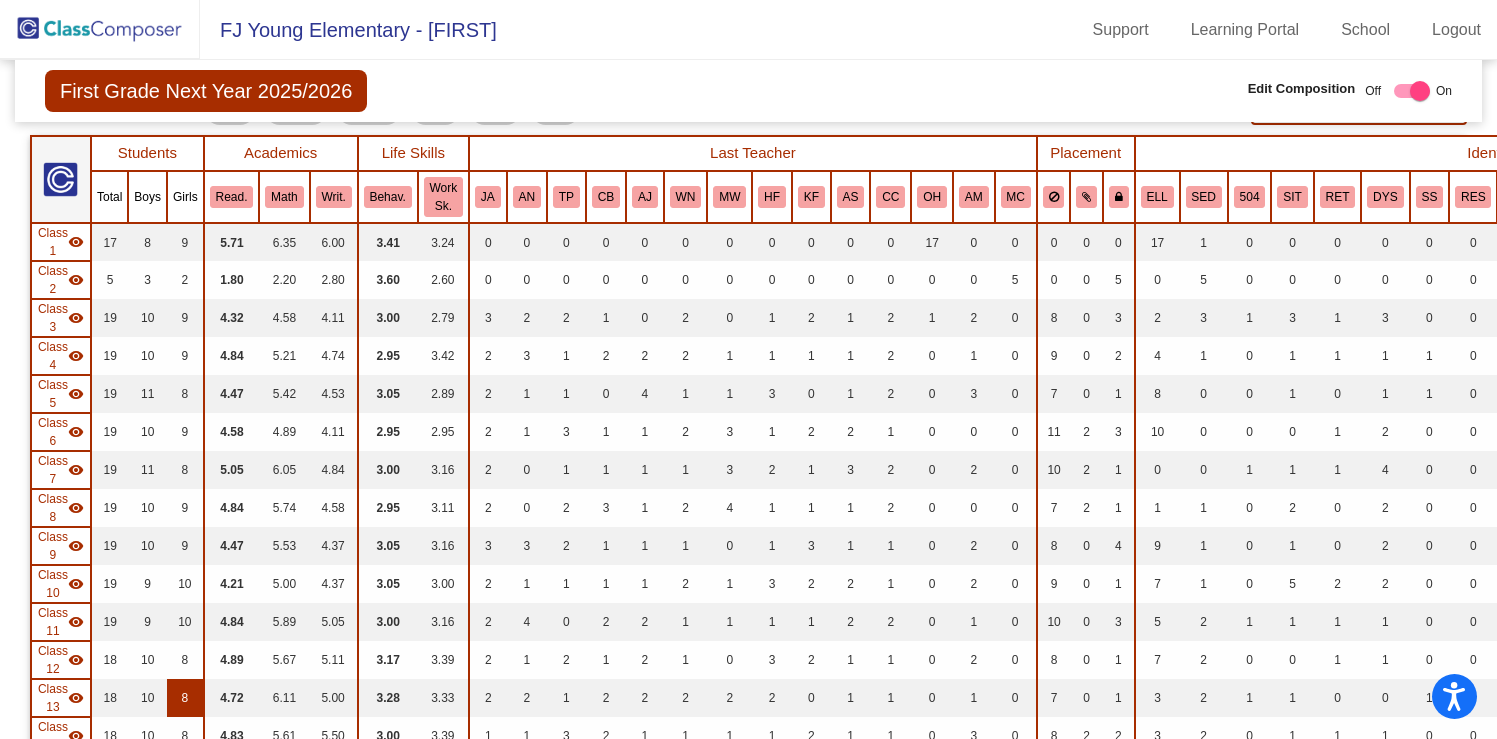 scroll, scrollTop: 0, scrollLeft: 0, axis: both 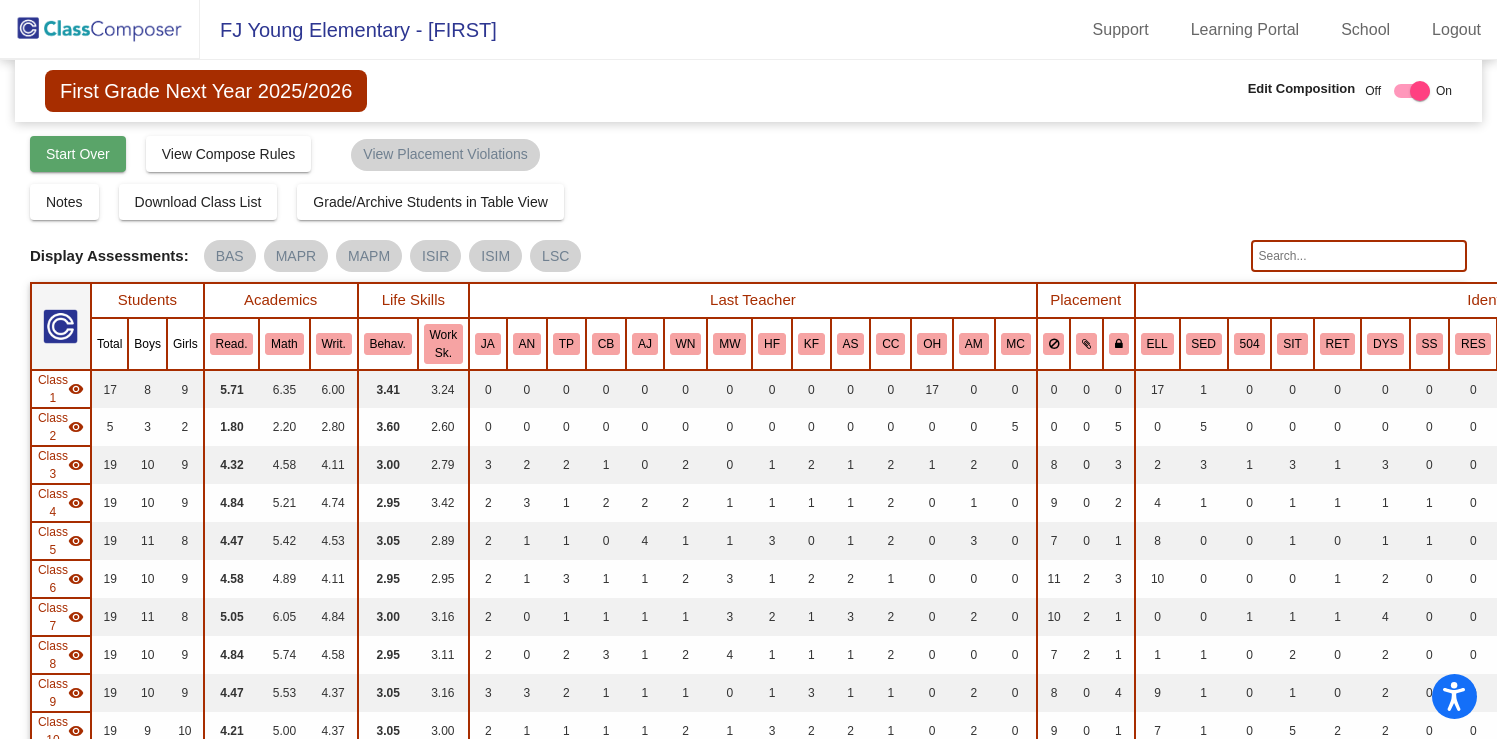 click on "Start Over" 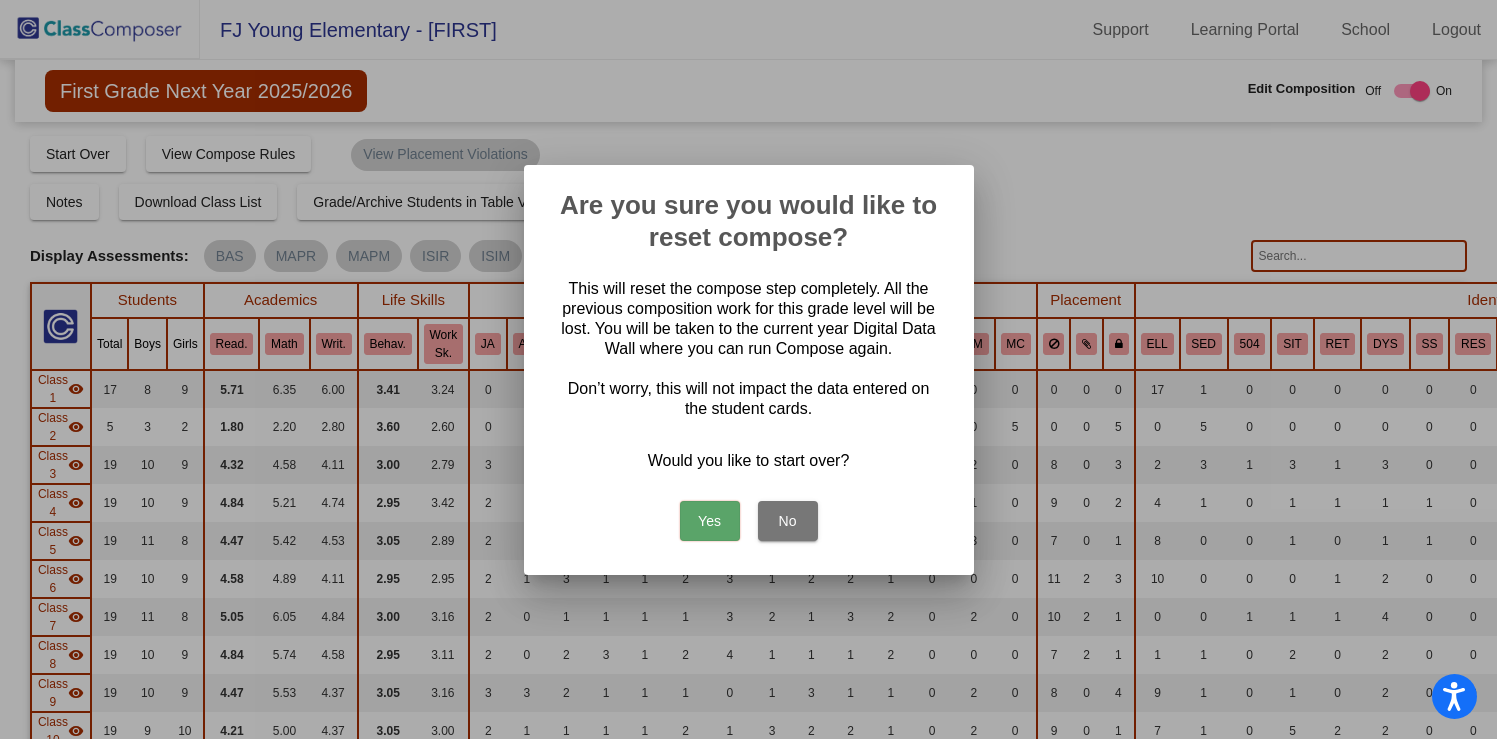 click on "Yes" at bounding box center (710, 521) 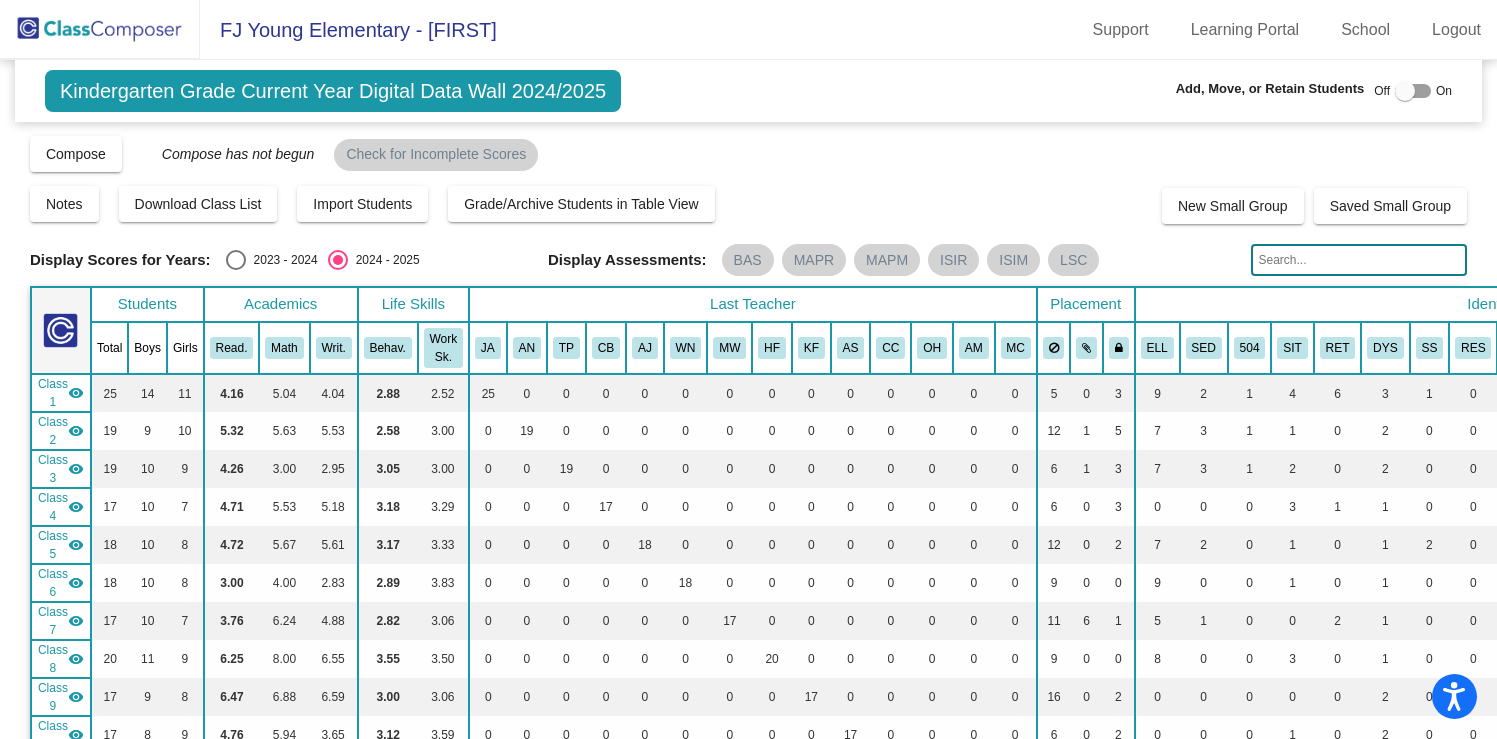 click 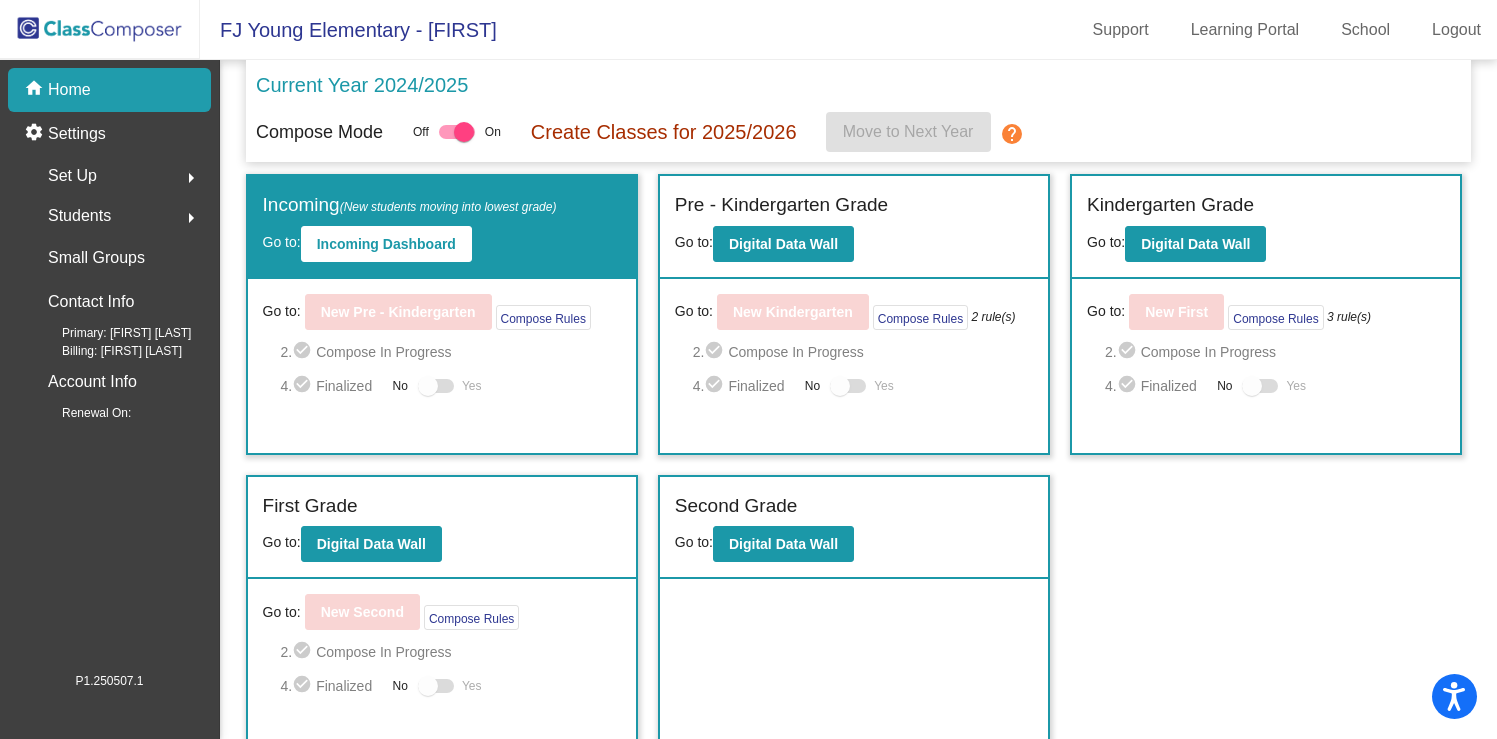 click on "Set Up" 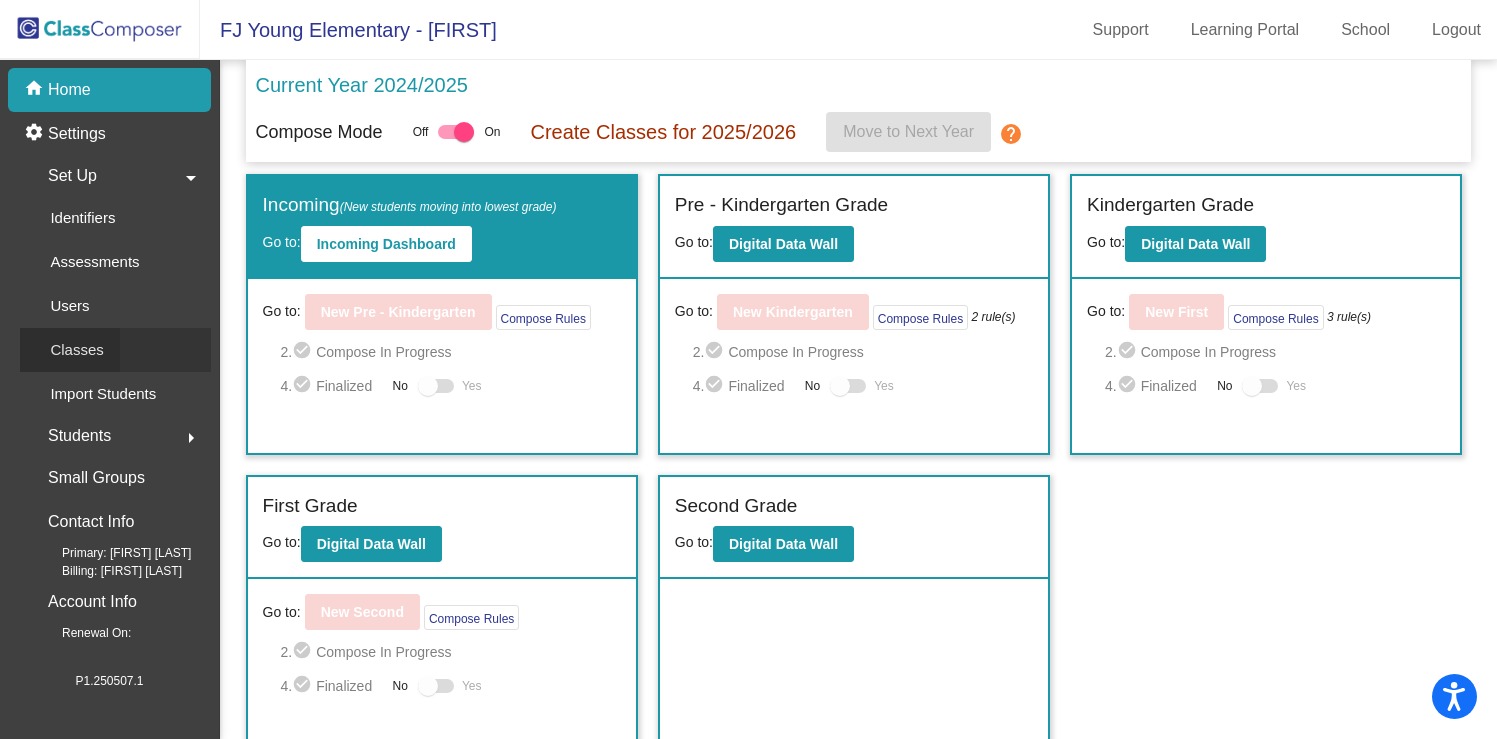 click on "Classes" 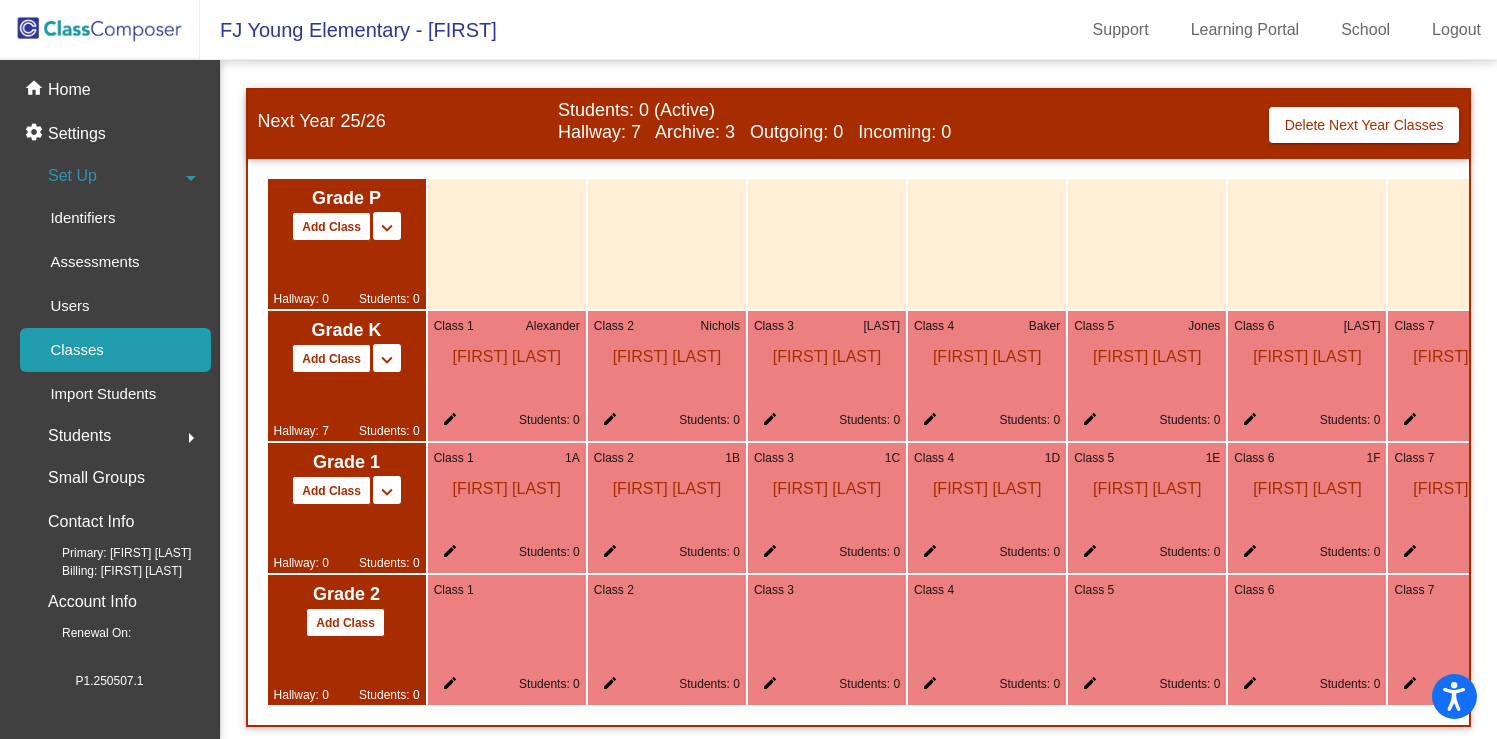 scroll, scrollTop: 788, scrollLeft: 0, axis: vertical 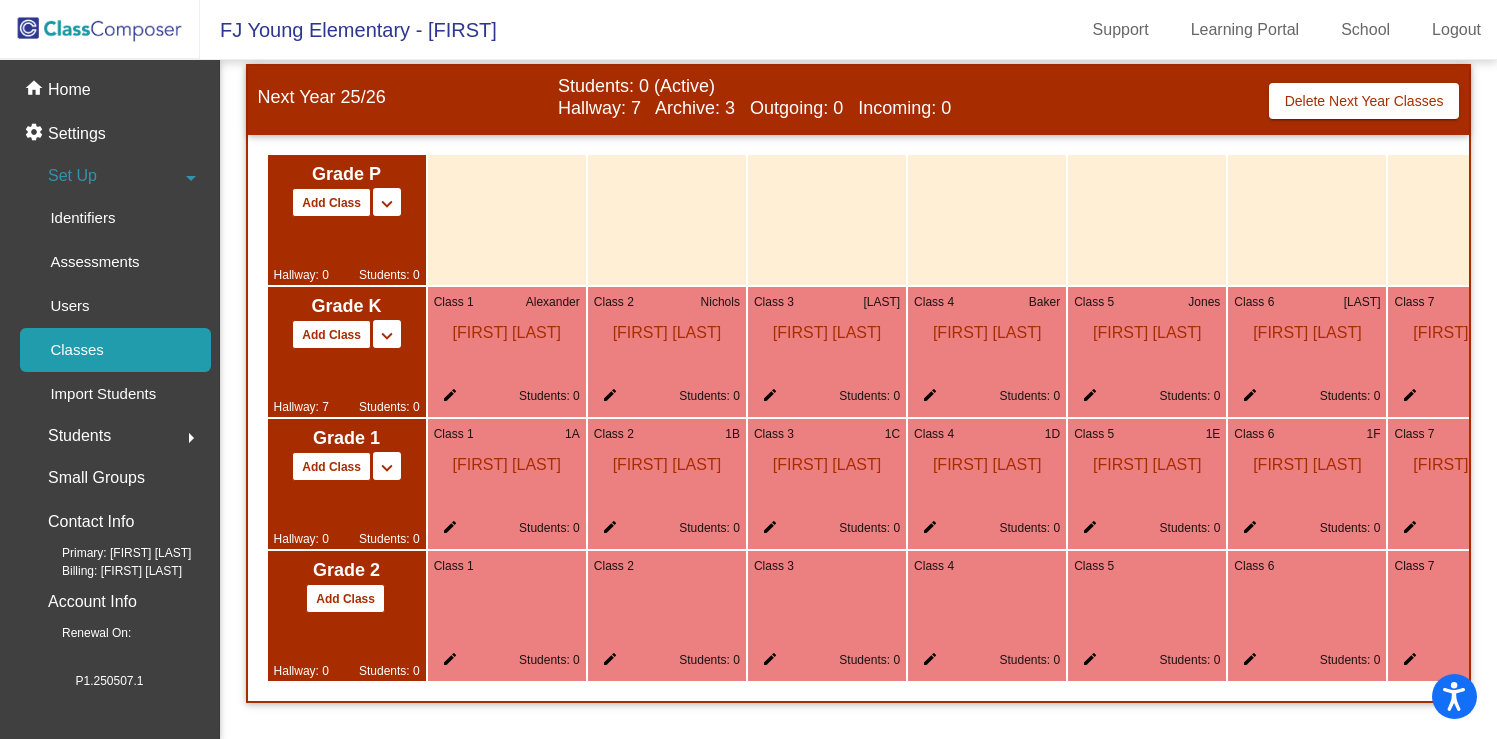 click on "edit" 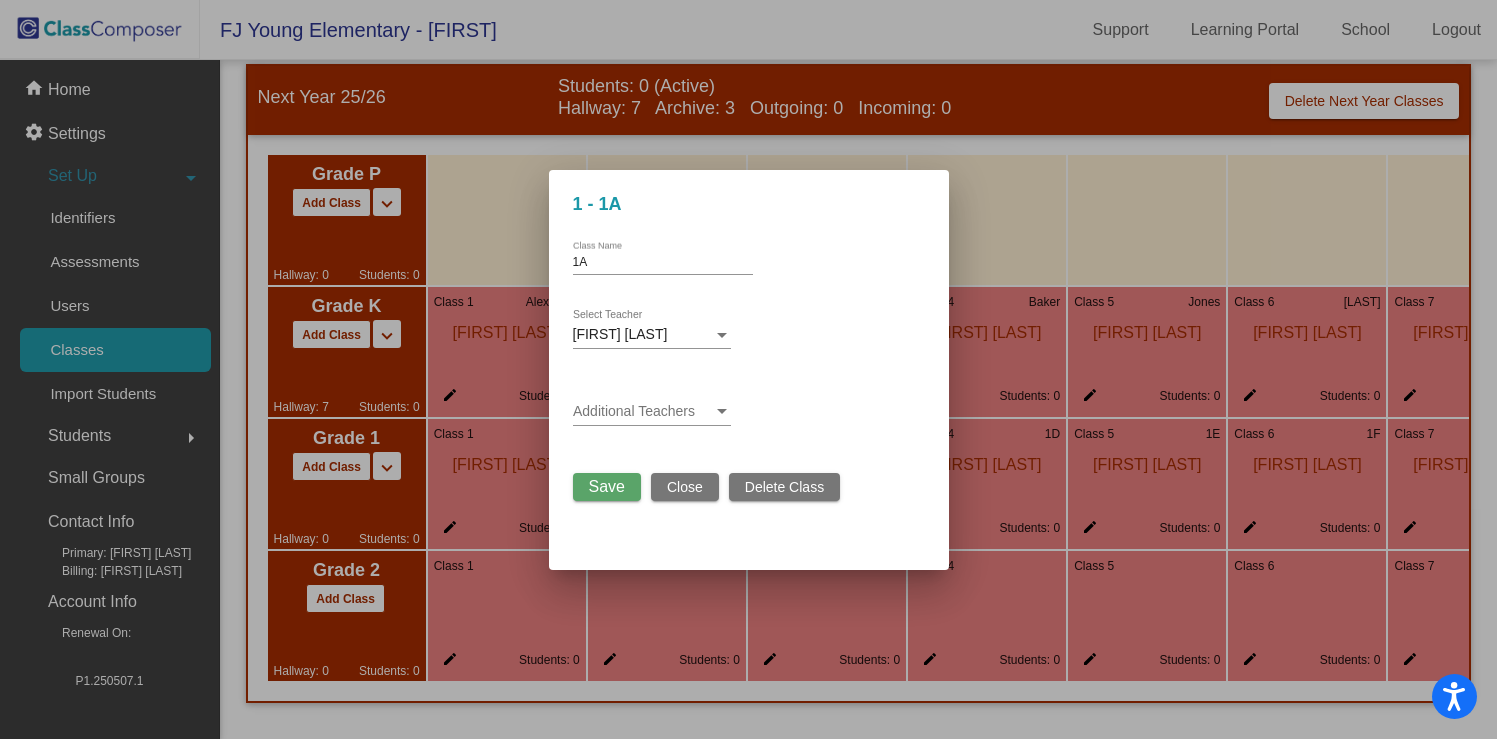 scroll, scrollTop: 0, scrollLeft: 0, axis: both 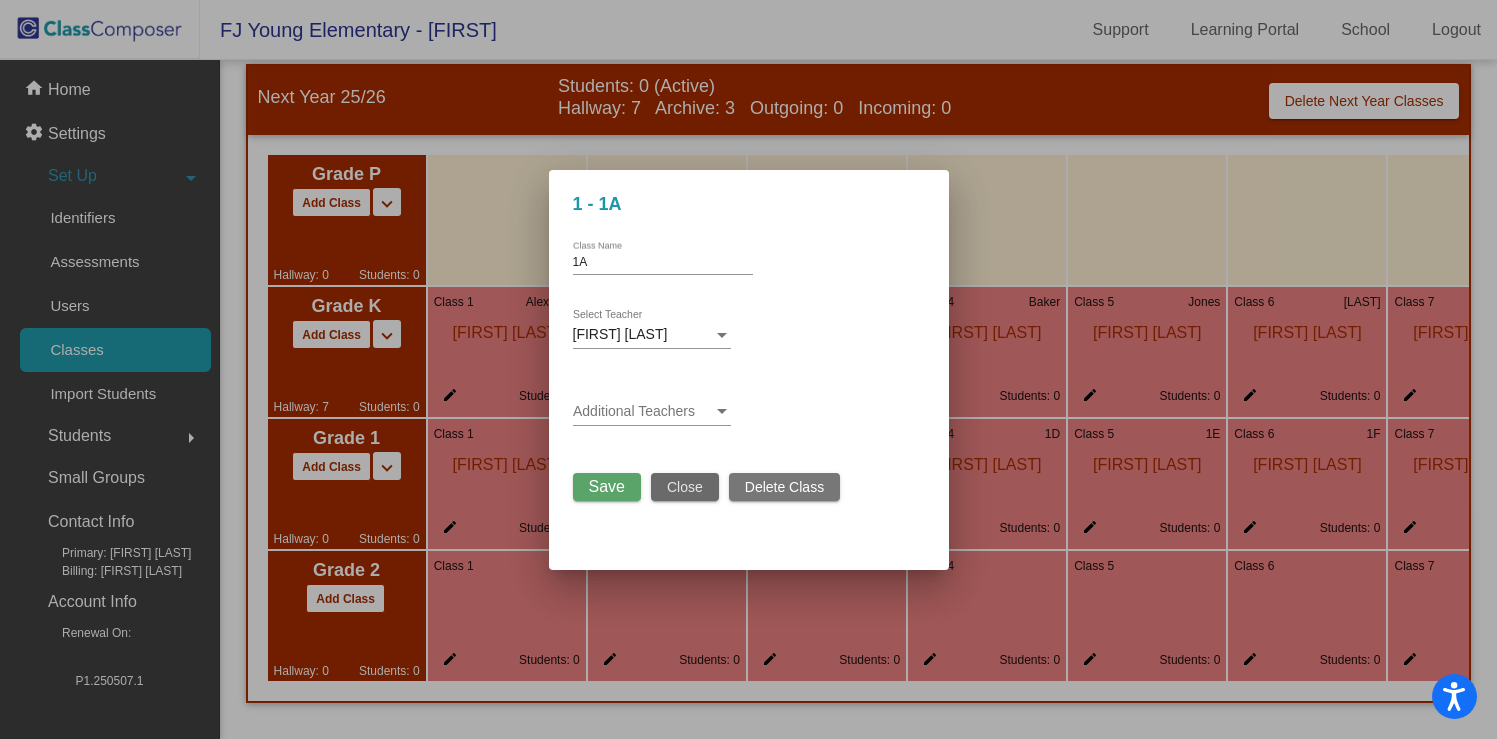 click on "Close" at bounding box center (685, 487) 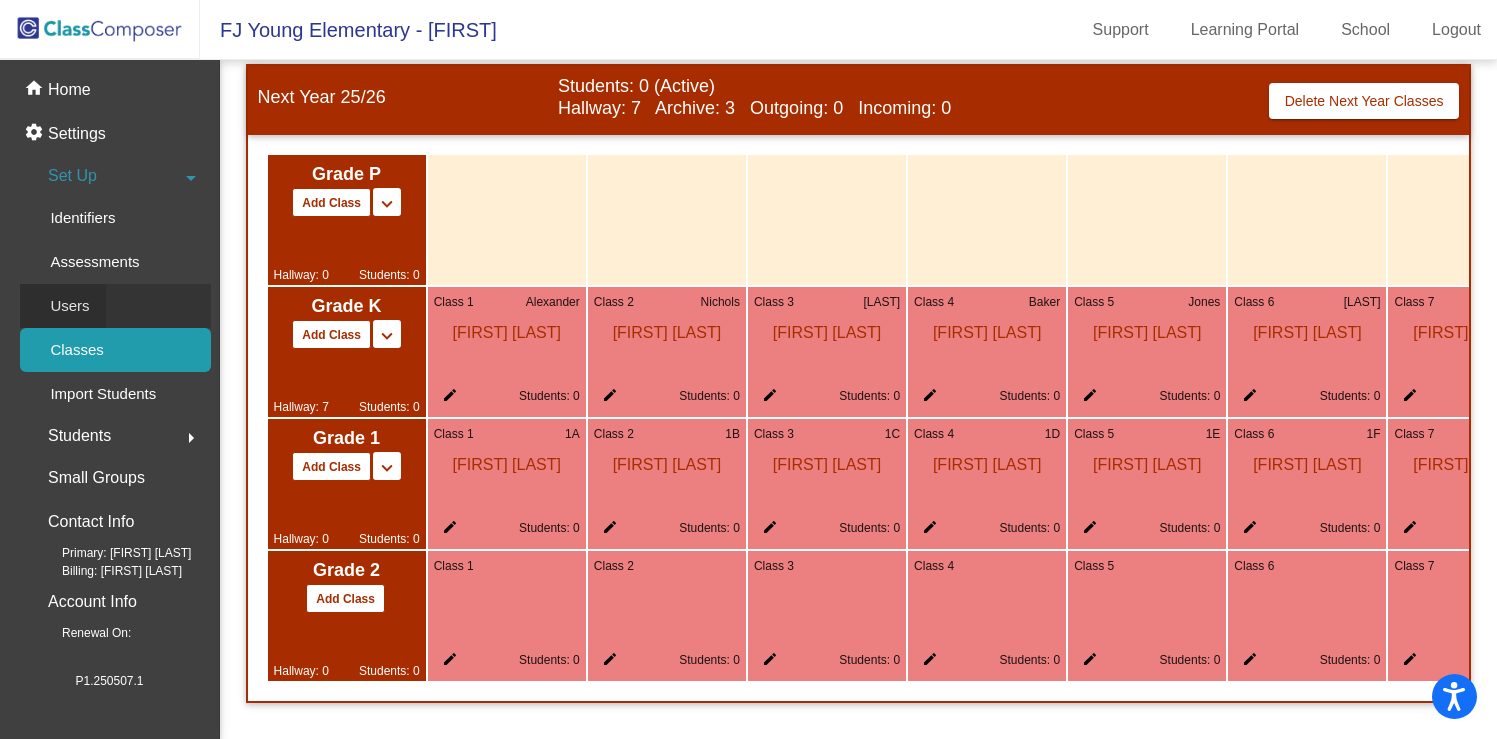 click on "Users" 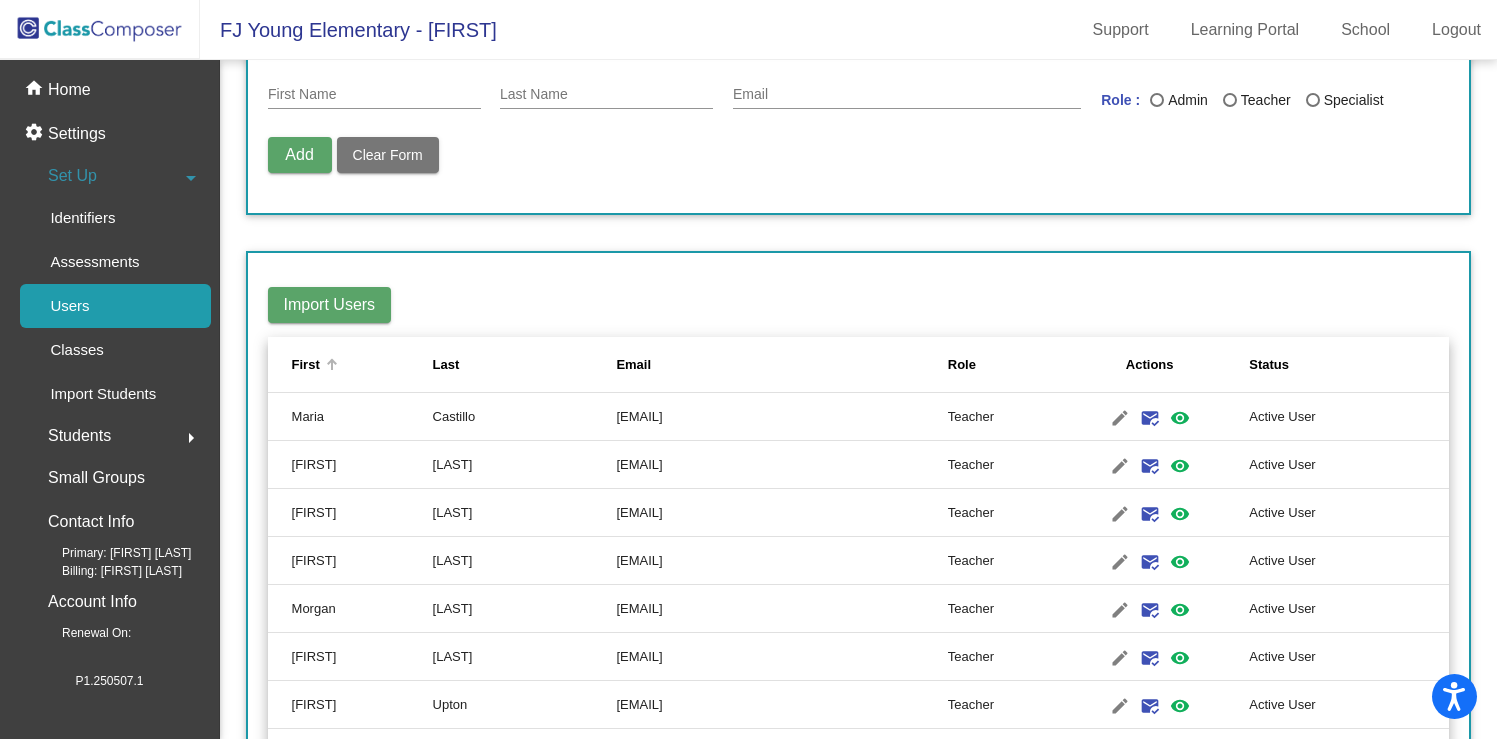 scroll, scrollTop: 282, scrollLeft: 0, axis: vertical 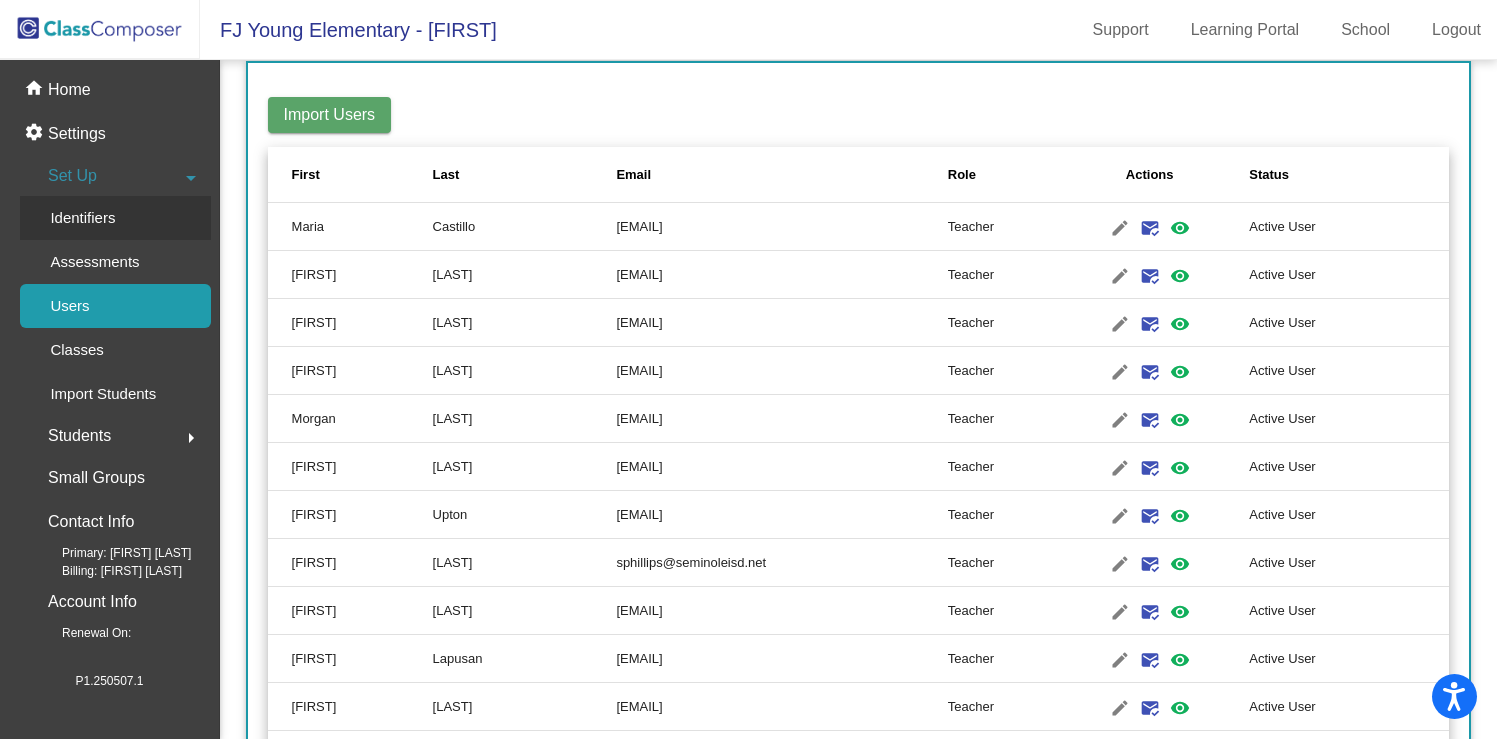 click on "Identifiers" 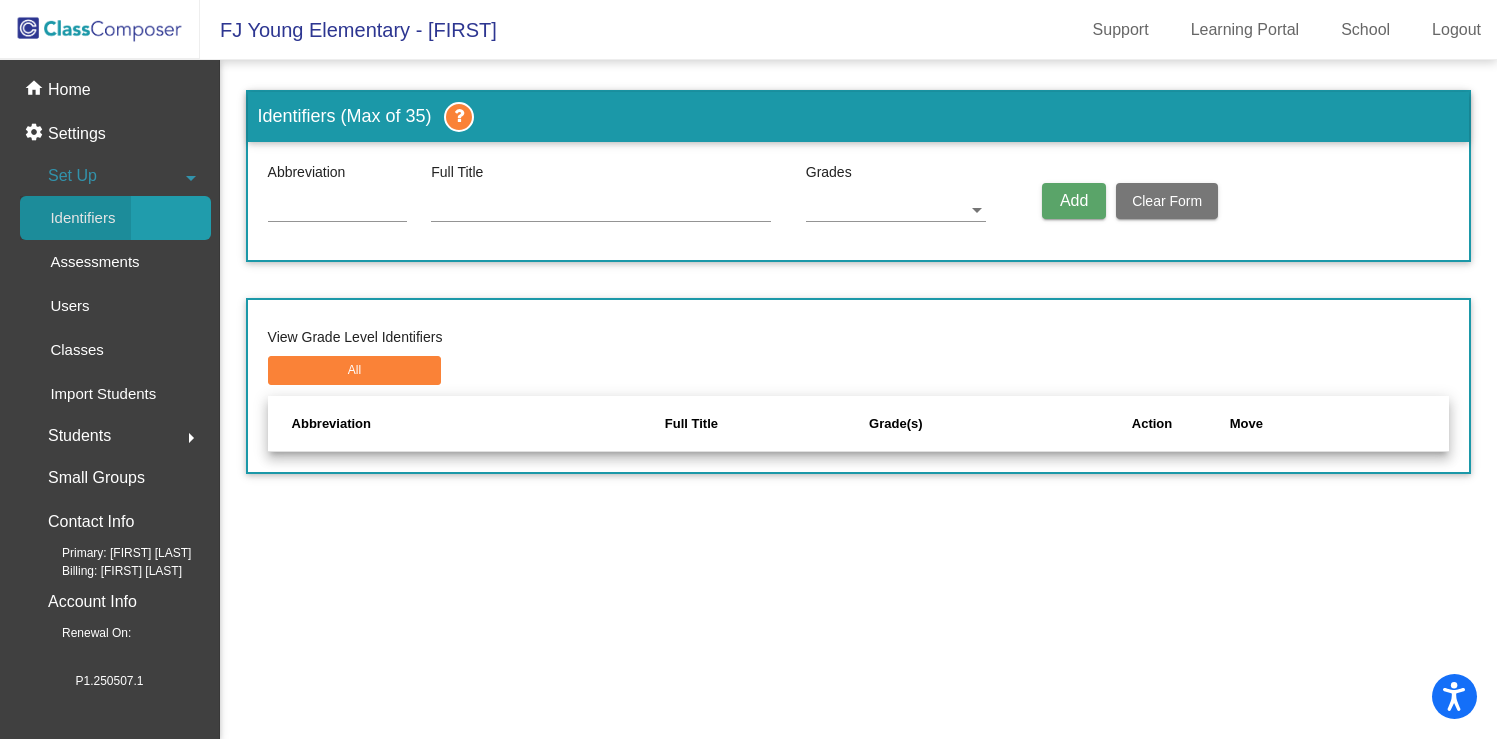 scroll, scrollTop: 0, scrollLeft: 0, axis: both 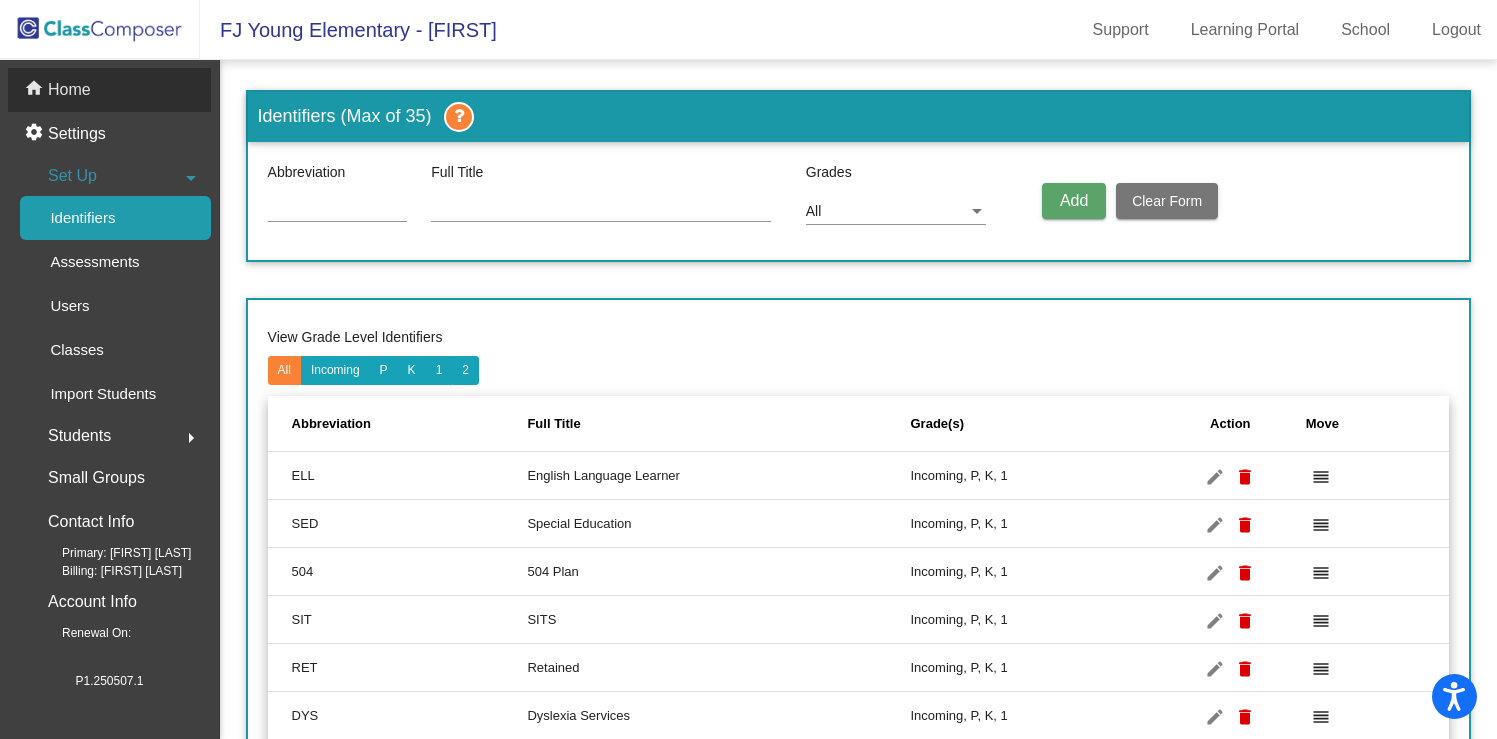 click on "Home" 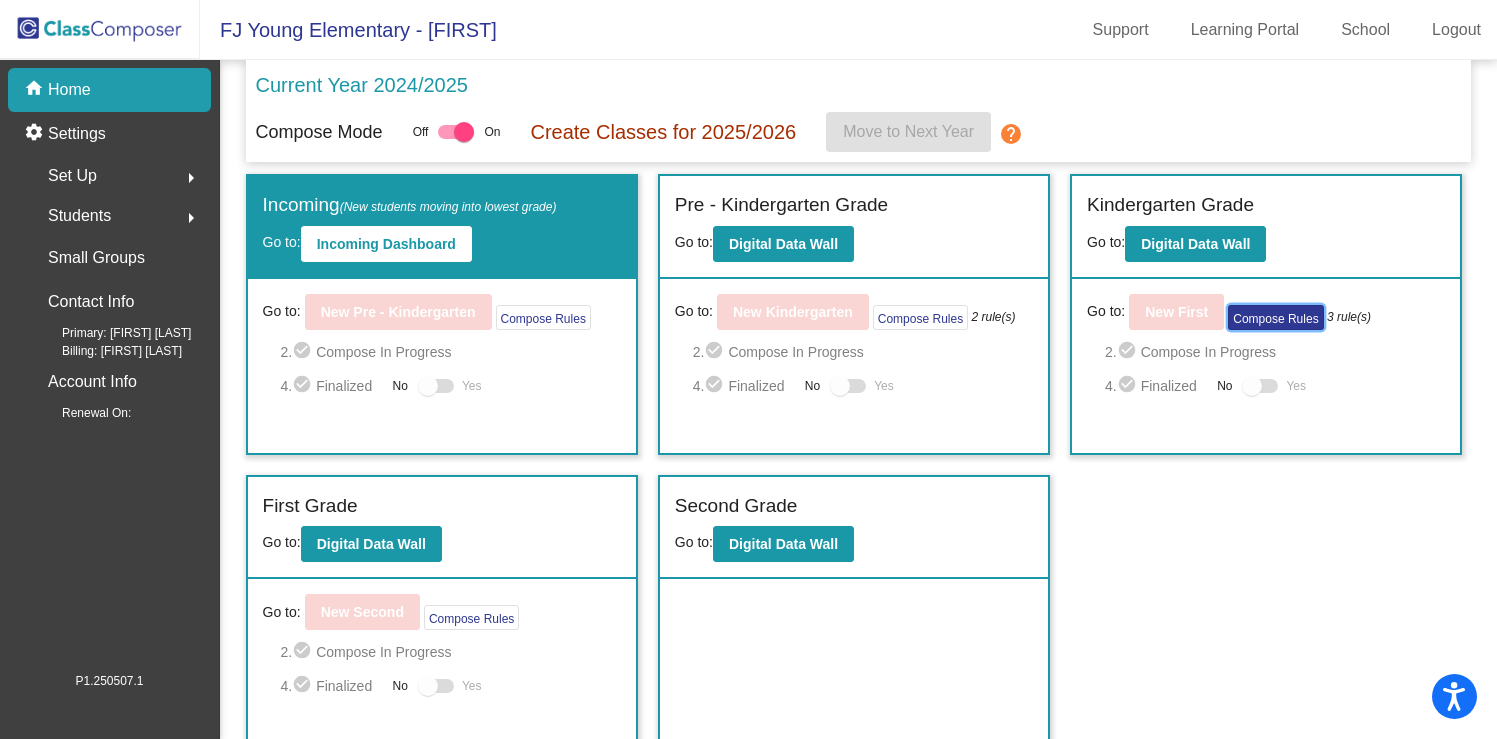 click on "Compose Rules" 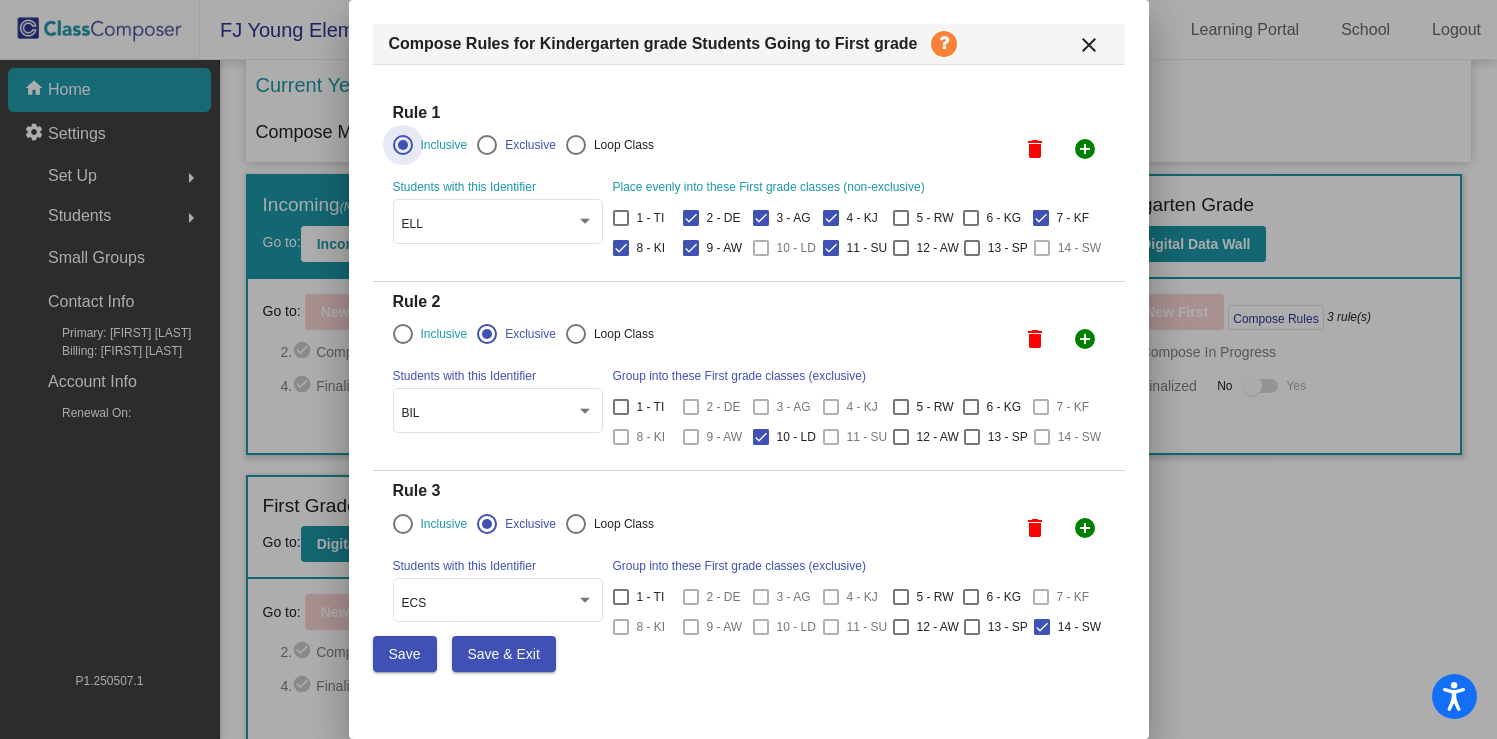 scroll, scrollTop: 0, scrollLeft: 0, axis: both 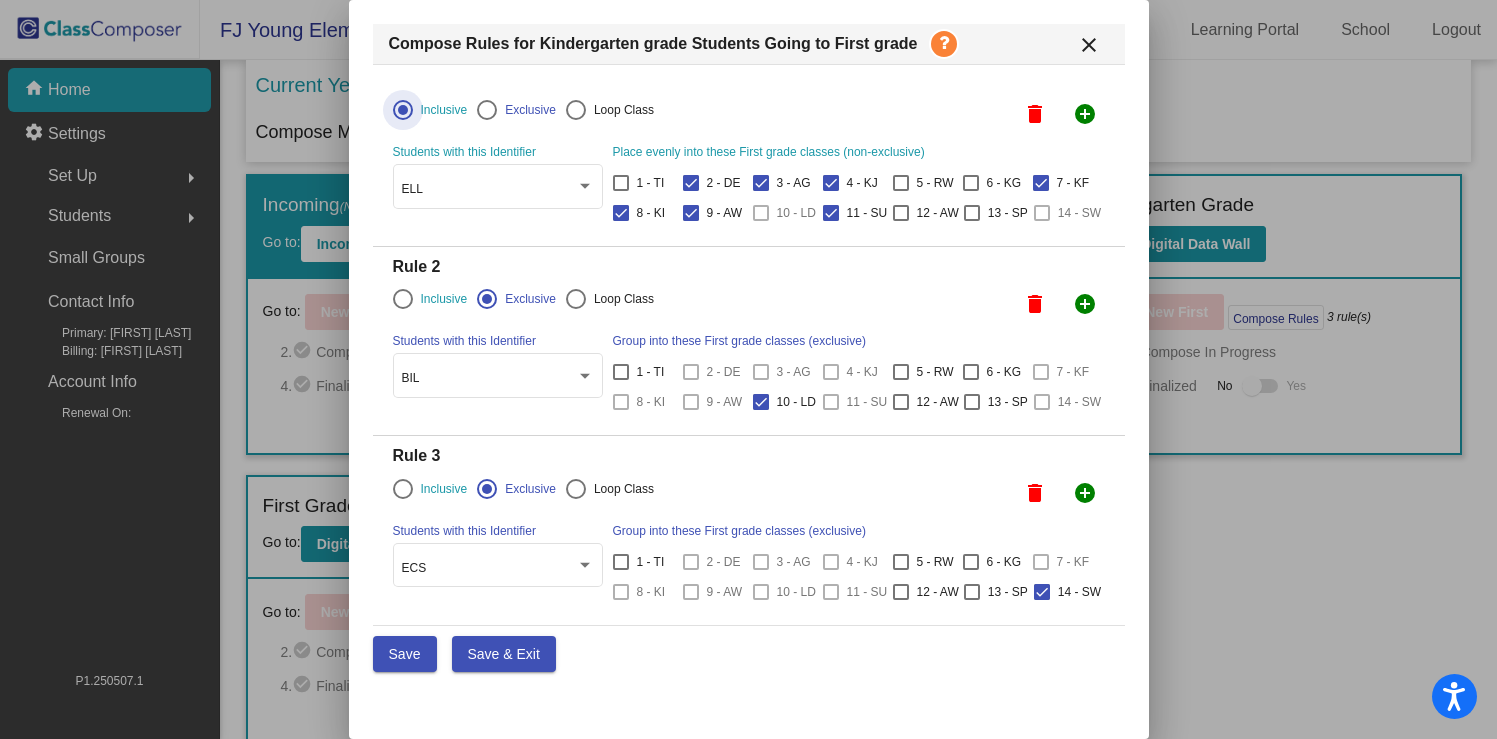 click at bounding box center (576, 299) 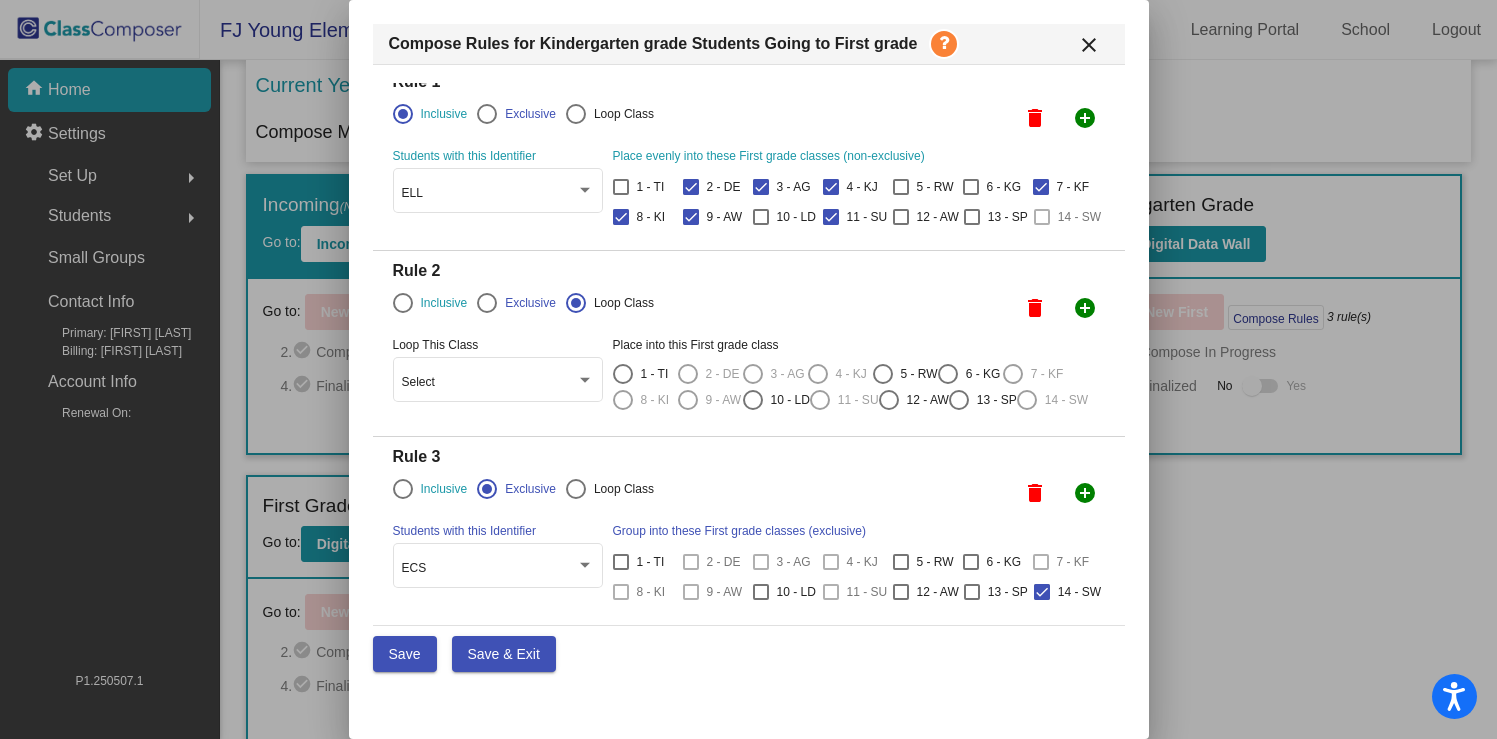scroll, scrollTop: 91, scrollLeft: 0, axis: vertical 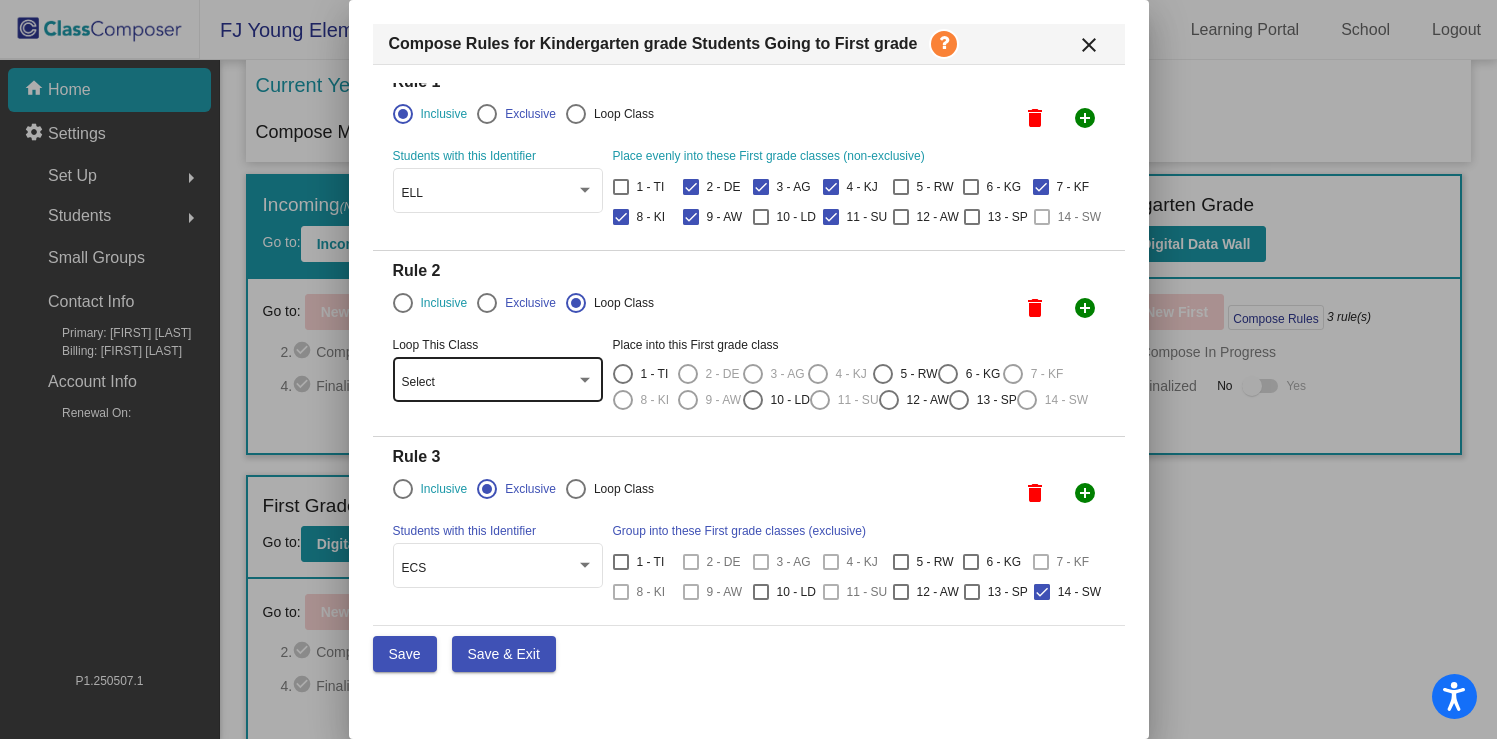 click on "Select" at bounding box center (489, 383) 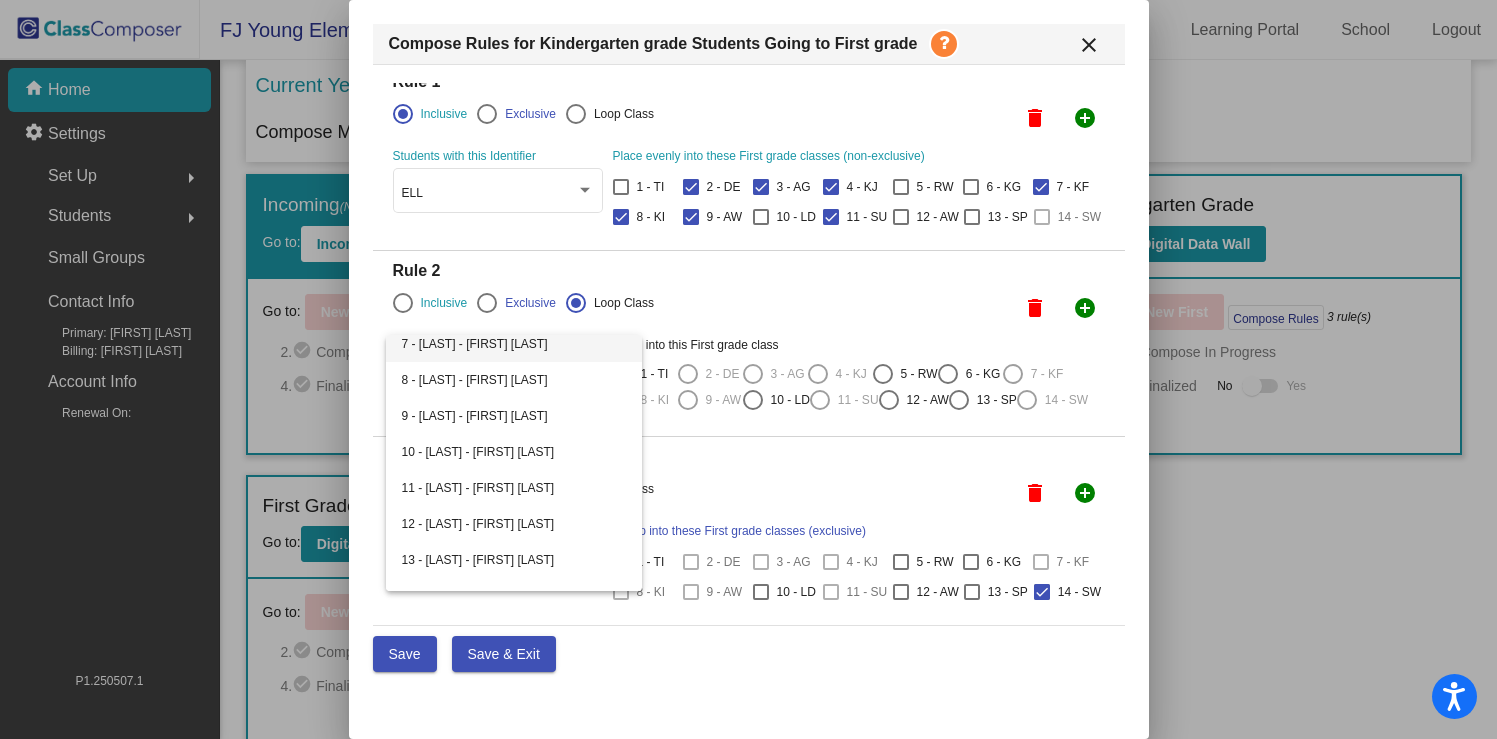 scroll, scrollTop: 264, scrollLeft: 0, axis: vertical 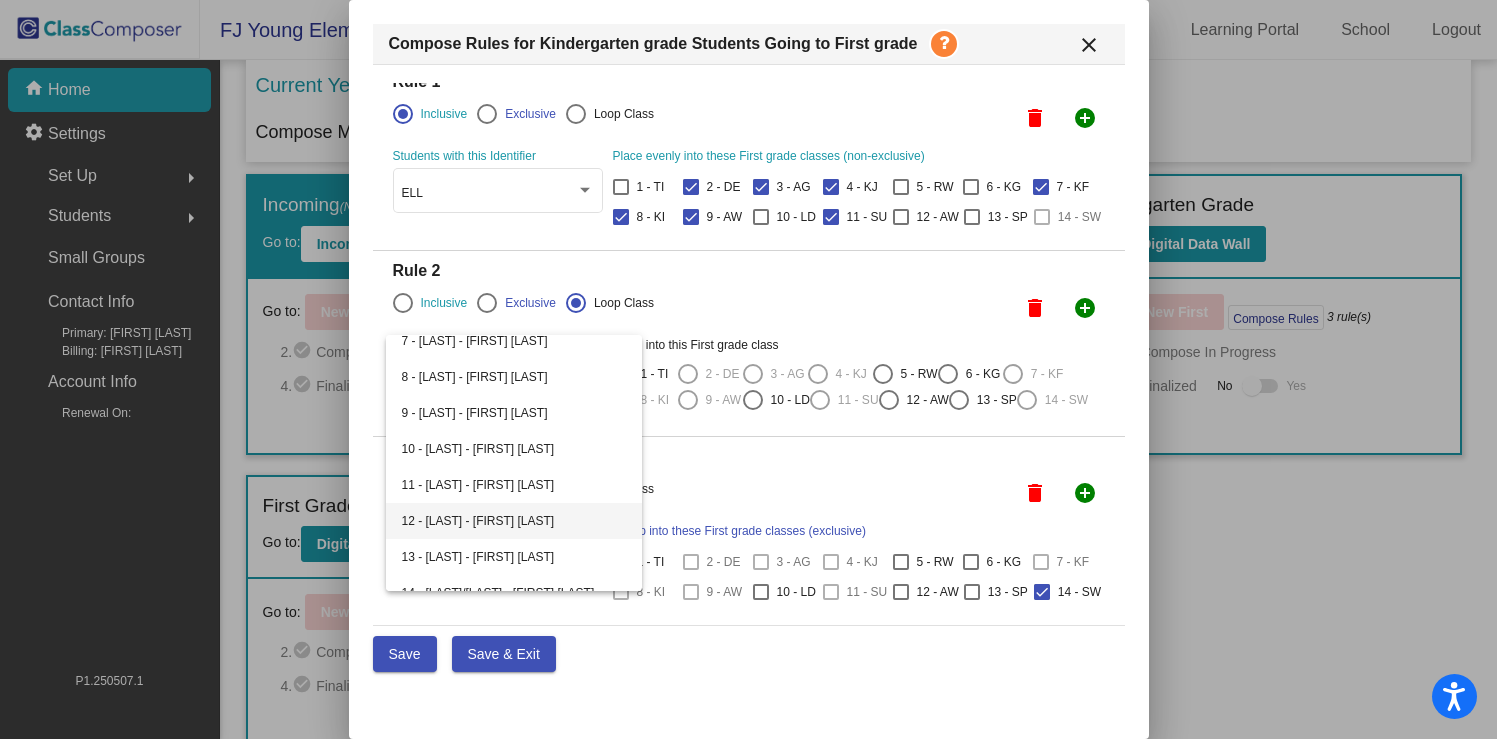 click on "12  - [LAST]
- [FIRST] [LAST]" at bounding box center (514, 521) 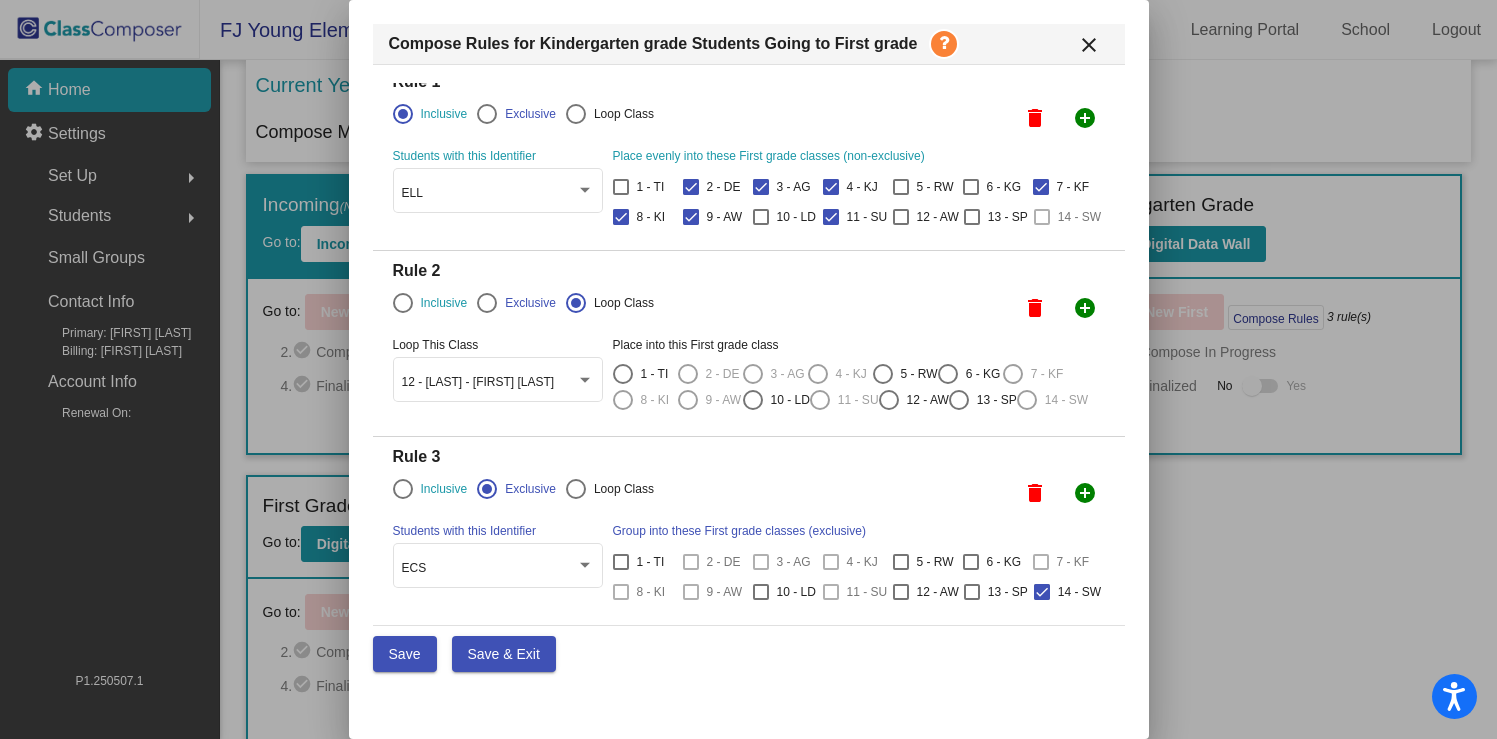 click at bounding box center (820, 400) 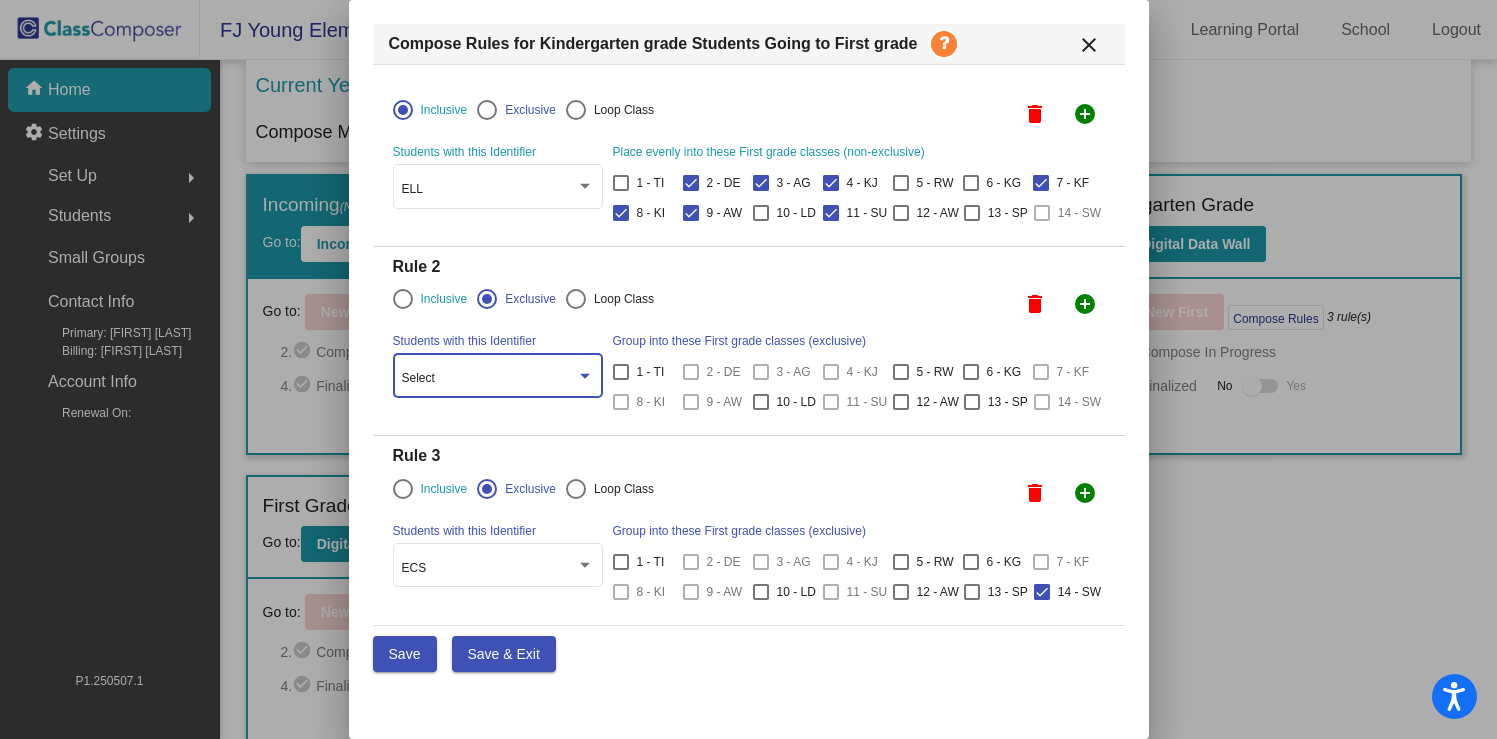 click on "Select" at bounding box center [489, 379] 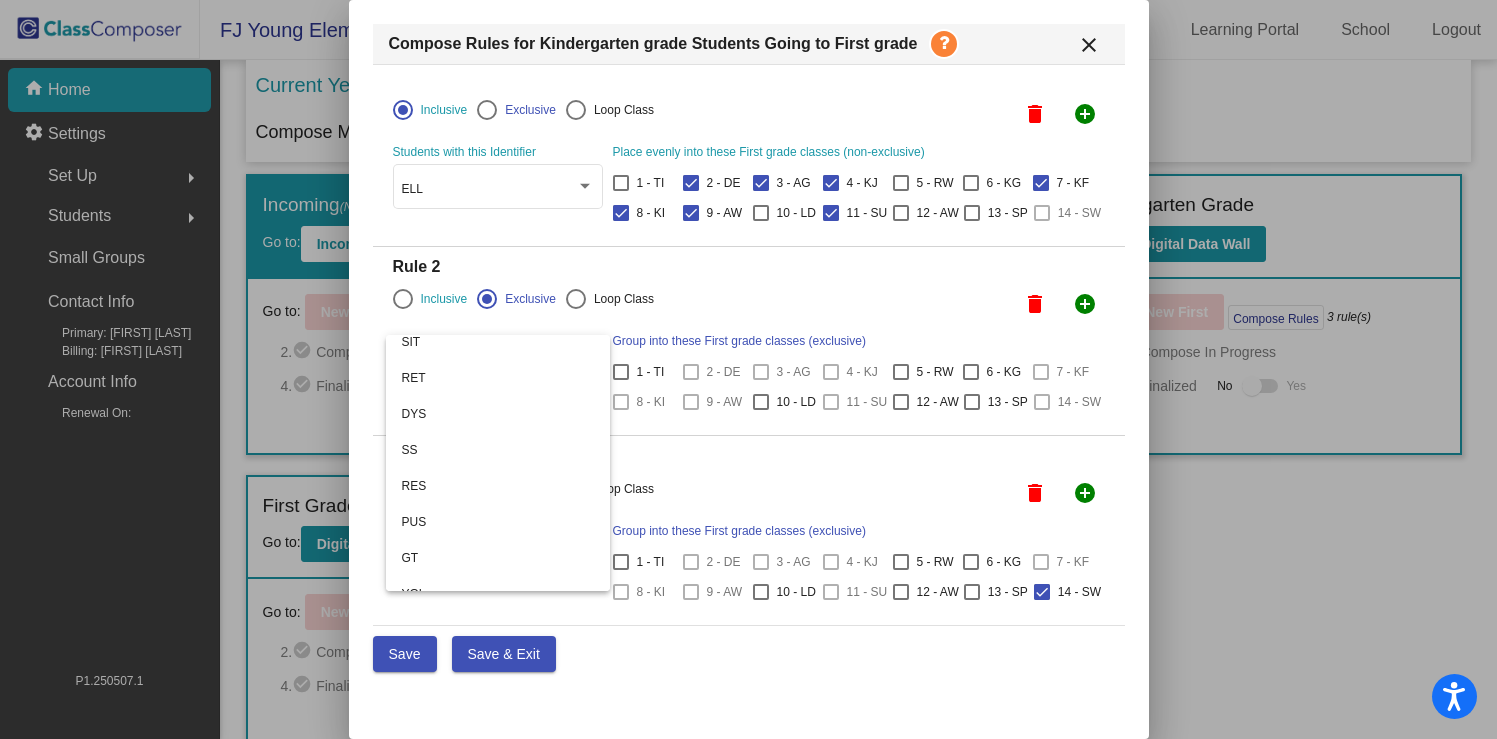 scroll, scrollTop: 356, scrollLeft: 0, axis: vertical 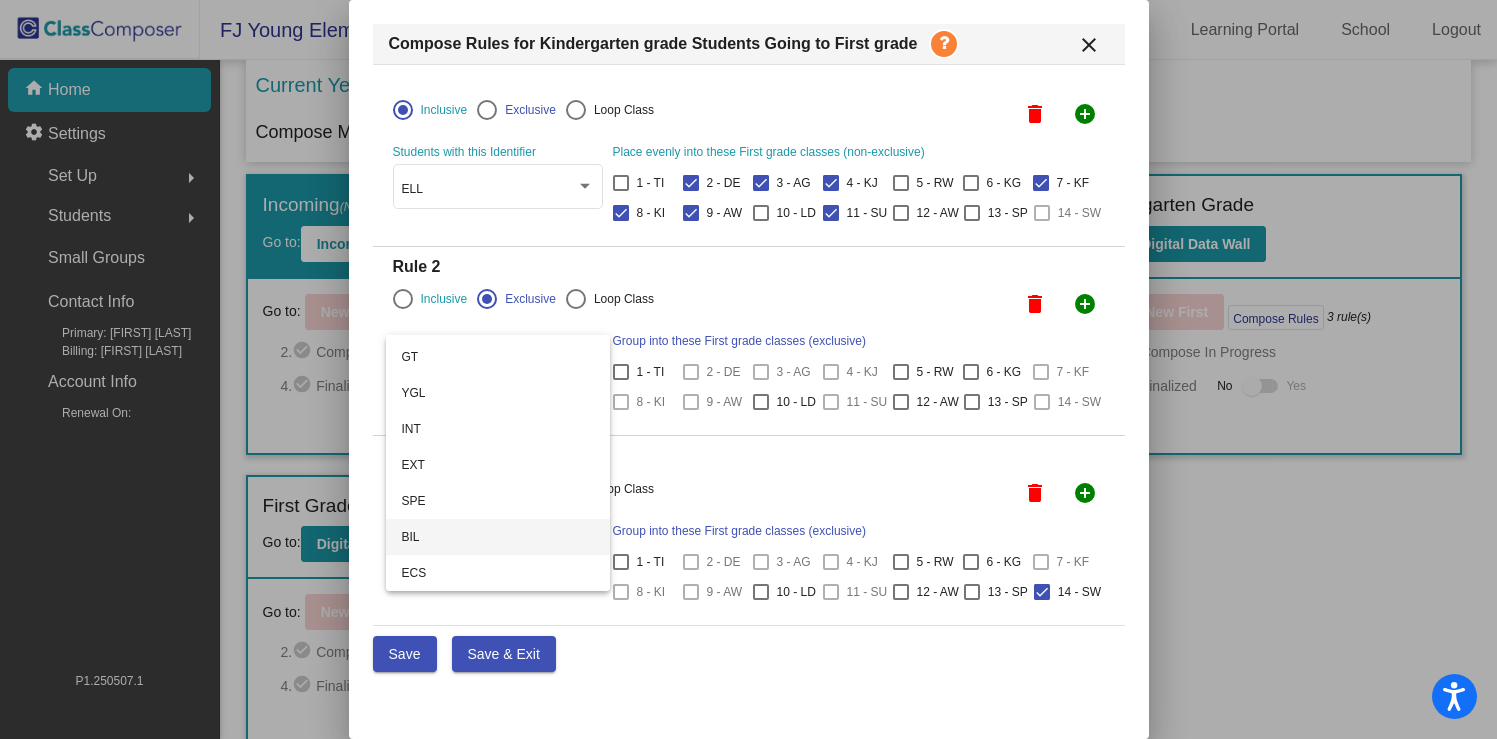 click on "BIL" at bounding box center [498, 537] 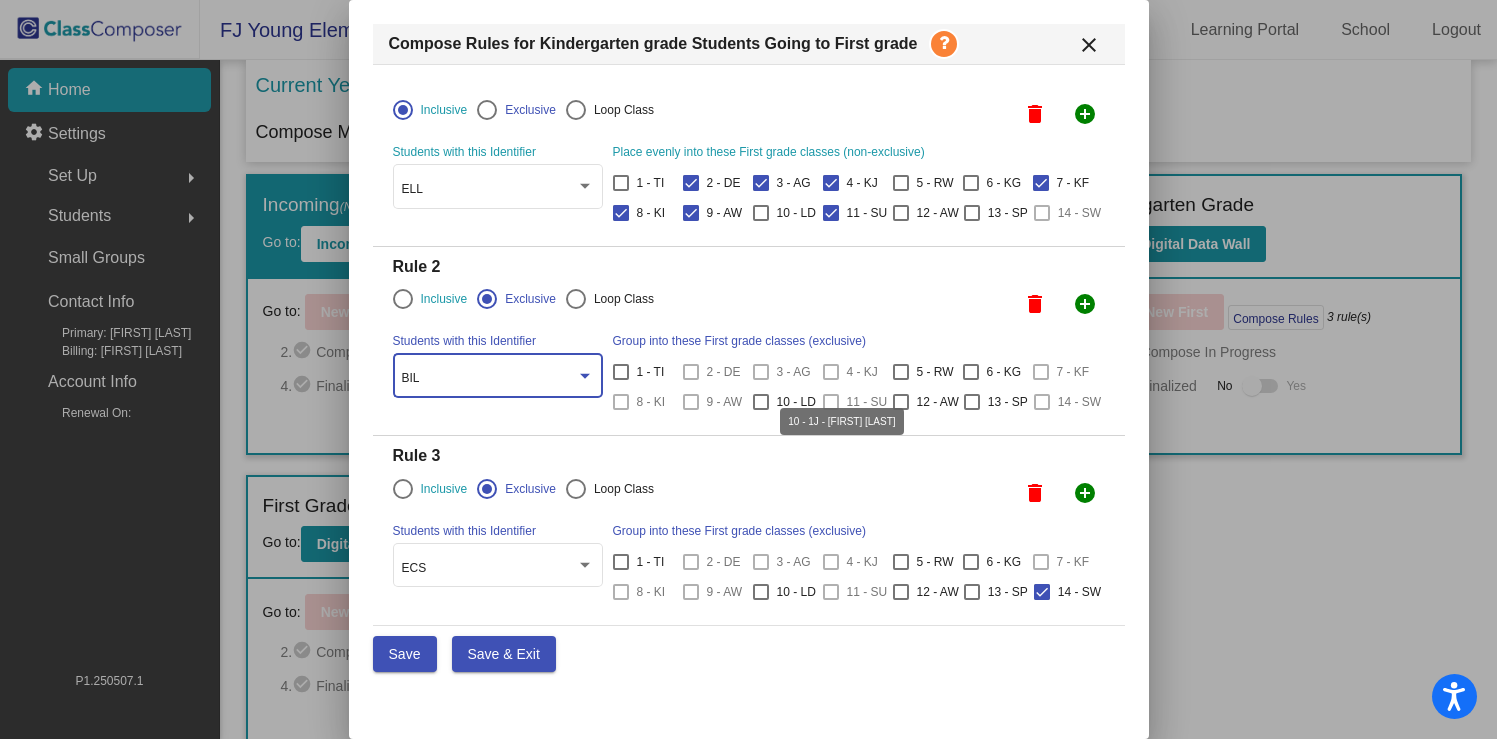 click at bounding box center [761, 402] 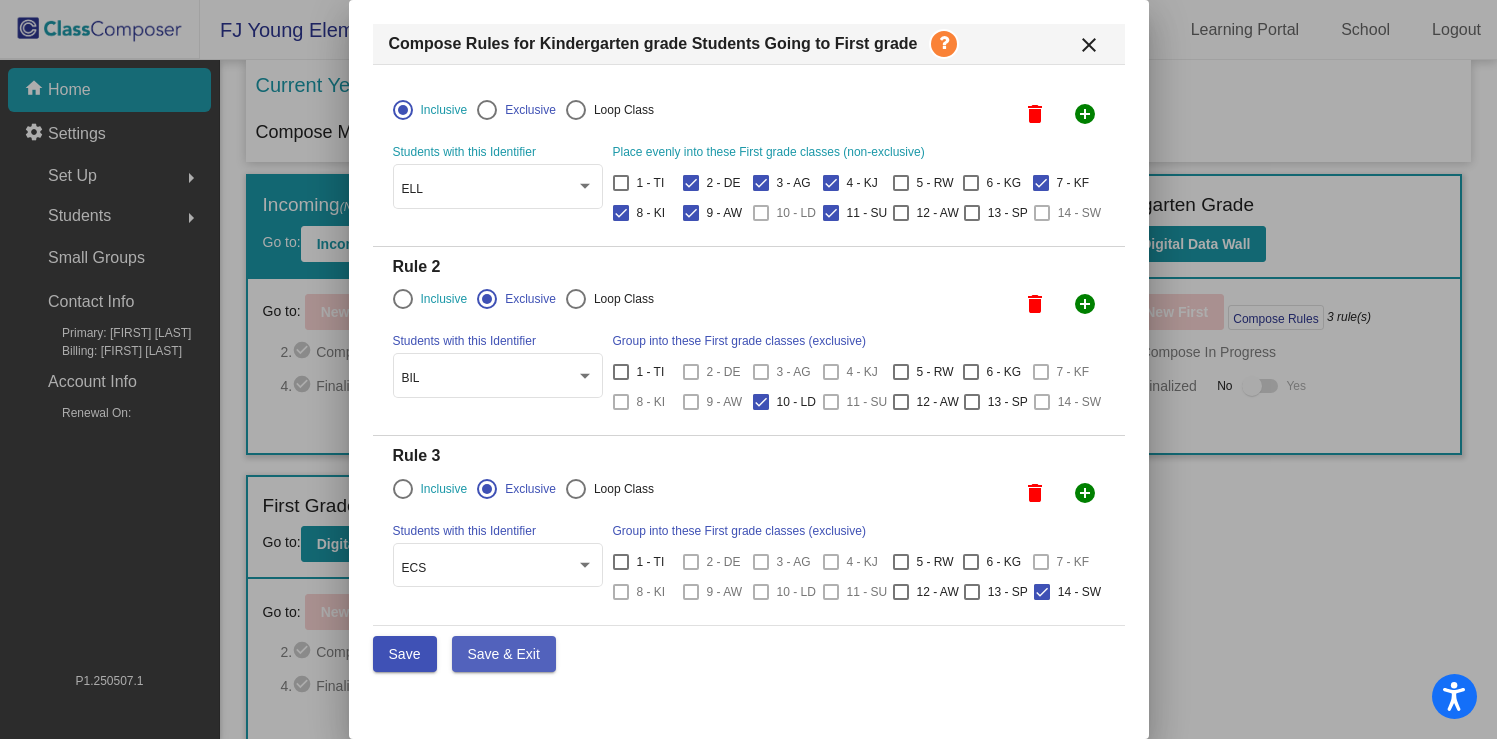 click on "Save & Exit" at bounding box center [504, 654] 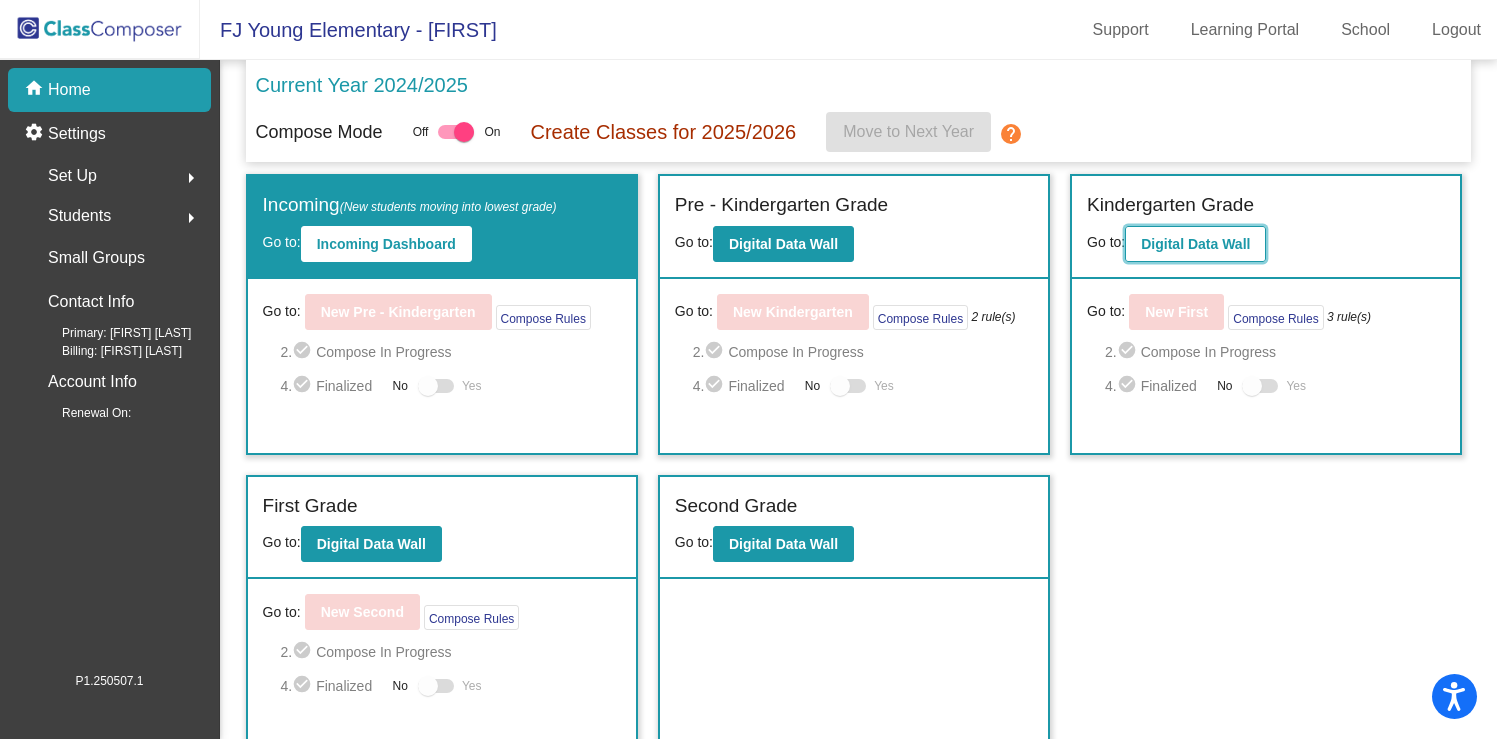 click on "Digital Data Wall" 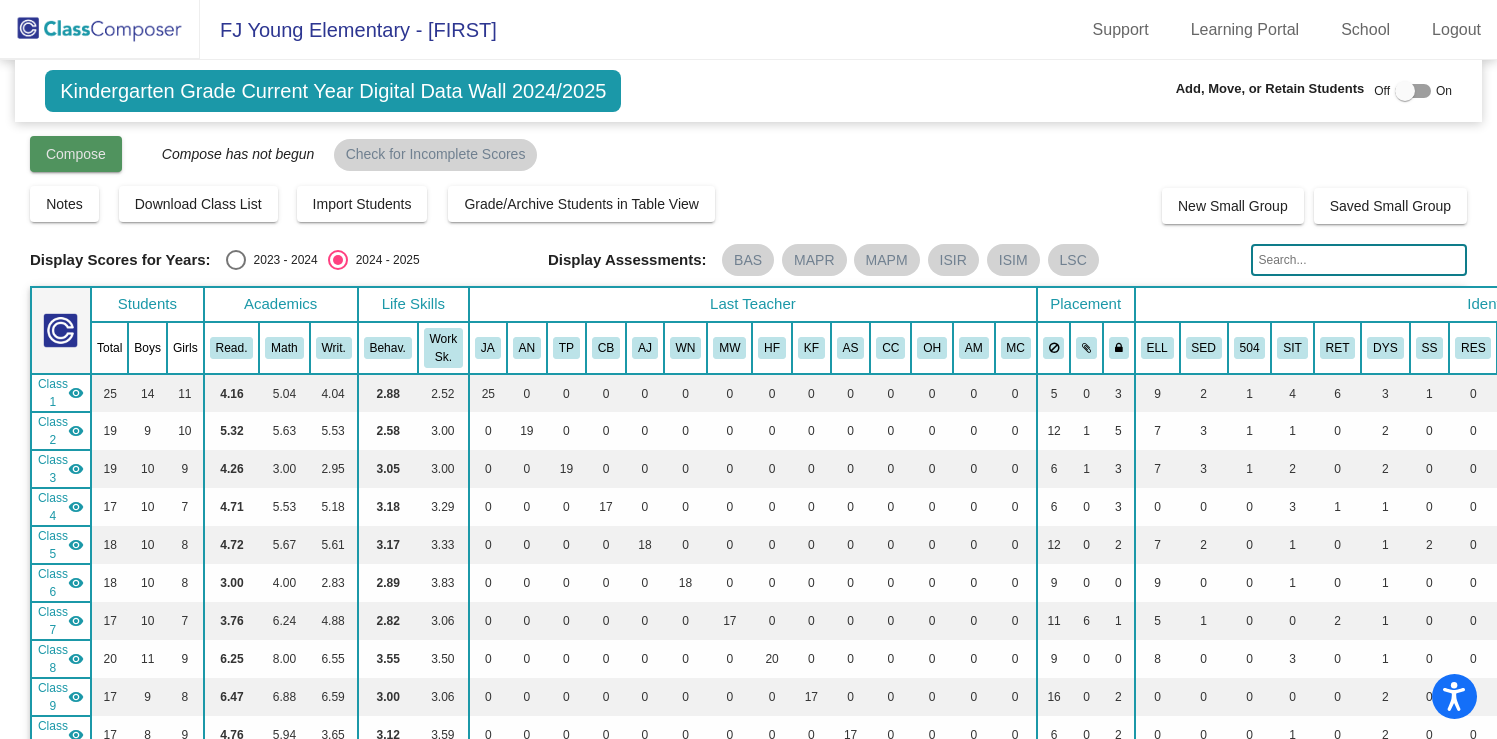 click on "Compose" 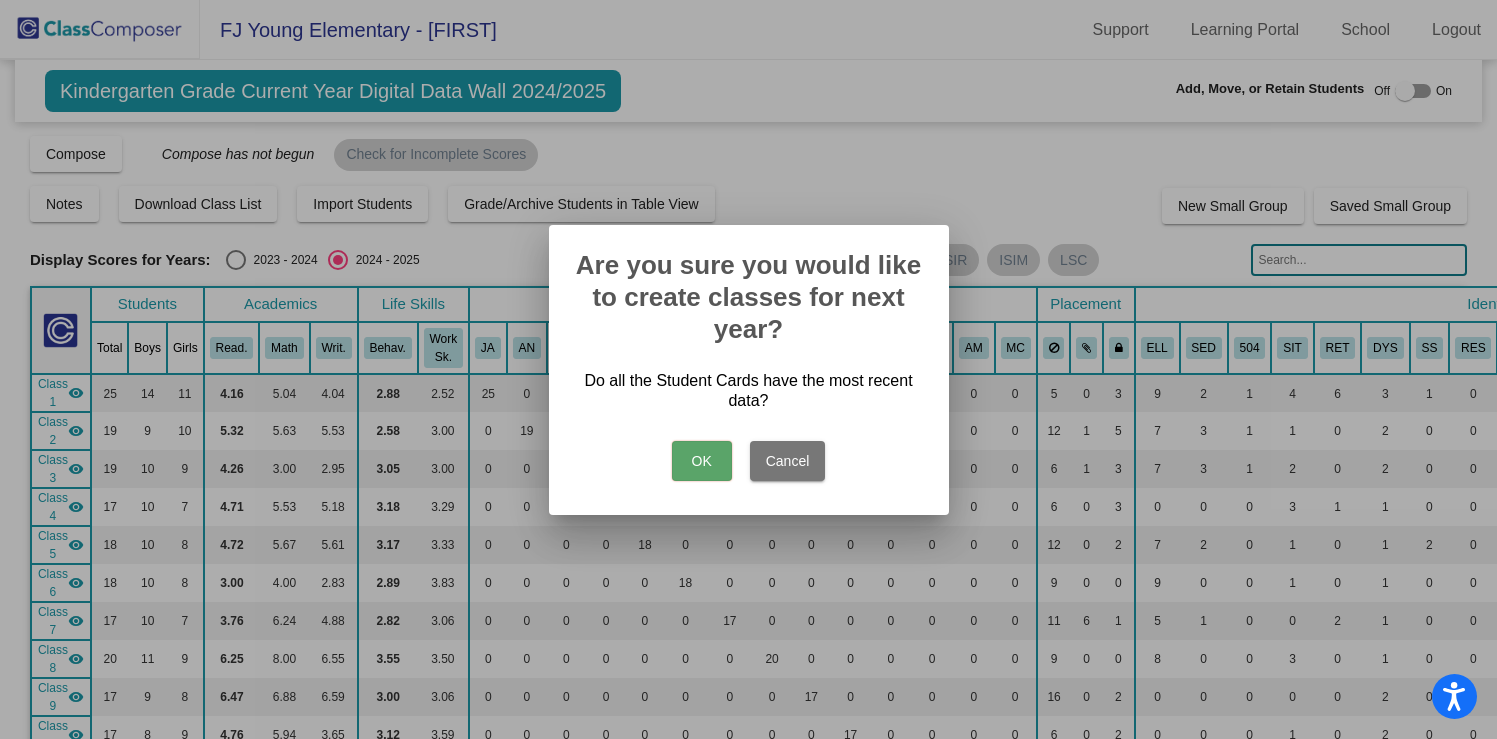 click on "OK" at bounding box center [702, 461] 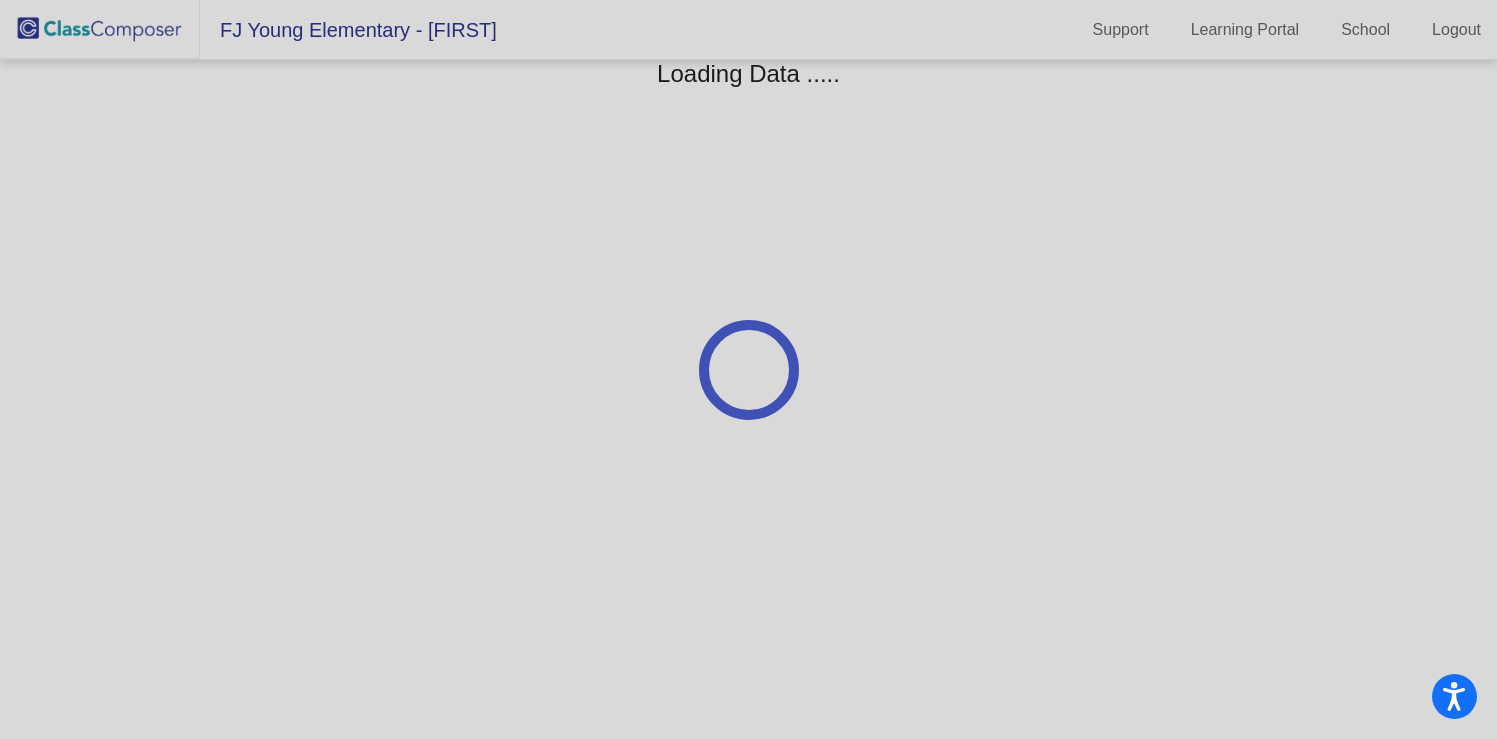scroll, scrollTop: 0, scrollLeft: 0, axis: both 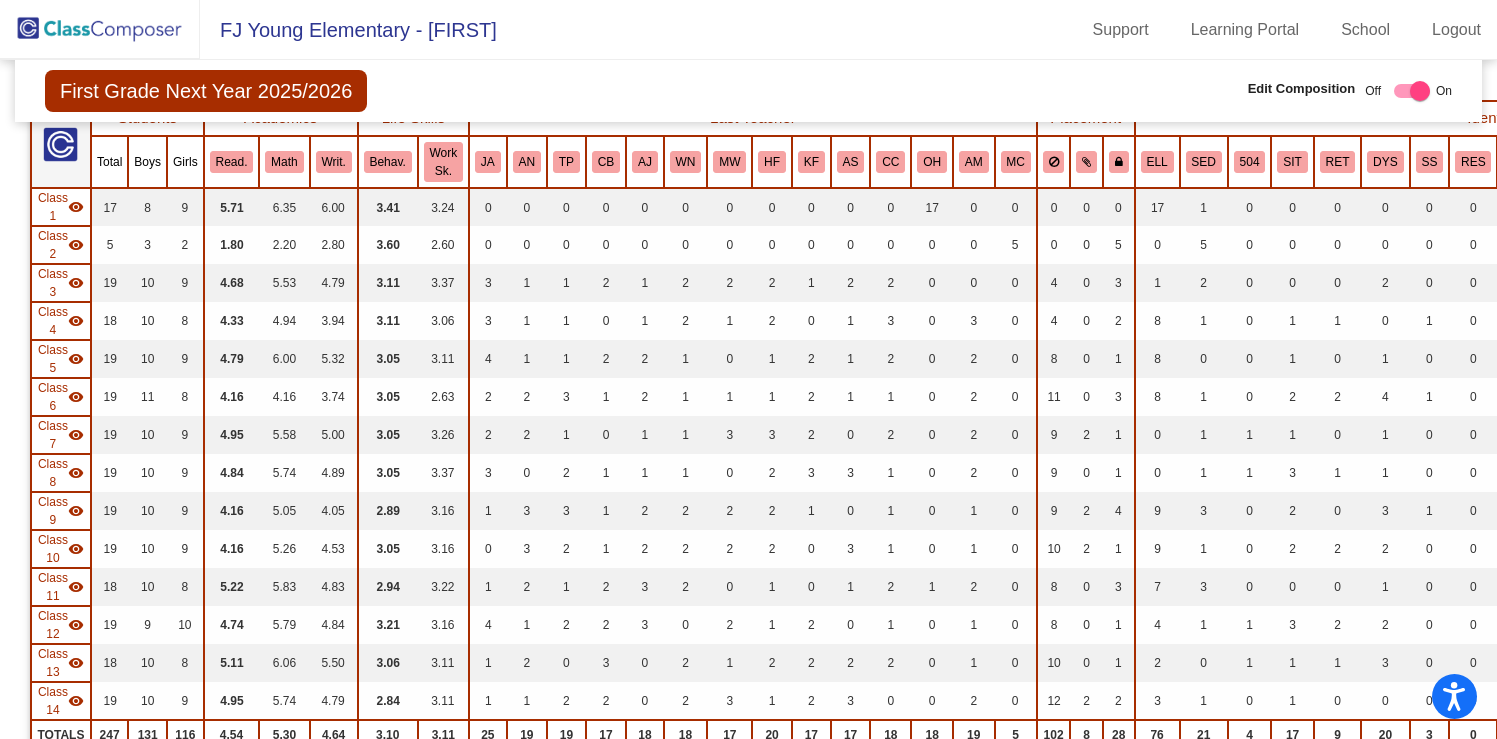 click on "visibility" 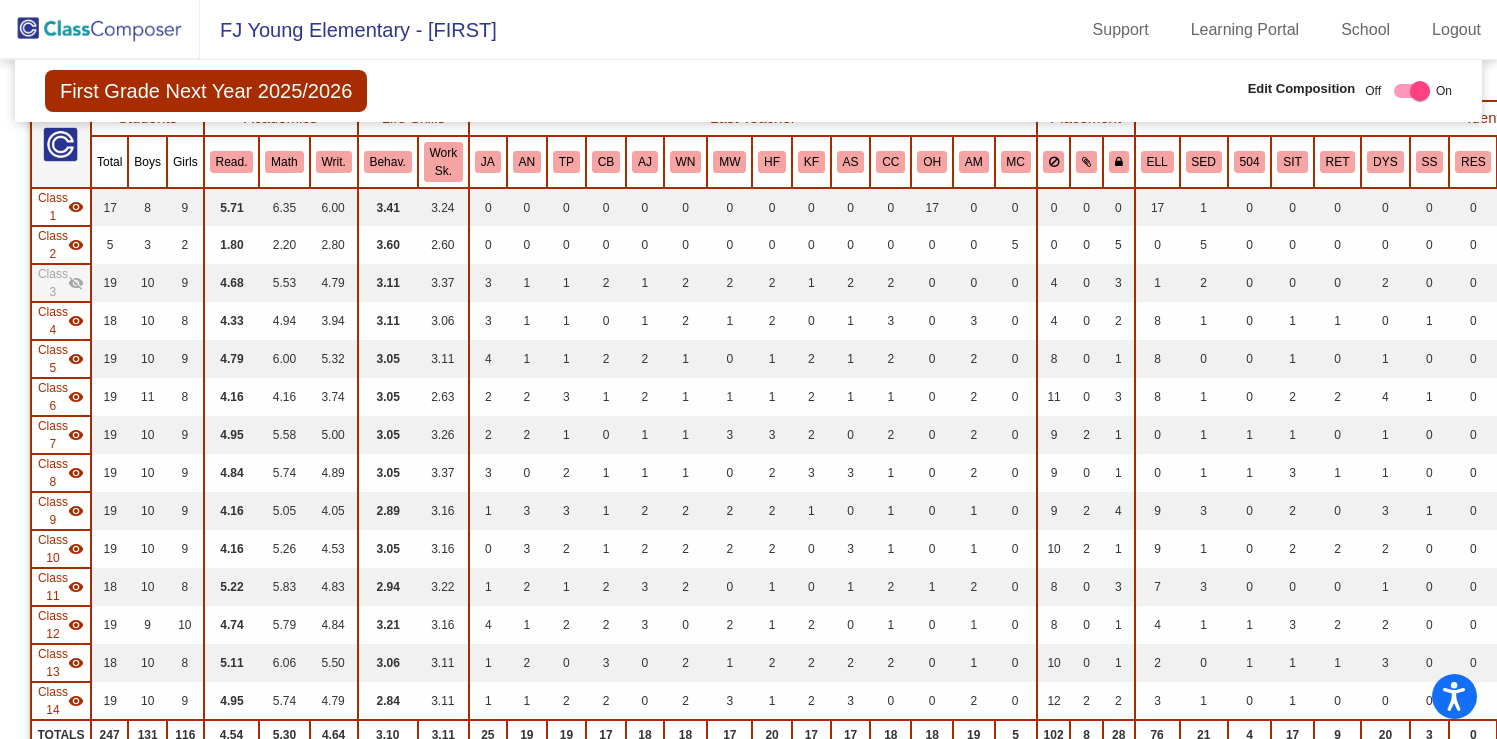 click on "visibility_off" 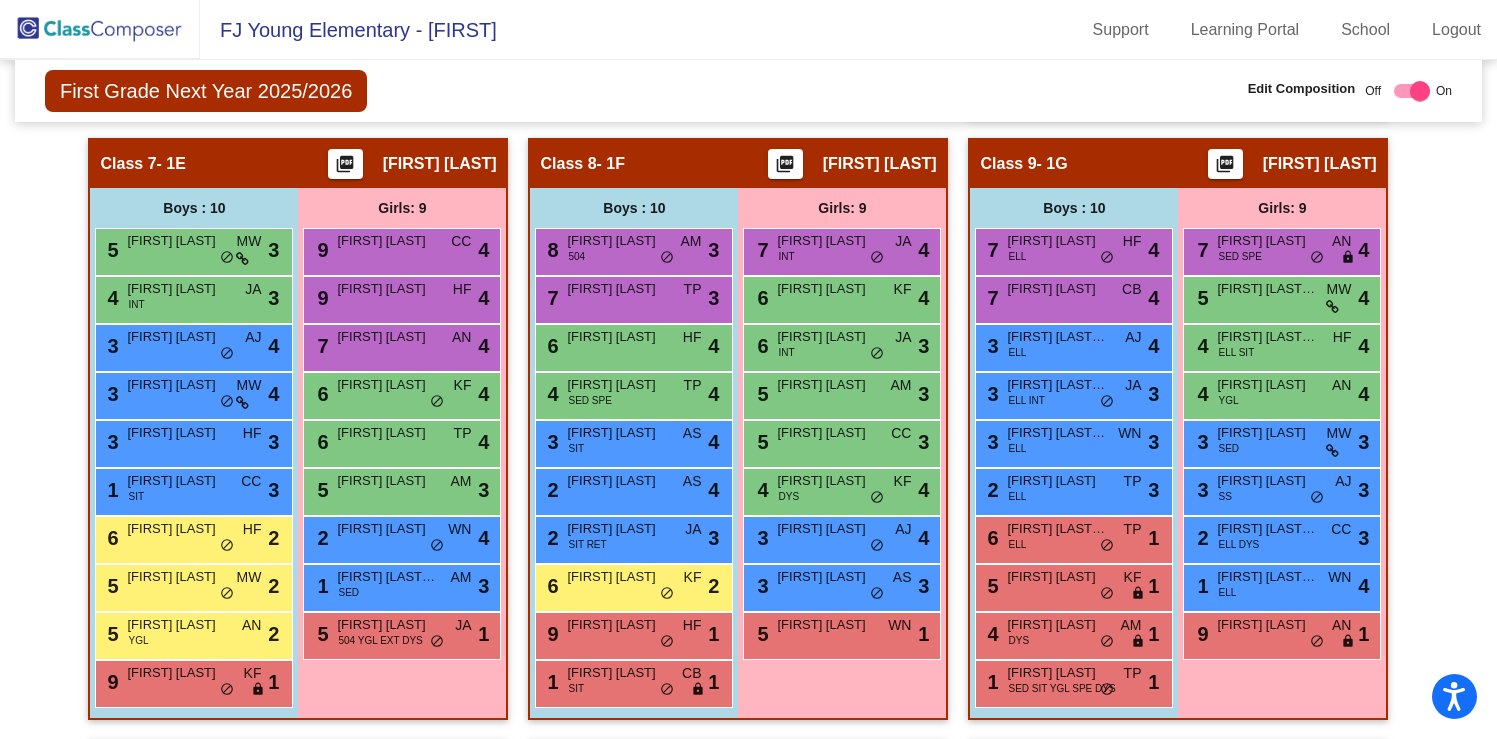scroll, scrollTop: 2101, scrollLeft: 0, axis: vertical 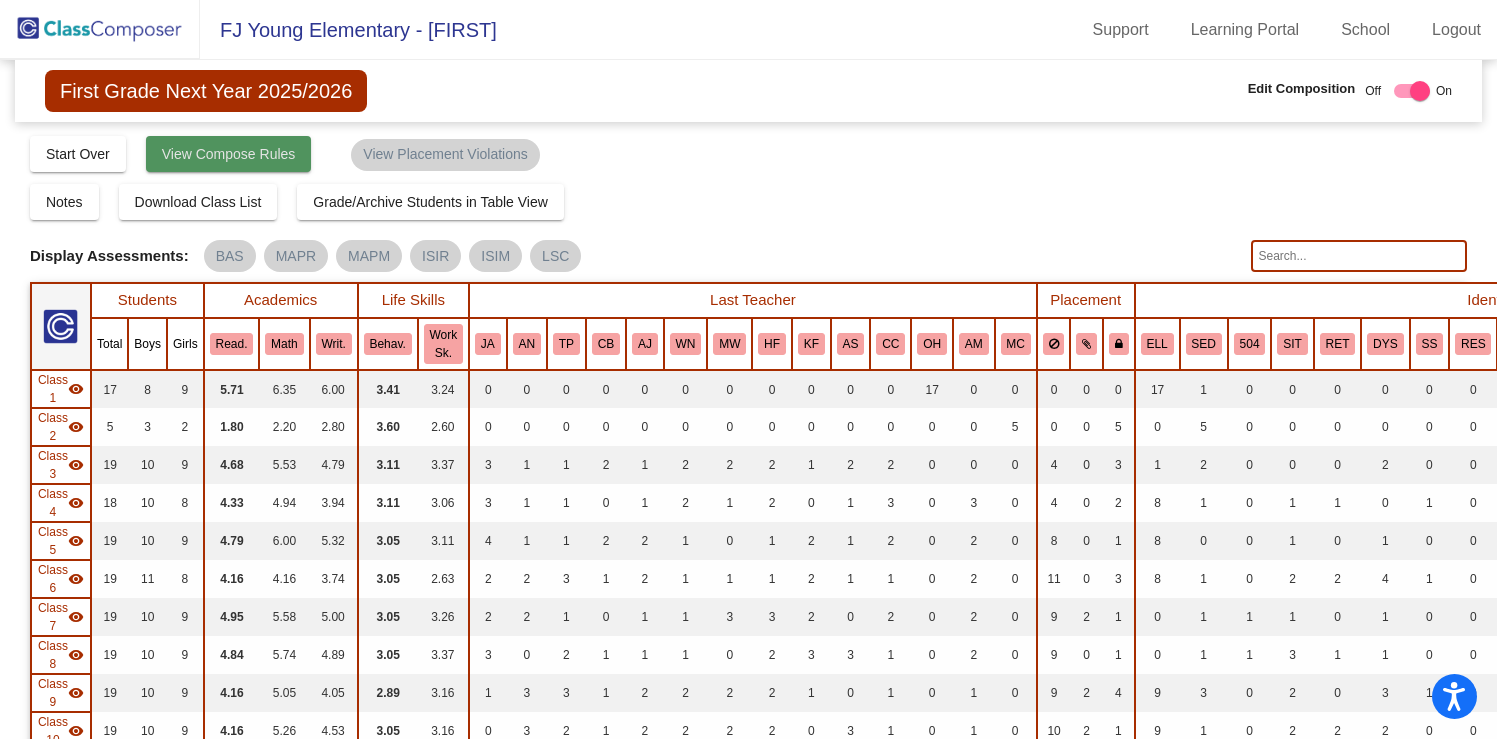 click on "View Compose Rules" 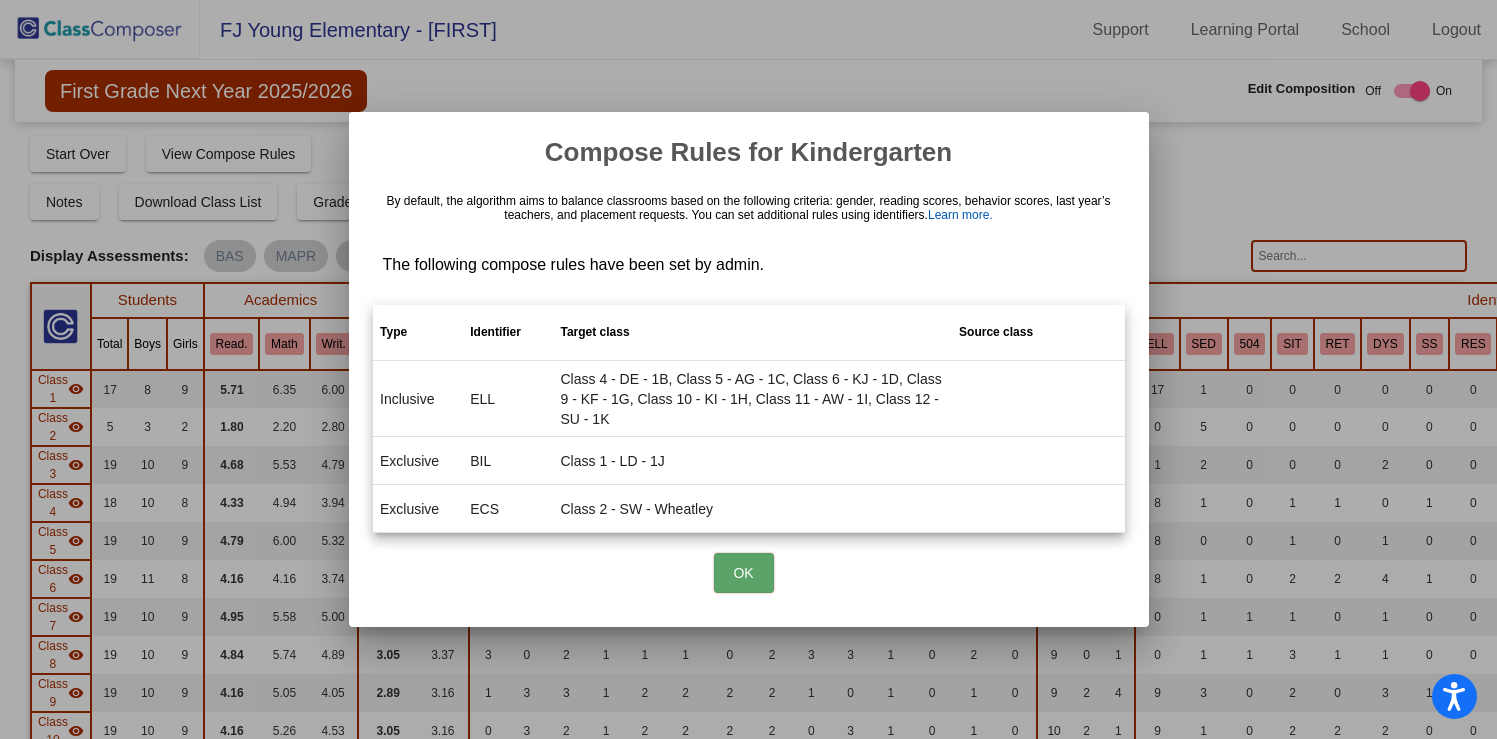 click on "Learn more." at bounding box center (960, 215) 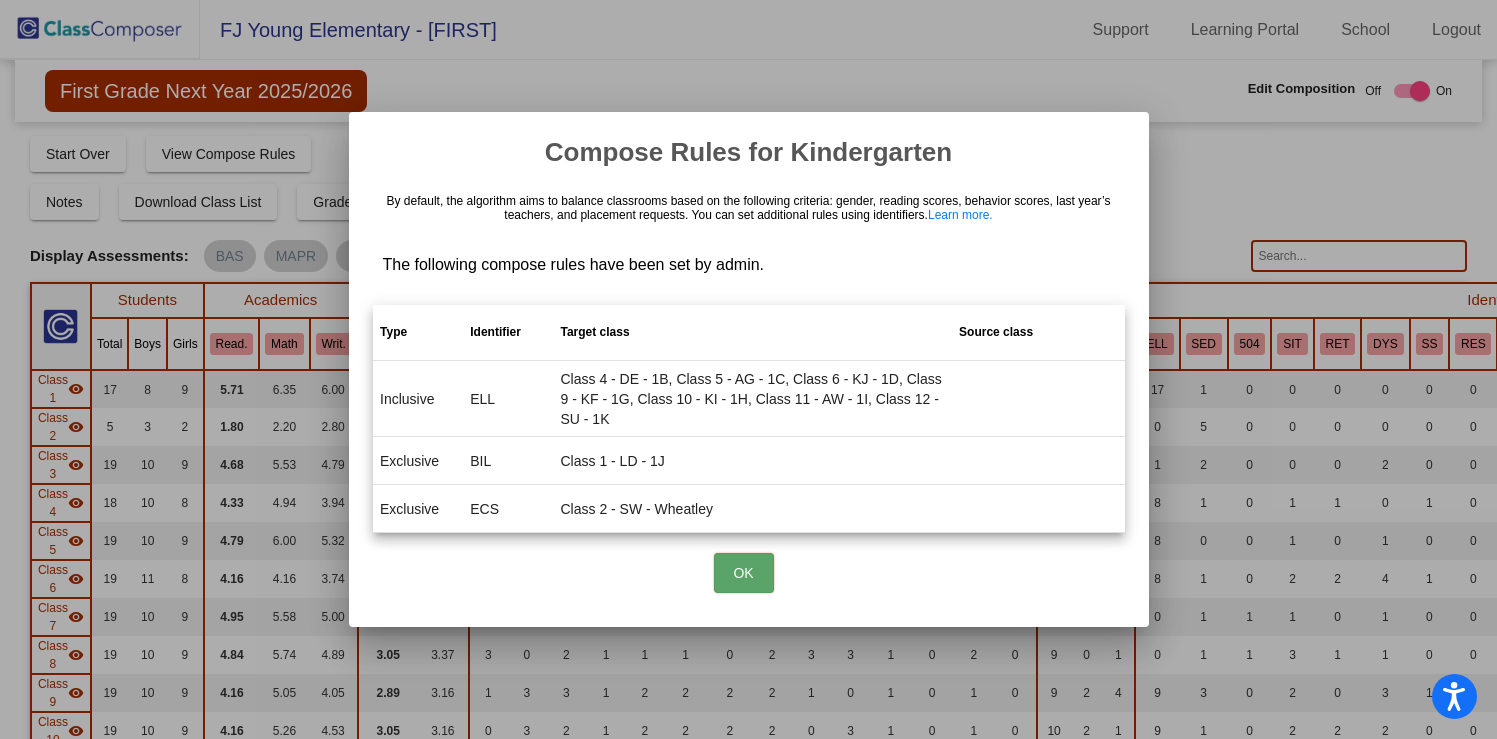 click on "OK" at bounding box center [744, 573] 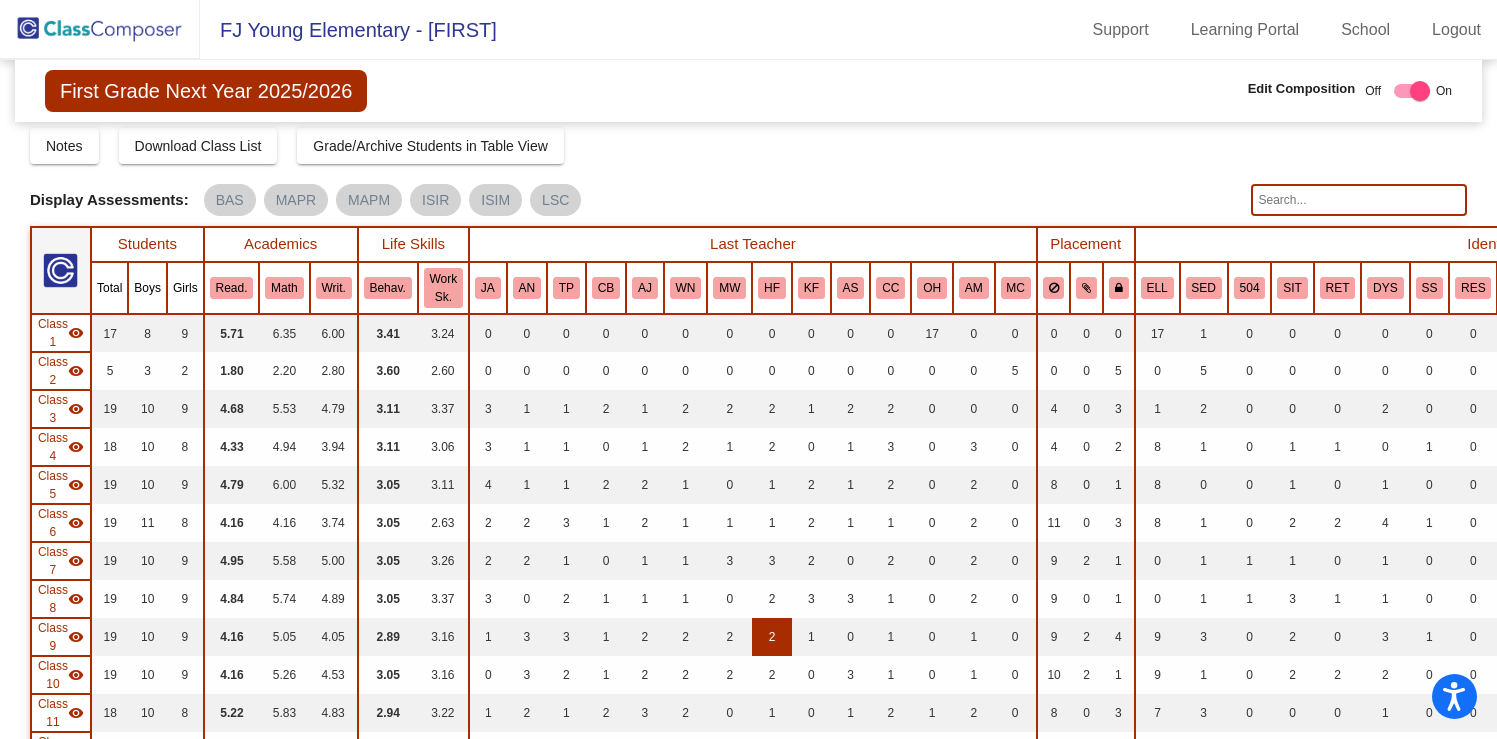 scroll, scrollTop: 0, scrollLeft: 0, axis: both 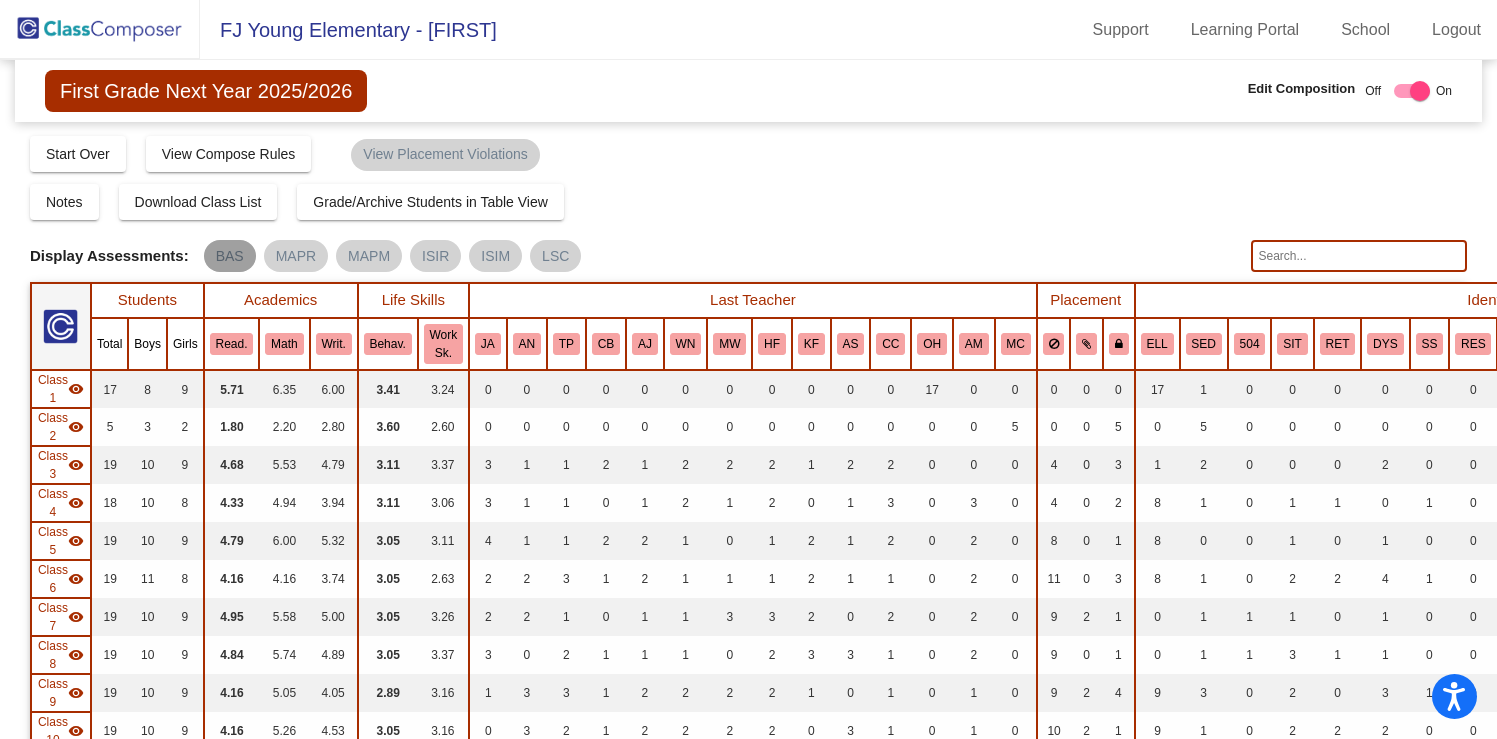 click on "BAS" at bounding box center [230, 256] 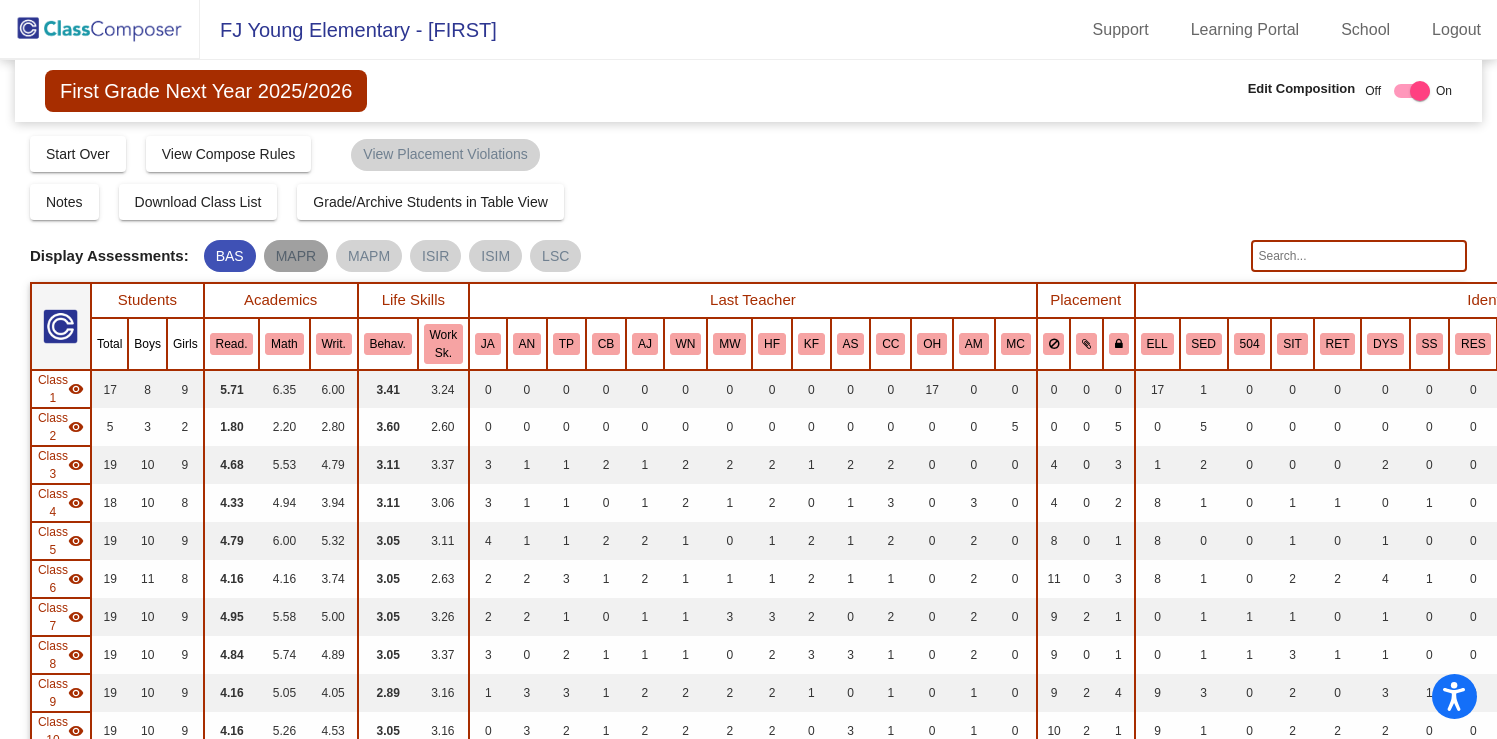 click on "MAPR" at bounding box center [296, 256] 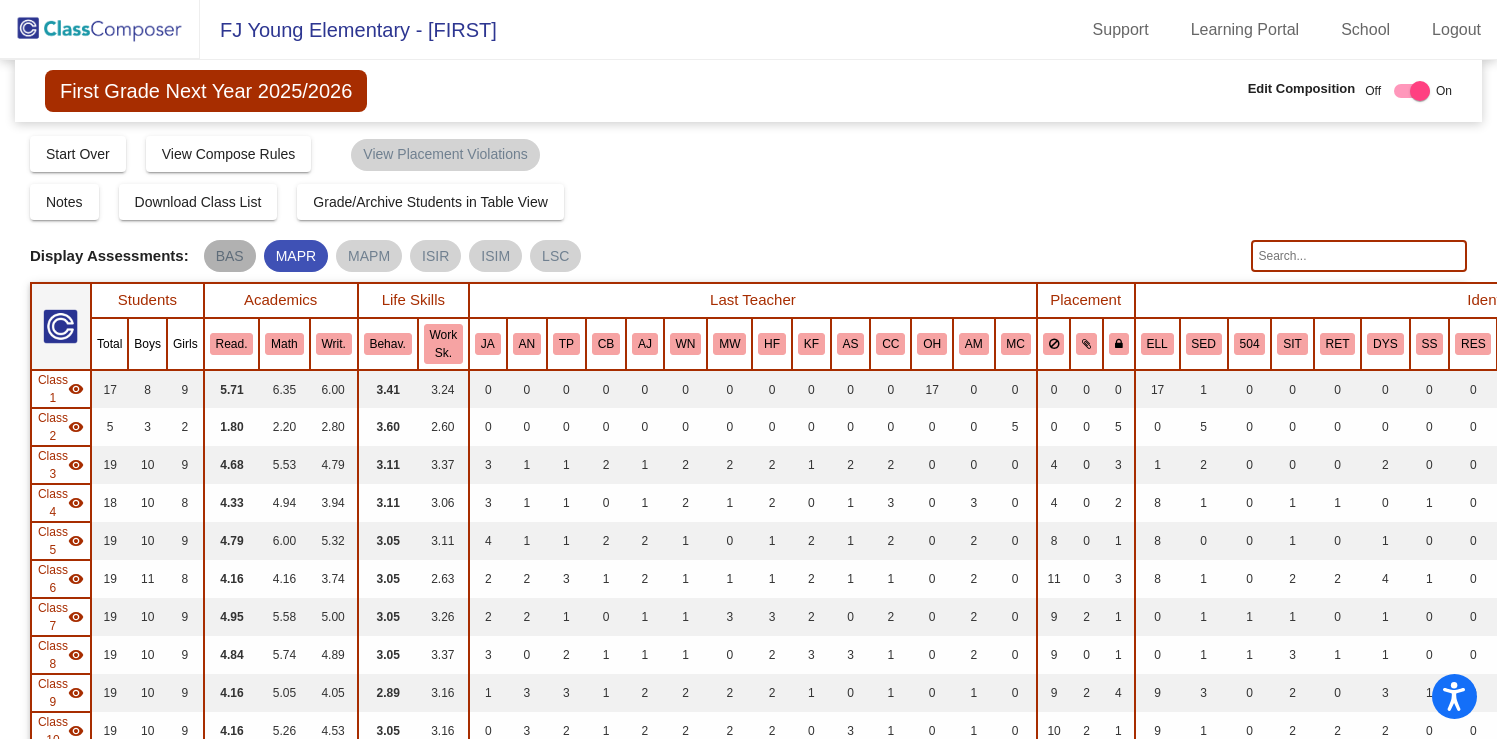 click on "BAS" at bounding box center (230, 256) 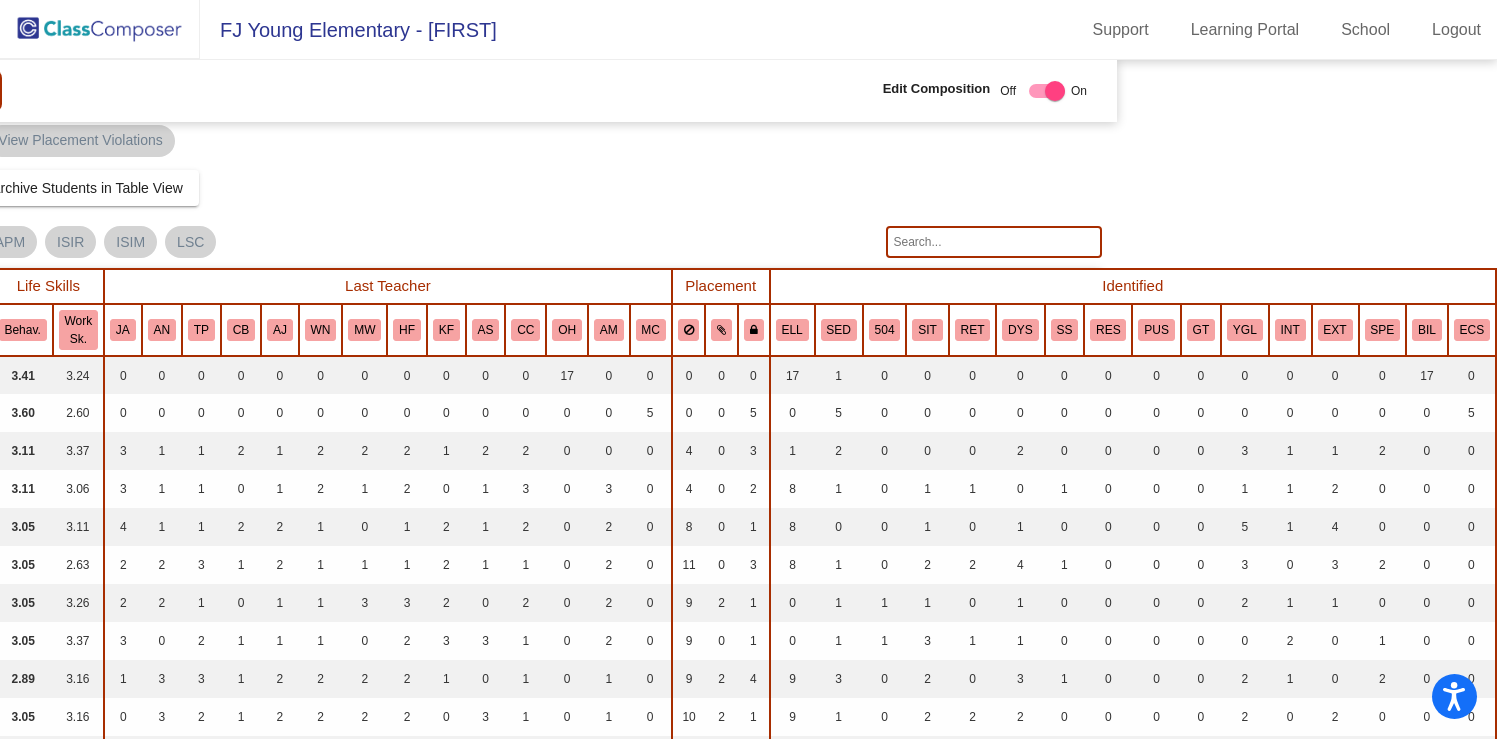scroll, scrollTop: 14, scrollLeft: 355, axis: both 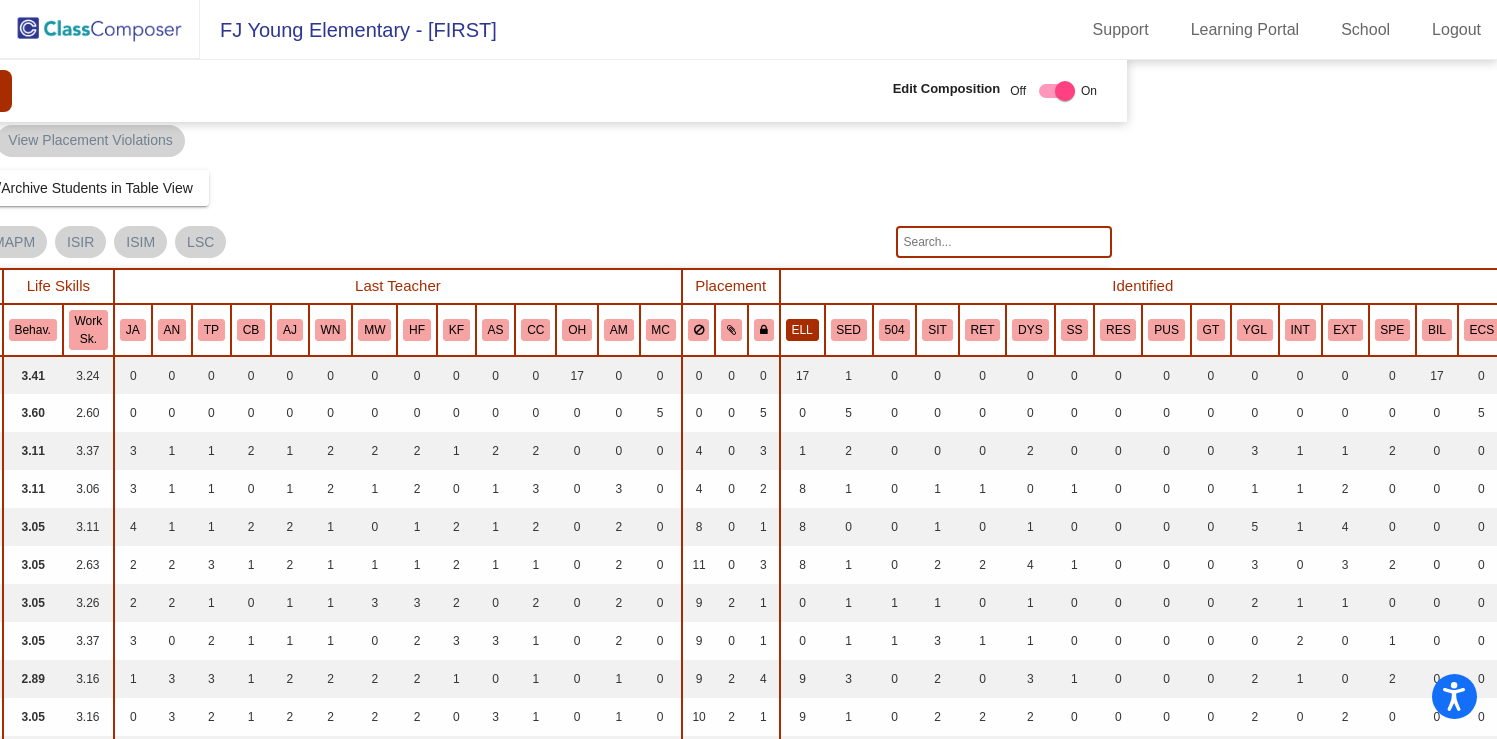 click on "ELL" 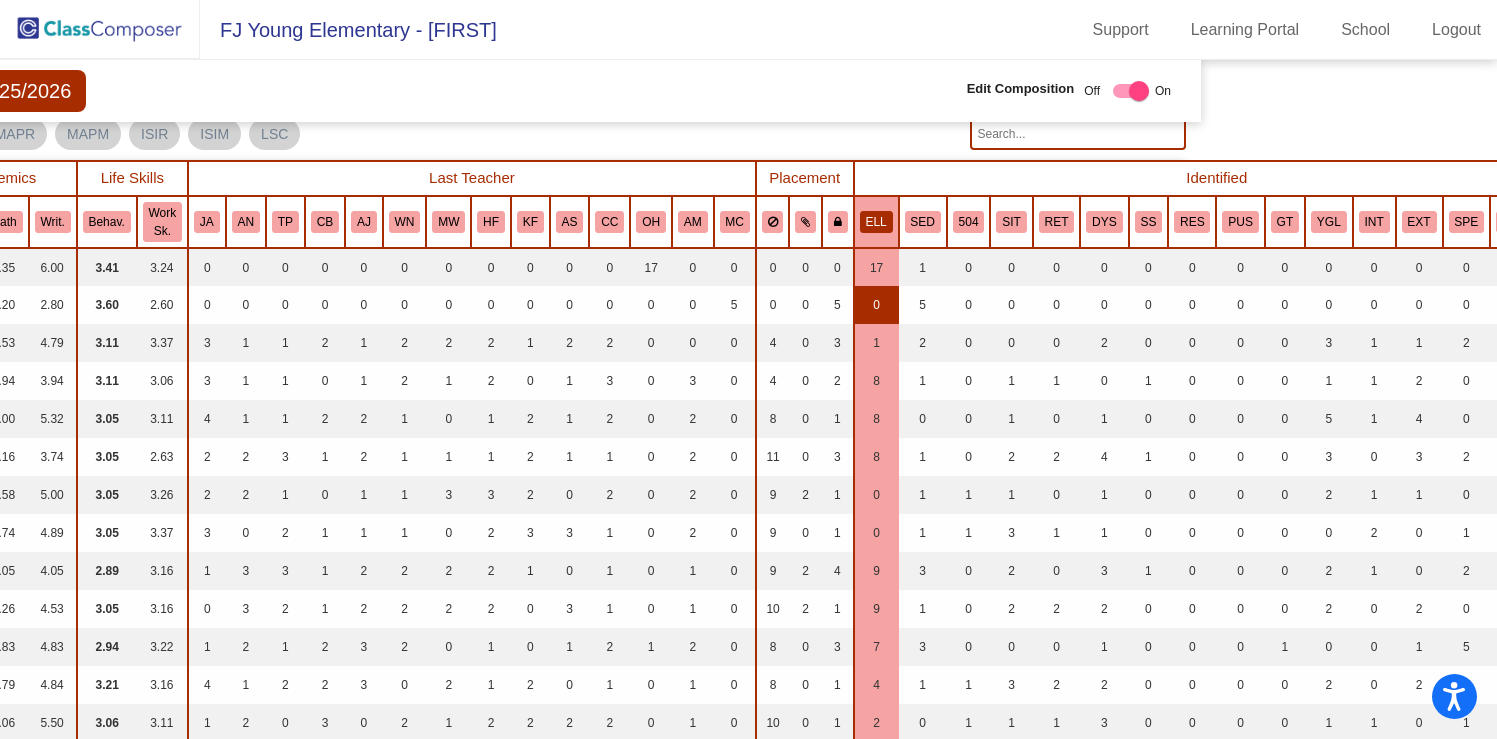 scroll, scrollTop: 122, scrollLeft: 279, axis: both 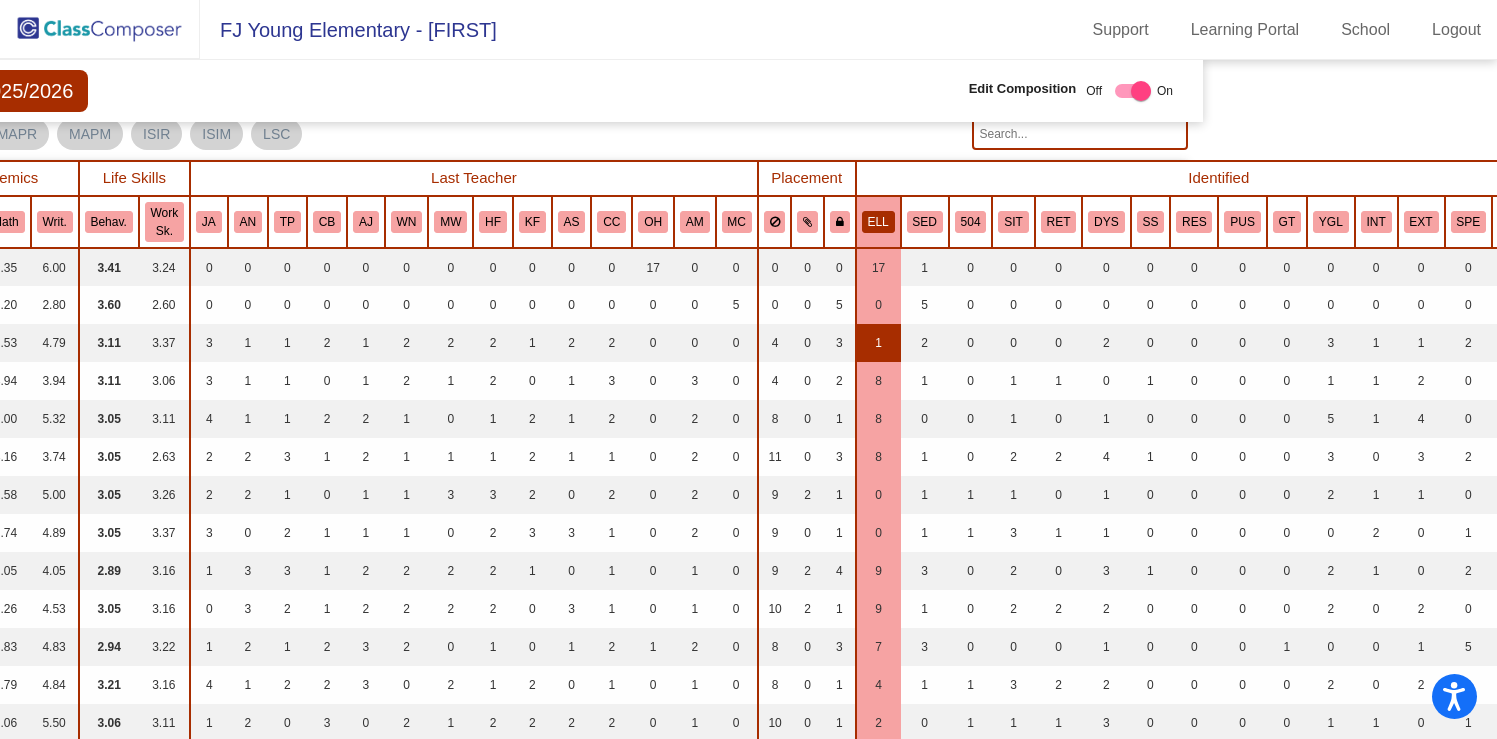 click on "1" 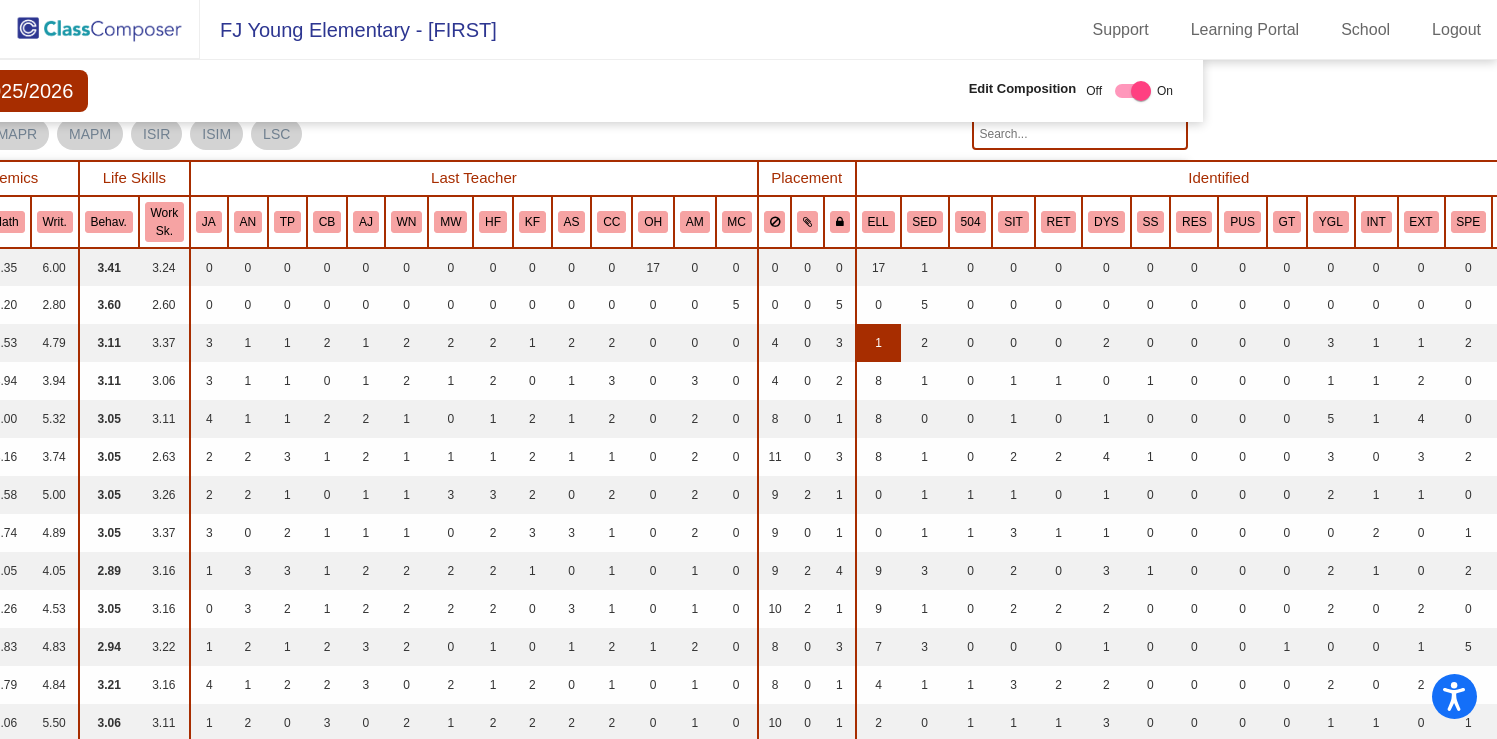 click on "1" 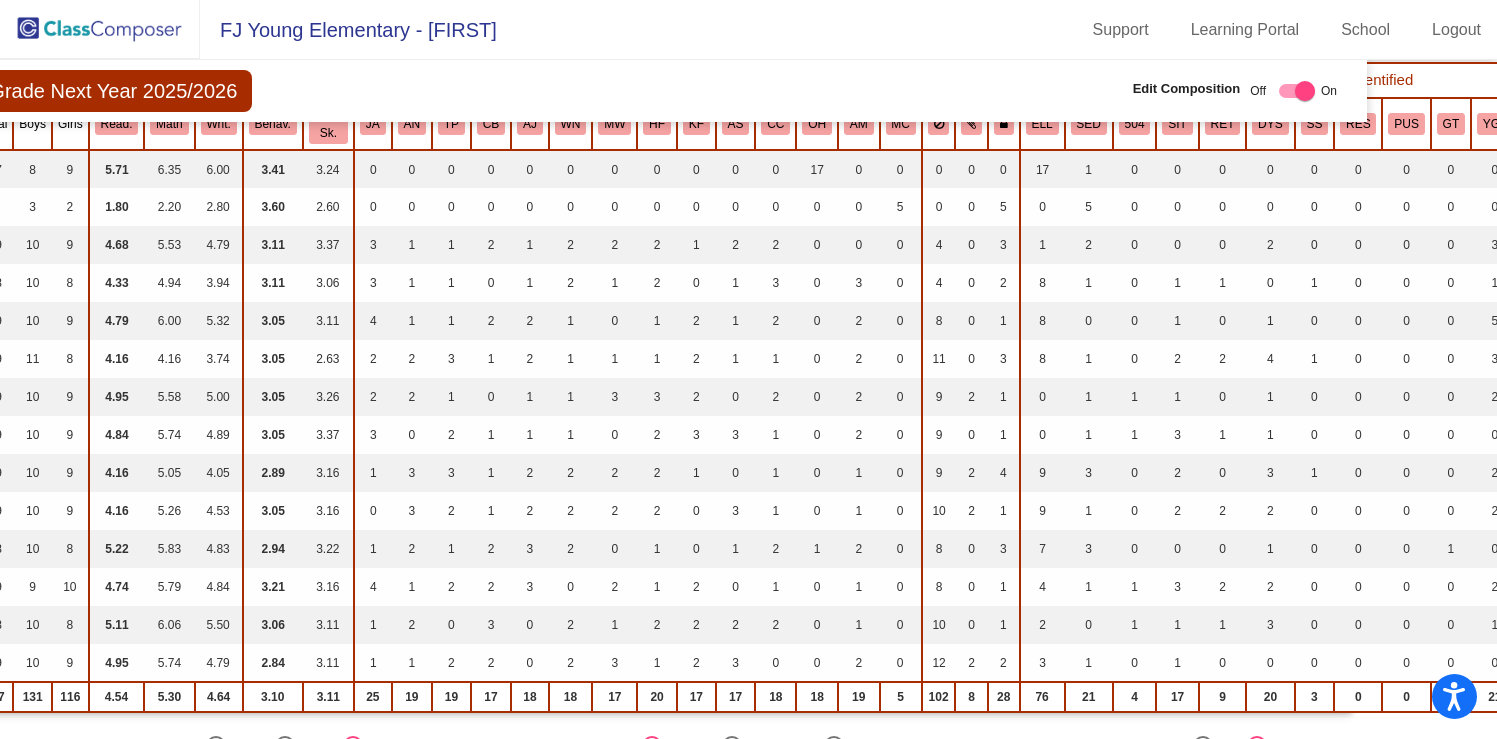 scroll, scrollTop: 0, scrollLeft: 115, axis: horizontal 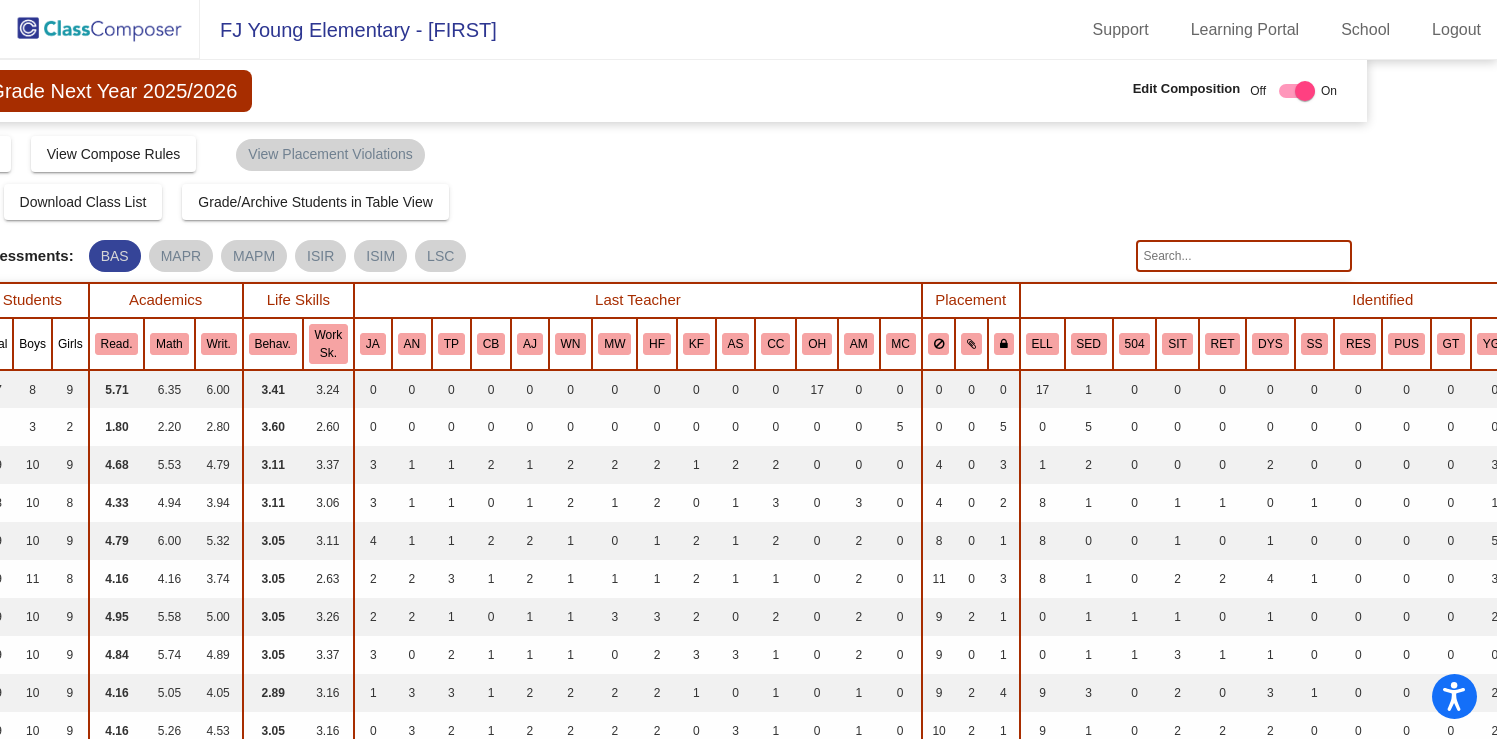 click on "BAS" at bounding box center (115, 256) 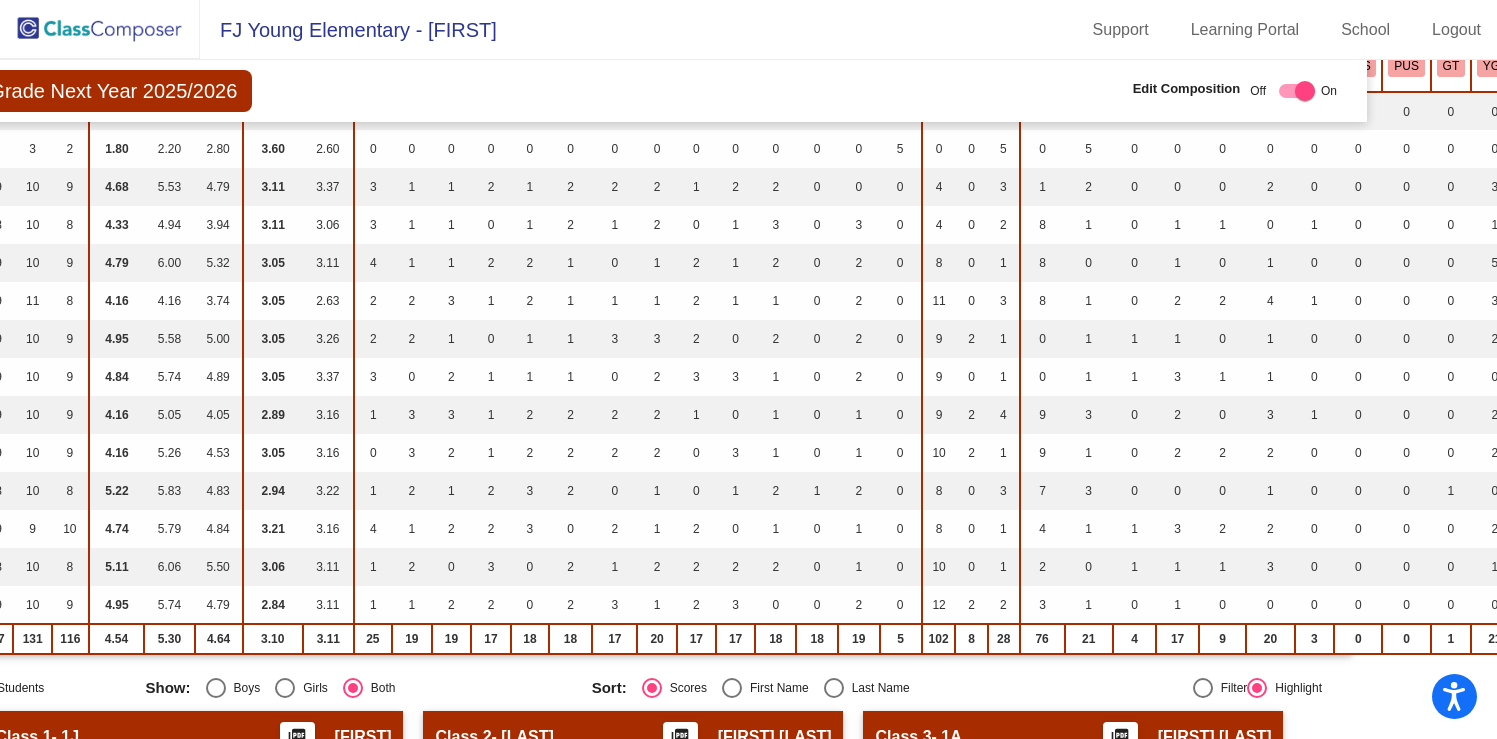 scroll, scrollTop: 102, scrollLeft: 115, axis: both 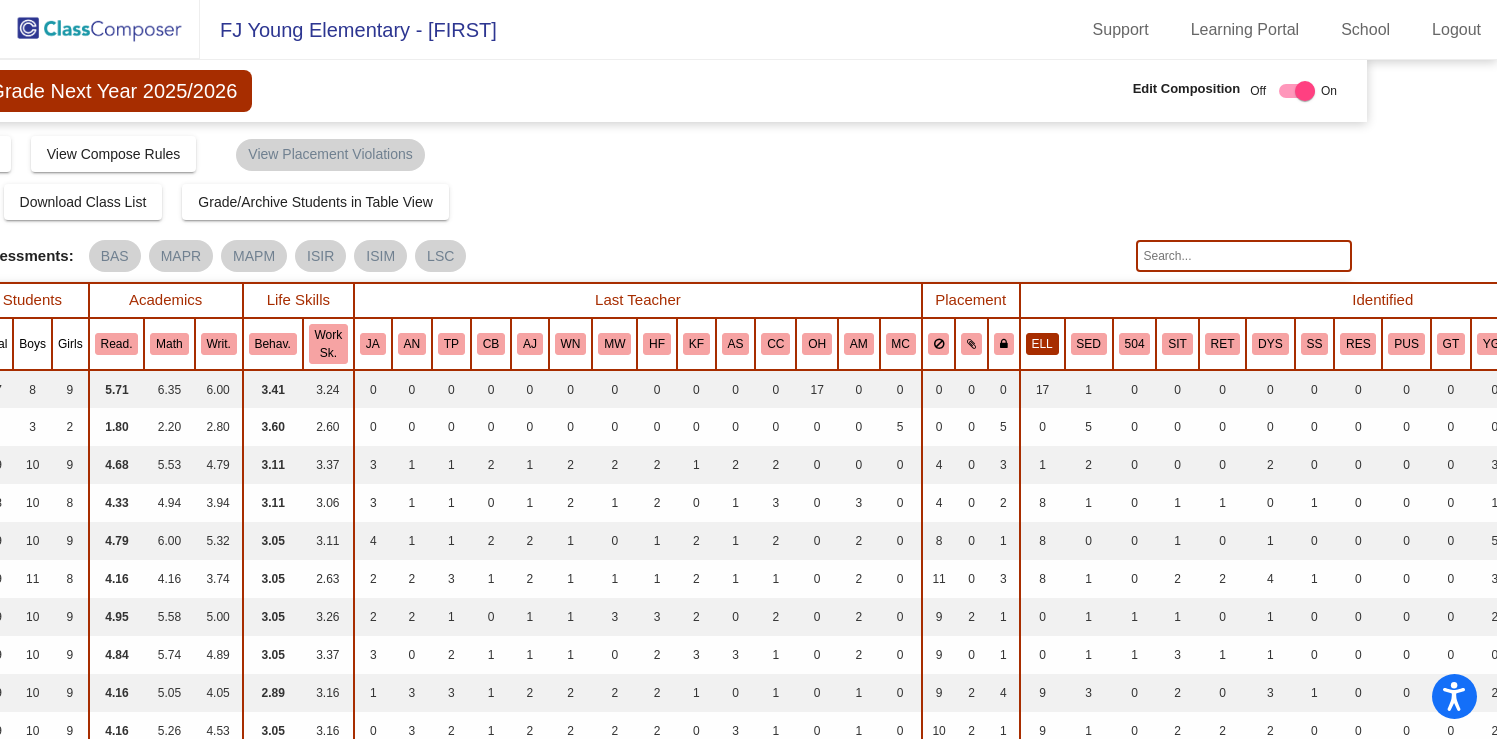 click on "ELL" 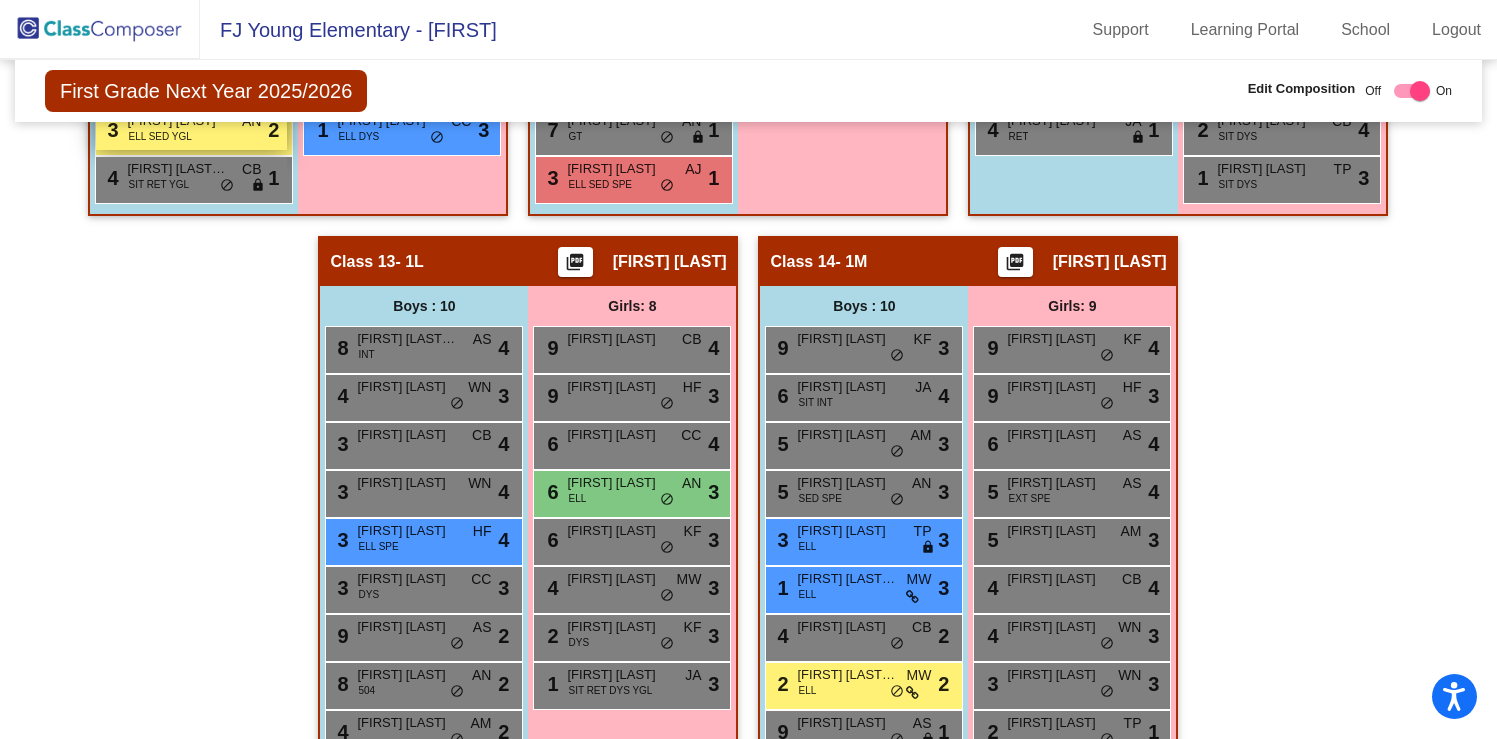 scroll, scrollTop: 3317, scrollLeft: 0, axis: vertical 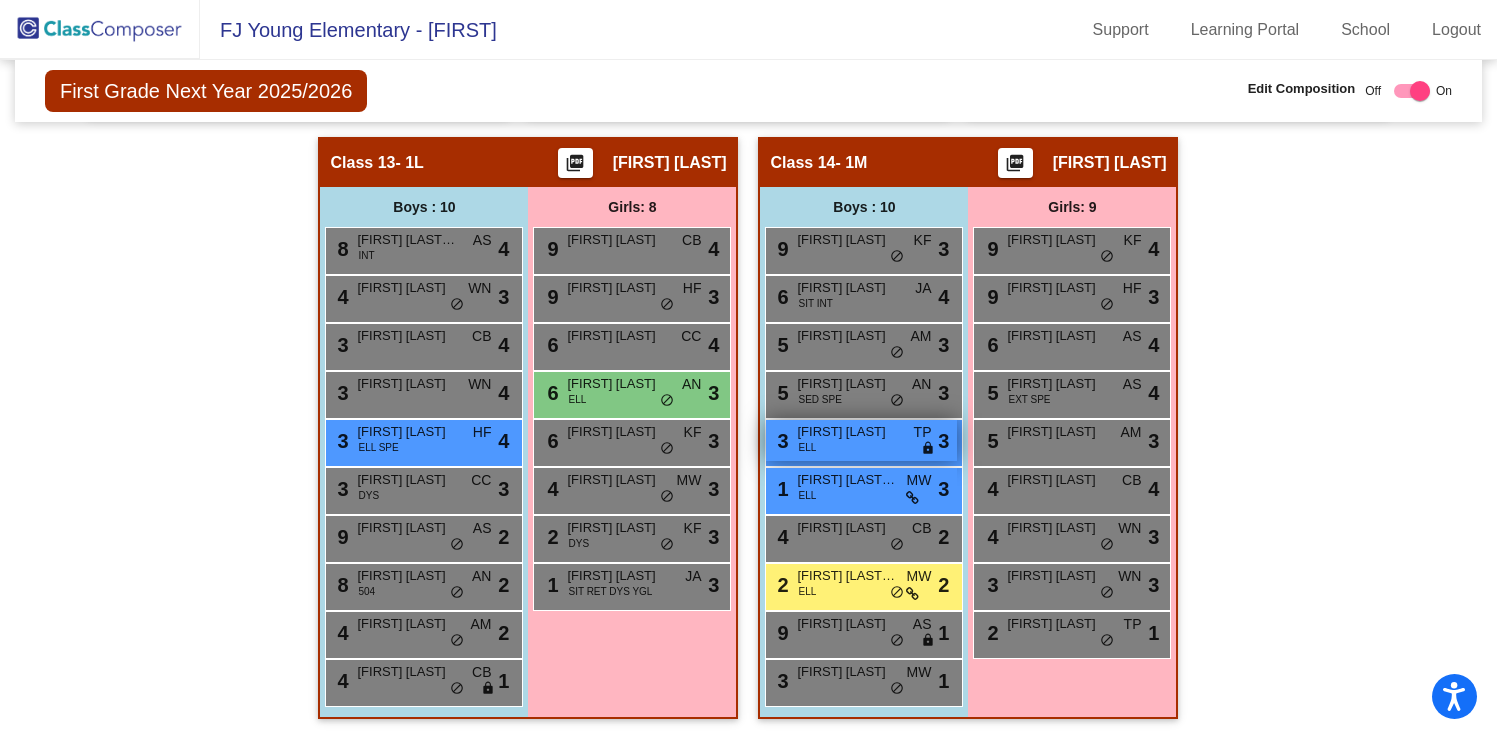 click on "3 [FIRST] [LAST] ELL TP lock do_not_disturb_alt 3" at bounding box center (861, 440) 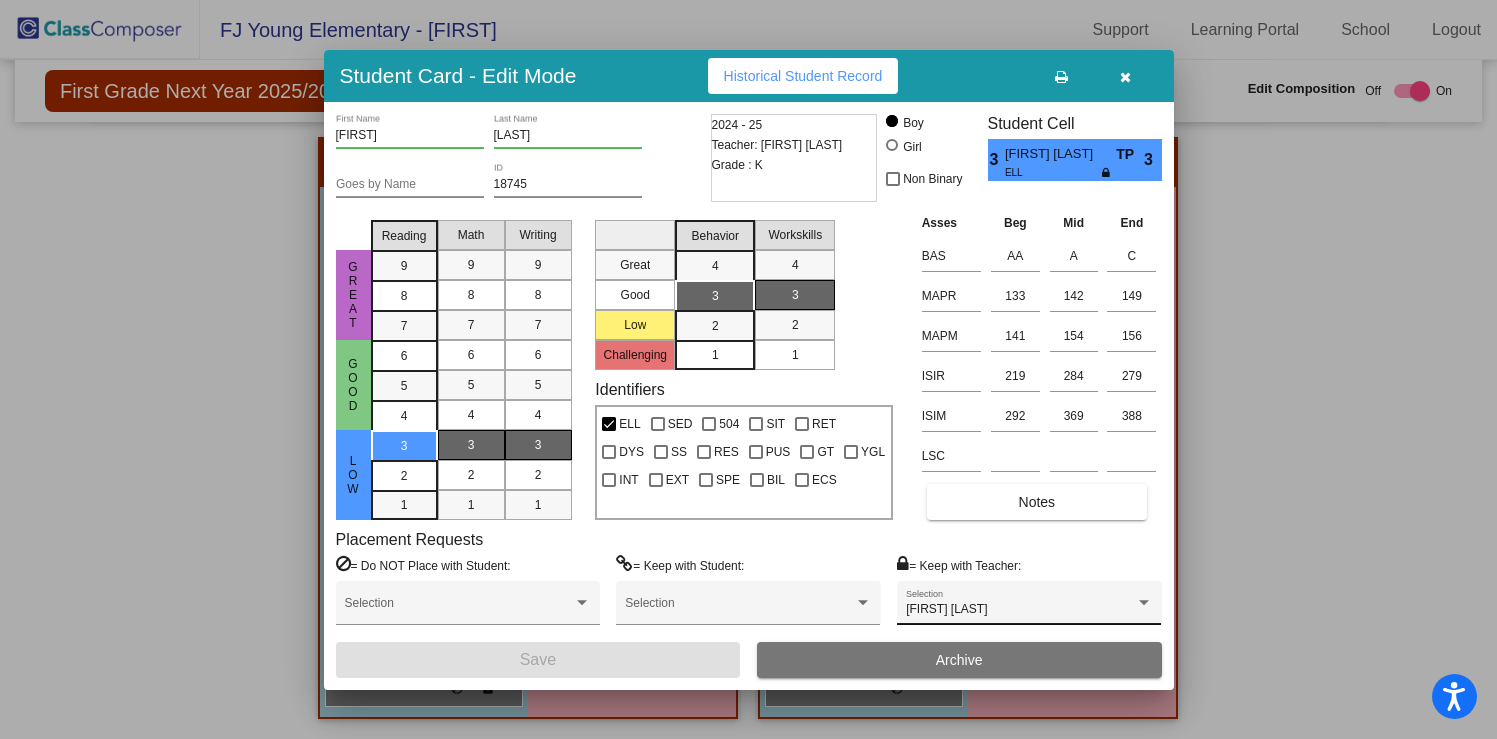 click on "[FIRST] [LAST] Selection" at bounding box center [1029, 608] 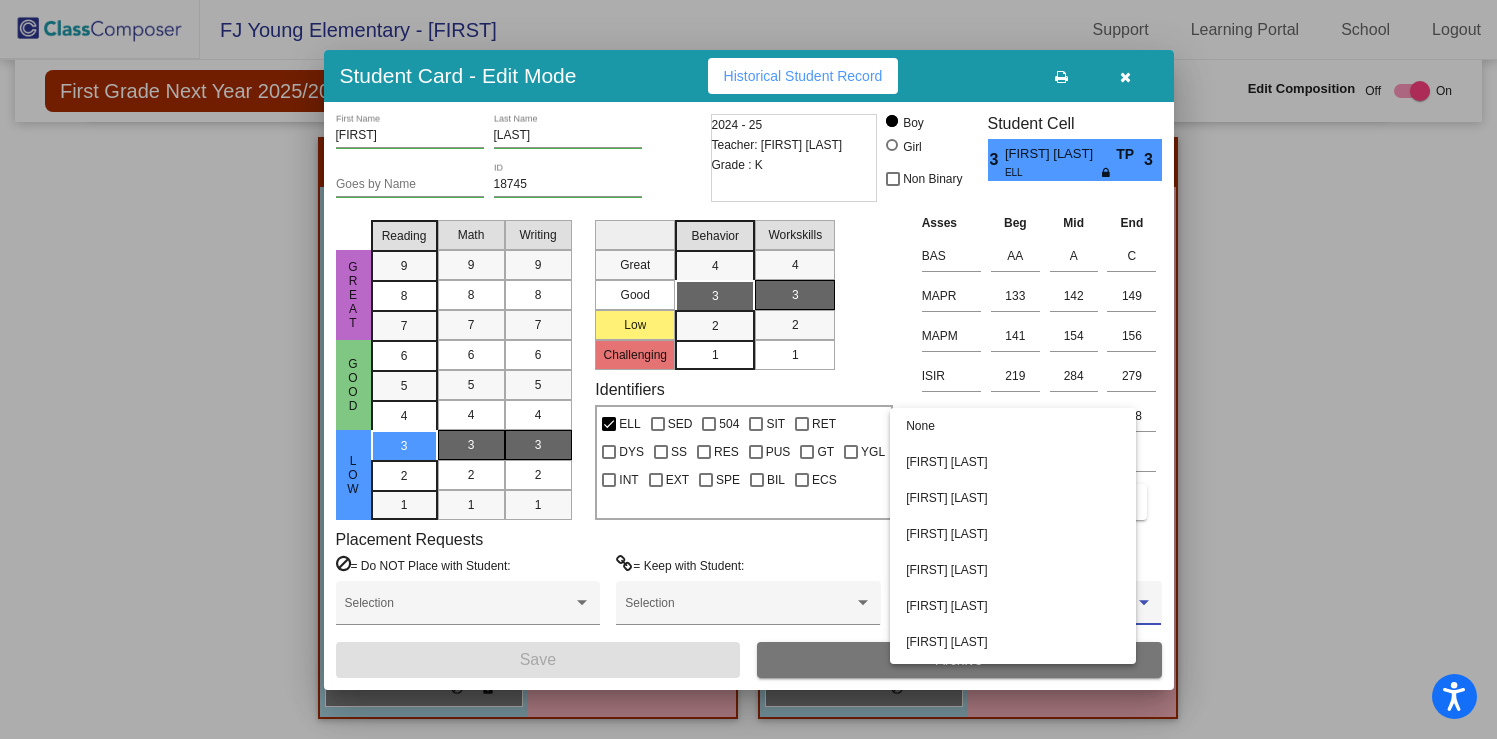 scroll, scrollTop: 284, scrollLeft: 0, axis: vertical 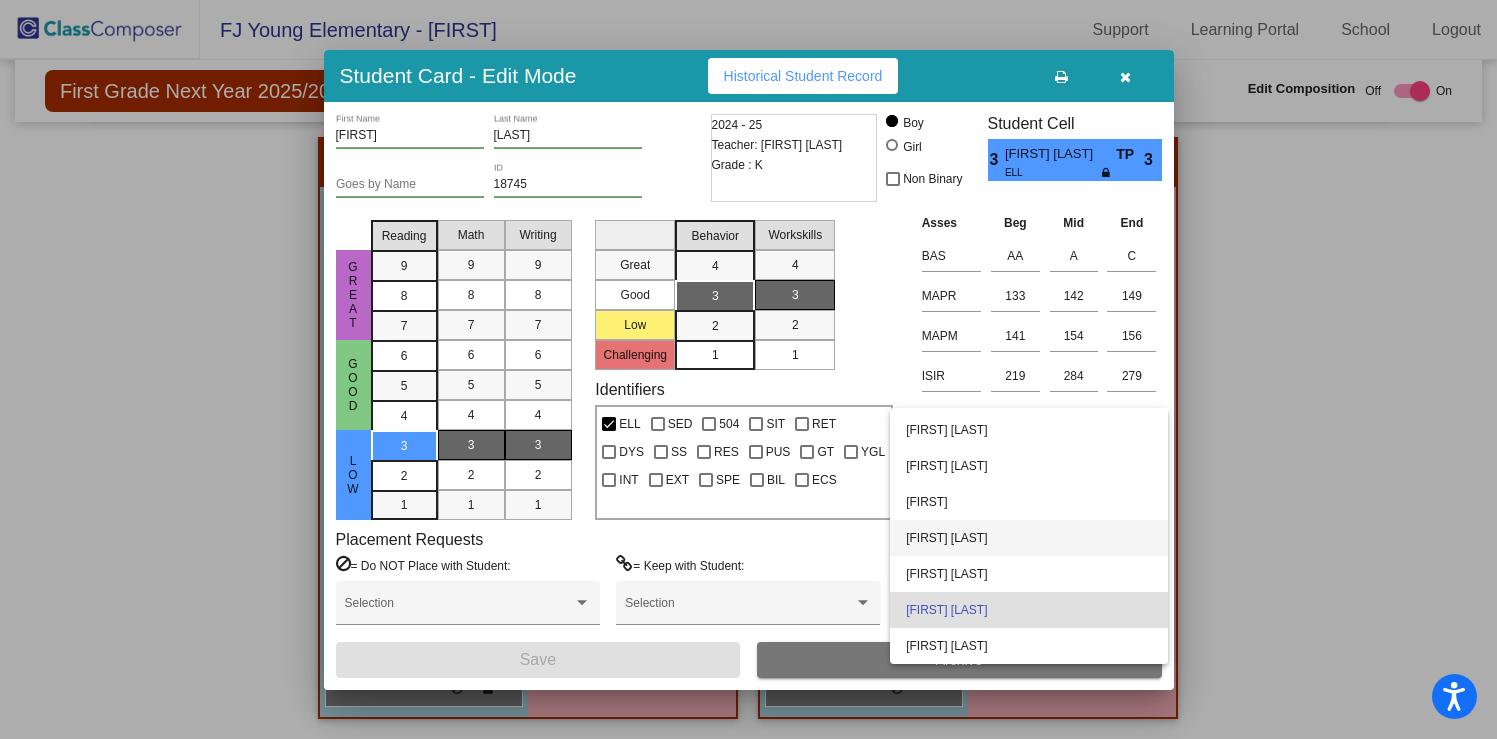 click on "[FIRST] [LAST]" at bounding box center [1029, 538] 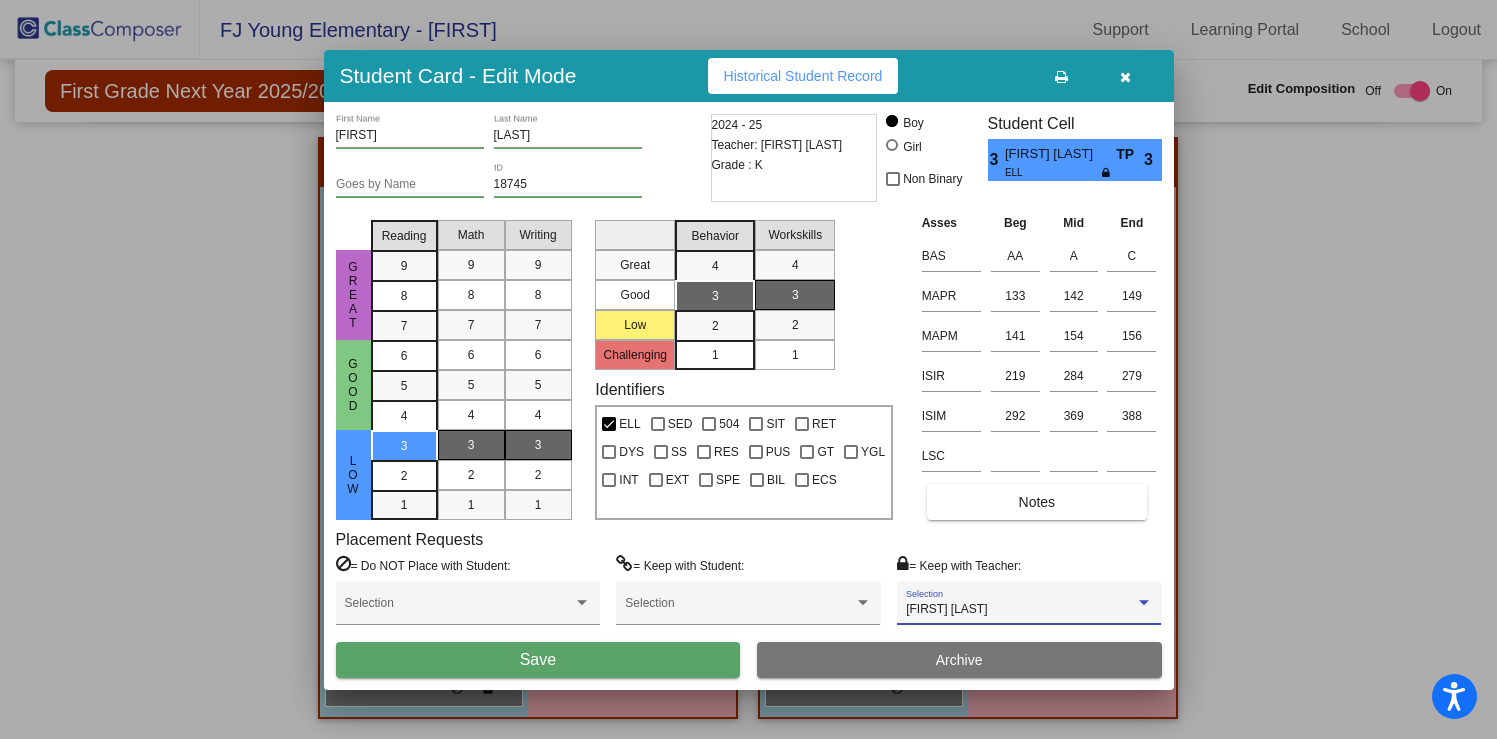 click on "Save" at bounding box center [538, 660] 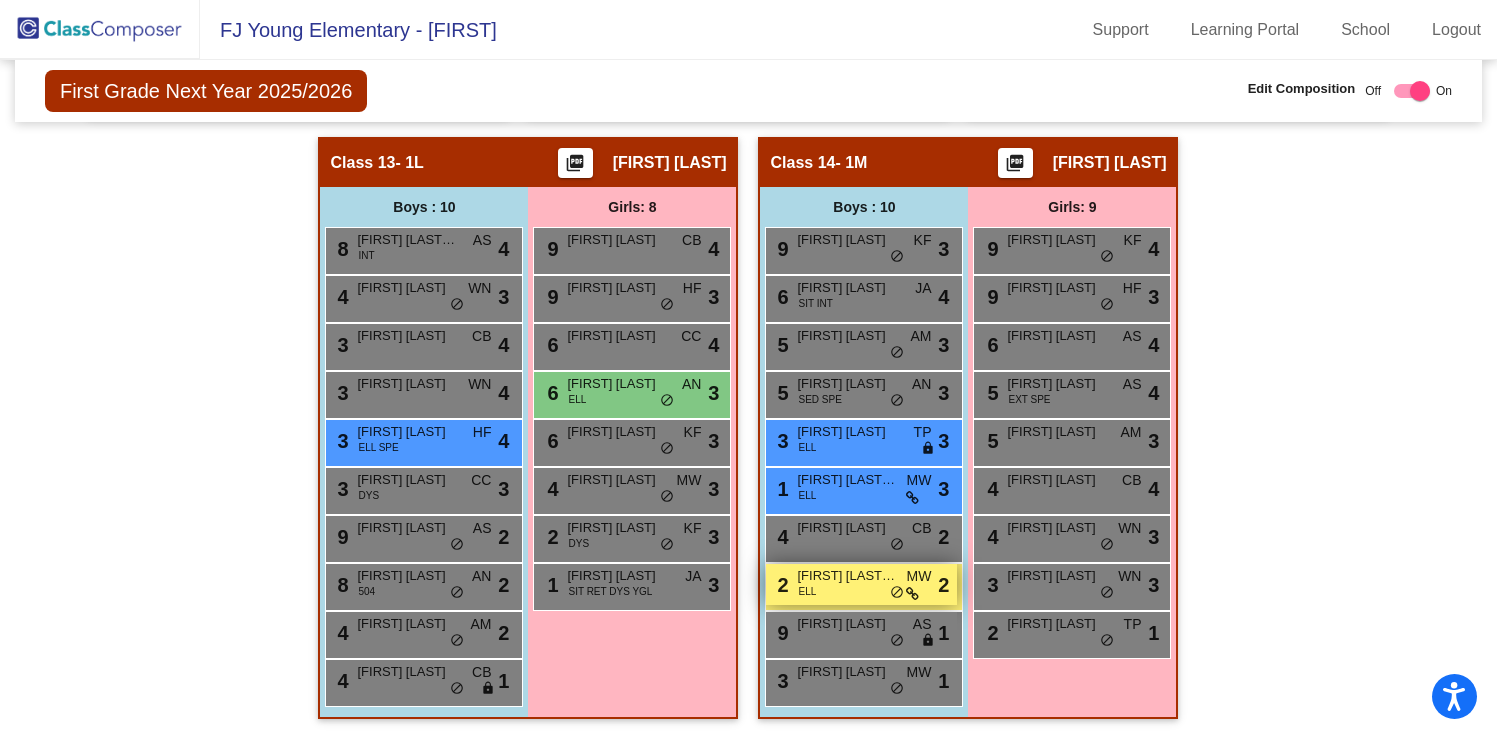 scroll, scrollTop: 0, scrollLeft: 0, axis: both 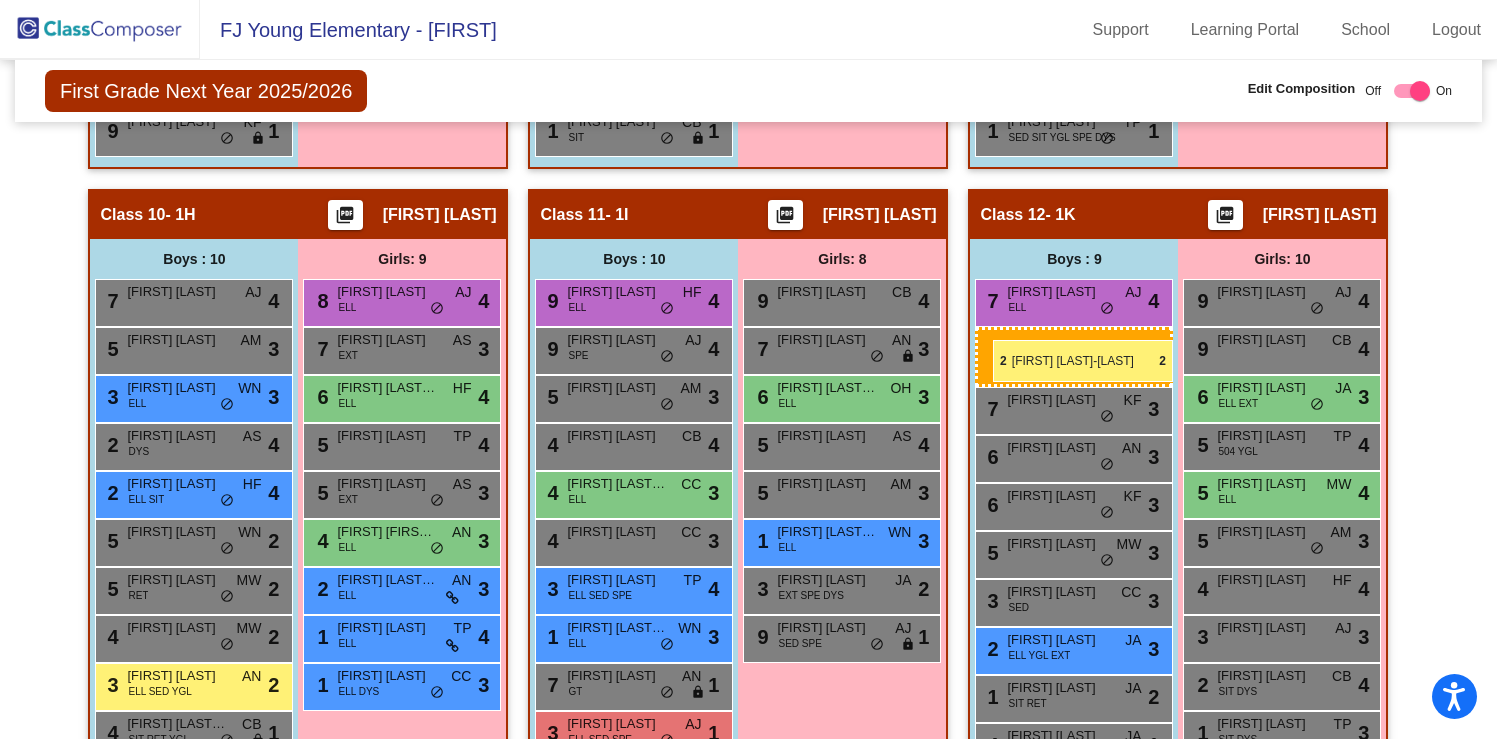 drag, startPoint x: 876, startPoint y: 713, endPoint x: 993, endPoint y: 339, distance: 391.87372 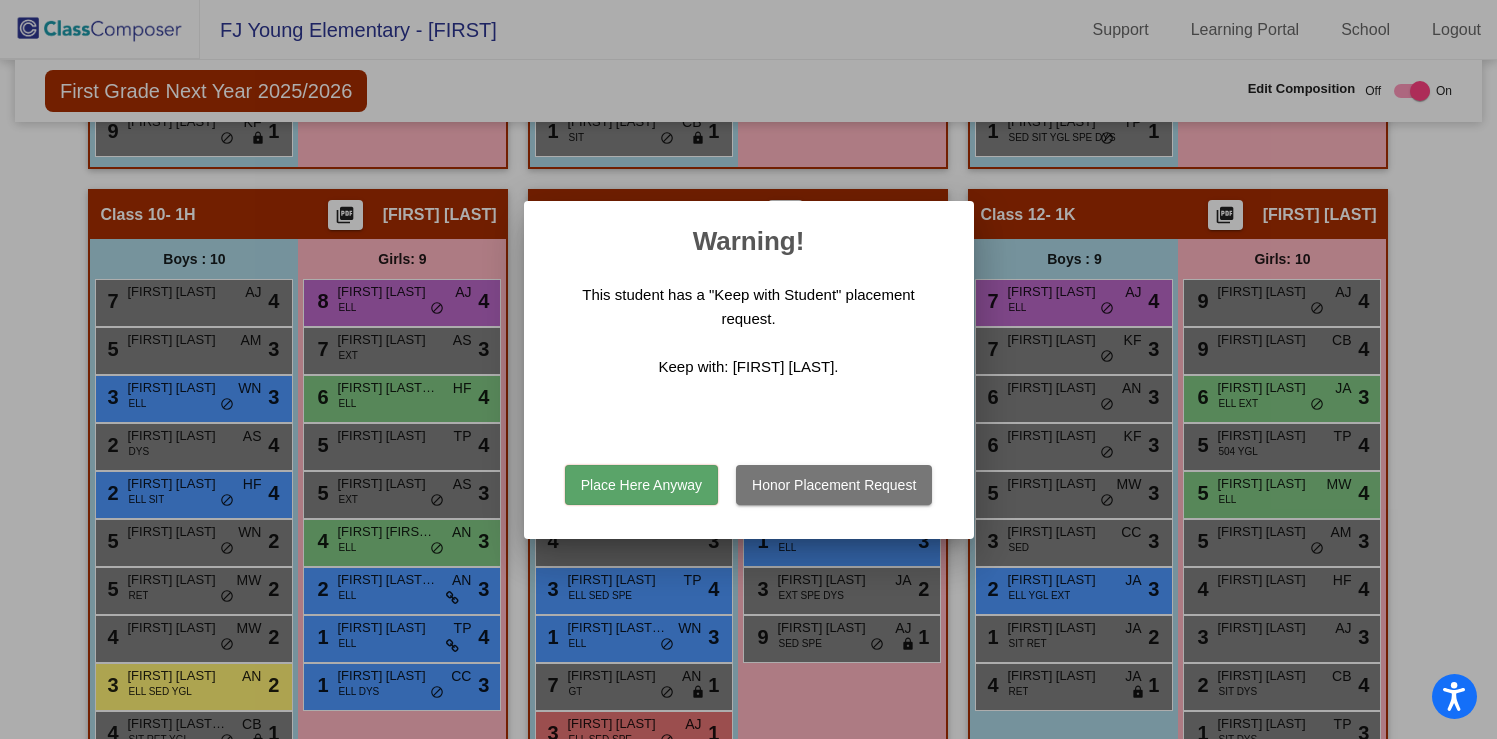click on "Honor Placement Request" at bounding box center [834, 485] 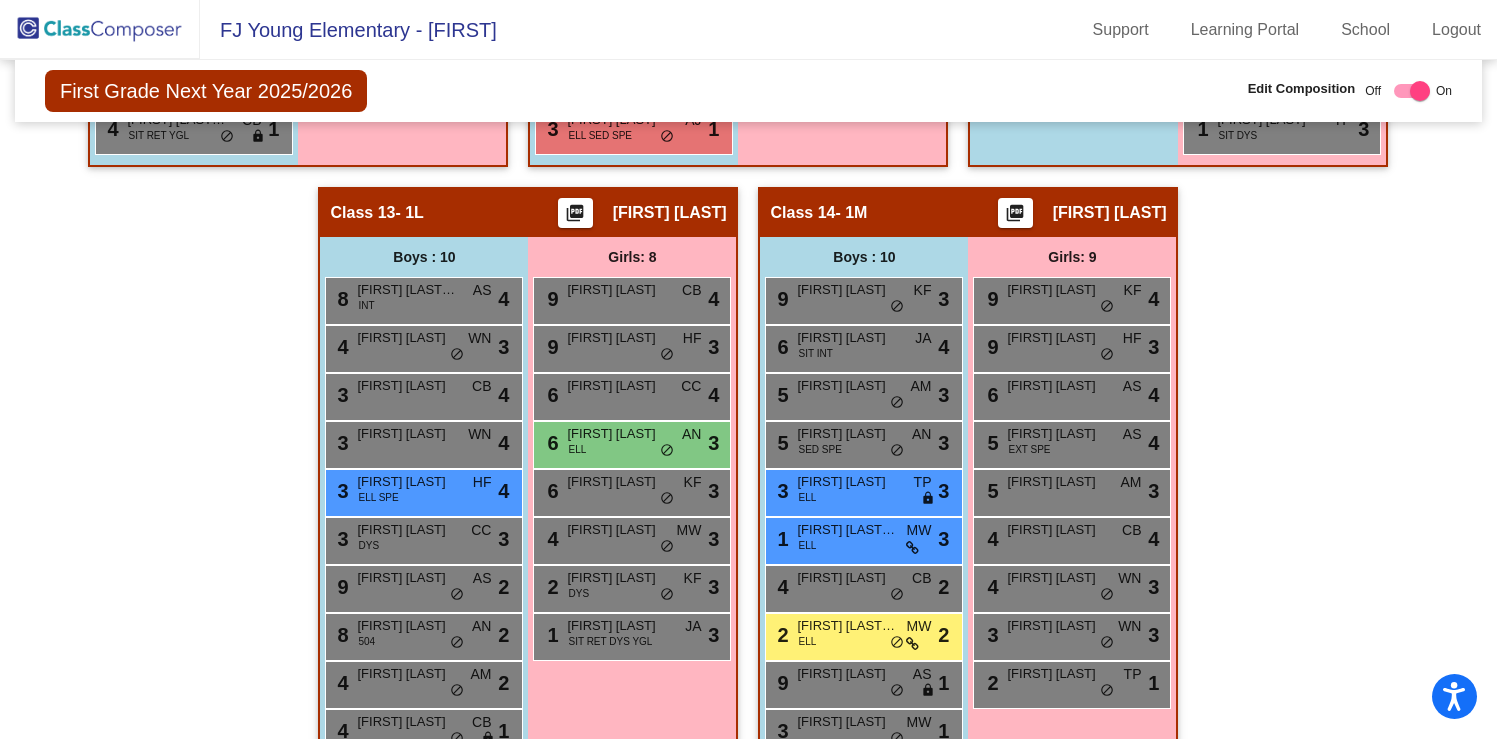 scroll, scrollTop: 3317, scrollLeft: 0, axis: vertical 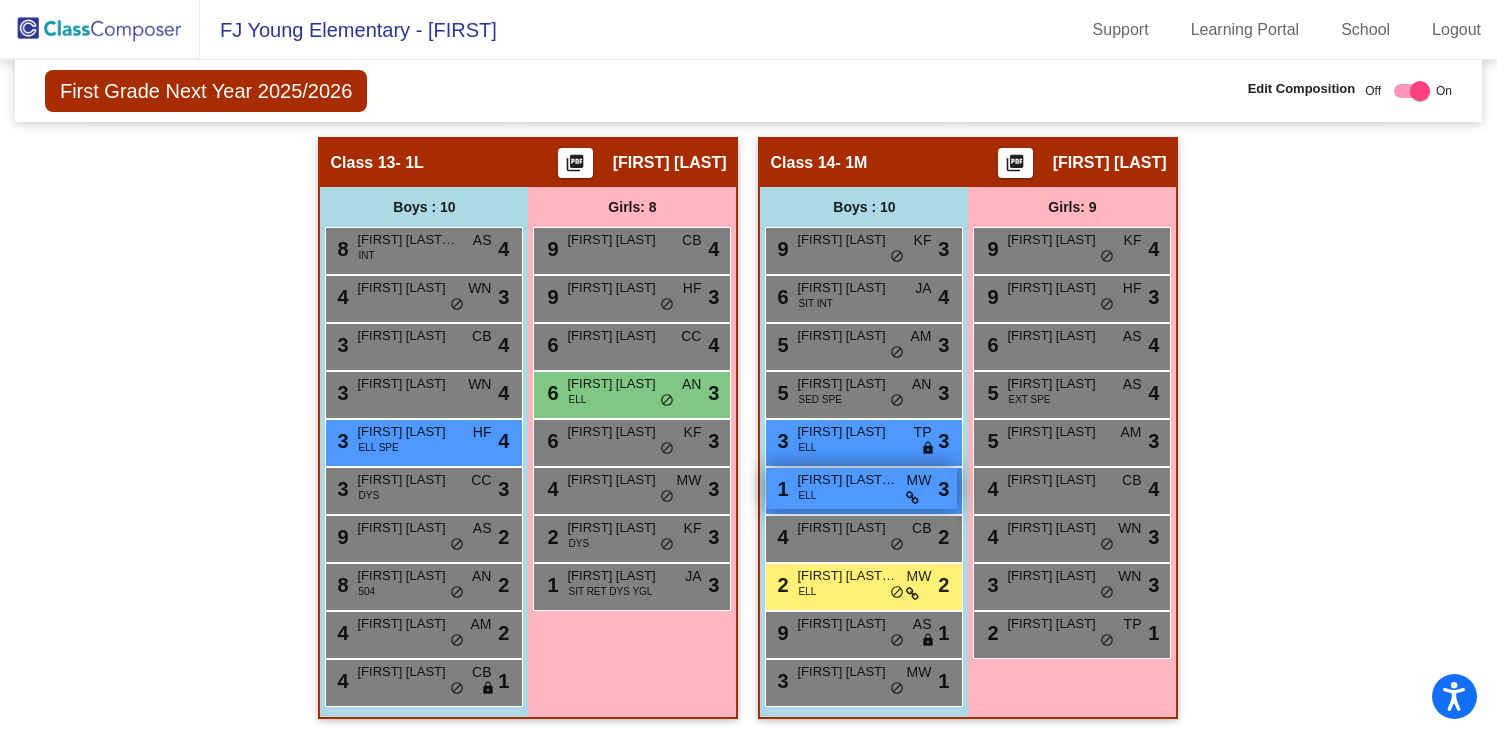 click on "1 [FIRST] [LAST] [LAST] ELL MW lock do_not_disturb_alt 3" at bounding box center (861, 488) 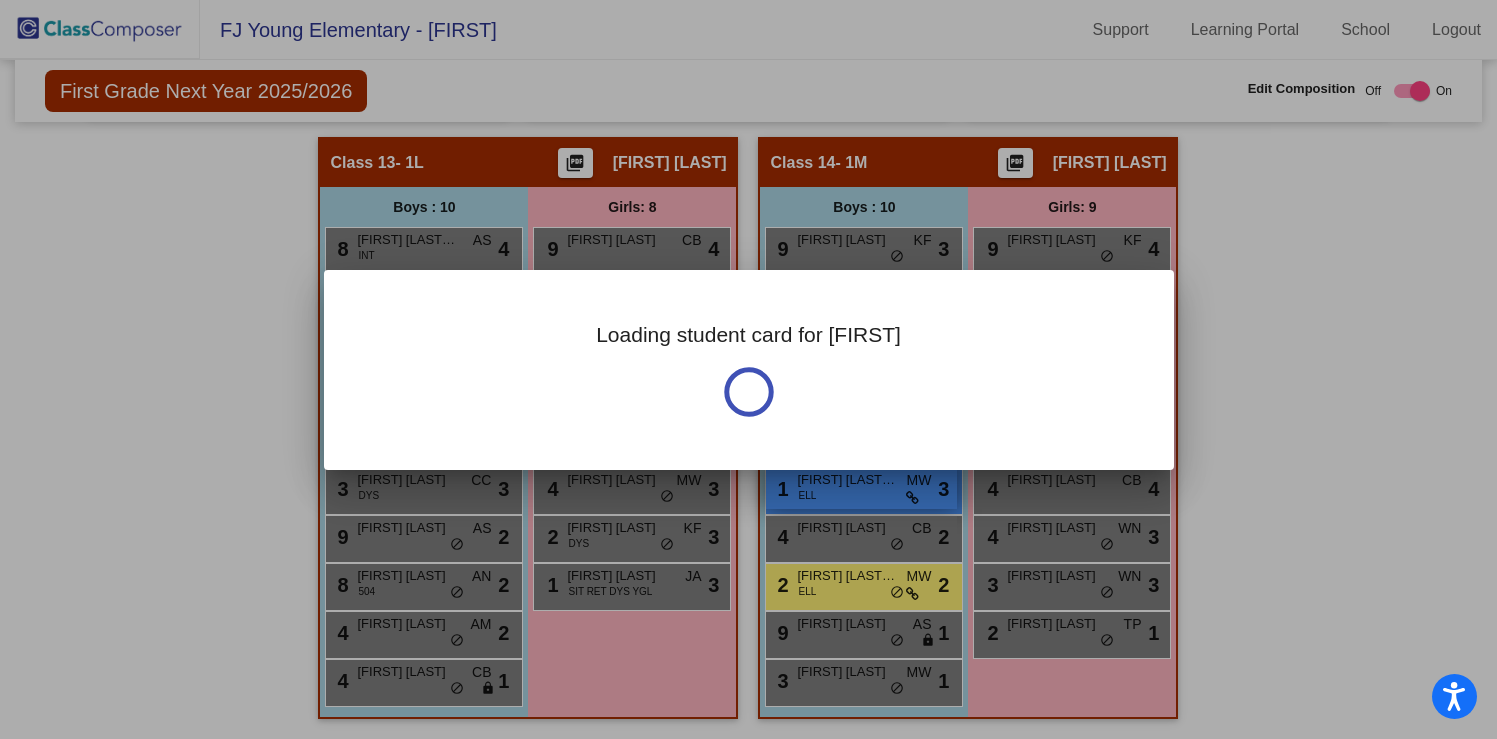 click at bounding box center (748, 369) 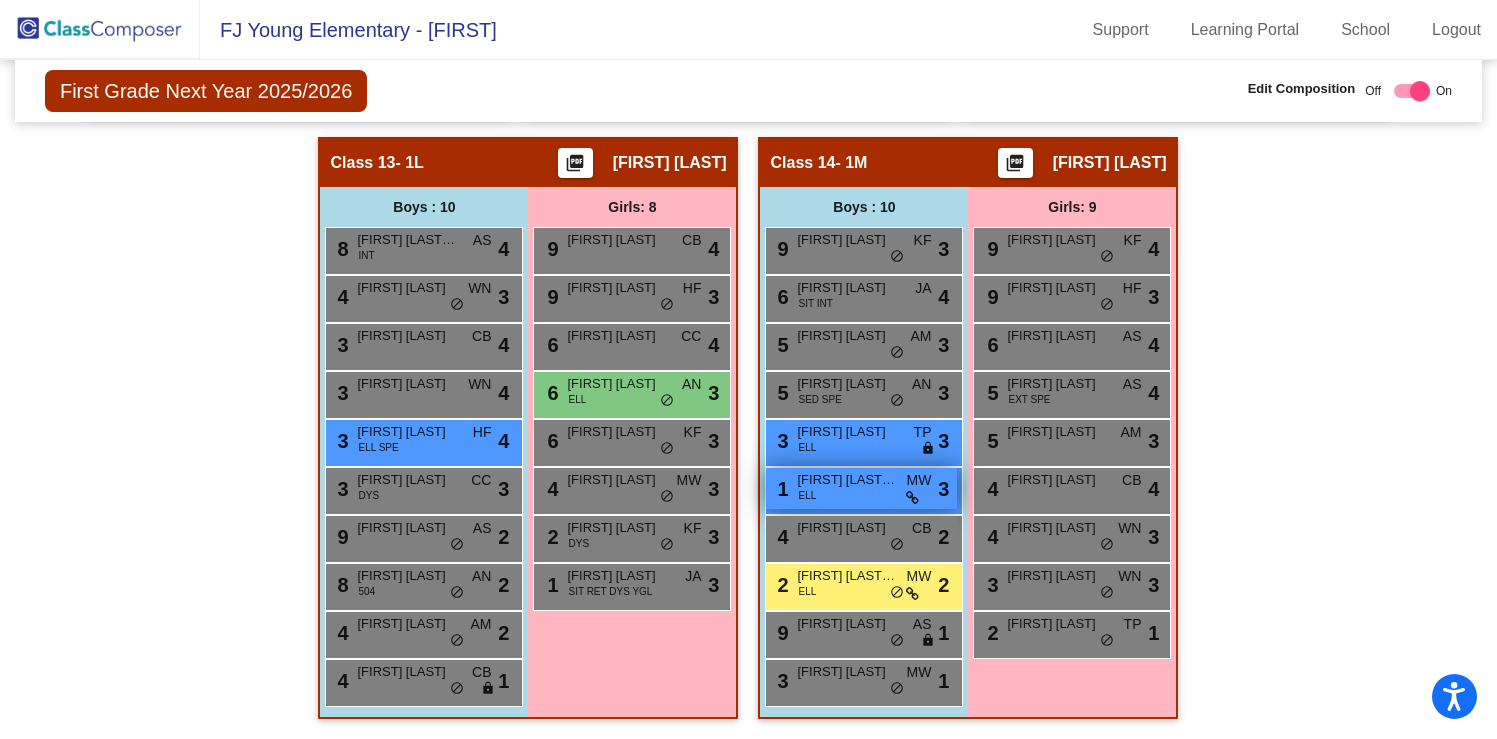 click on "1 [FIRST] [LAST] [LAST] ELL MW lock do_not_disturb_alt 3" at bounding box center (861, 488) 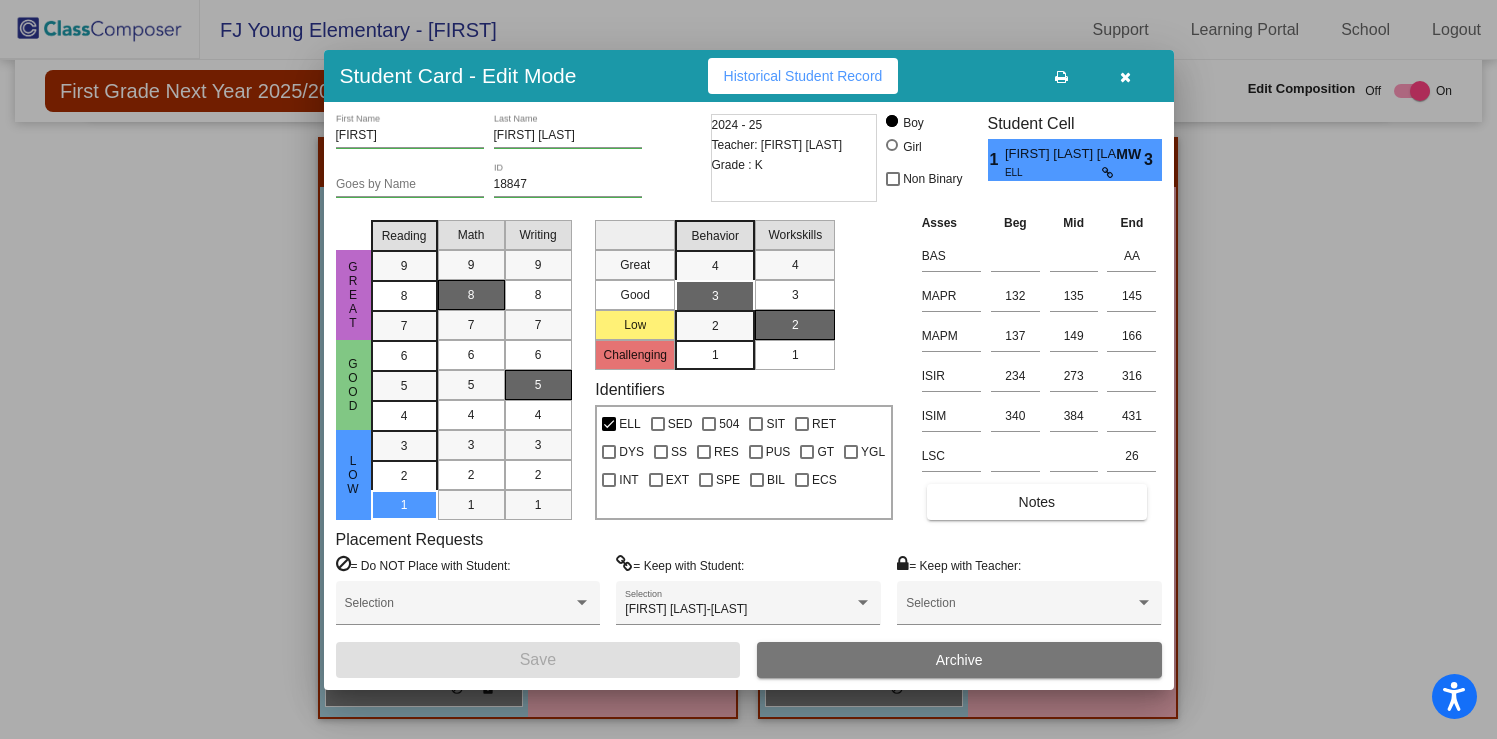click at bounding box center (1125, 77) 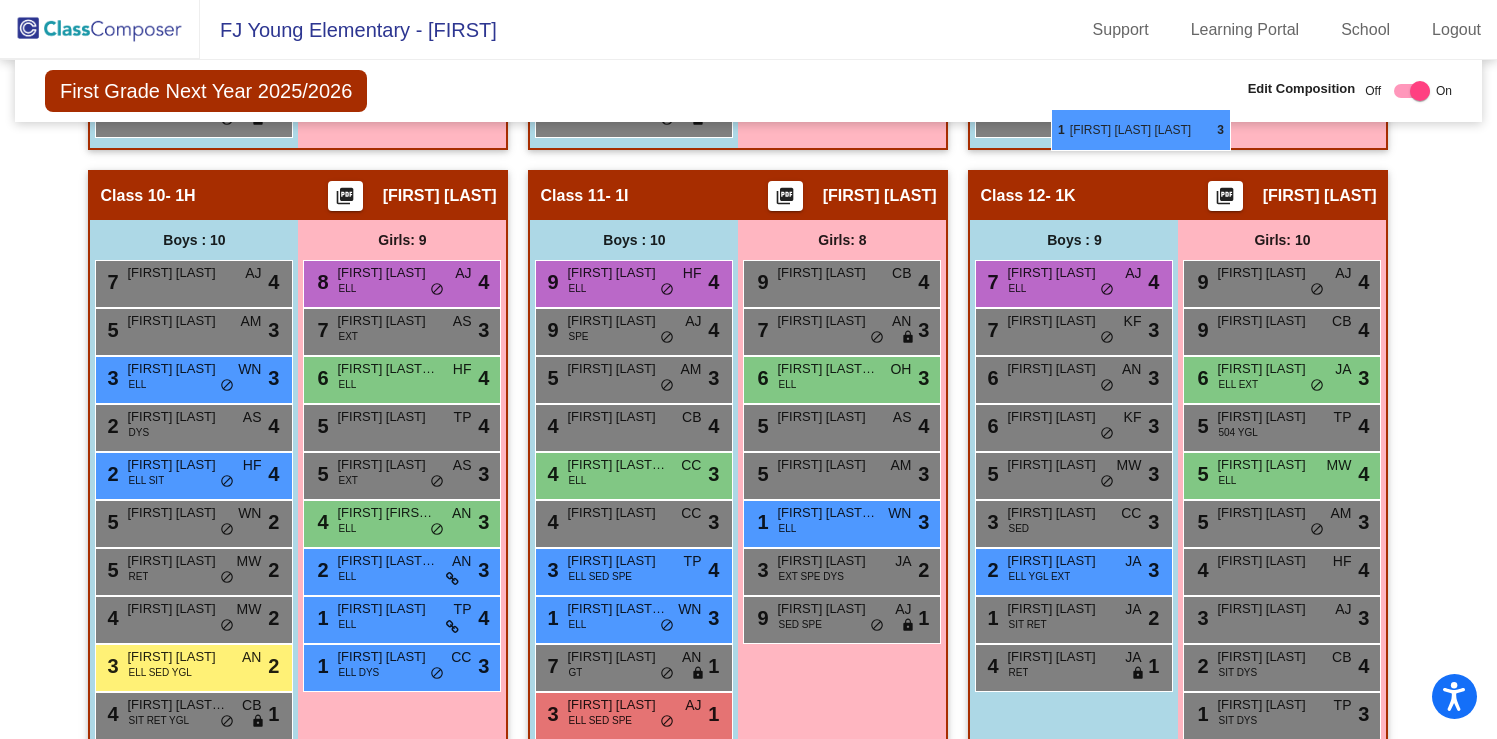 scroll, scrollTop: 2673, scrollLeft: 0, axis: vertical 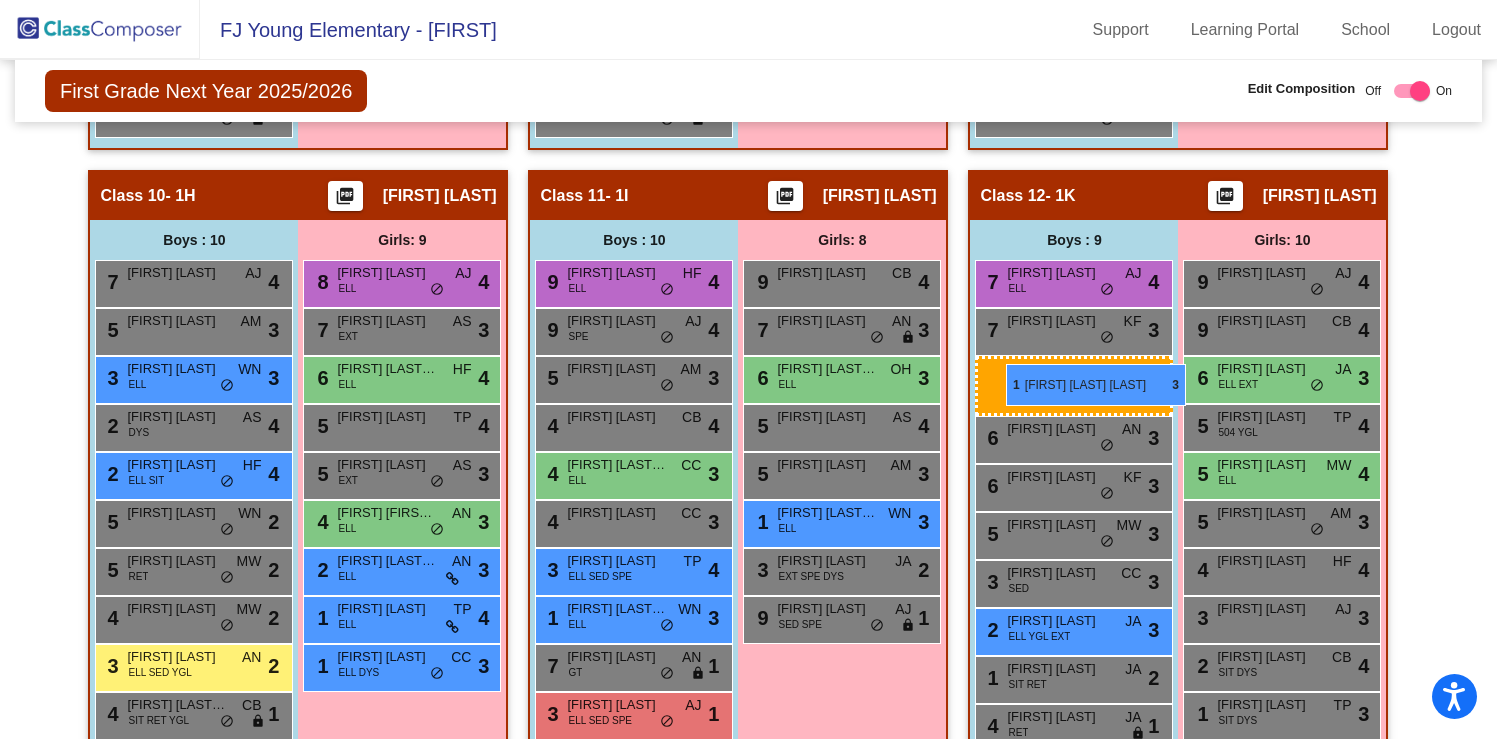 drag, startPoint x: 860, startPoint y: 487, endPoint x: 1006, endPoint y: 363, distance: 191.55156 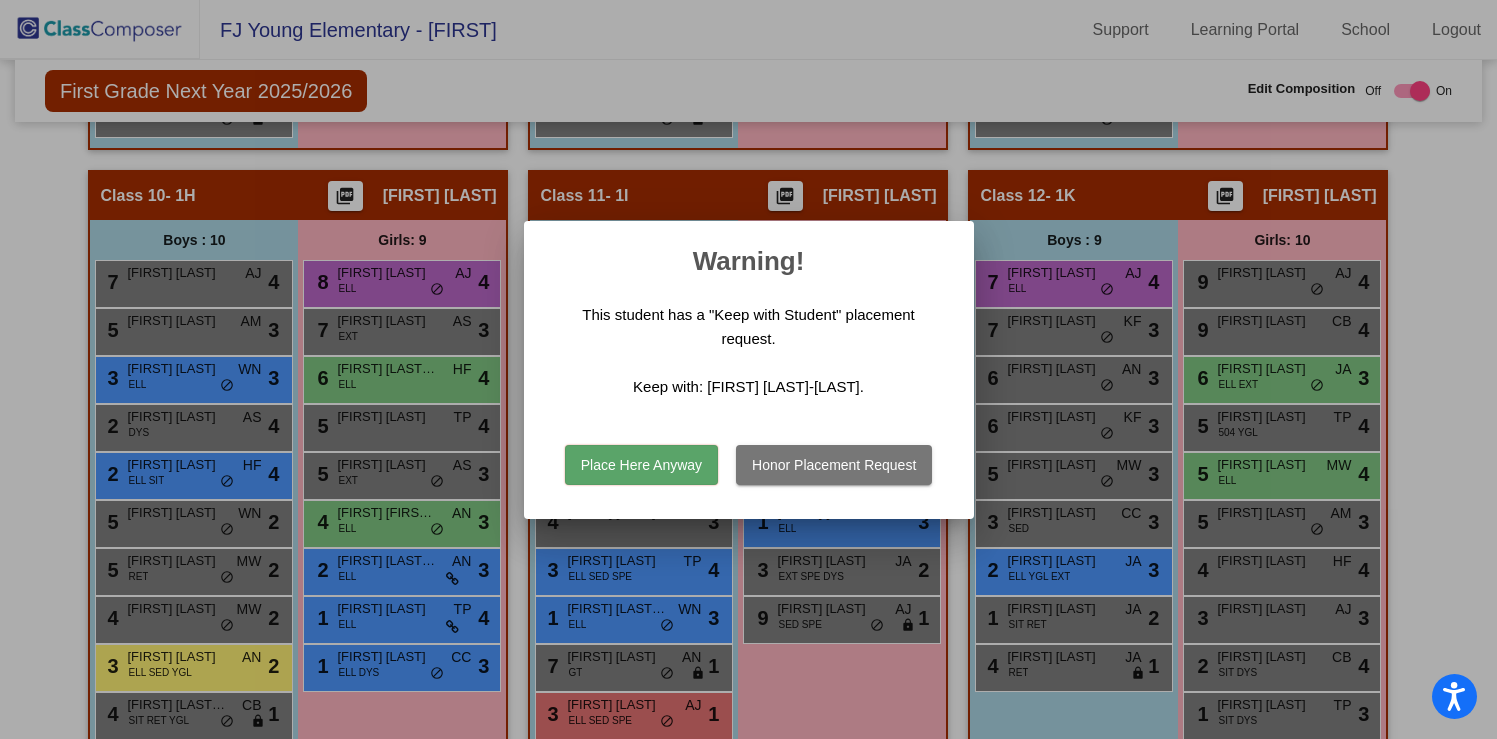 drag, startPoint x: 652, startPoint y: 470, endPoint x: 786, endPoint y: 484, distance: 134.72935 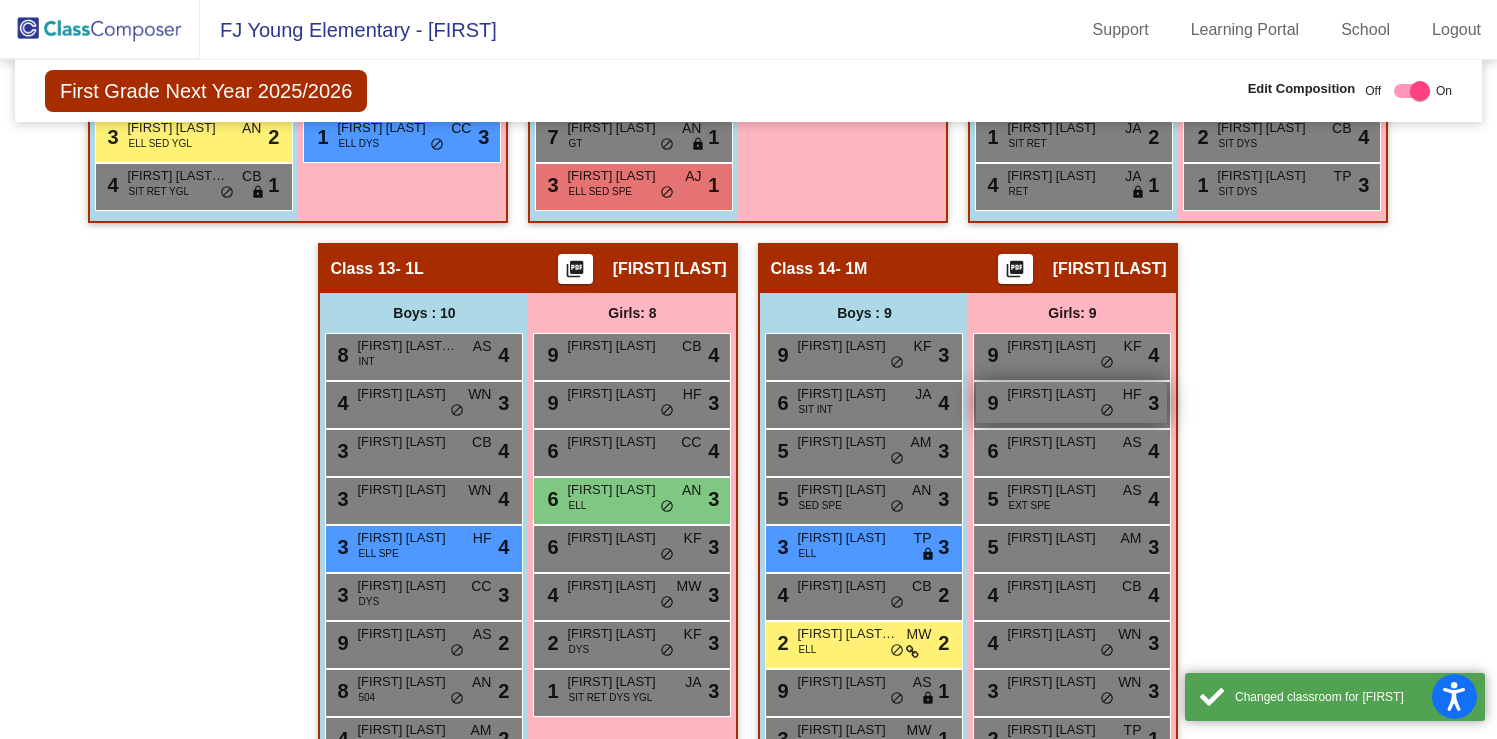 scroll, scrollTop: 3317, scrollLeft: 0, axis: vertical 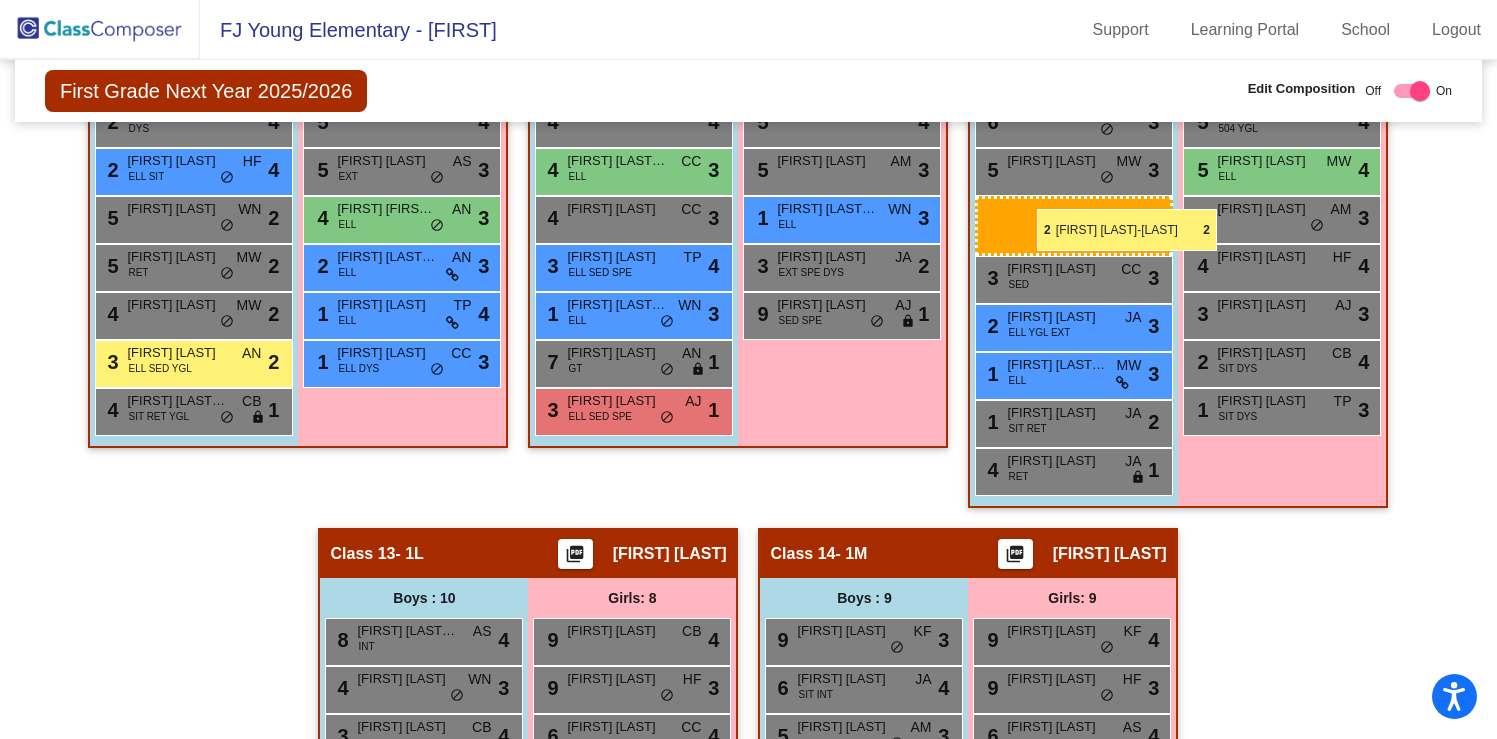 drag, startPoint x: 876, startPoint y: 530, endPoint x: 1033, endPoint y: 206, distance: 360.03473 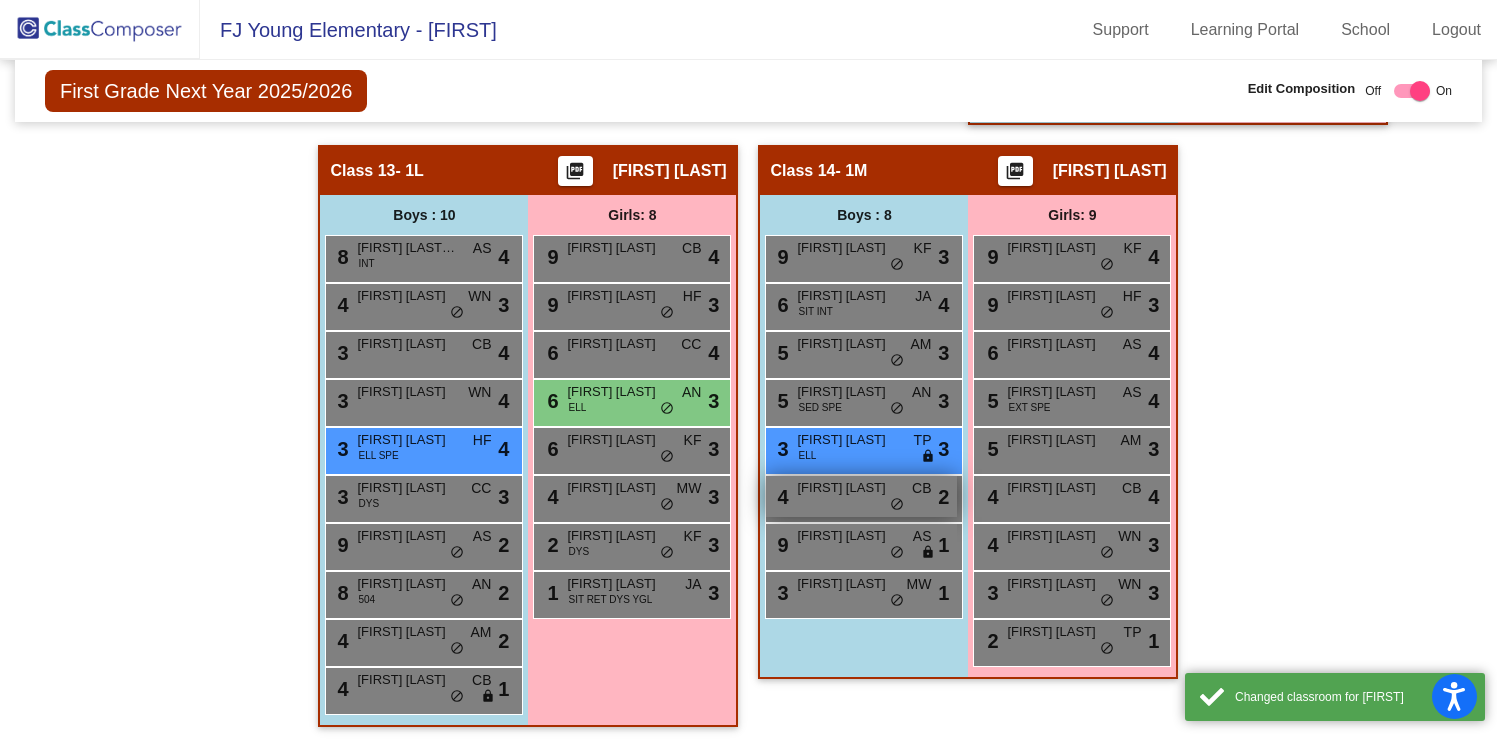 scroll, scrollTop: 3360, scrollLeft: 0, axis: vertical 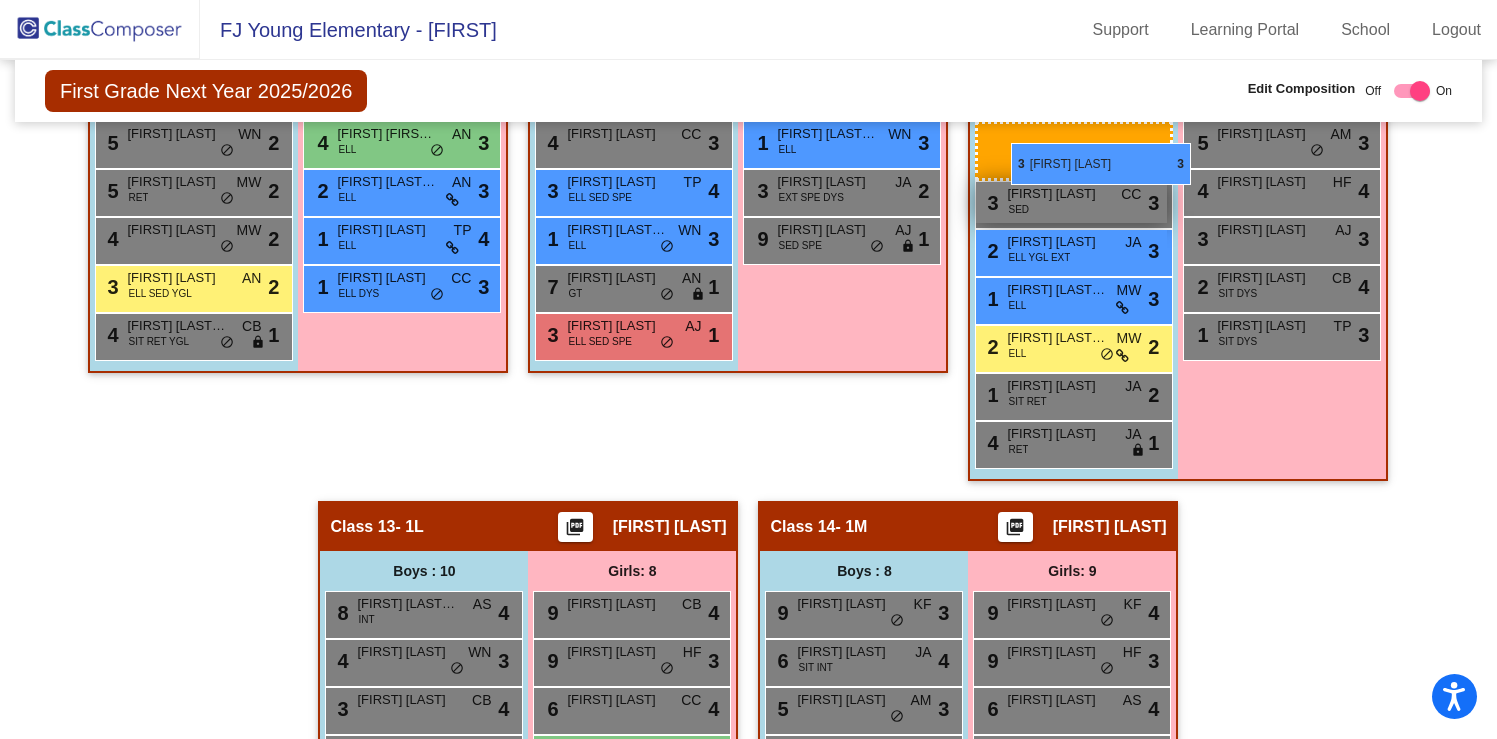 drag, startPoint x: 867, startPoint y: 448, endPoint x: 1010, endPoint y: 143, distance: 336.859 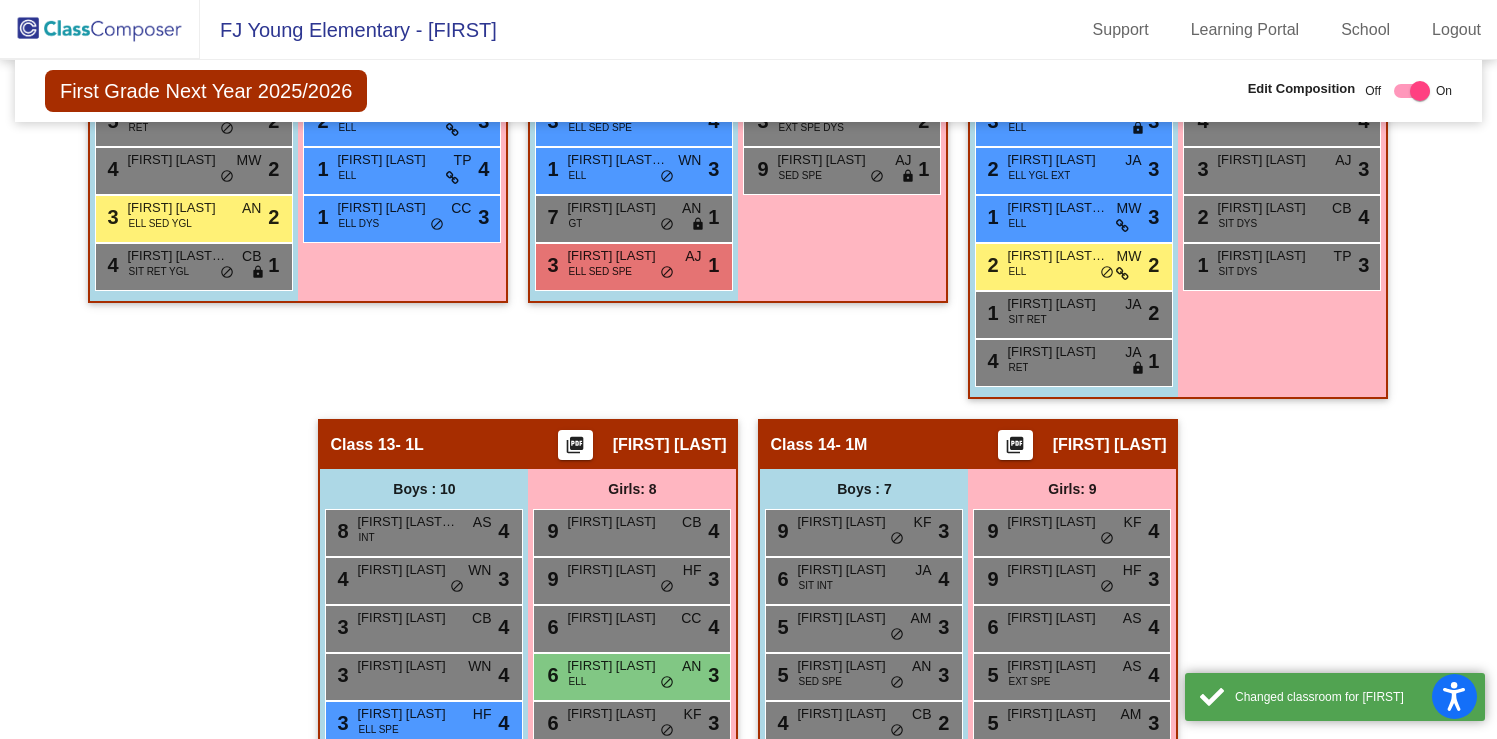 scroll, scrollTop: 3119, scrollLeft: 0, axis: vertical 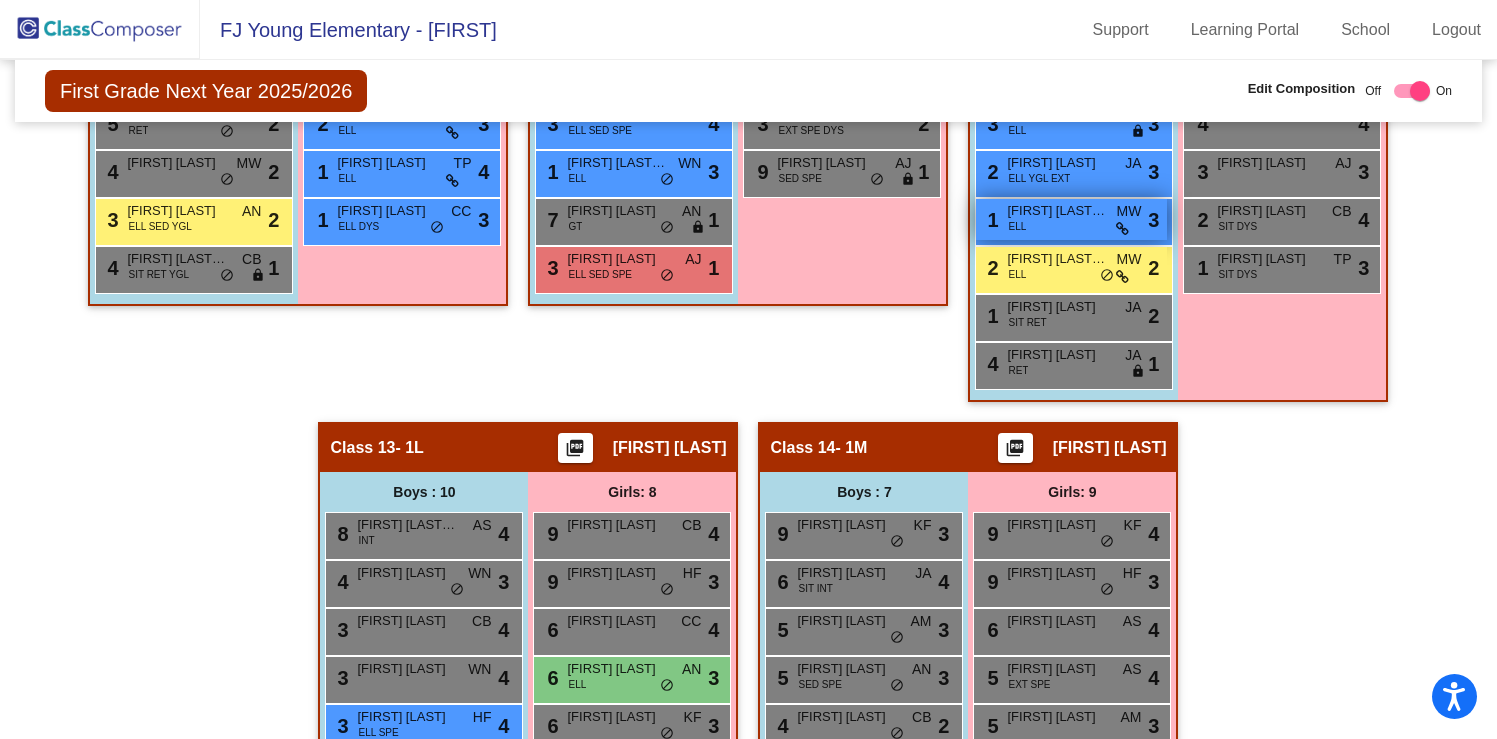 click on "1 [FIRST] [LAST] [LAST] ELL MW lock do_not_disturb_alt 3" at bounding box center [1071, 219] 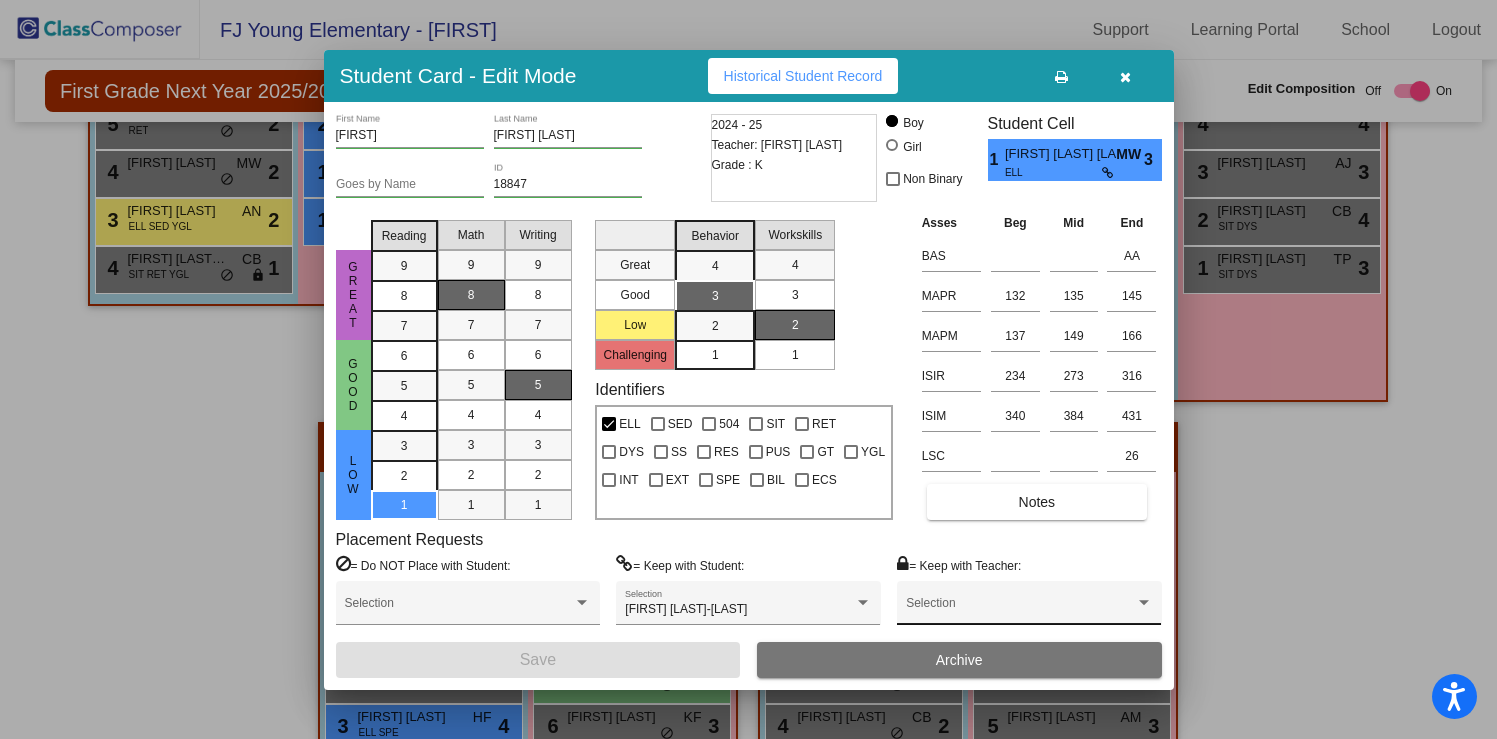 click on "Selection" at bounding box center (1029, 608) 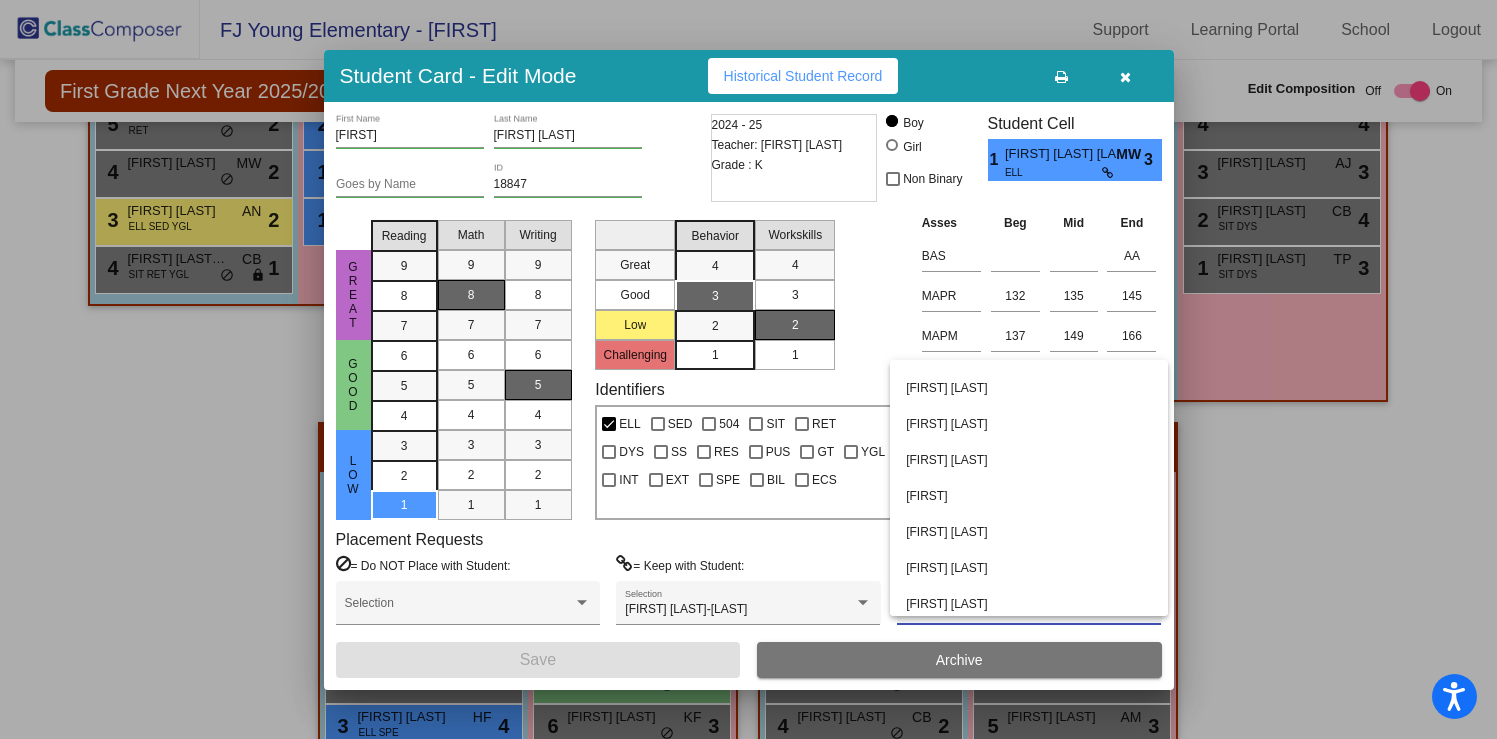 scroll, scrollTop: 245, scrollLeft: 0, axis: vertical 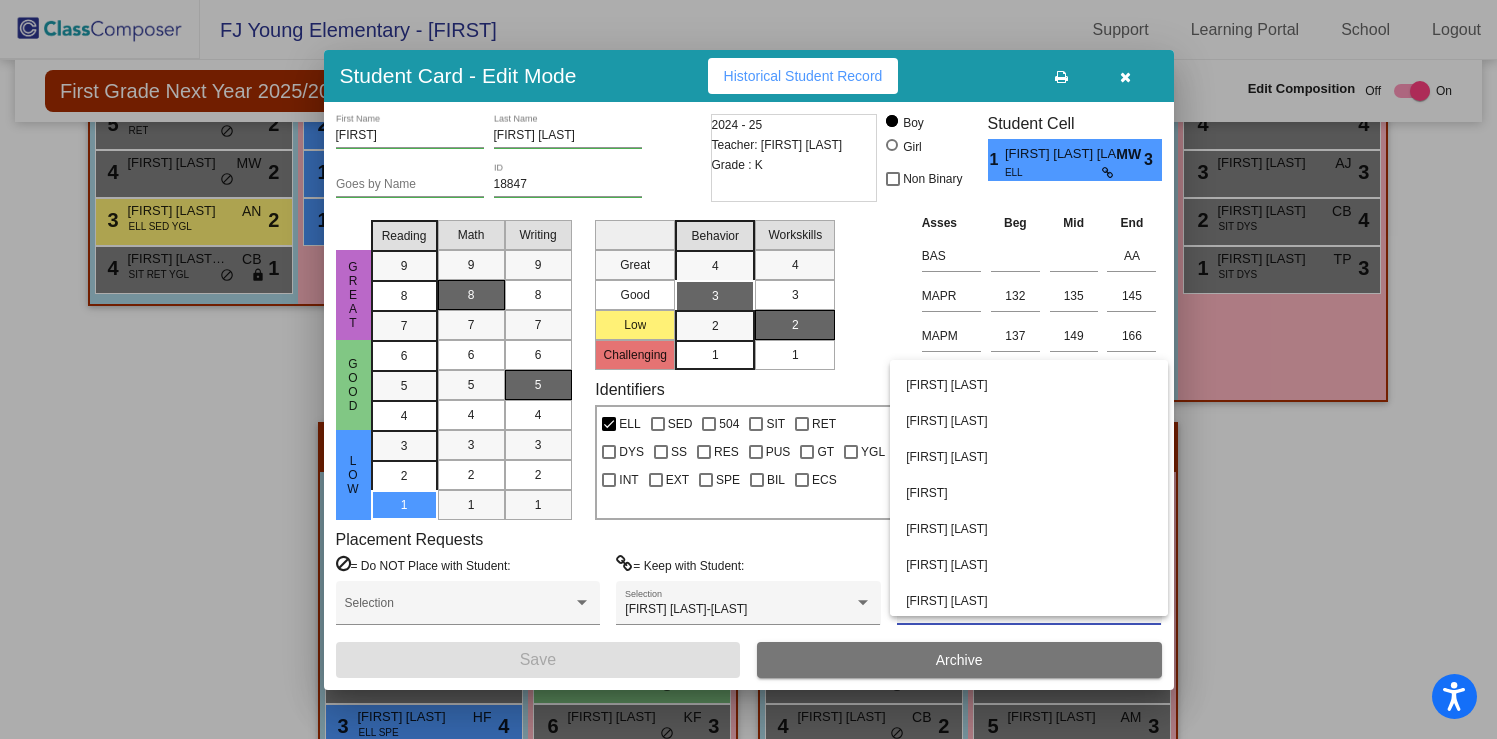 click at bounding box center [748, 369] 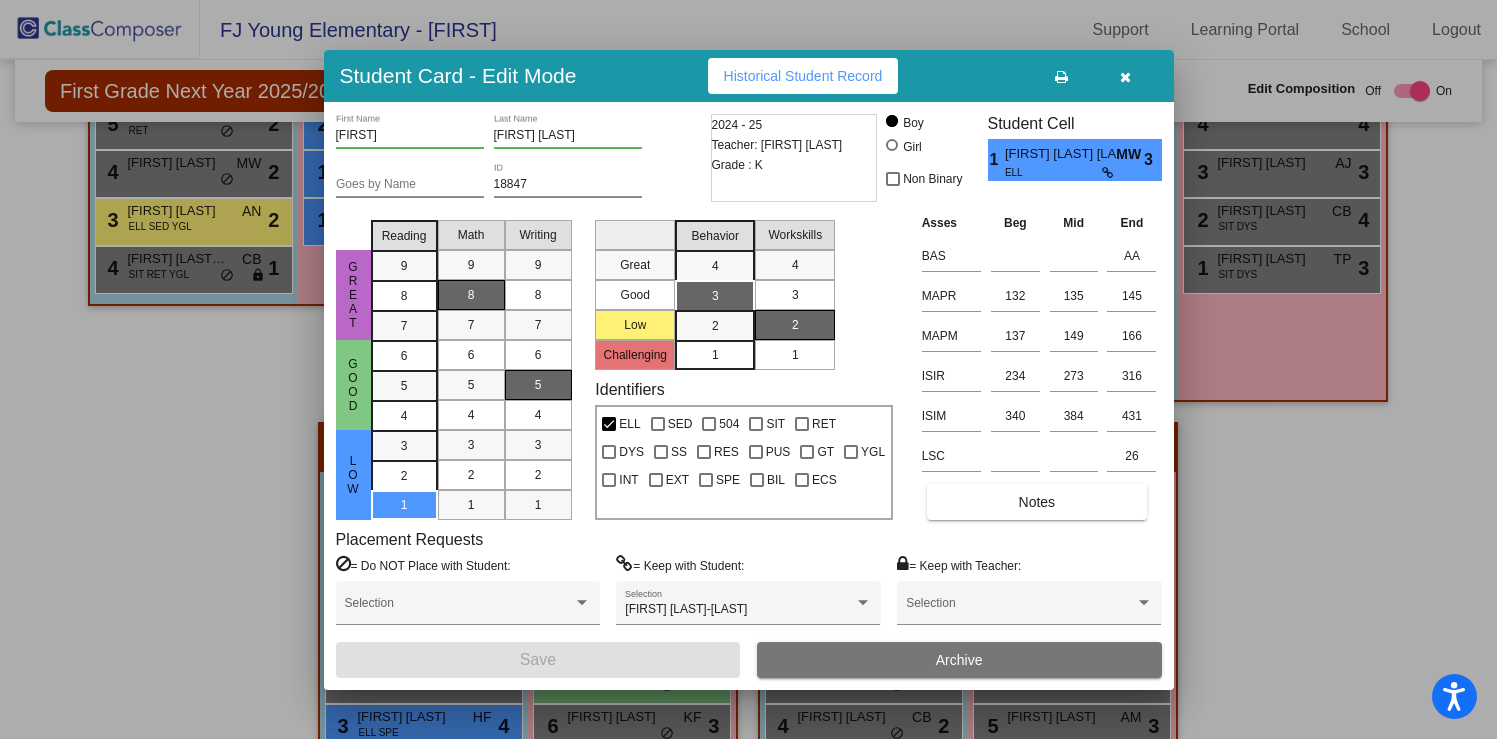 drag, startPoint x: 1128, startPoint y: 82, endPoint x: 1130, endPoint y: 96, distance: 14.142136 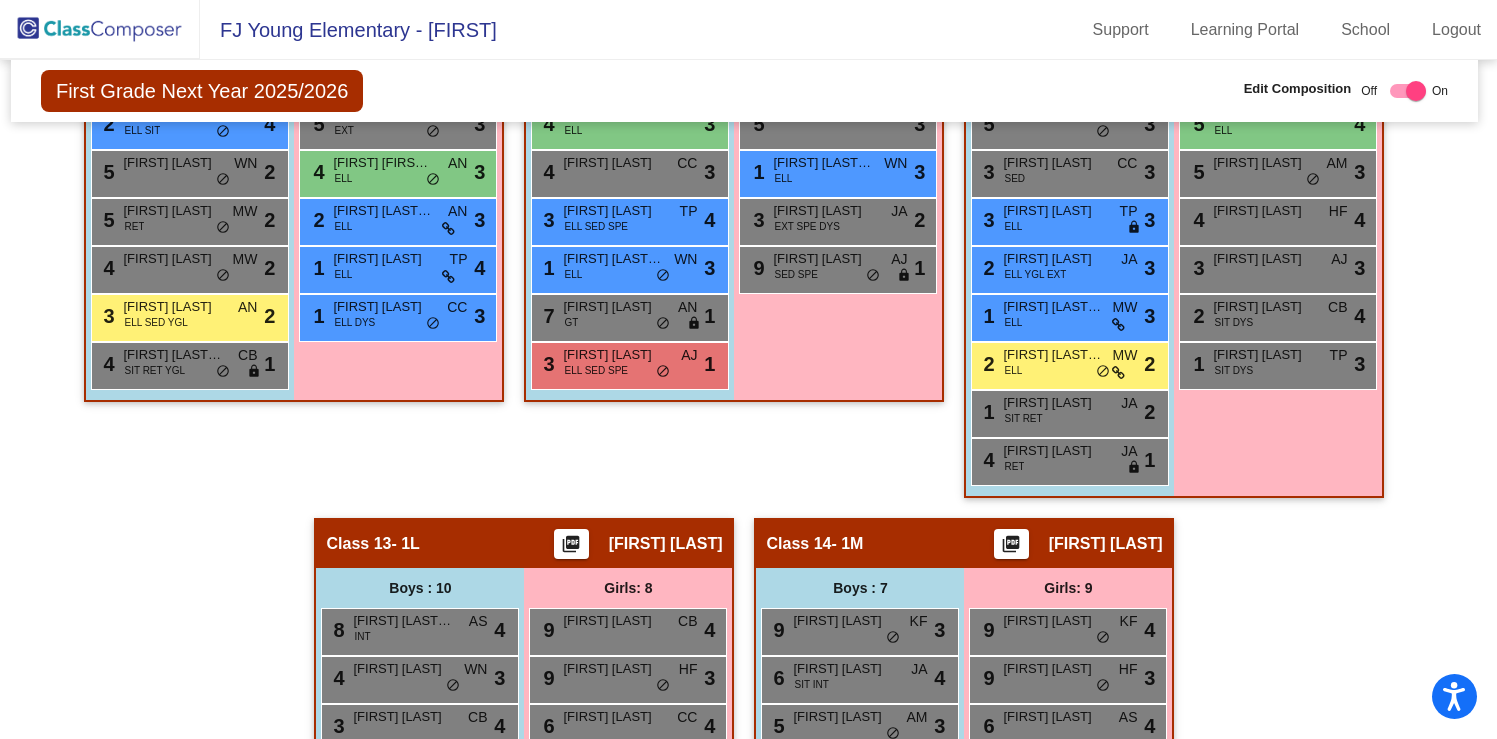 scroll, scrollTop: 2787, scrollLeft: 4, axis: both 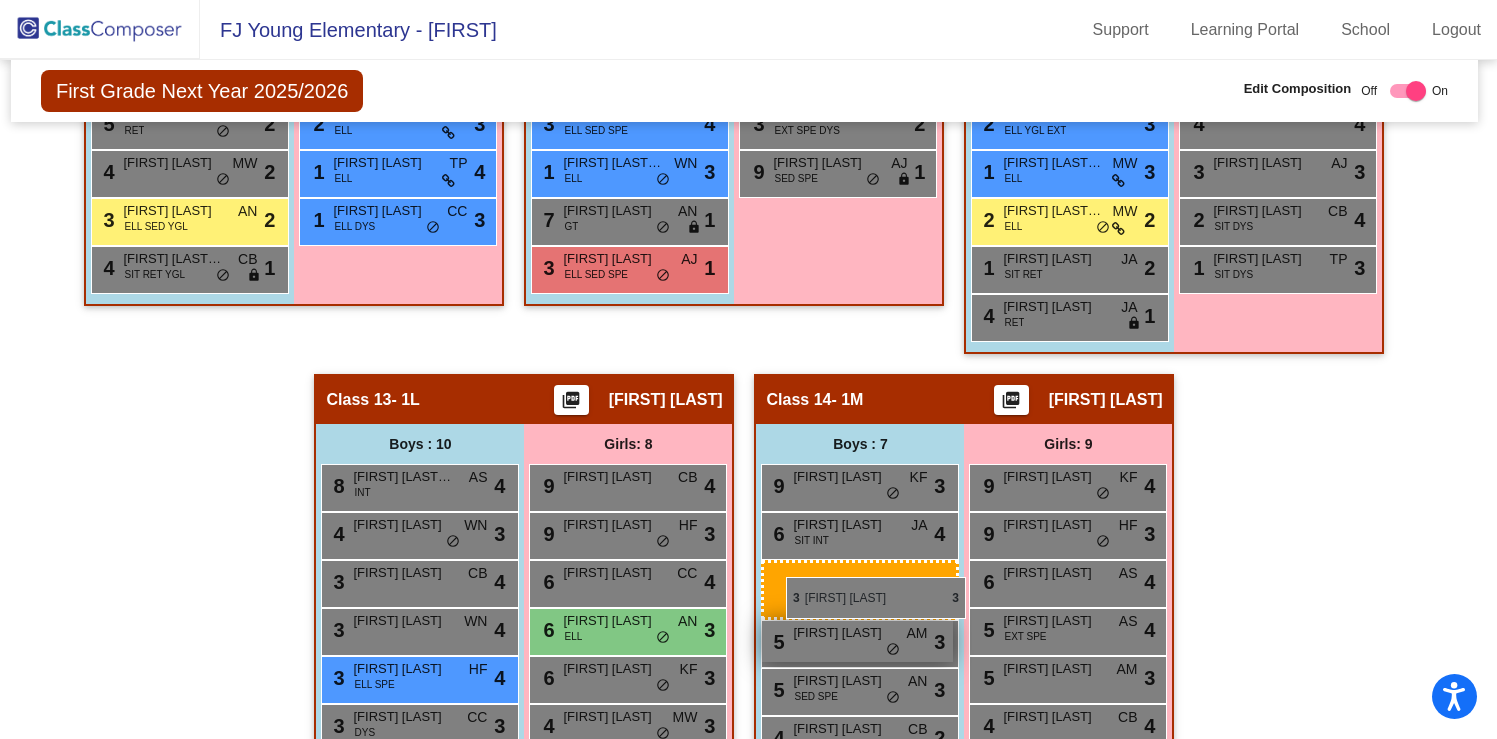 drag, startPoint x: 1042, startPoint y: 411, endPoint x: 785, endPoint y: 577, distance: 305.94934 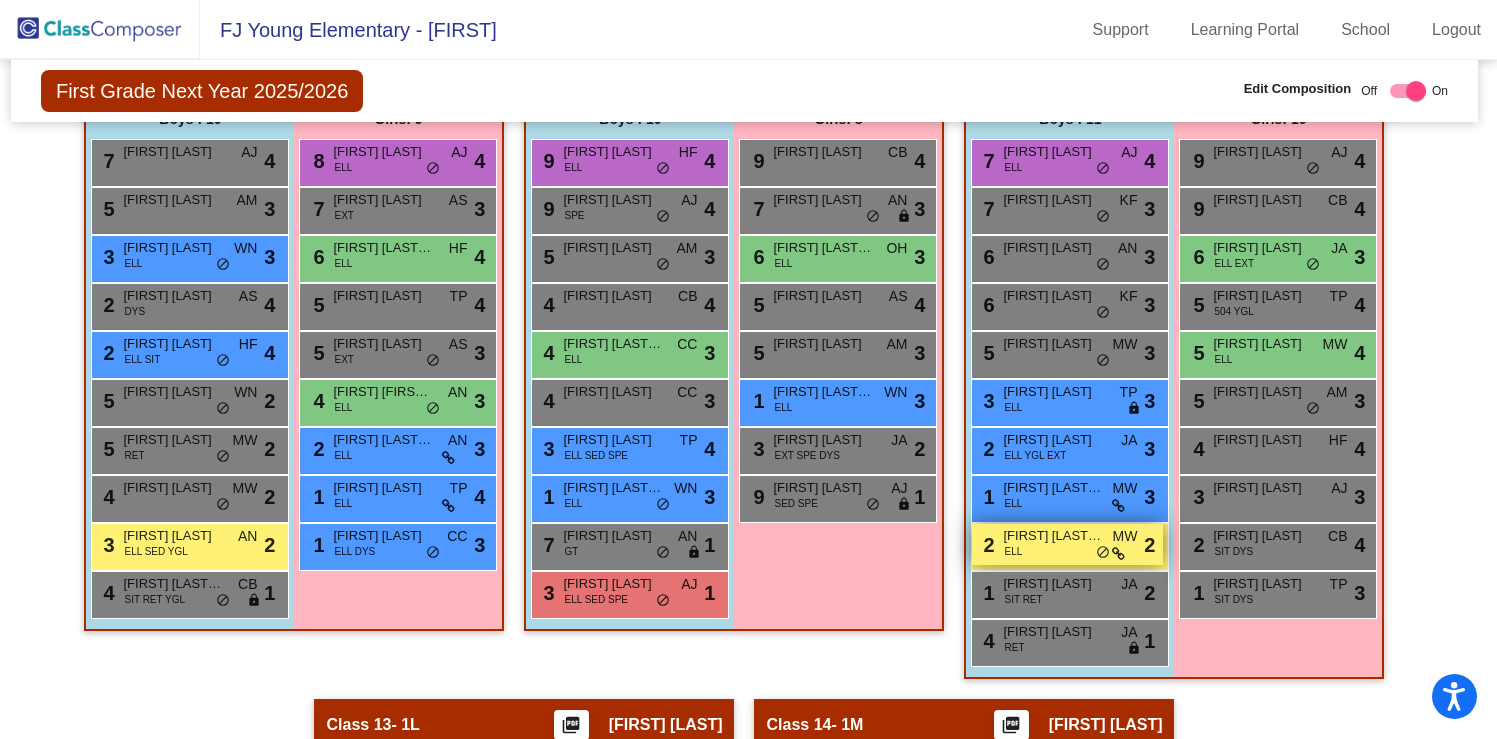 scroll, scrollTop: 2778, scrollLeft: 4, axis: both 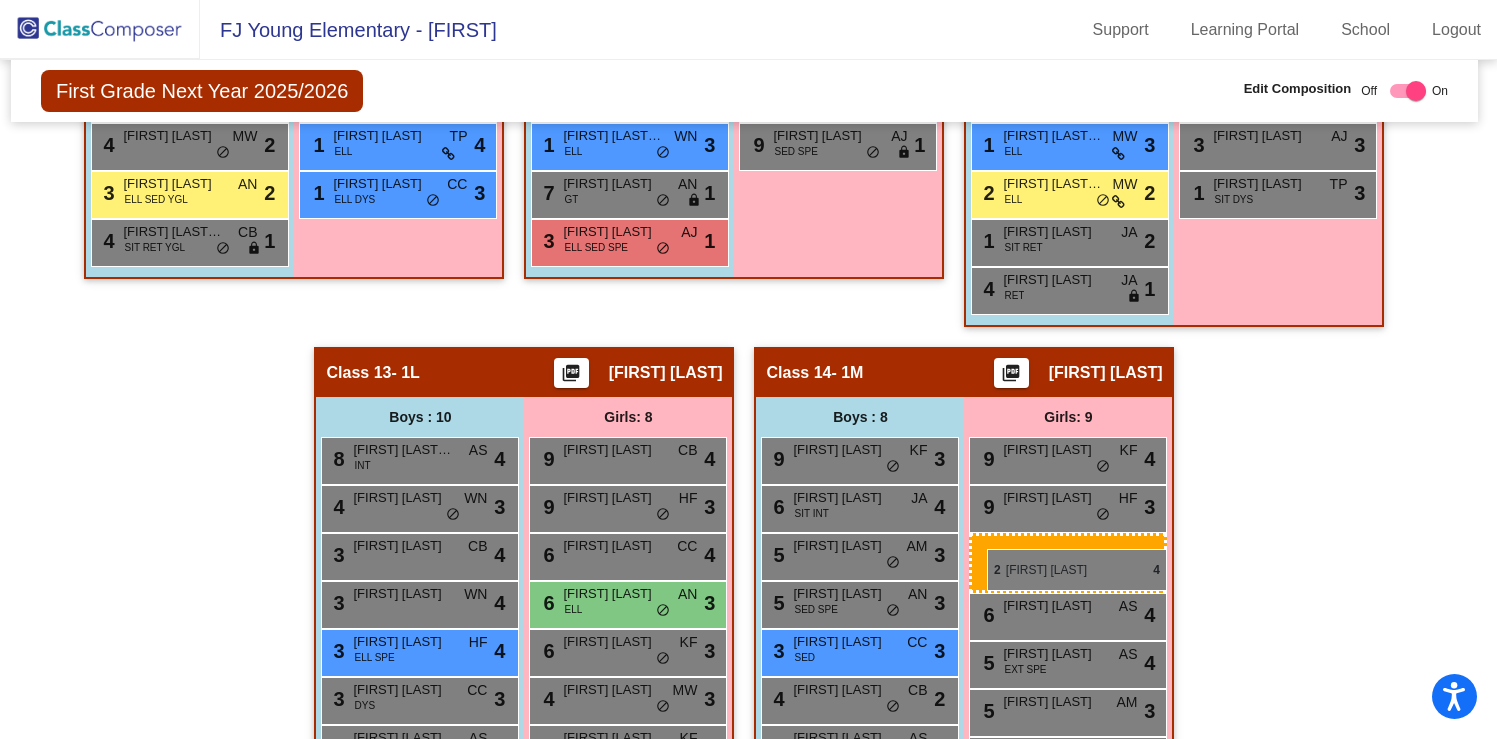 drag, startPoint x: 1251, startPoint y: 562, endPoint x: 987, endPoint y: 548, distance: 264.37094 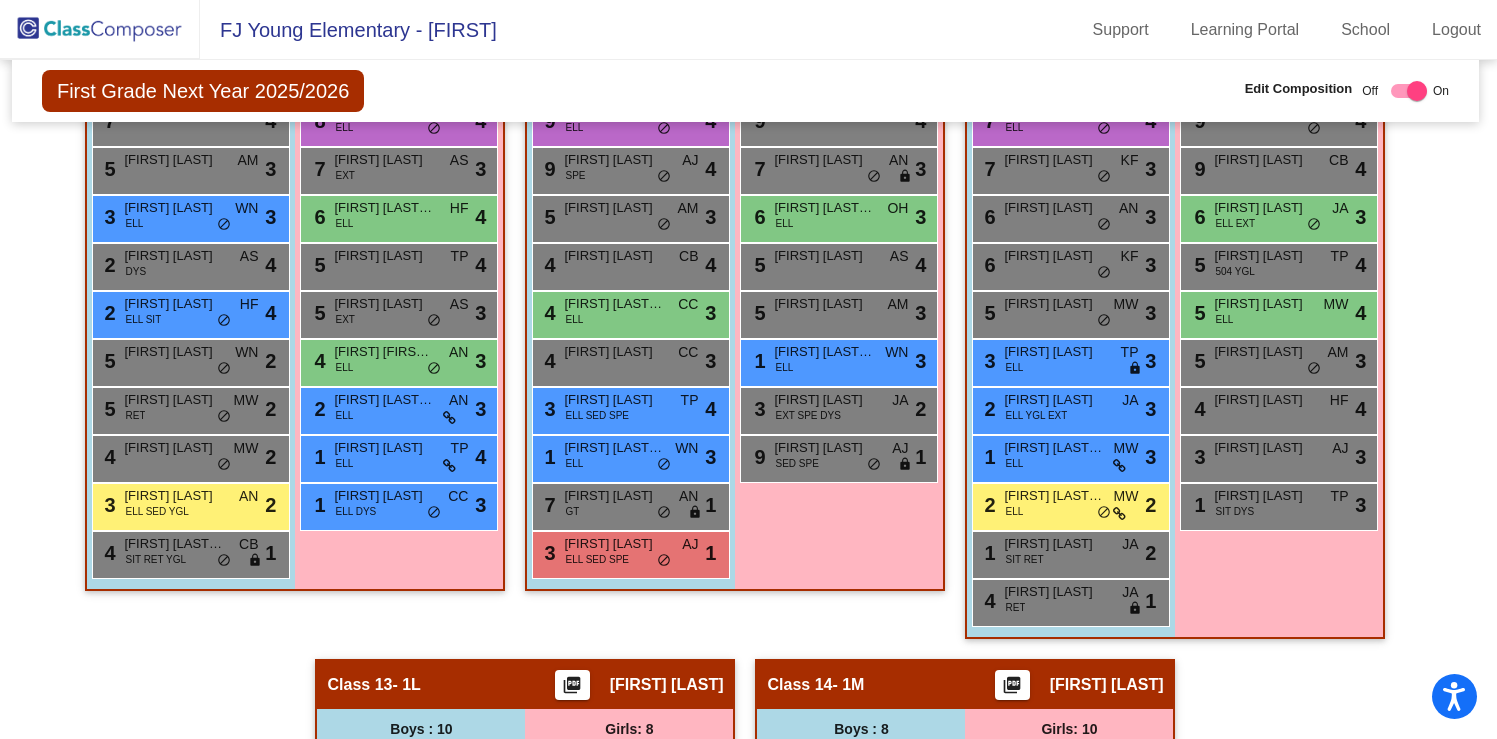 scroll, scrollTop: 2834, scrollLeft: 2, axis: both 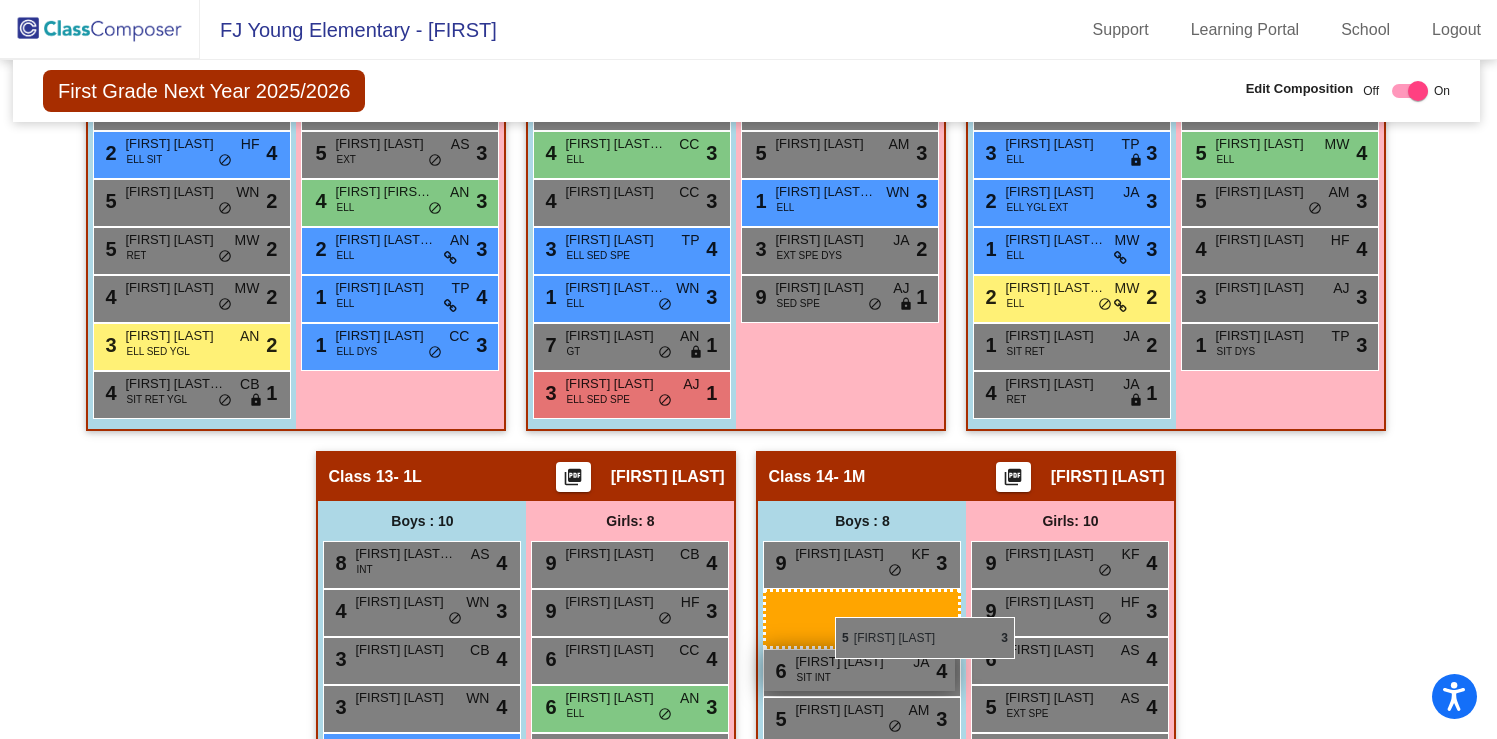 drag, startPoint x: 1023, startPoint y: 306, endPoint x: 835, endPoint y: 616, distance: 362.55206 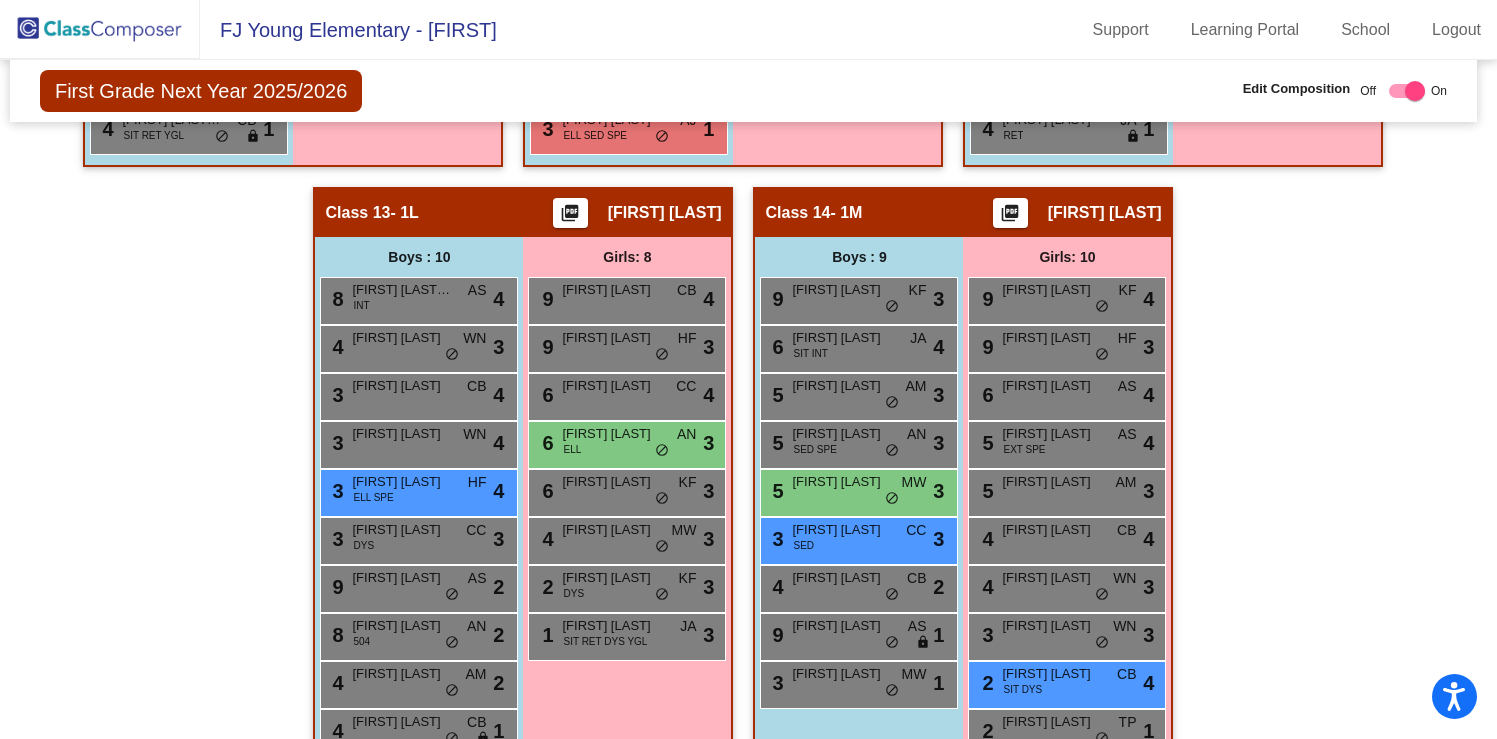 scroll, scrollTop: 3291, scrollLeft: 5, axis: both 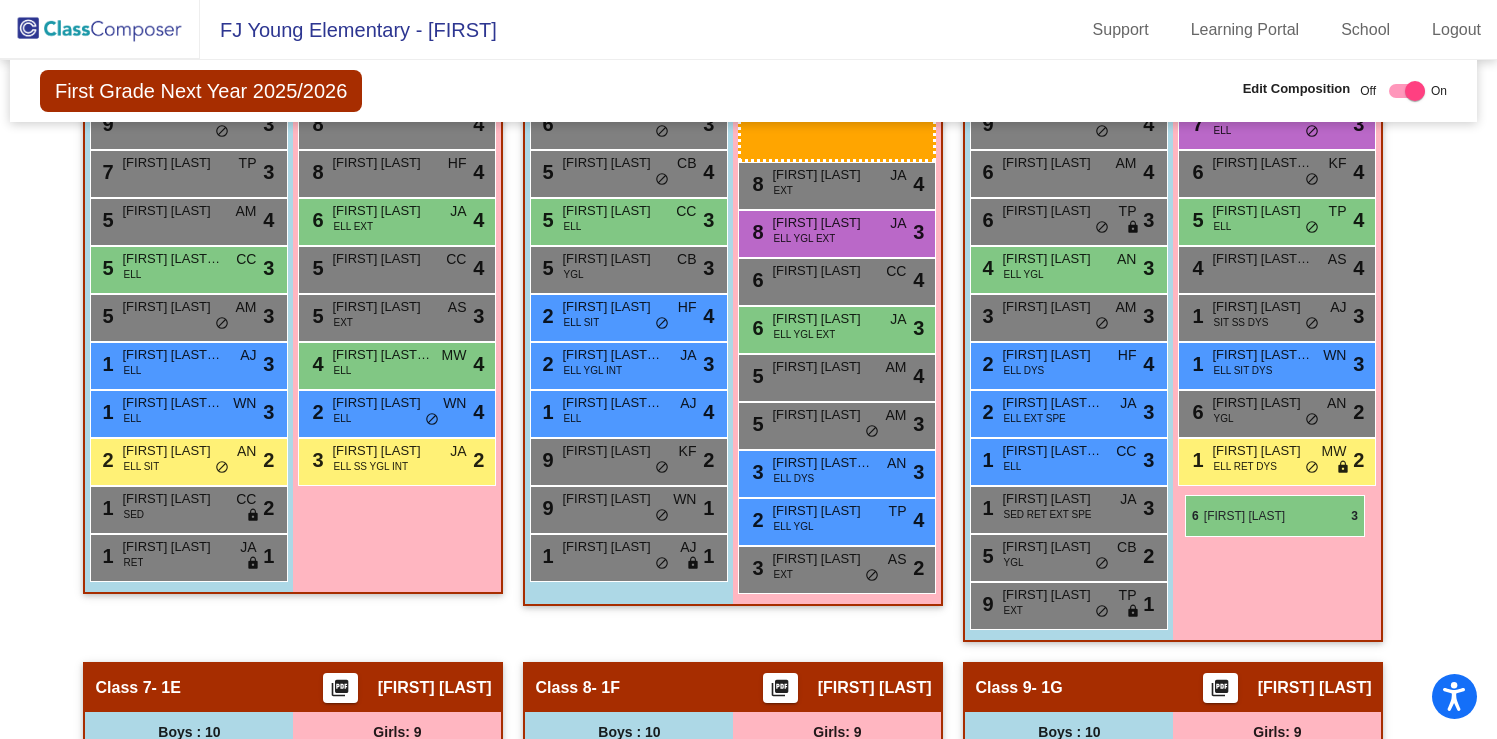 drag, startPoint x: 645, startPoint y: 412, endPoint x: 1185, endPoint y: 495, distance: 546.3415 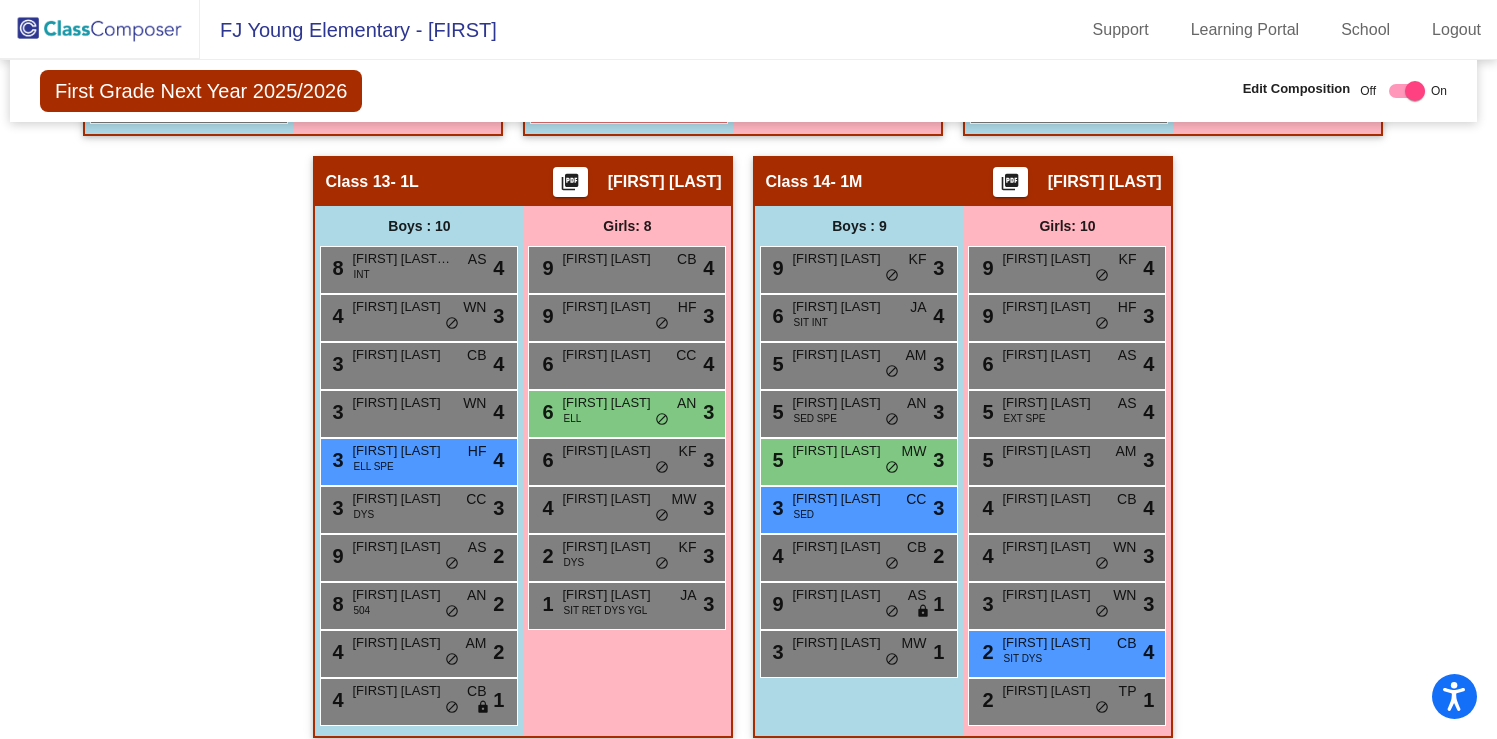 scroll, scrollTop: 3314, scrollLeft: 5, axis: both 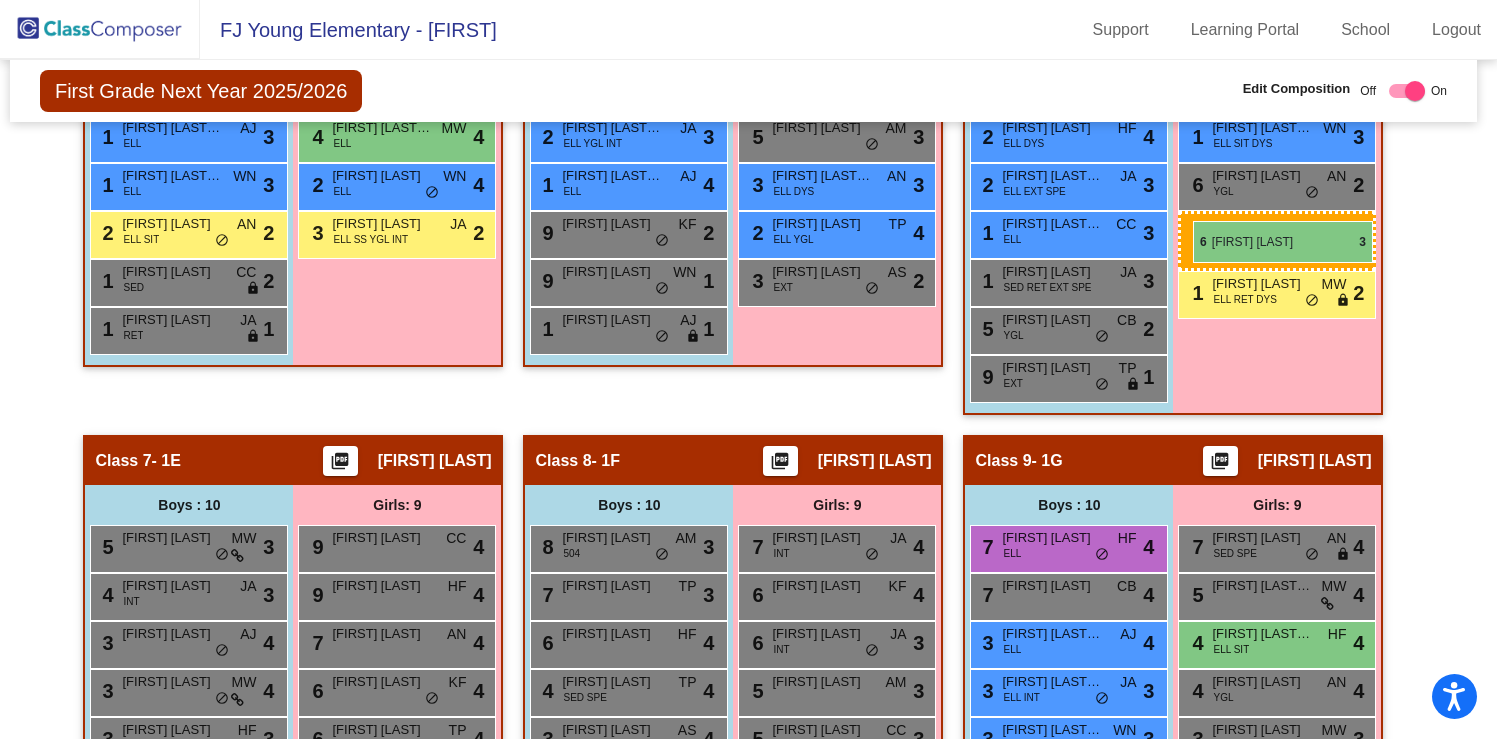 drag, startPoint x: 608, startPoint y: 393, endPoint x: 1193, endPoint y: 220, distance: 610.04425 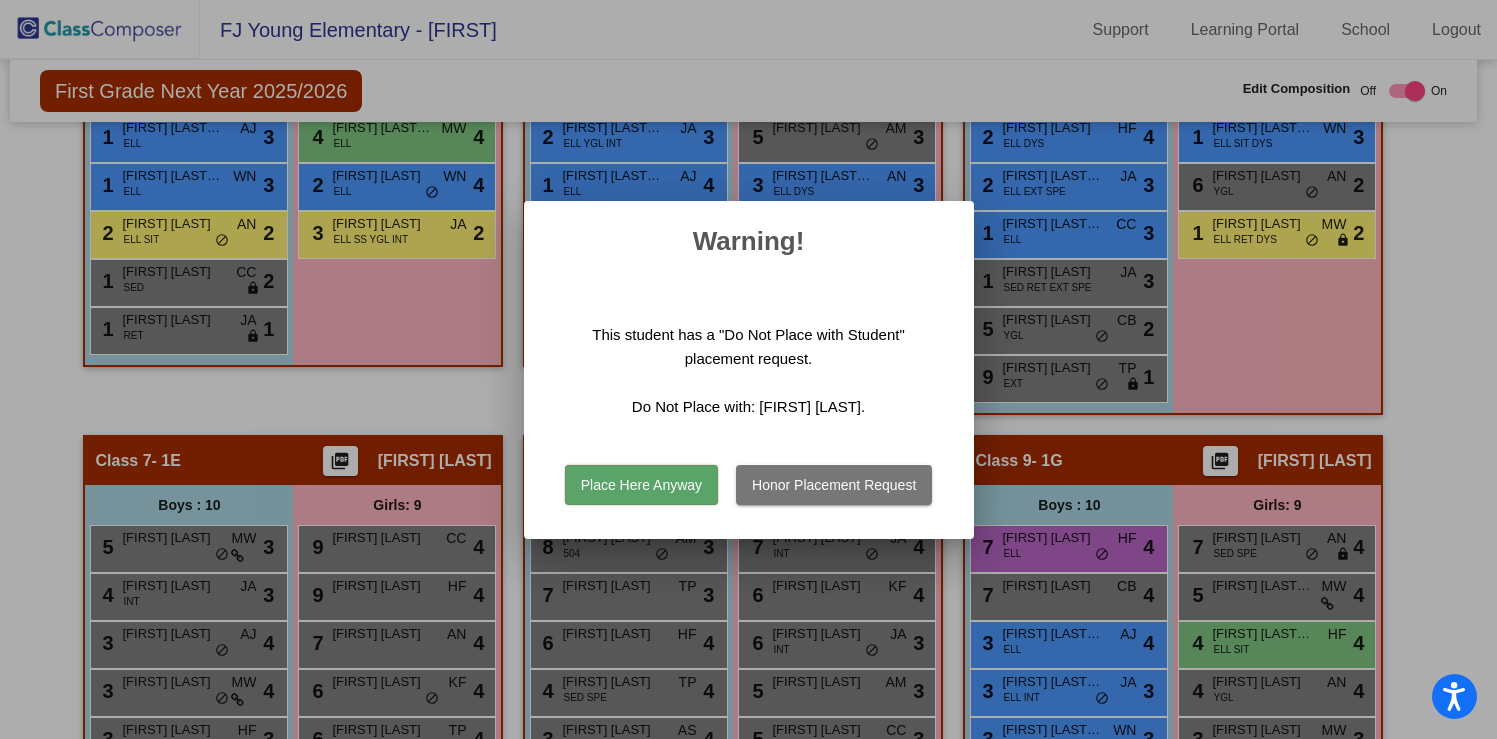 click on "Honor Placement Request" at bounding box center [834, 485] 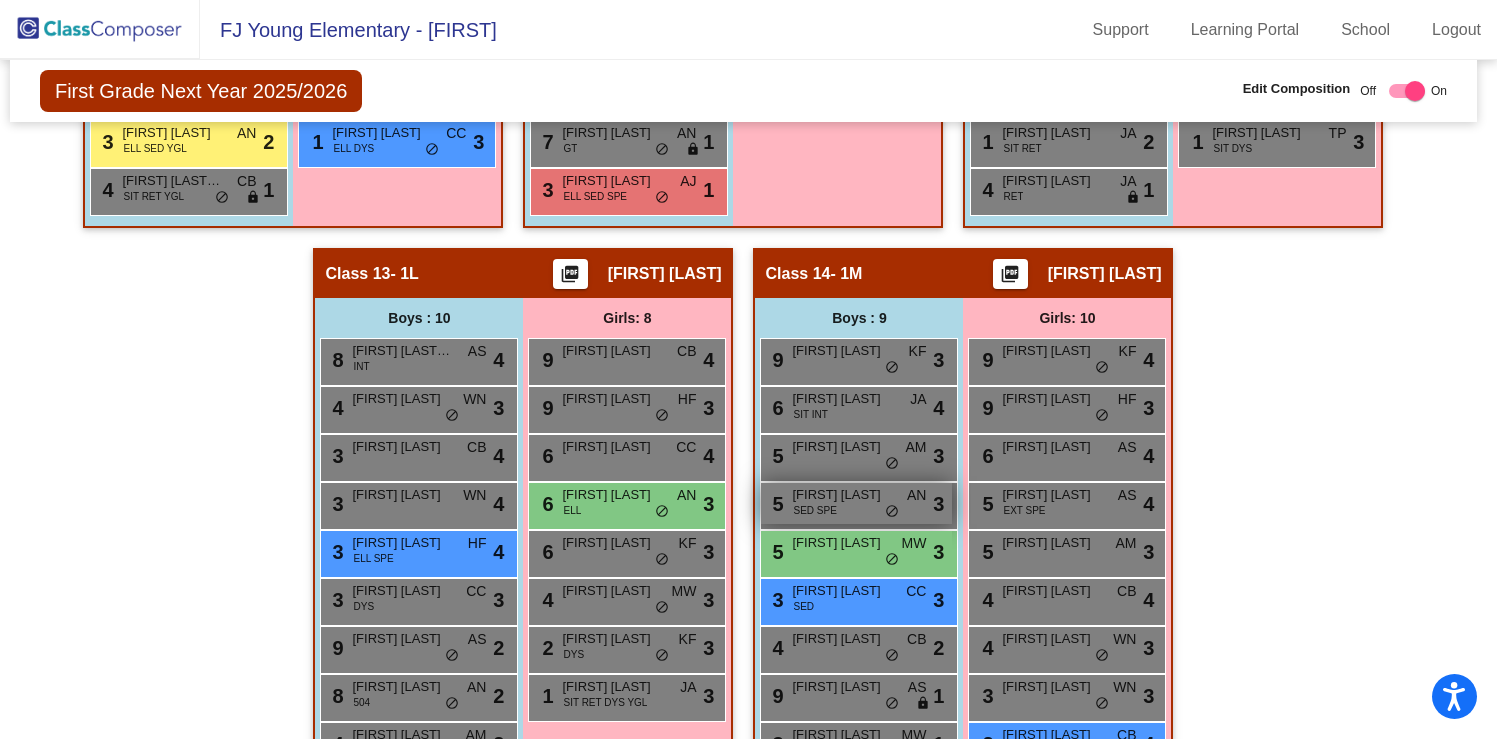 scroll, scrollTop: 3204, scrollLeft: 5, axis: both 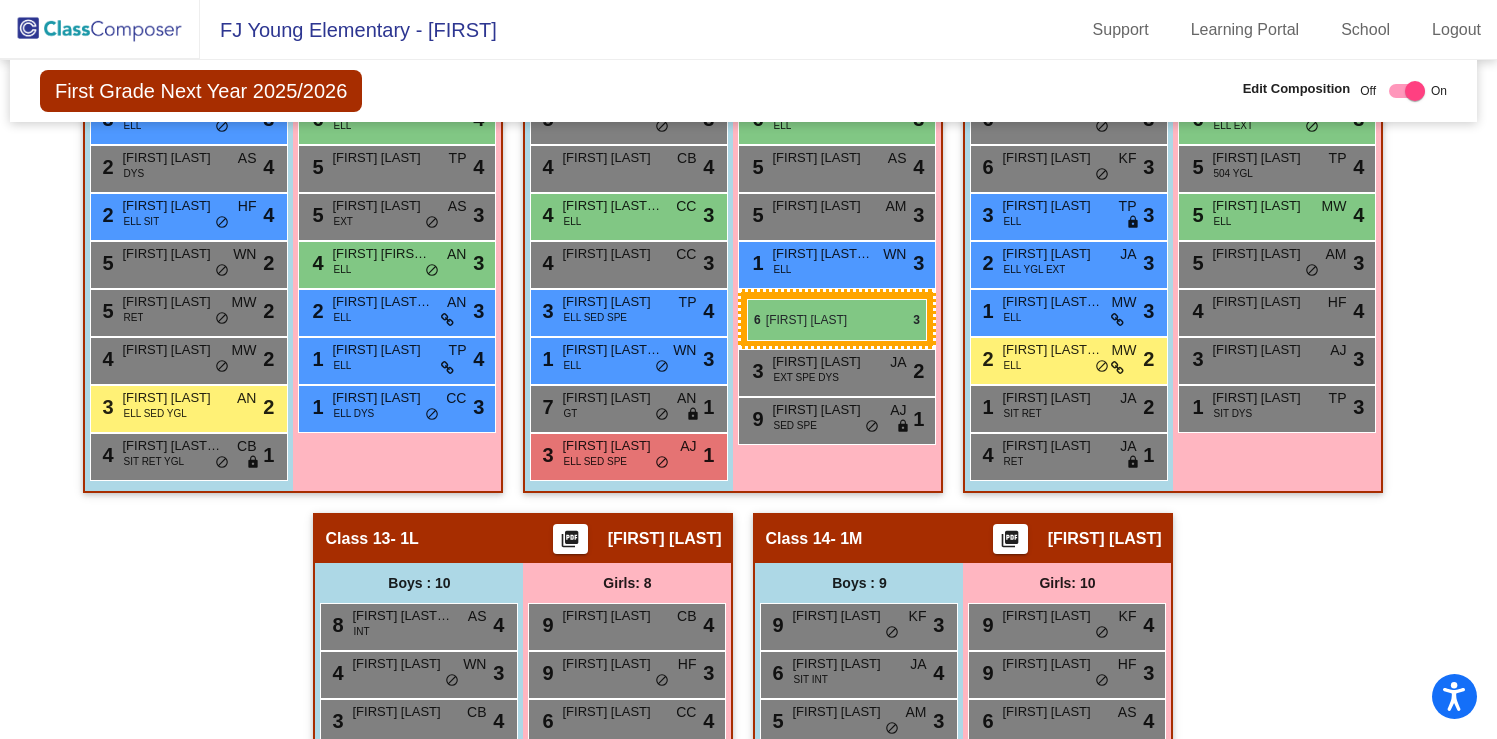 drag, startPoint x: 604, startPoint y: 502, endPoint x: 747, endPoint y: 299, distance: 248.31029 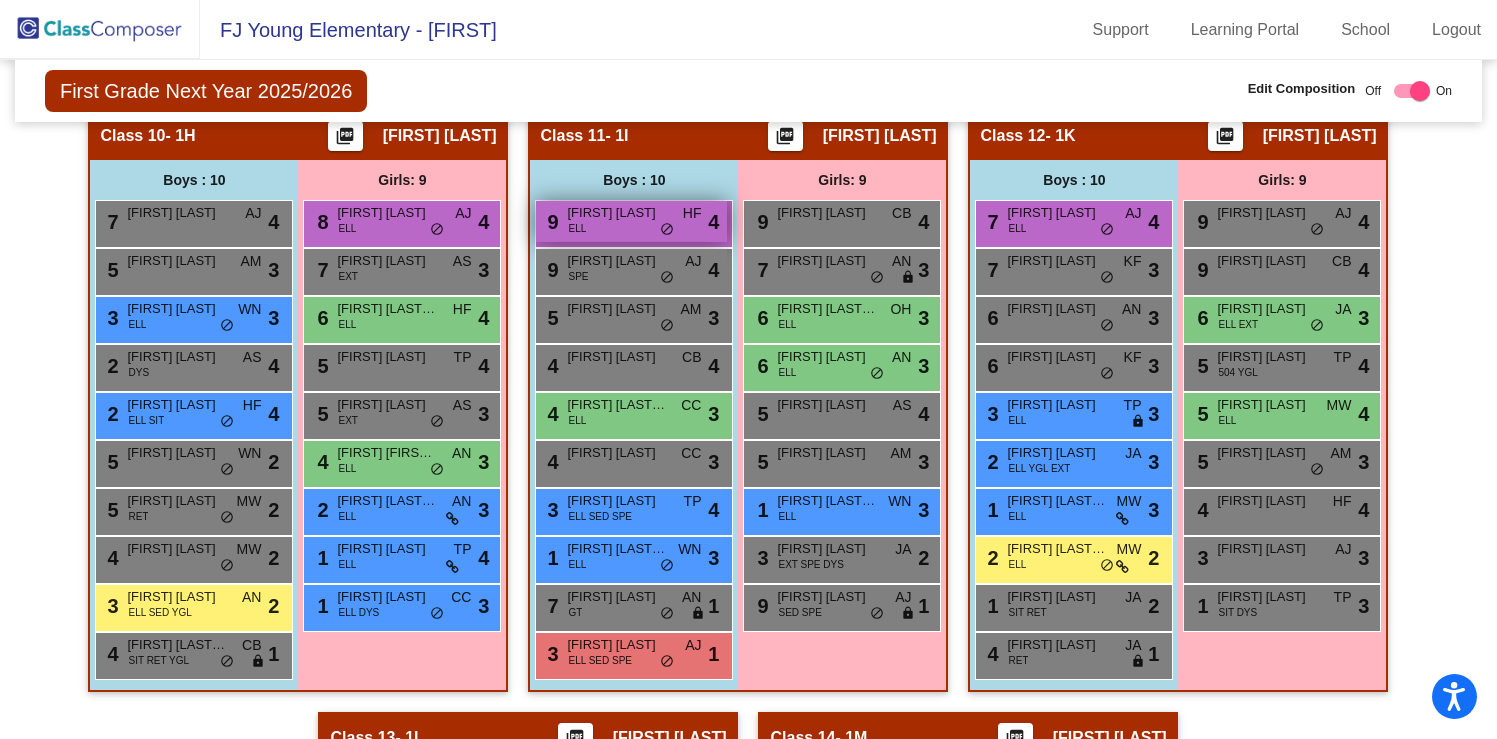 scroll, scrollTop: 2716, scrollLeft: 0, axis: vertical 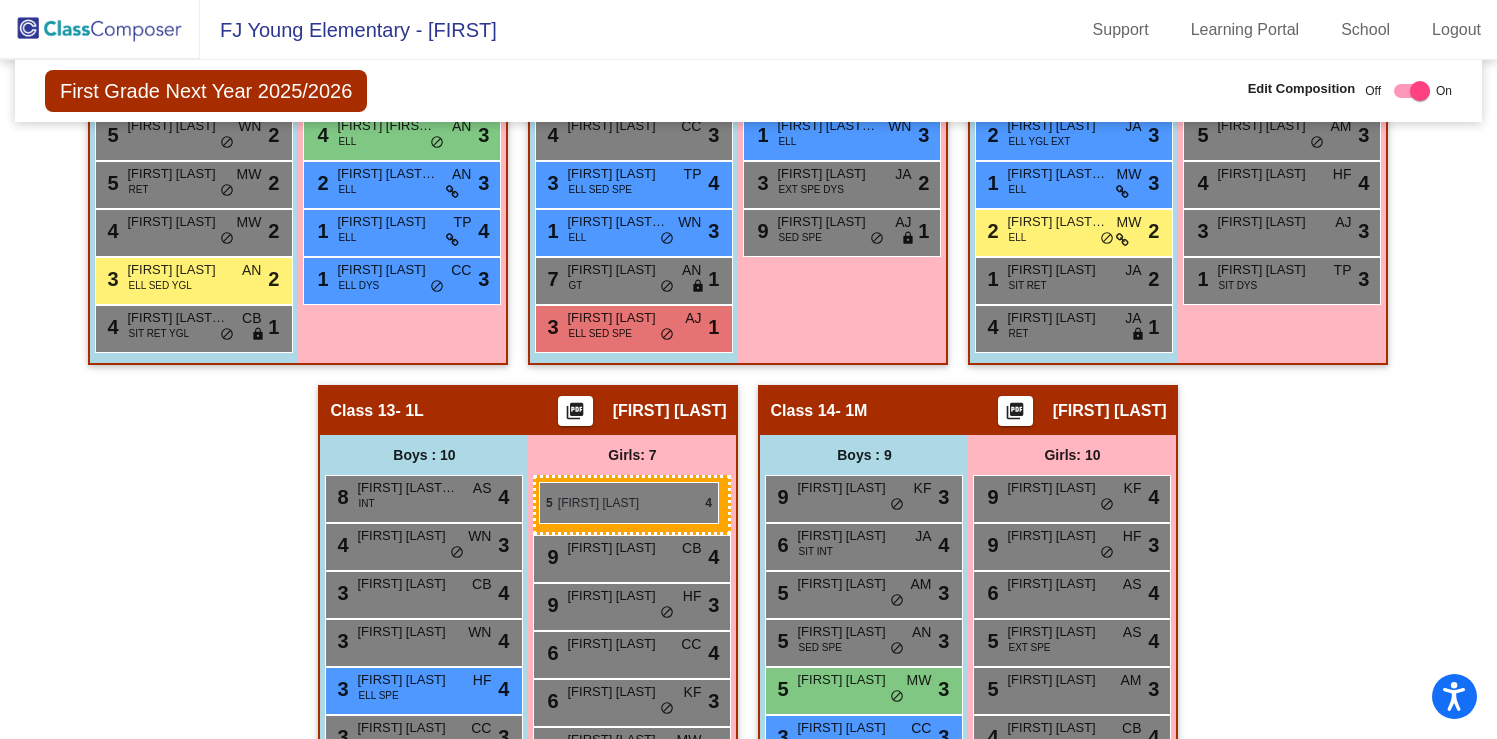 drag, startPoint x: 811, startPoint y: 433, endPoint x: 539, endPoint y: 481, distance: 276.20282 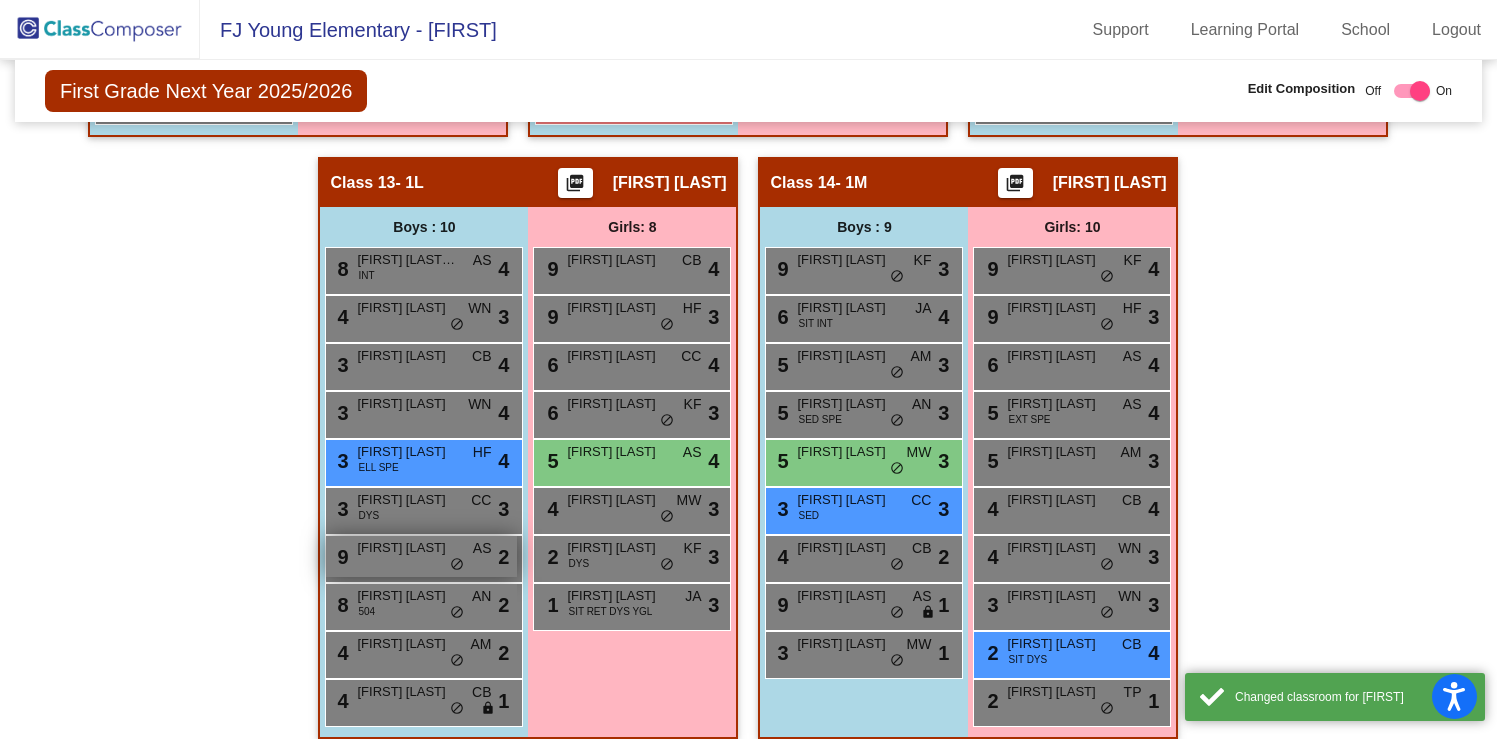 scroll, scrollTop: 3317, scrollLeft: 0, axis: vertical 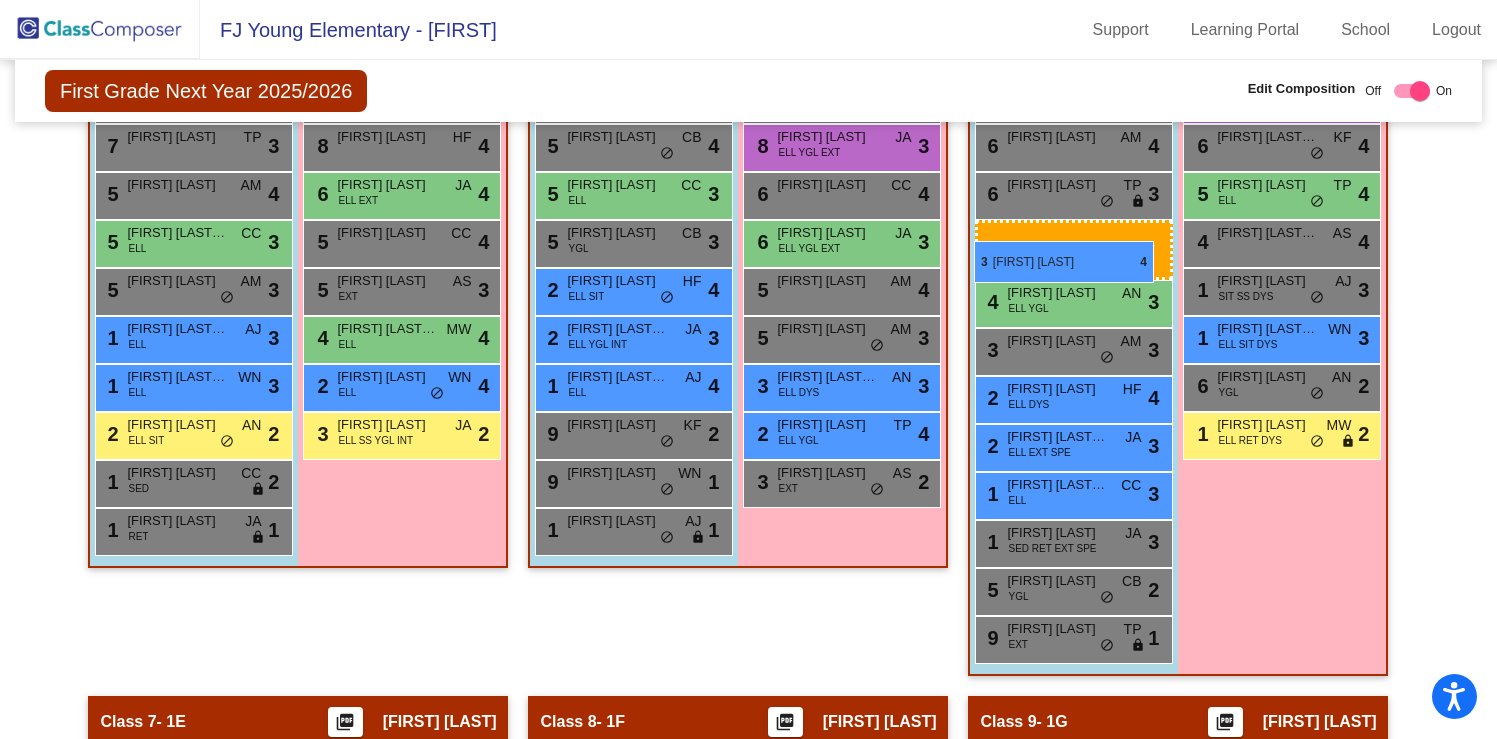 drag, startPoint x: 407, startPoint y: 435, endPoint x: 974, endPoint y: 241, distance: 599.2704 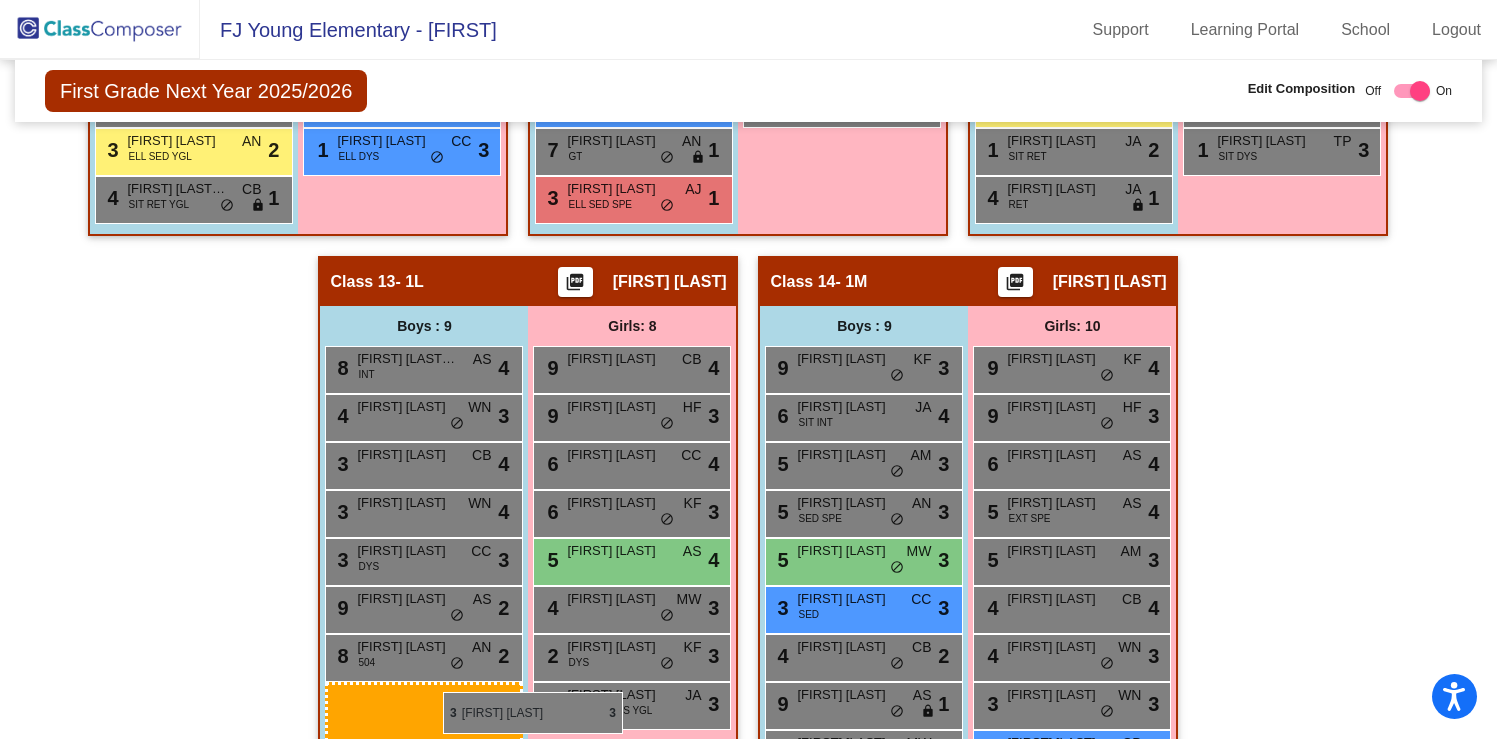 scroll, scrollTop: 3189, scrollLeft: 0, axis: vertical 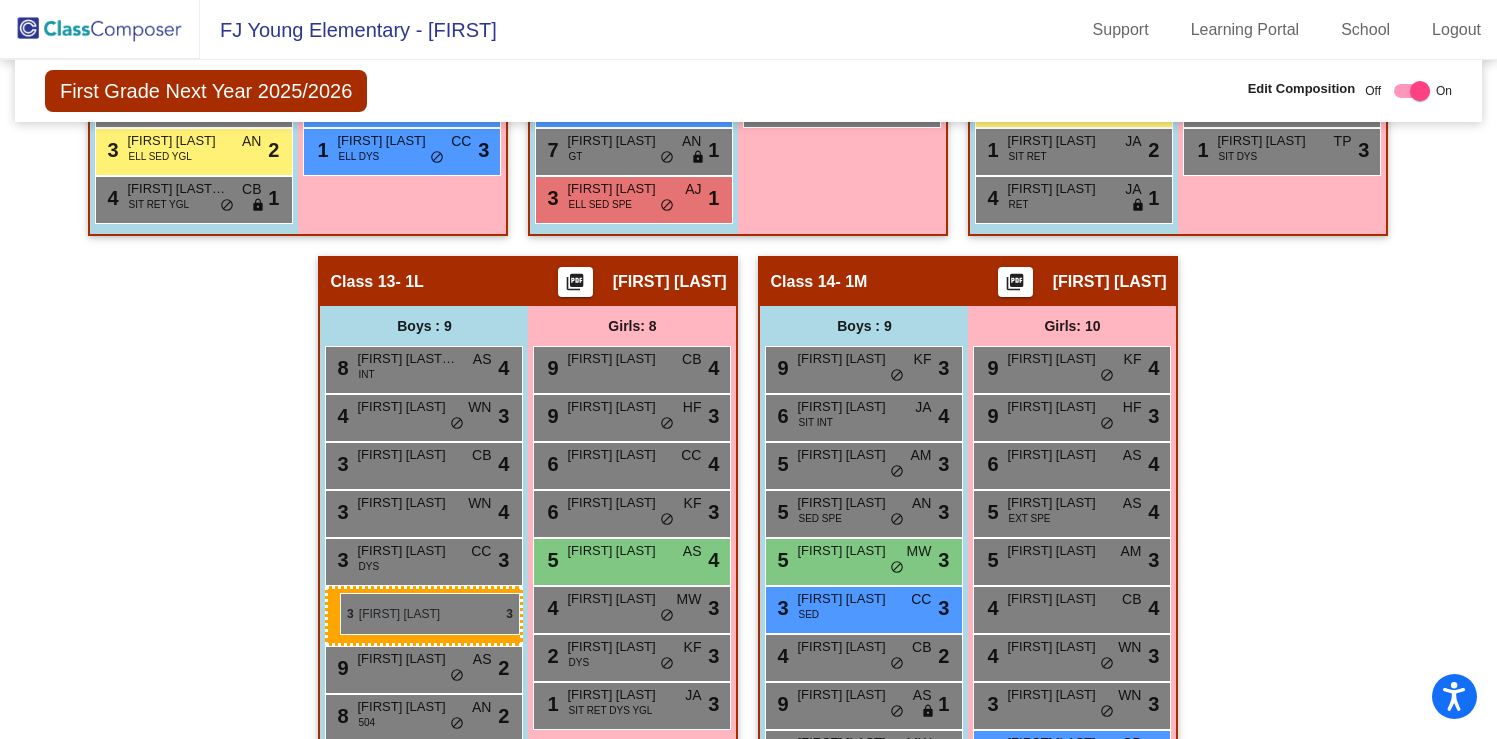 drag, startPoint x: 1053, startPoint y: 335, endPoint x: 340, endPoint y: 593, distance: 758.24335 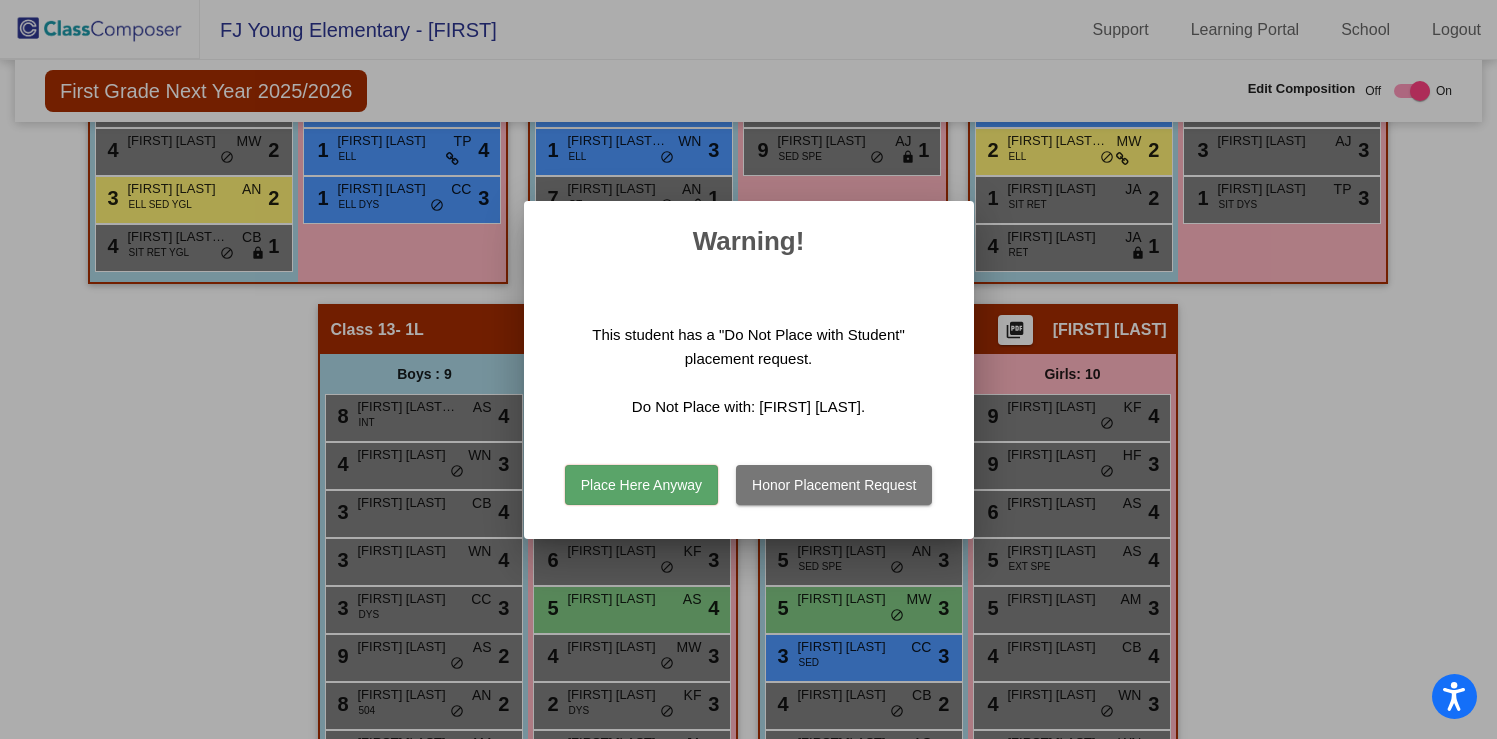 scroll, scrollTop: 3237, scrollLeft: 0, axis: vertical 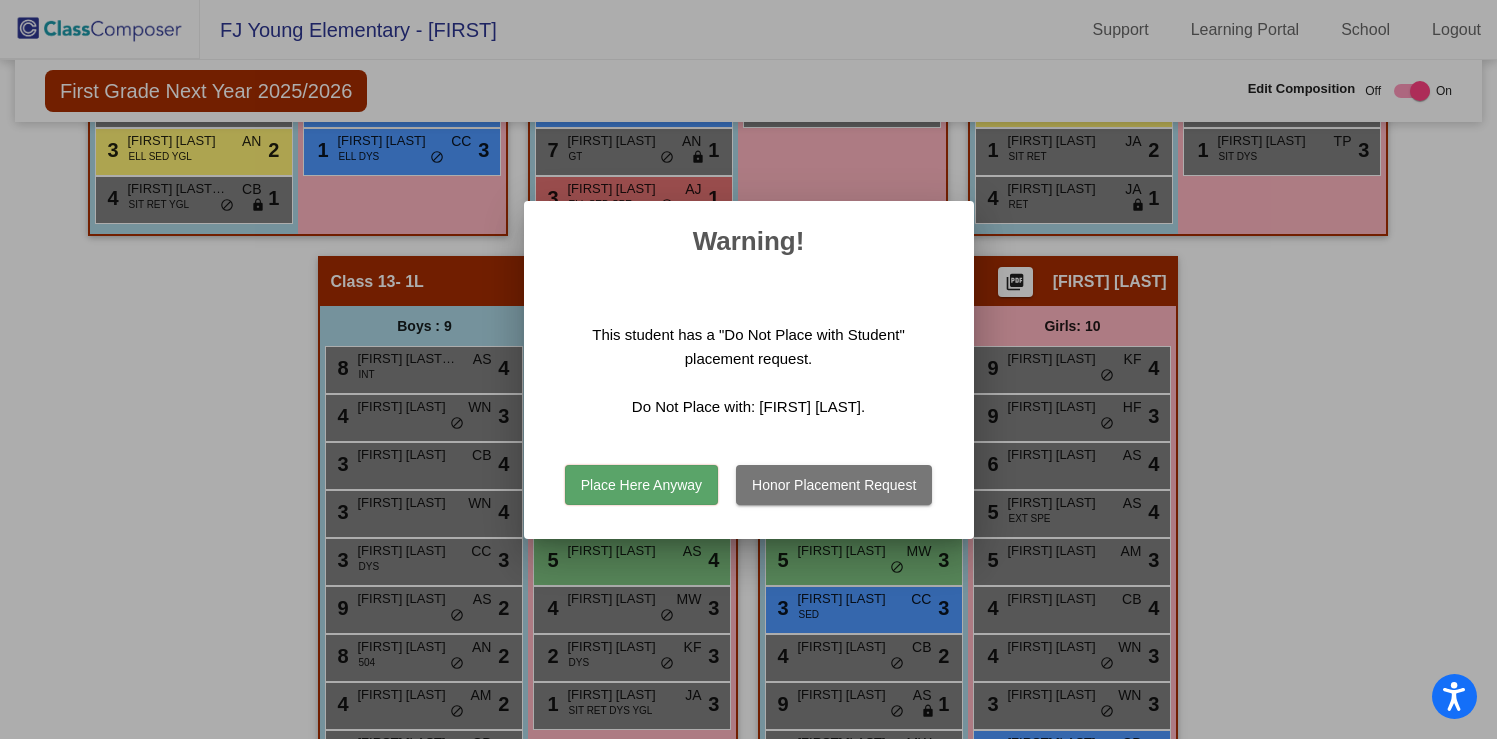 click on "Honor Placement Request" at bounding box center (834, 485) 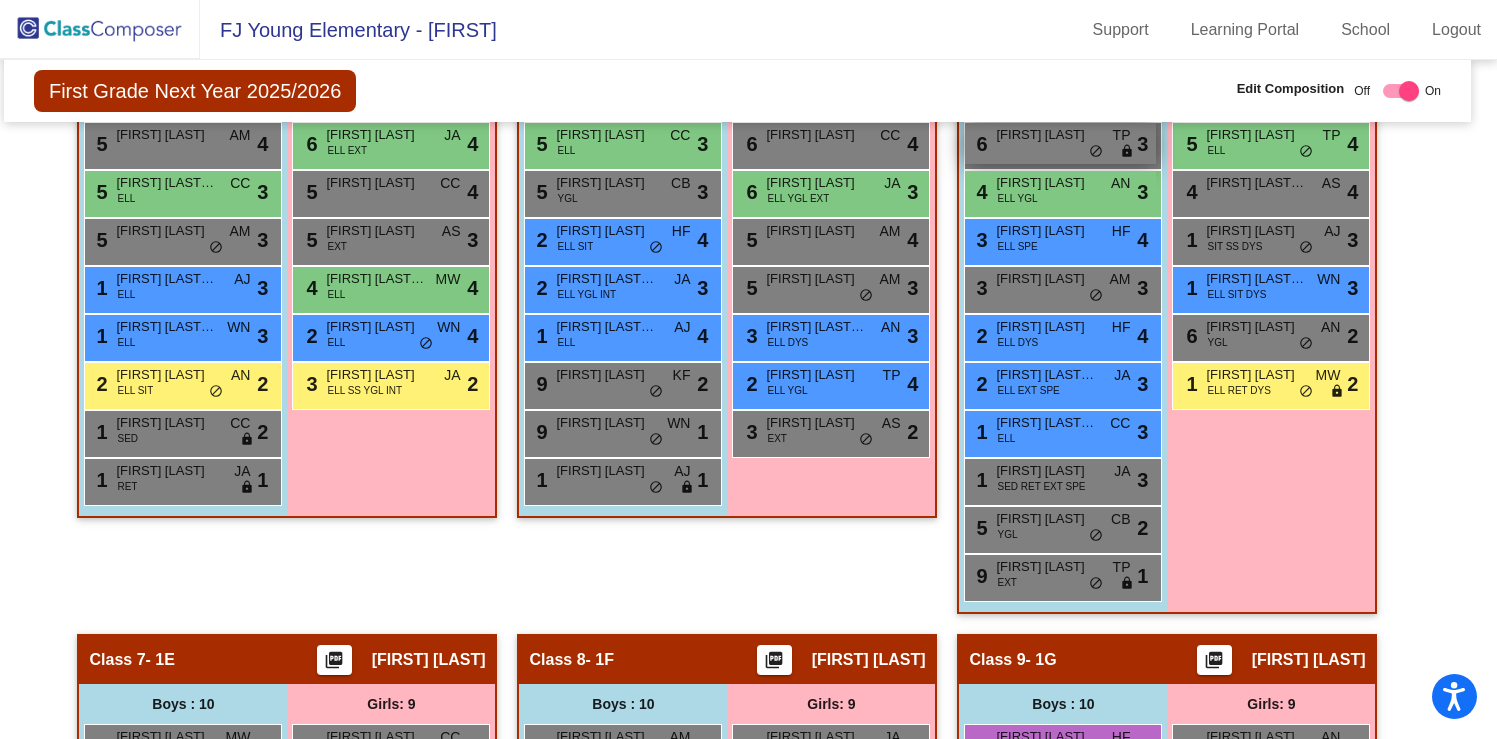 scroll, scrollTop: 1798, scrollLeft: 11, axis: both 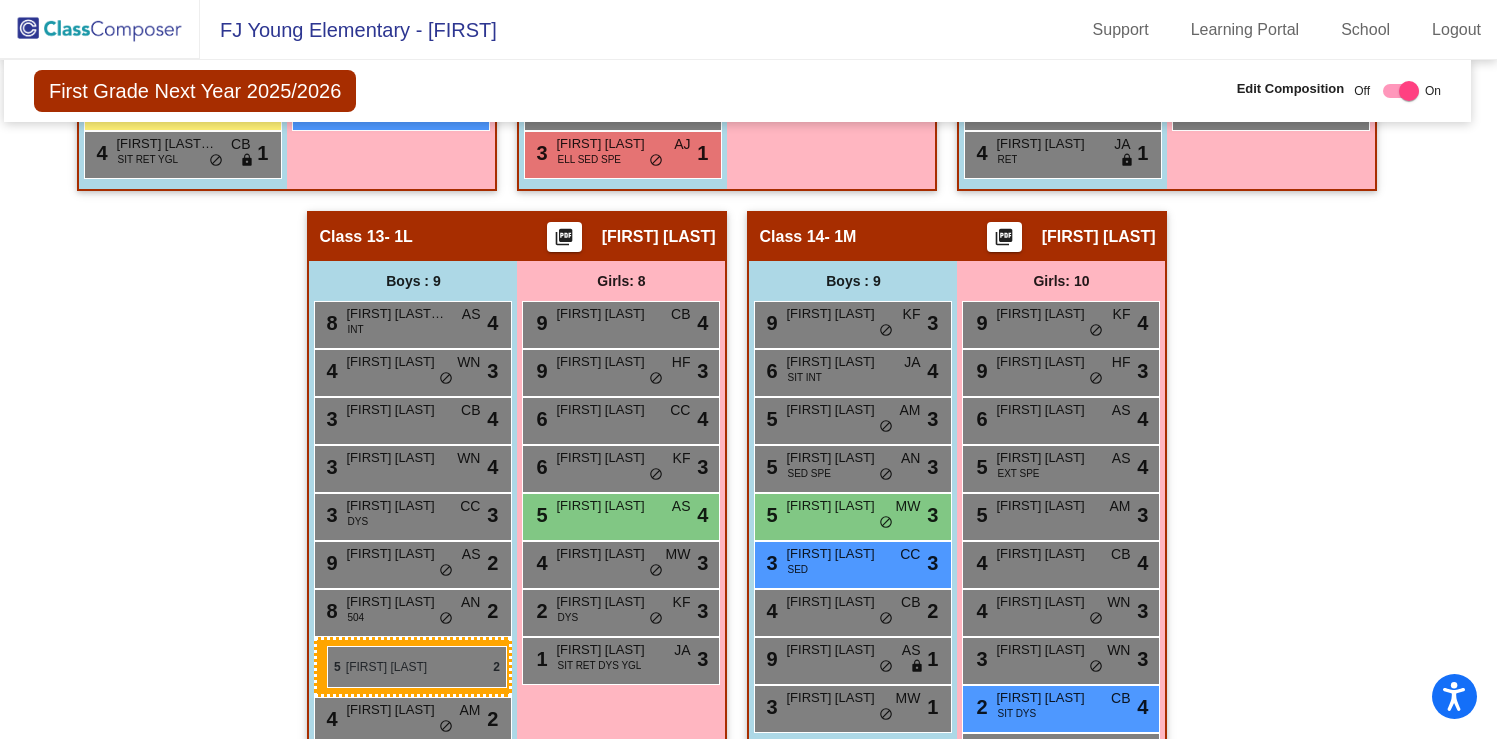 drag, startPoint x: 1036, startPoint y: 390, endPoint x: 327, endPoint y: 646, distance: 753.8017 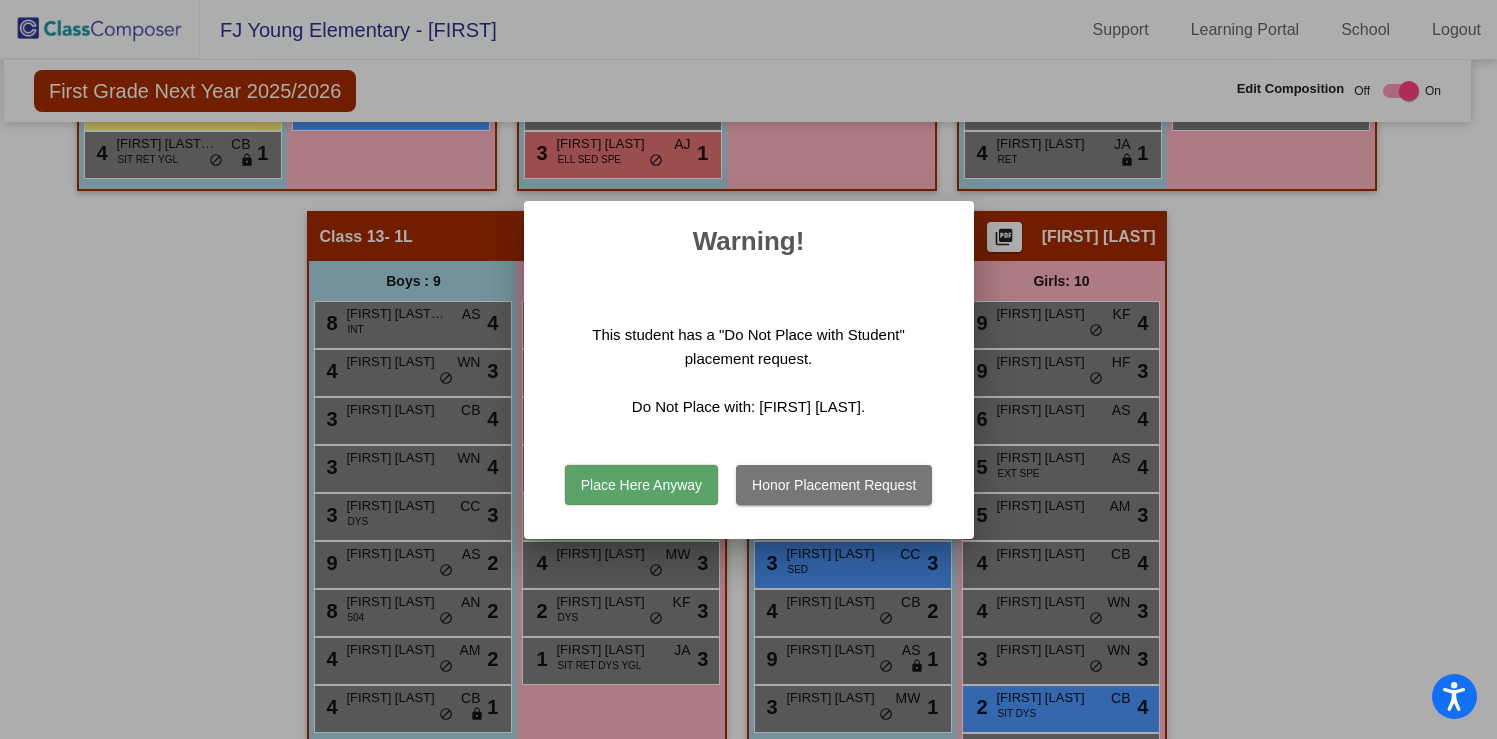 click on "Honor Placement Request" at bounding box center (834, 485) 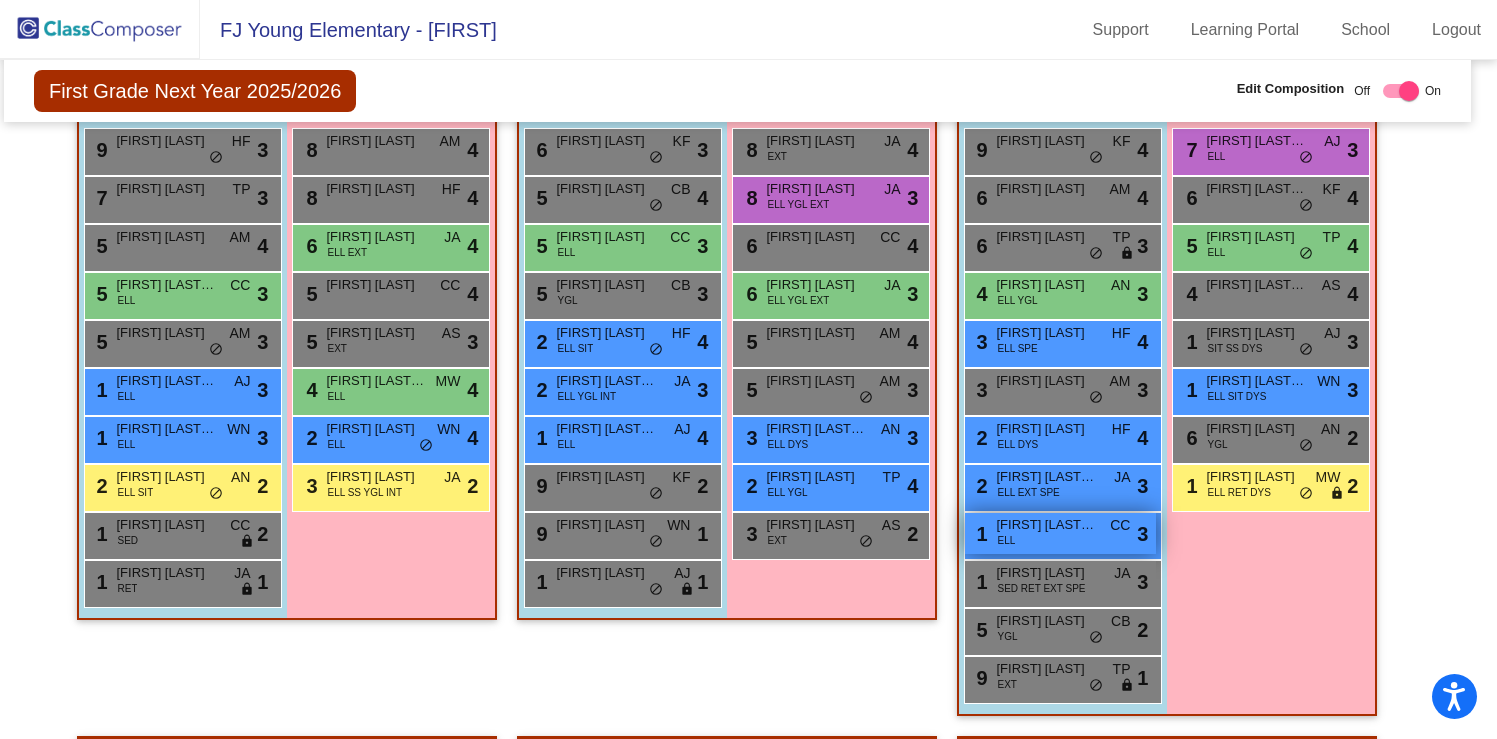 scroll, scrollTop: 1588, scrollLeft: 11, axis: both 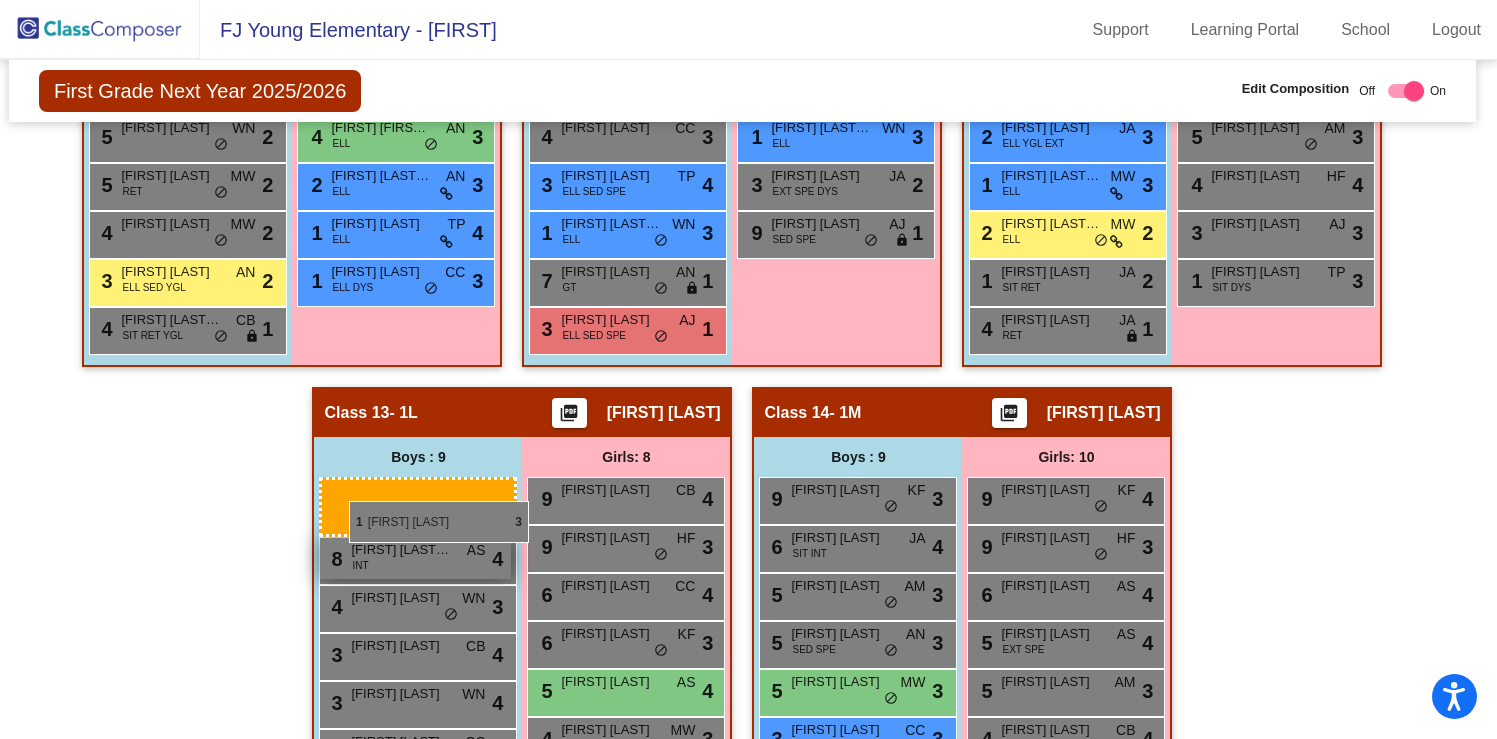 drag, startPoint x: 1049, startPoint y: 555, endPoint x: 349, endPoint y: 501, distance: 702.0798 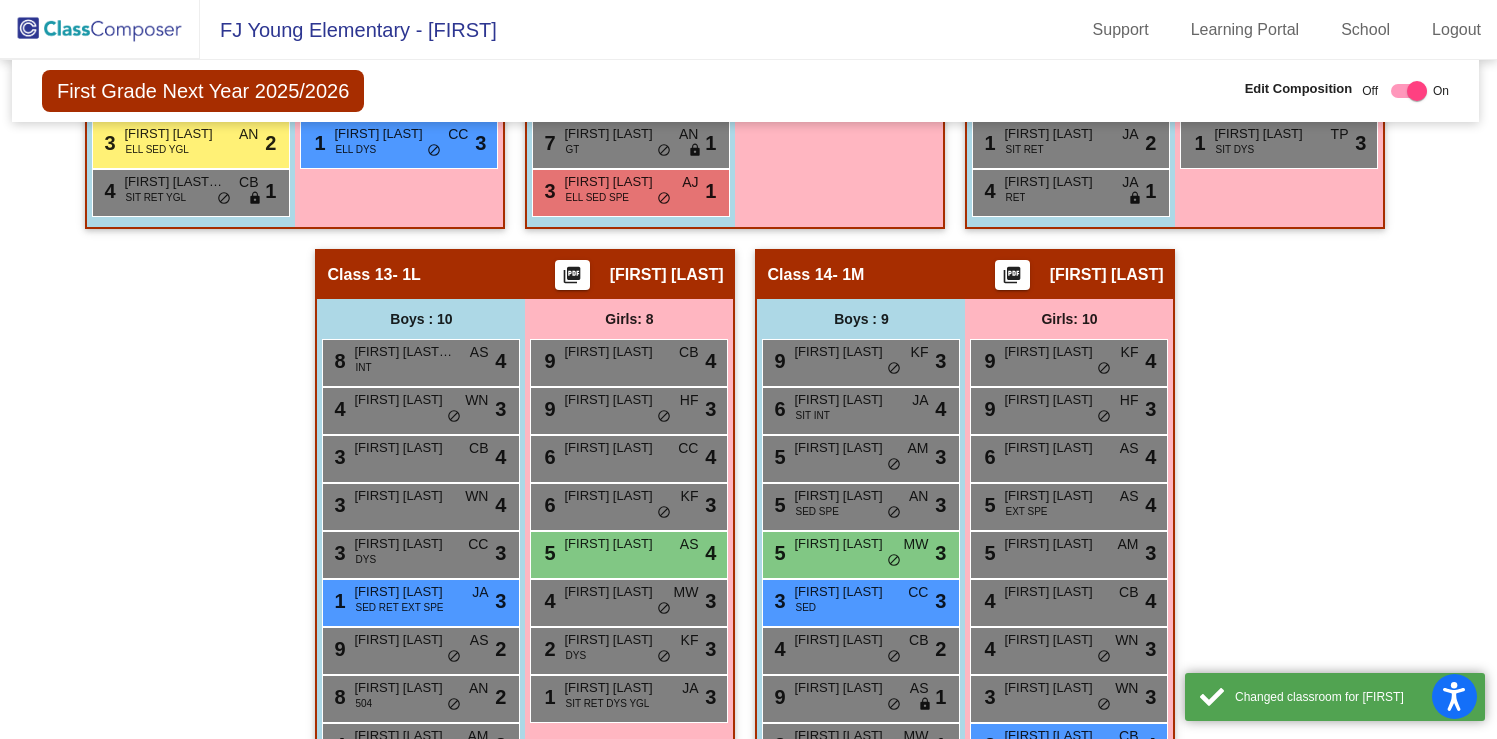 scroll, scrollTop: 3196, scrollLeft: 9, axis: both 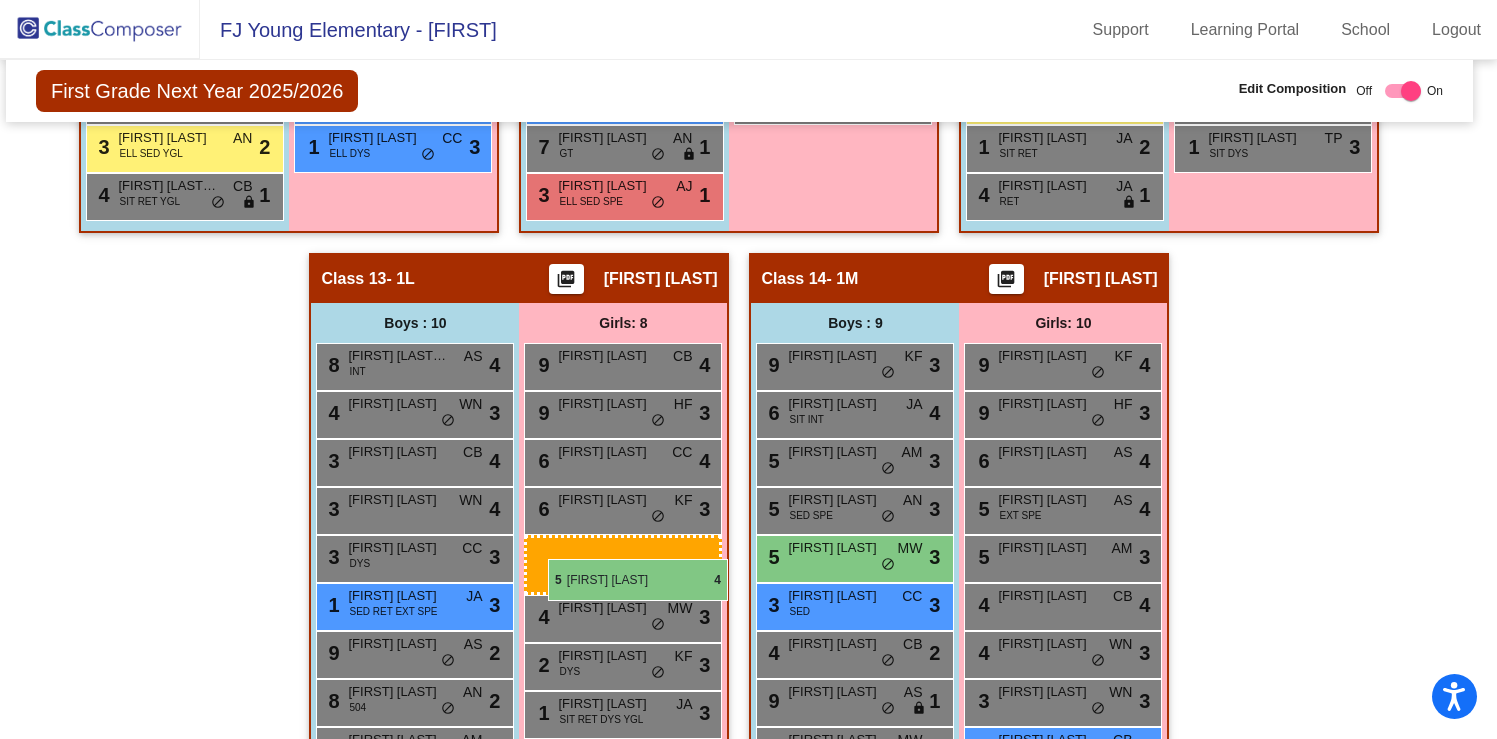 drag, startPoint x: 615, startPoint y: 561, endPoint x: 547, endPoint y: 559, distance: 68.0294 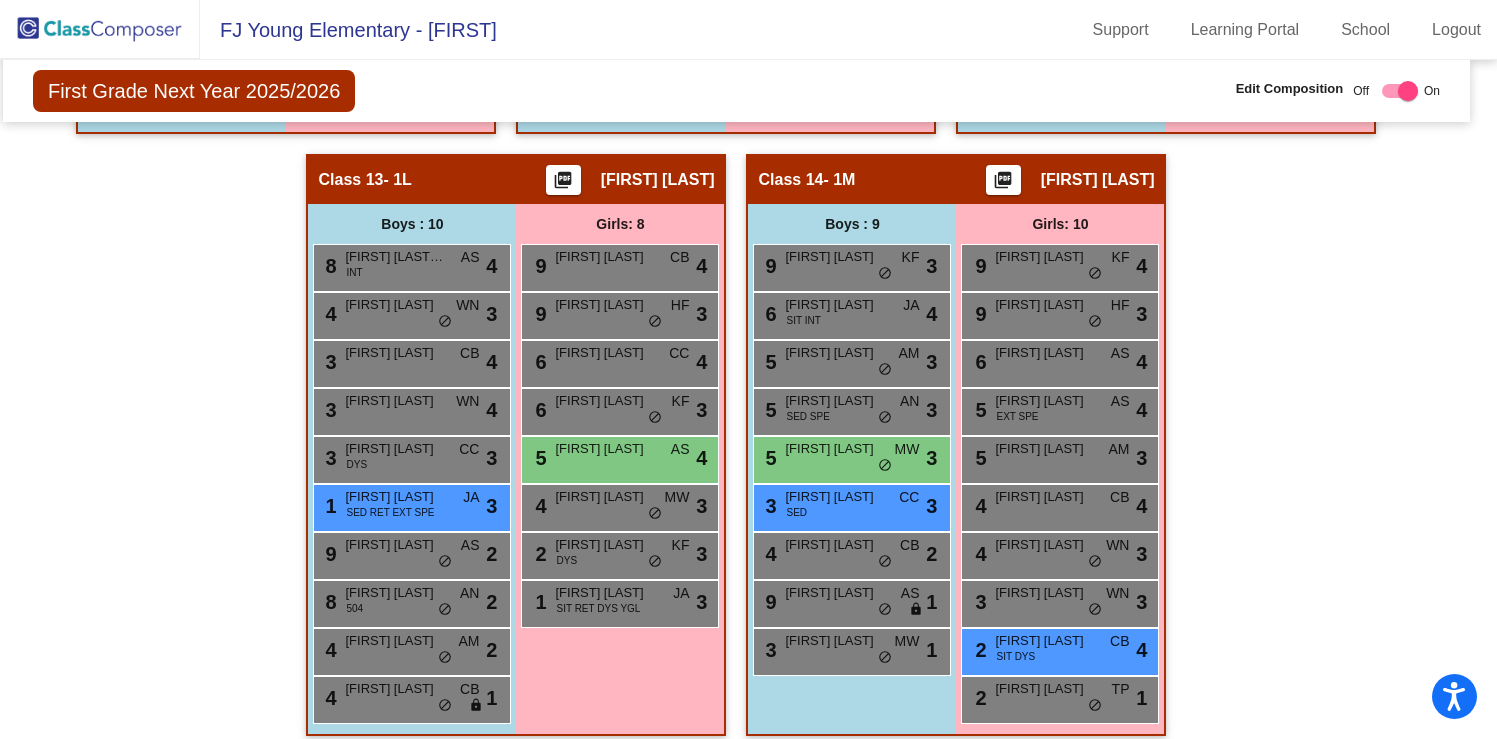 scroll, scrollTop: 3317, scrollLeft: 12, axis: both 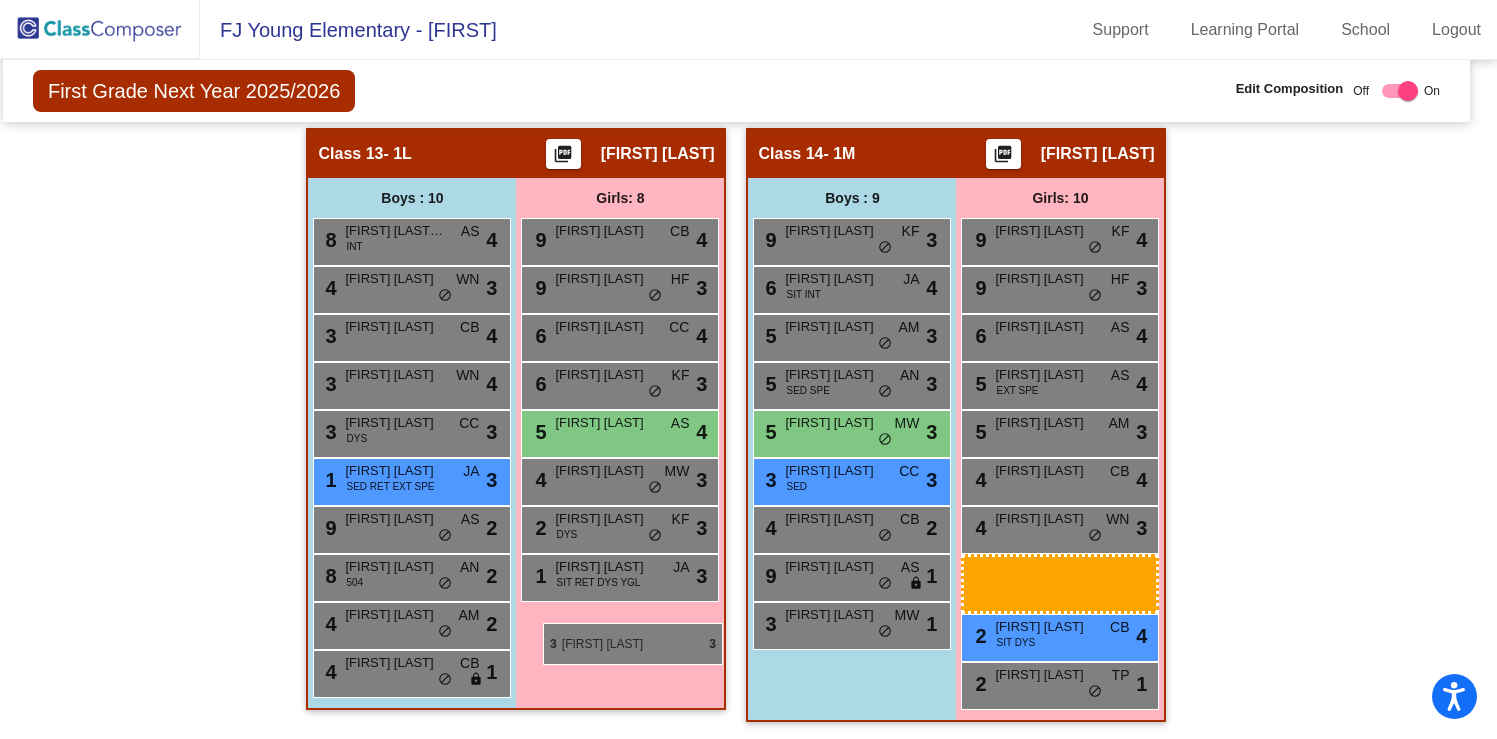 drag, startPoint x: 1012, startPoint y: 584, endPoint x: 543, endPoint y: 622, distance: 470.53693 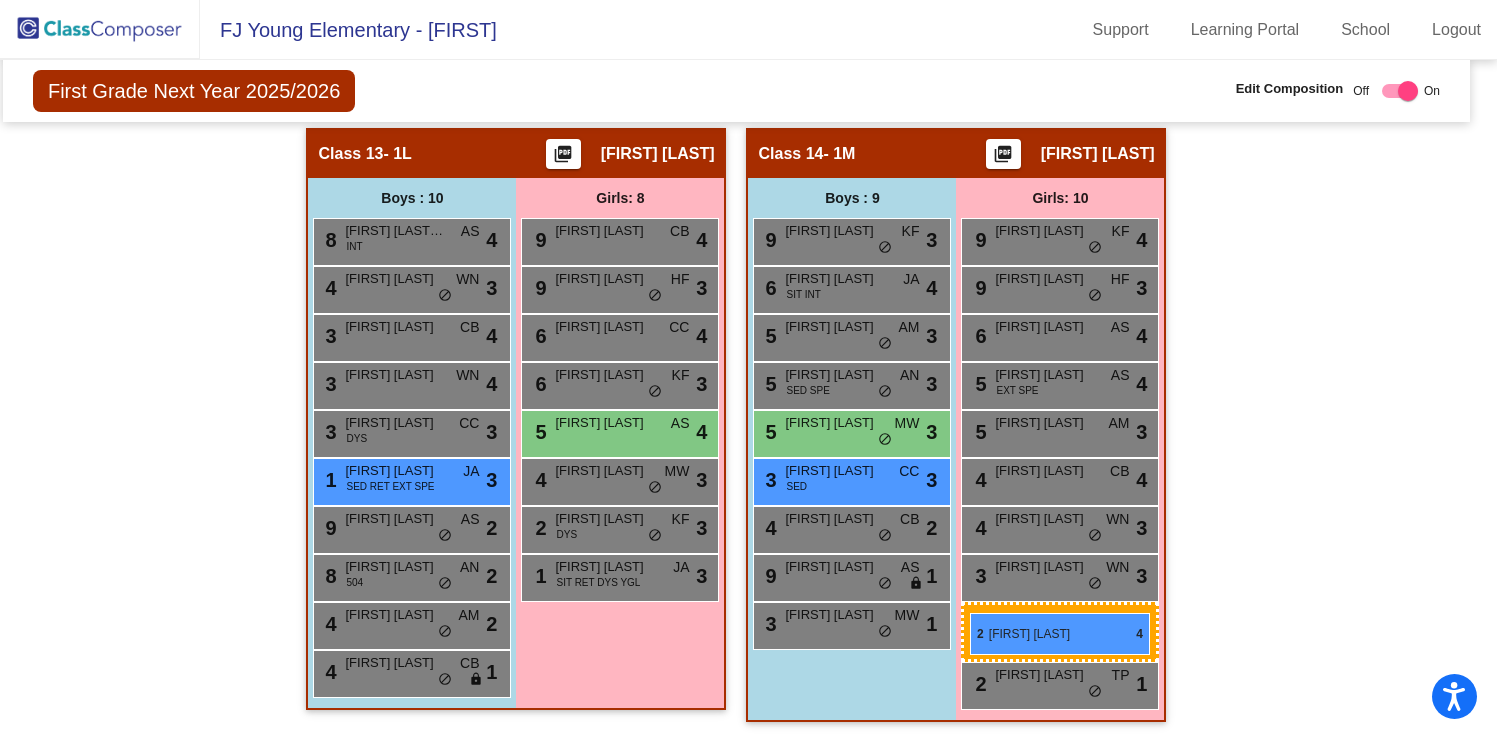 drag, startPoint x: 1045, startPoint y: 633, endPoint x: 974, endPoint y: 612, distance: 74.04053 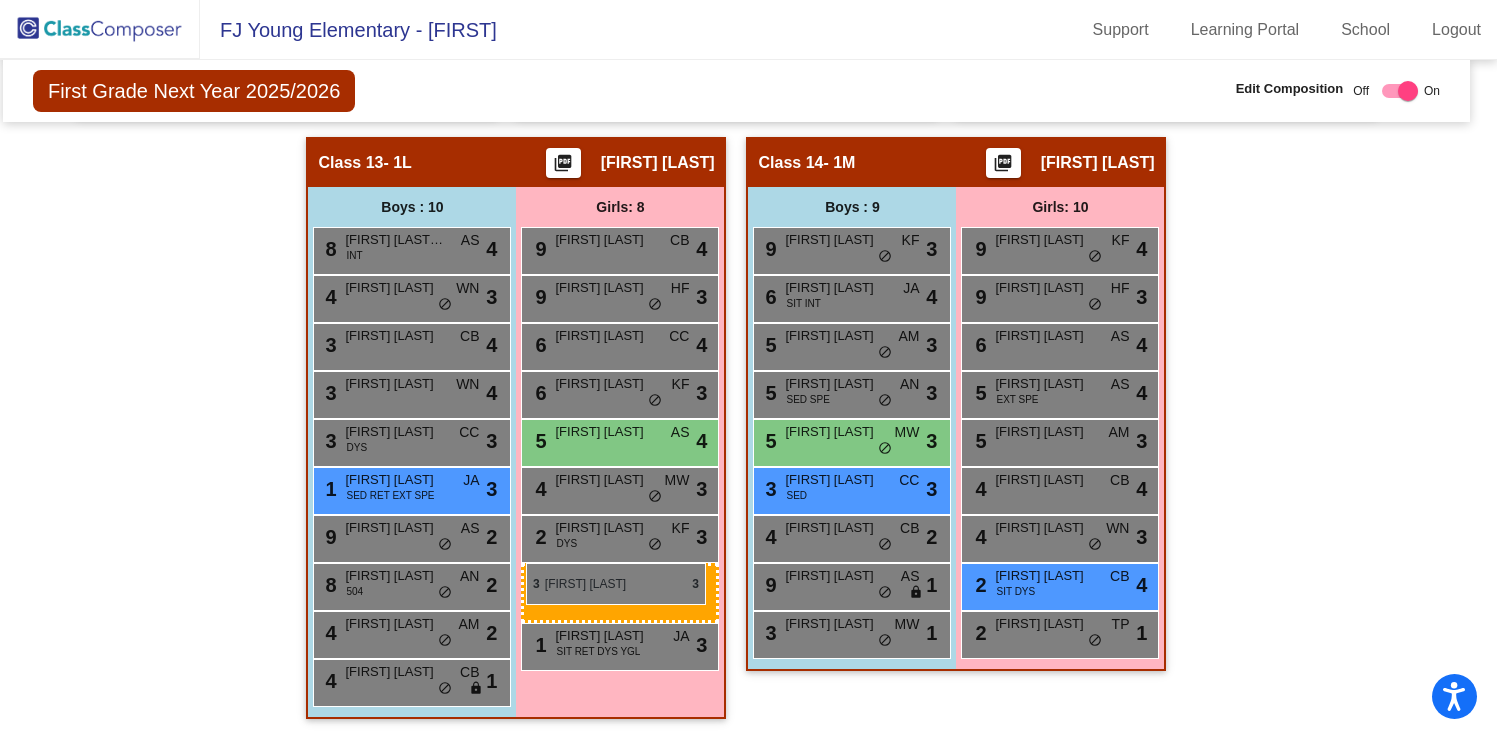 drag, startPoint x: 1004, startPoint y: 571, endPoint x: 526, endPoint y: 563, distance: 478.06696 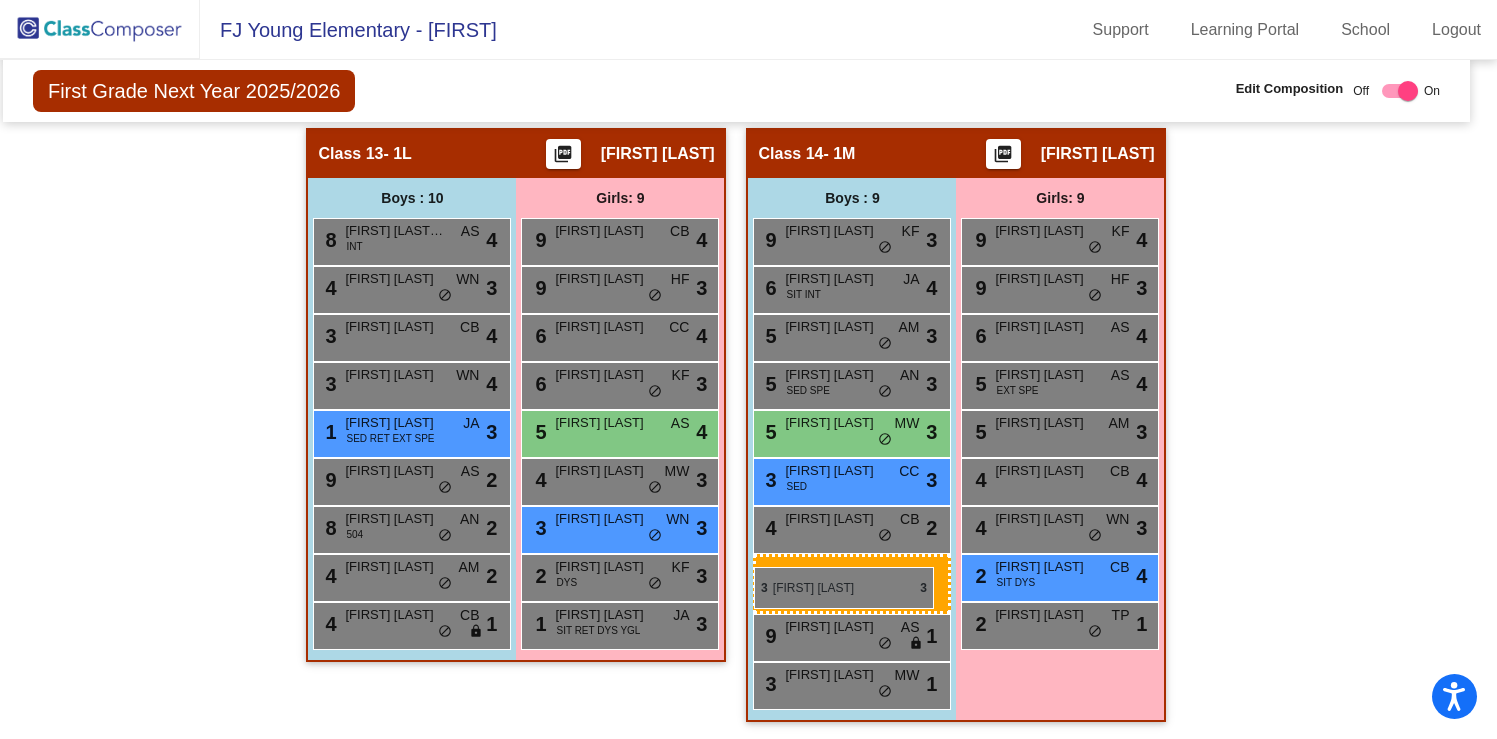 drag, startPoint x: 350, startPoint y: 427, endPoint x: 754, endPoint y: 566, distance: 427.2435 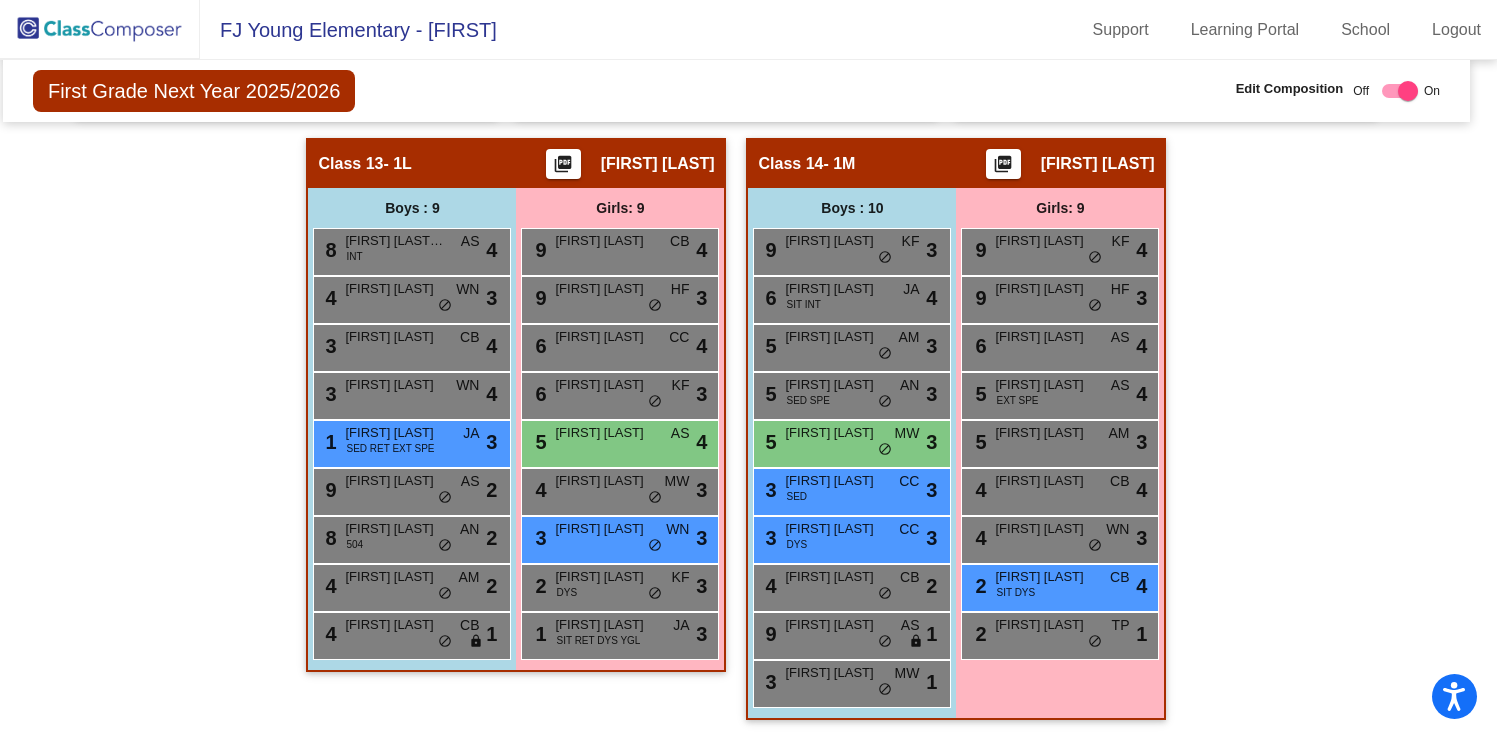 scroll, scrollTop: 3307, scrollLeft: 0, axis: vertical 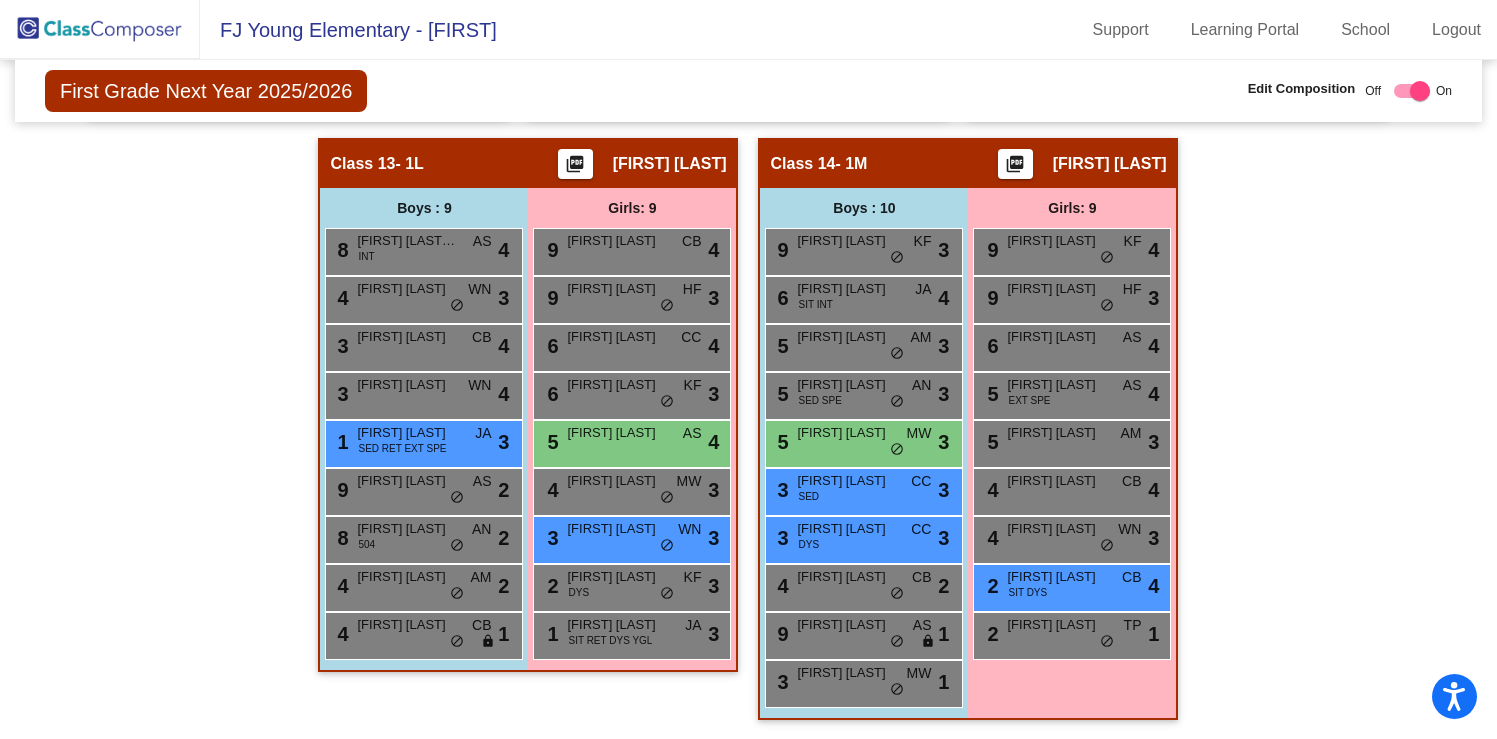 click at bounding box center (1420, 91) 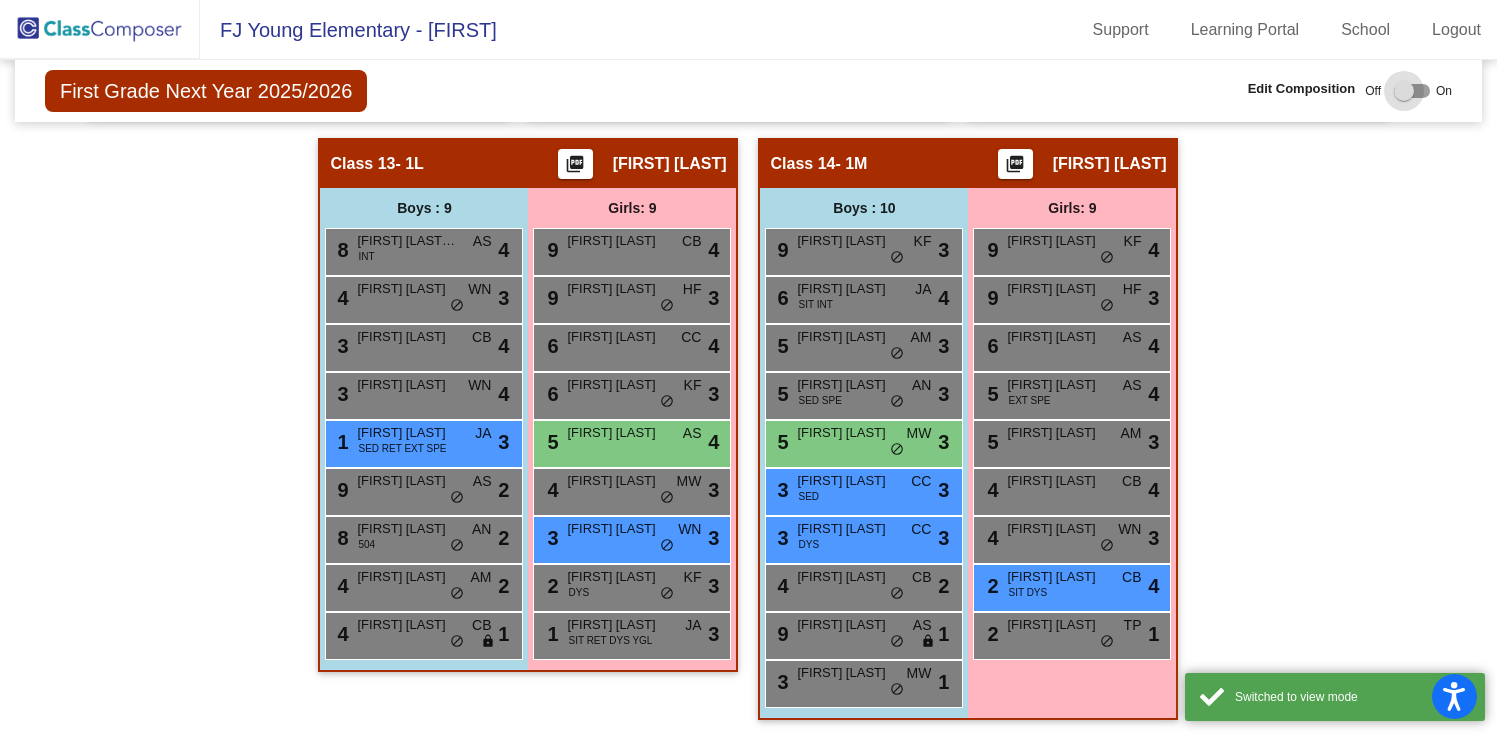 click at bounding box center (1412, 91) 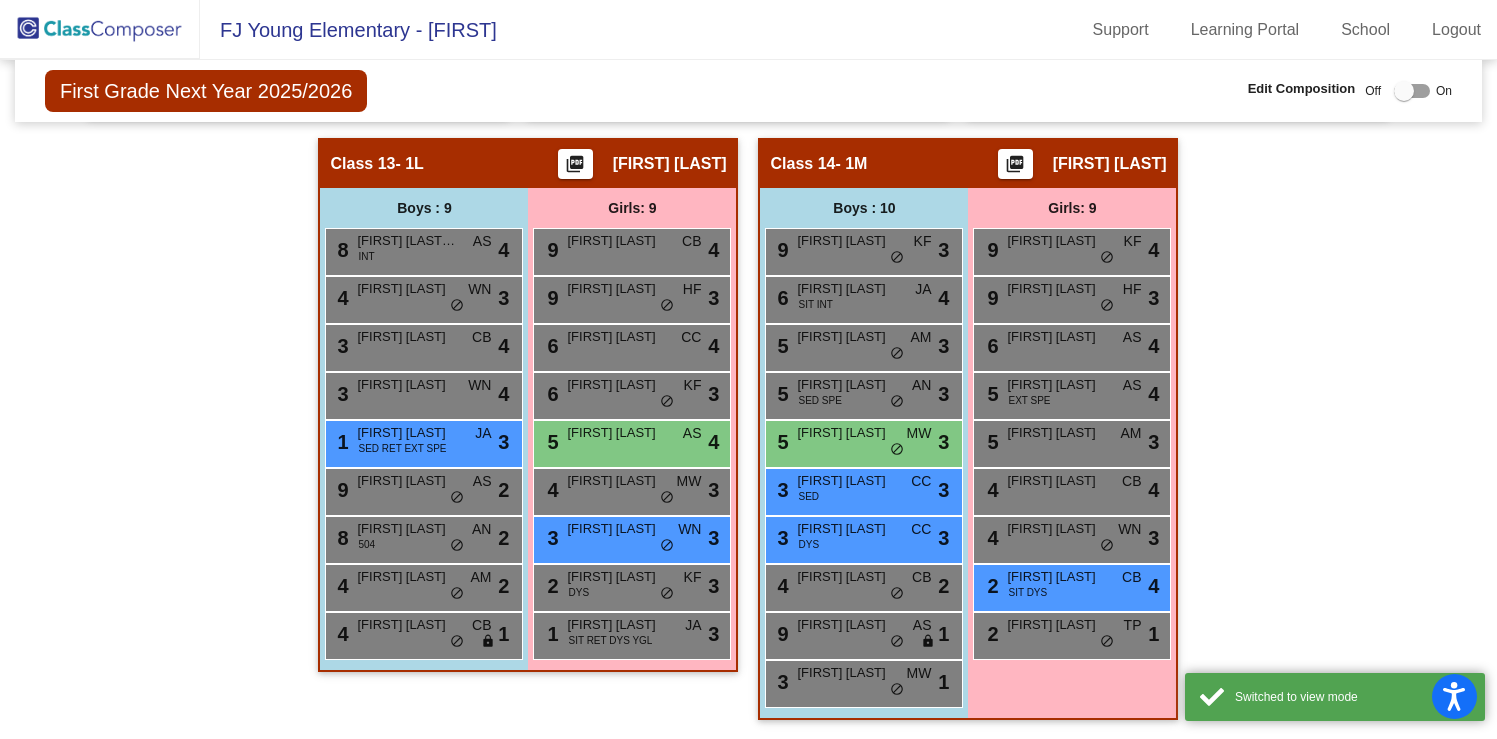 checkbox on "true" 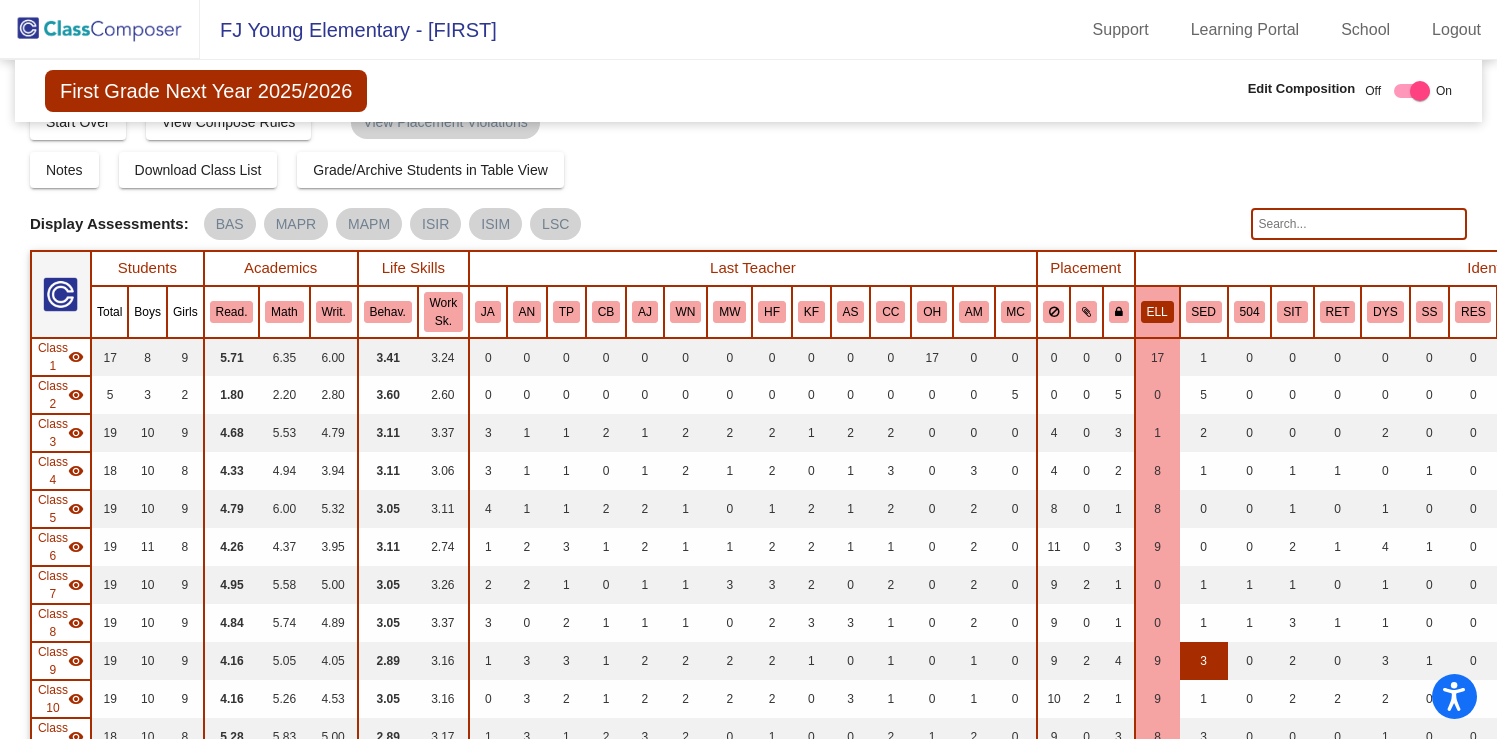 scroll, scrollTop: 0, scrollLeft: 0, axis: both 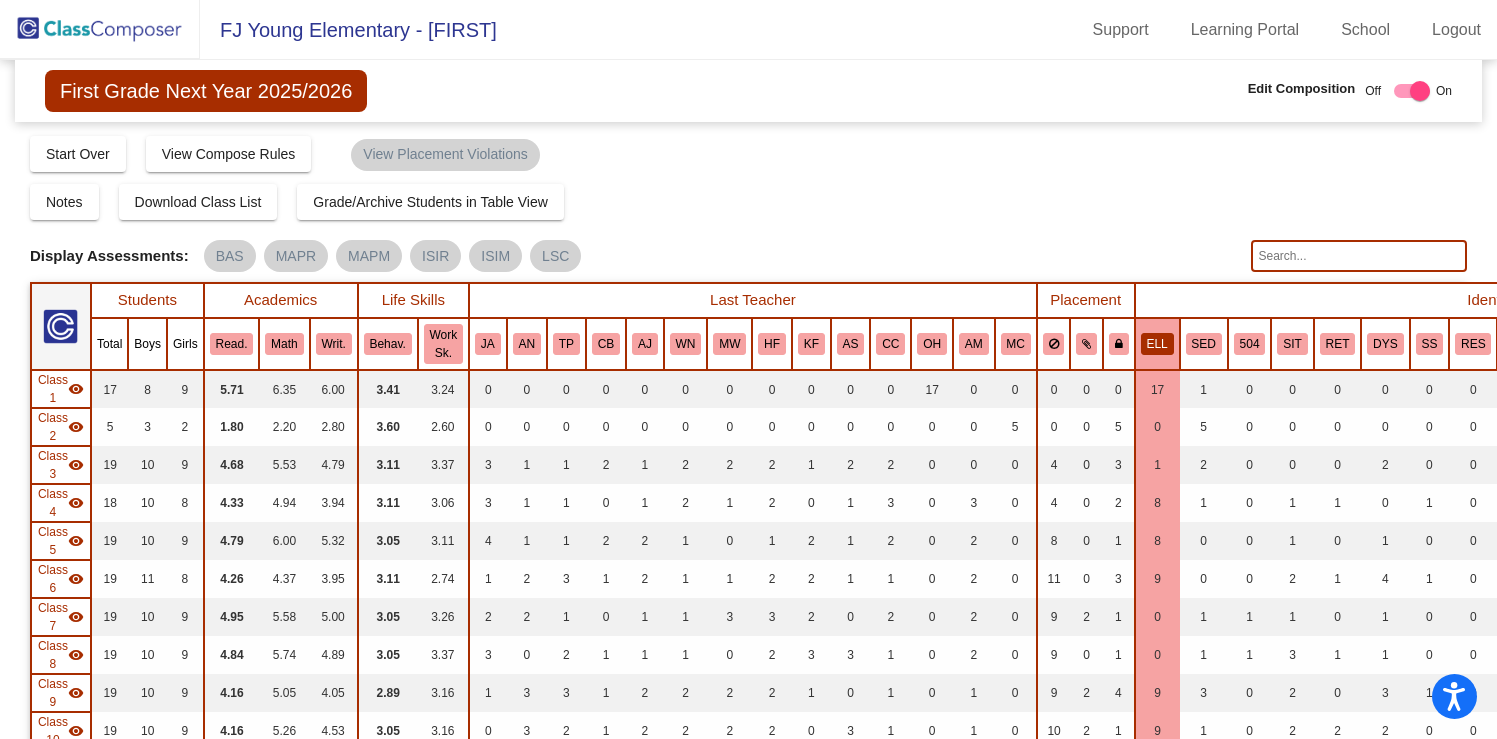 click on "ELL" 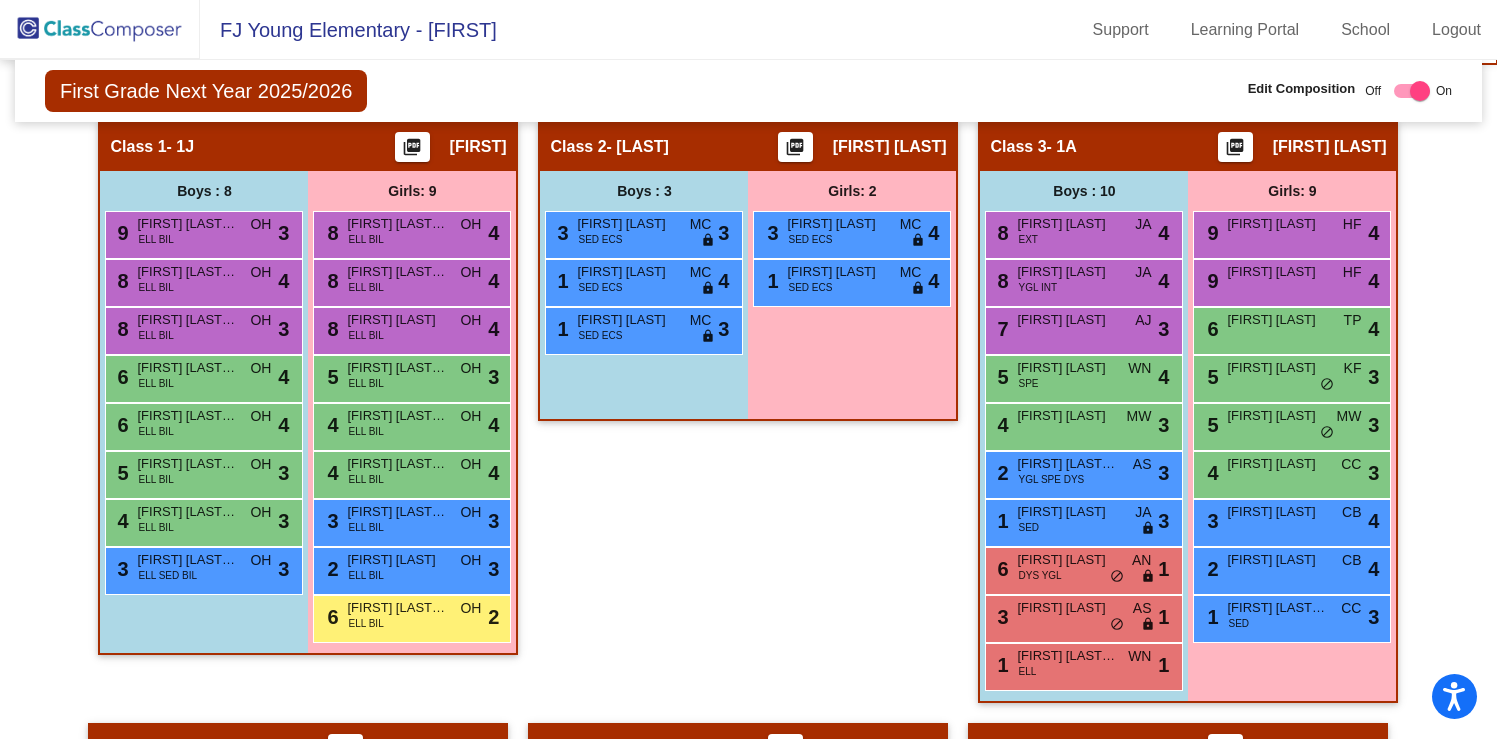 scroll, scrollTop: 871, scrollLeft: 0, axis: vertical 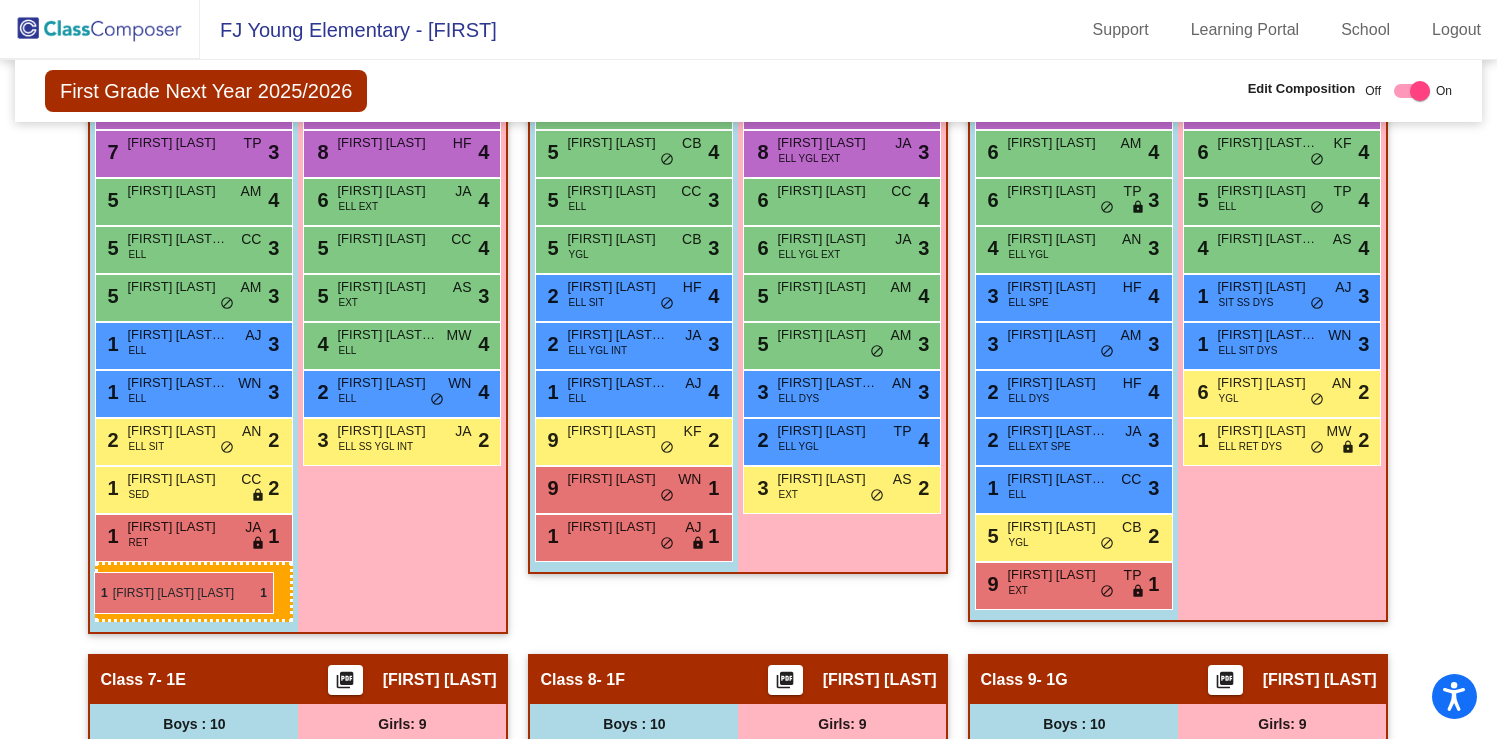 drag, startPoint x: 1083, startPoint y: 666, endPoint x: 94, endPoint y: 572, distance: 993.4571 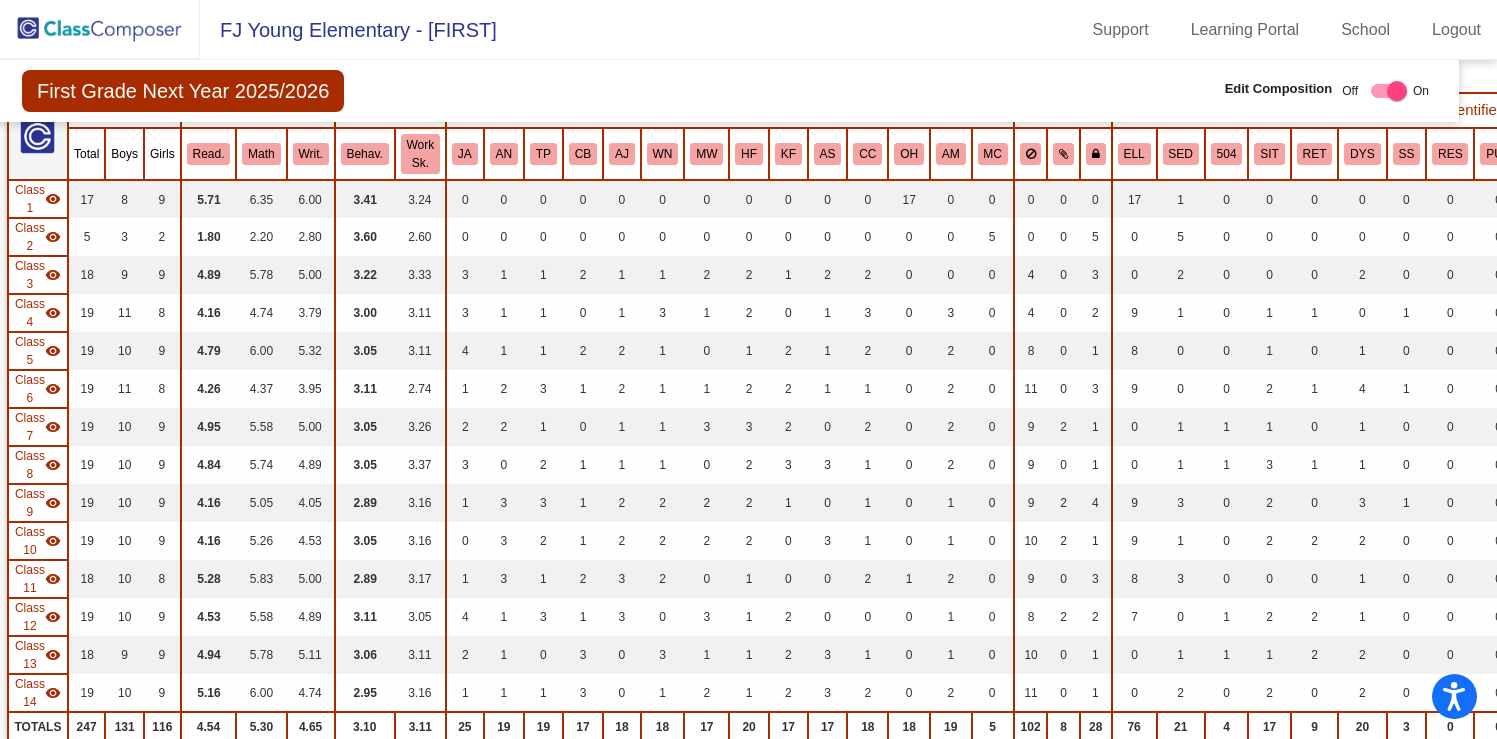 scroll, scrollTop: 0, scrollLeft: 23, axis: horizontal 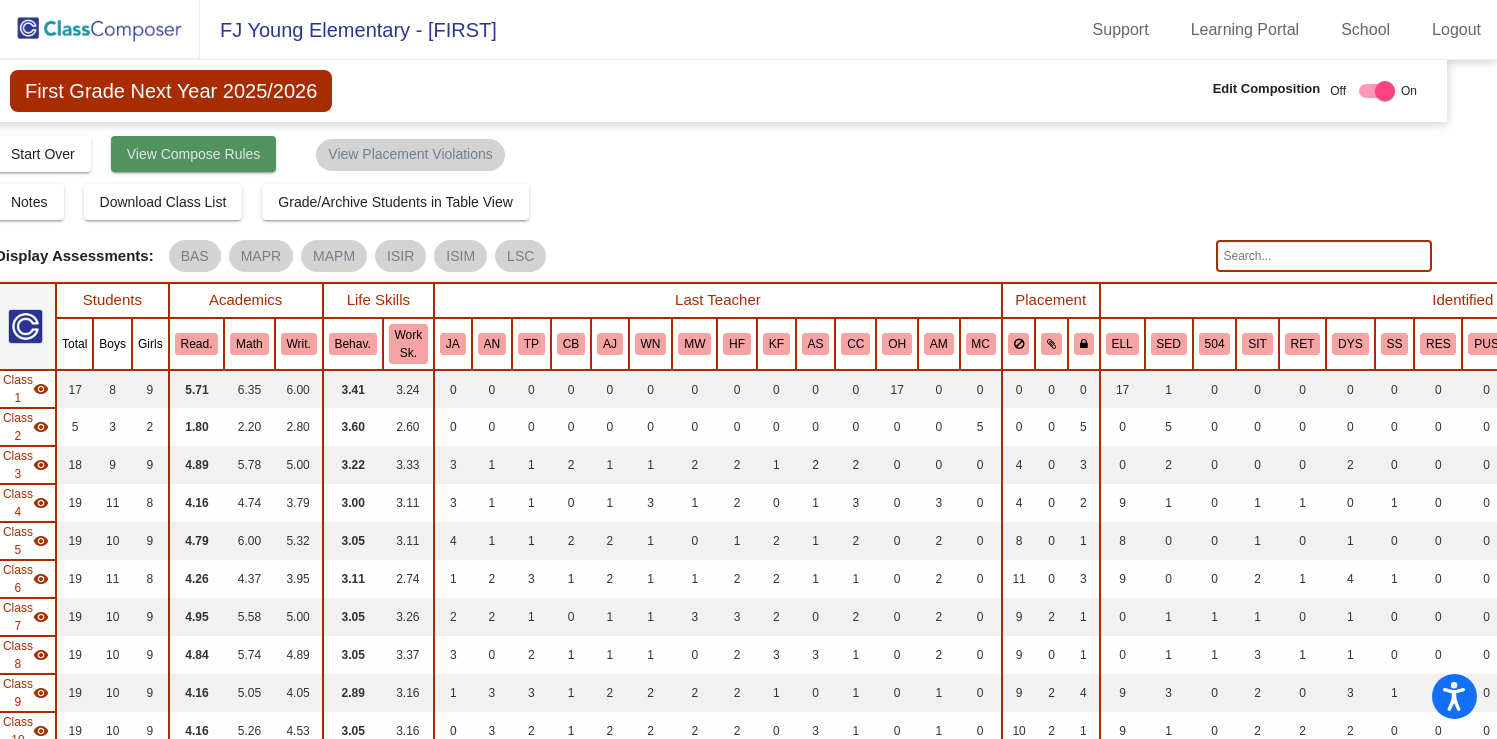 click on "View Compose Rules" 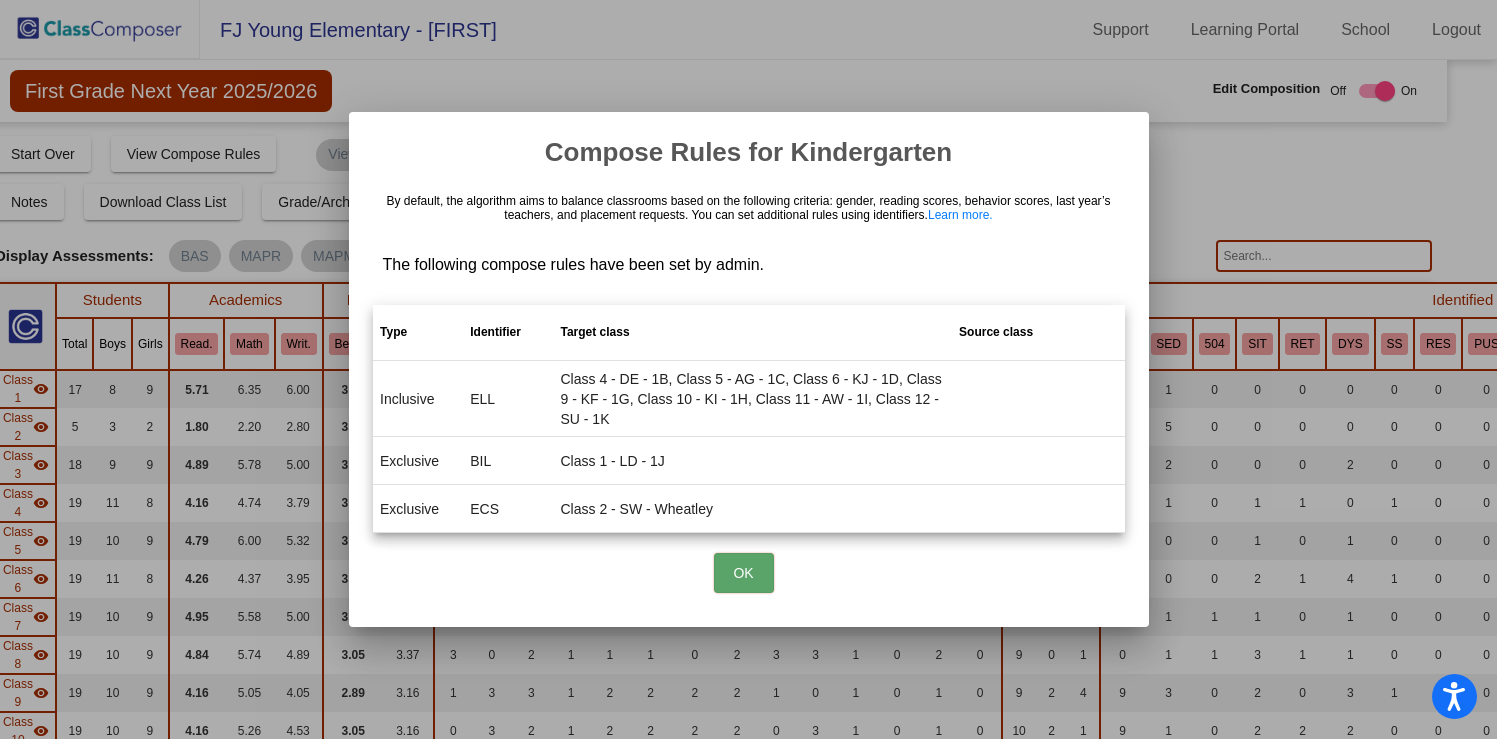 click on "OK" at bounding box center [744, 573] 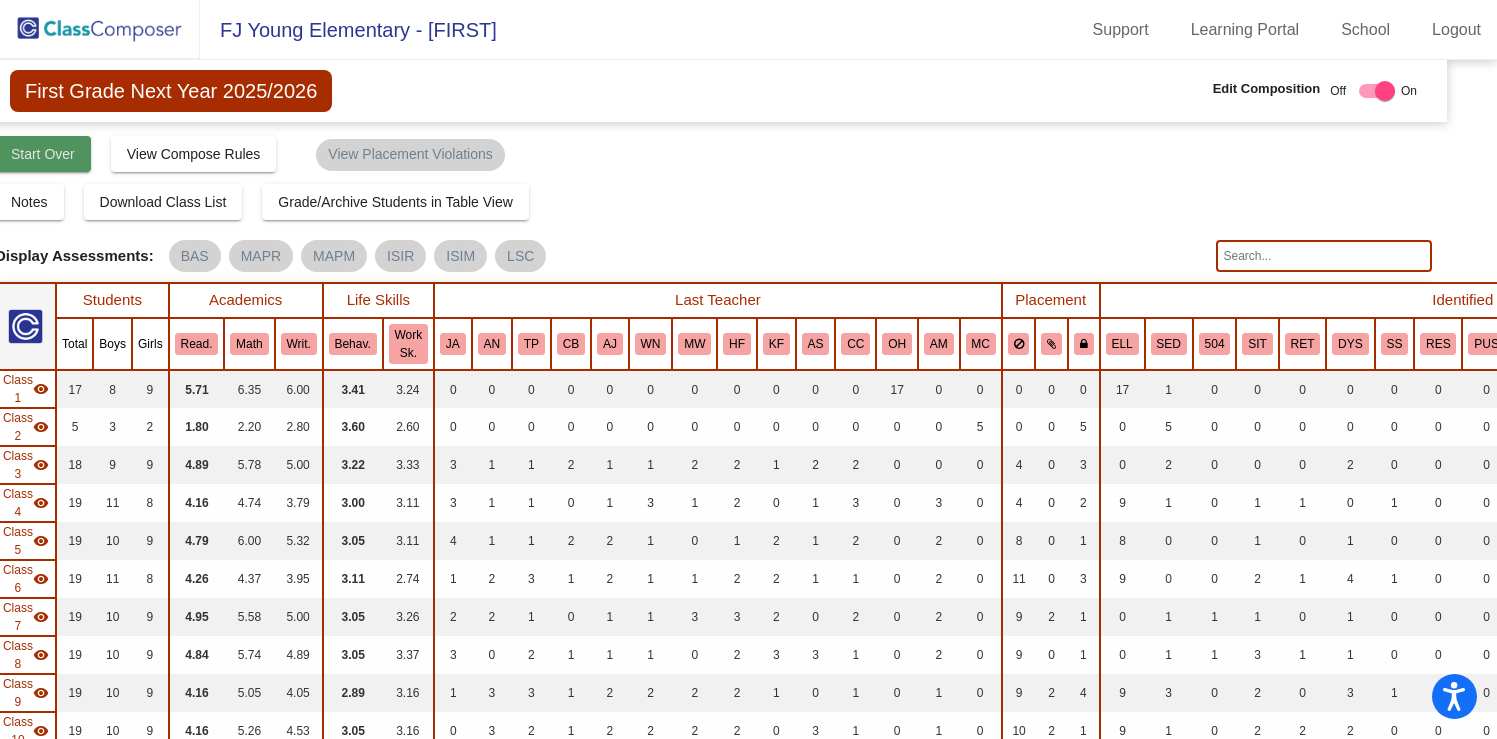 click on "Start Over" 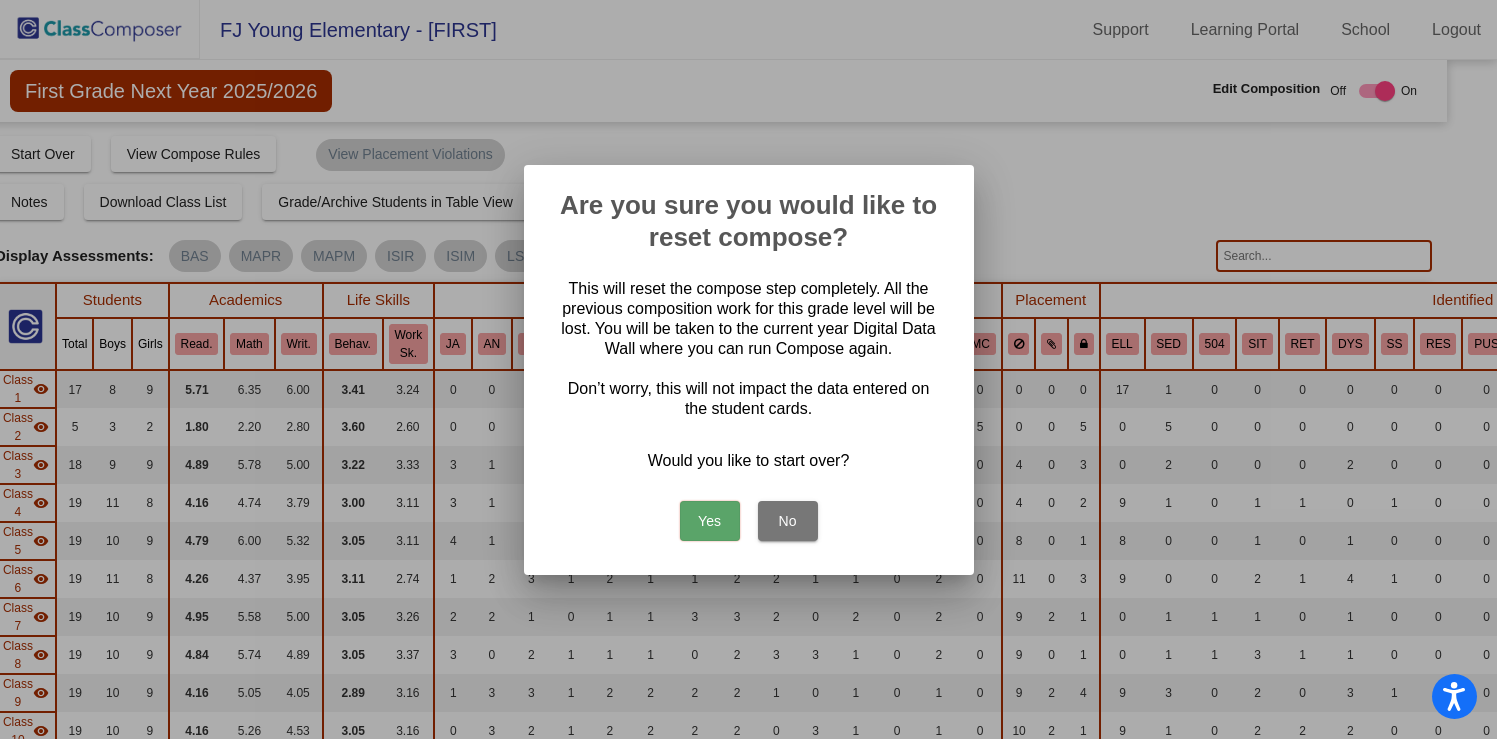 click on "Yes" at bounding box center (710, 521) 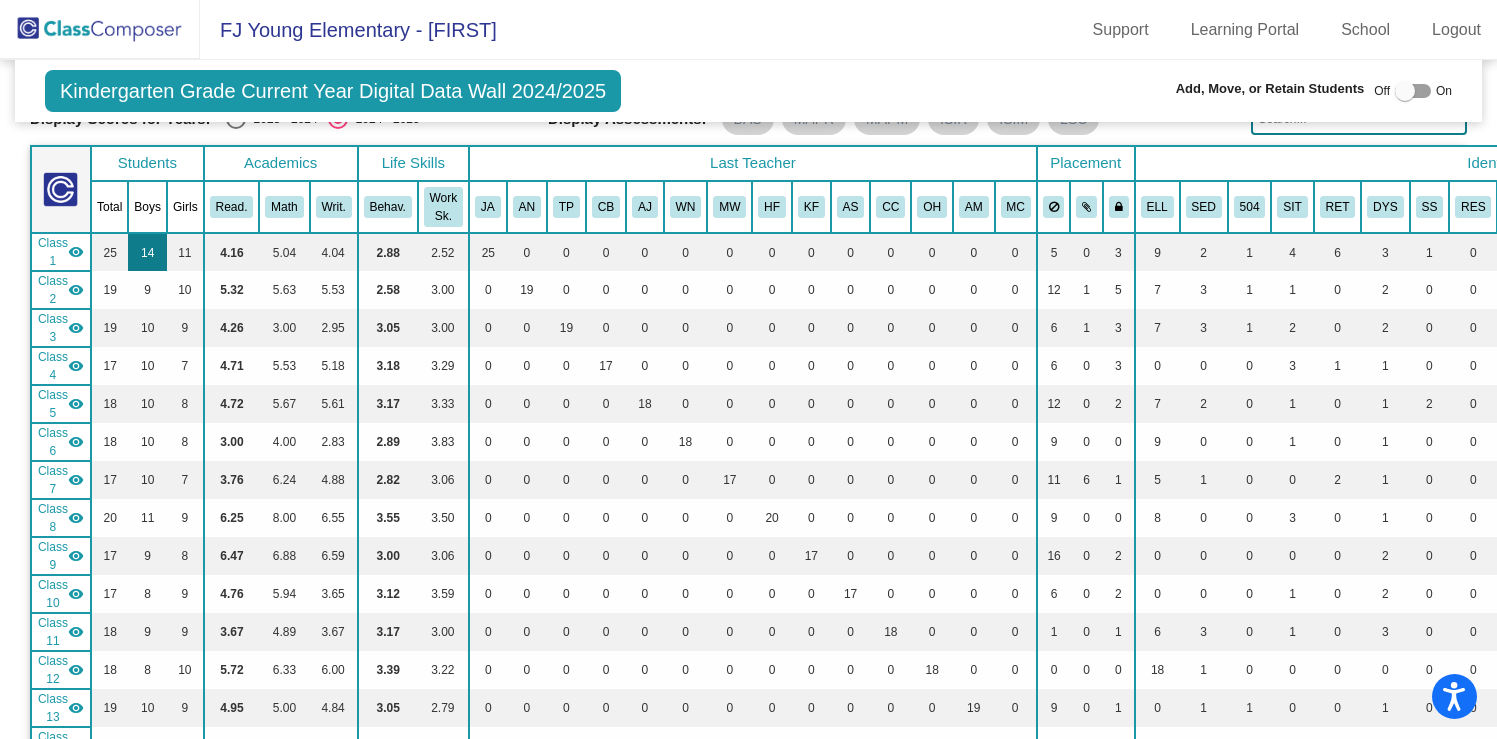 scroll, scrollTop: 0, scrollLeft: 0, axis: both 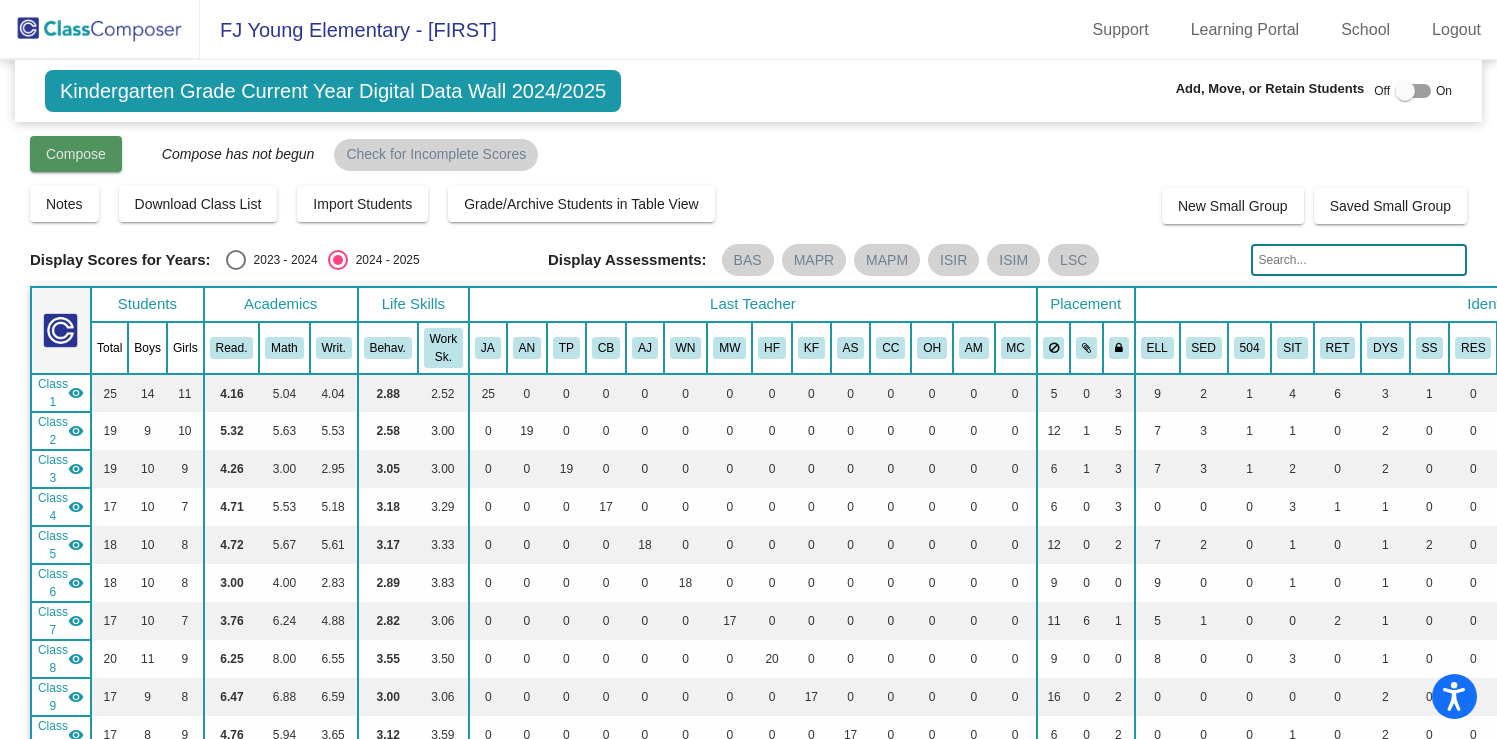 click on "Compose" 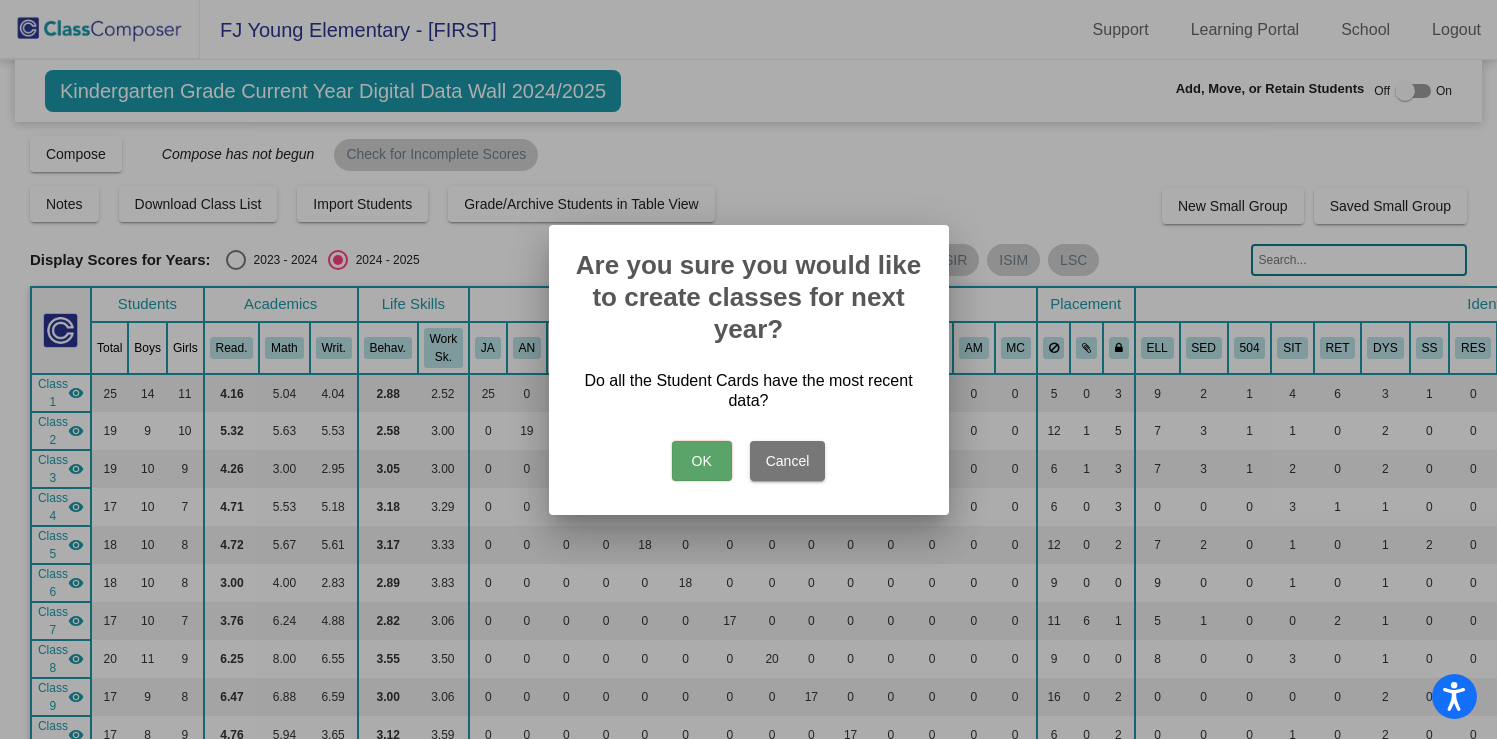 click on "OK" at bounding box center (702, 461) 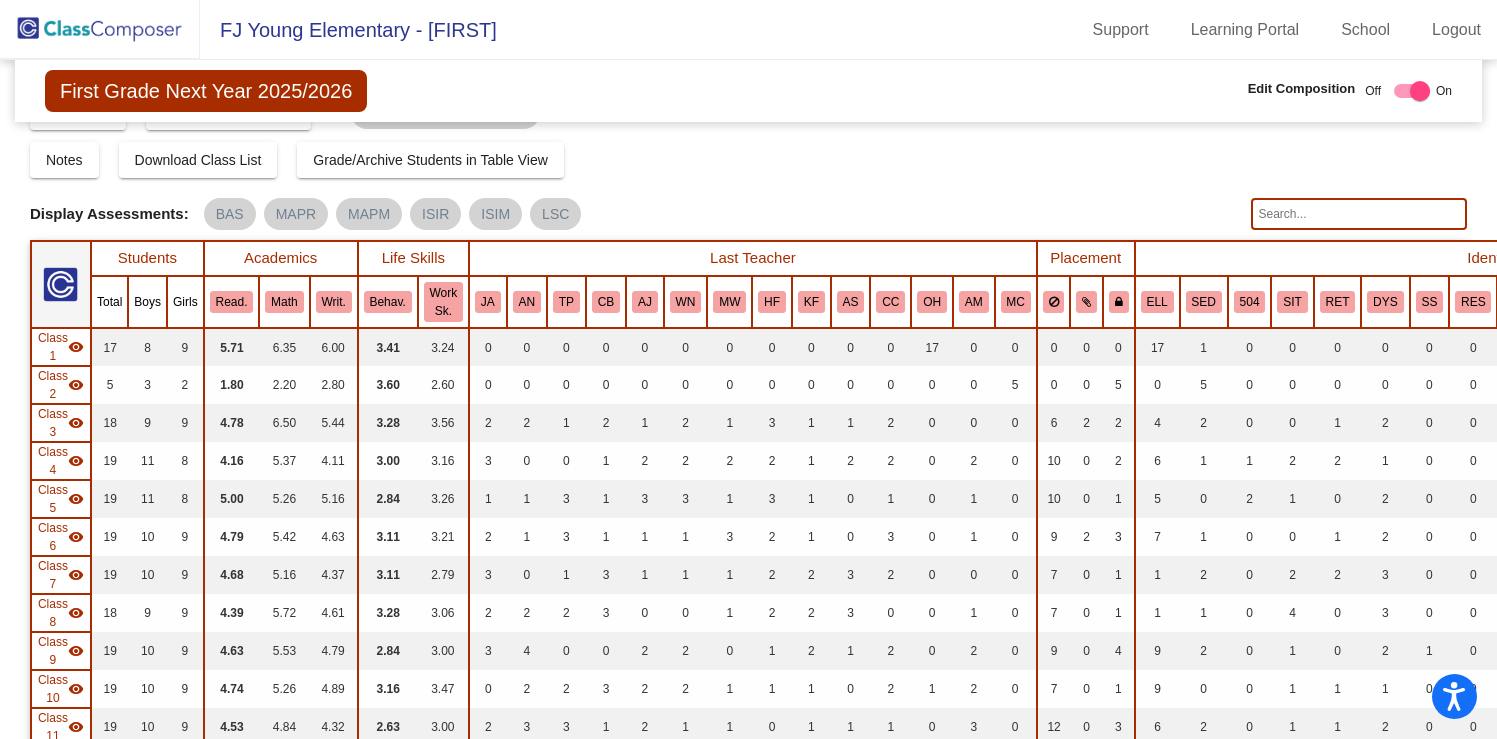 scroll, scrollTop: 32, scrollLeft: 0, axis: vertical 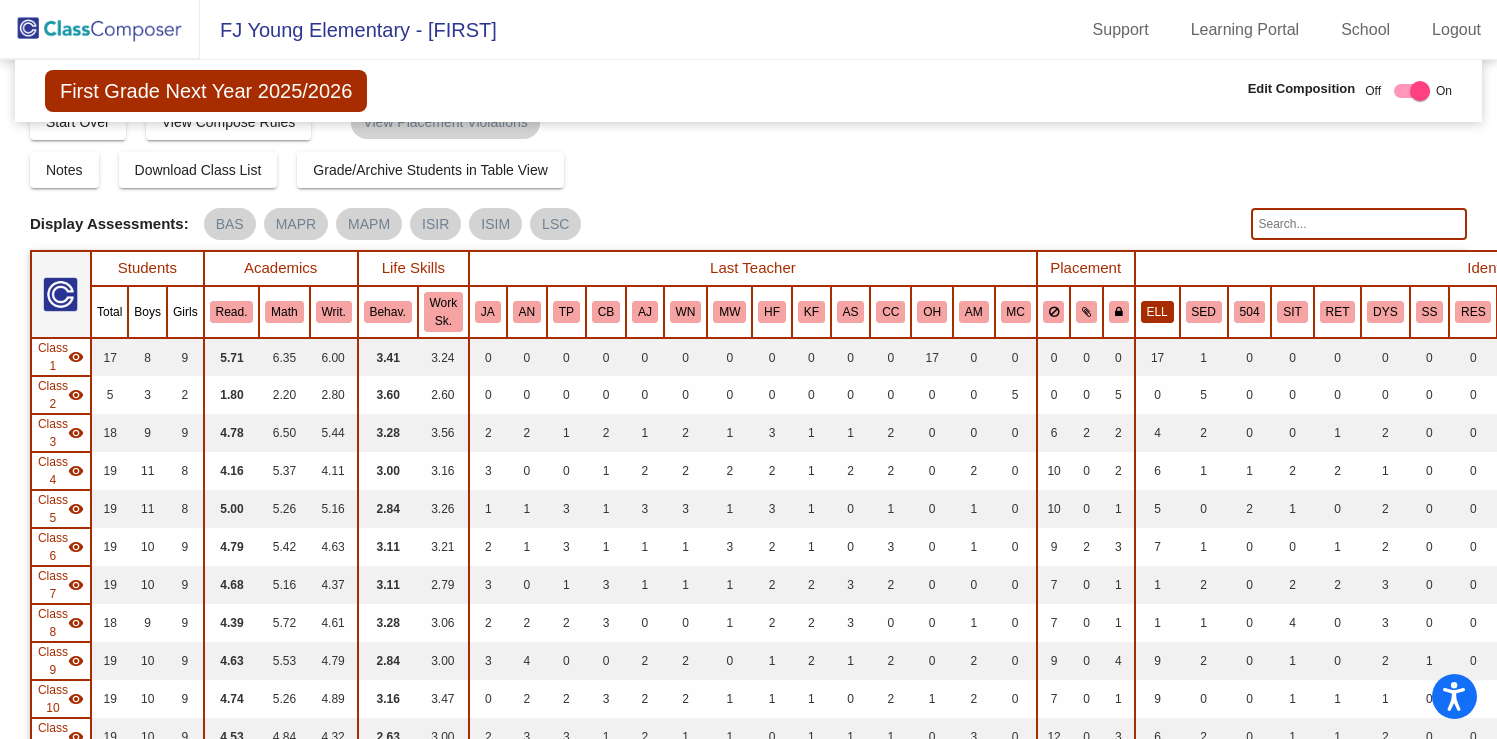 click on "ELL" 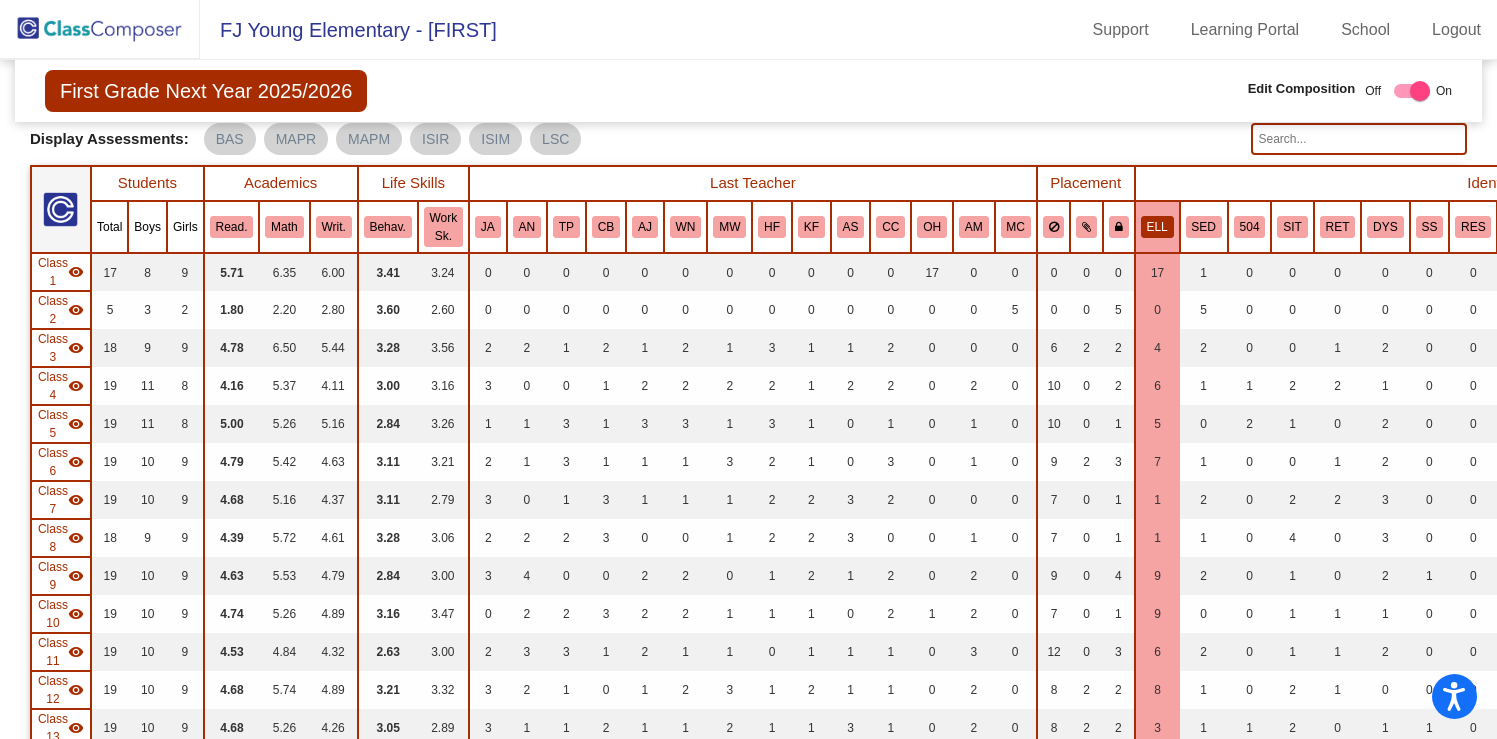 scroll, scrollTop: 0, scrollLeft: 0, axis: both 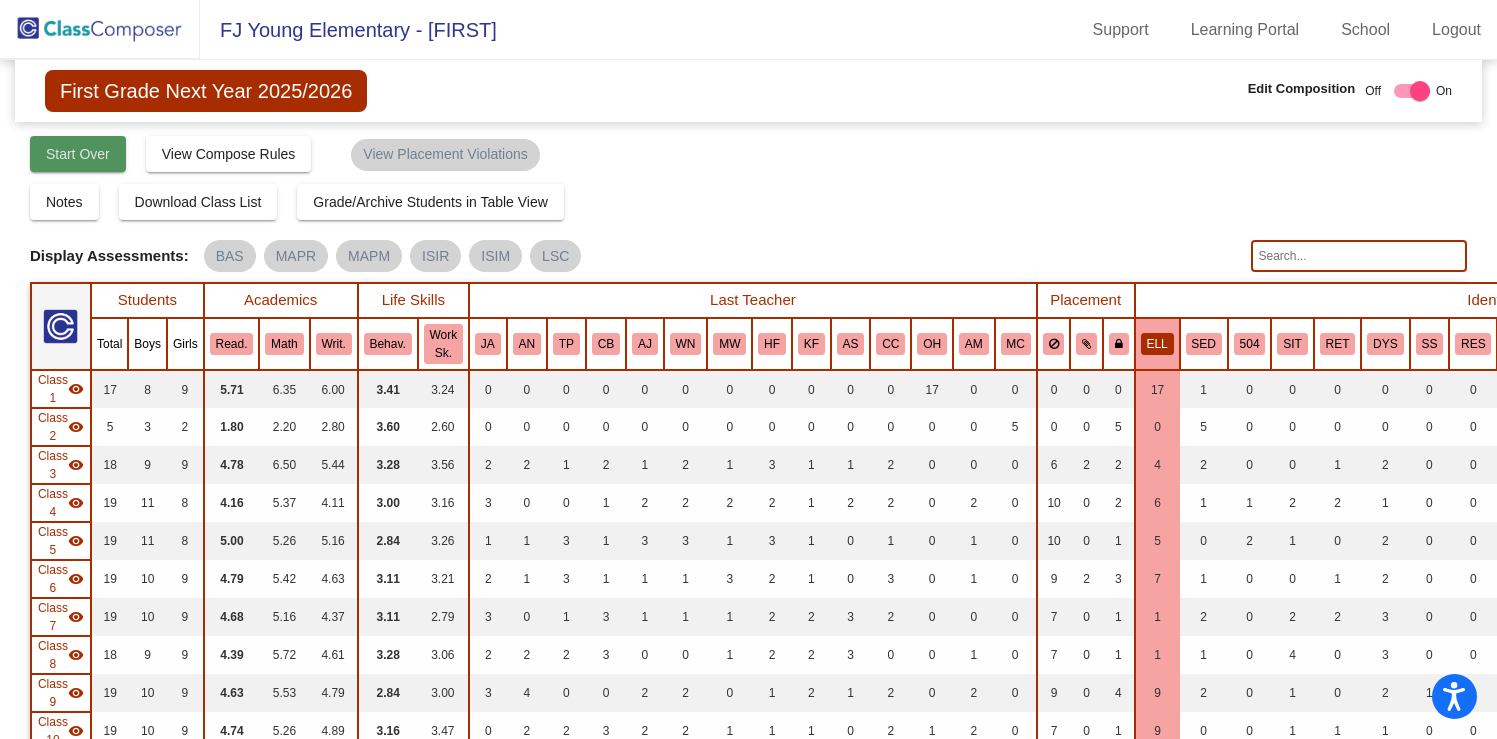 click on "Start Over" 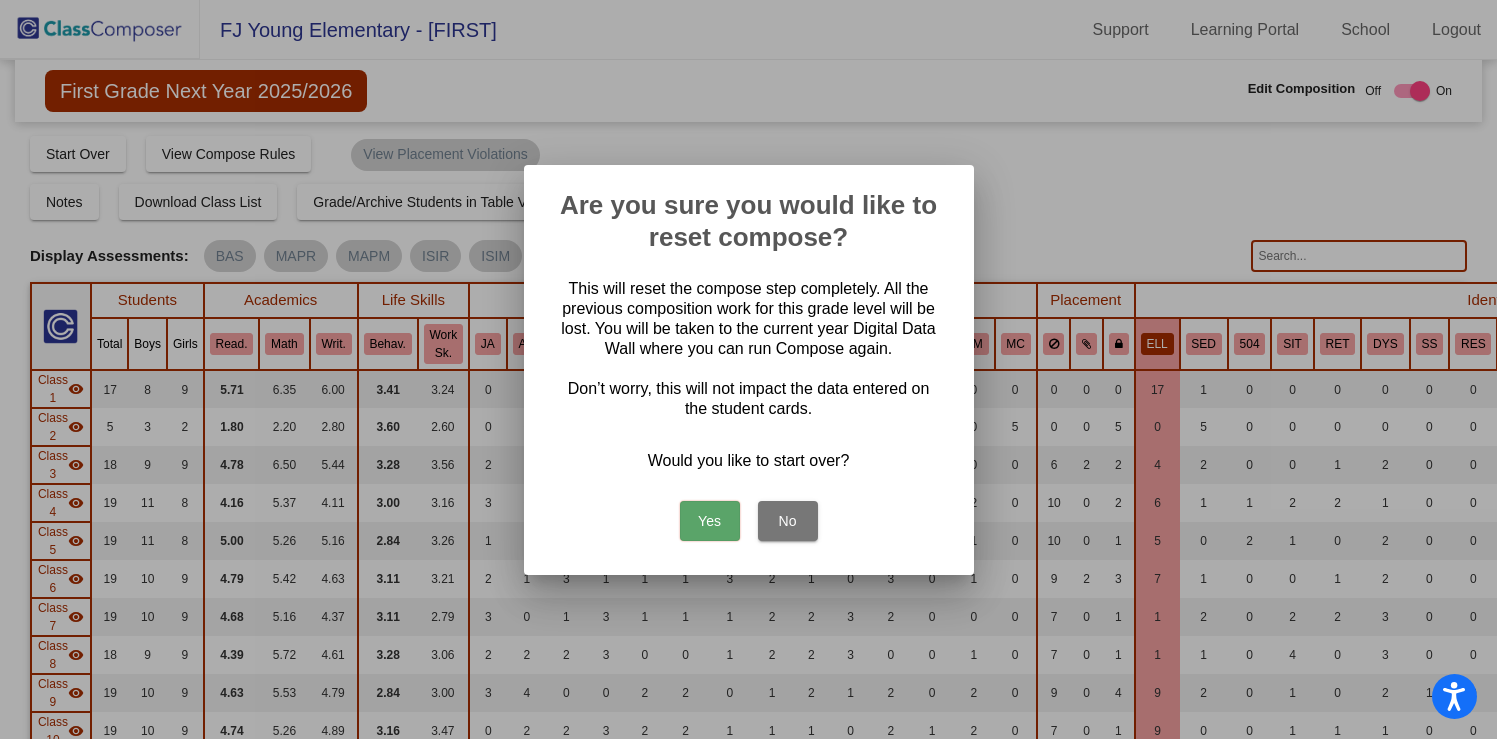 click on "Yes" at bounding box center (710, 521) 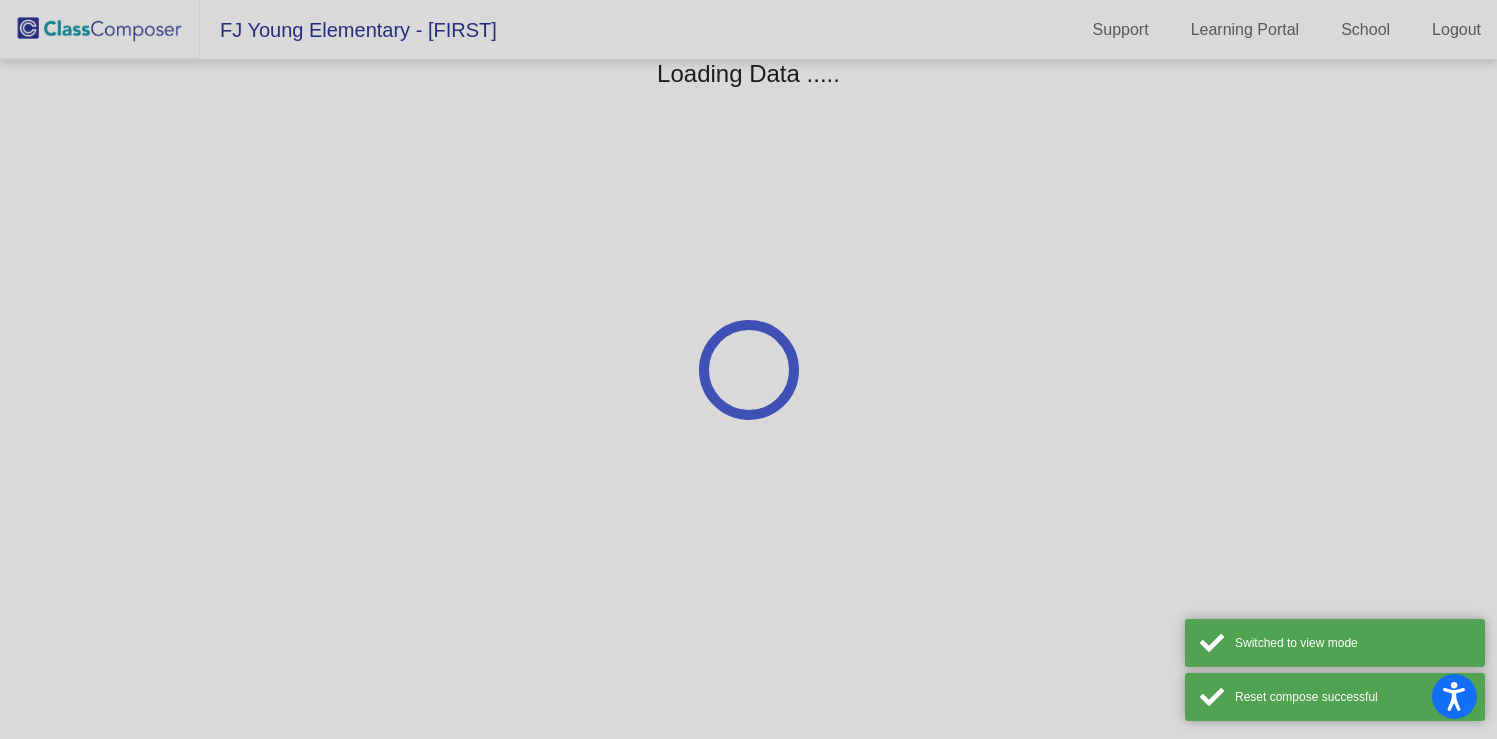 scroll, scrollTop: 0, scrollLeft: 0, axis: both 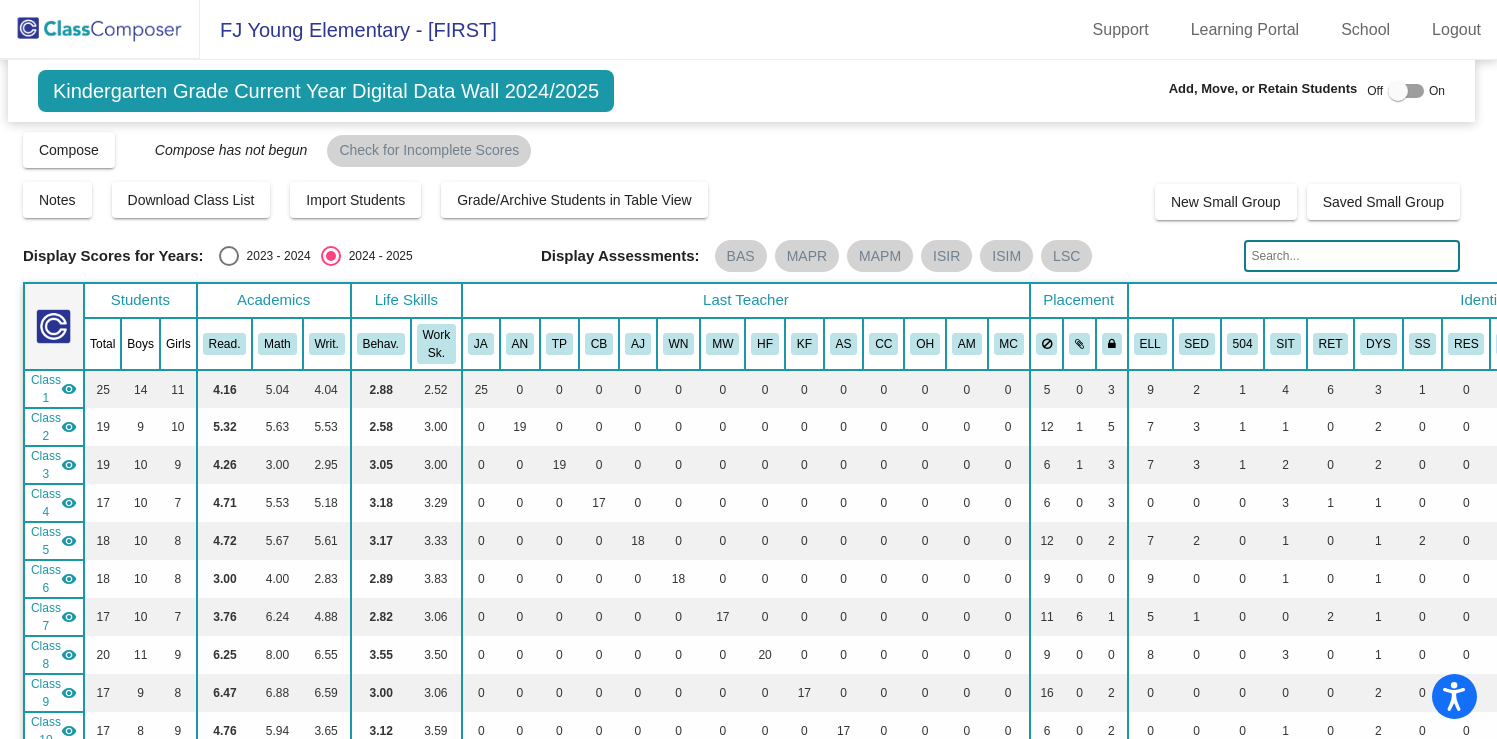 click at bounding box center [229, 256] 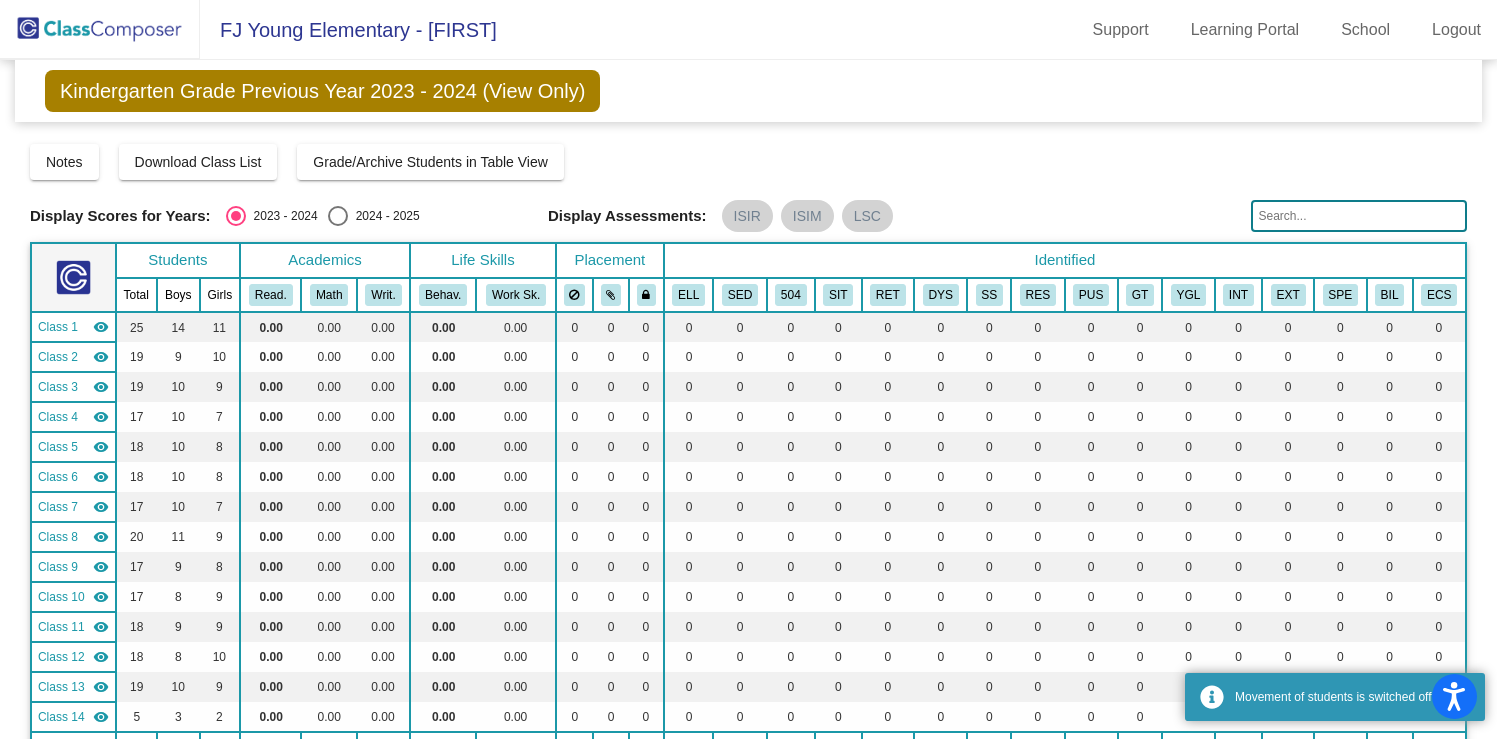 scroll, scrollTop: 0, scrollLeft: 0, axis: both 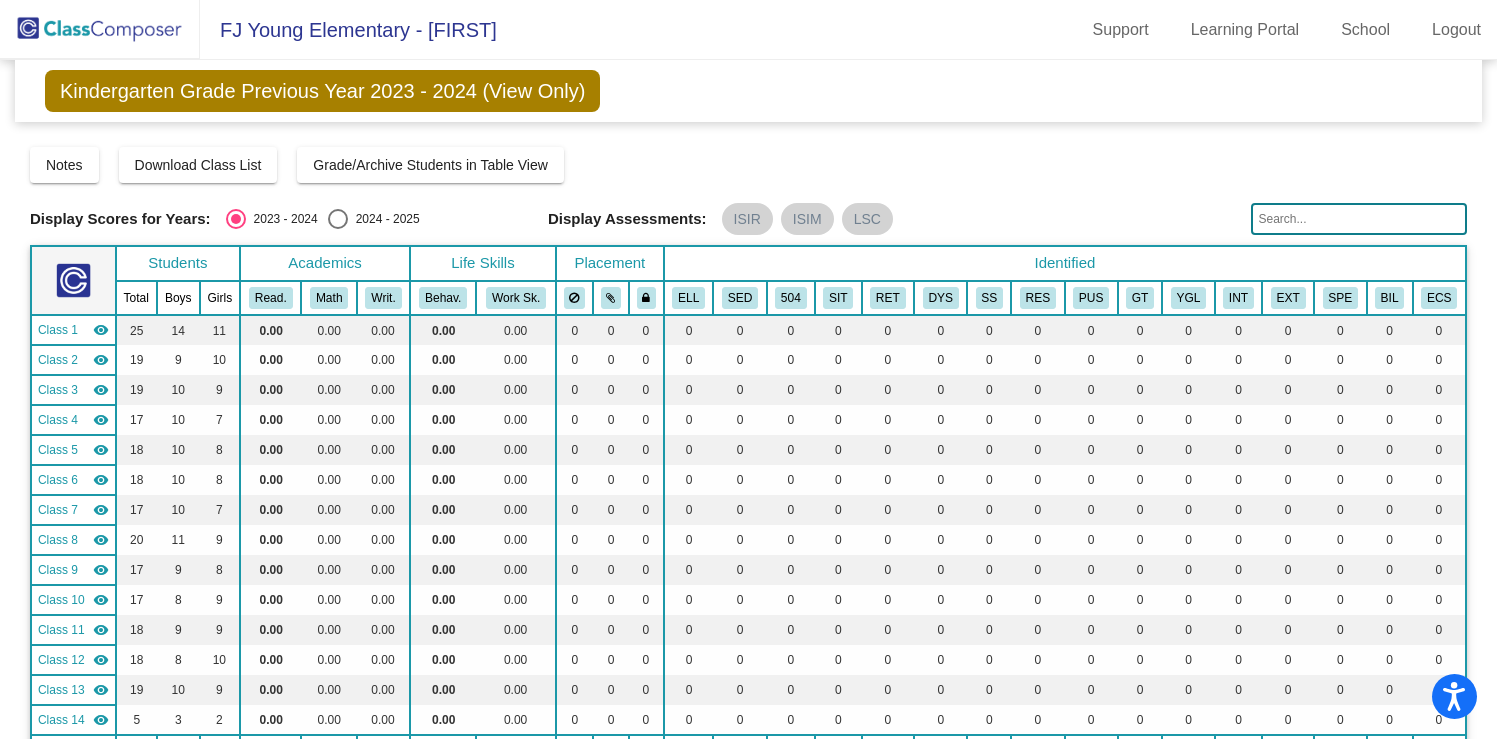 click 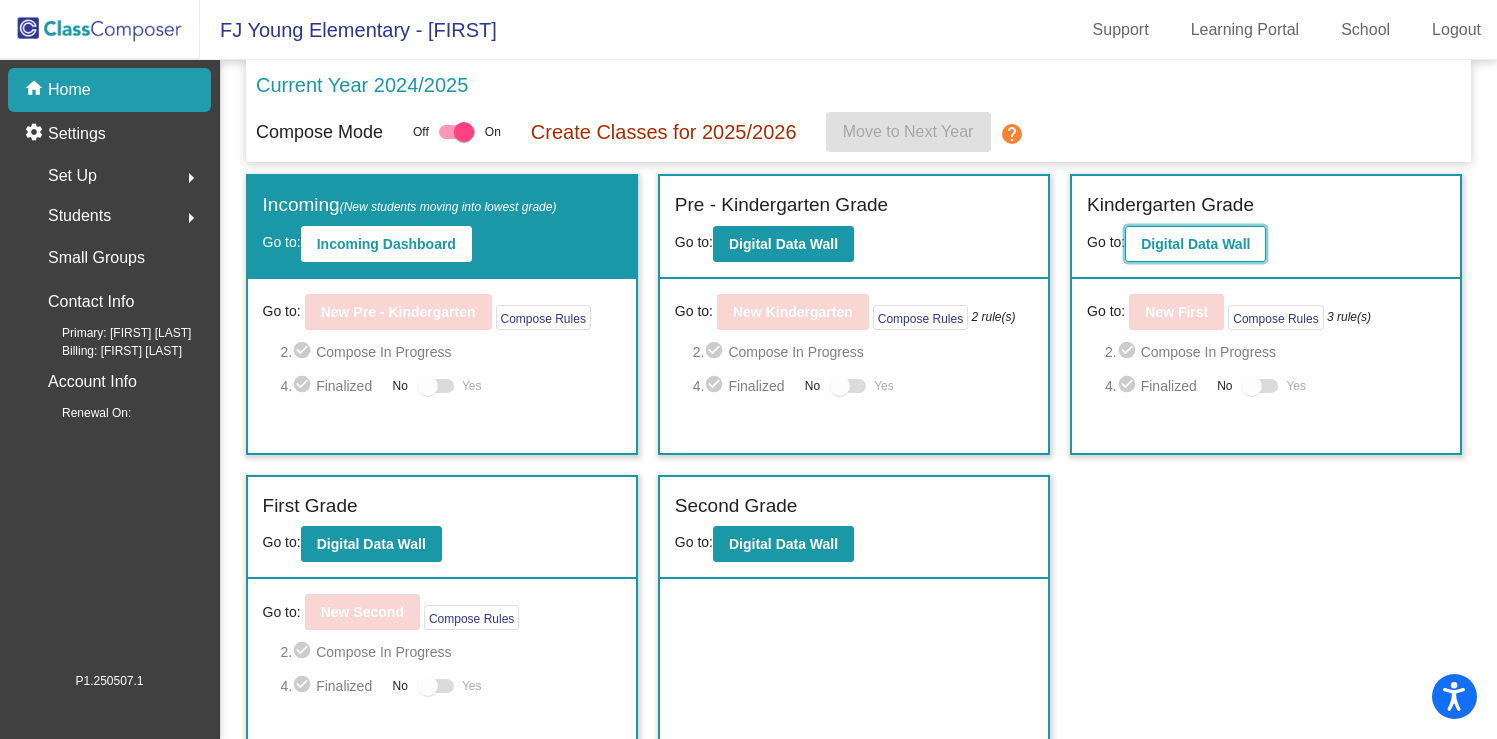 click on "Digital Data Wall" 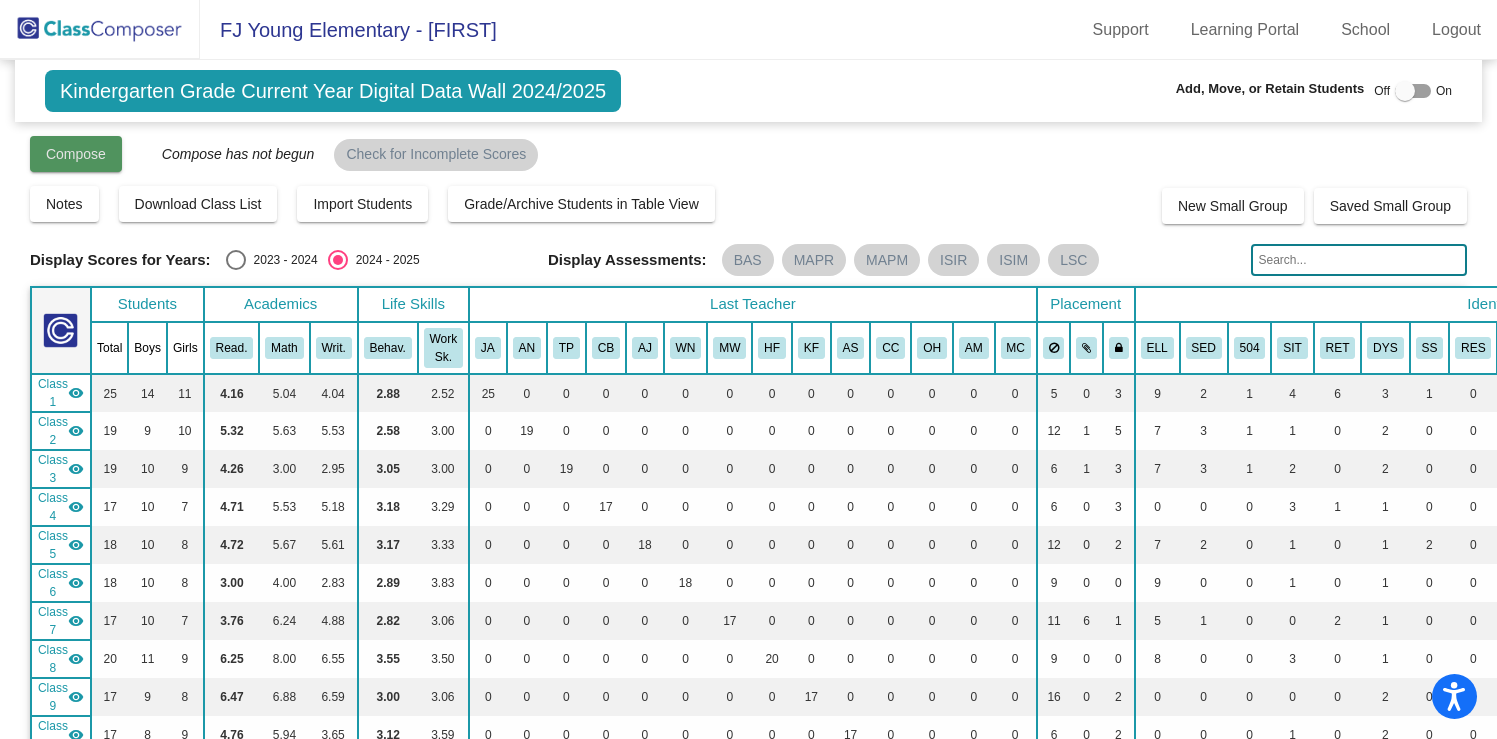 click on "Compose" 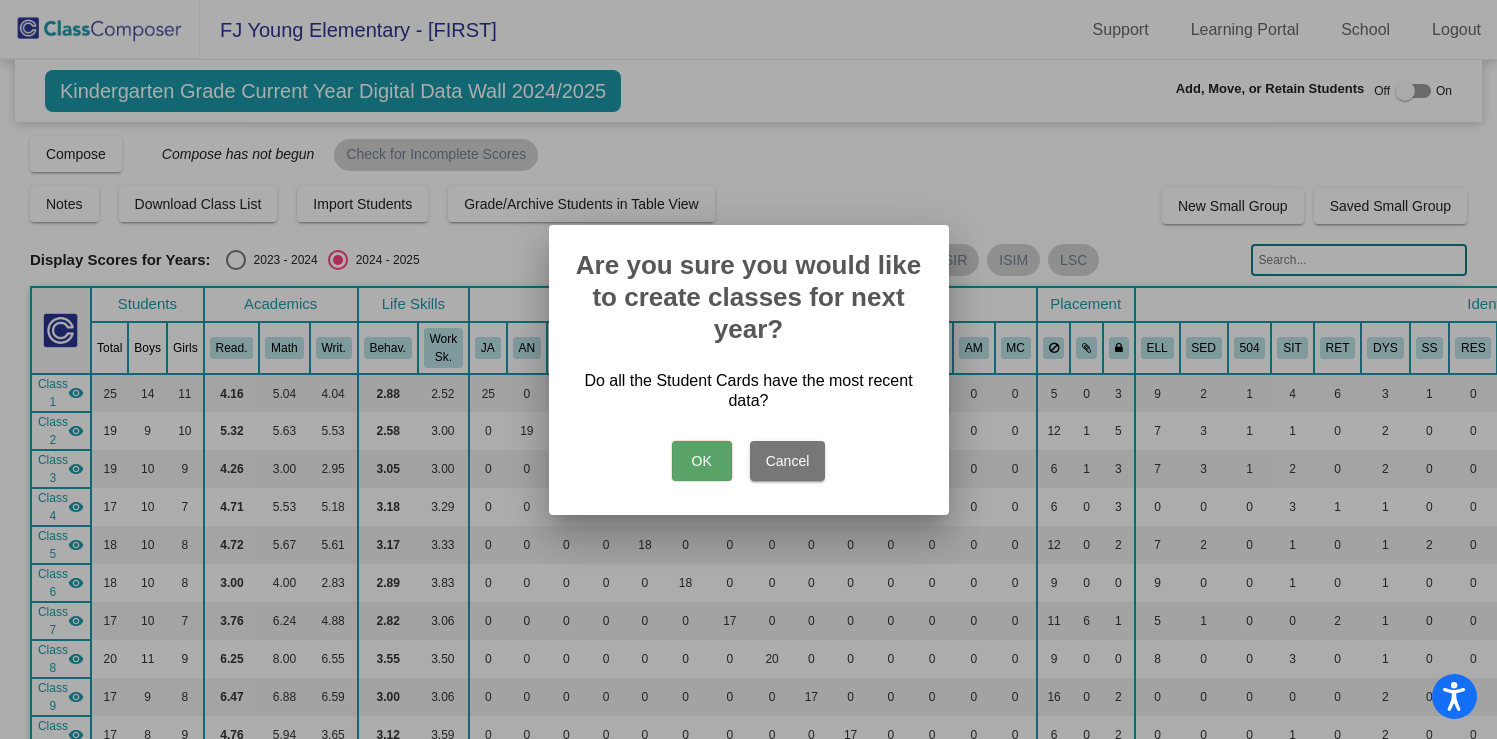 click on "OK" at bounding box center [702, 461] 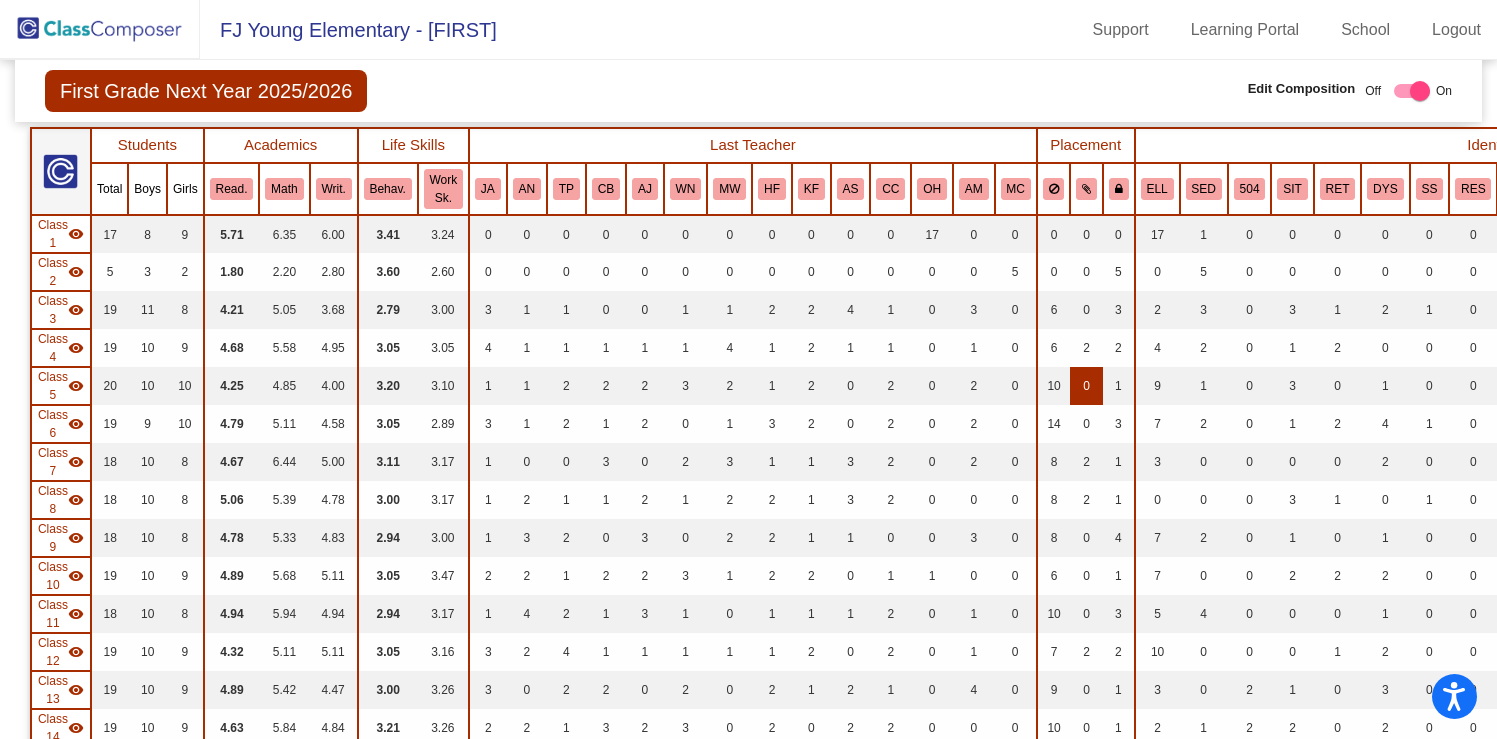 scroll, scrollTop: 207, scrollLeft: 0, axis: vertical 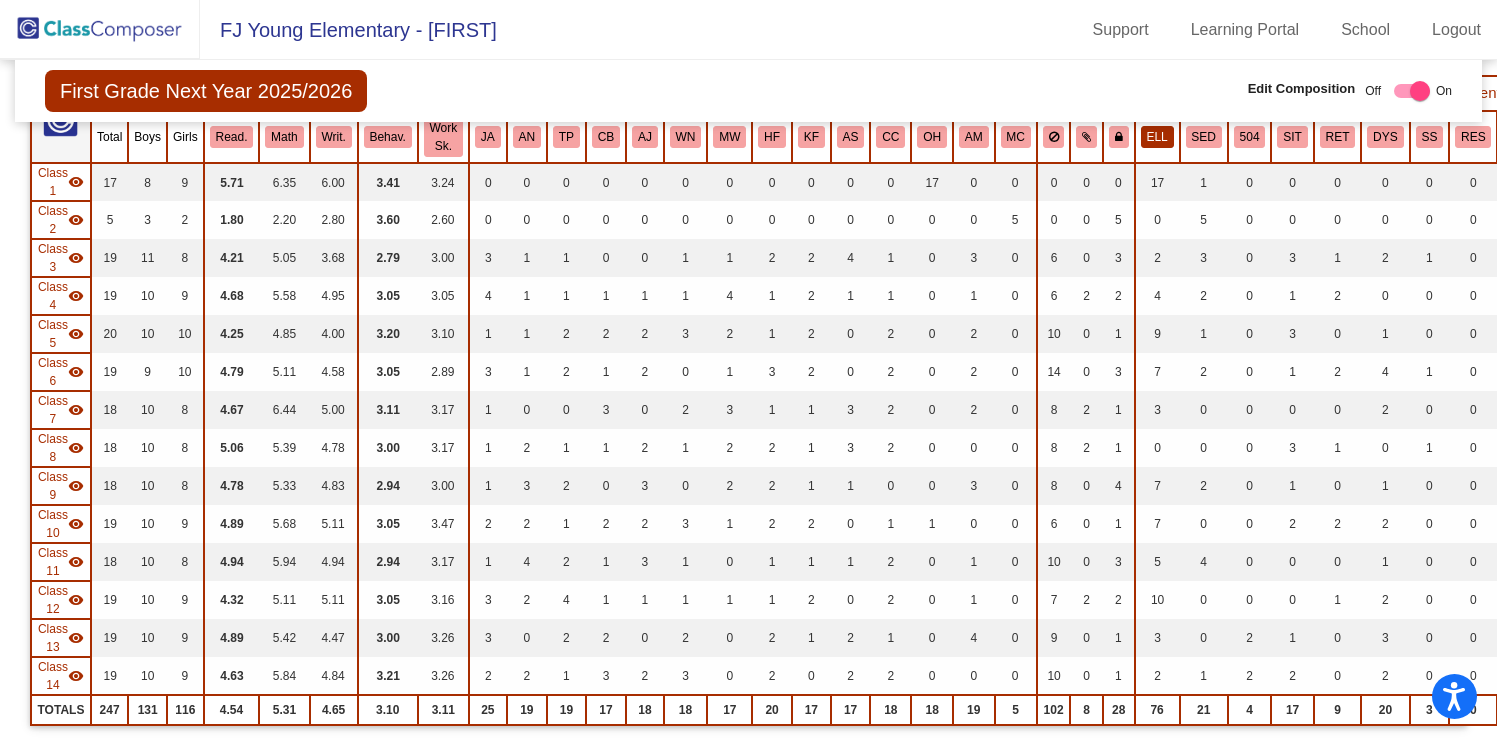 click on "ELL" 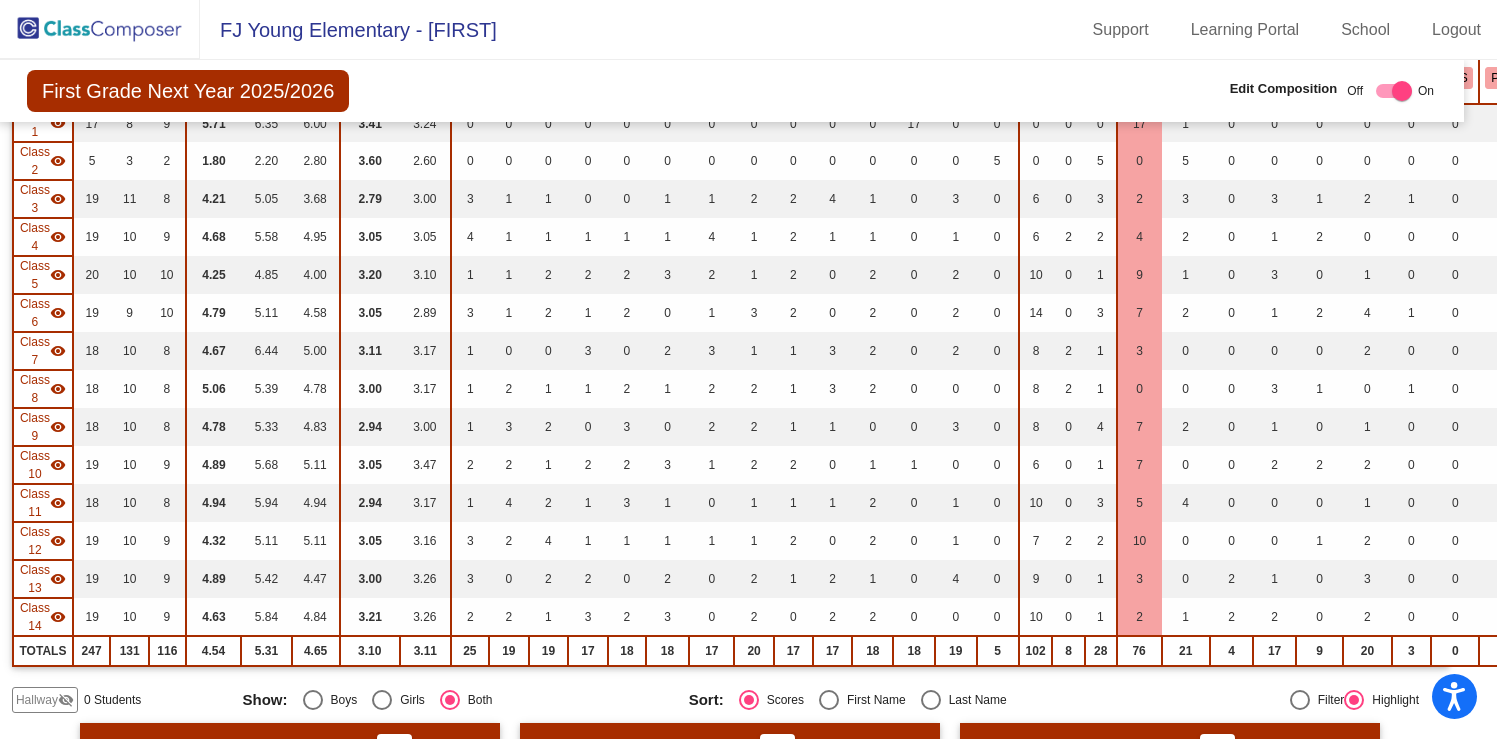 scroll, scrollTop: 0, scrollLeft: 18, axis: horizontal 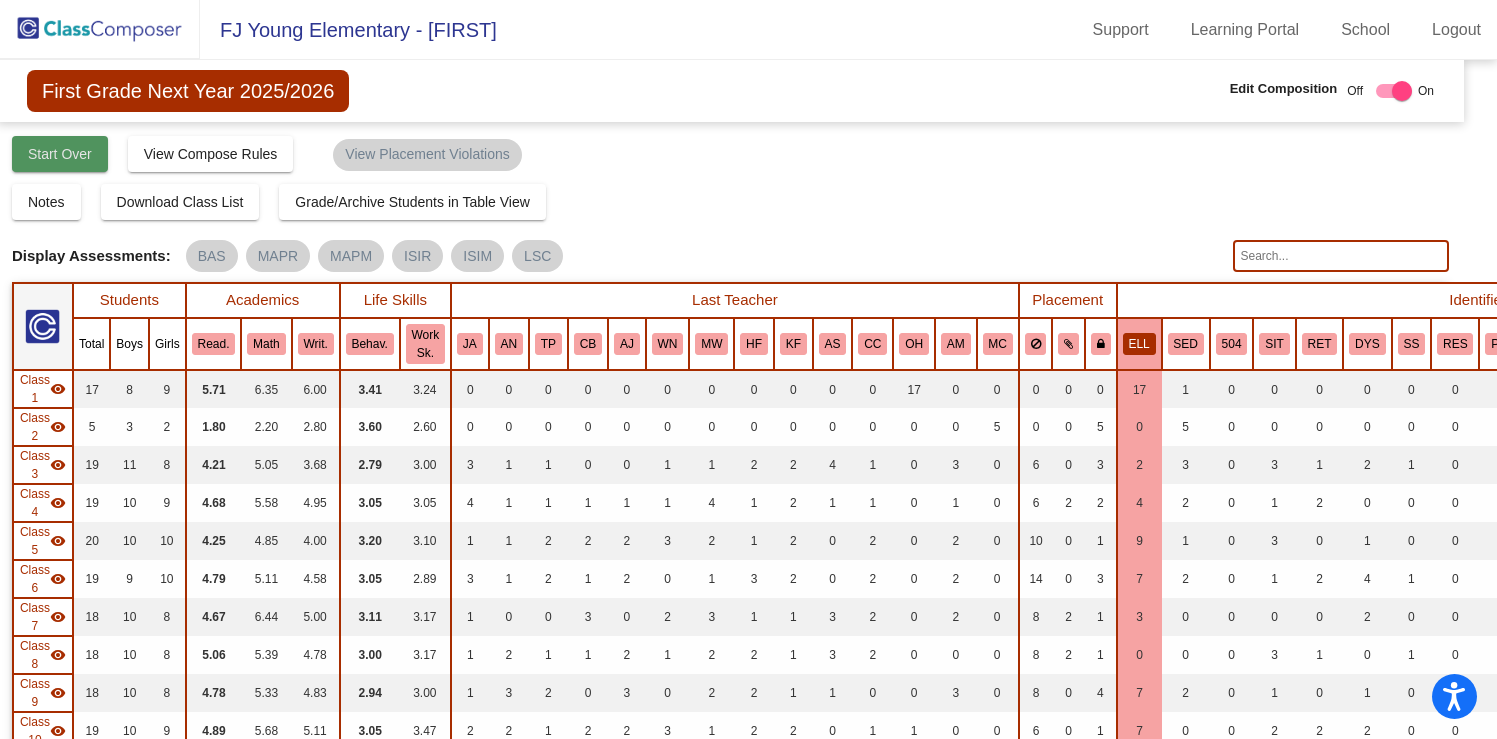 click on "Start Over" 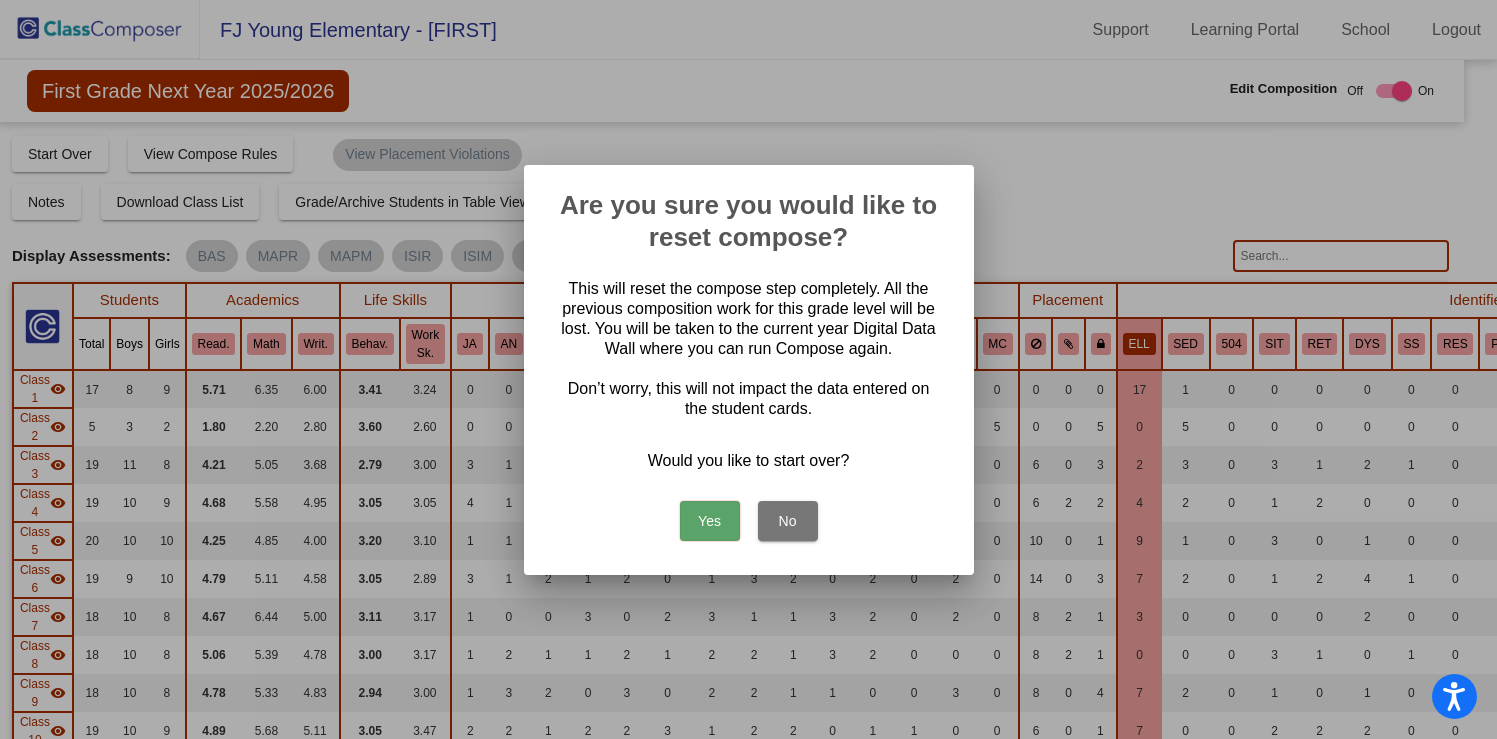 click on "Yes" at bounding box center [710, 521] 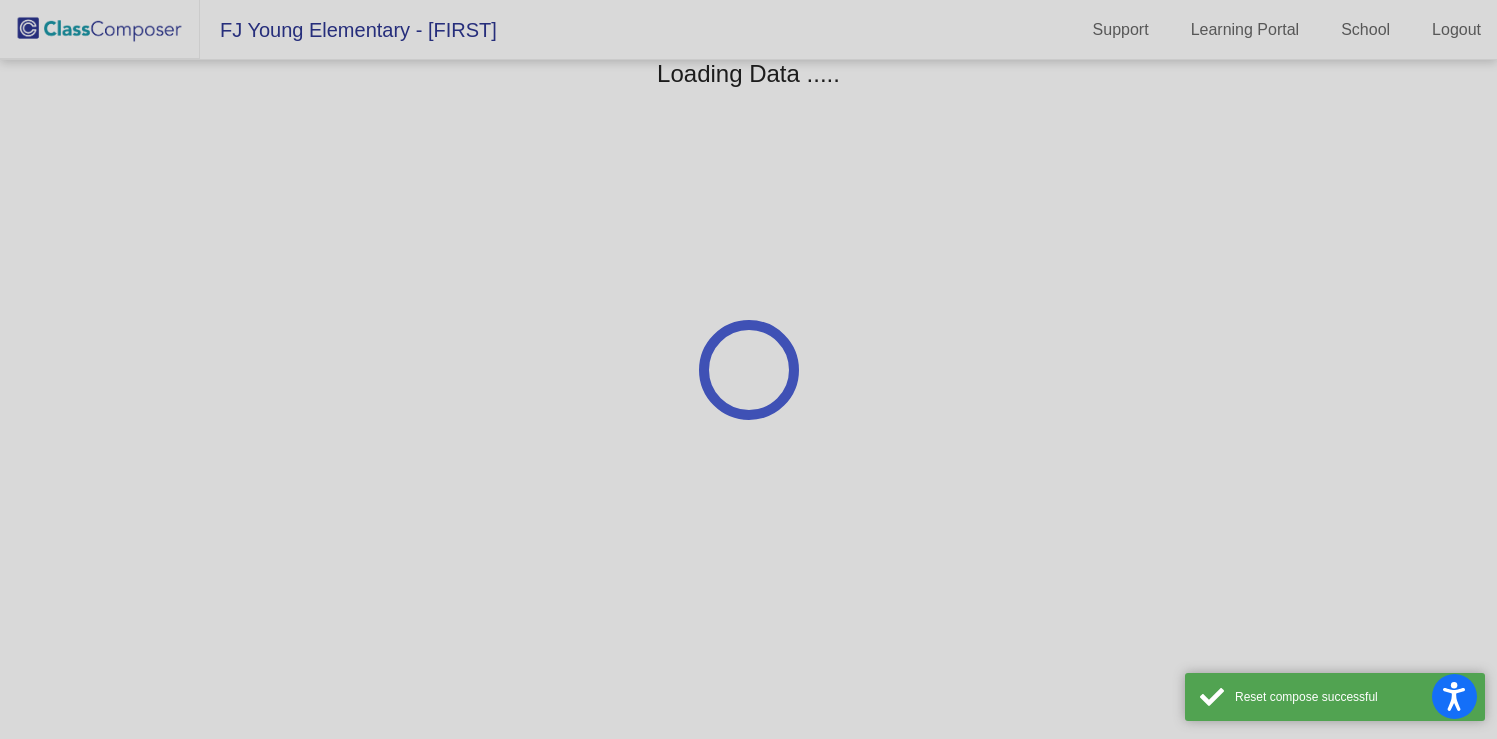 scroll, scrollTop: 0, scrollLeft: 0, axis: both 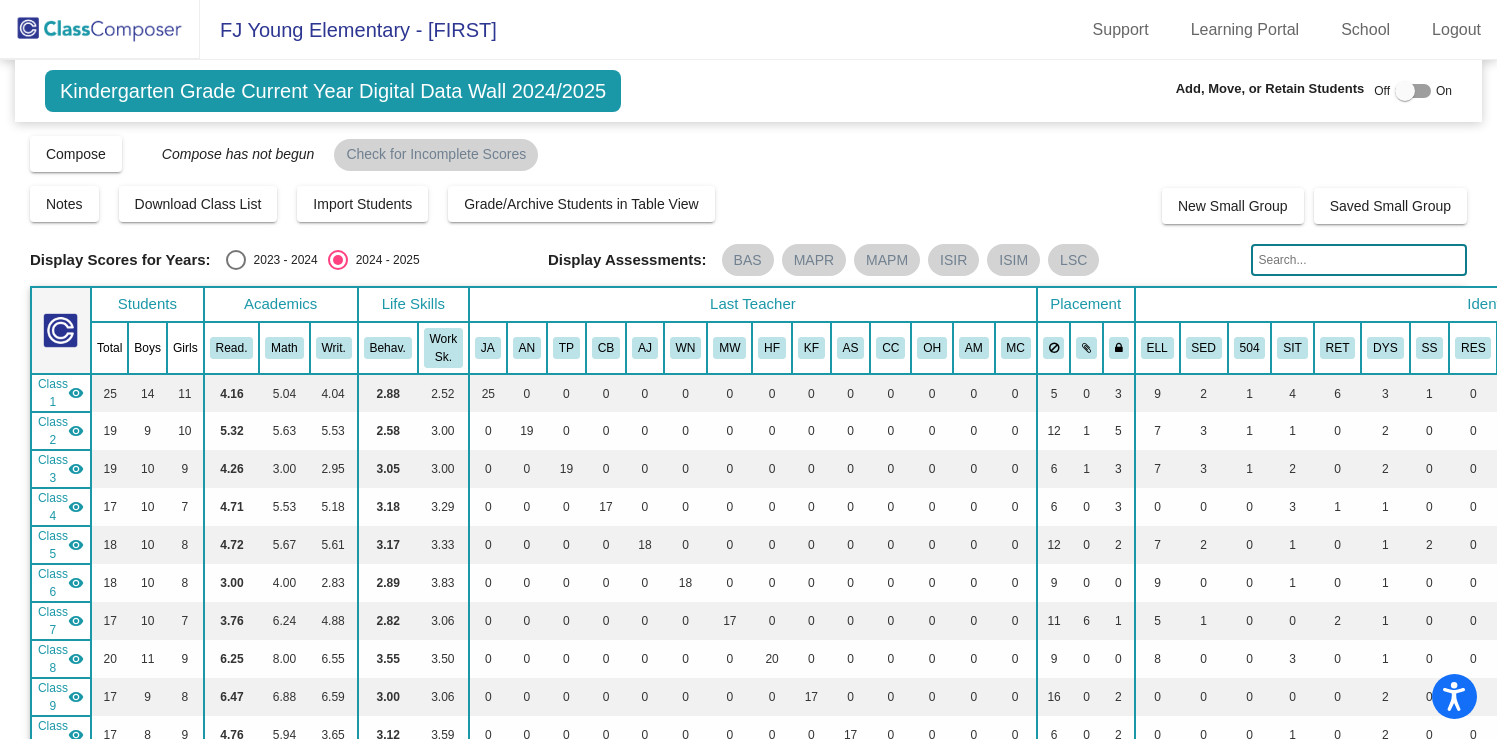 click 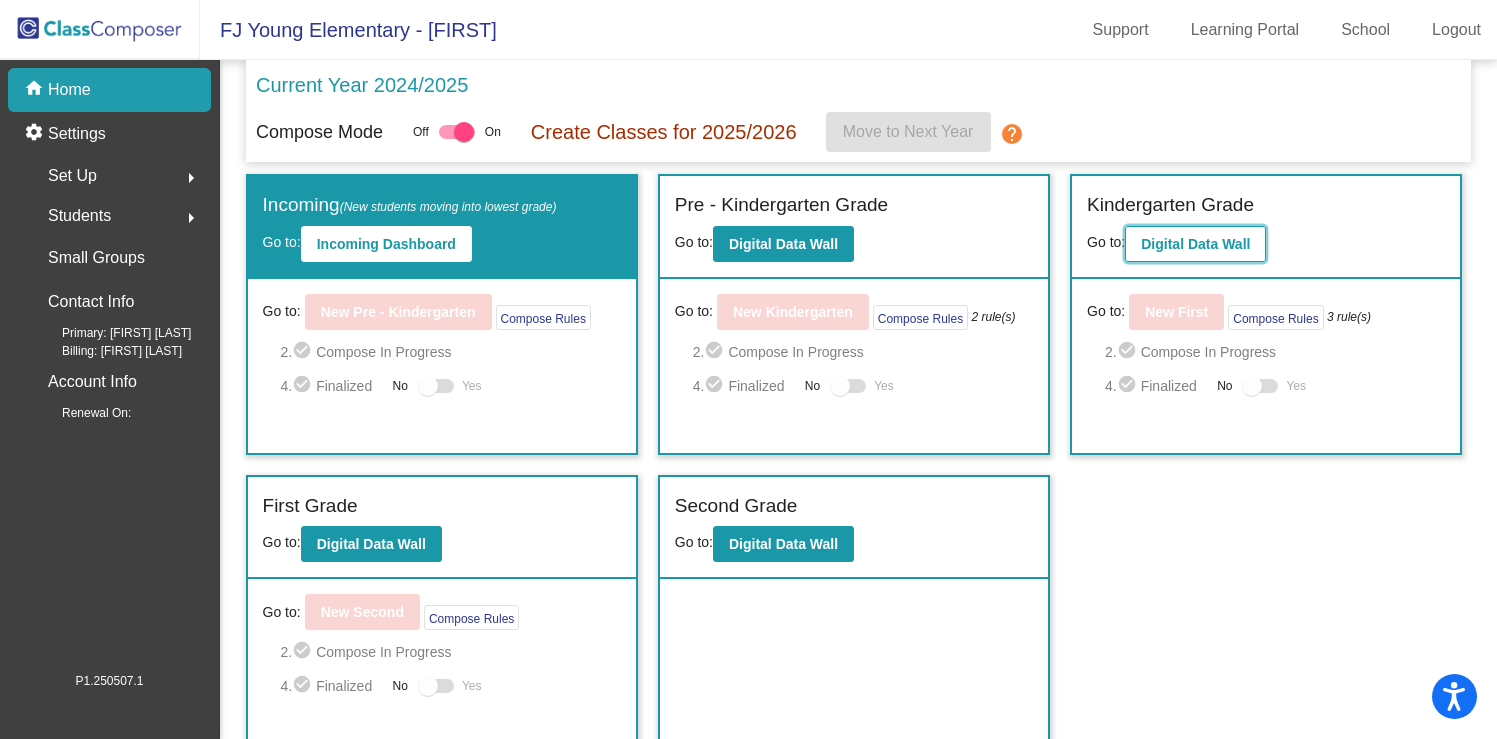click on "Digital Data Wall" 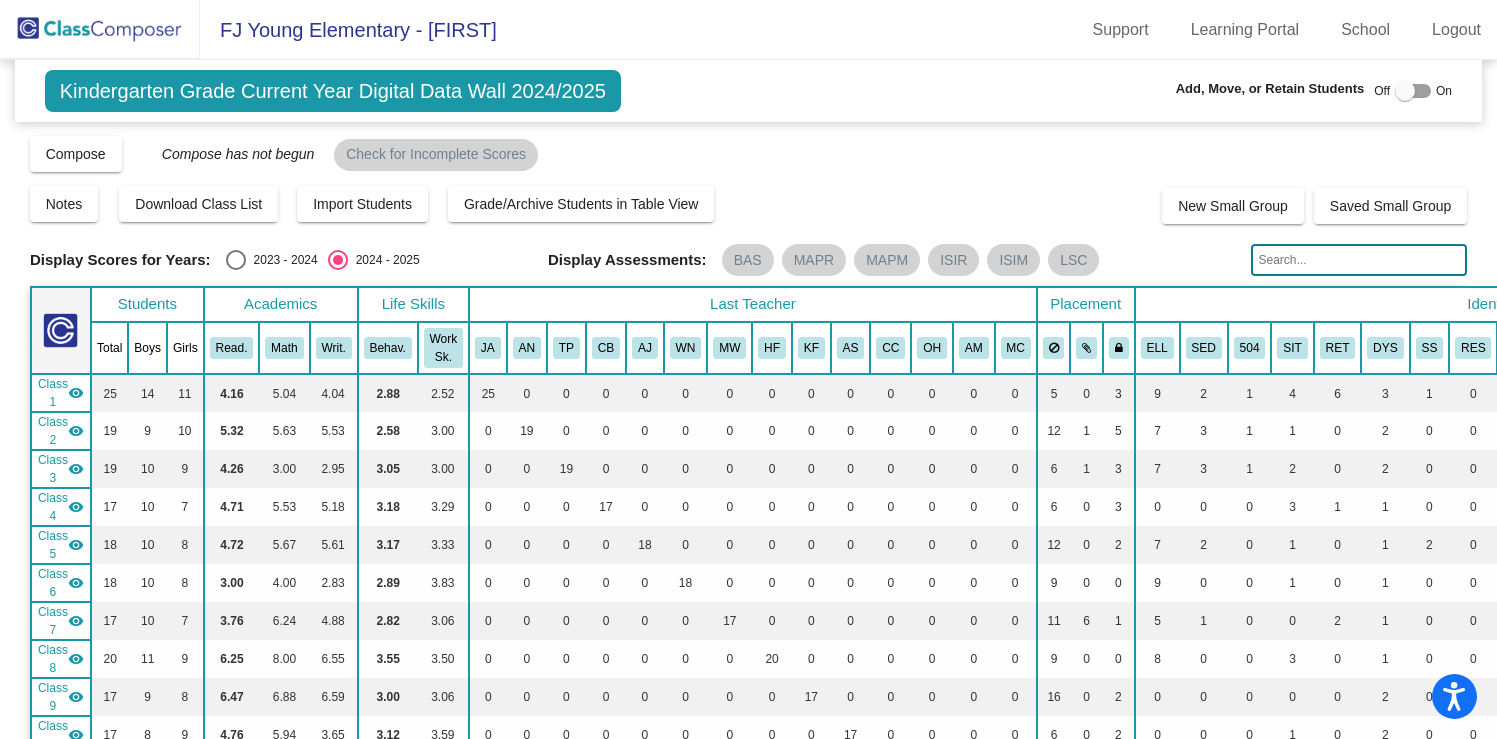 click 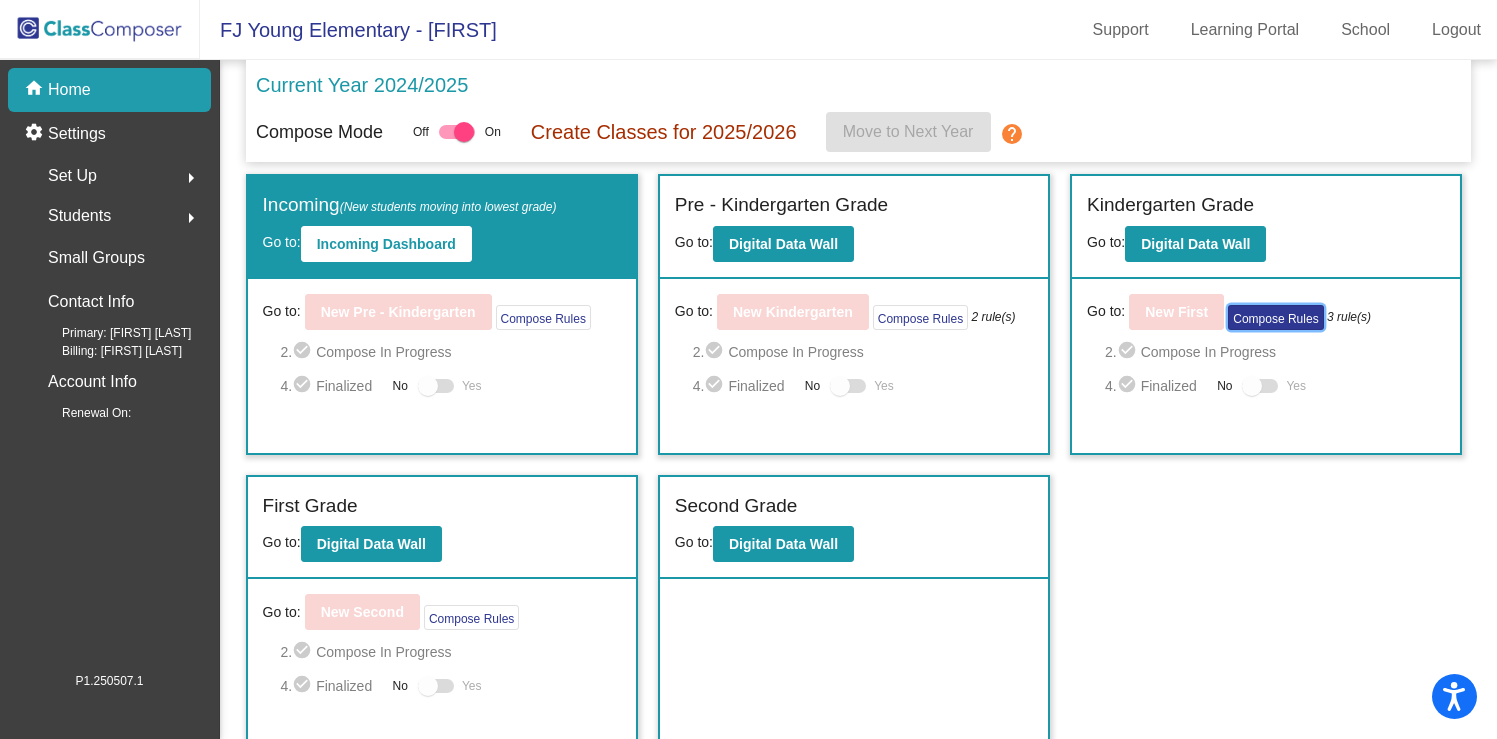 click on "Compose Rules" 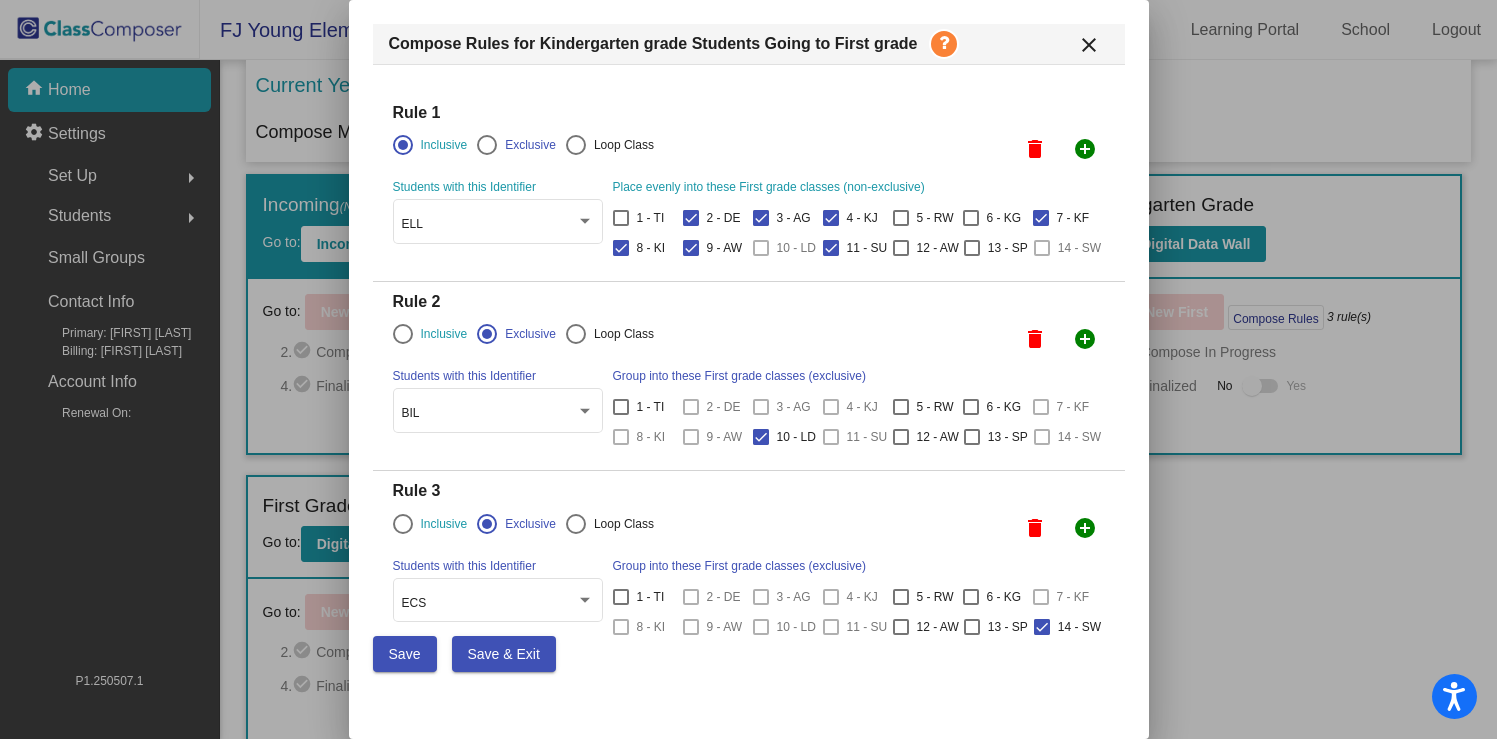 scroll, scrollTop: 124, scrollLeft: 0, axis: vertical 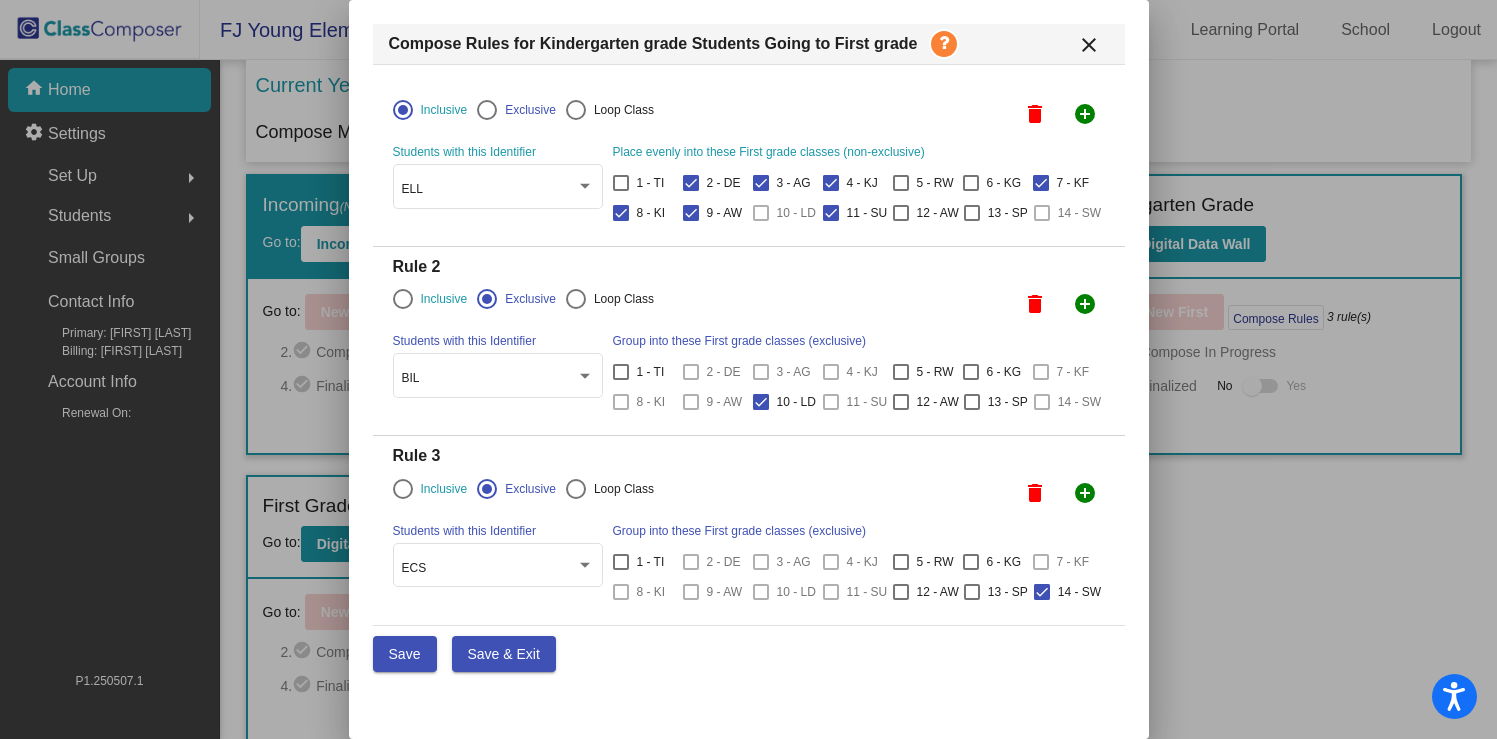 click on "close" at bounding box center (1089, 45) 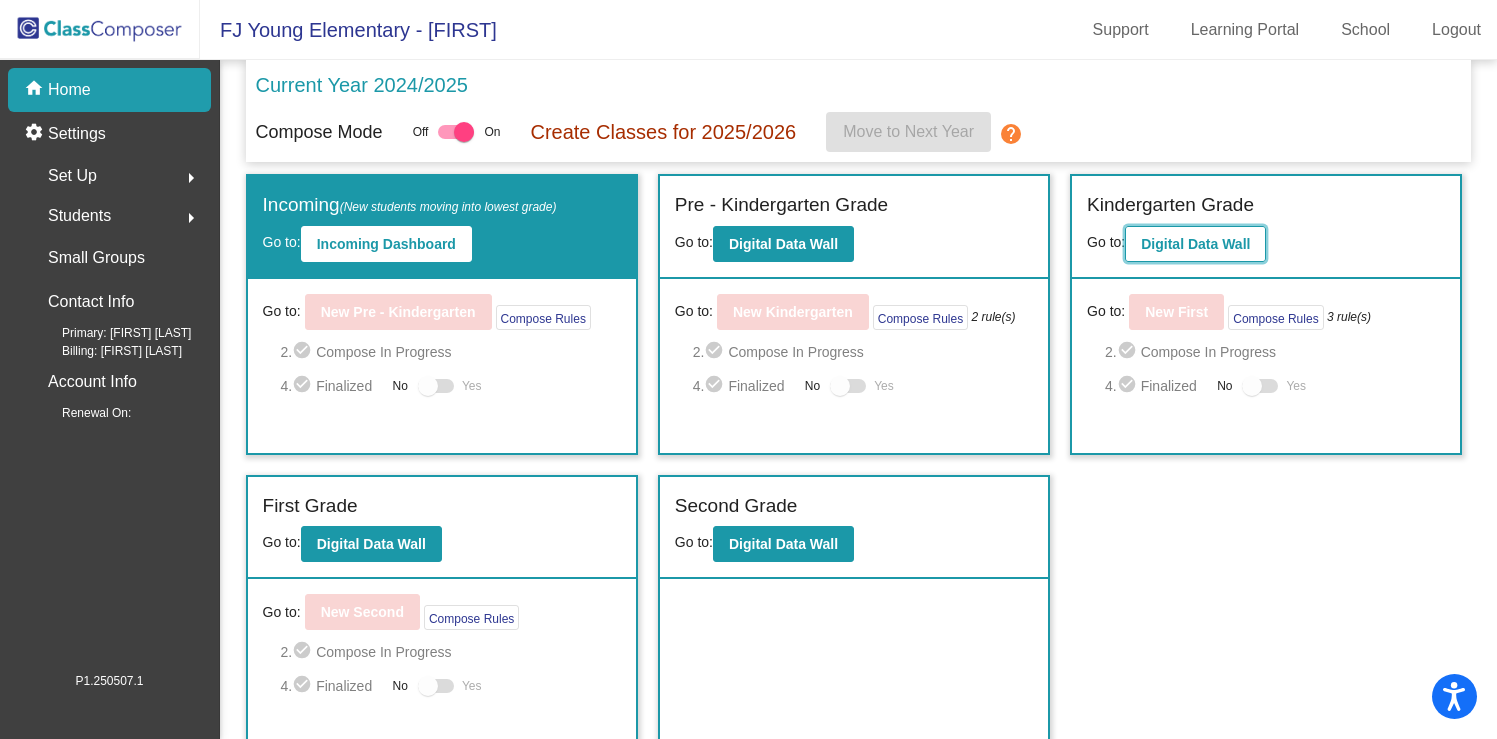 click on "Digital Data Wall" 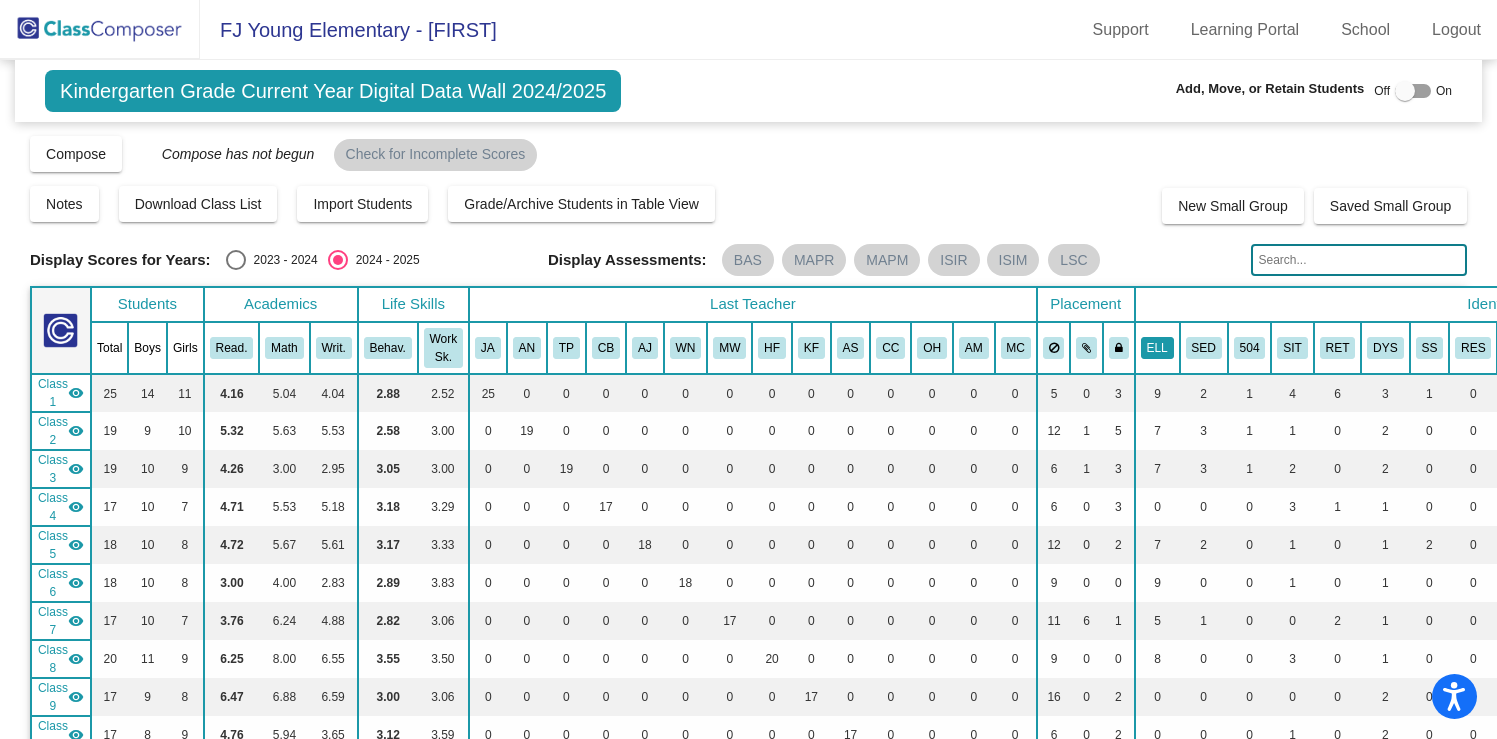 click on "ELL" 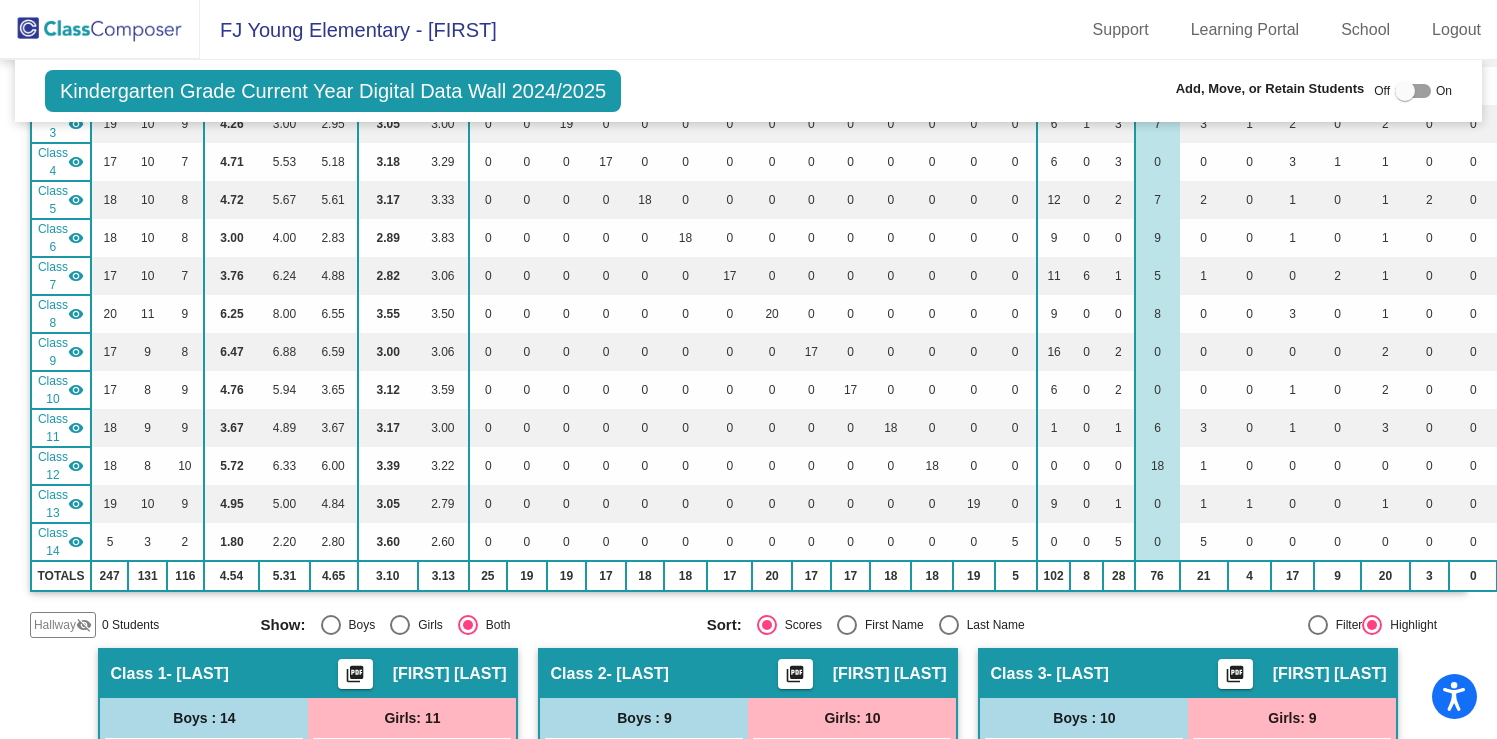 scroll, scrollTop: 0, scrollLeft: 0, axis: both 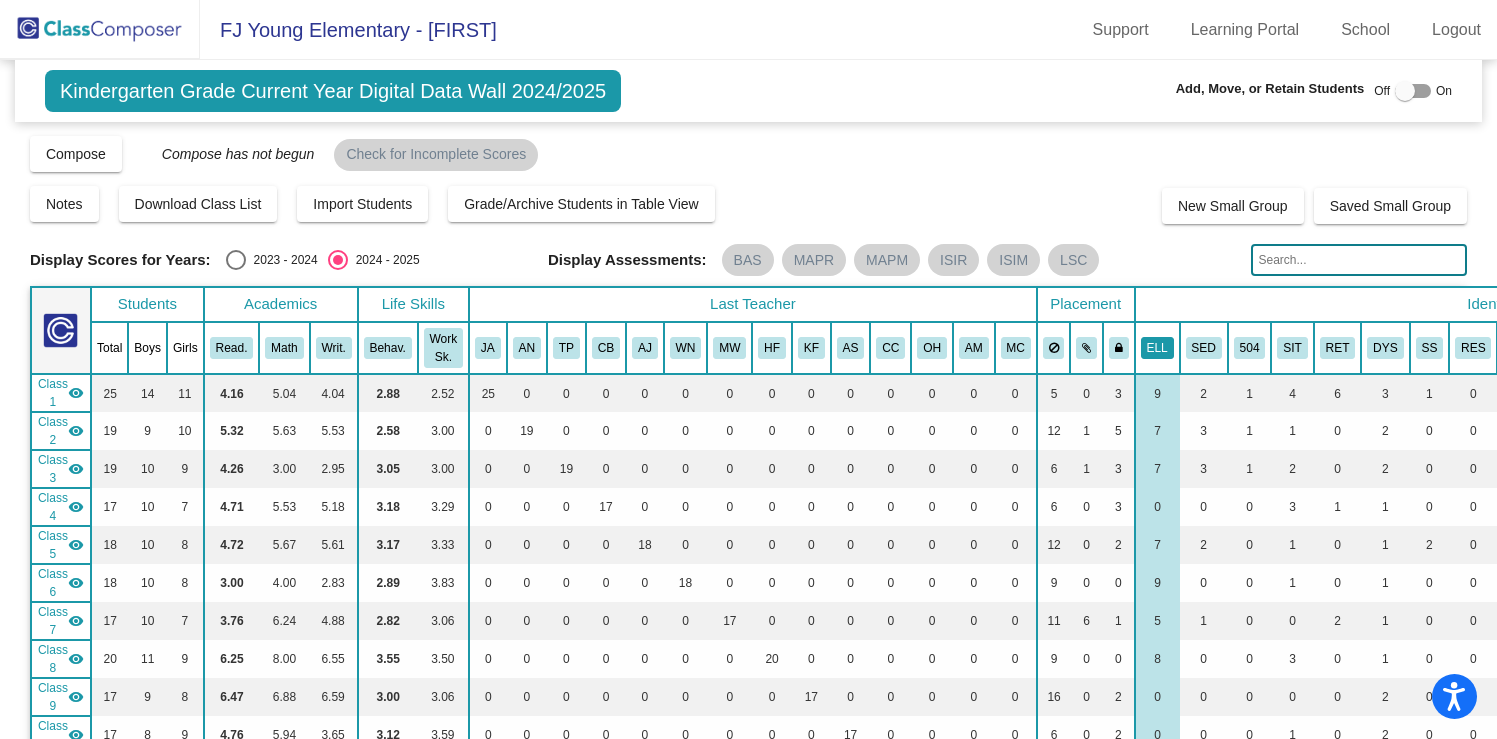 click on "ELL" 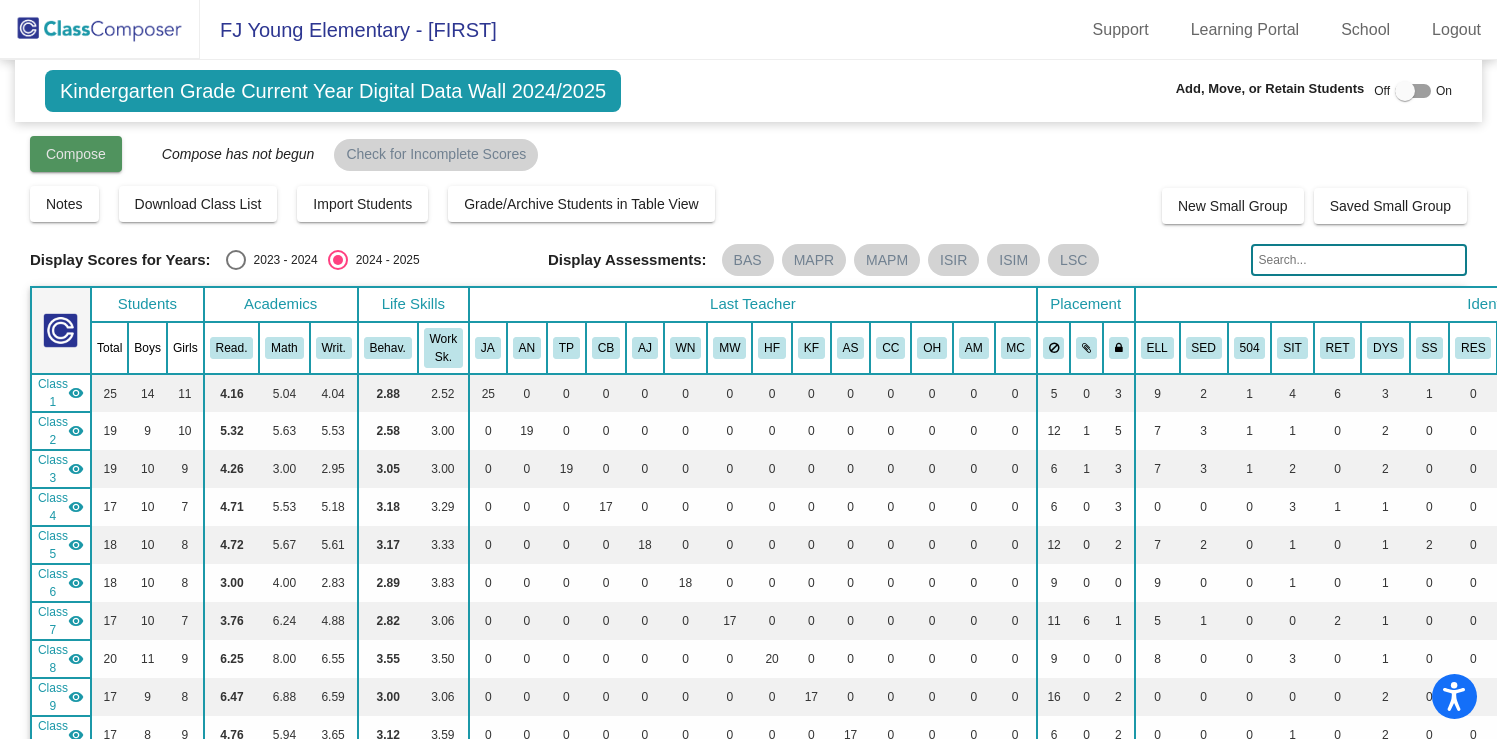 click on "Compose" 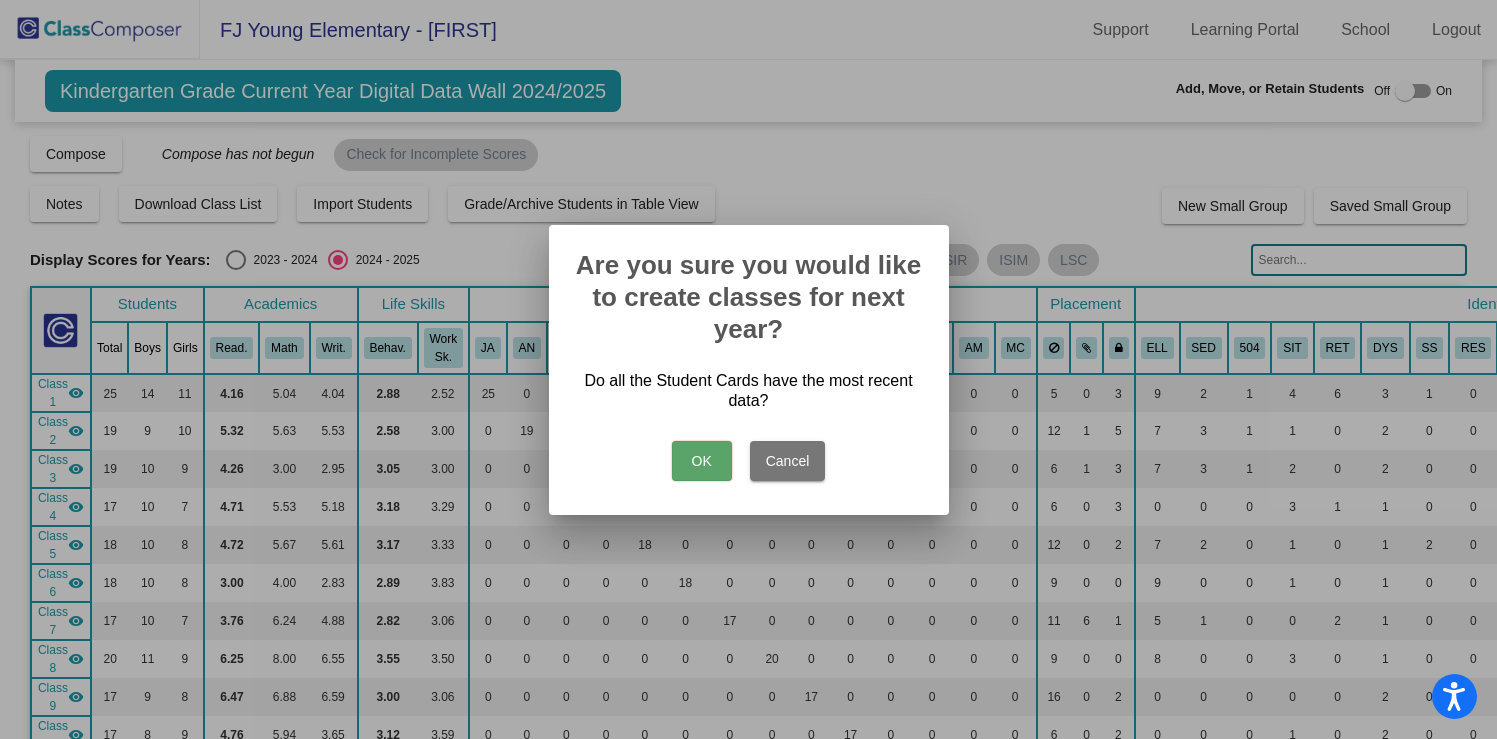 click on "OK Cancel" at bounding box center [749, 456] 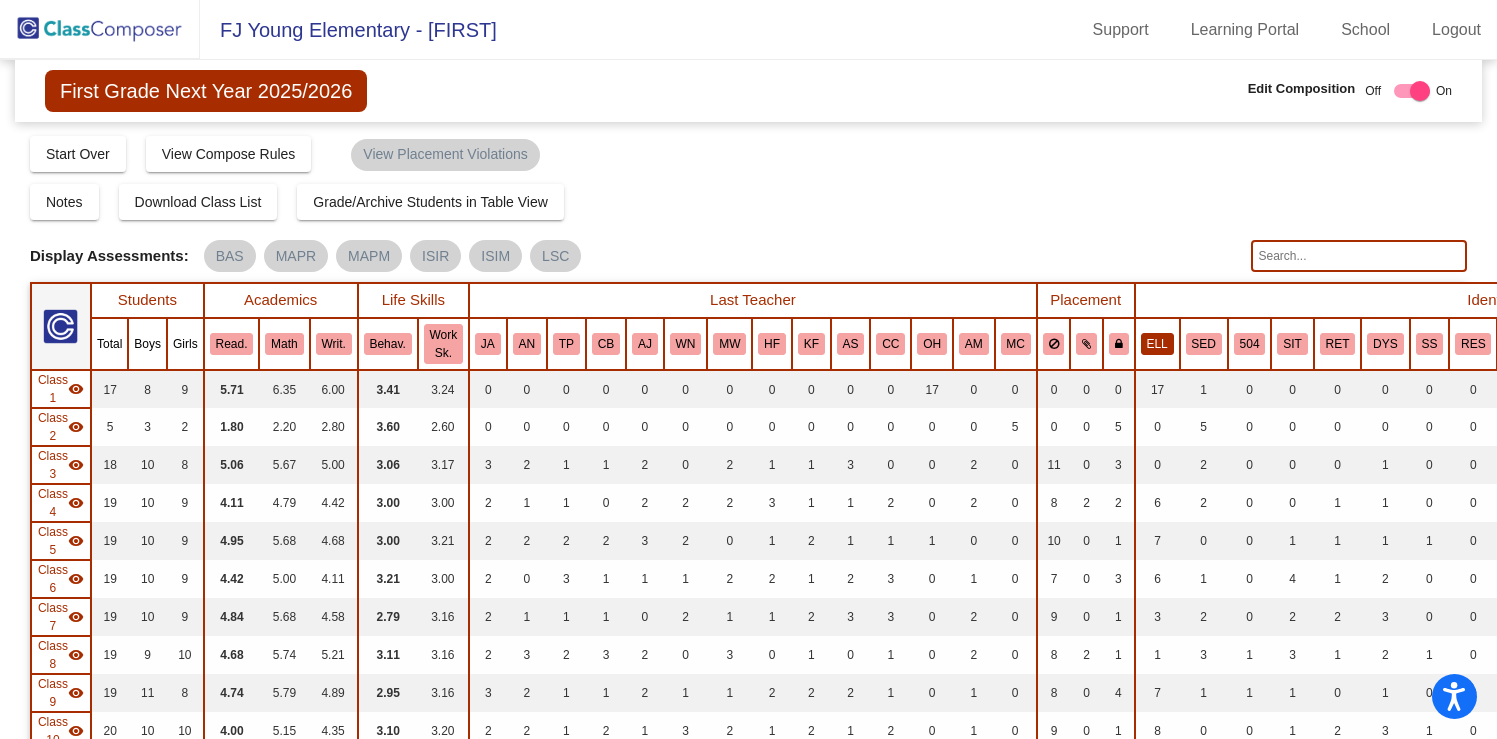 click on "ELL" 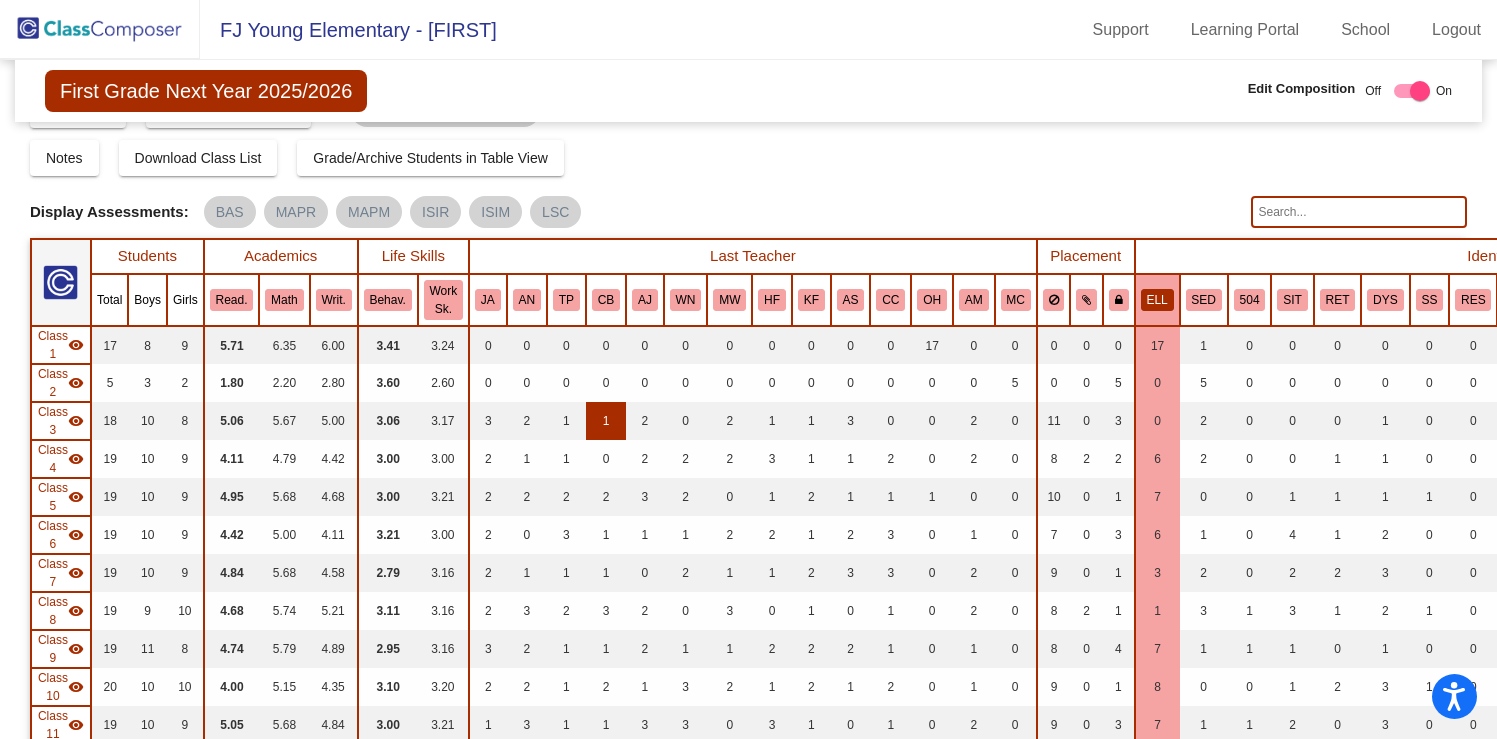 scroll, scrollTop: 0, scrollLeft: 0, axis: both 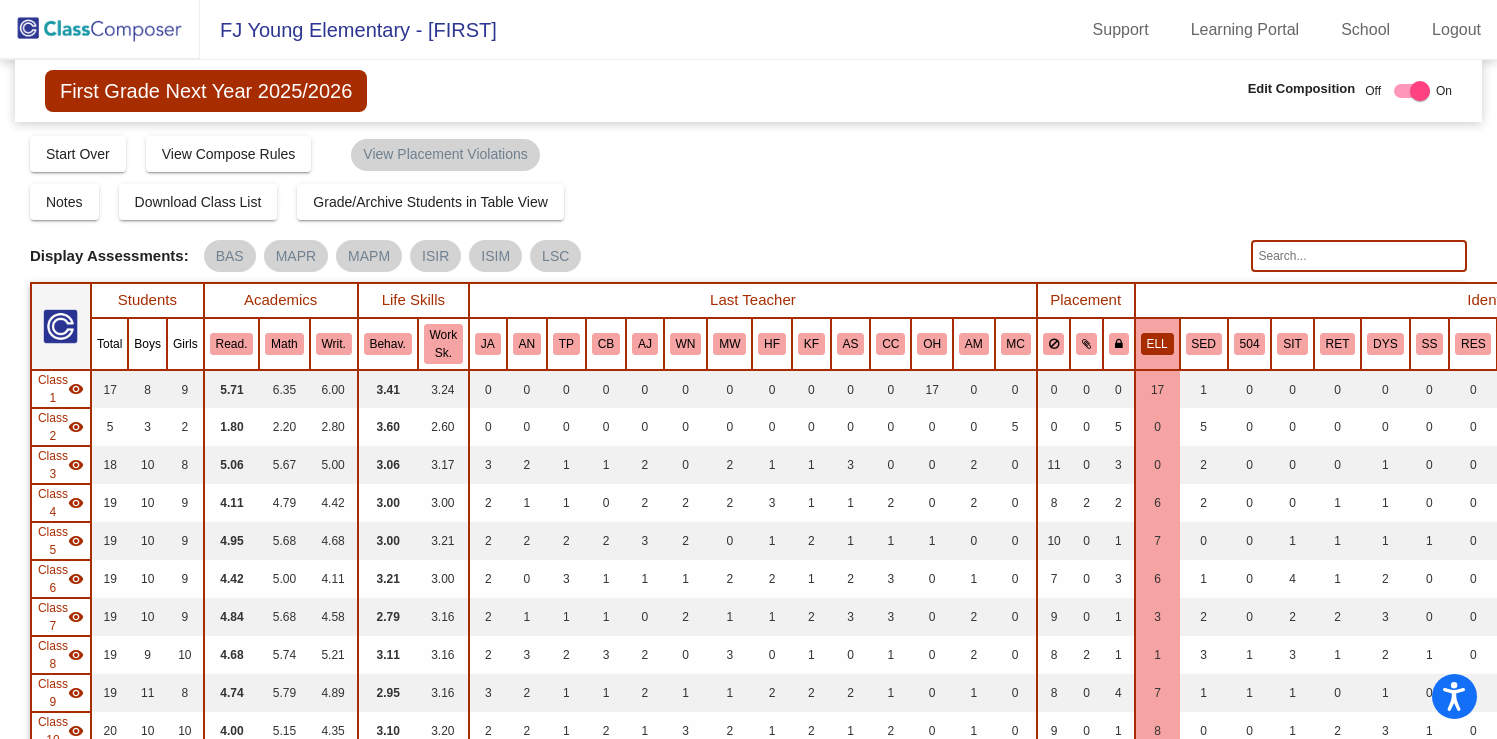click on "visibility" 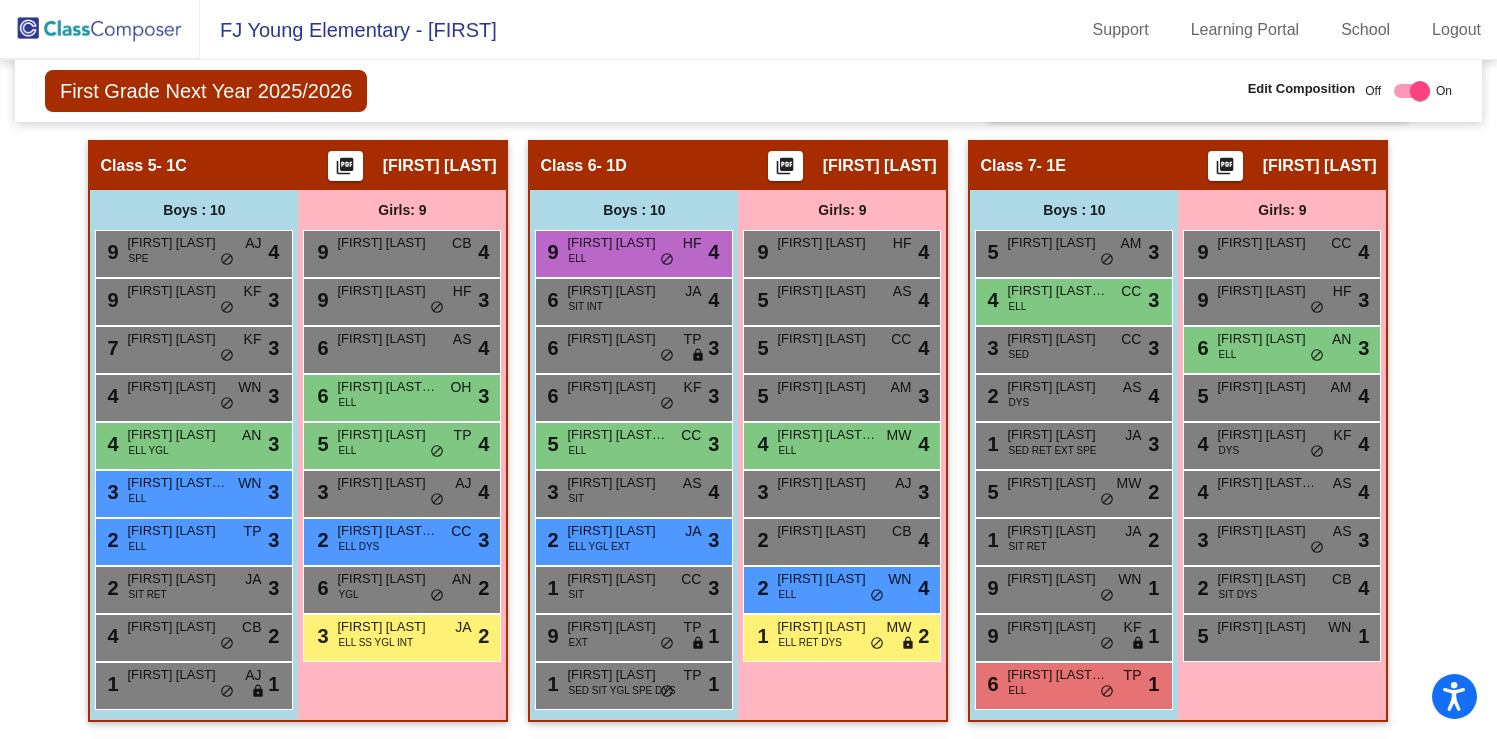 scroll, scrollTop: 1449, scrollLeft: 0, axis: vertical 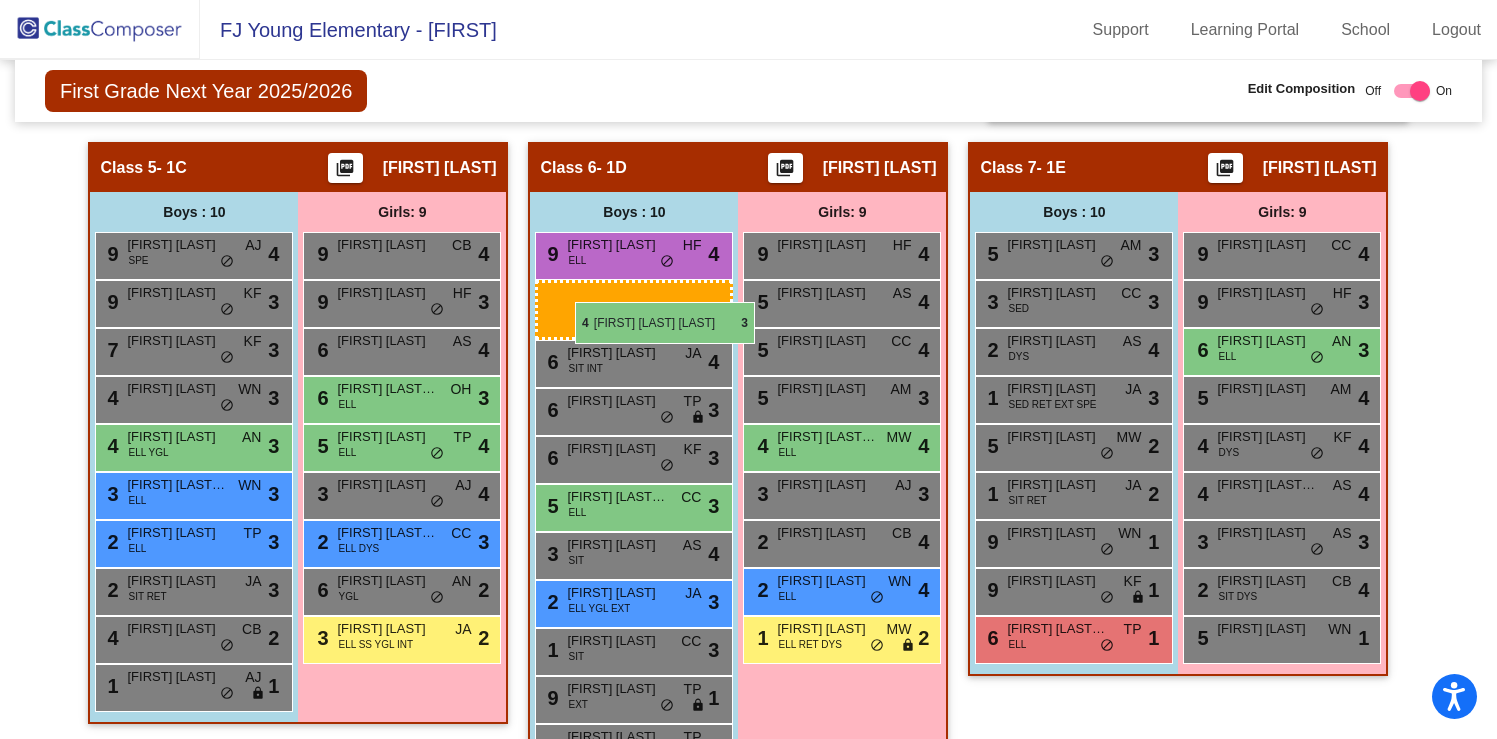 drag, startPoint x: 1064, startPoint y: 306, endPoint x: 574, endPoint y: 302, distance: 490.01633 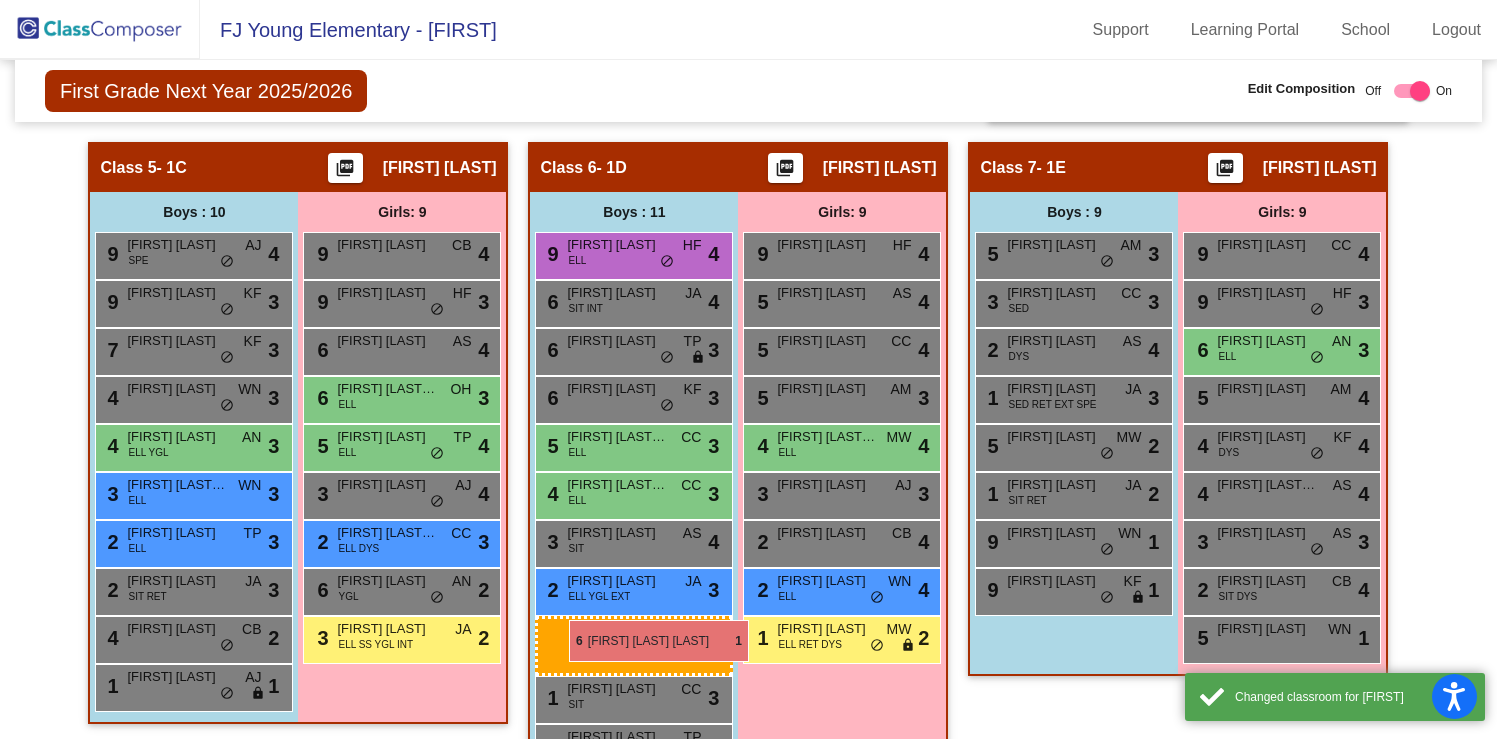 drag, startPoint x: 1079, startPoint y: 644, endPoint x: 568, endPoint y: 620, distance: 511.5633 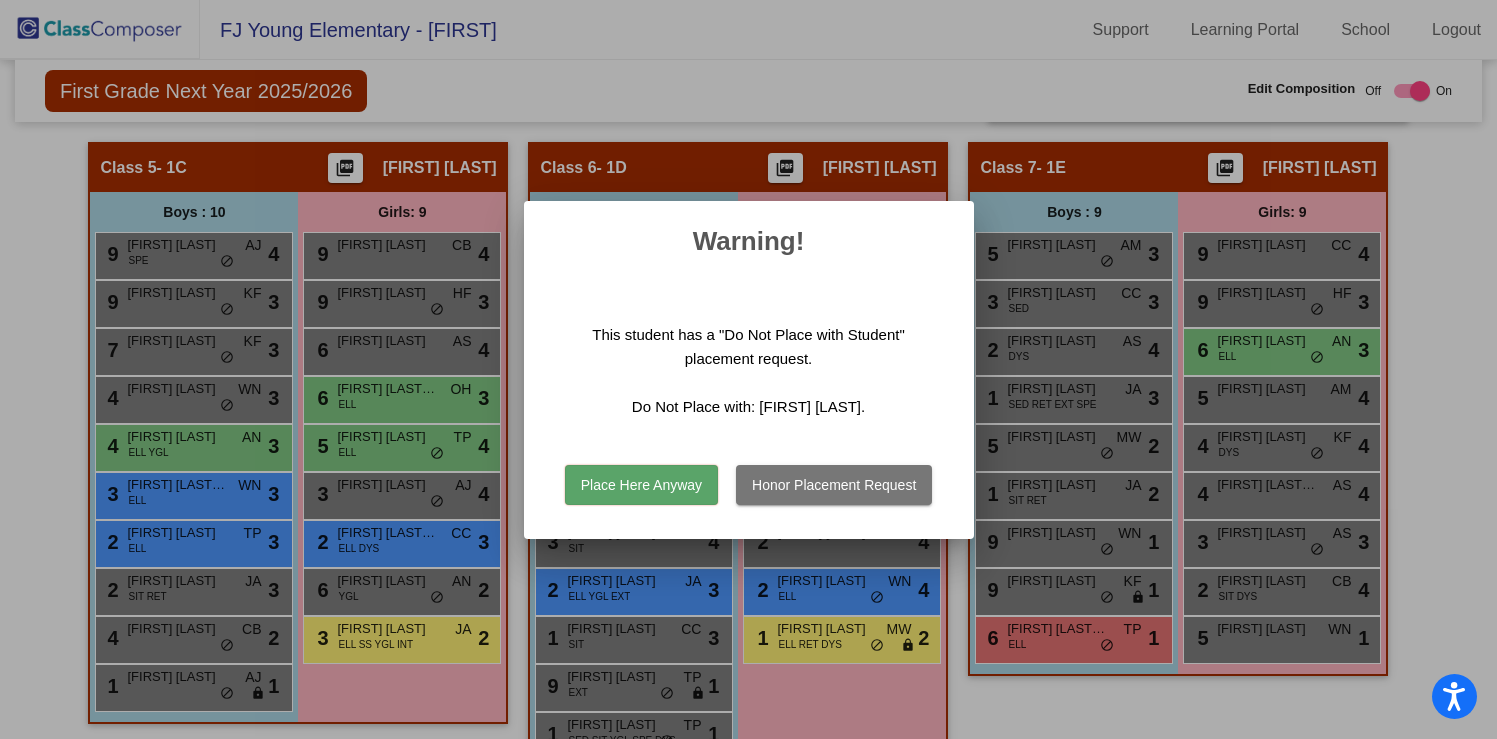 click on "Place Here Anyway" at bounding box center (641, 485) 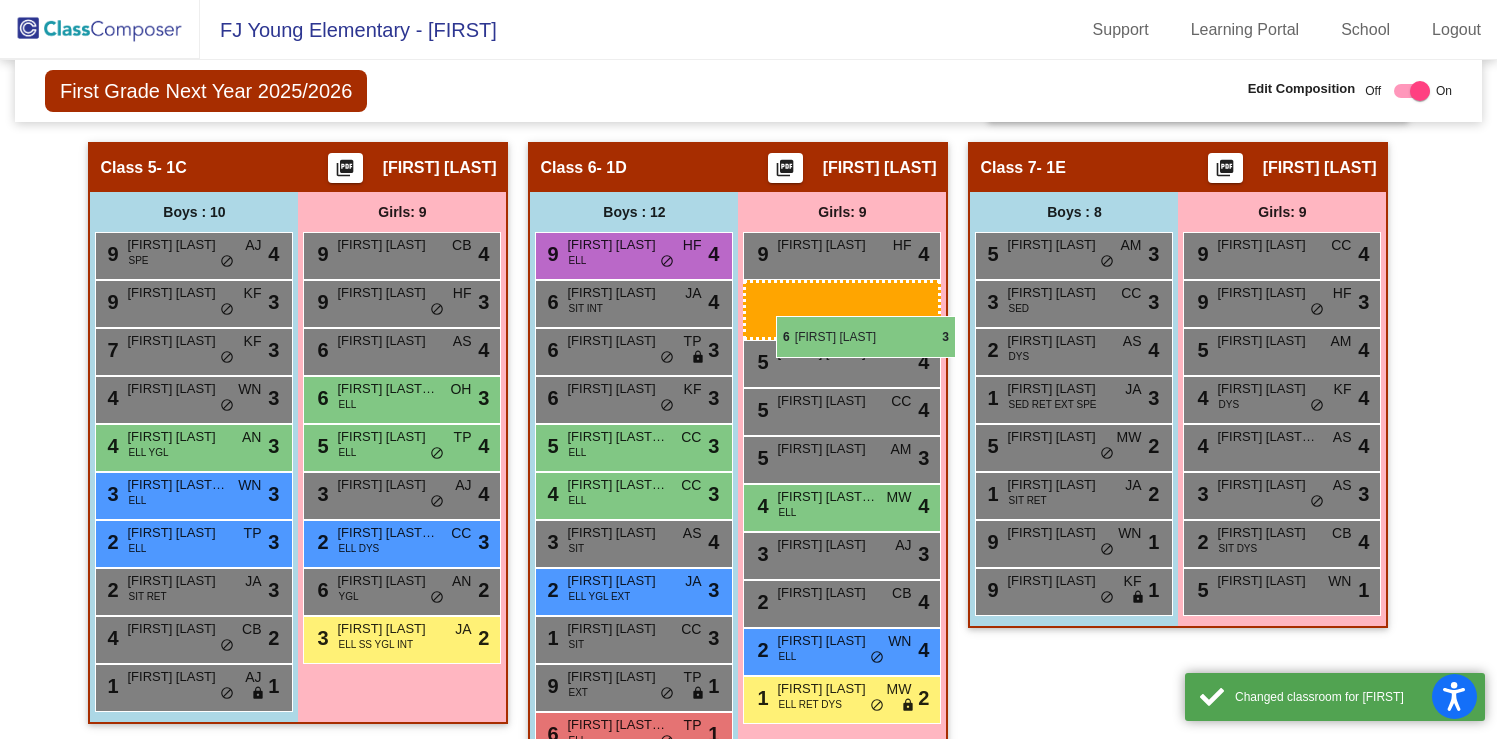 drag, startPoint x: 1292, startPoint y: 354, endPoint x: 775, endPoint y: 316, distance: 518.39465 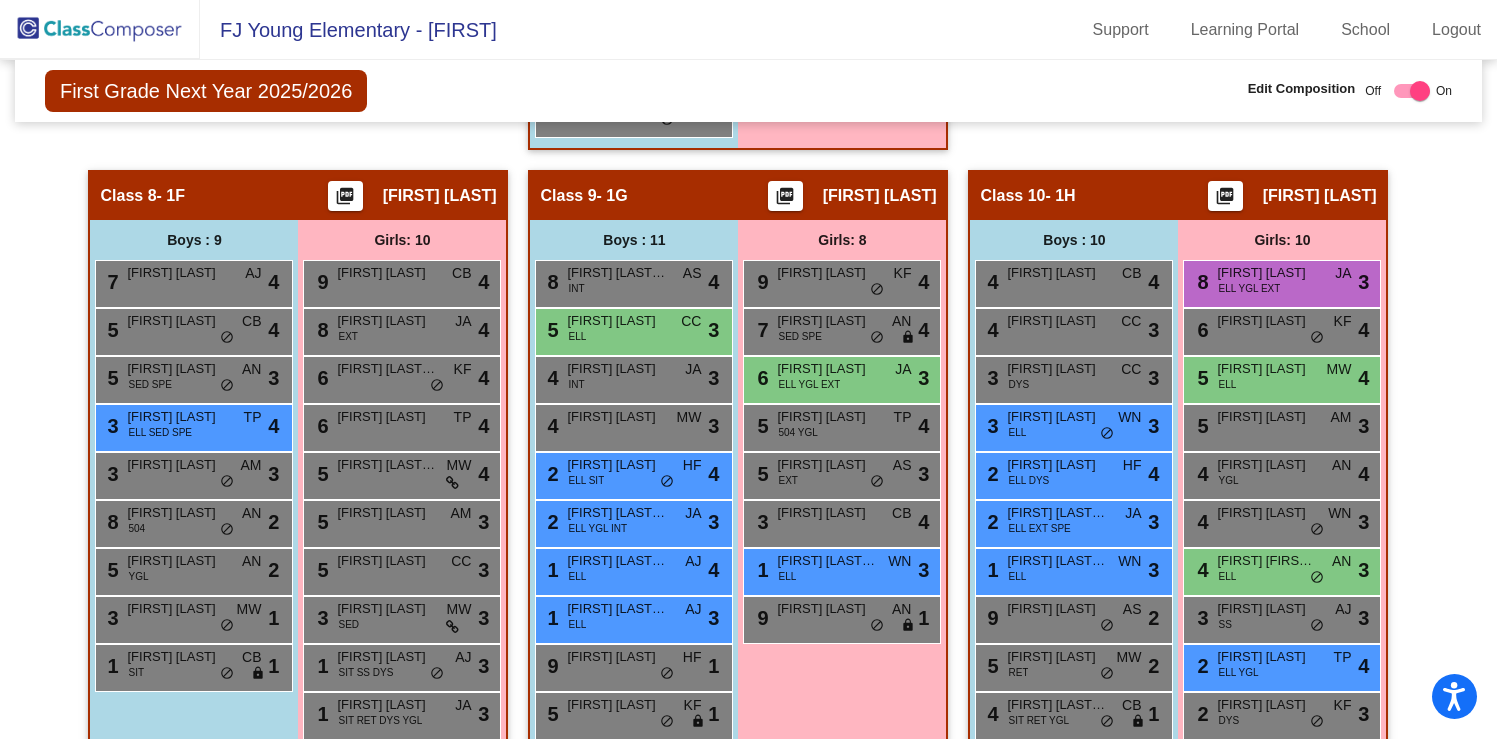 scroll, scrollTop: 2148, scrollLeft: 0, axis: vertical 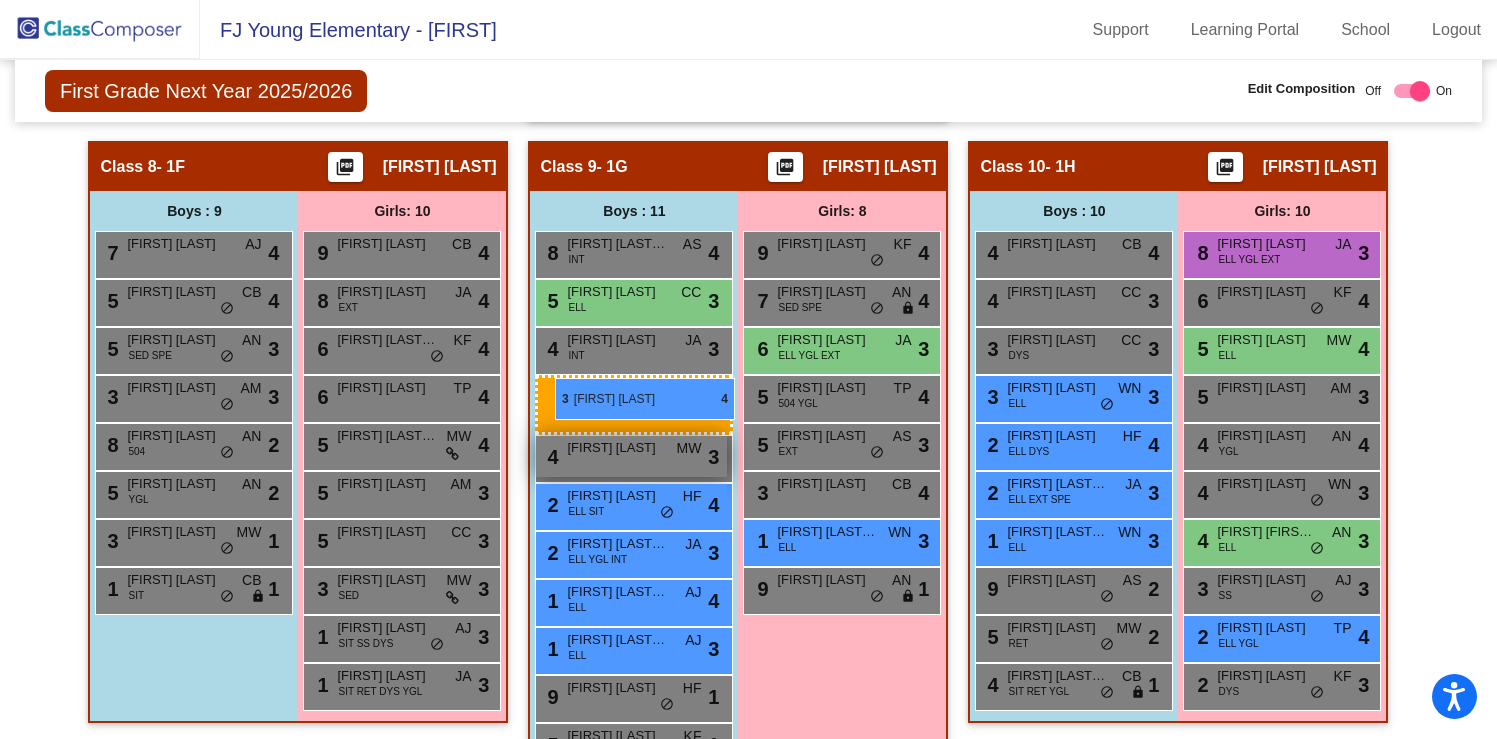 drag, startPoint x: 171, startPoint y: 397, endPoint x: 555, endPoint y: 378, distance: 384.46976 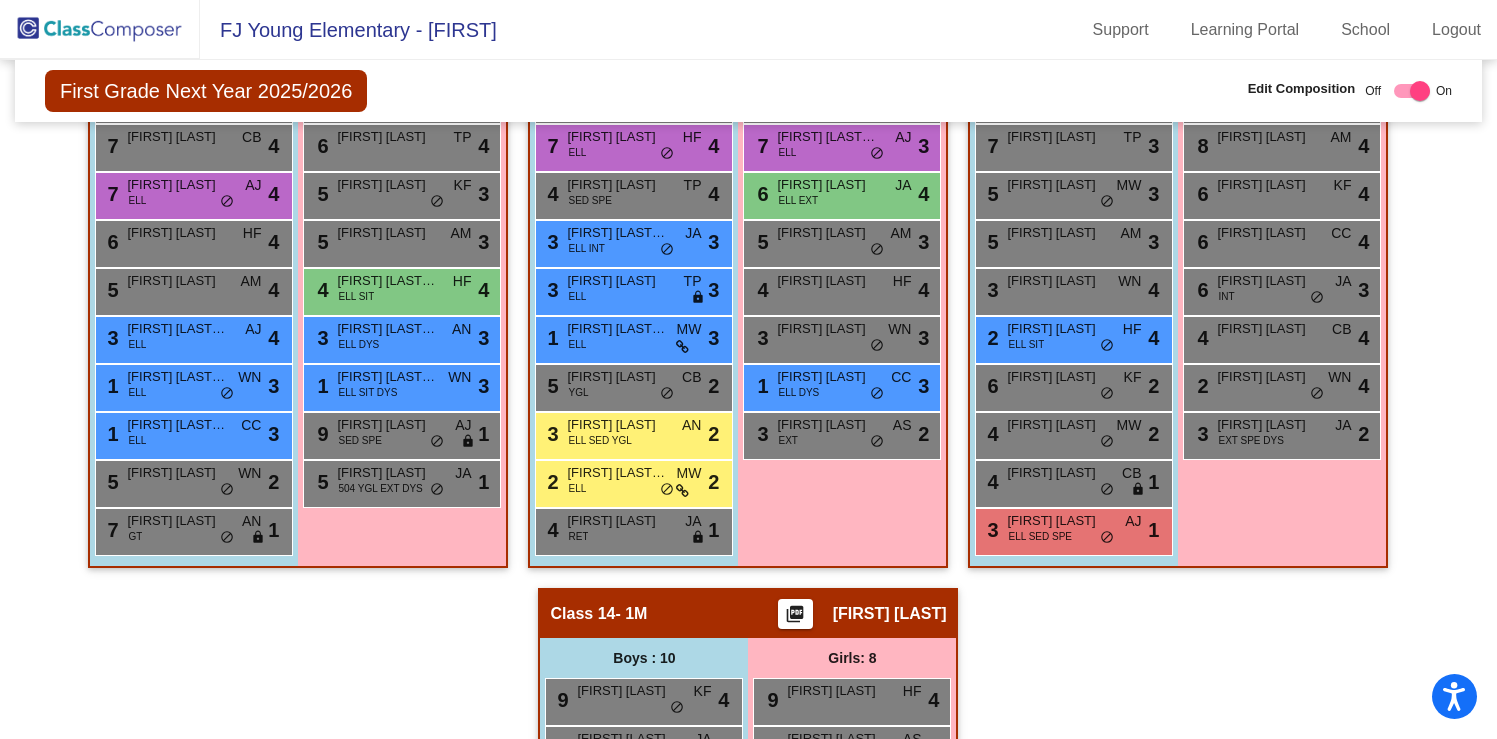 scroll, scrollTop: 3011, scrollLeft: 0, axis: vertical 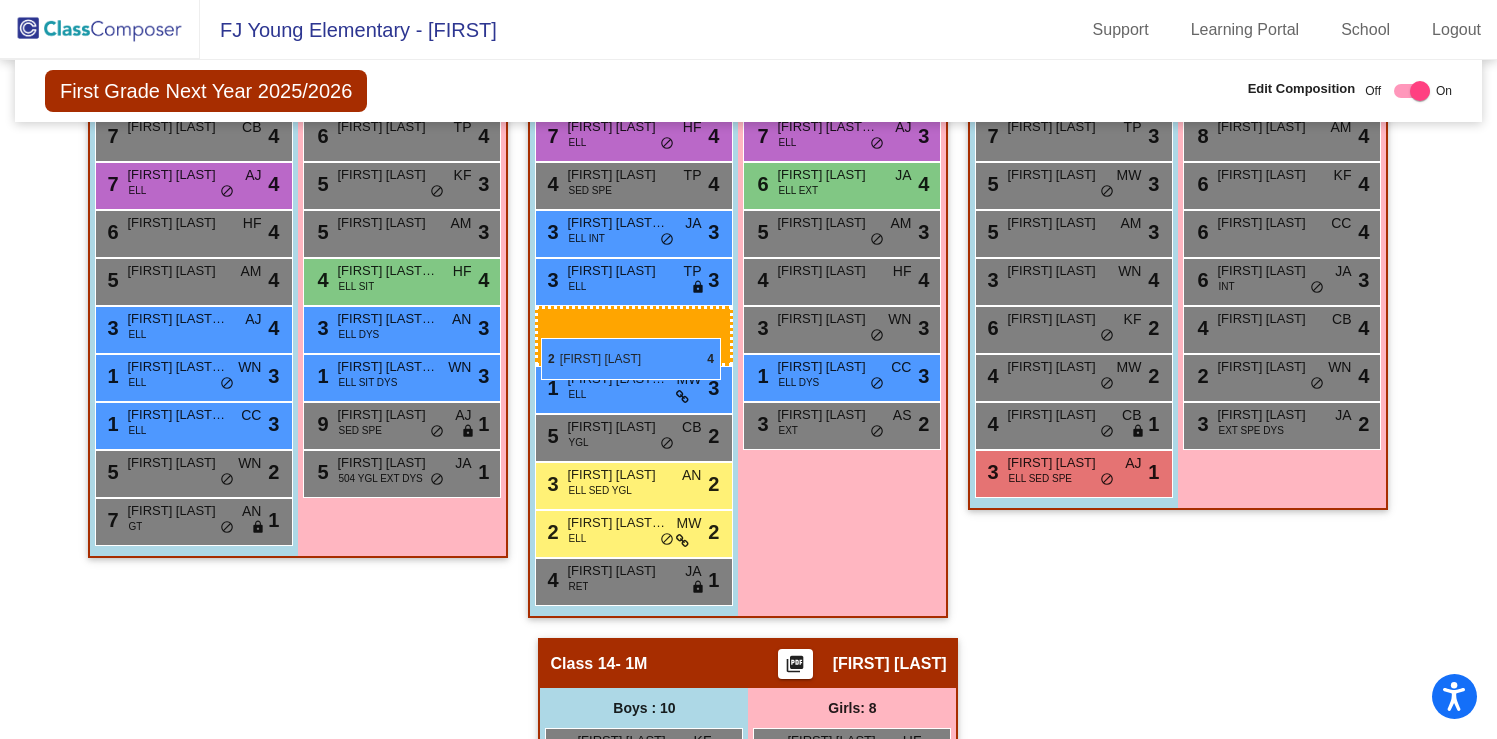 drag, startPoint x: 1053, startPoint y: 337, endPoint x: 540, endPoint y: 338, distance: 513.001 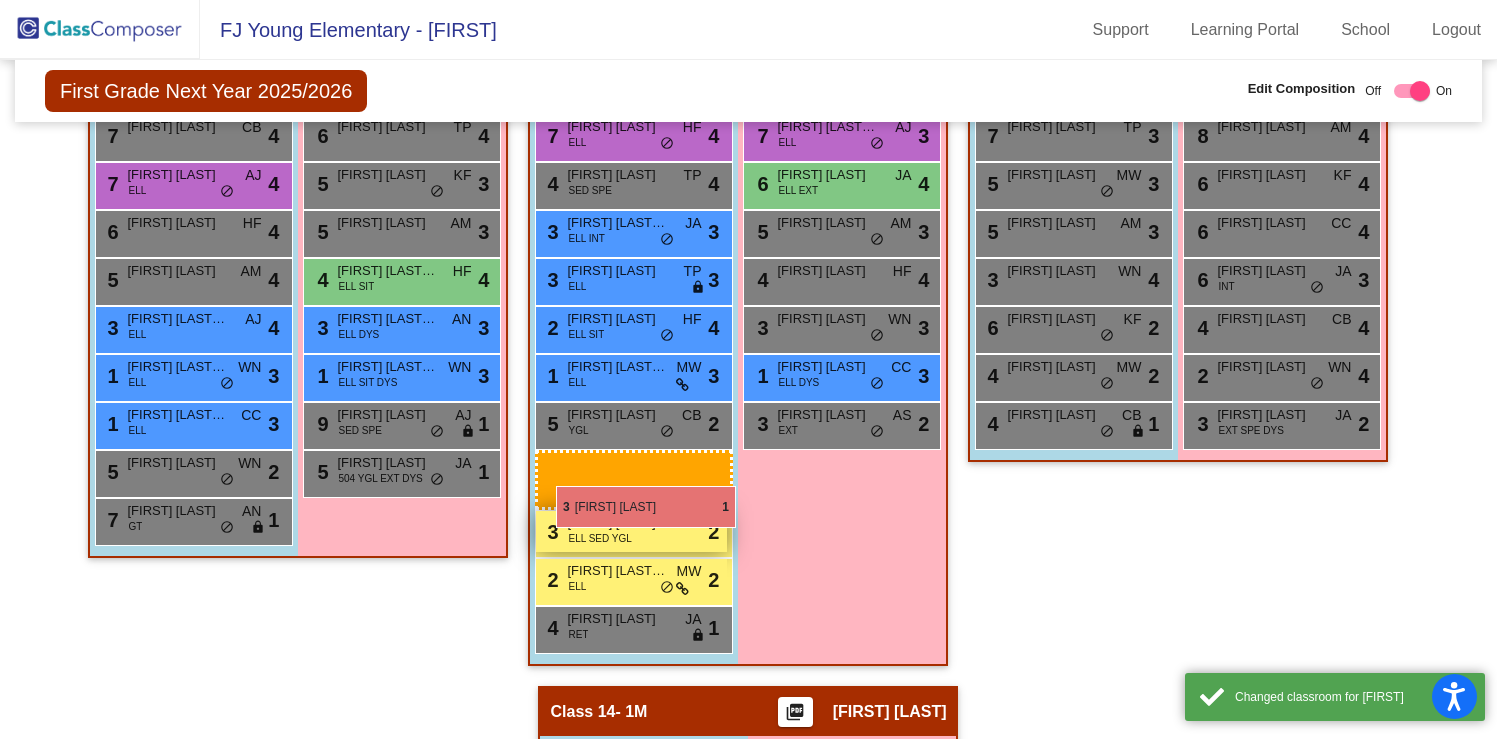 drag, startPoint x: 922, startPoint y: 481, endPoint x: 553, endPoint y: 486, distance: 369.03387 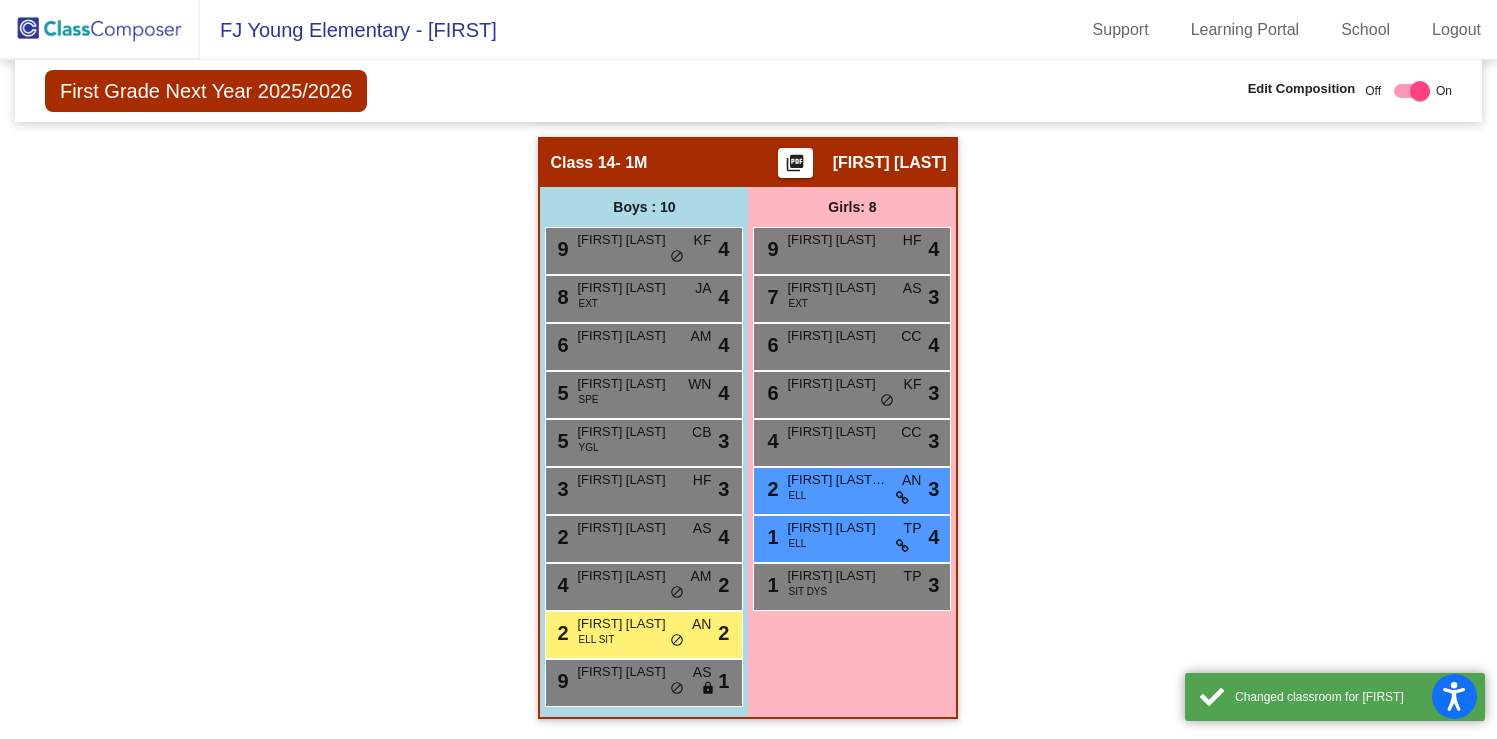 scroll, scrollTop: 3557, scrollLeft: 0, axis: vertical 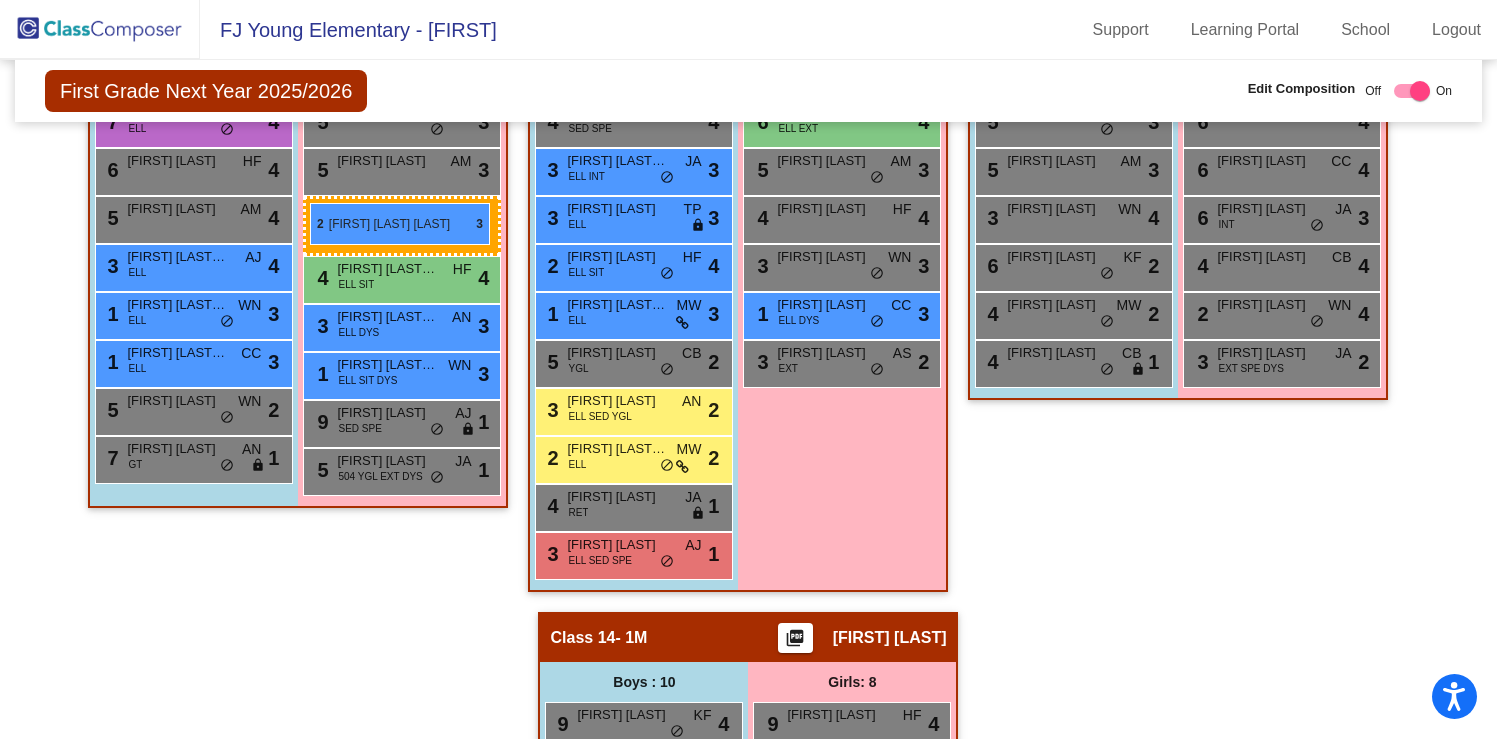 drag, startPoint x: 869, startPoint y: 488, endPoint x: 310, endPoint y: 203, distance: 627.45996 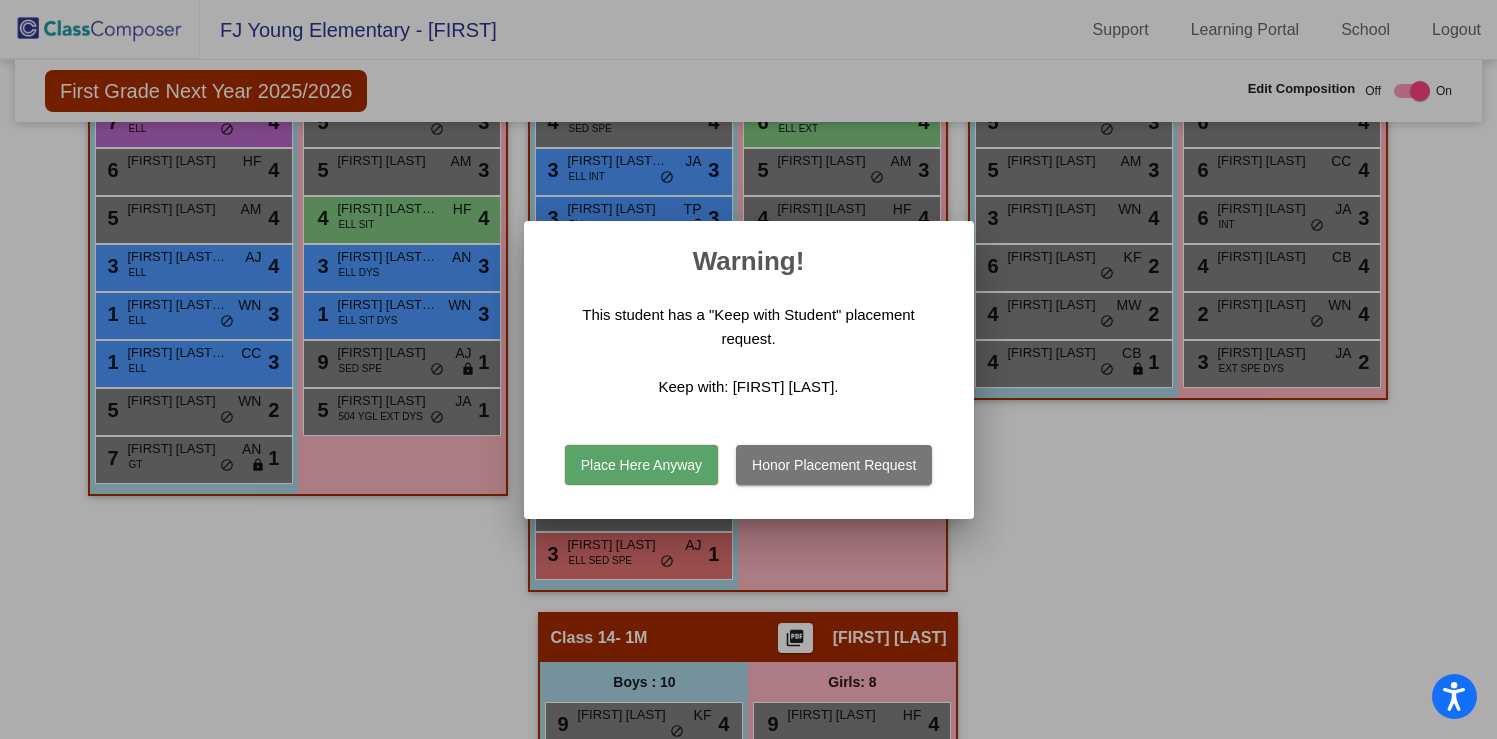 drag, startPoint x: 647, startPoint y: 461, endPoint x: 709, endPoint y: 446, distance: 63.788715 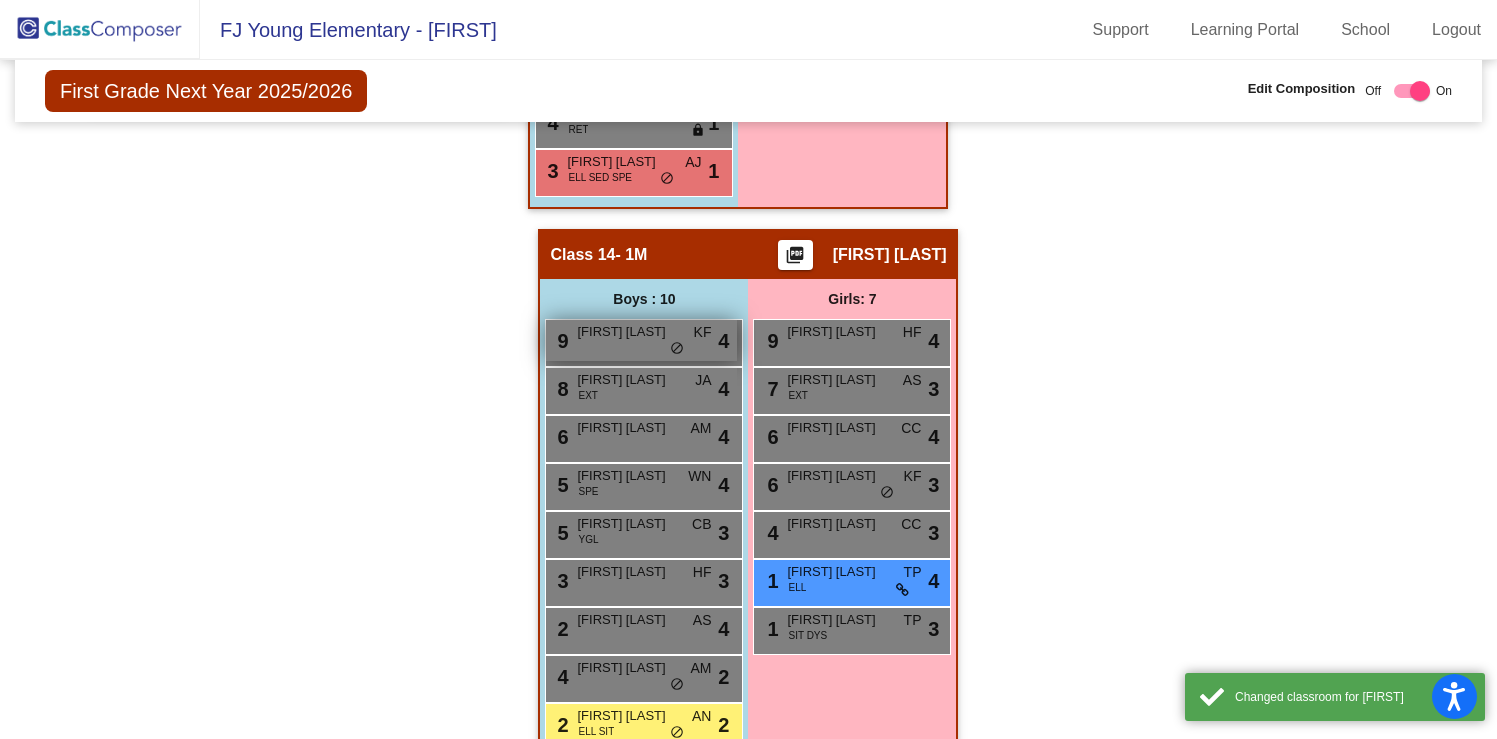 scroll, scrollTop: 3557, scrollLeft: 0, axis: vertical 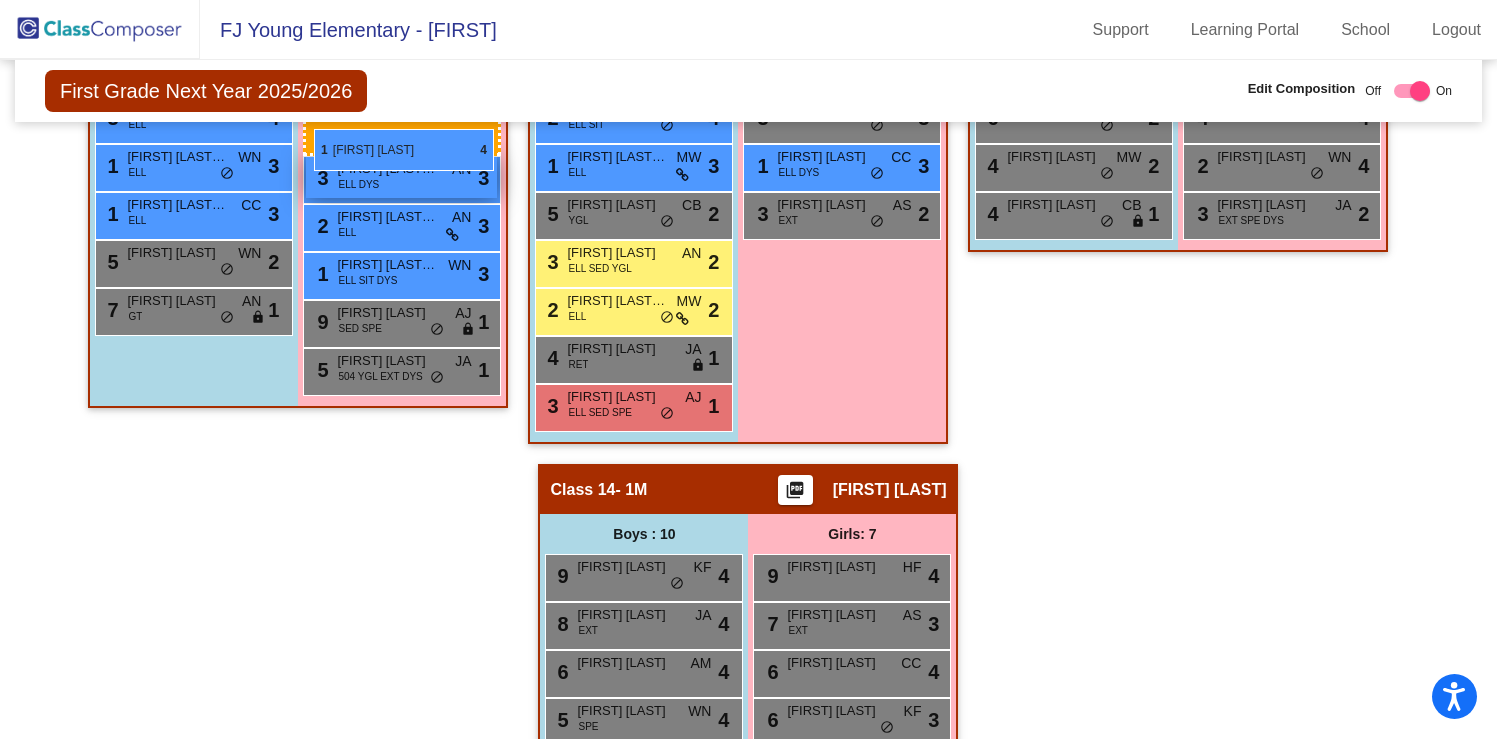 drag, startPoint x: 825, startPoint y: 480, endPoint x: 314, endPoint y: 129, distance: 619.9371 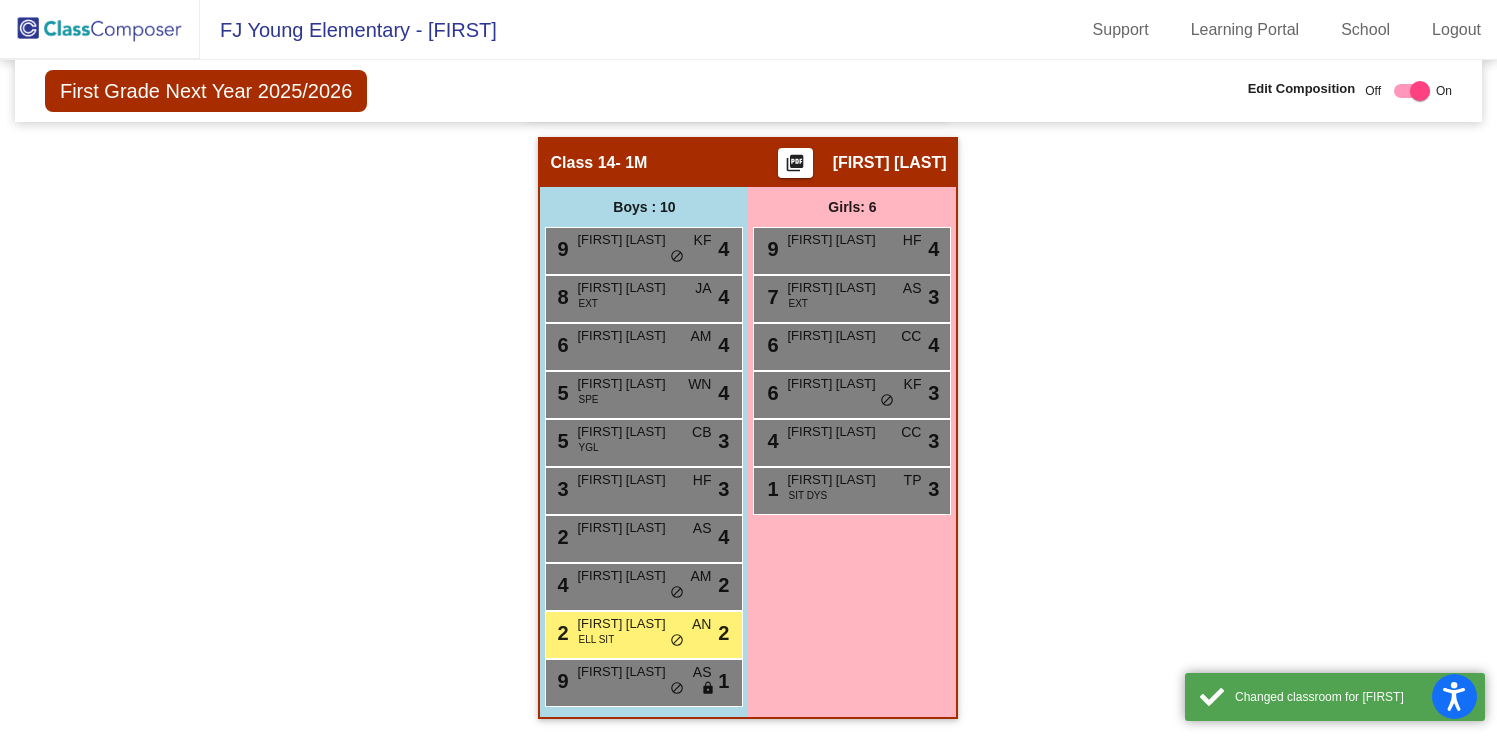 scroll, scrollTop: 3557, scrollLeft: 0, axis: vertical 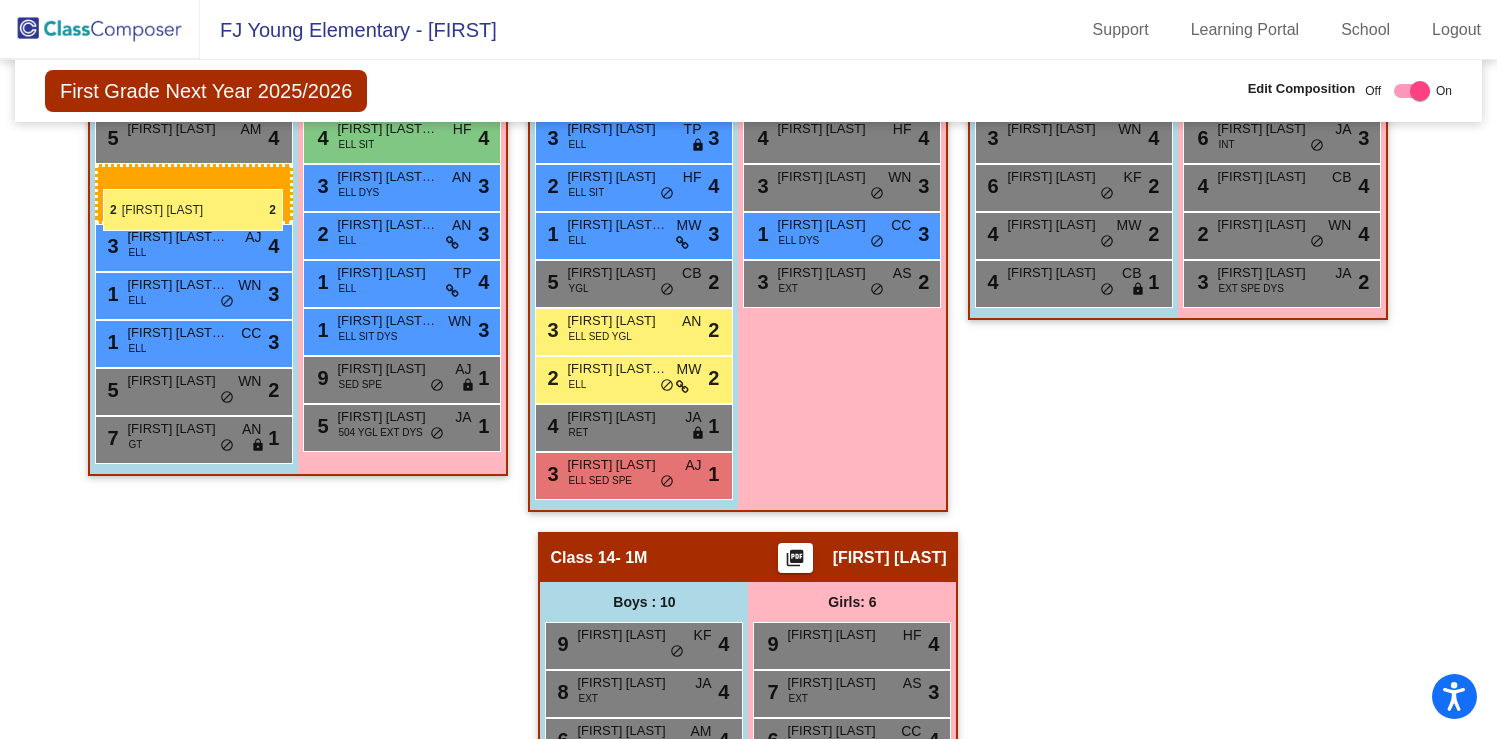 drag, startPoint x: 602, startPoint y: 622, endPoint x: 99, endPoint y: 182, distance: 668.2881 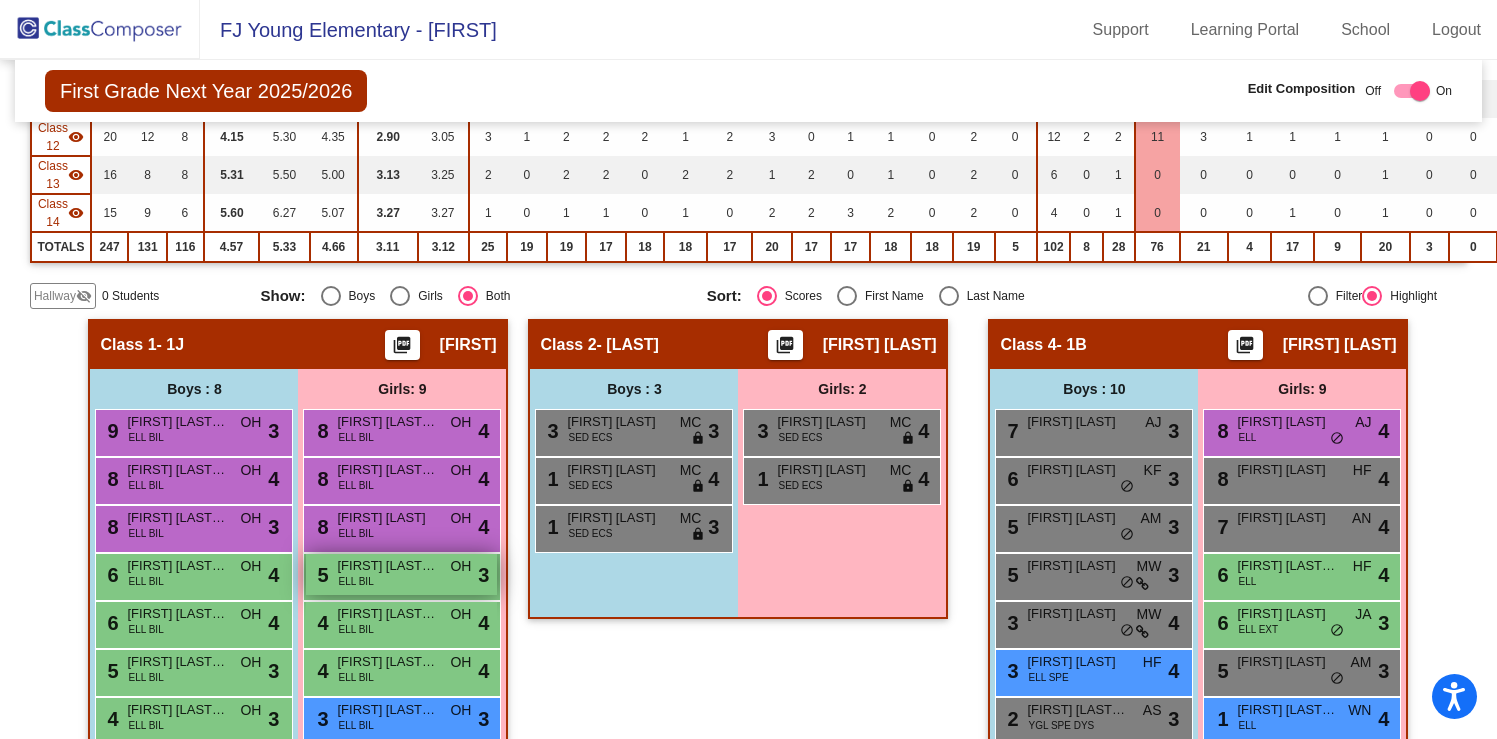 scroll, scrollTop: 0, scrollLeft: 0, axis: both 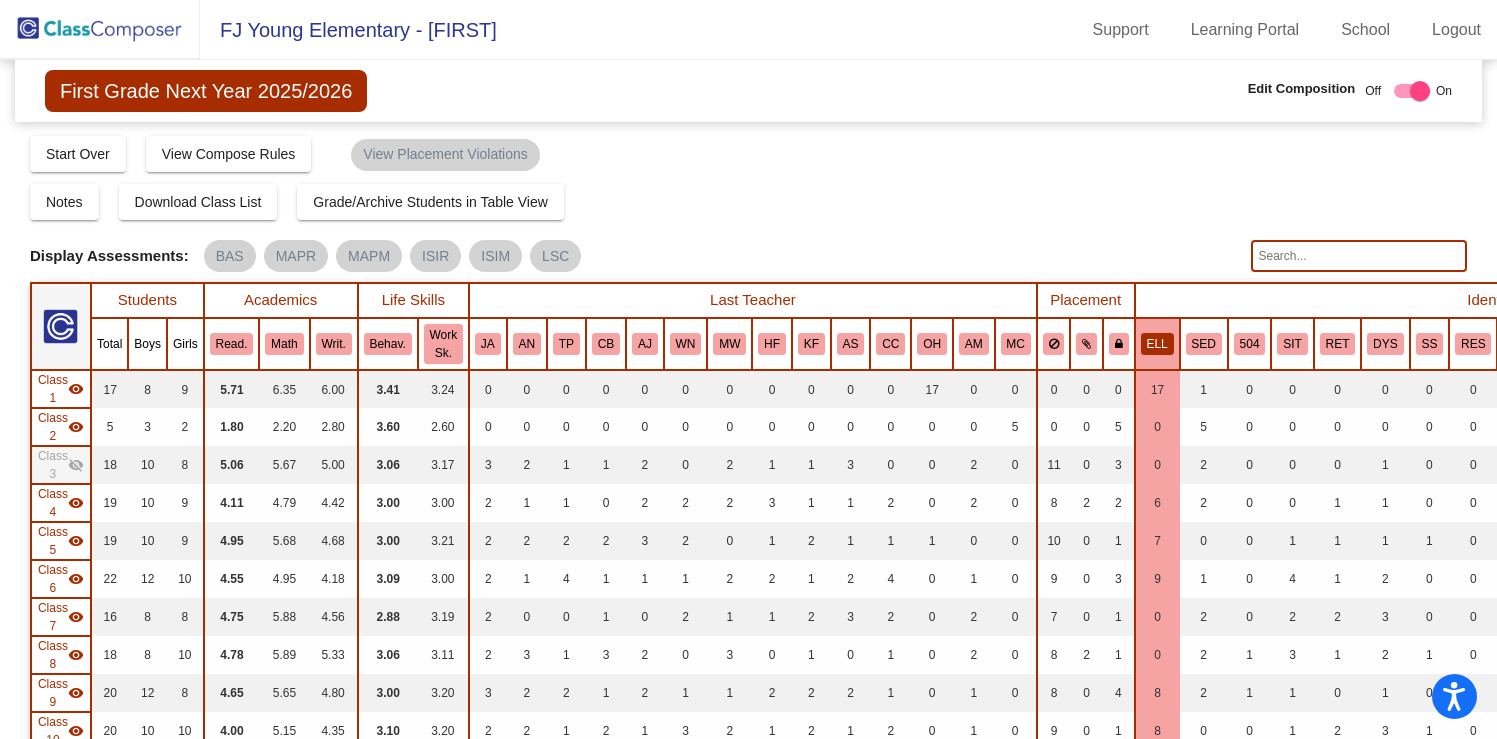 click on "visibility_off" 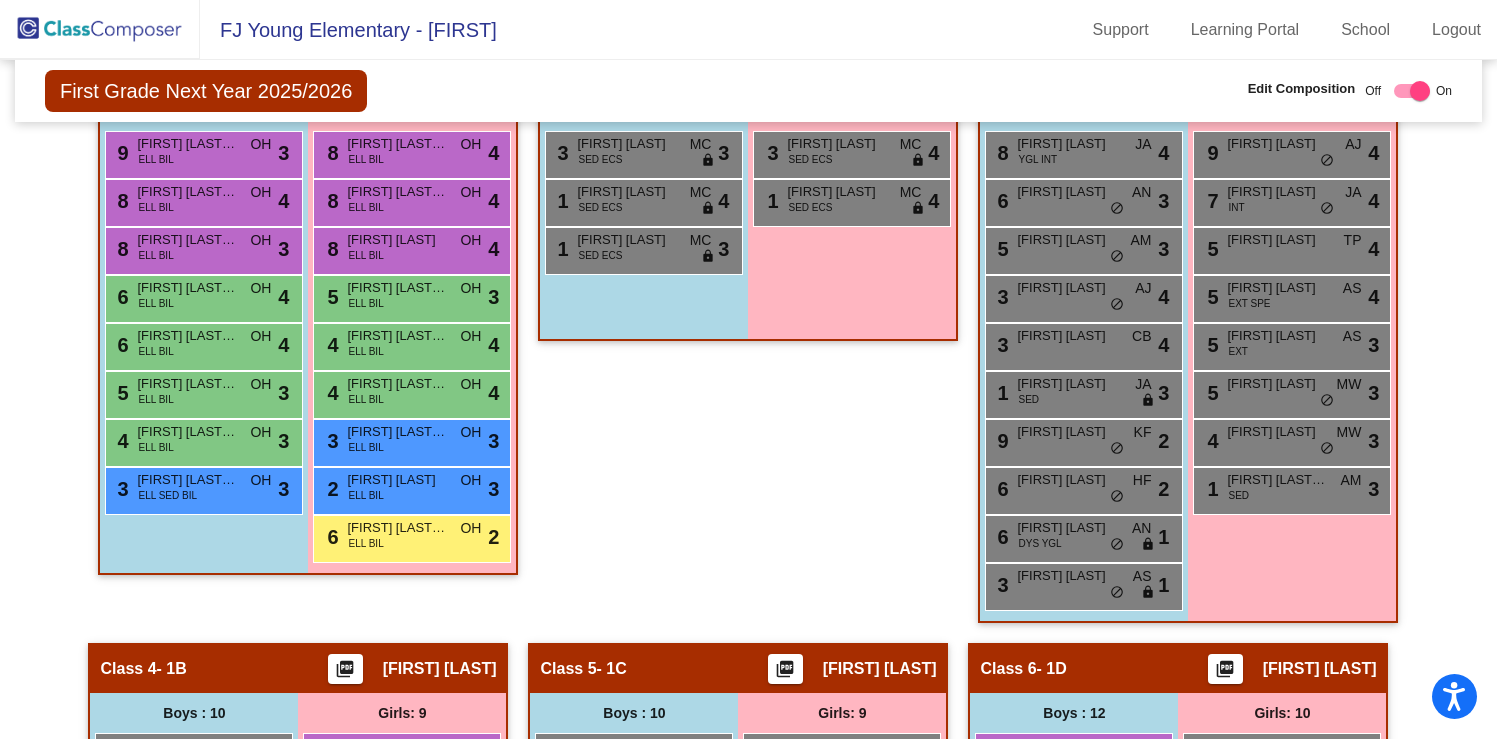 scroll, scrollTop: 954, scrollLeft: 0, axis: vertical 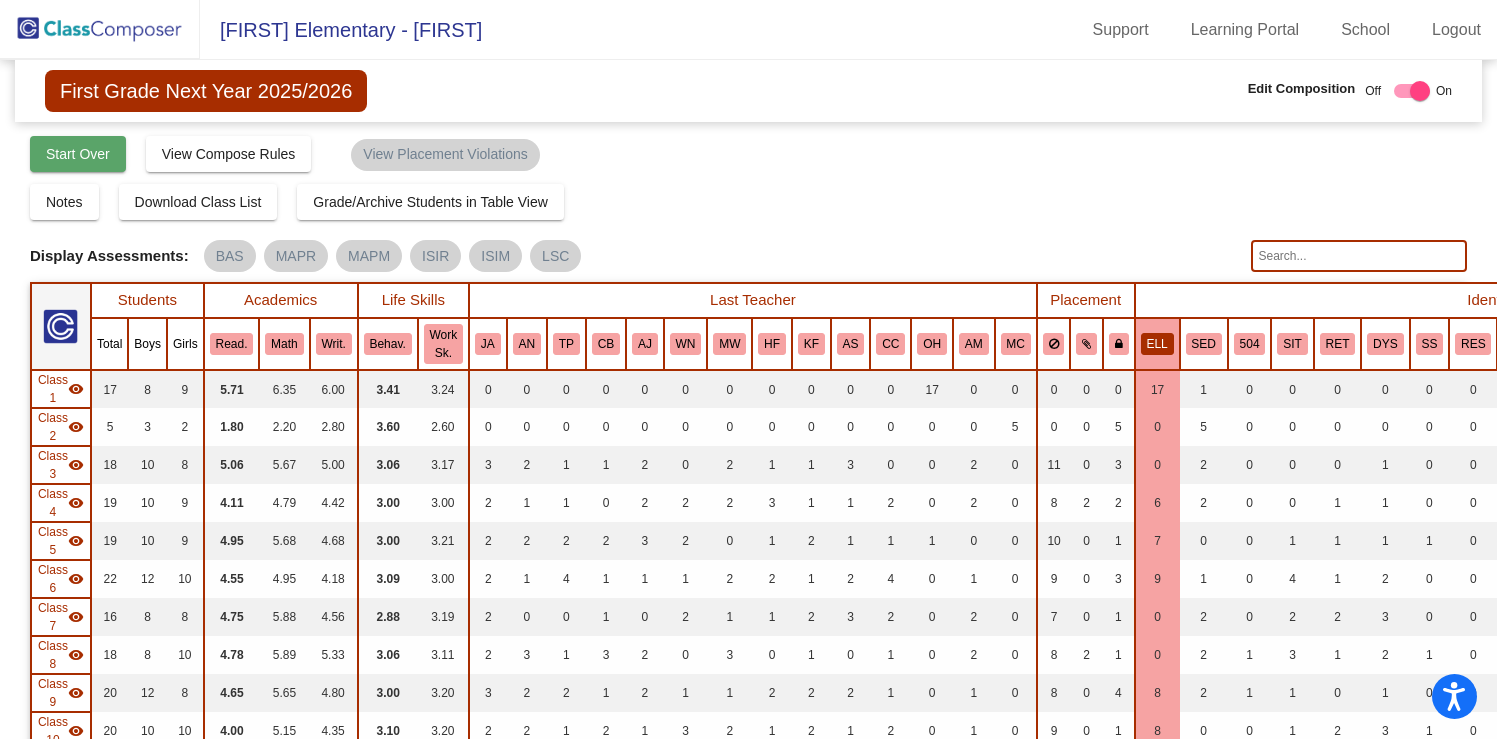 click on "Start Over" 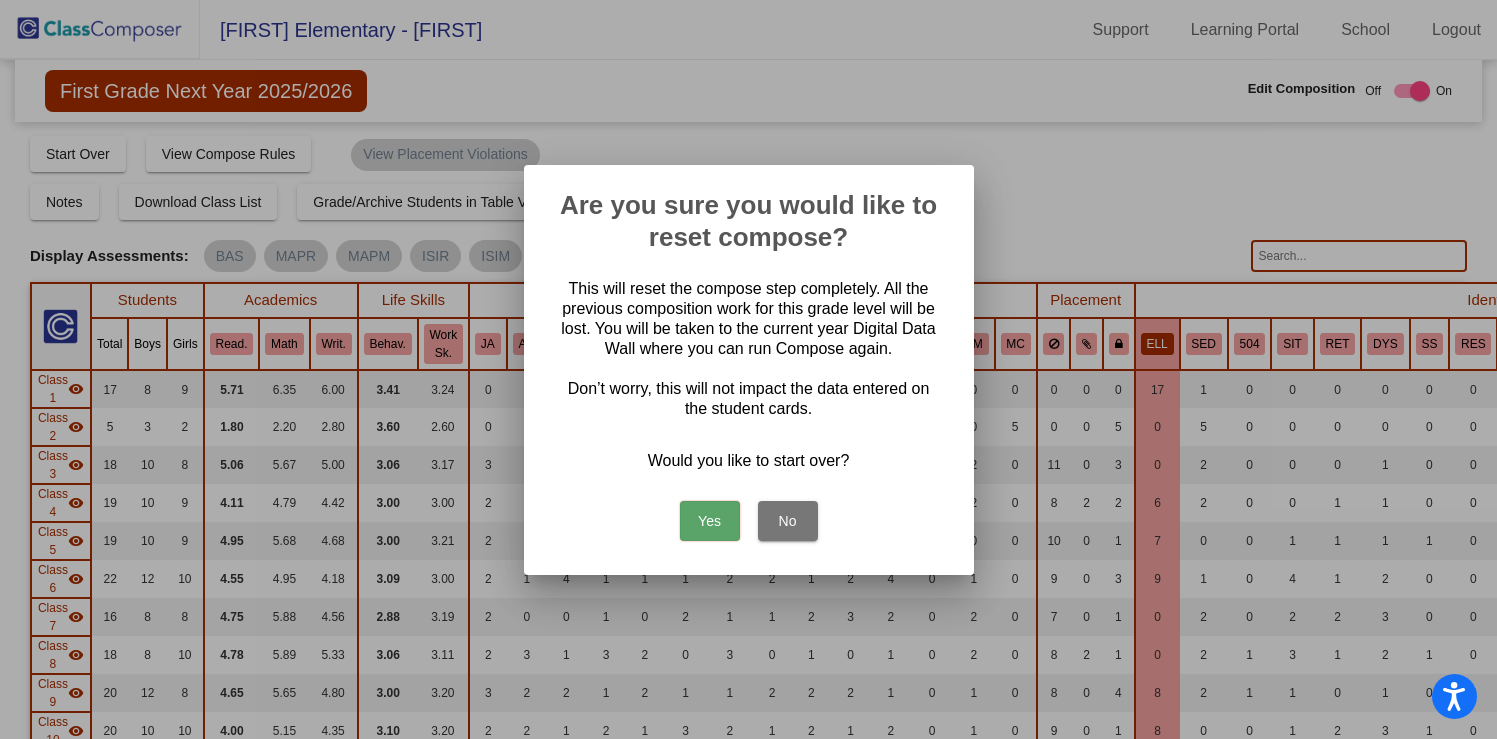 click on "Yes" at bounding box center [710, 521] 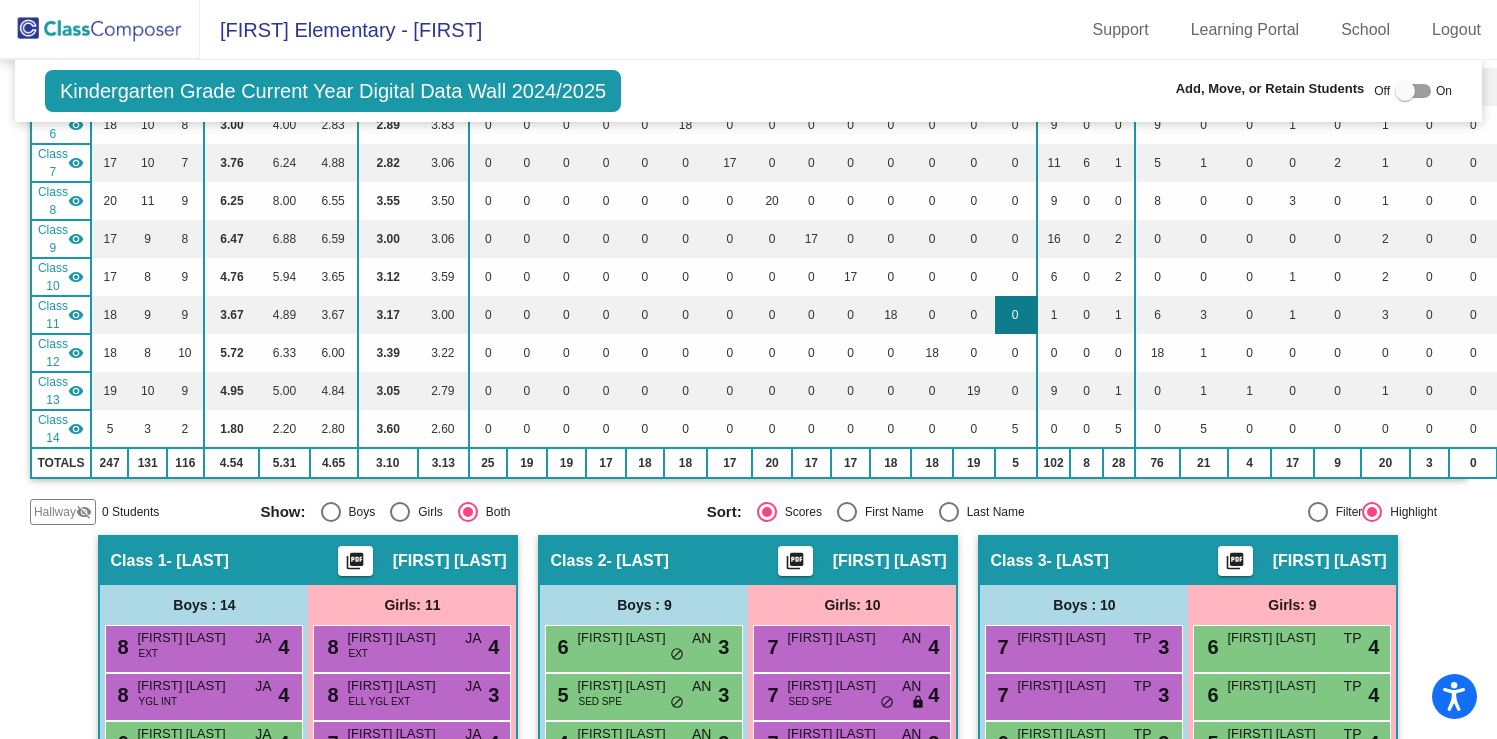 scroll, scrollTop: 0, scrollLeft: 0, axis: both 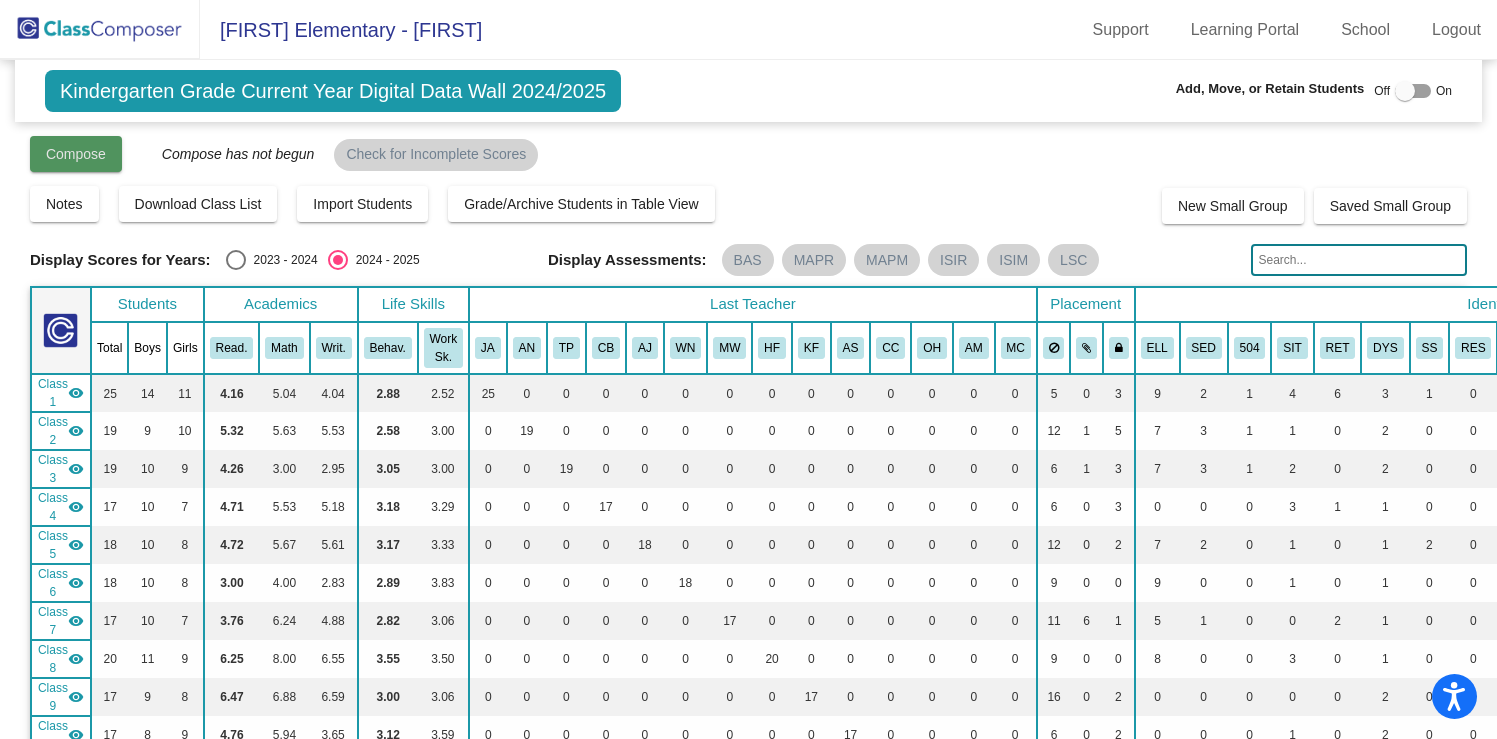 click on "Compose" 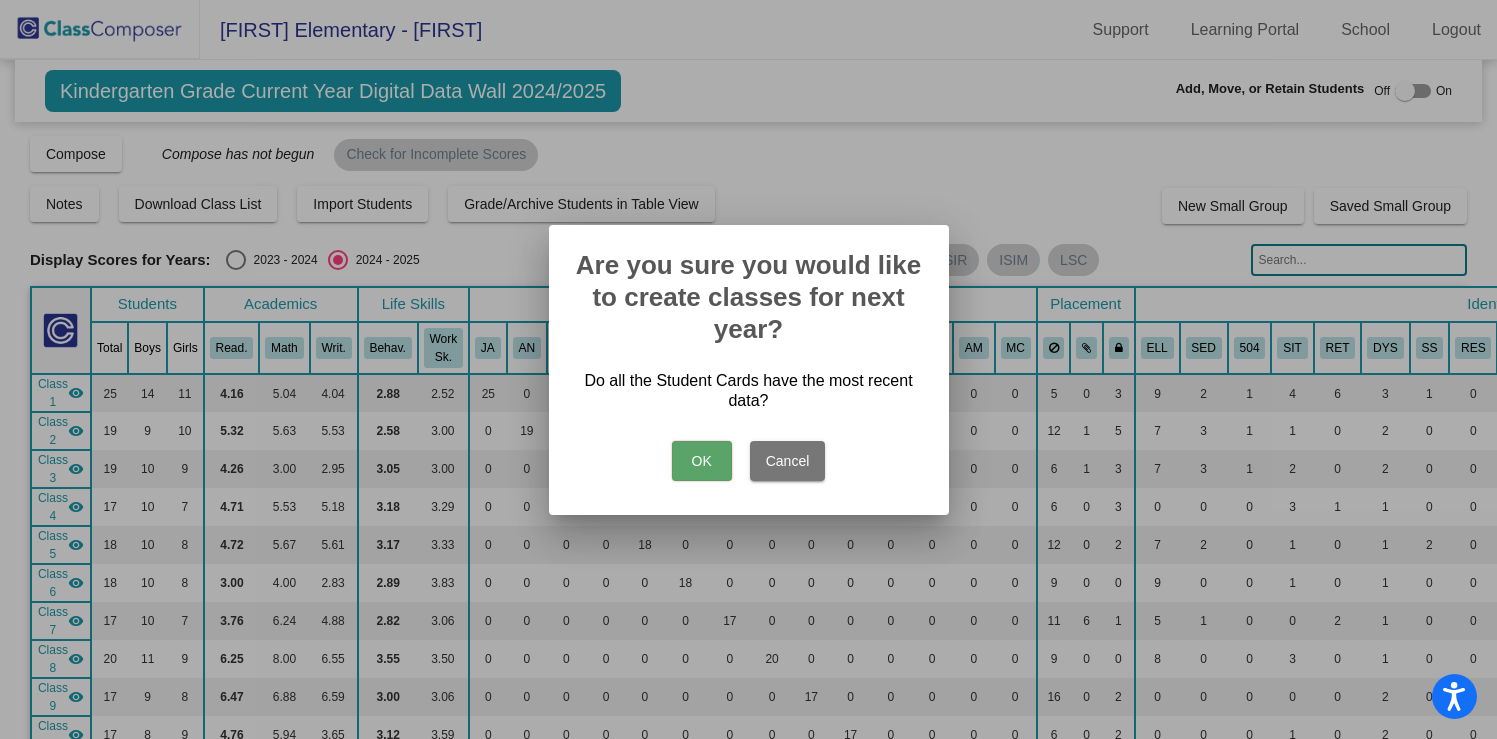 click on "OK" at bounding box center (702, 461) 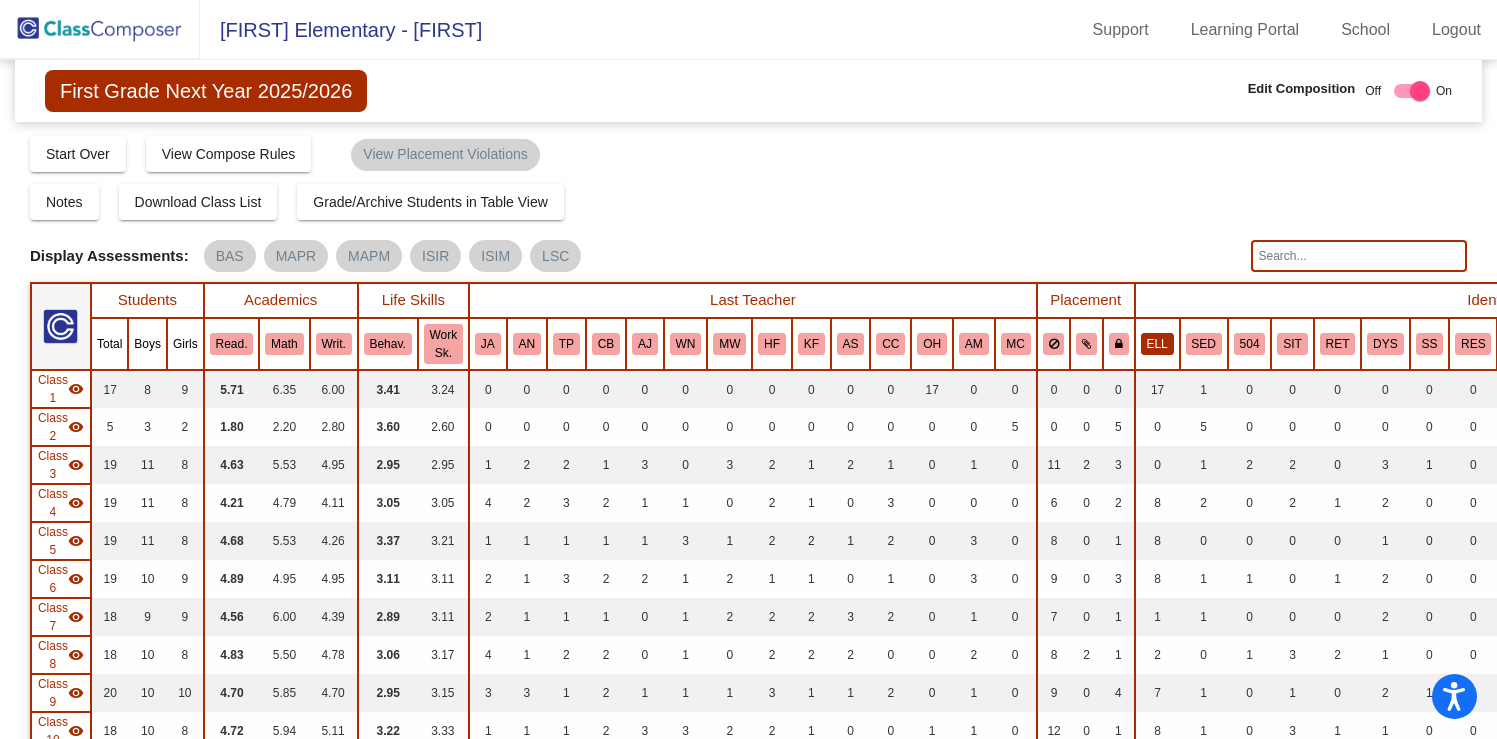 click on "ELL" 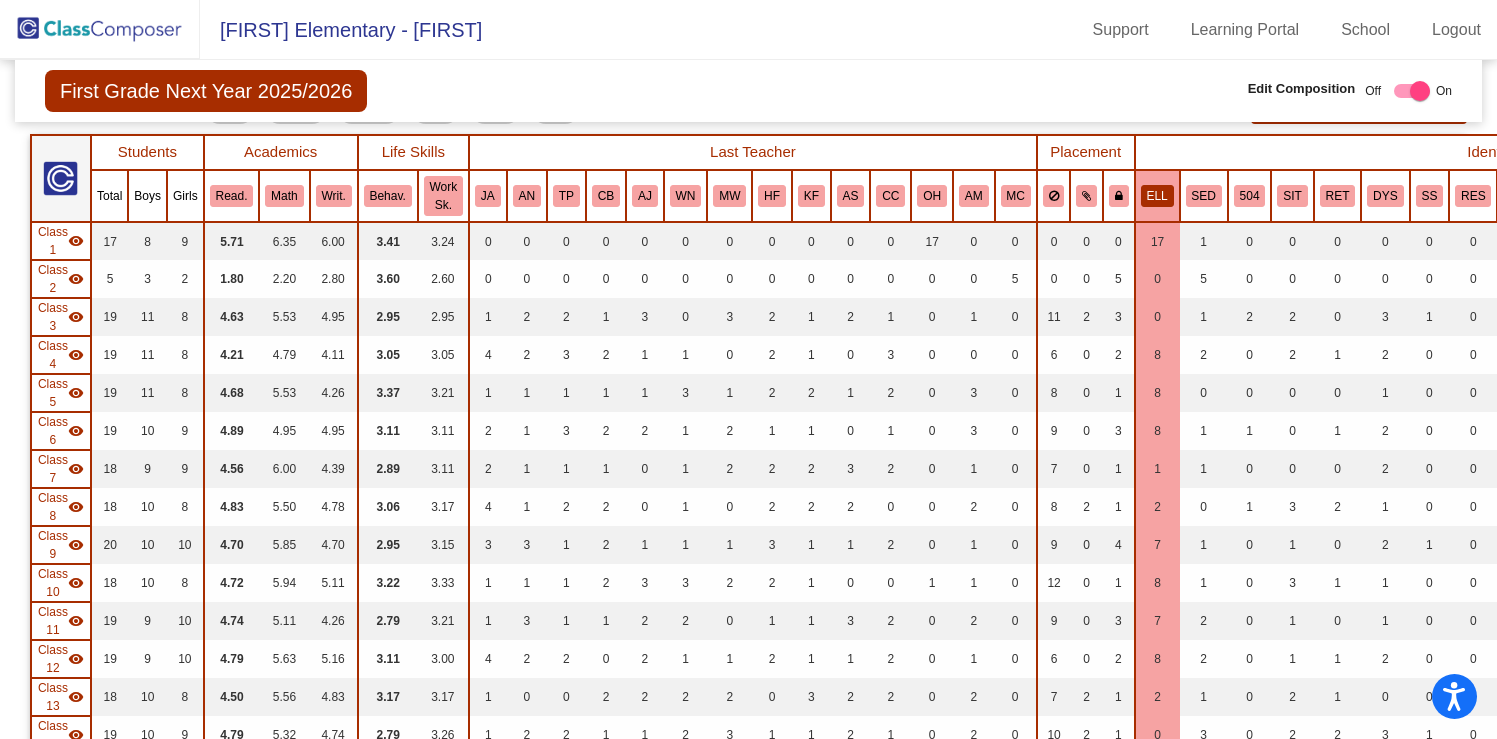 scroll, scrollTop: 0, scrollLeft: 0, axis: both 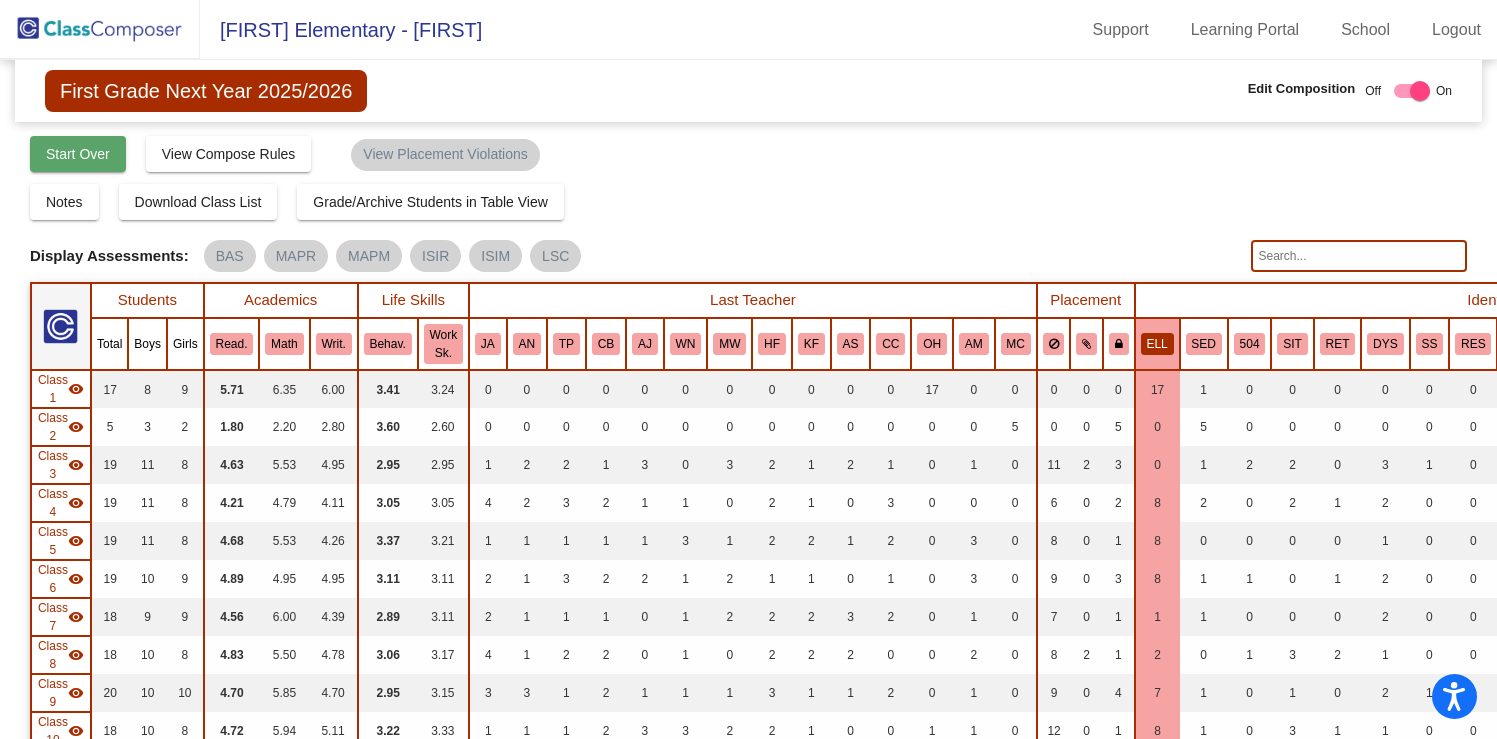 click on "Start Over" 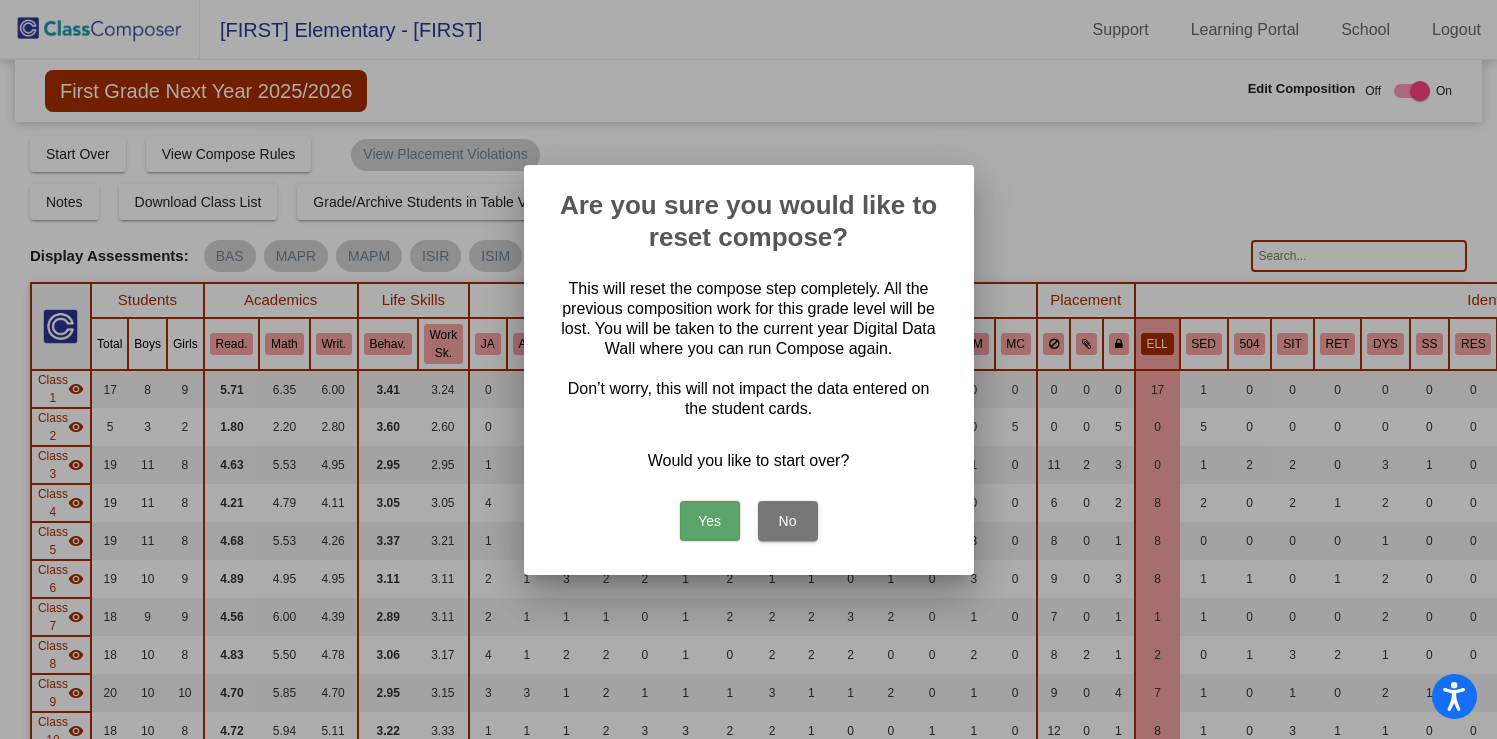 click on "Yes" at bounding box center (710, 521) 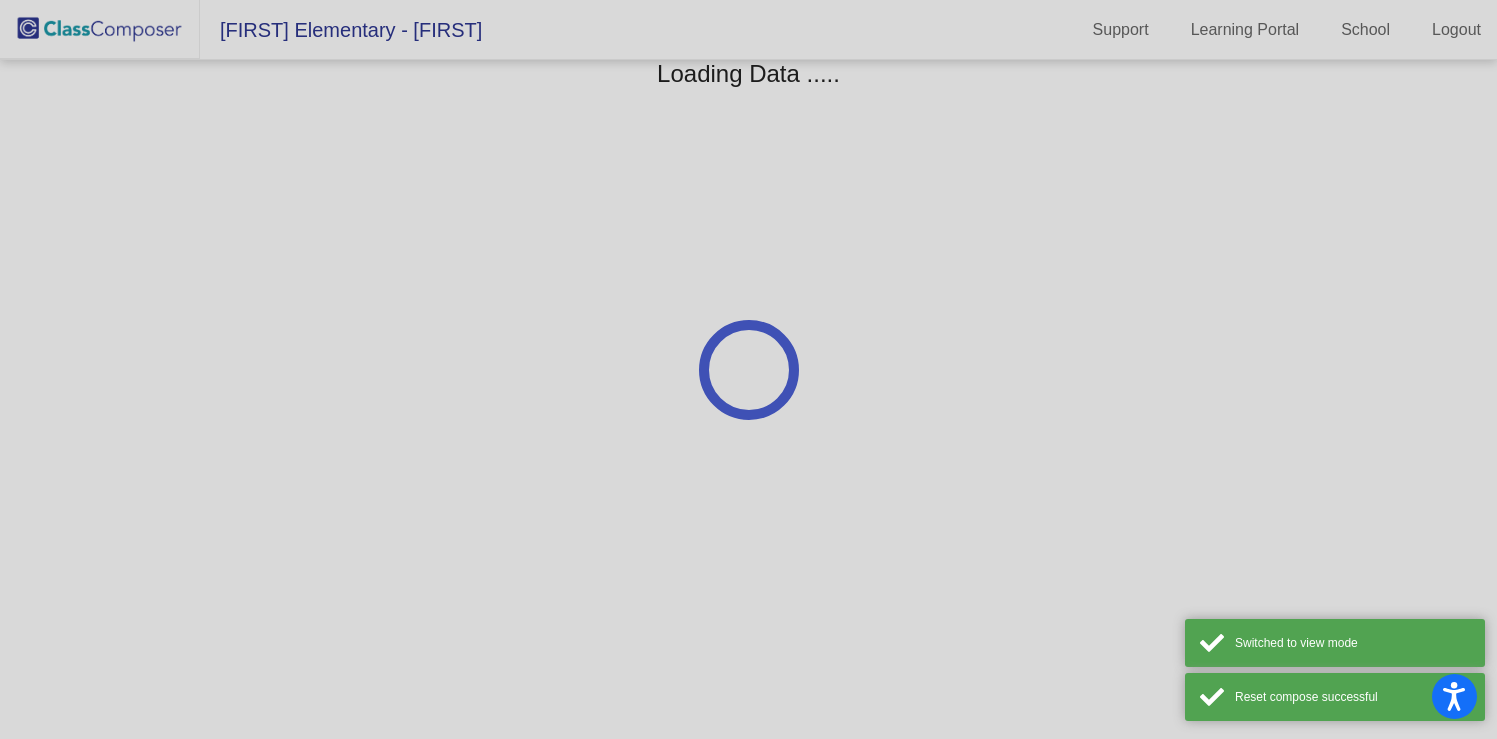 click 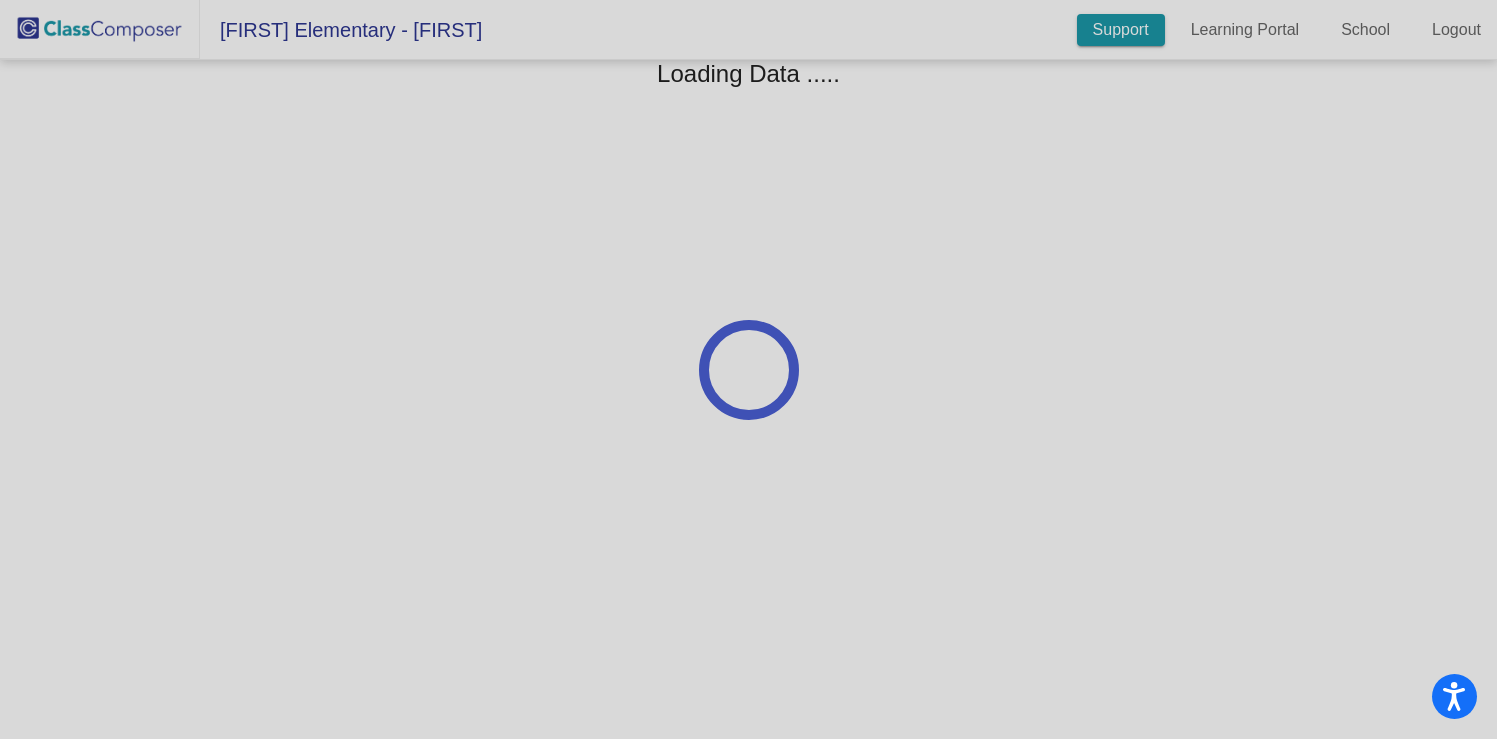 click 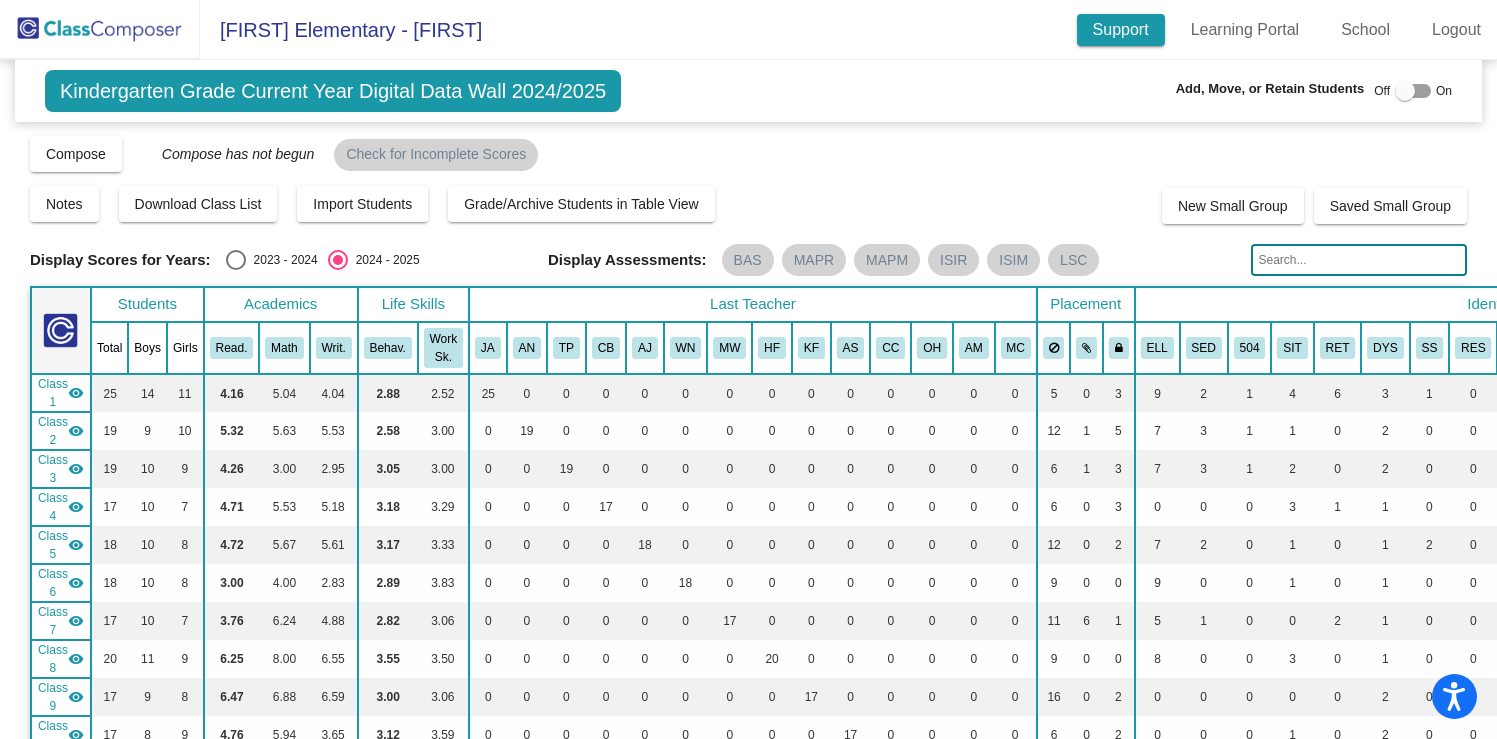 click on "Support" 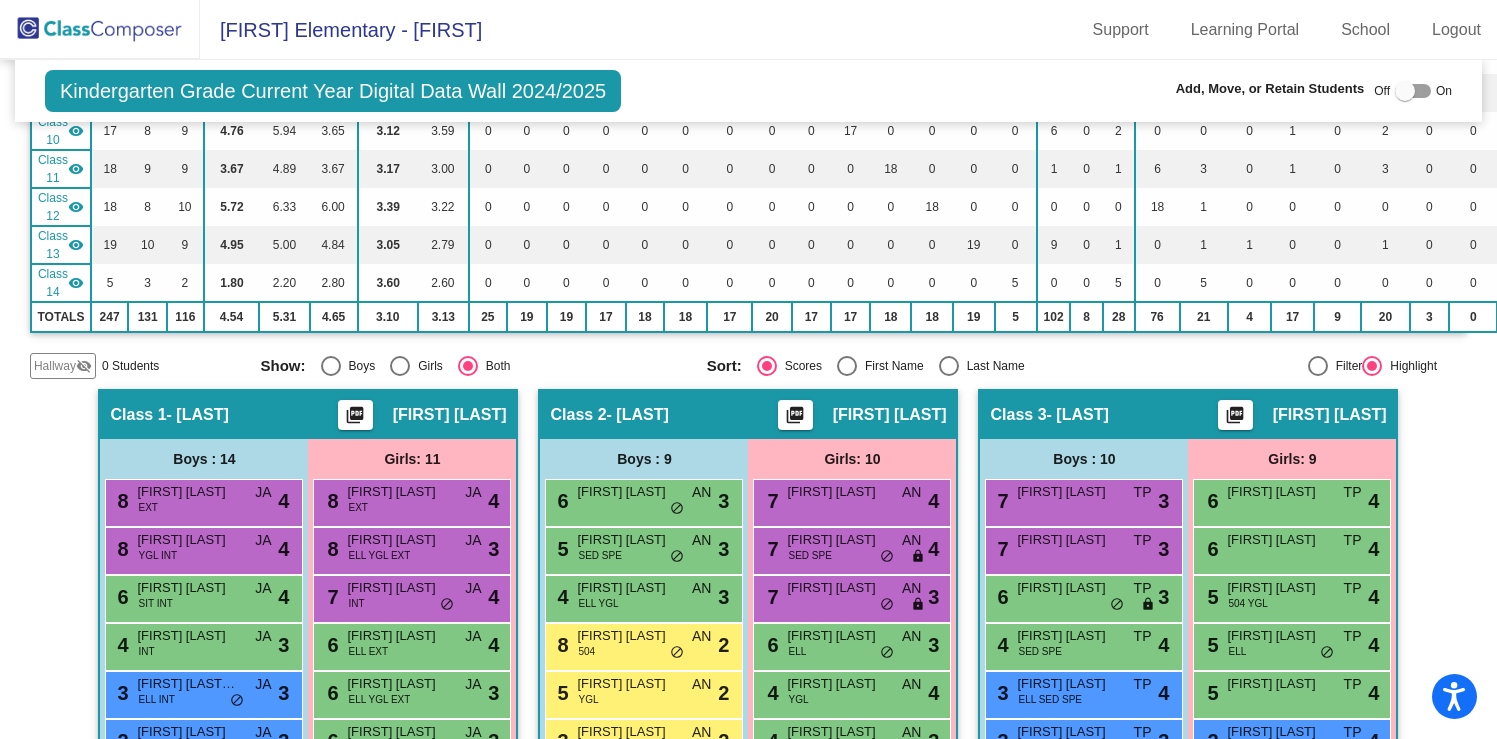 scroll, scrollTop: 666, scrollLeft: 0, axis: vertical 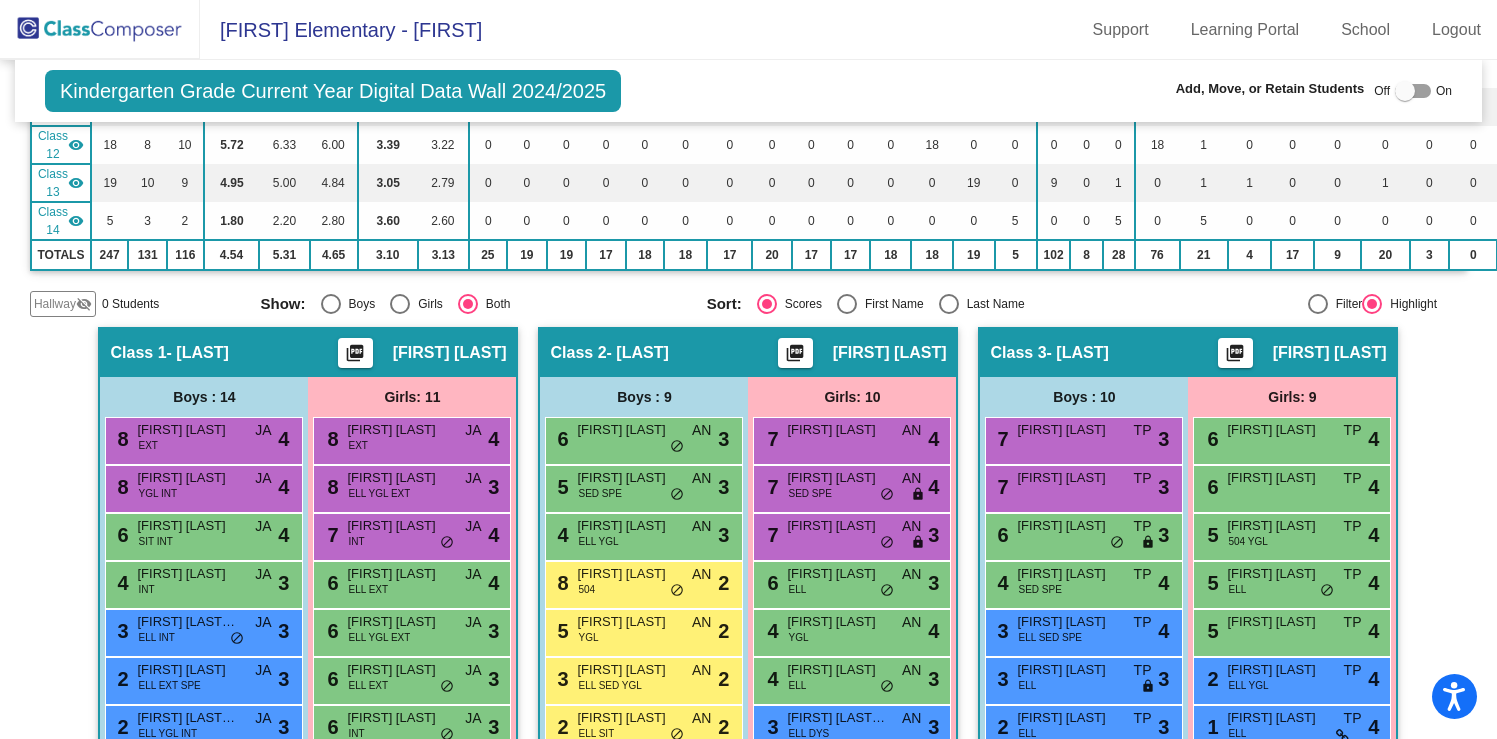 click on "Hallway" 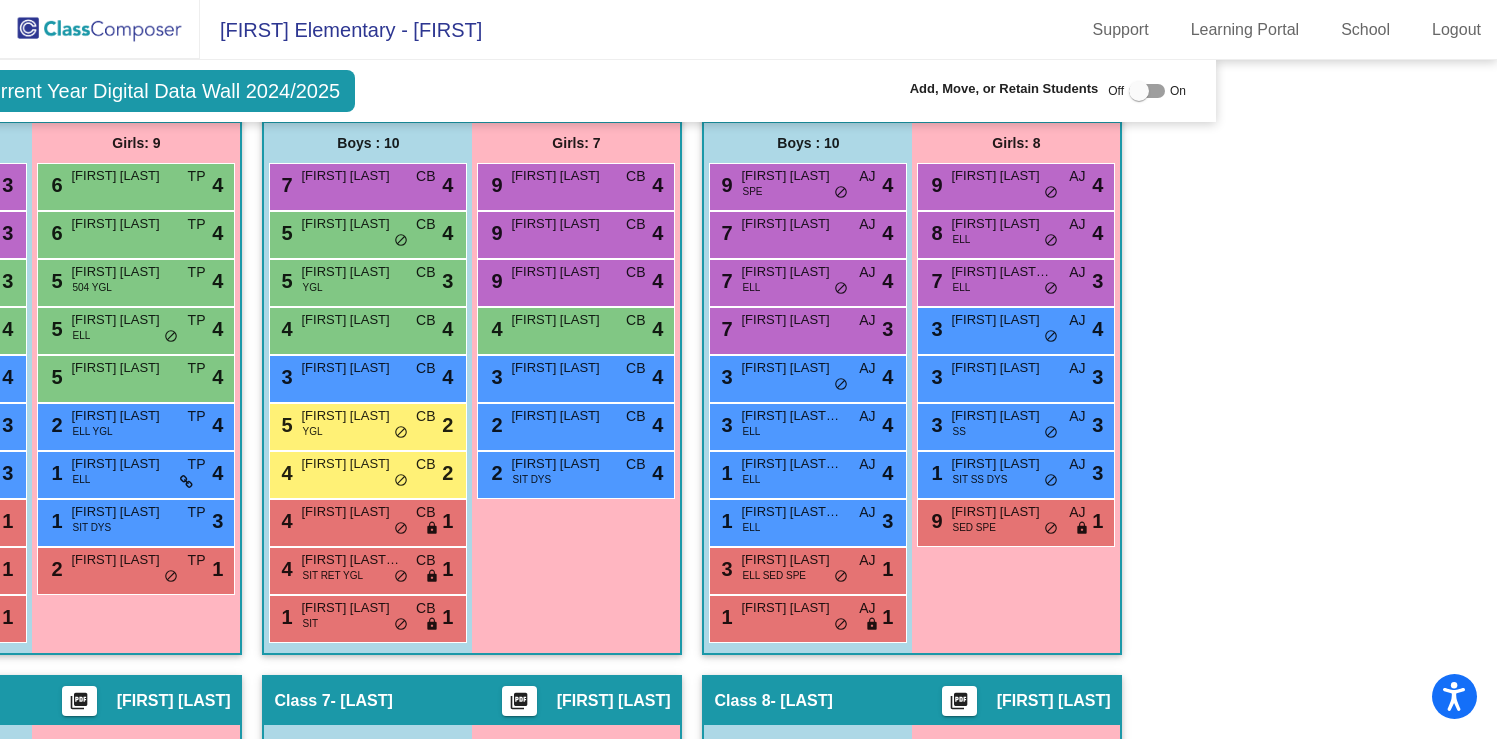scroll, scrollTop: 1715, scrollLeft: 266, axis: both 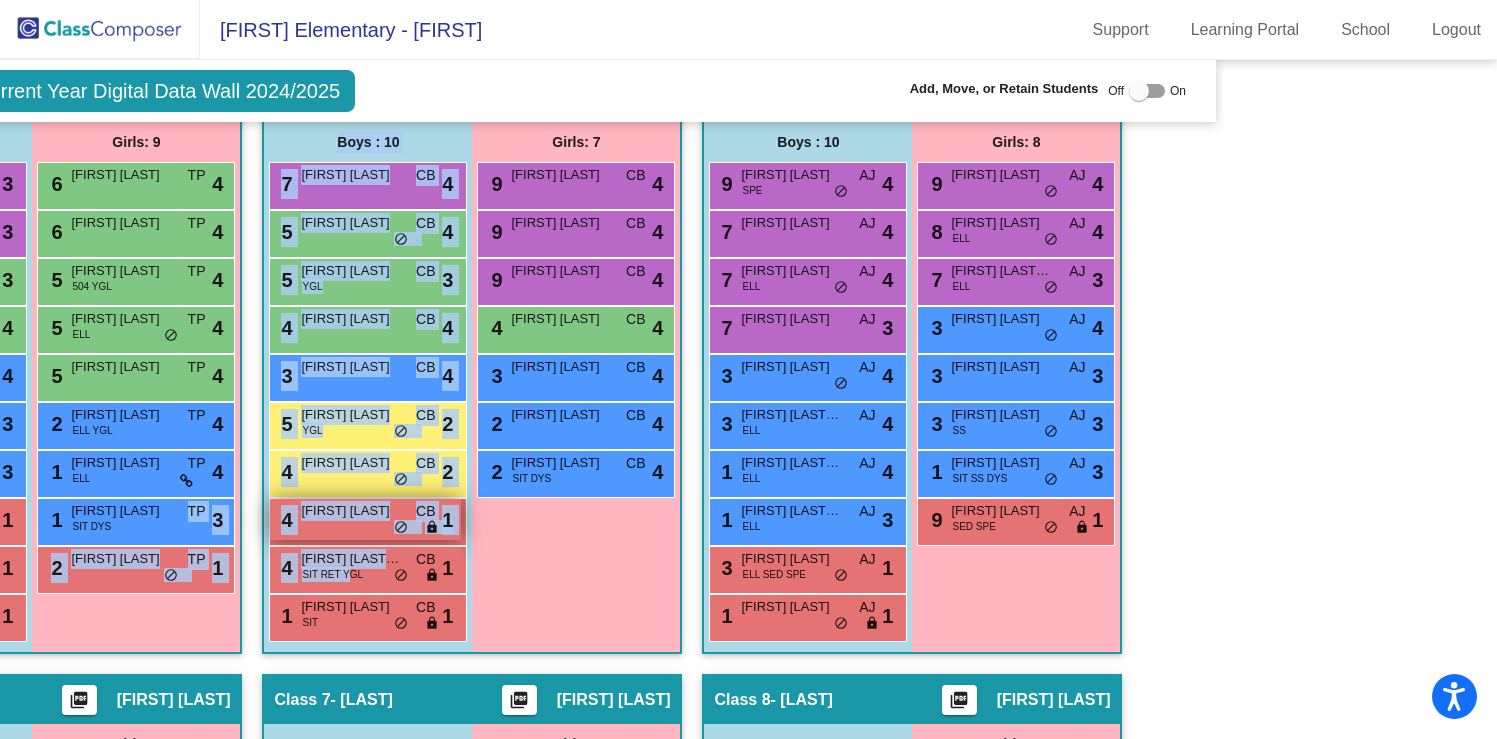 drag, startPoint x: 340, startPoint y: 573, endPoint x: 435, endPoint y: 533, distance: 103.077644 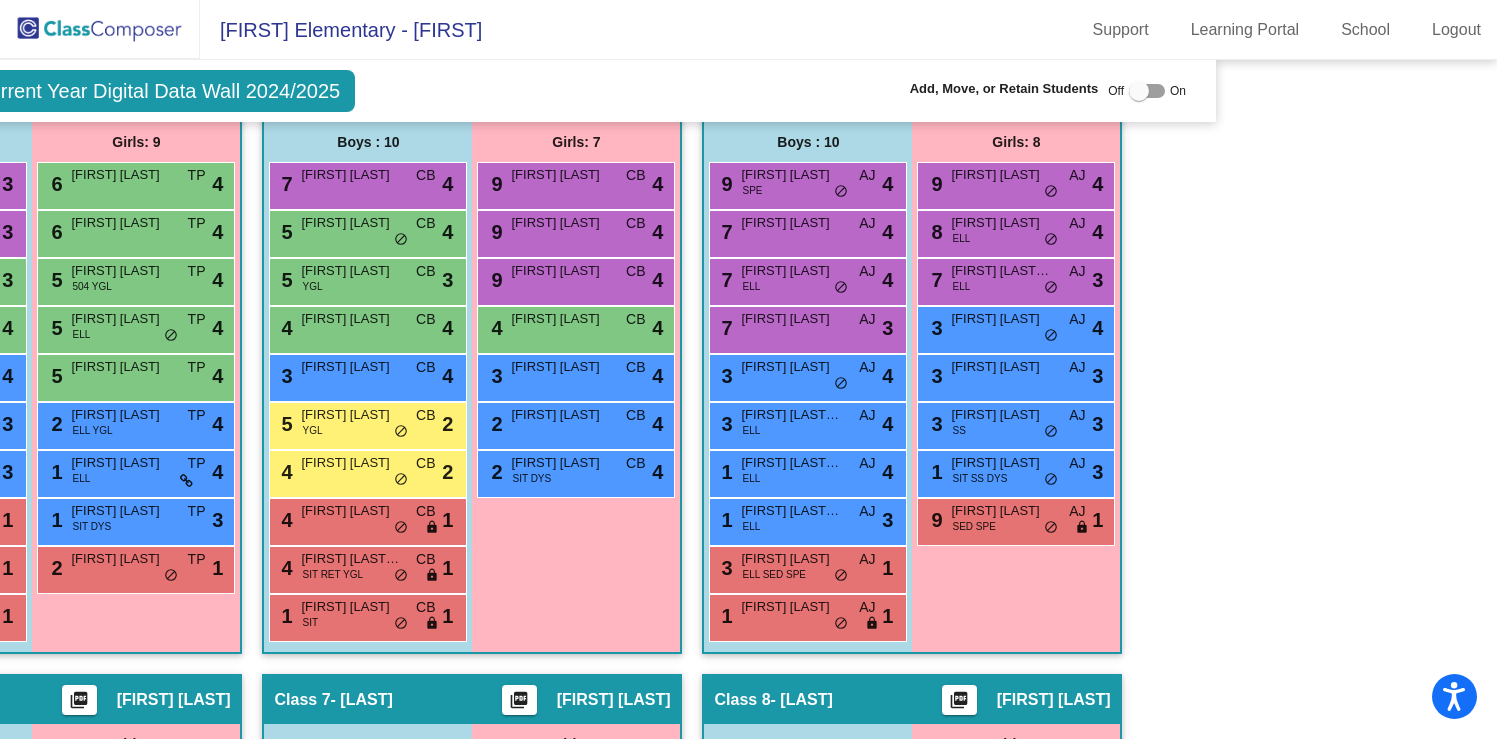 drag, startPoint x: 534, startPoint y: 549, endPoint x: 698, endPoint y: 418, distance: 209.8976 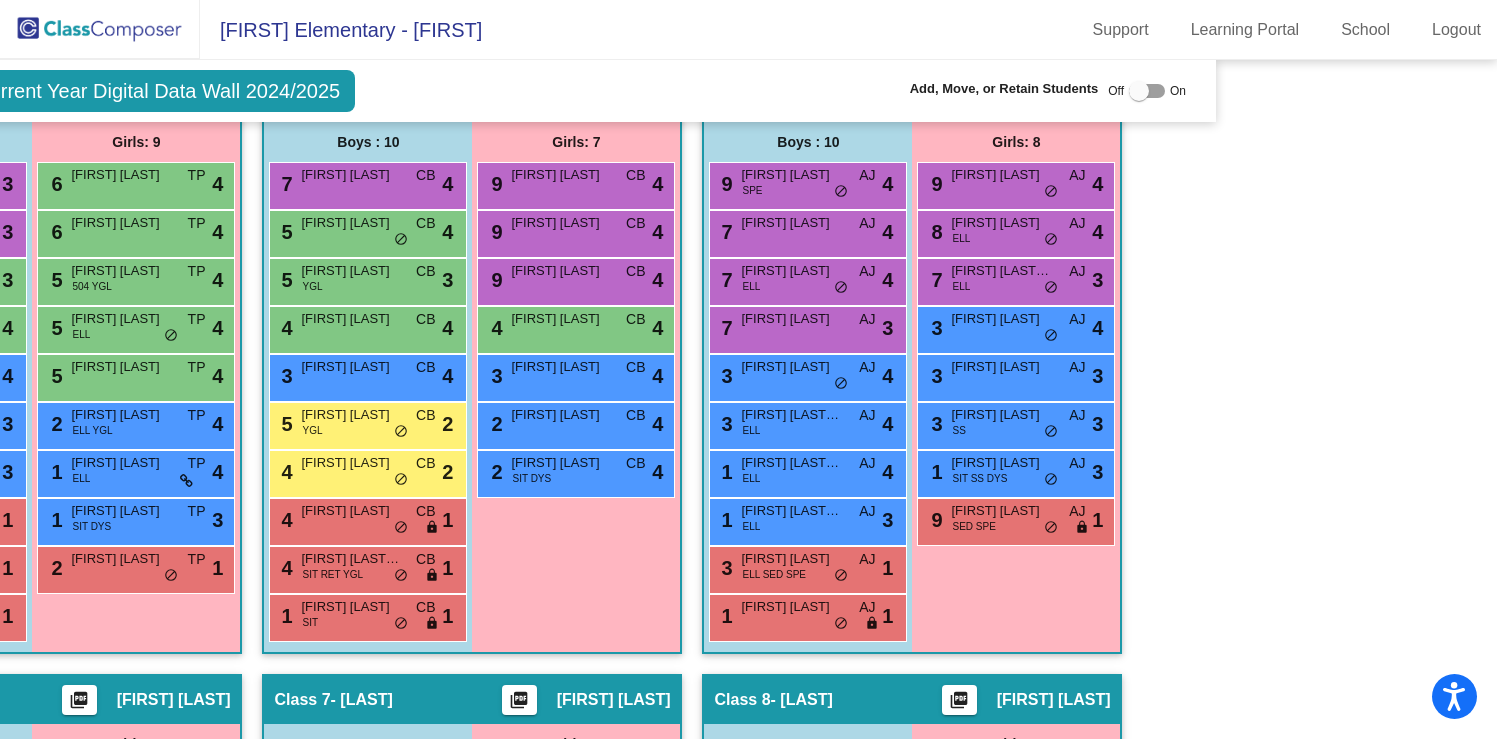 click at bounding box center [1139, 91] 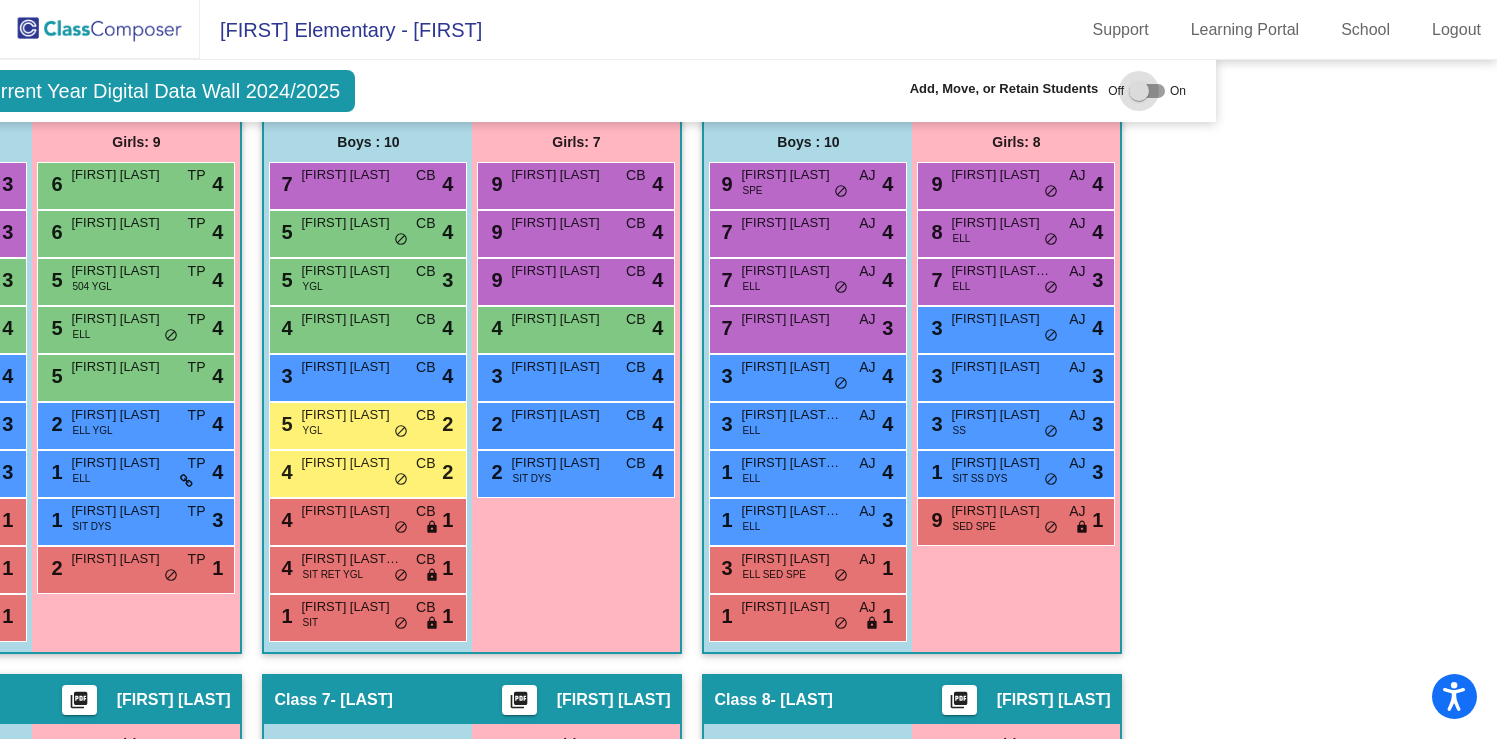 checkbox on "true" 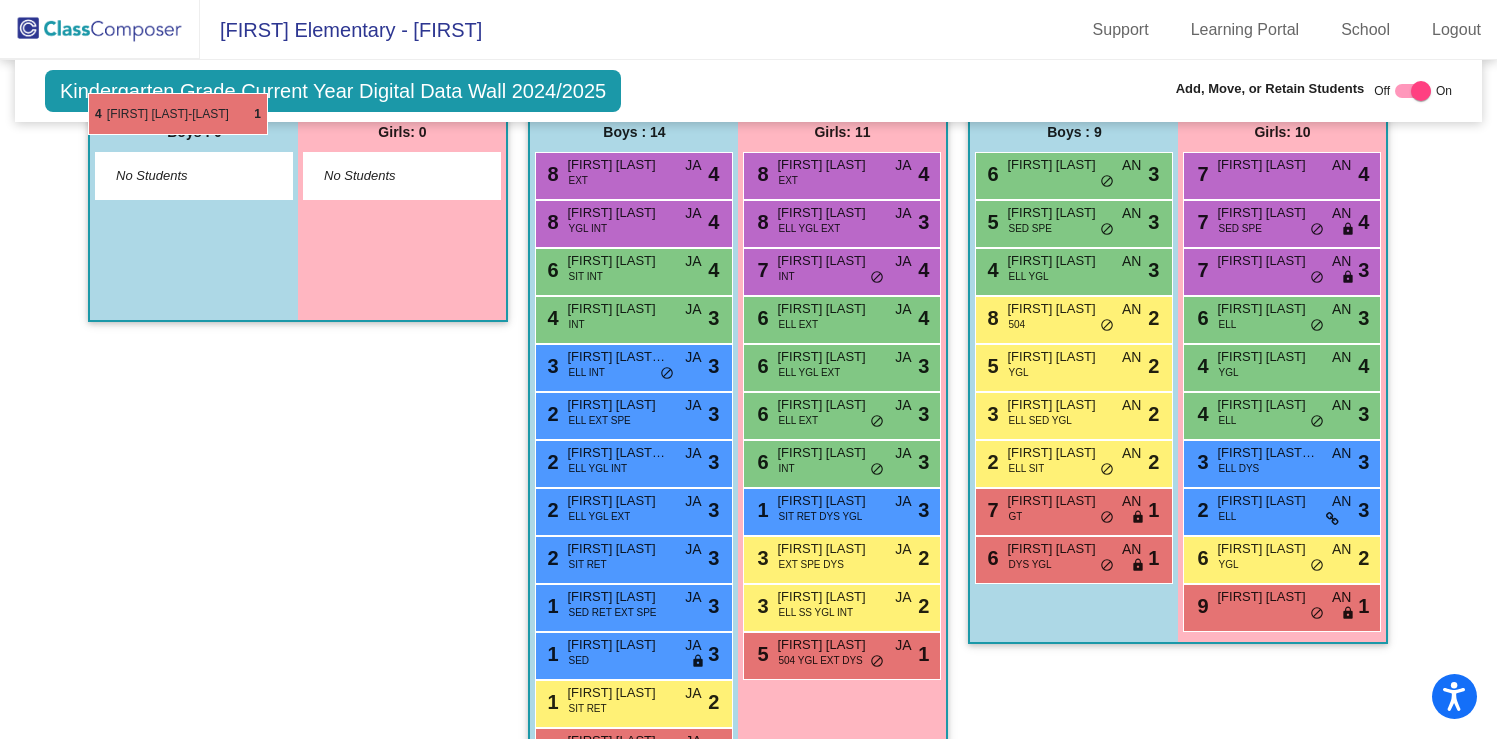 scroll, scrollTop: 927, scrollLeft: 0, axis: vertical 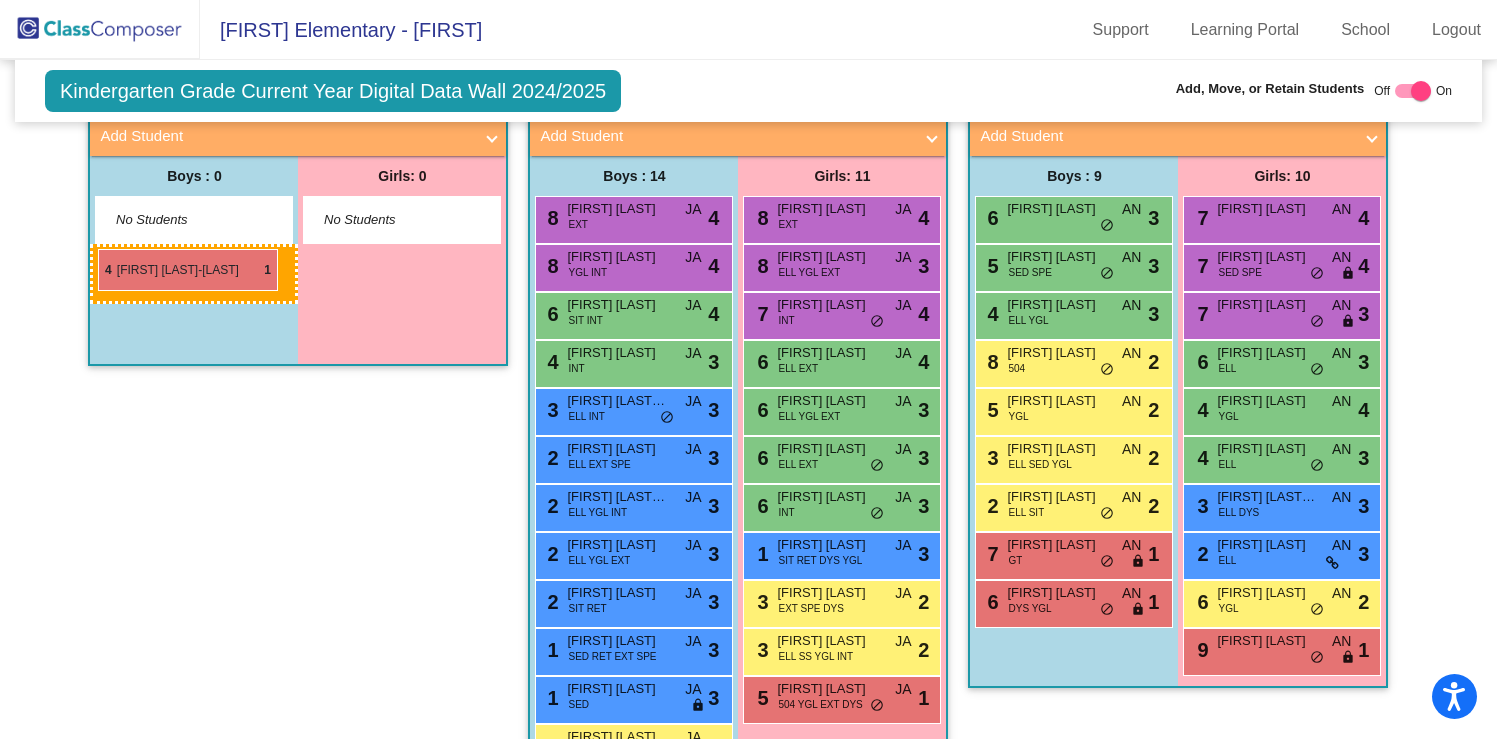 drag, startPoint x: 331, startPoint y: 652, endPoint x: 98, endPoint y: 249, distance: 465.50833 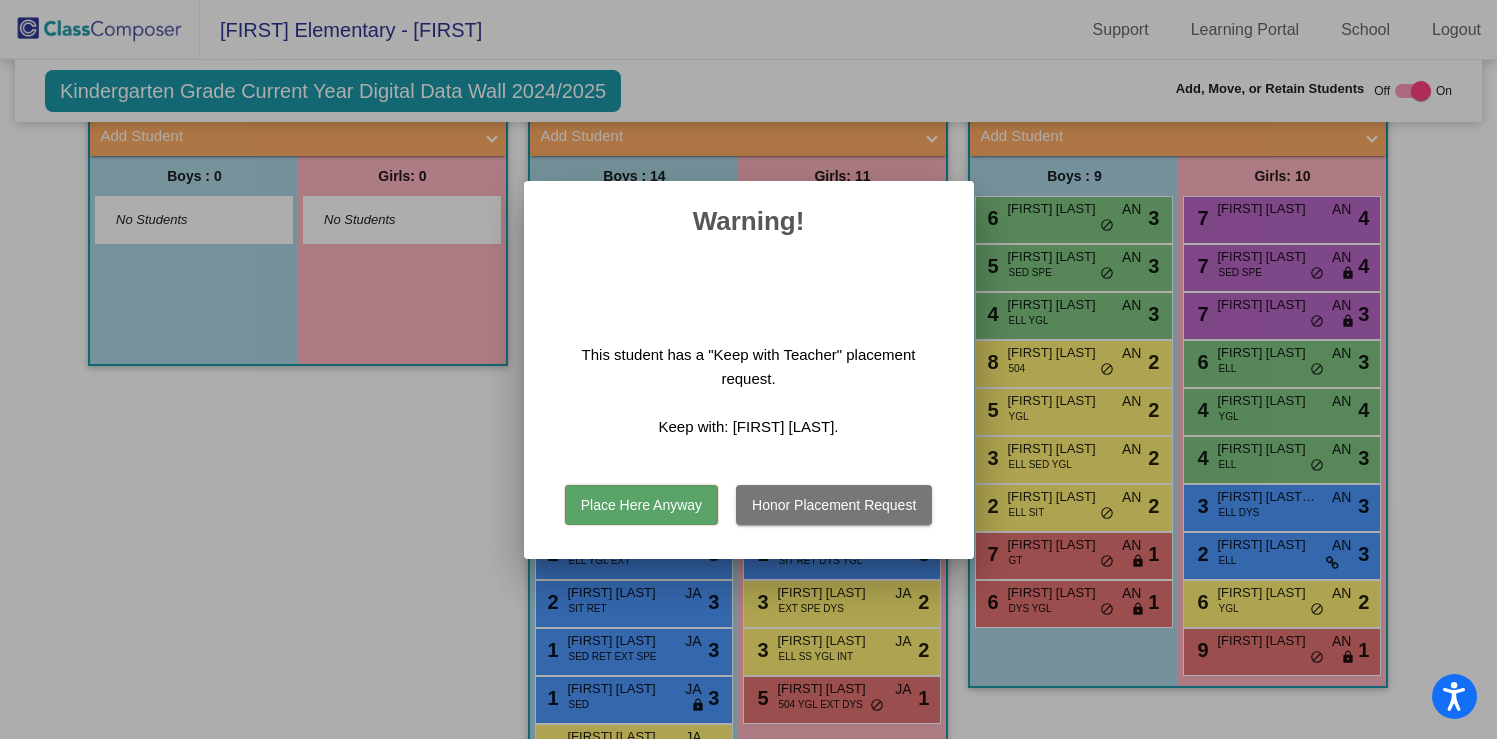 click on "Place Here Anyway" at bounding box center (641, 505) 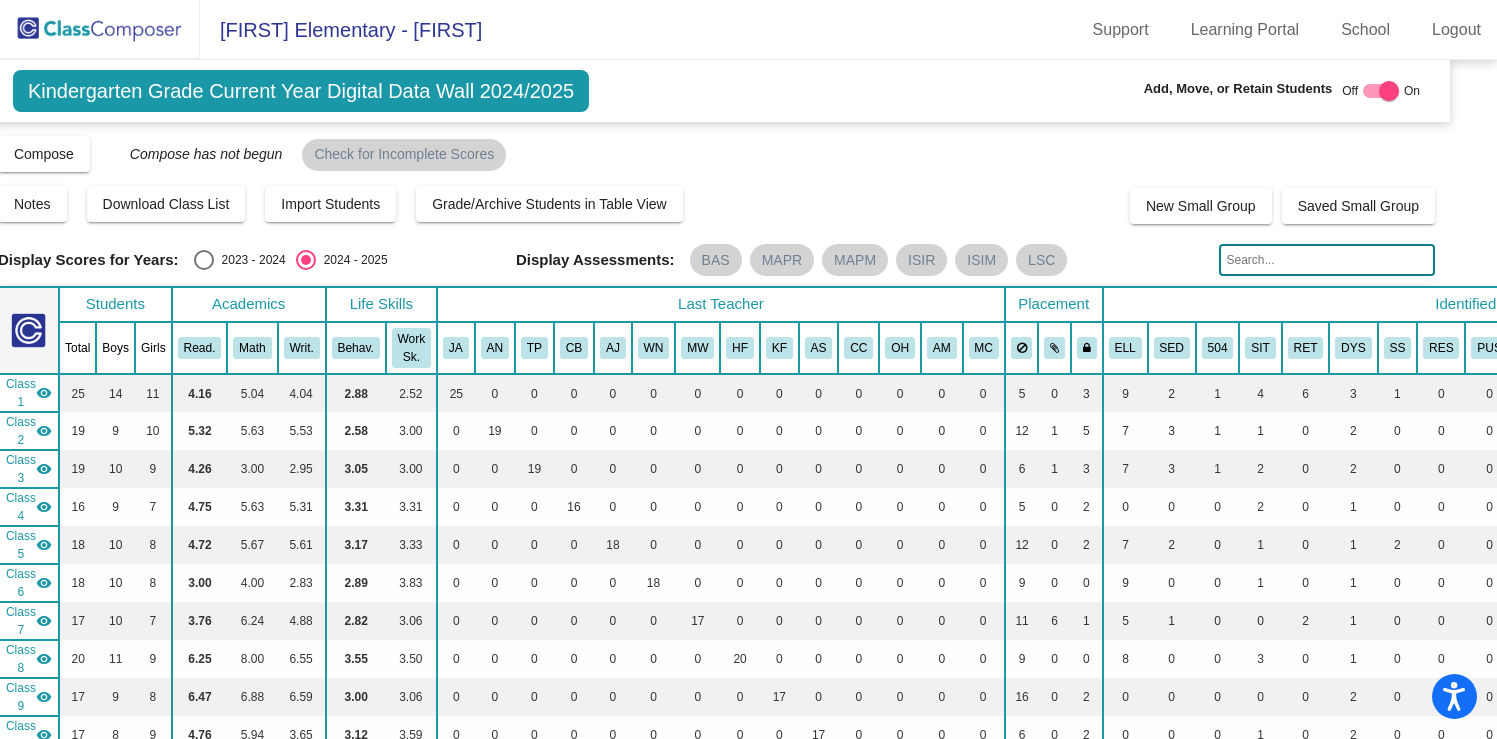scroll, scrollTop: 0, scrollLeft: 0, axis: both 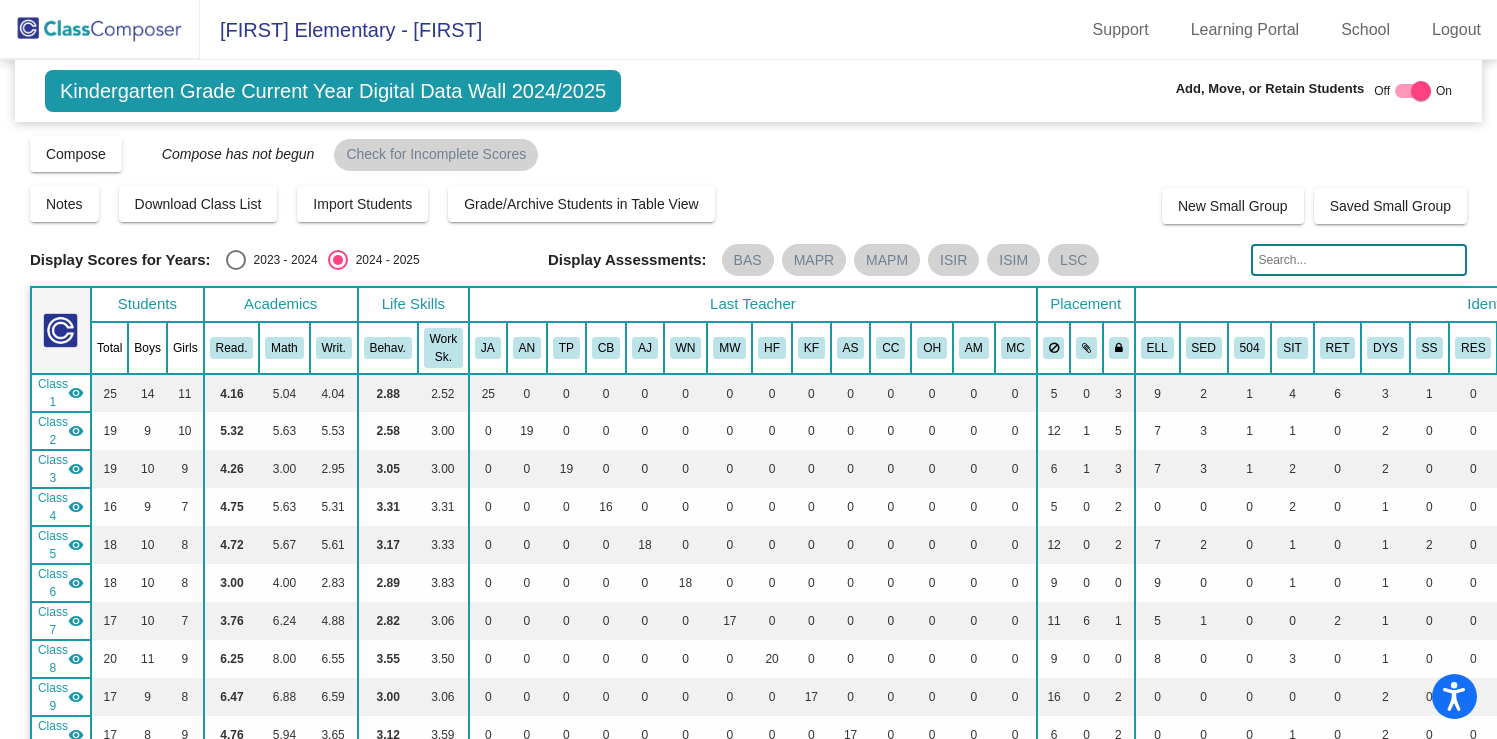 click 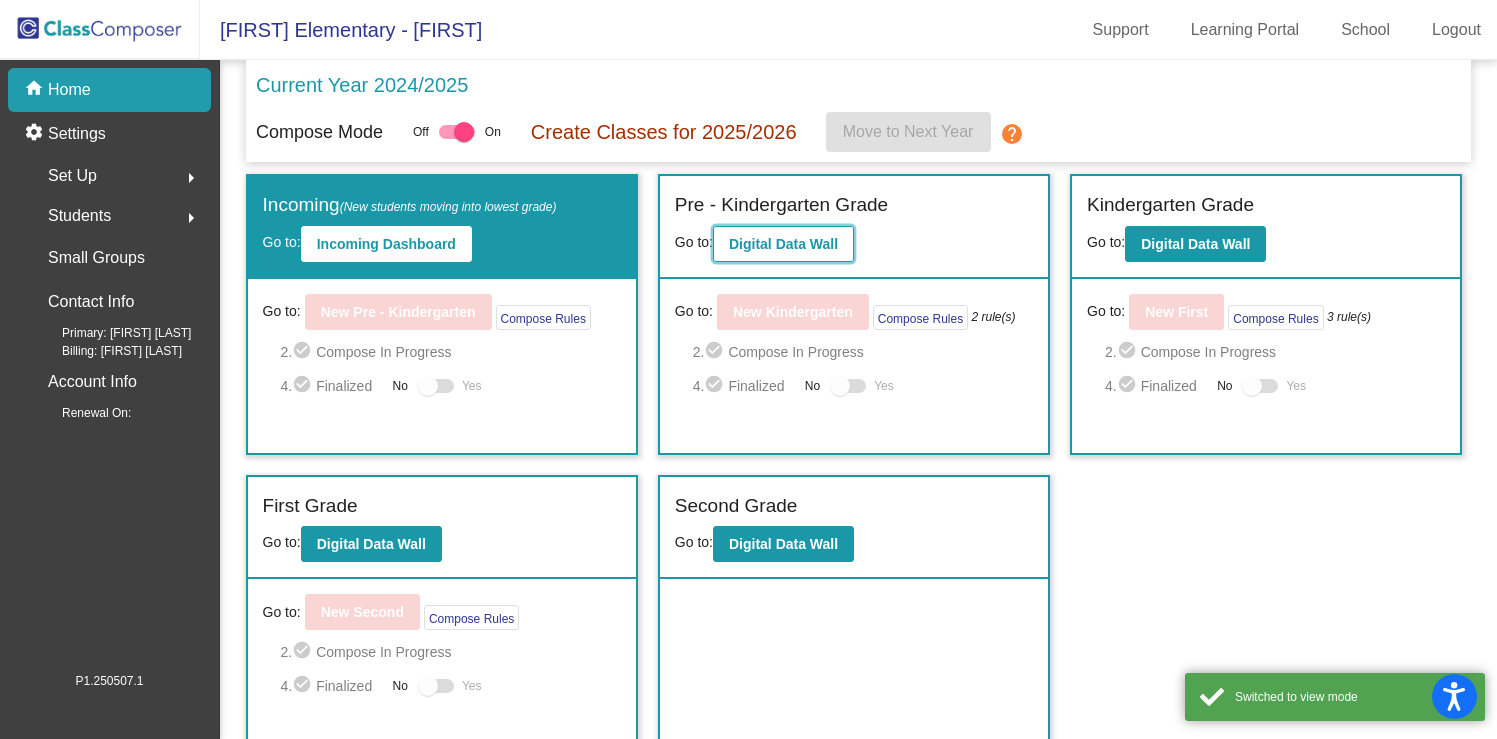 click on "Digital Data Wall" 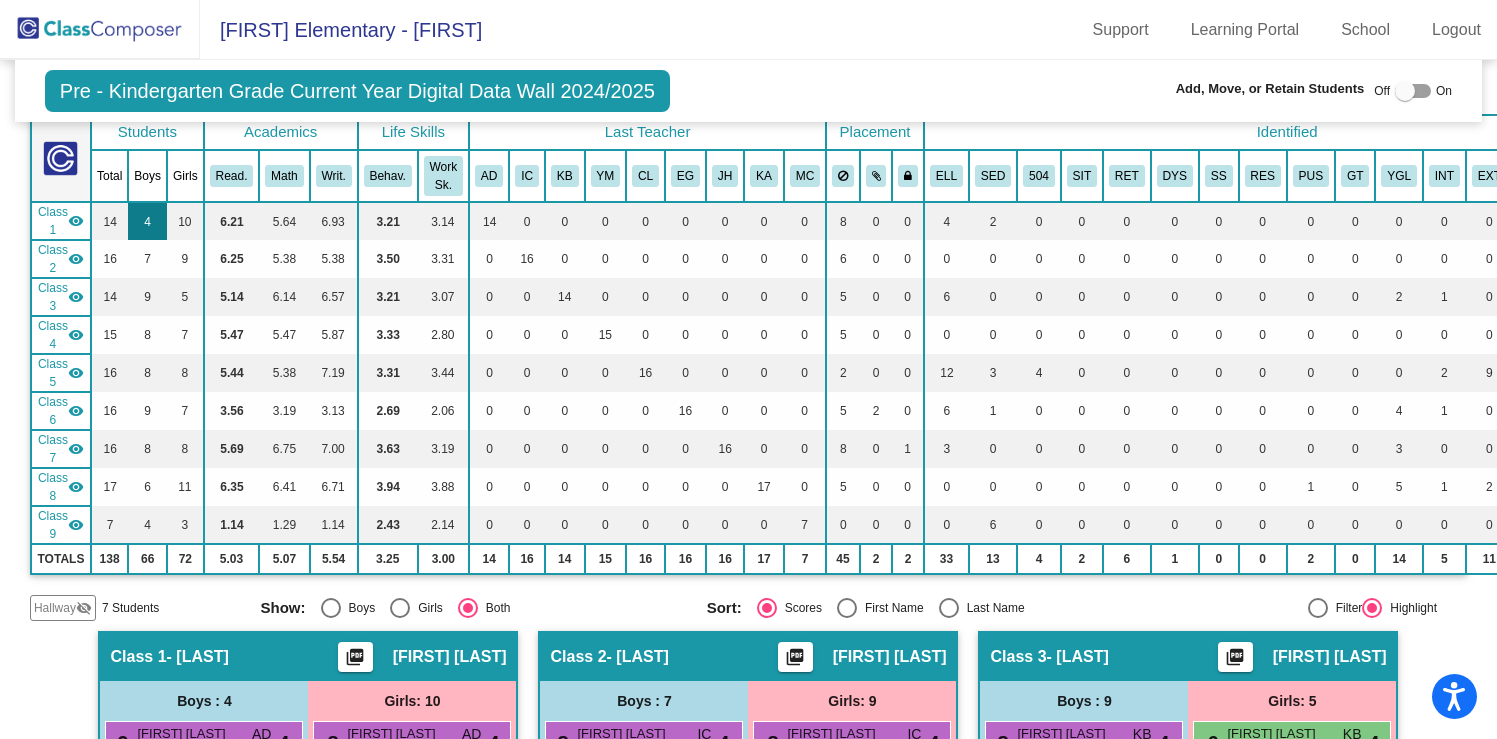 scroll, scrollTop: 446, scrollLeft: 0, axis: vertical 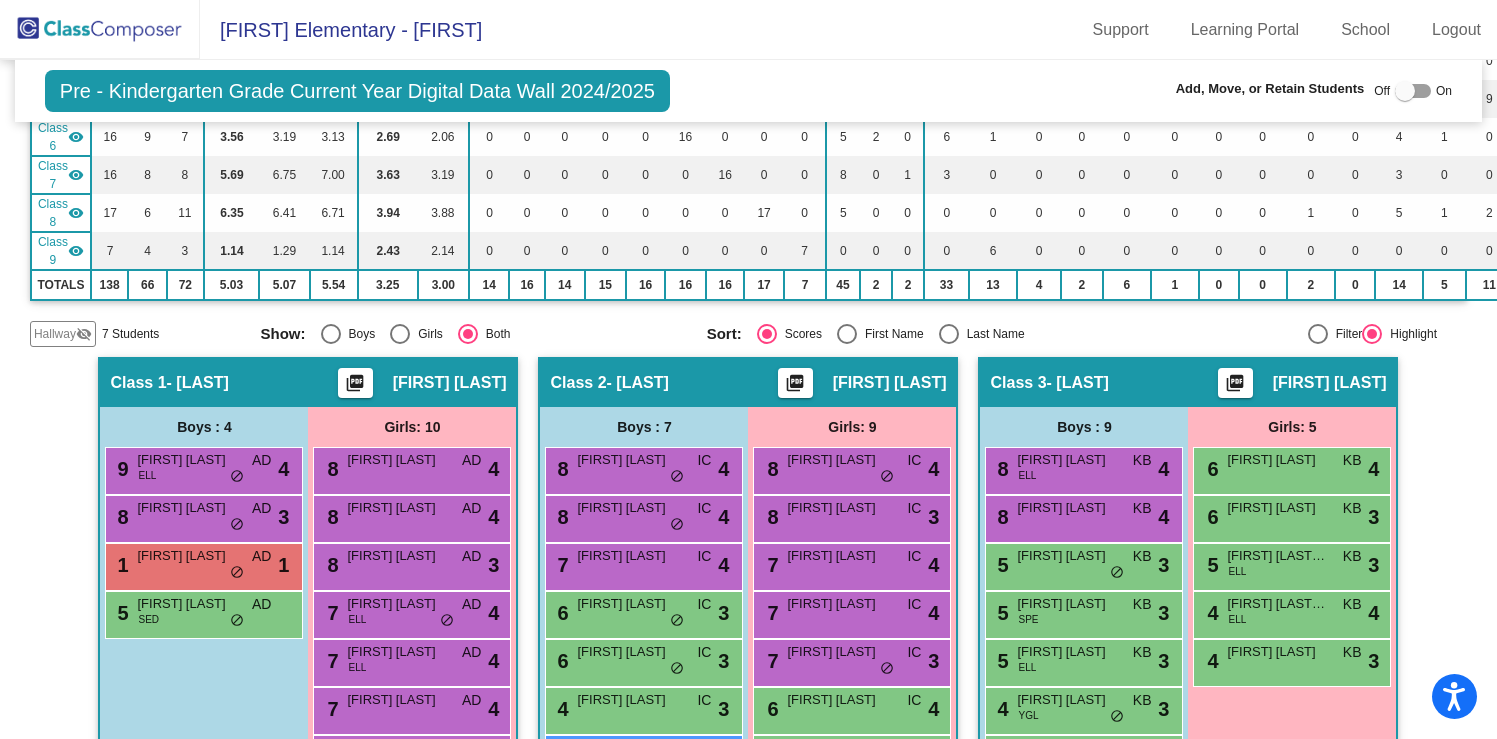 click on "Hallway" 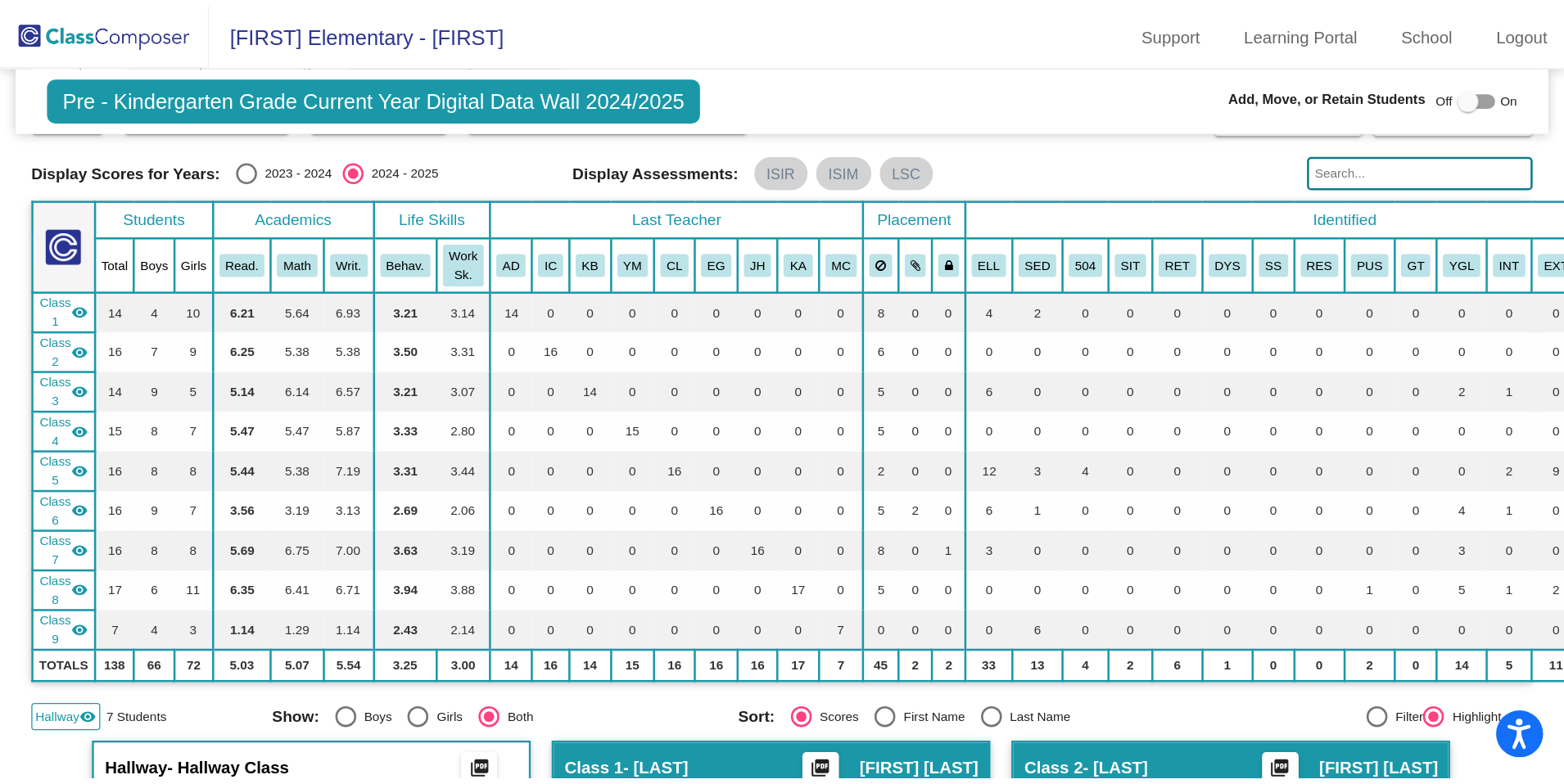 scroll, scrollTop: 0, scrollLeft: 0, axis: both 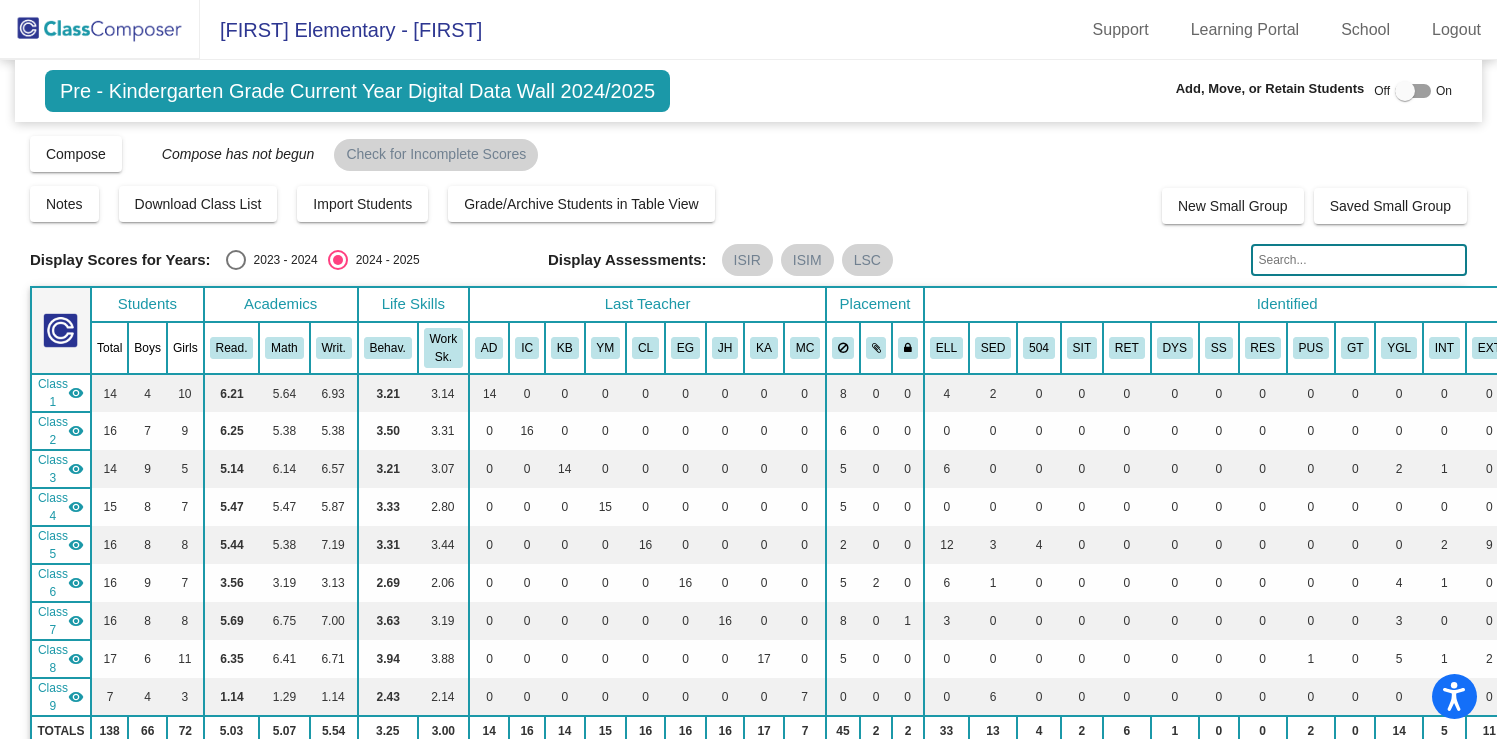 click 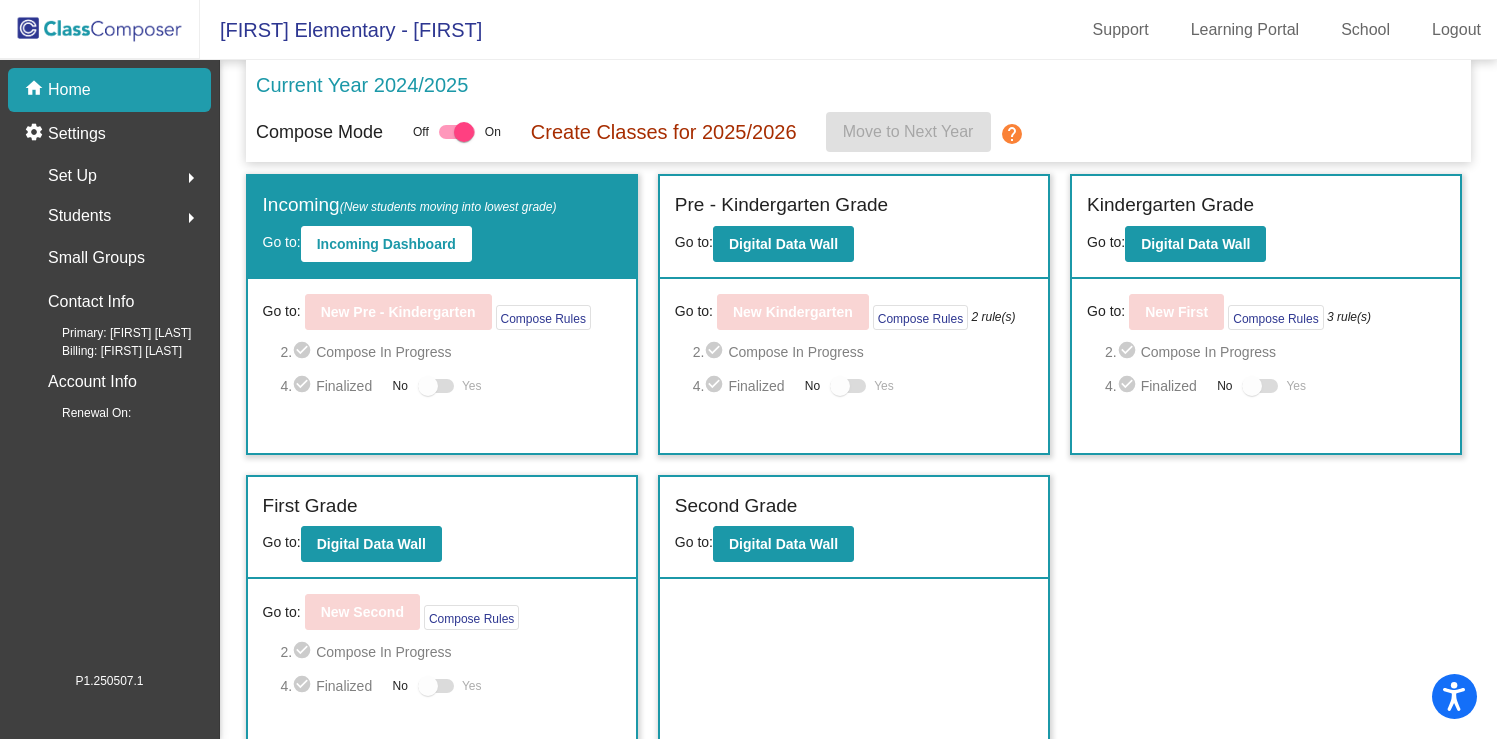 click on "Set Up  arrow_right" 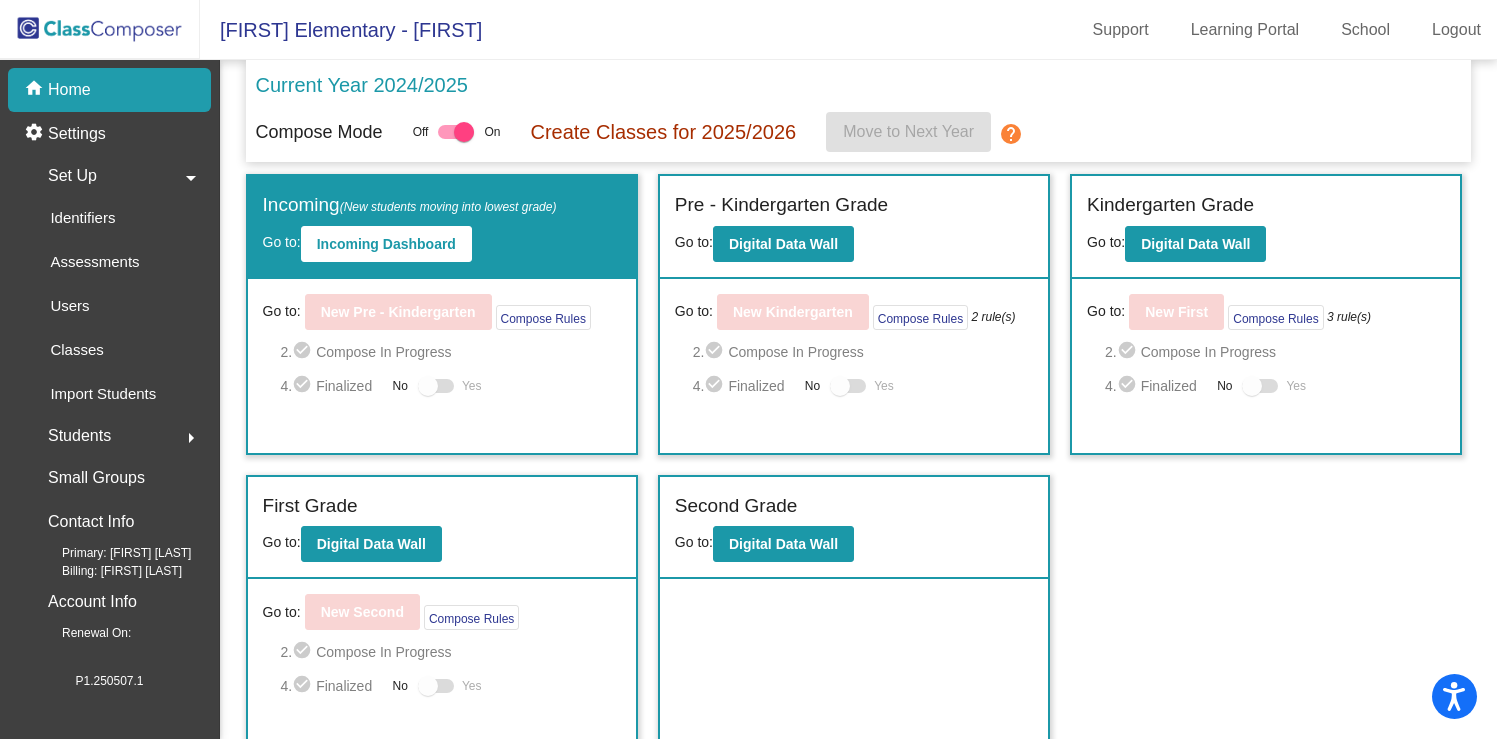 click on "Students  arrow_right" 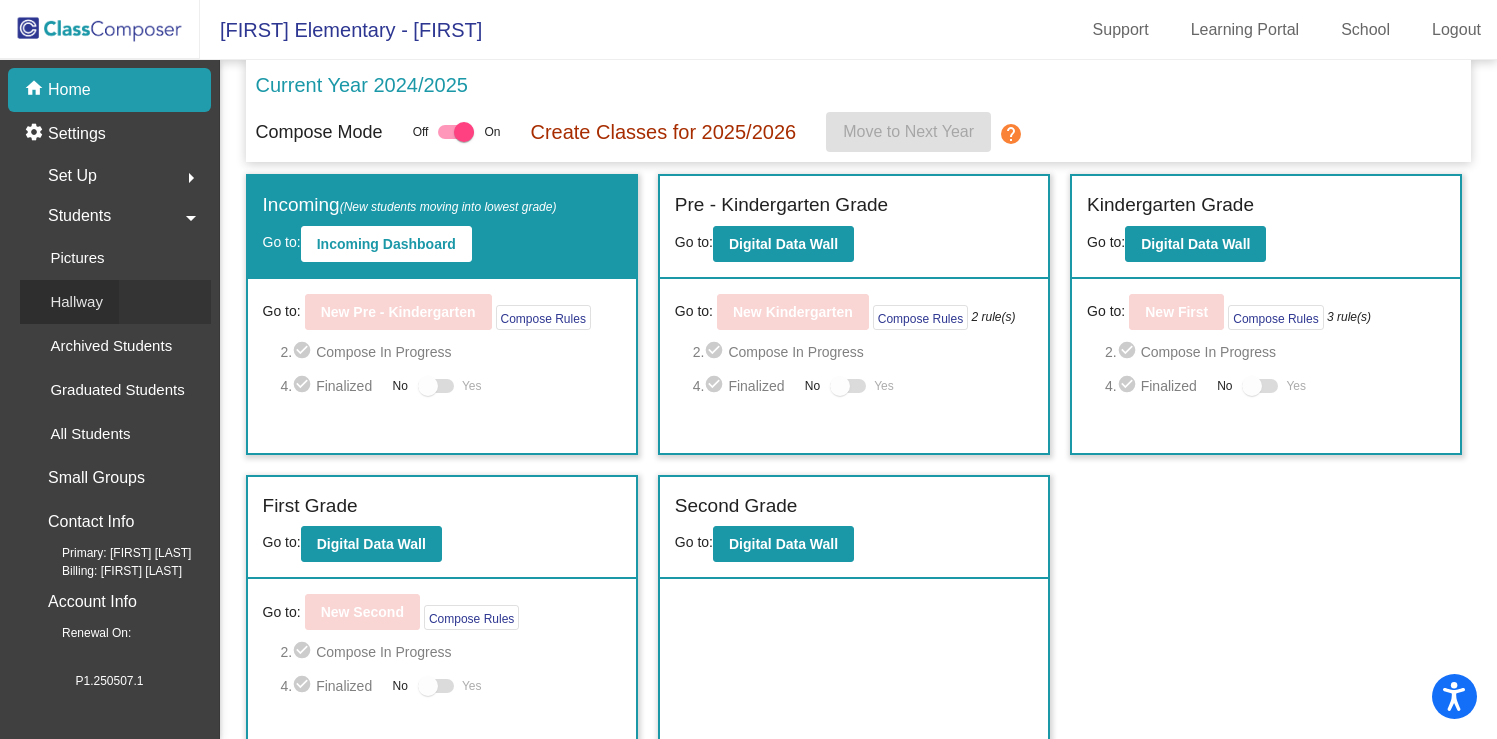 click on "Hallway" 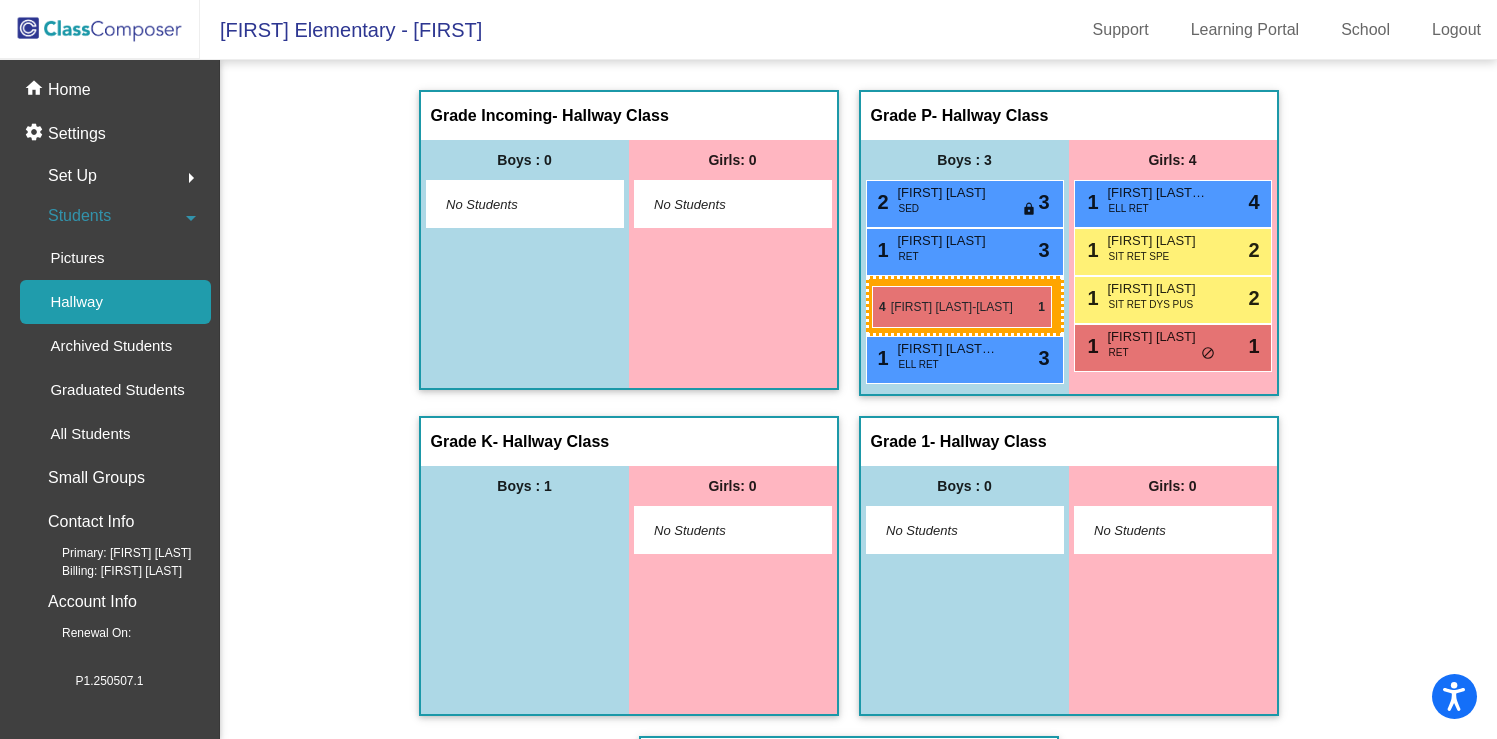 drag, startPoint x: 506, startPoint y: 535, endPoint x: 872, endPoint y: 286, distance: 442.67032 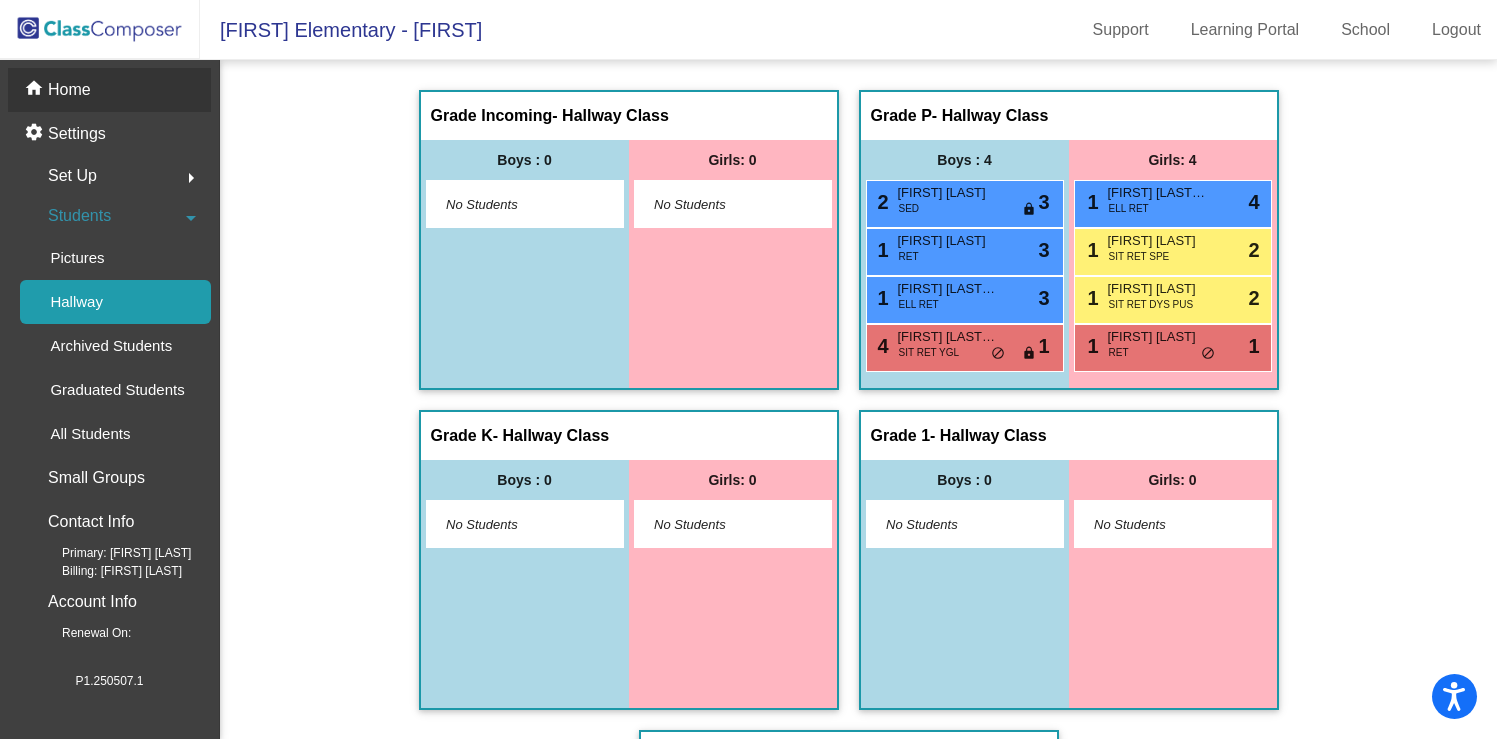 click on "Home" 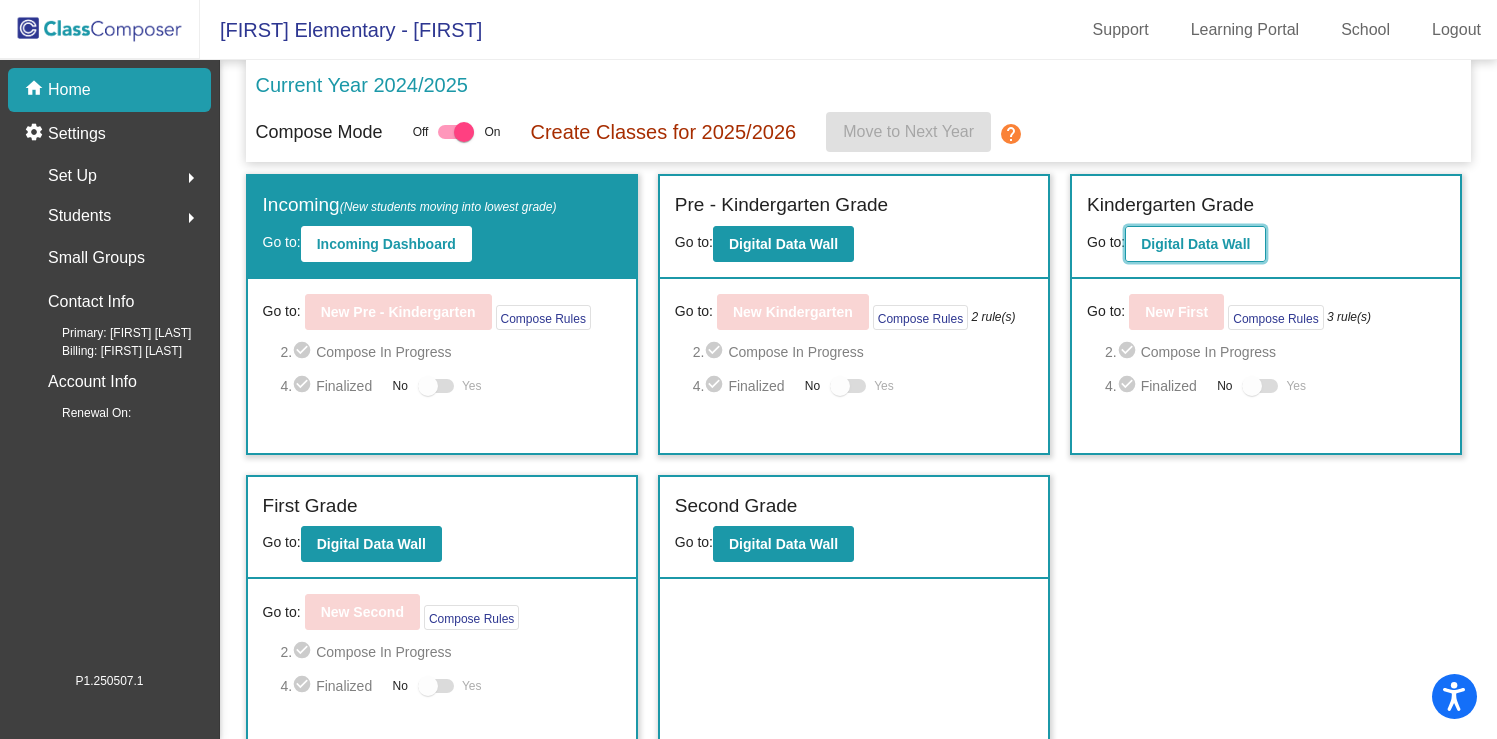 click on "Digital Data Wall" 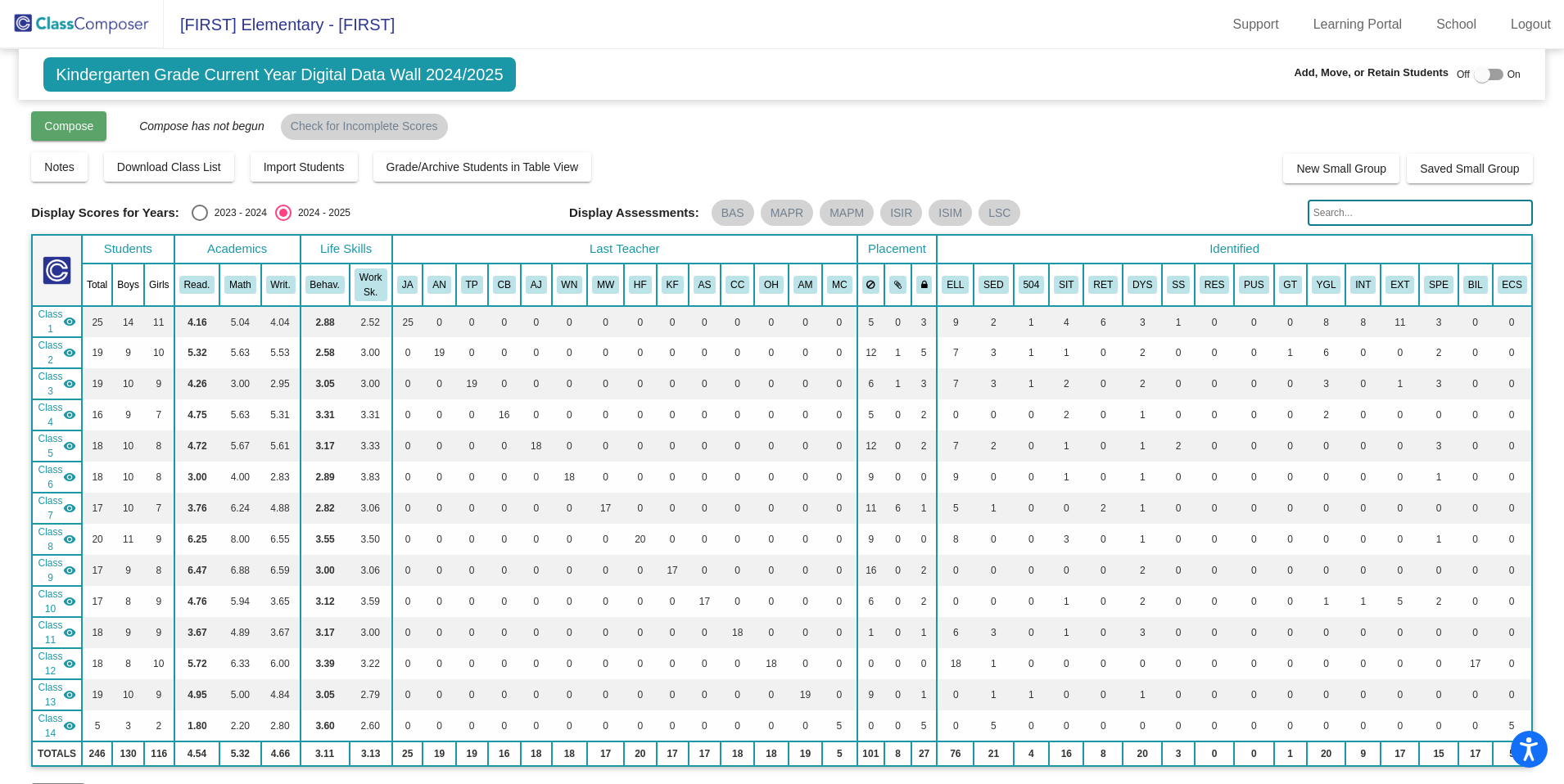 click on "Compose" 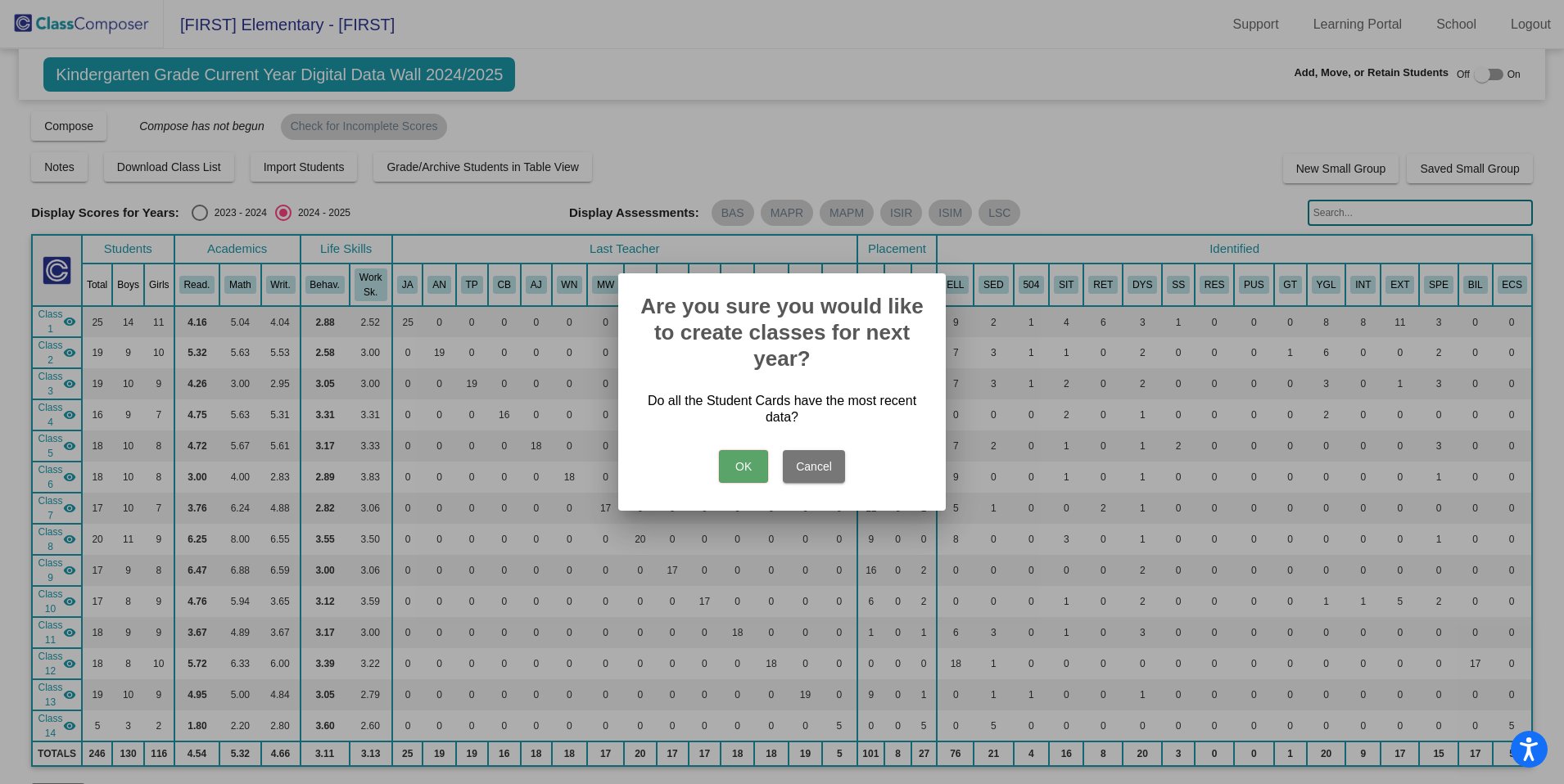 click on "OK" at bounding box center (744, 466) 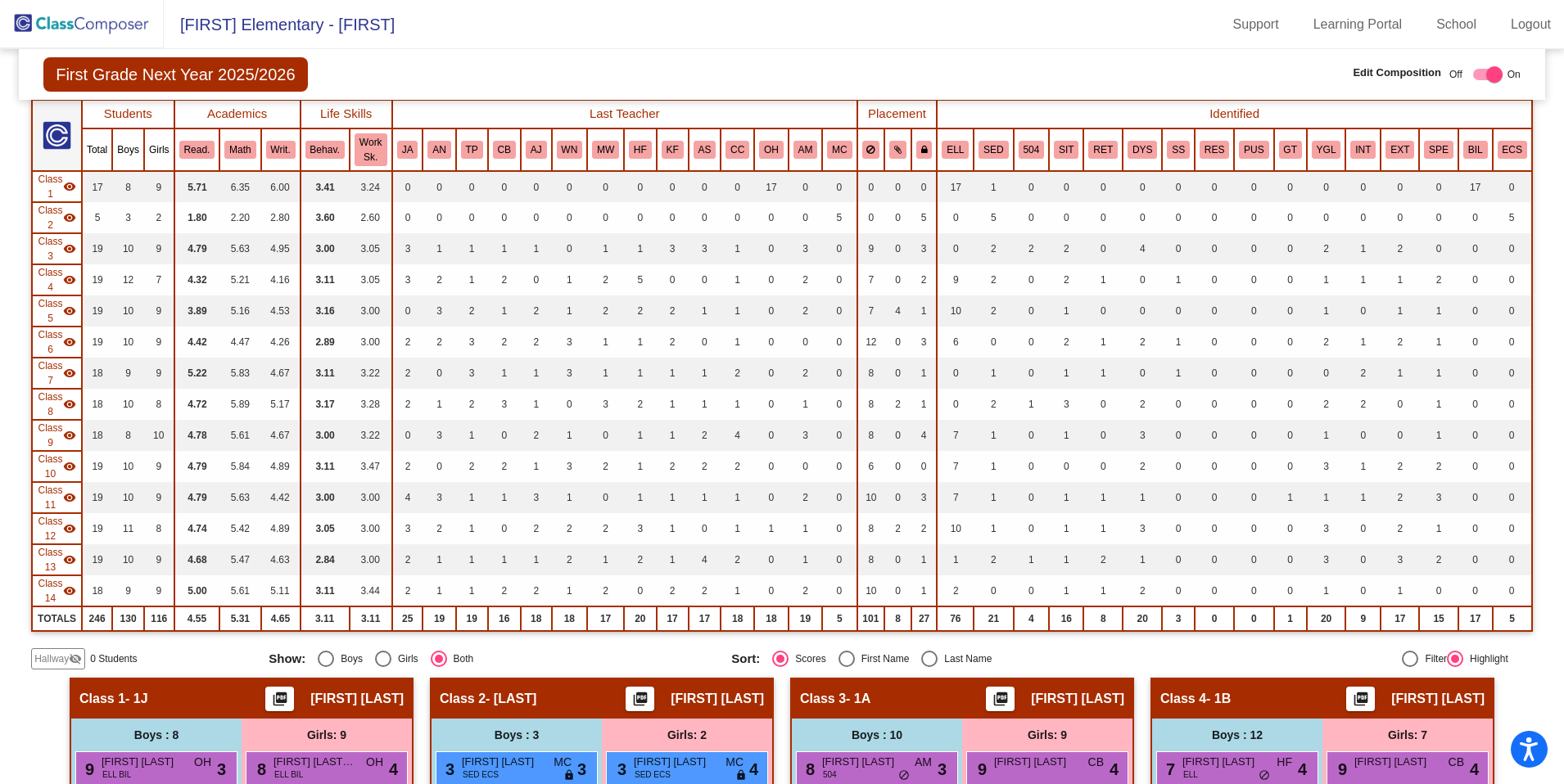 scroll, scrollTop: 0, scrollLeft: 0, axis: both 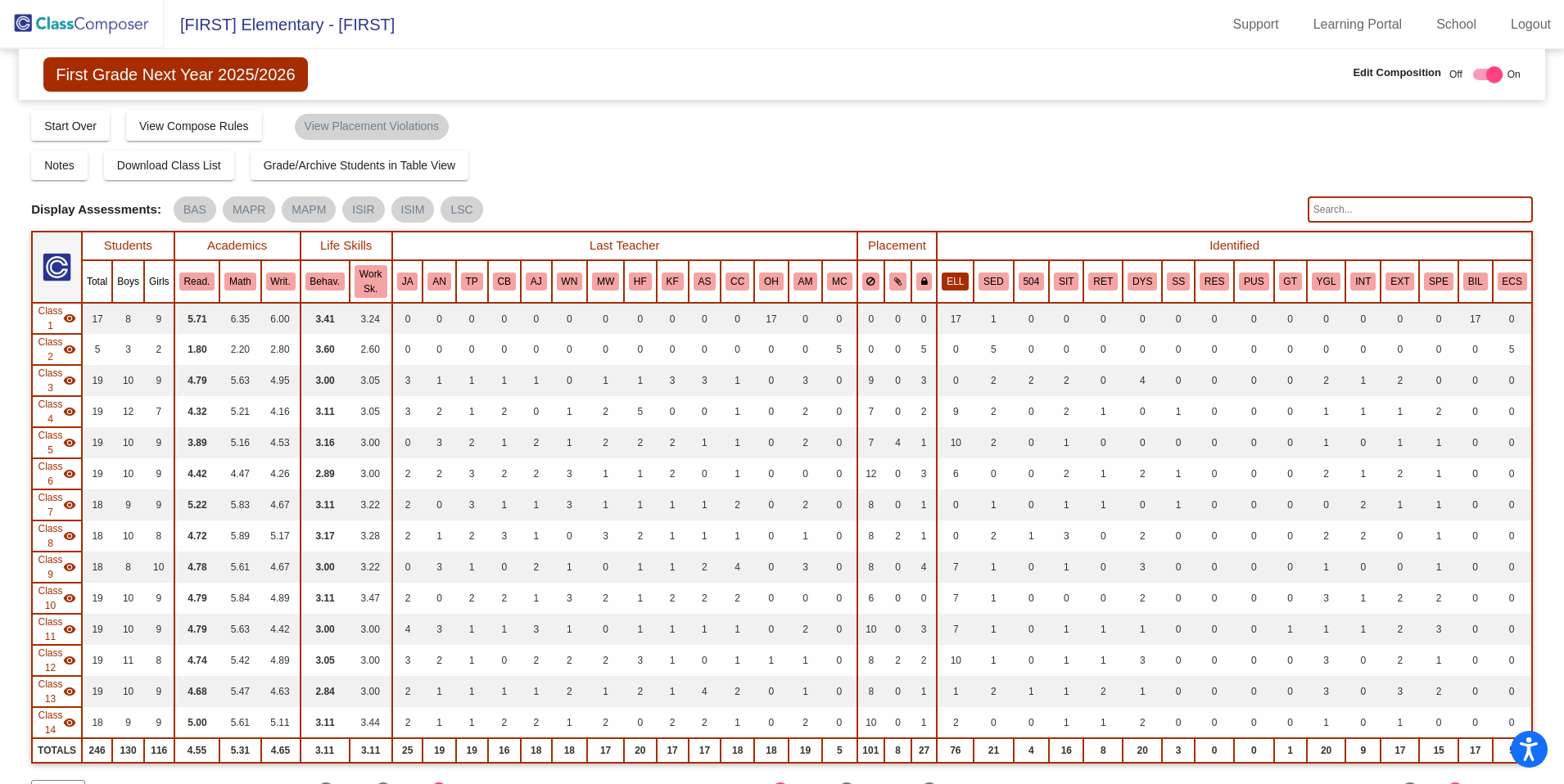 click on "ELL" 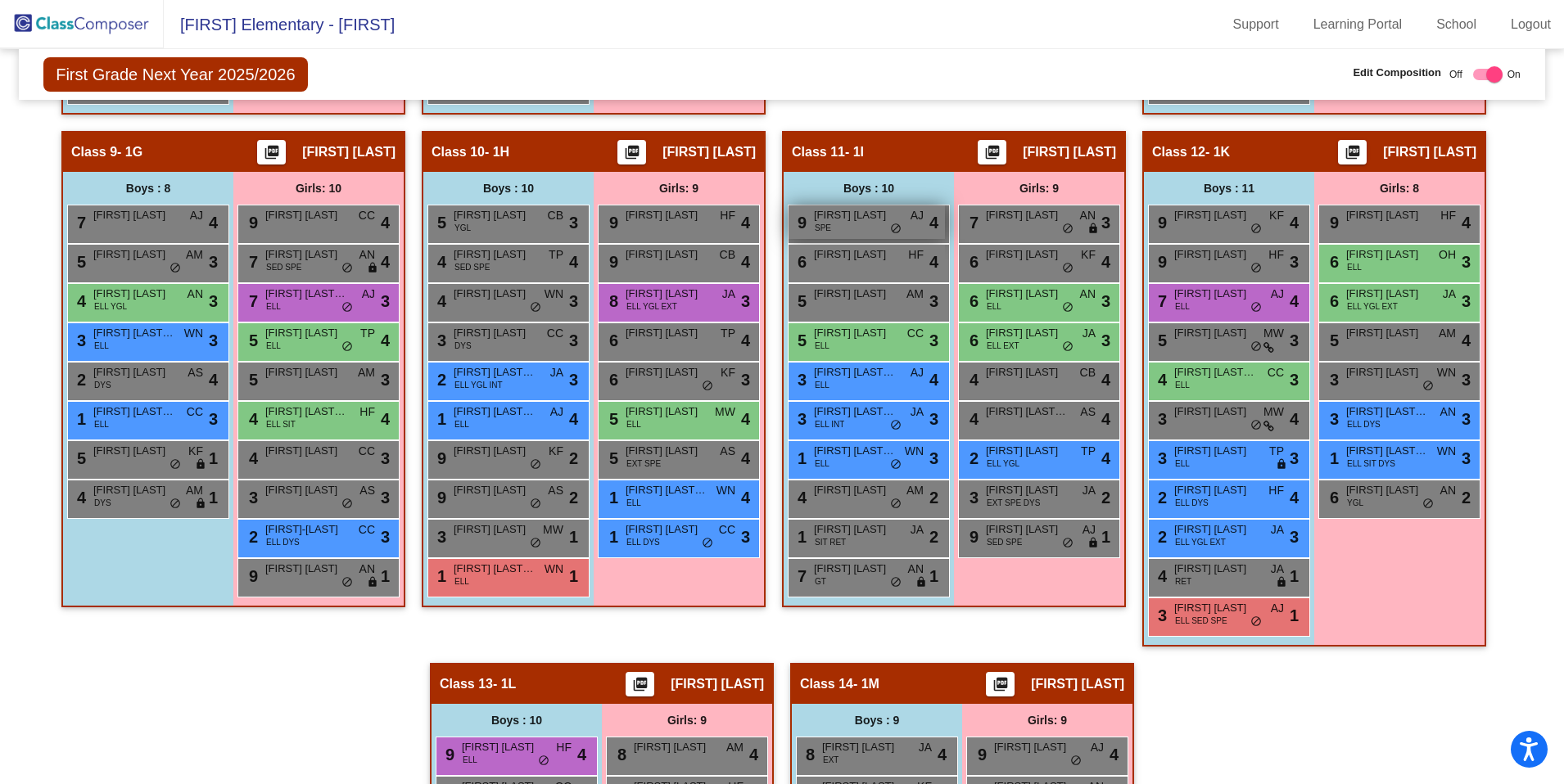 scroll, scrollTop: 1759, scrollLeft: 0, axis: vertical 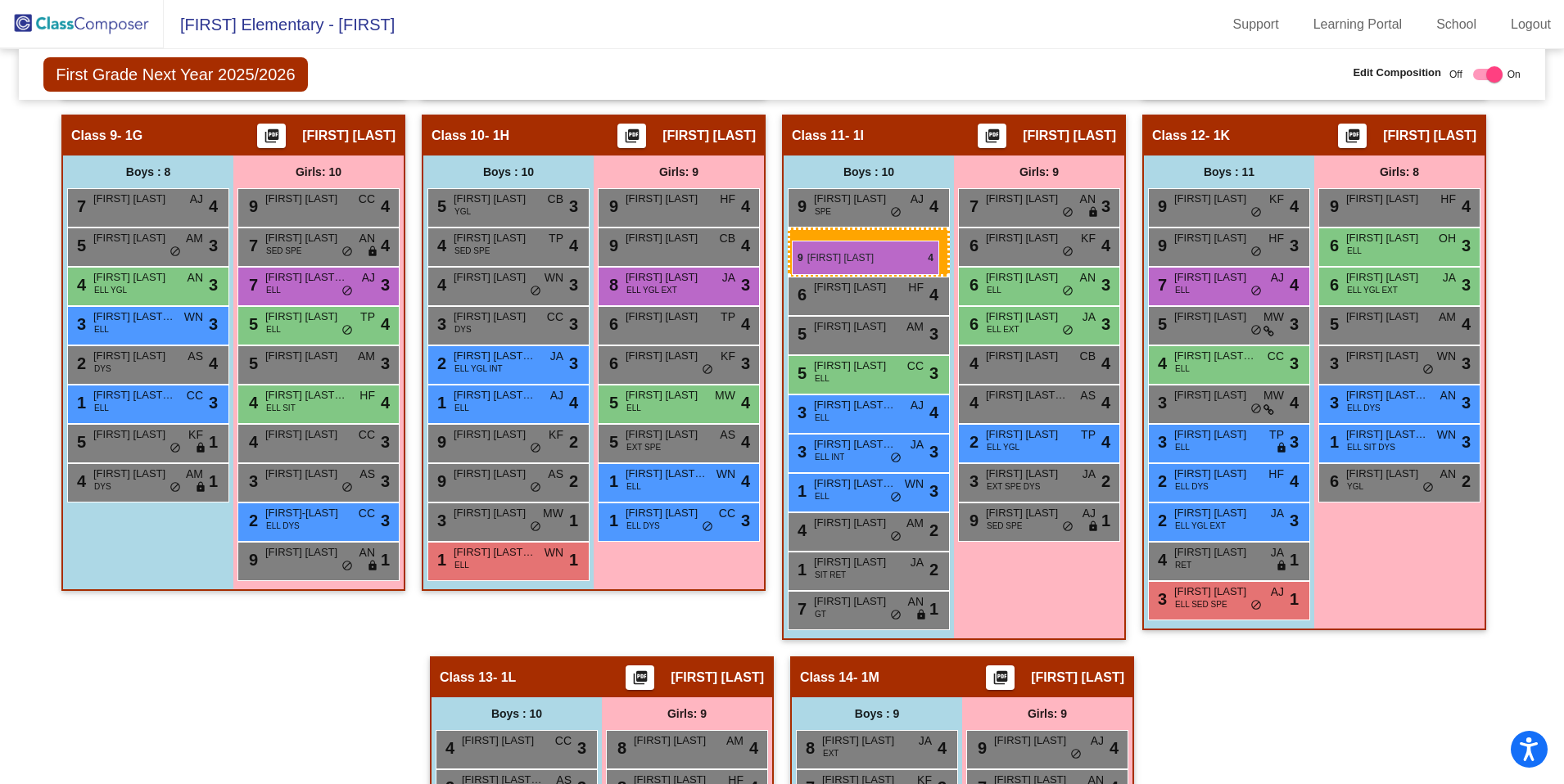 drag, startPoint x: 497, startPoint y: 743, endPoint x: 791, endPoint y: 241, distance: 581.756 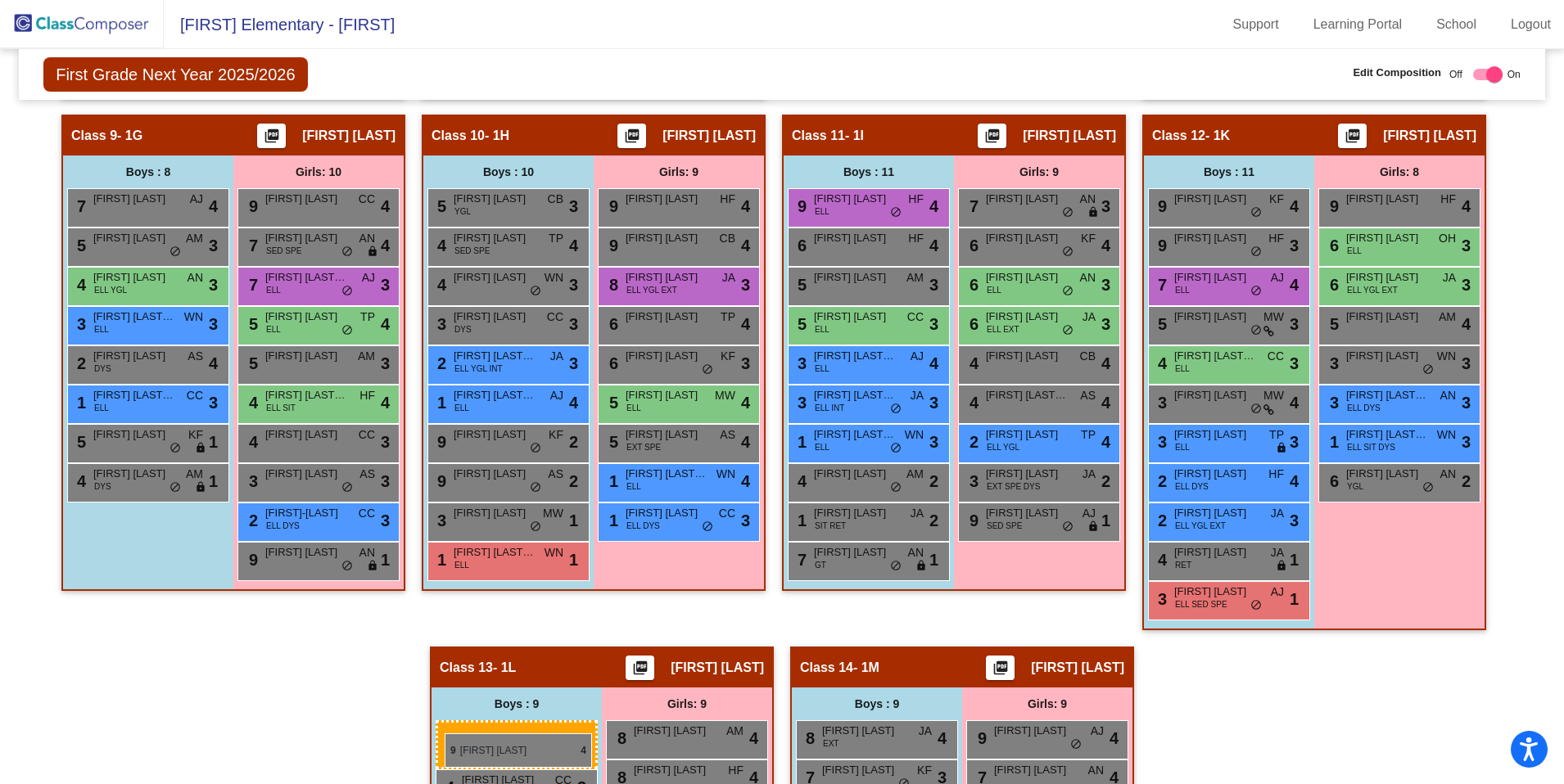 drag, startPoint x: 833, startPoint y: 208, endPoint x: 445, endPoint y: 733, distance: 652.8162 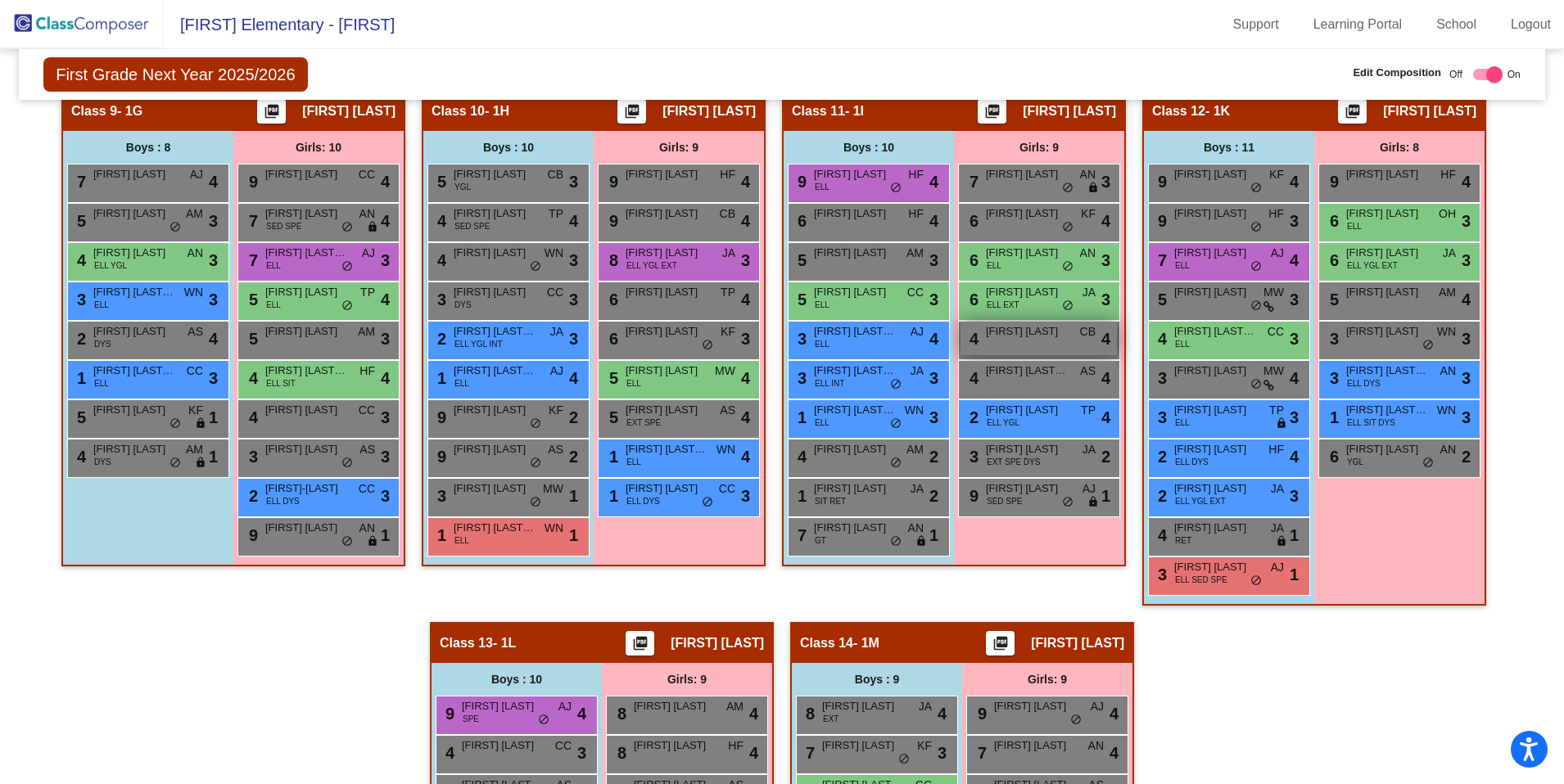 scroll, scrollTop: 1784, scrollLeft: 0, axis: vertical 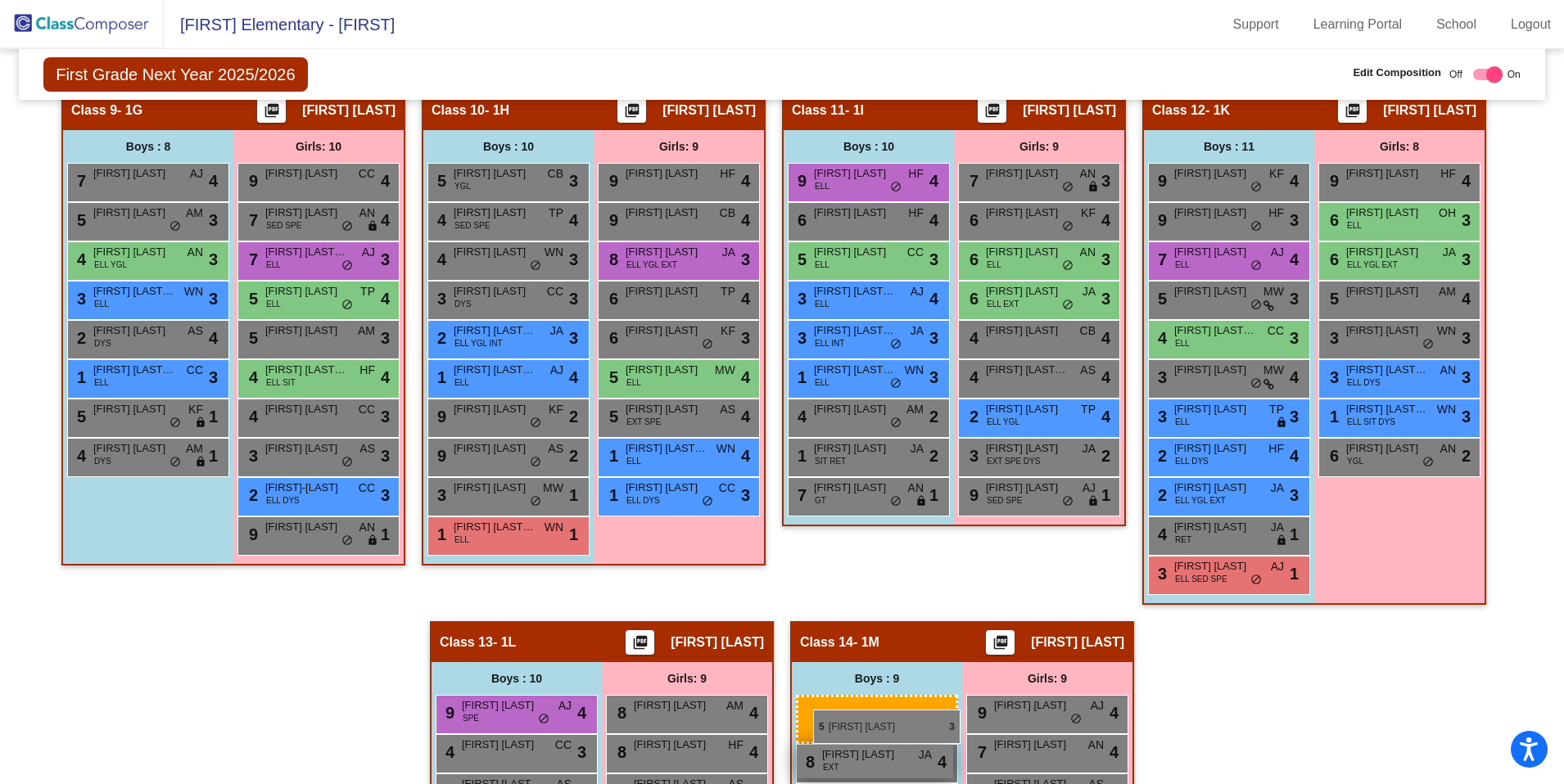 drag, startPoint x: 849, startPoint y: 265, endPoint x: 812, endPoint y: 710, distance: 446.53555 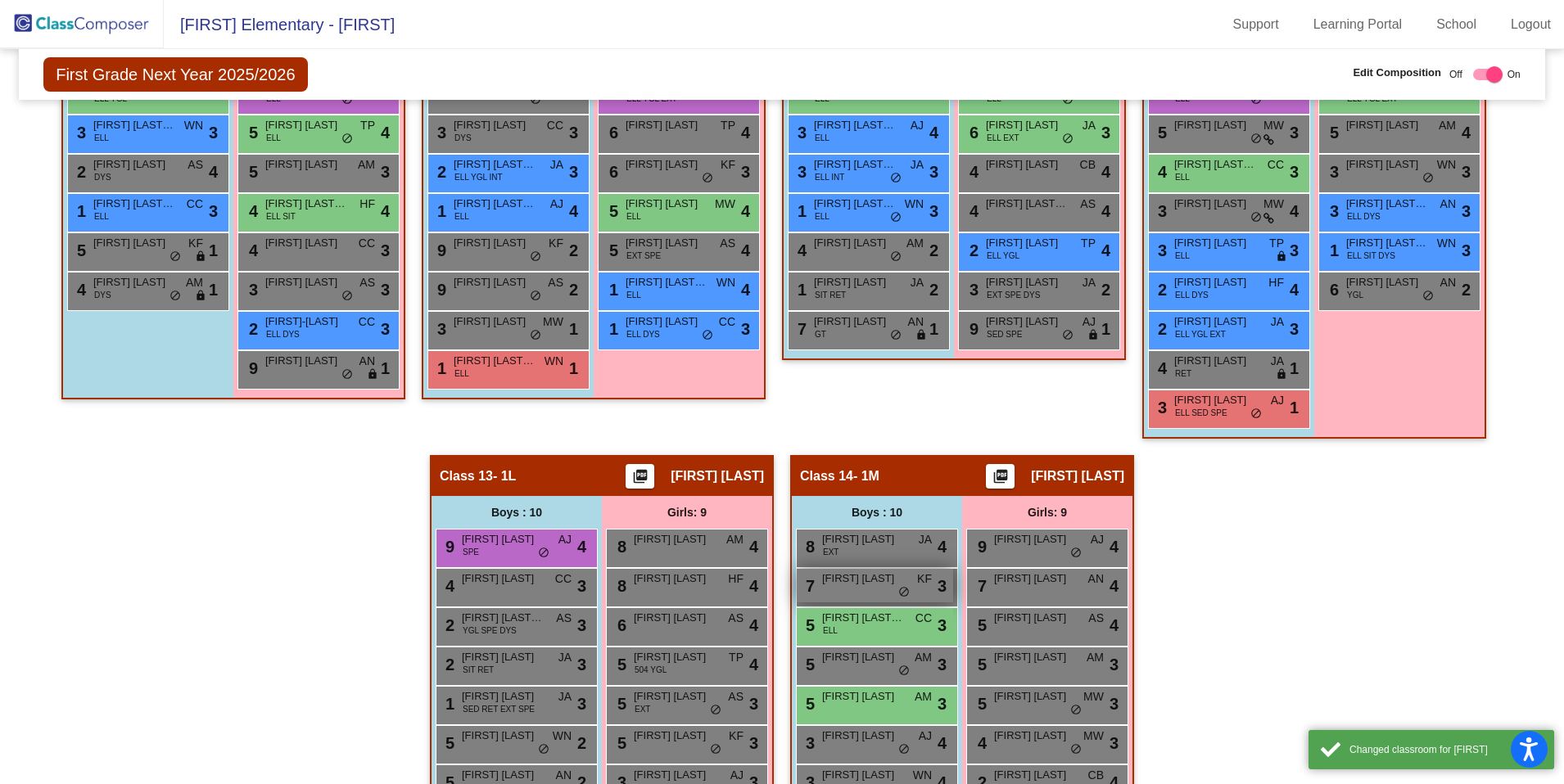 scroll, scrollTop: 2027, scrollLeft: 0, axis: vertical 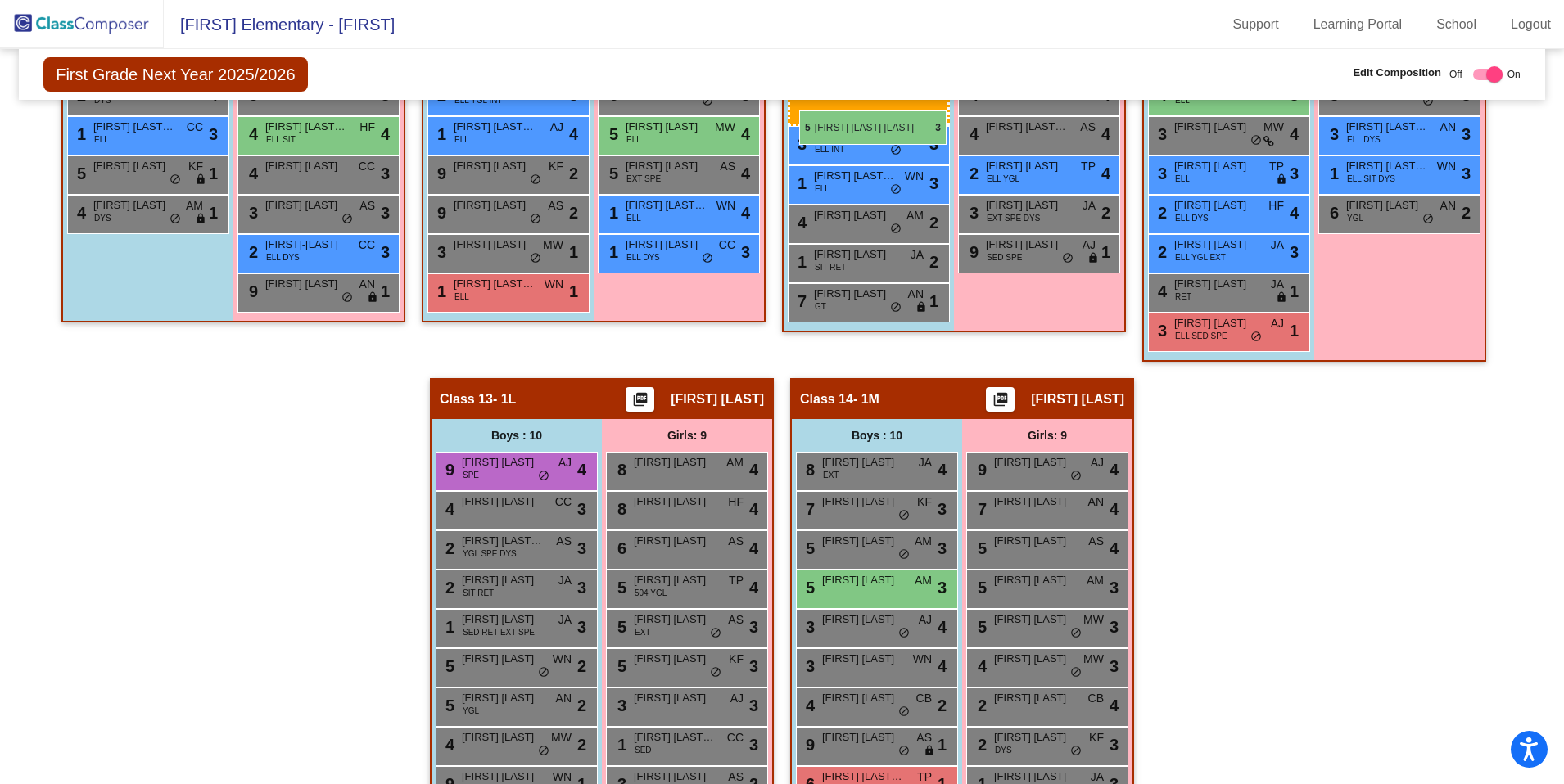 drag, startPoint x: 852, startPoint y: 555, endPoint x: 799, endPoint y: 110, distance: 448.1451 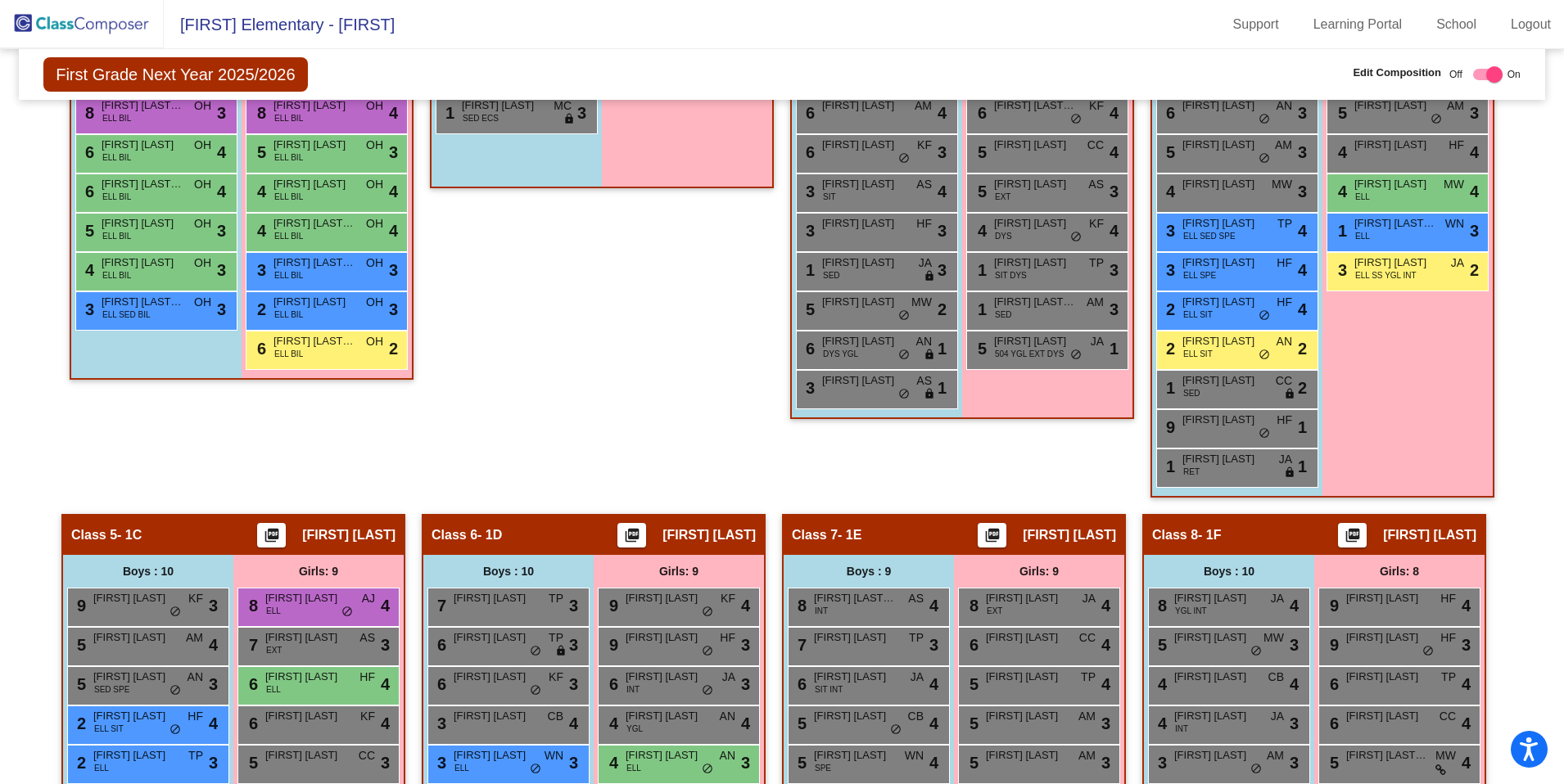 scroll, scrollTop: 854, scrollLeft: 0, axis: vertical 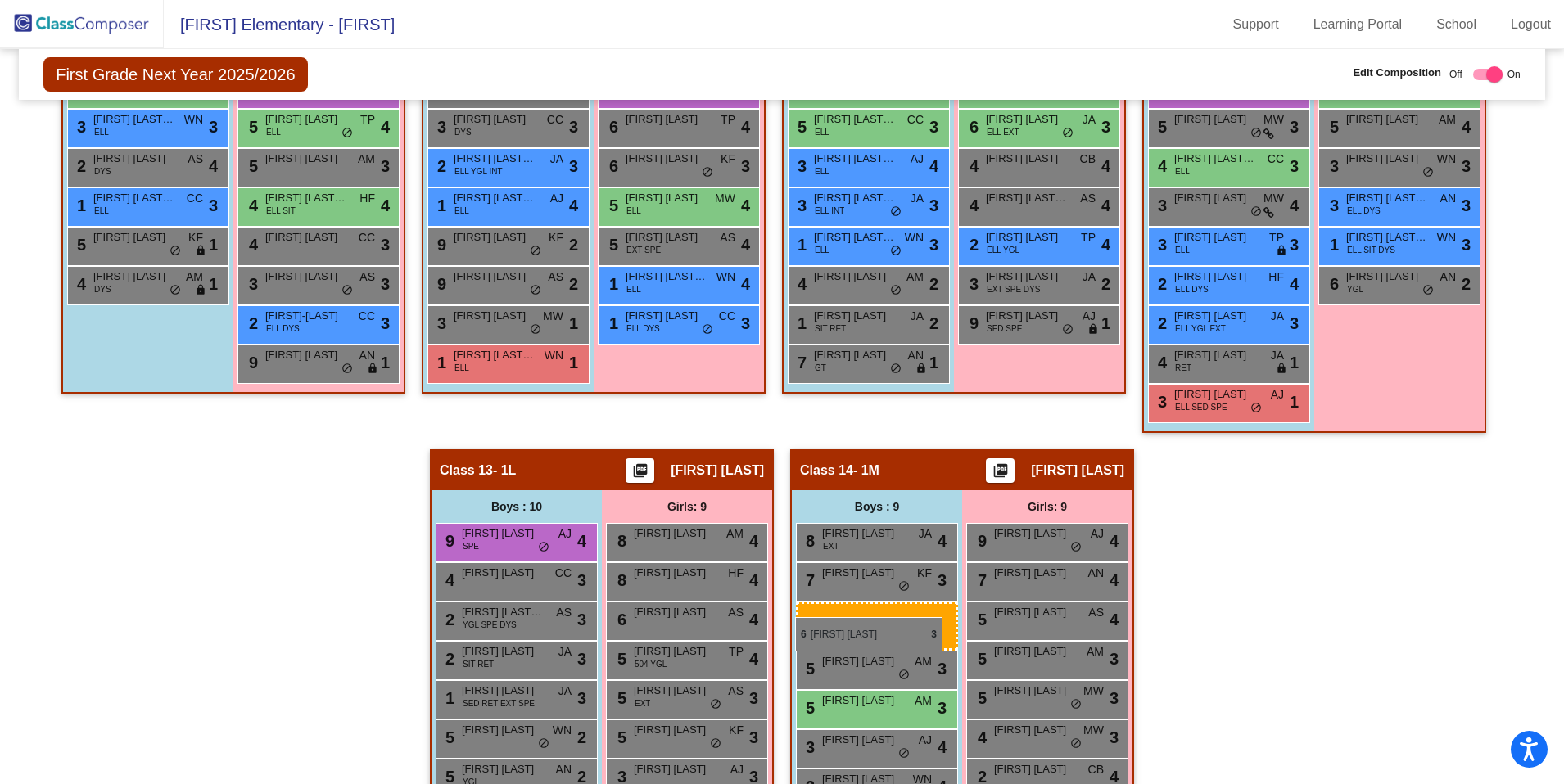 drag, startPoint x: 459, startPoint y: 311, endPoint x: 795, endPoint y: 616, distance: 453.7852 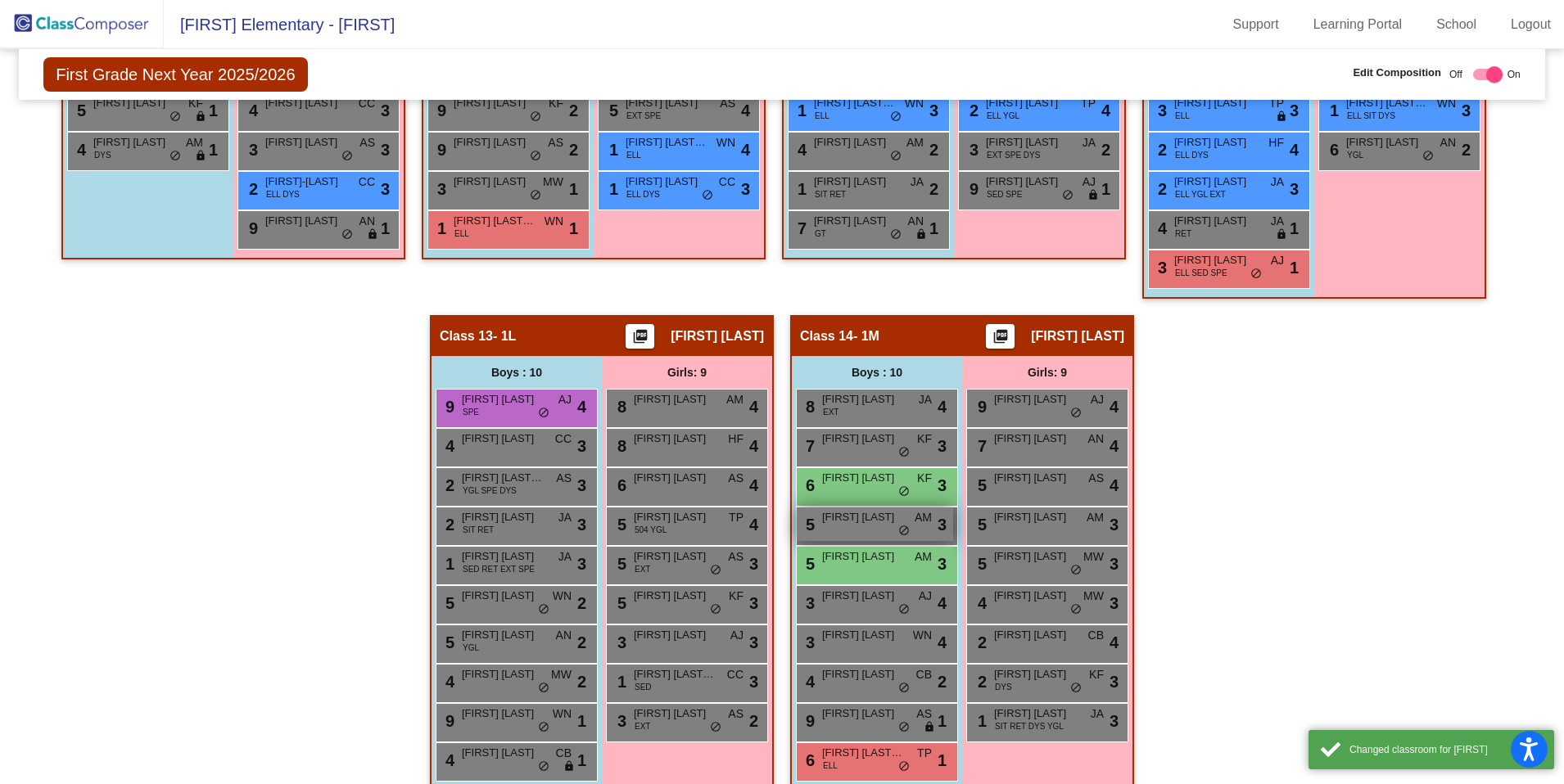 scroll, scrollTop: 2113, scrollLeft: 0, axis: vertical 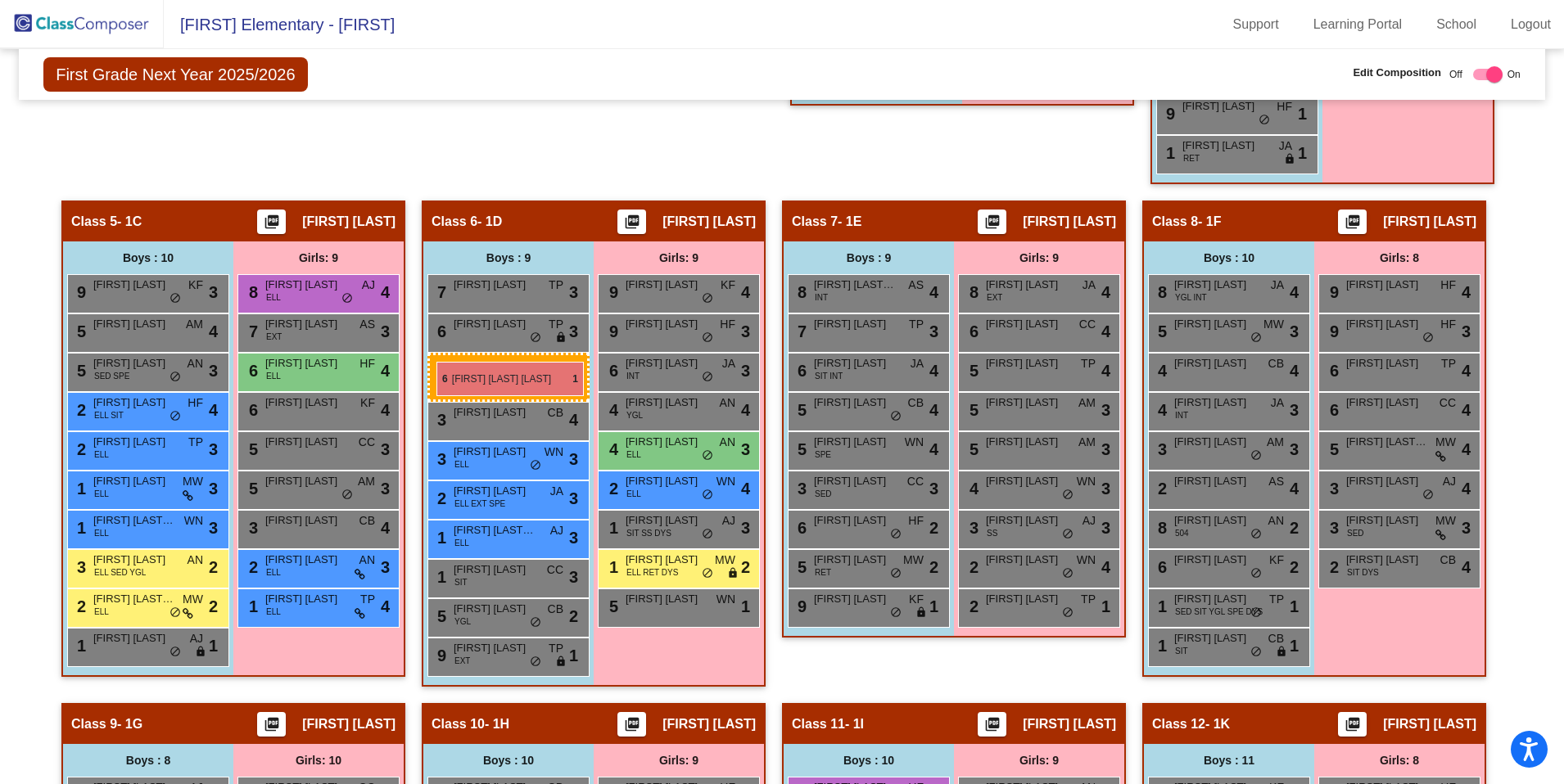 drag, startPoint x: 867, startPoint y: 740, endPoint x: 436, endPoint y: 362, distance: 573.2757 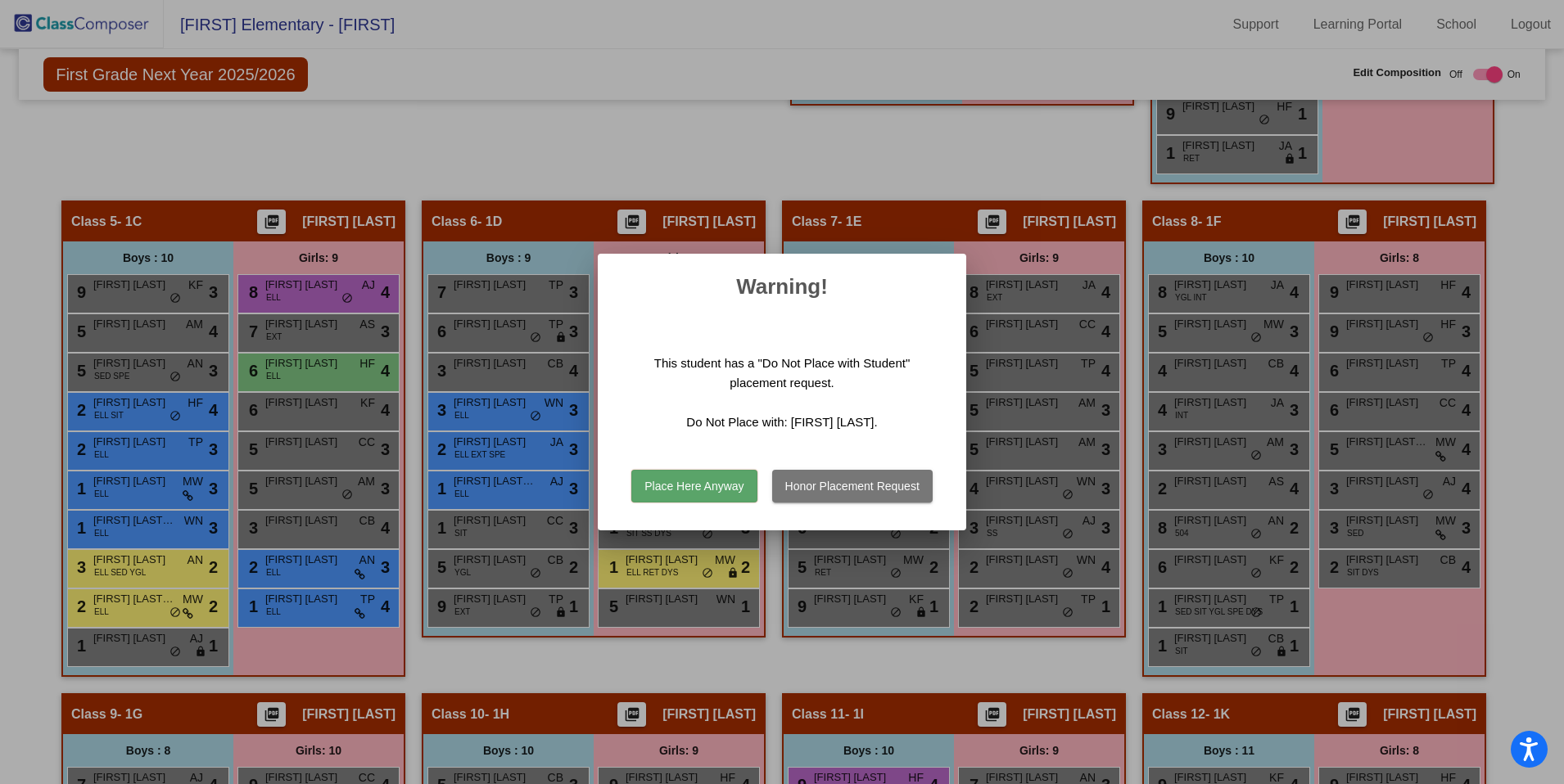 click on "Place Here Anyway" at bounding box center [694, 486] 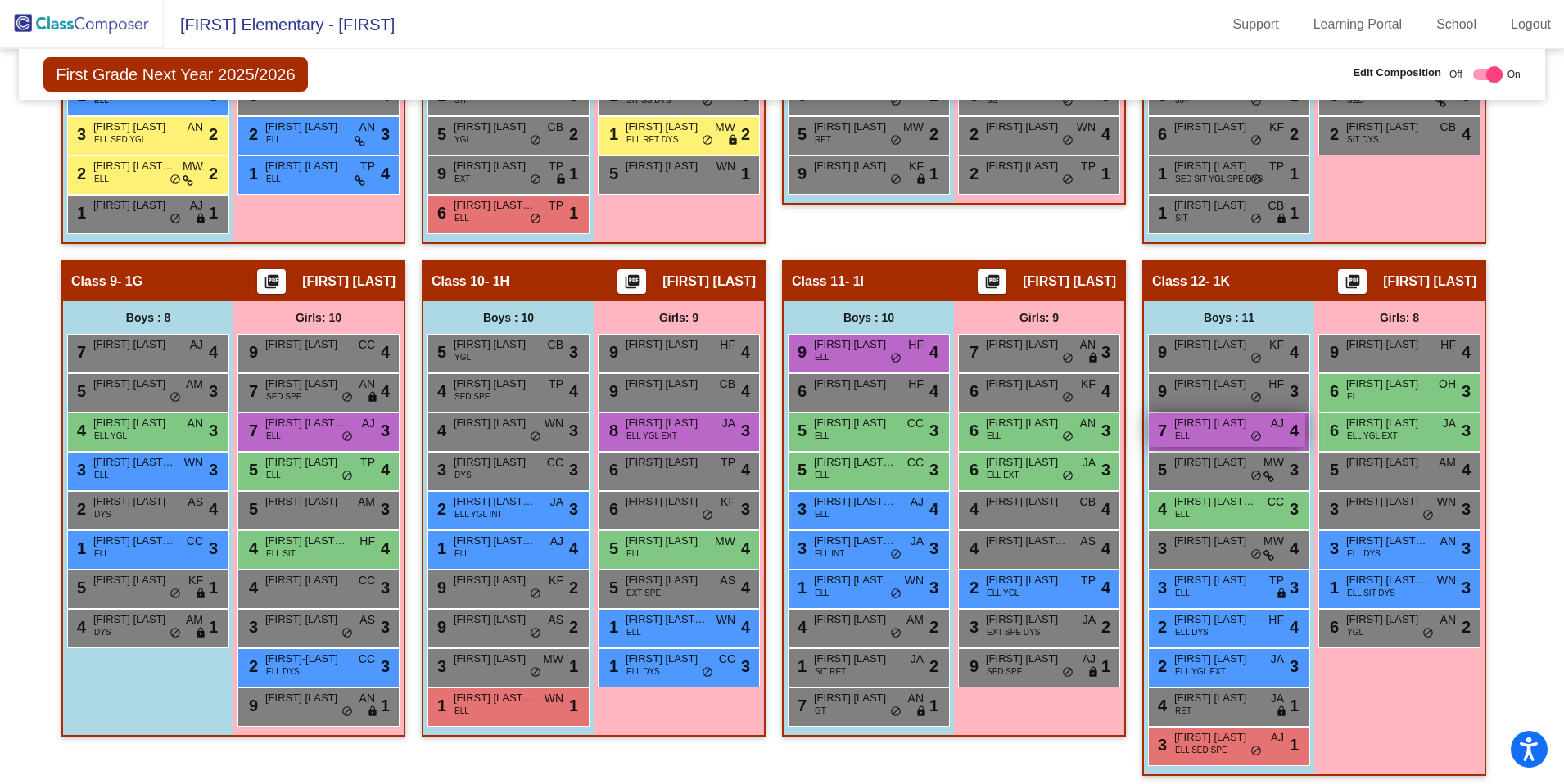 scroll, scrollTop: 1611, scrollLeft: 0, axis: vertical 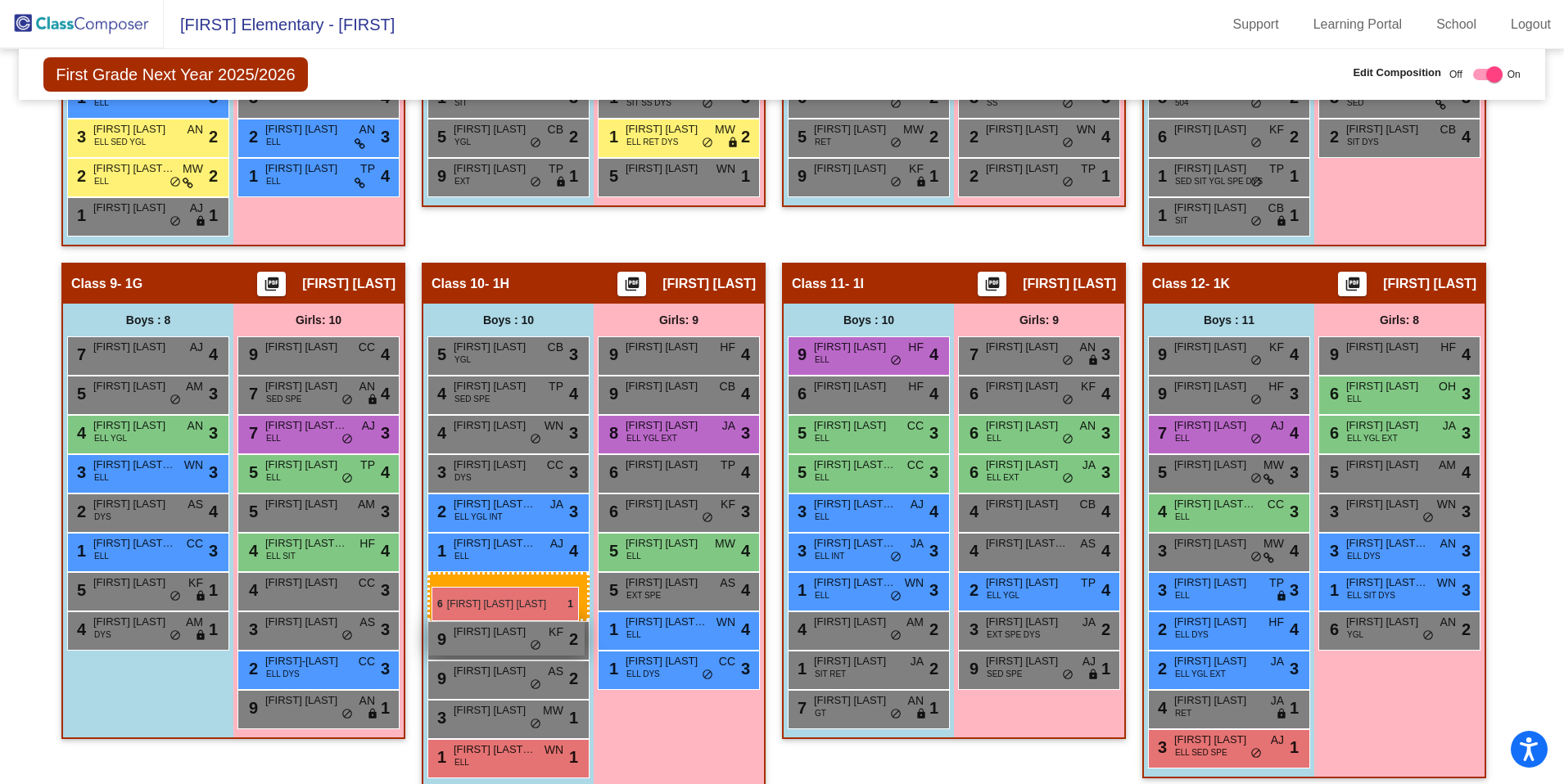 drag, startPoint x: 480, startPoint y: 219, endPoint x: 432, endPoint y: 587, distance: 371.1172 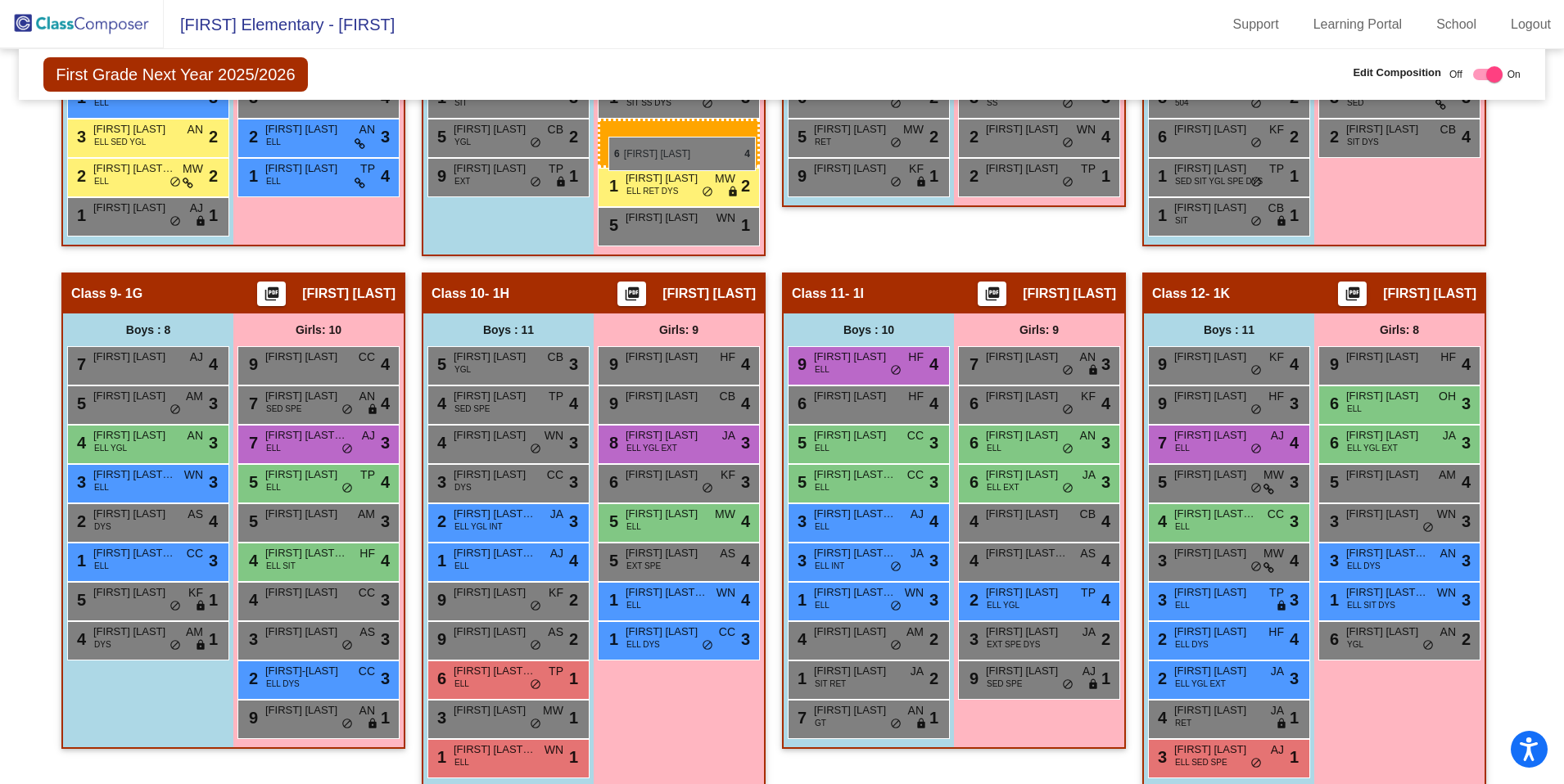 drag, startPoint x: 650, startPoint y: 473, endPoint x: 608, endPoint y: 137, distance: 338.61483 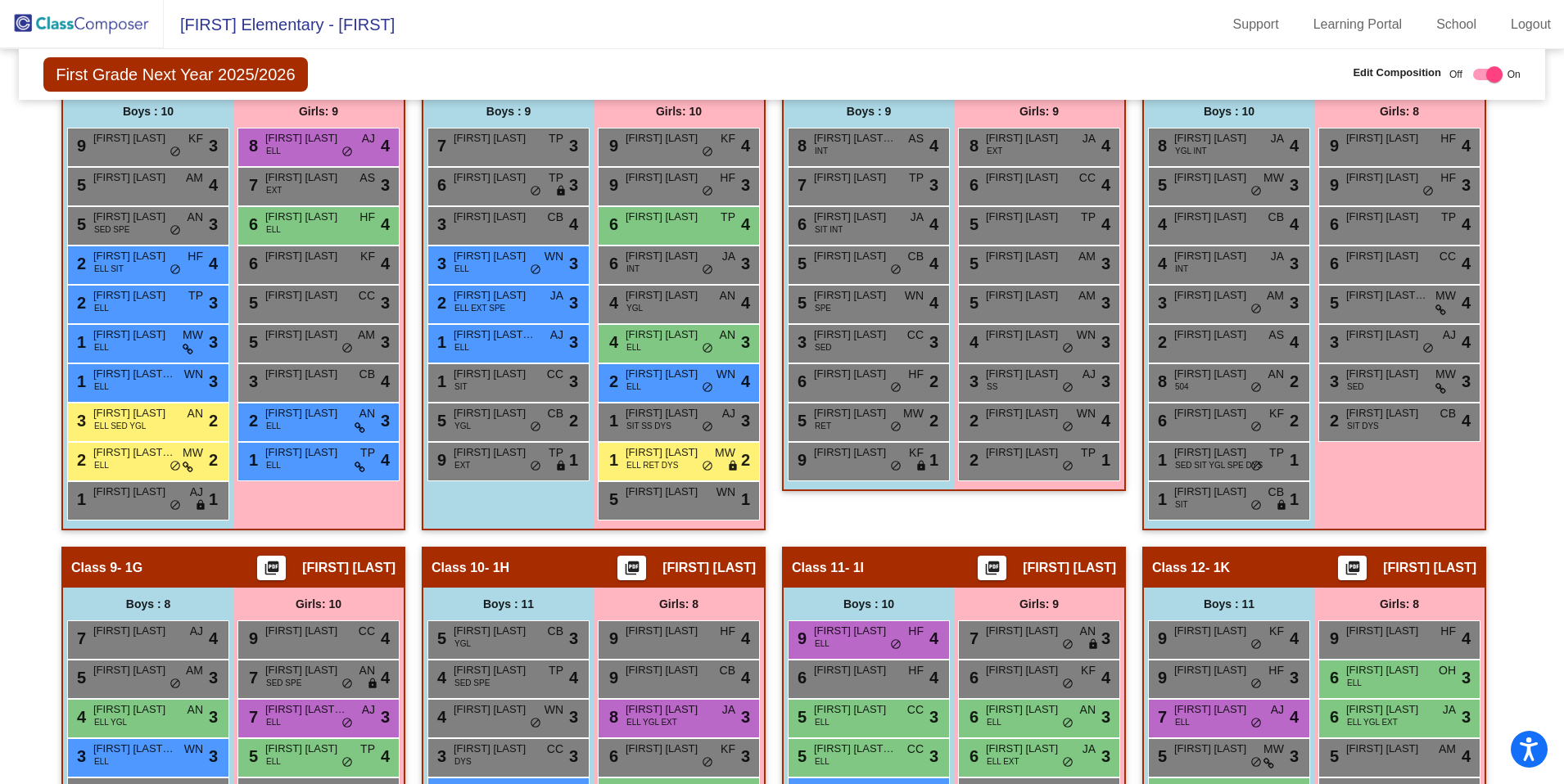 scroll, scrollTop: 1252, scrollLeft: 0, axis: vertical 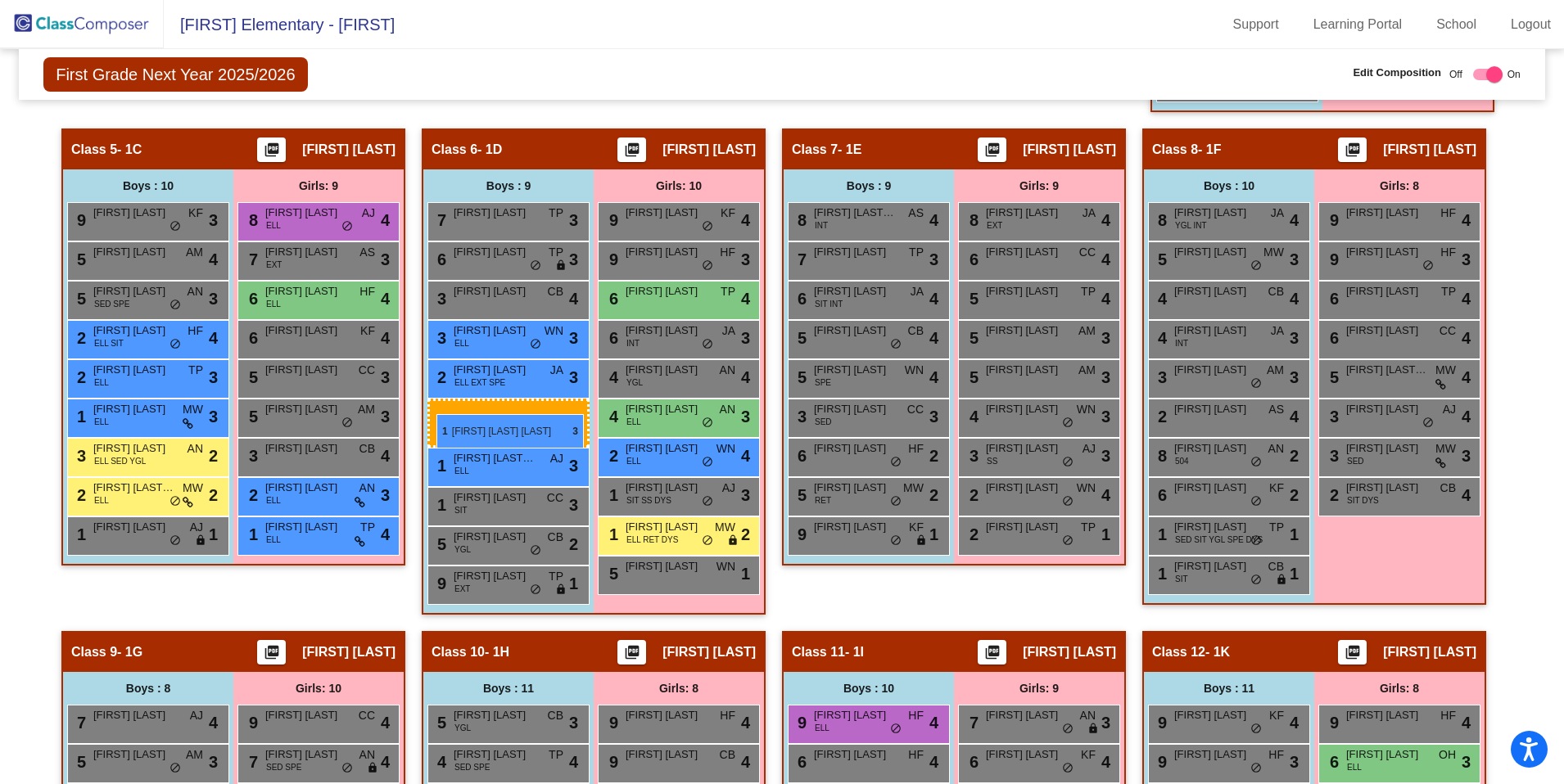 drag, startPoint x: 117, startPoint y: 454, endPoint x: 436, endPoint y: 414, distance: 321.49806 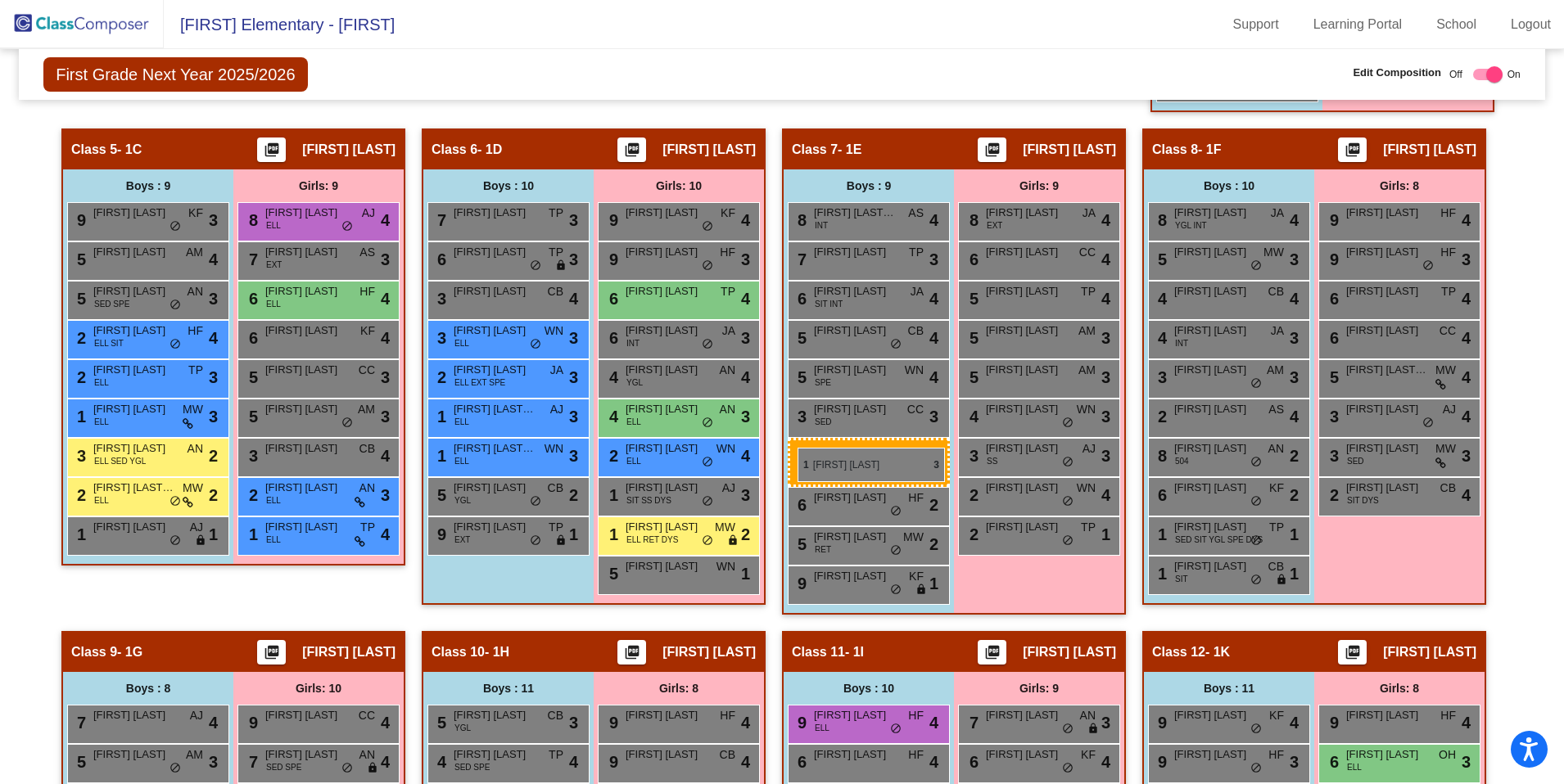drag, startPoint x: 490, startPoint y: 462, endPoint x: 797, endPoint y: 445, distance: 307.47032 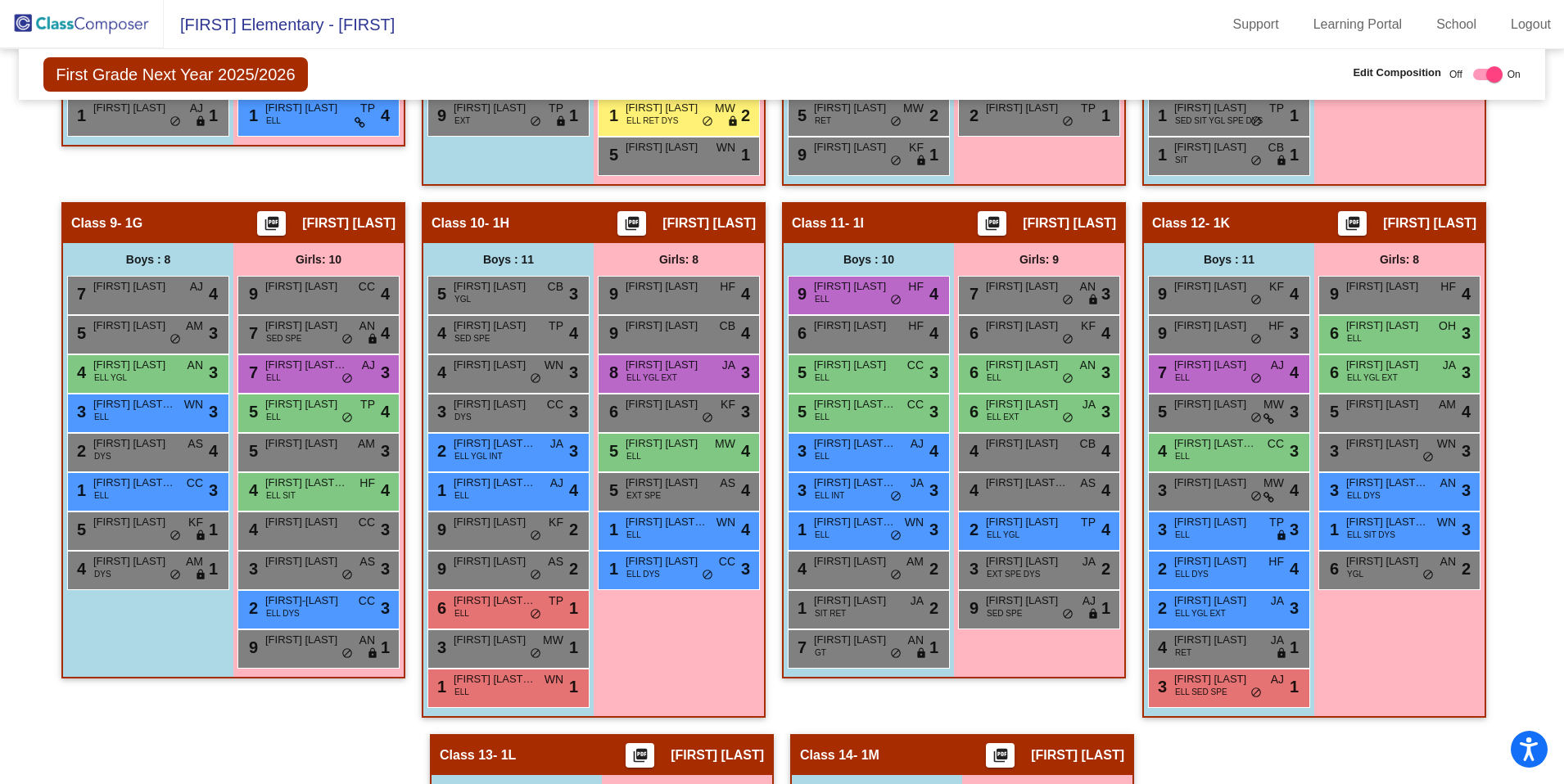 scroll, scrollTop: 1673, scrollLeft: 0, axis: vertical 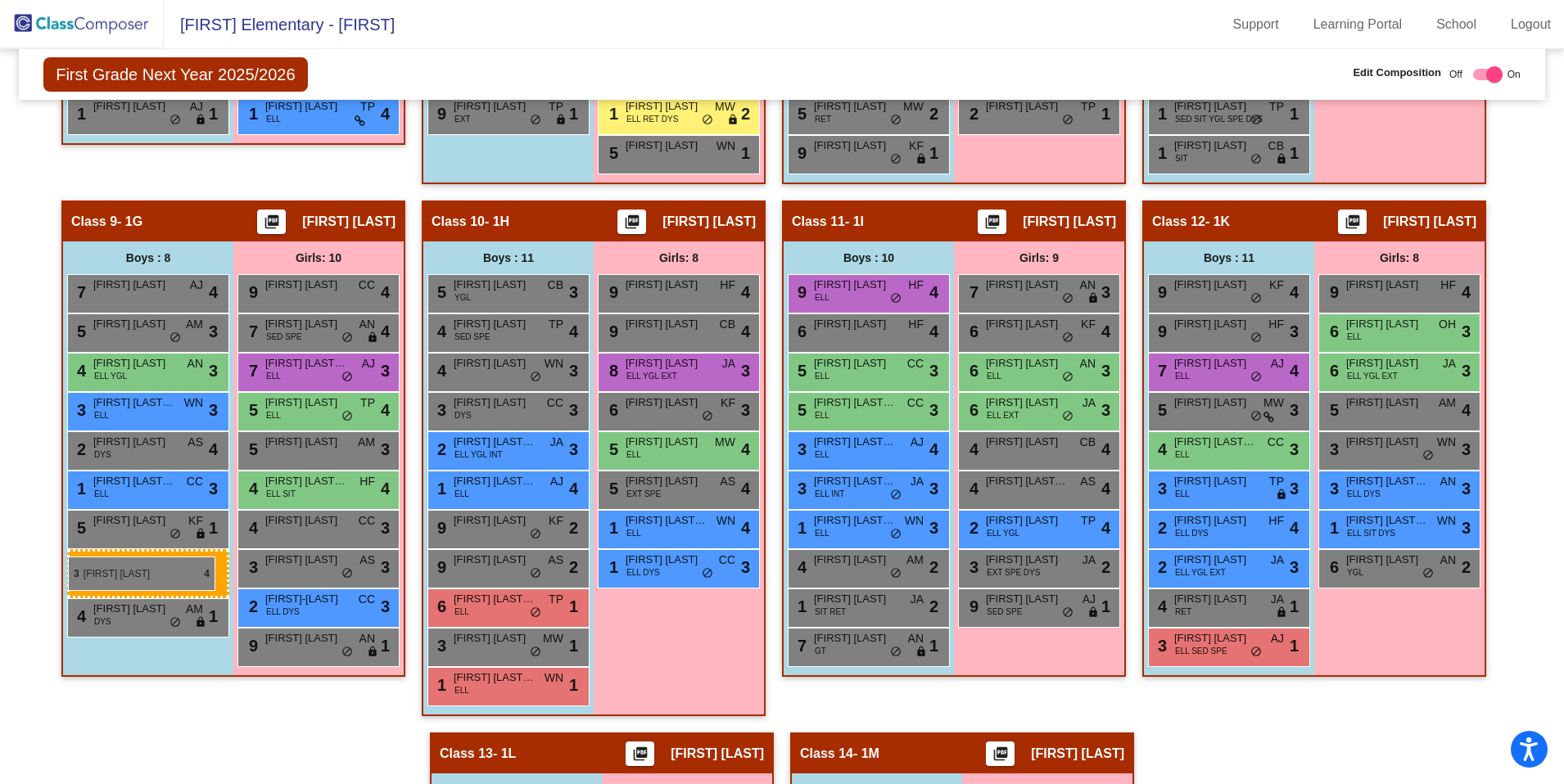 drag, startPoint x: 1199, startPoint y: 488, endPoint x: 69, endPoint y: 556, distance: 1132.0442 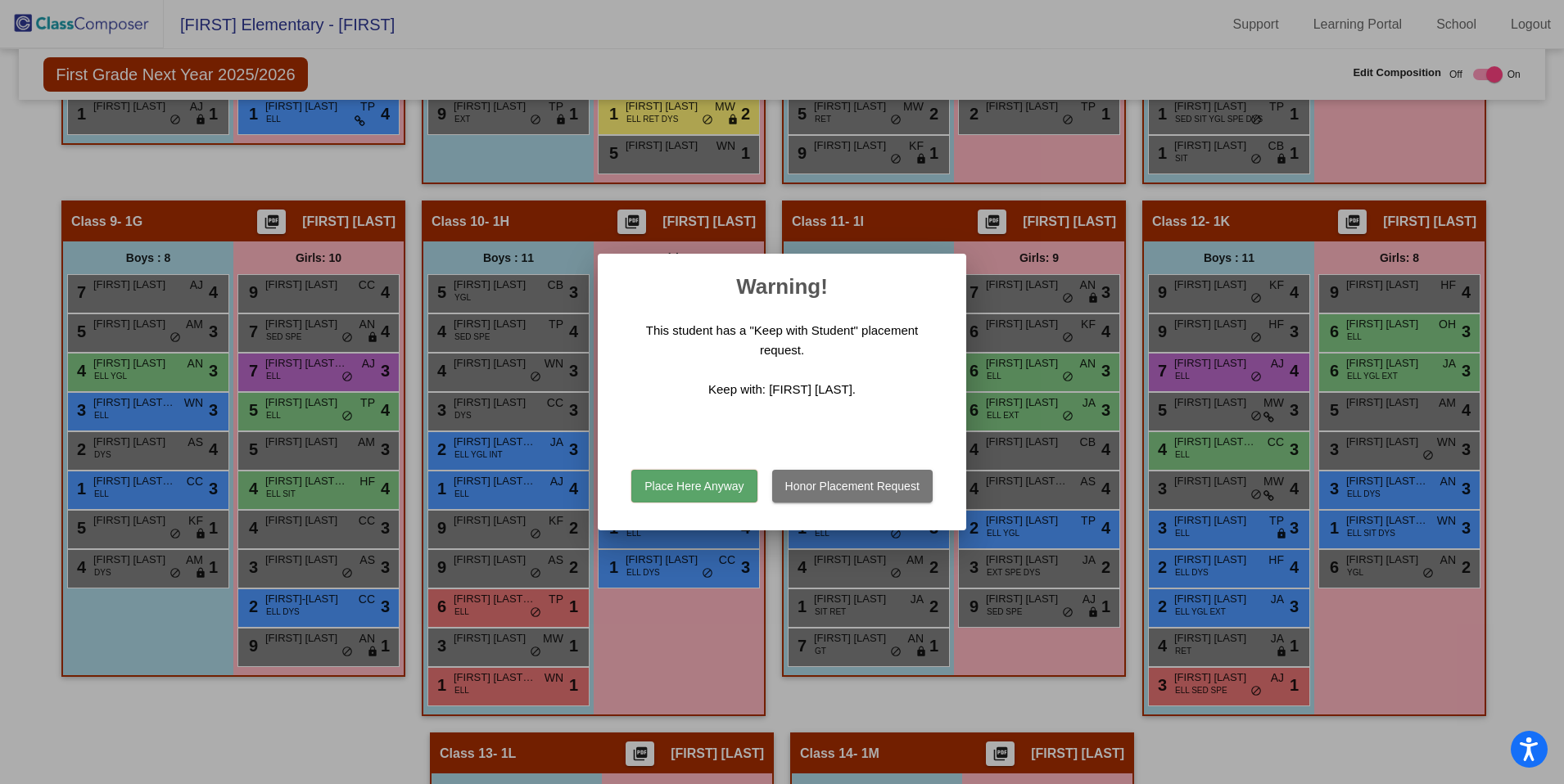click on "Place Here Anyway" at bounding box center [694, 486] 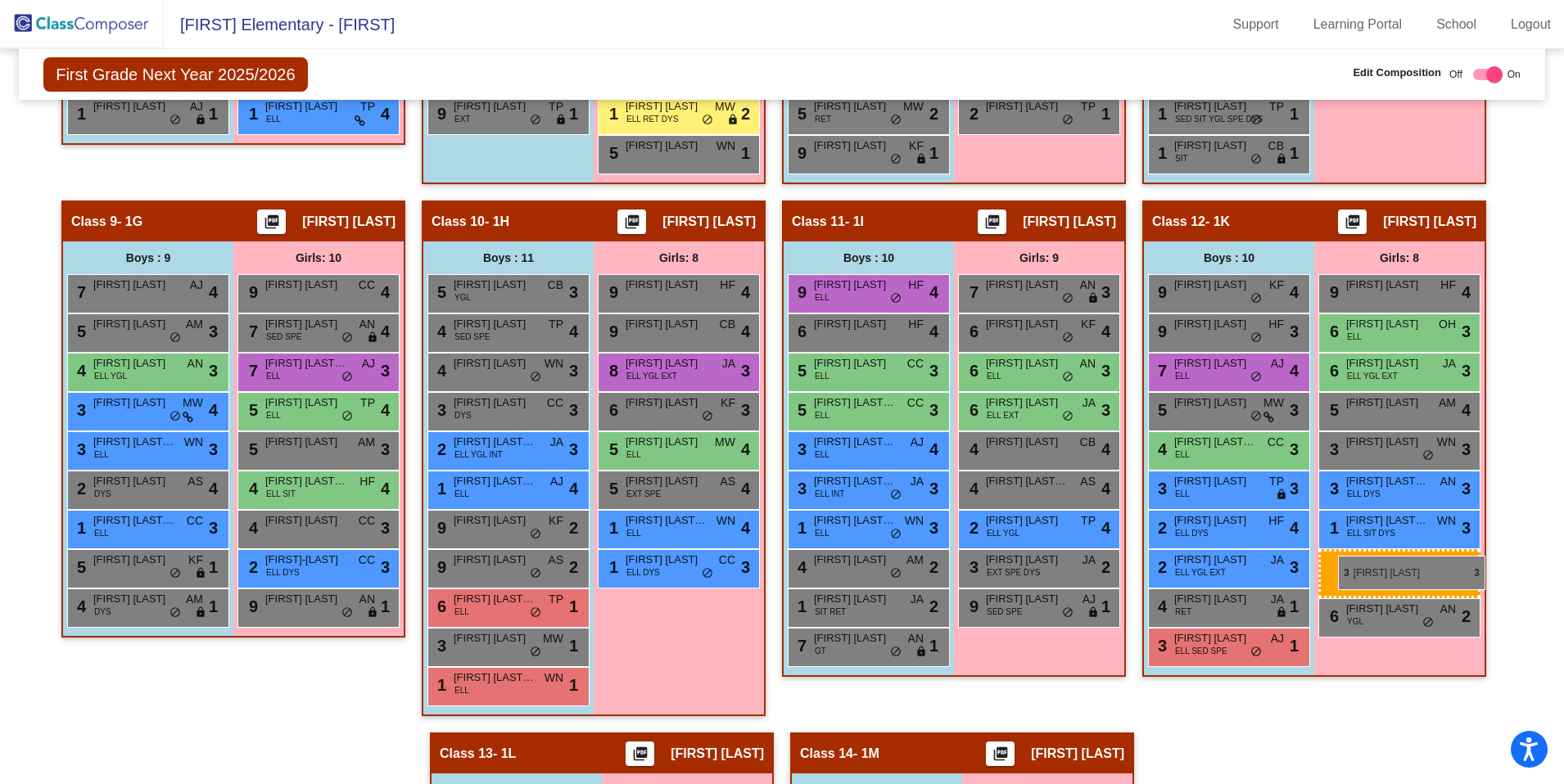 drag, startPoint x: 307, startPoint y: 569, endPoint x: 1337, endPoint y: 556, distance: 1030.082 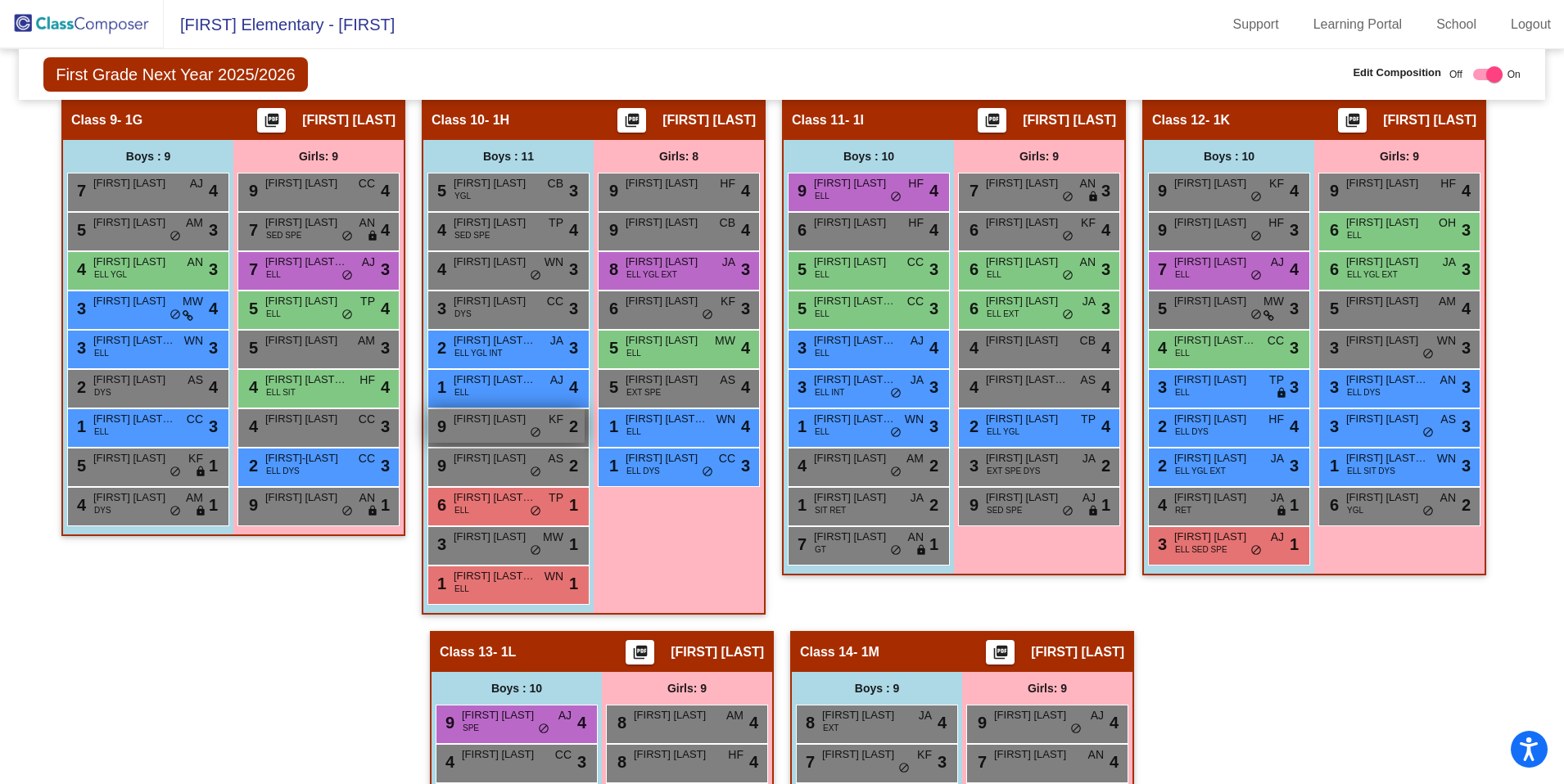 scroll, scrollTop: 1759, scrollLeft: 0, axis: vertical 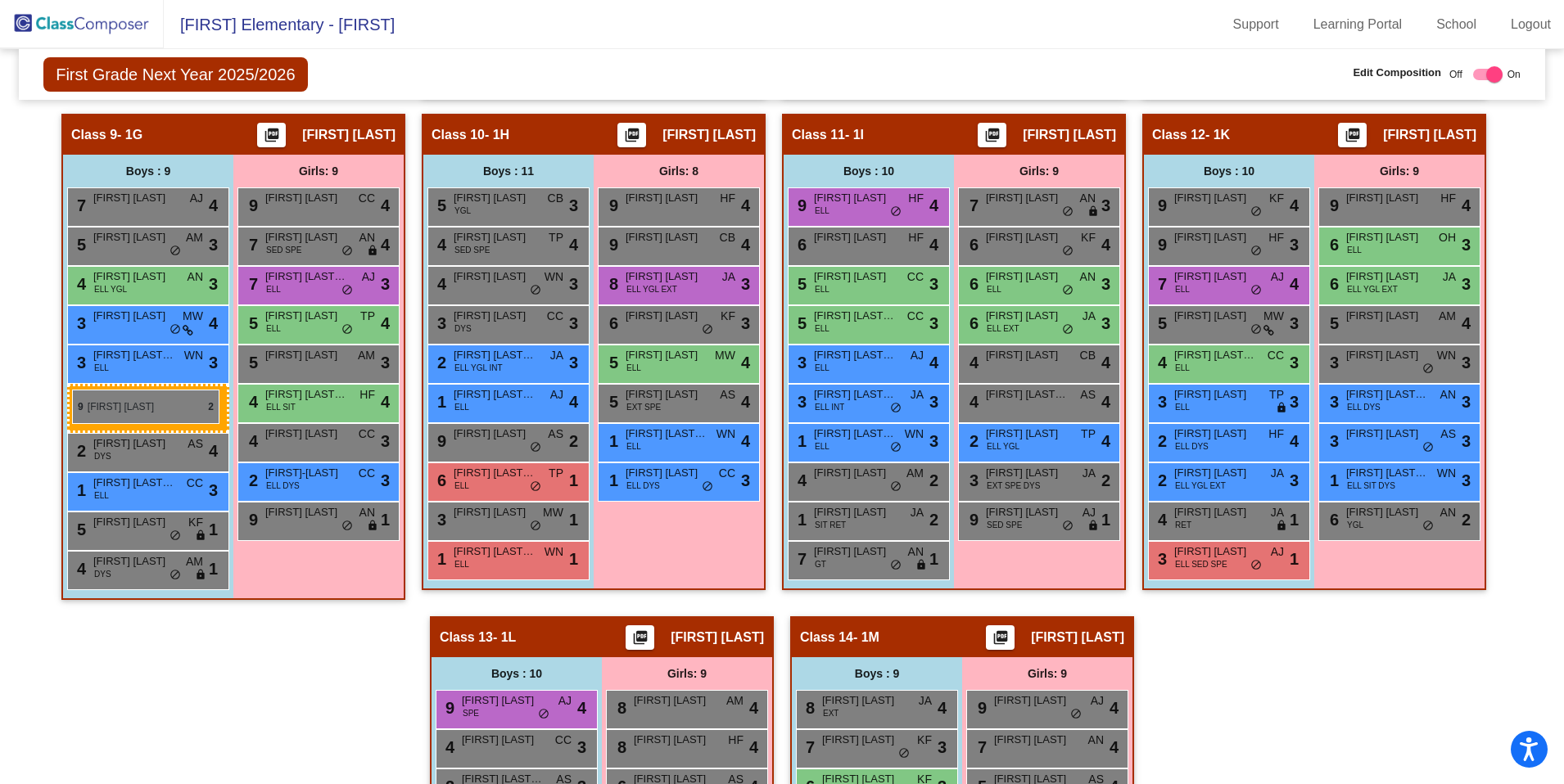 drag, startPoint x: 489, startPoint y: 440, endPoint x: 72, endPoint y: 389, distance: 420.107 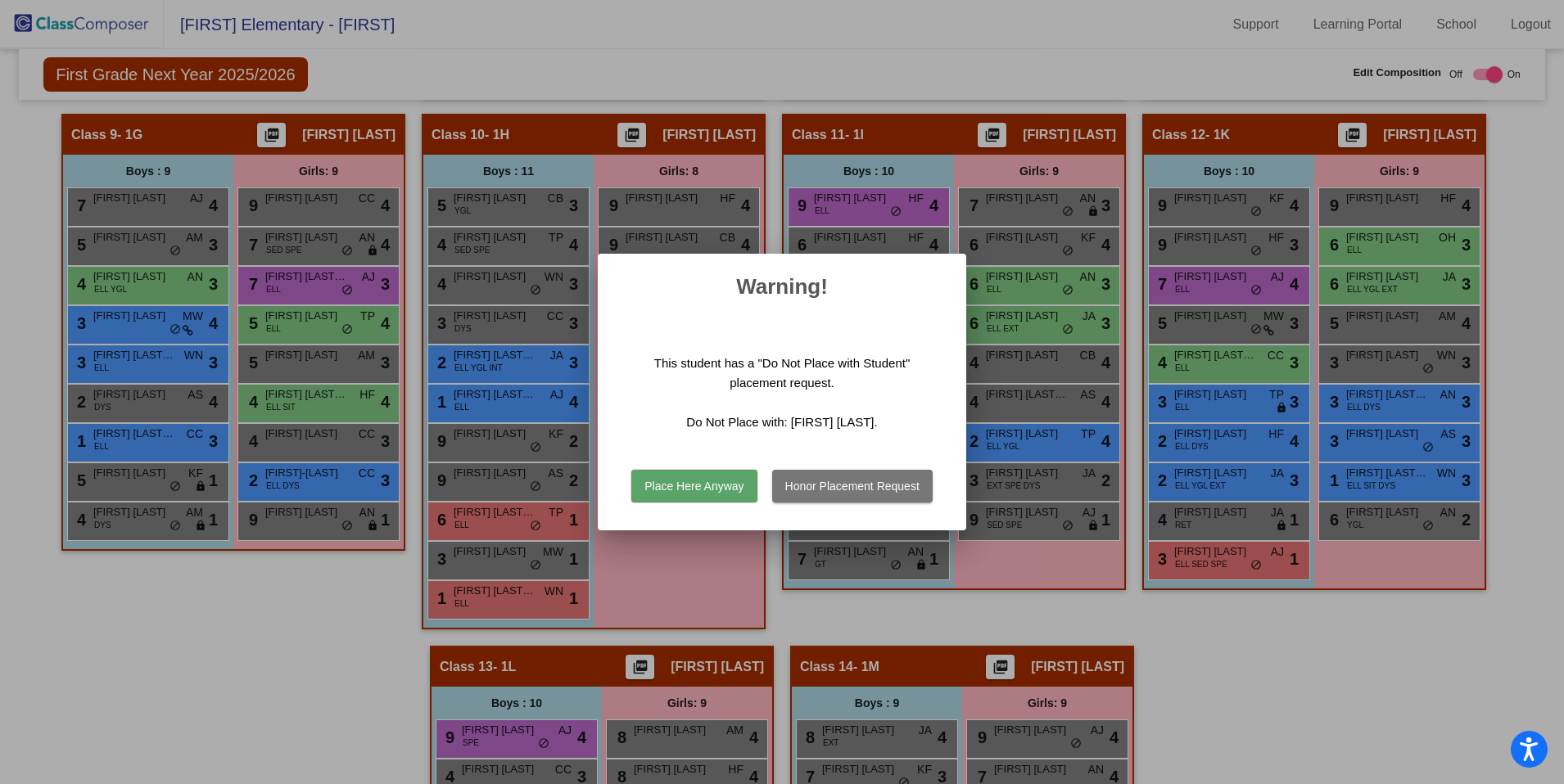 click on "Honor Placement Request" at bounding box center (852, 486) 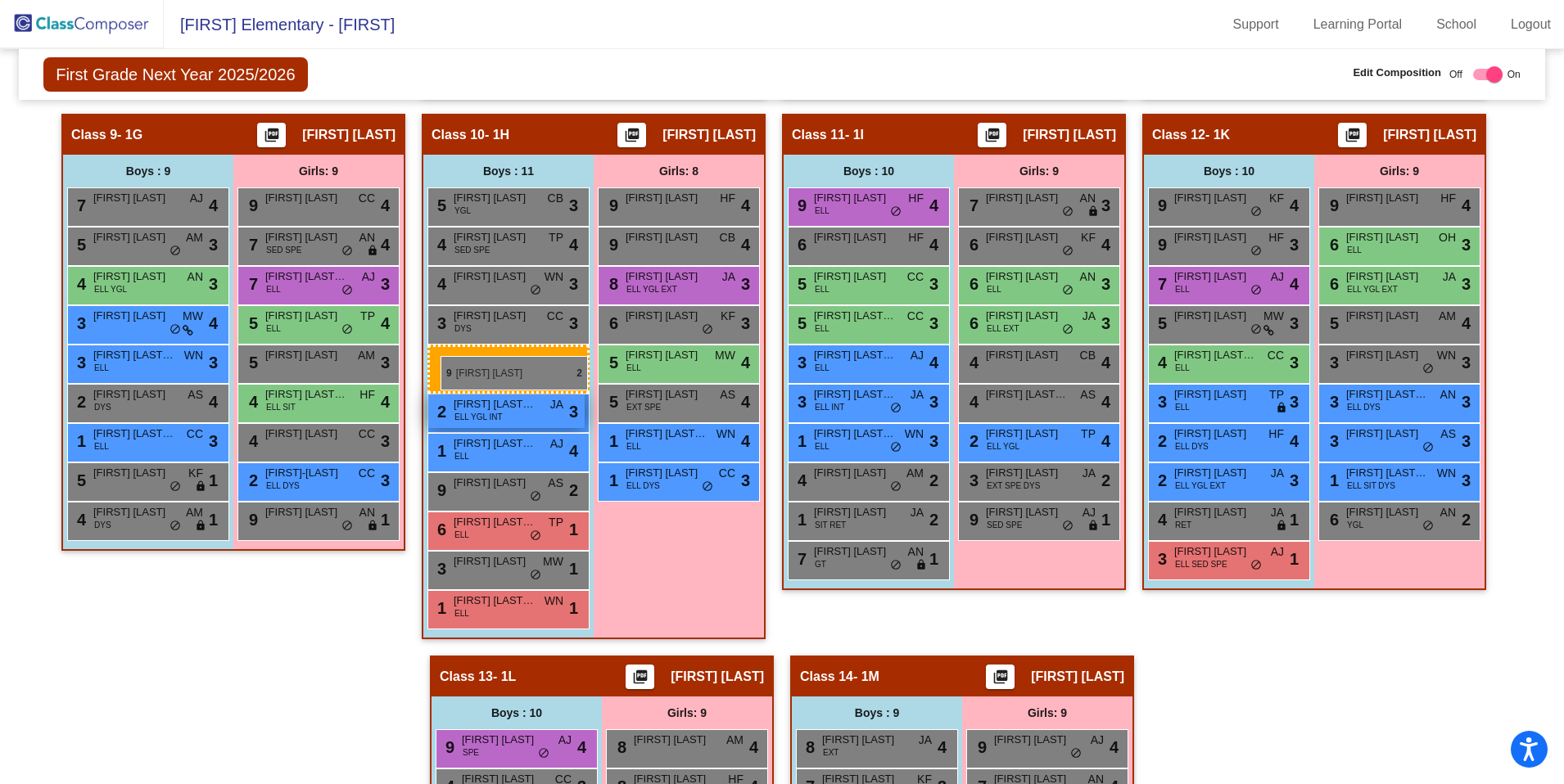 drag, startPoint x: 494, startPoint y: 441, endPoint x: 445, endPoint y: 354, distance: 99.84989 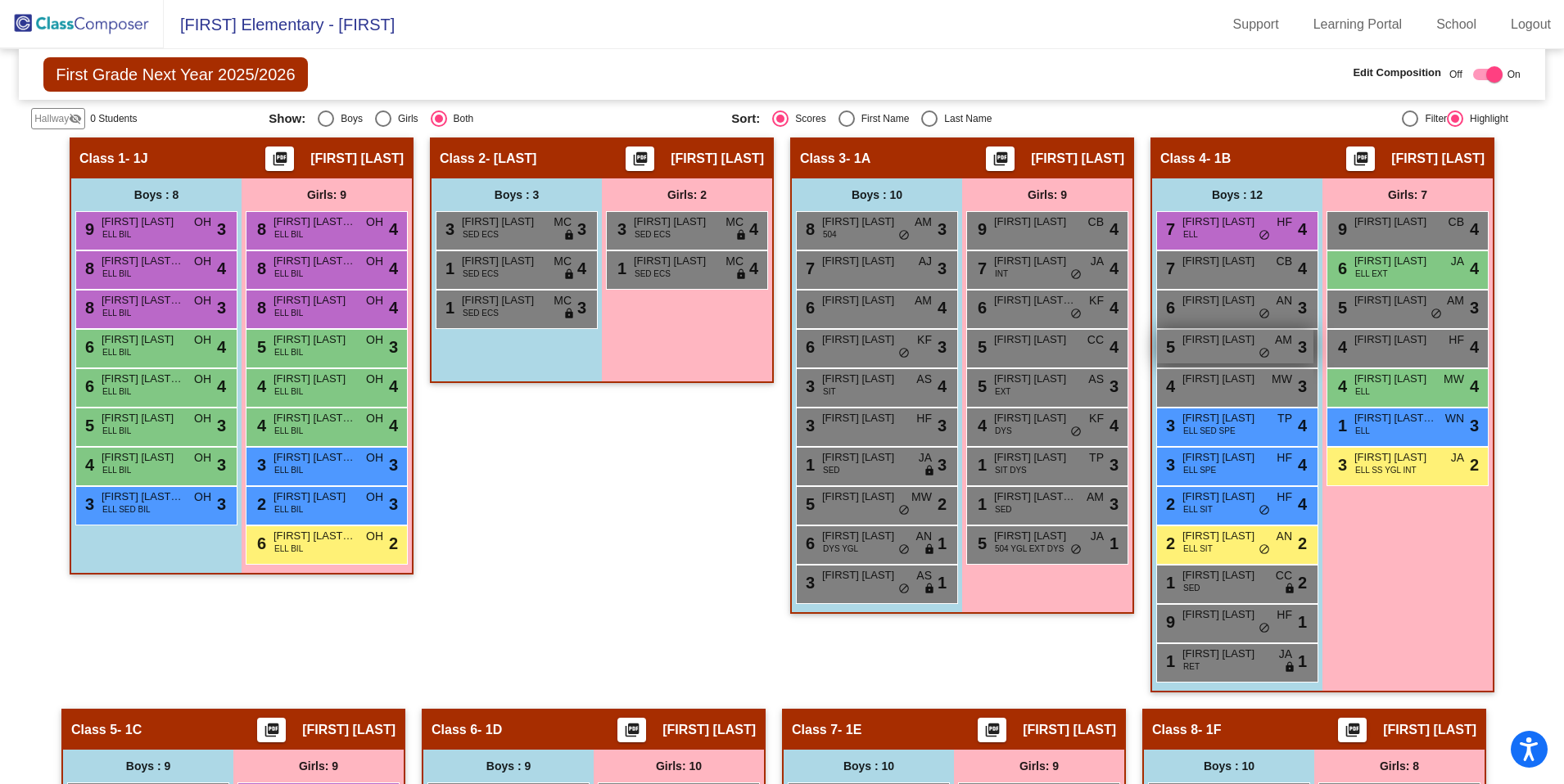 scroll, scrollTop: 674, scrollLeft: 0, axis: vertical 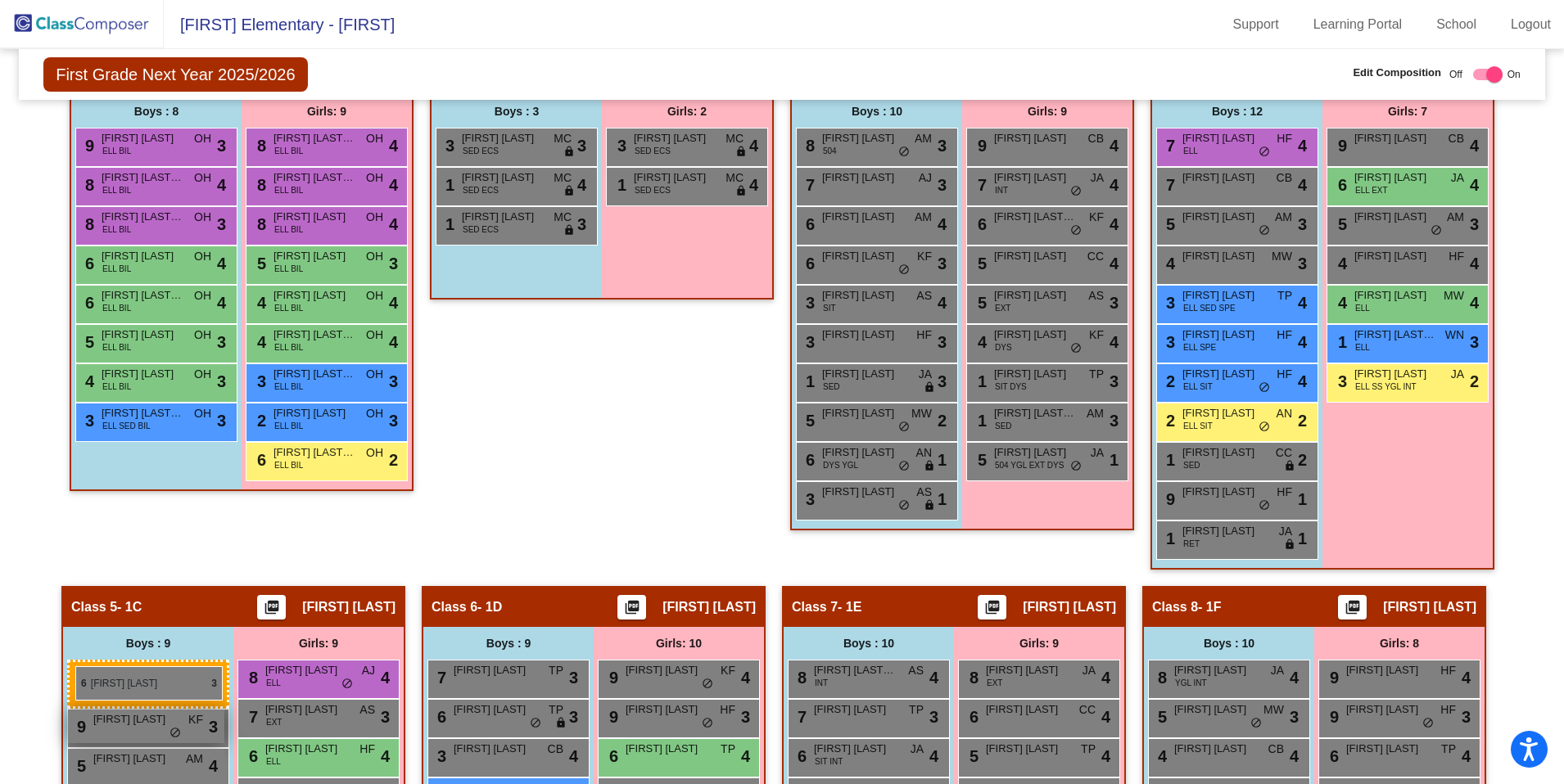 drag, startPoint x: 1219, startPoint y: 312, endPoint x: 75, endPoint y: 665, distance: 1197.2239 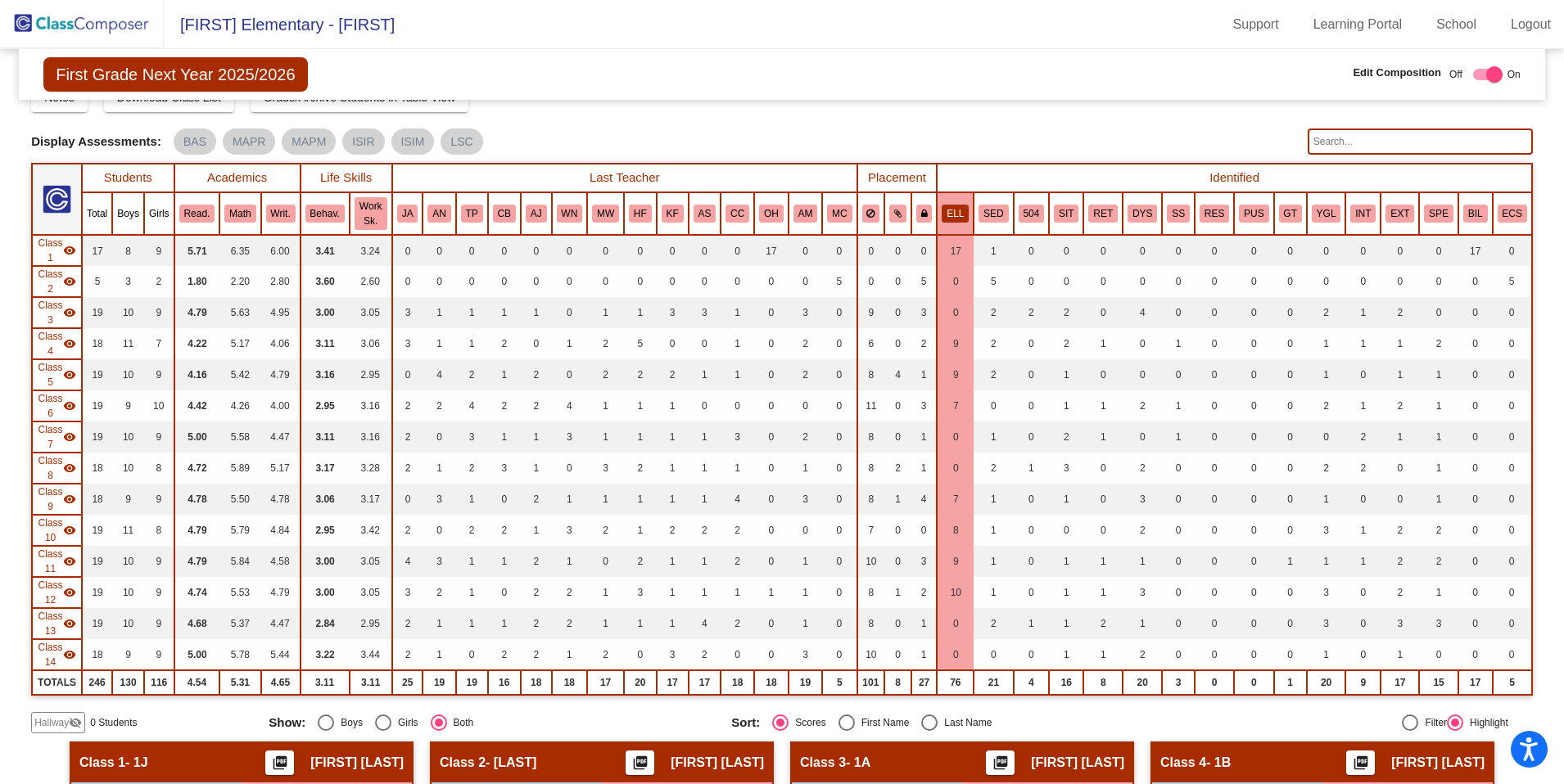 scroll, scrollTop: 56, scrollLeft: 0, axis: vertical 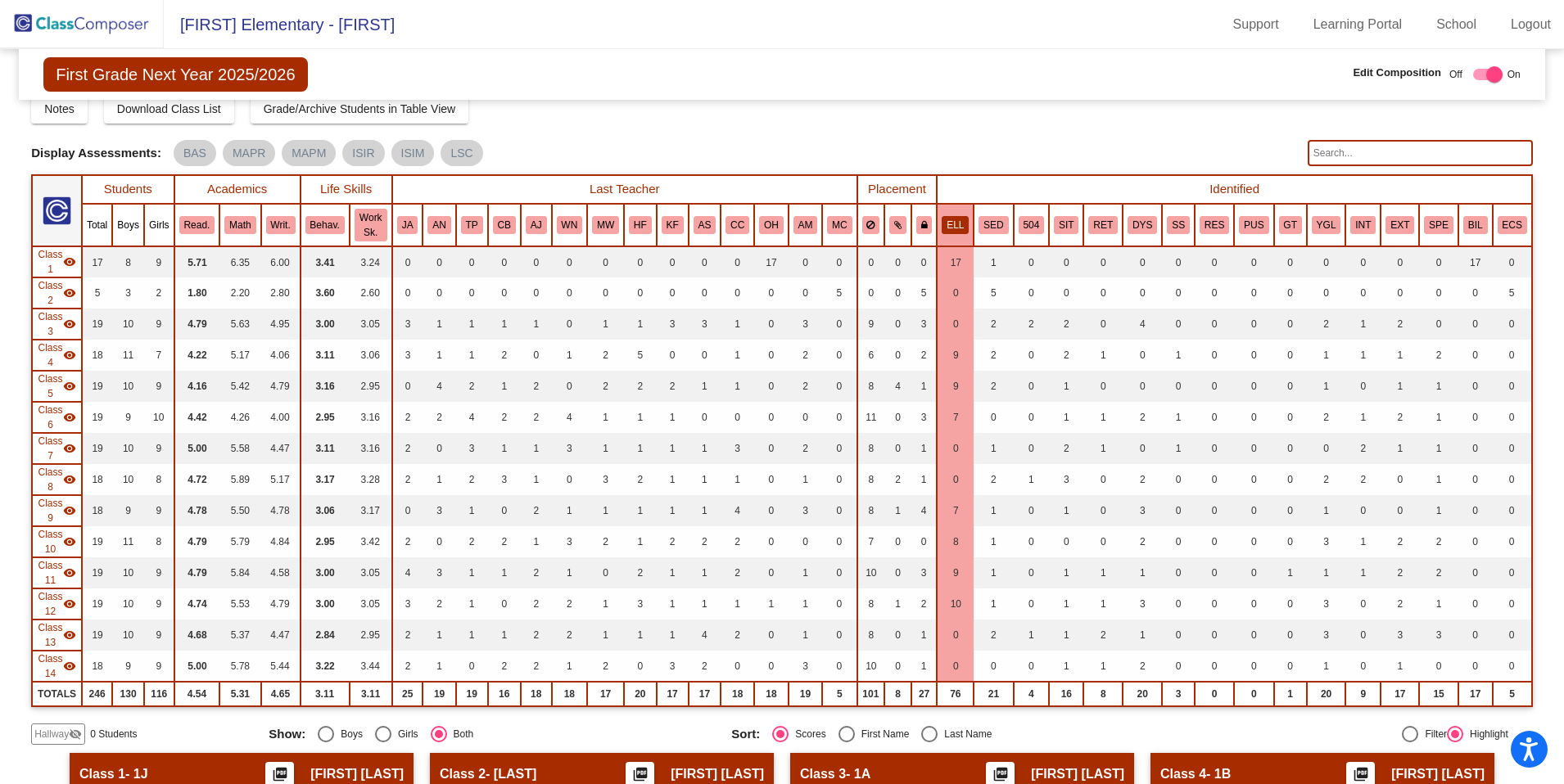 click on "visibility" 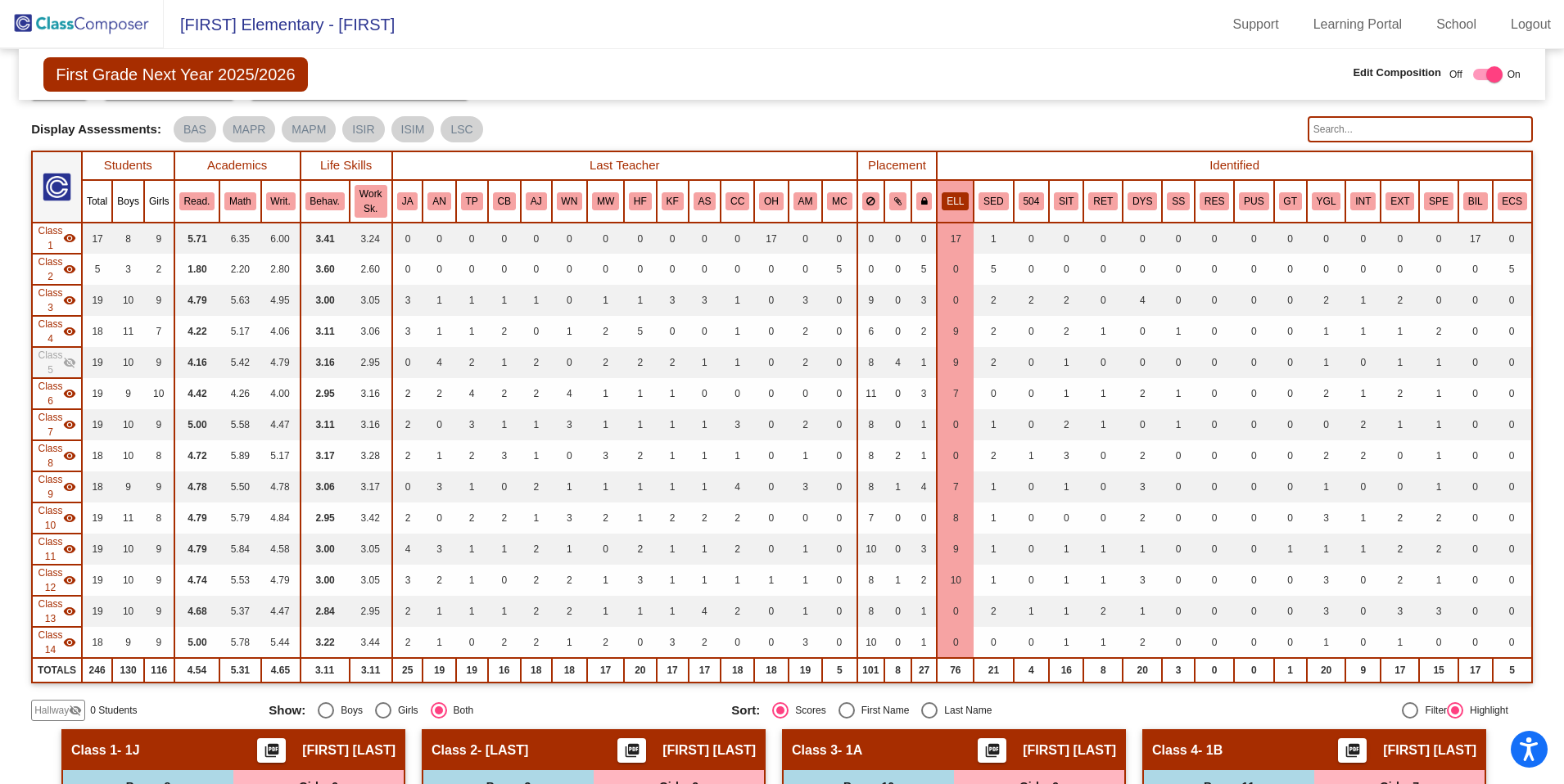 scroll, scrollTop: 77, scrollLeft: 0, axis: vertical 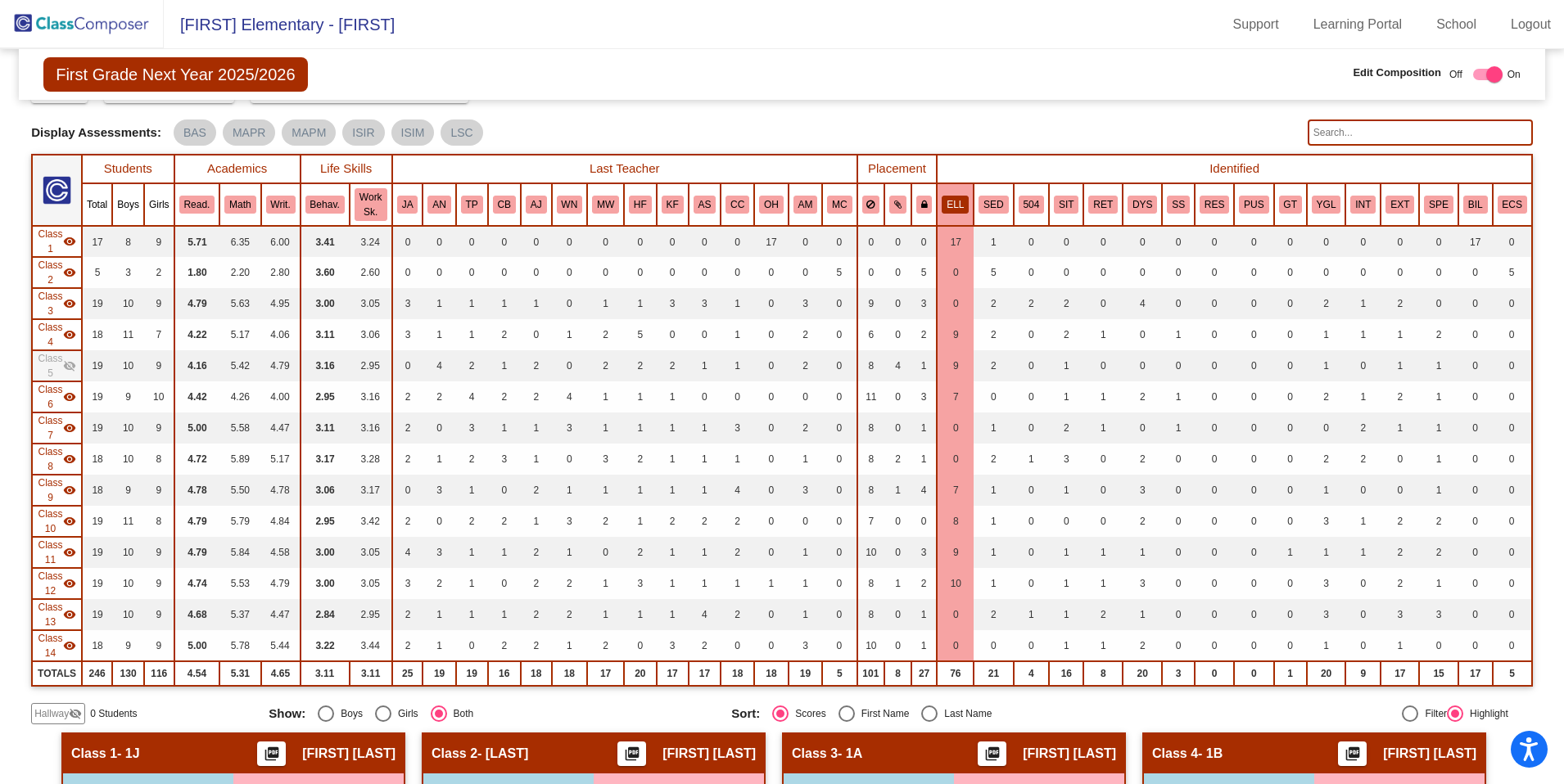click on "visibility" 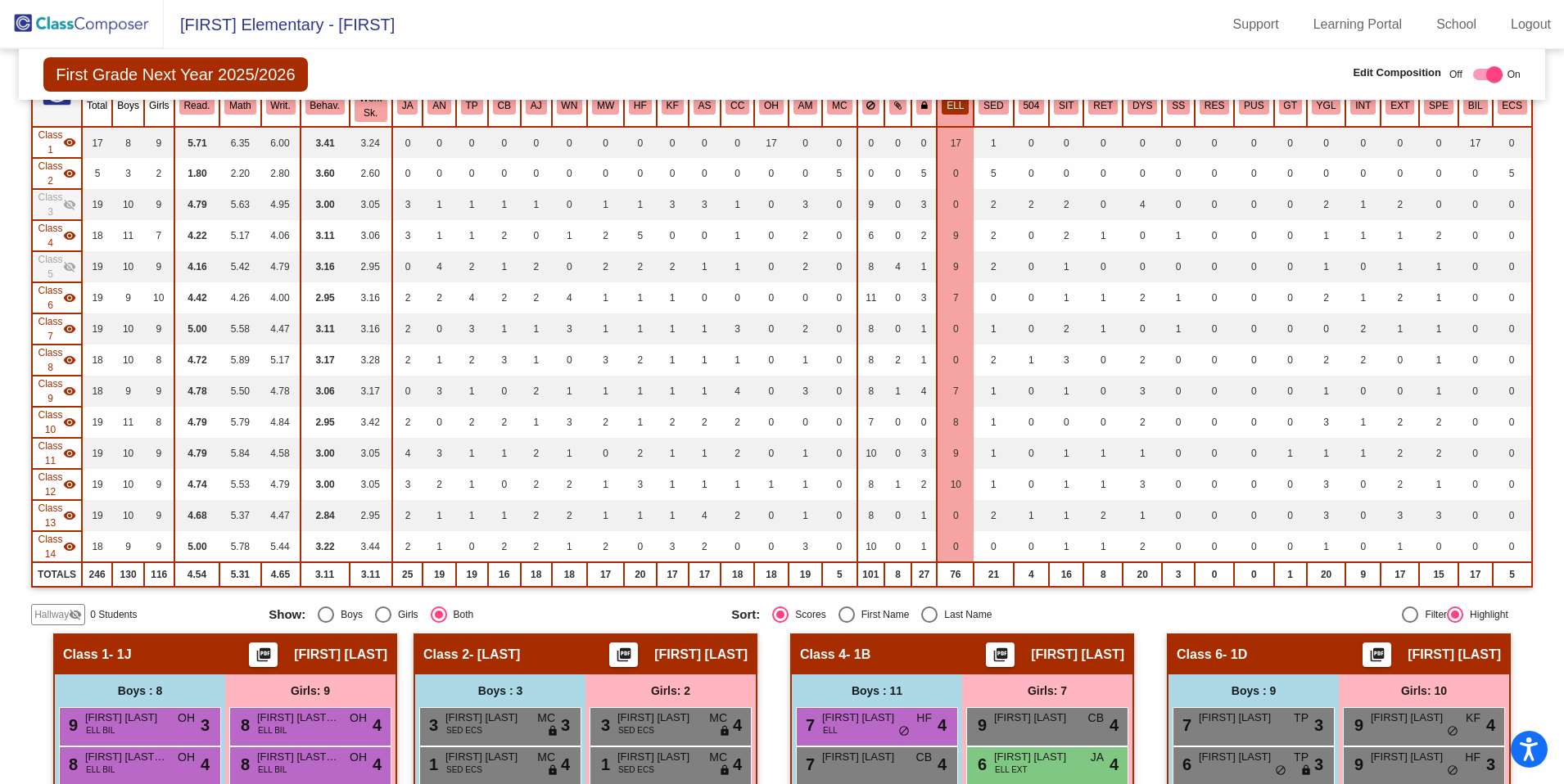 scroll, scrollTop: 161, scrollLeft: 0, axis: vertical 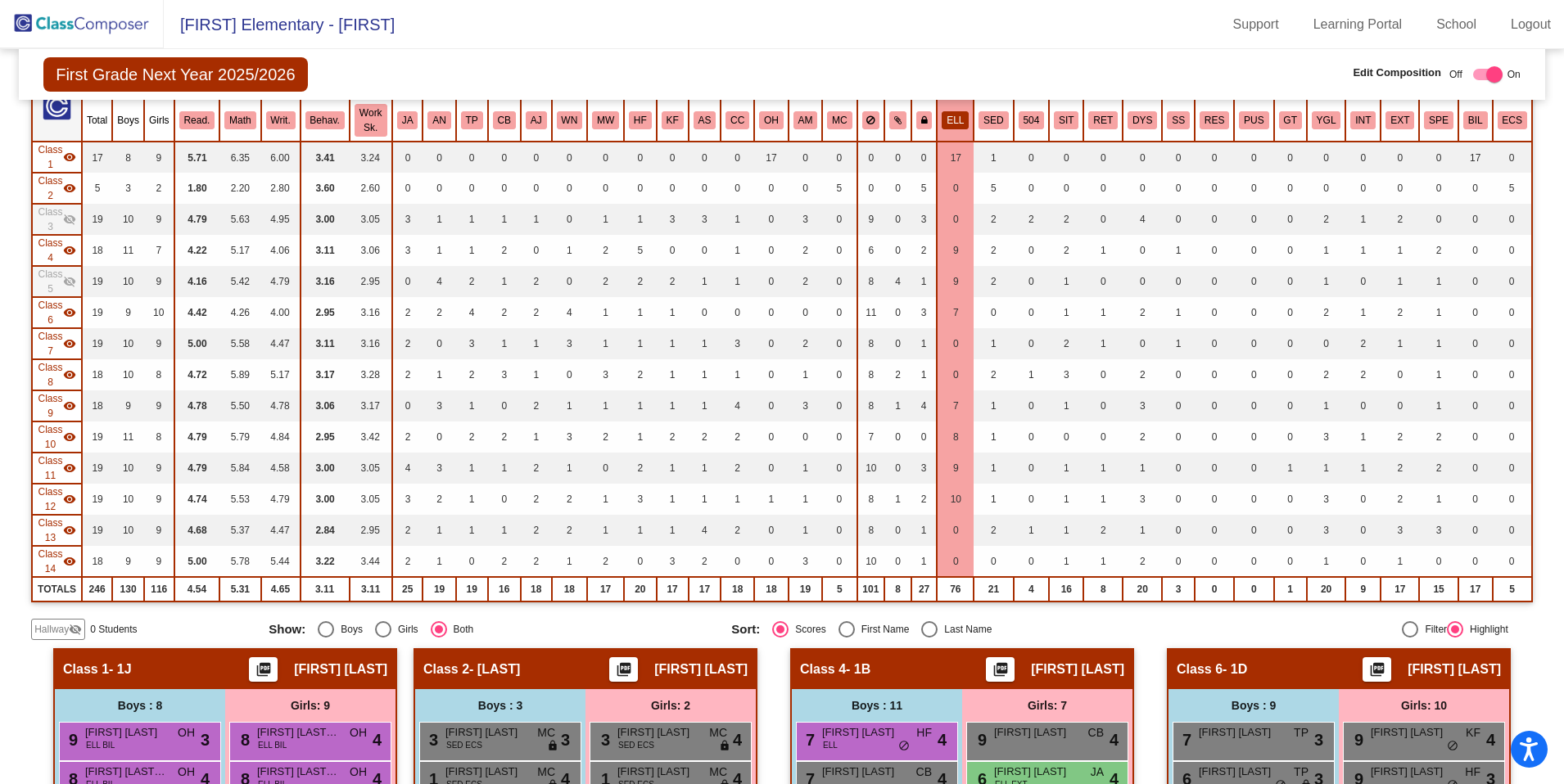 click on "visibility" 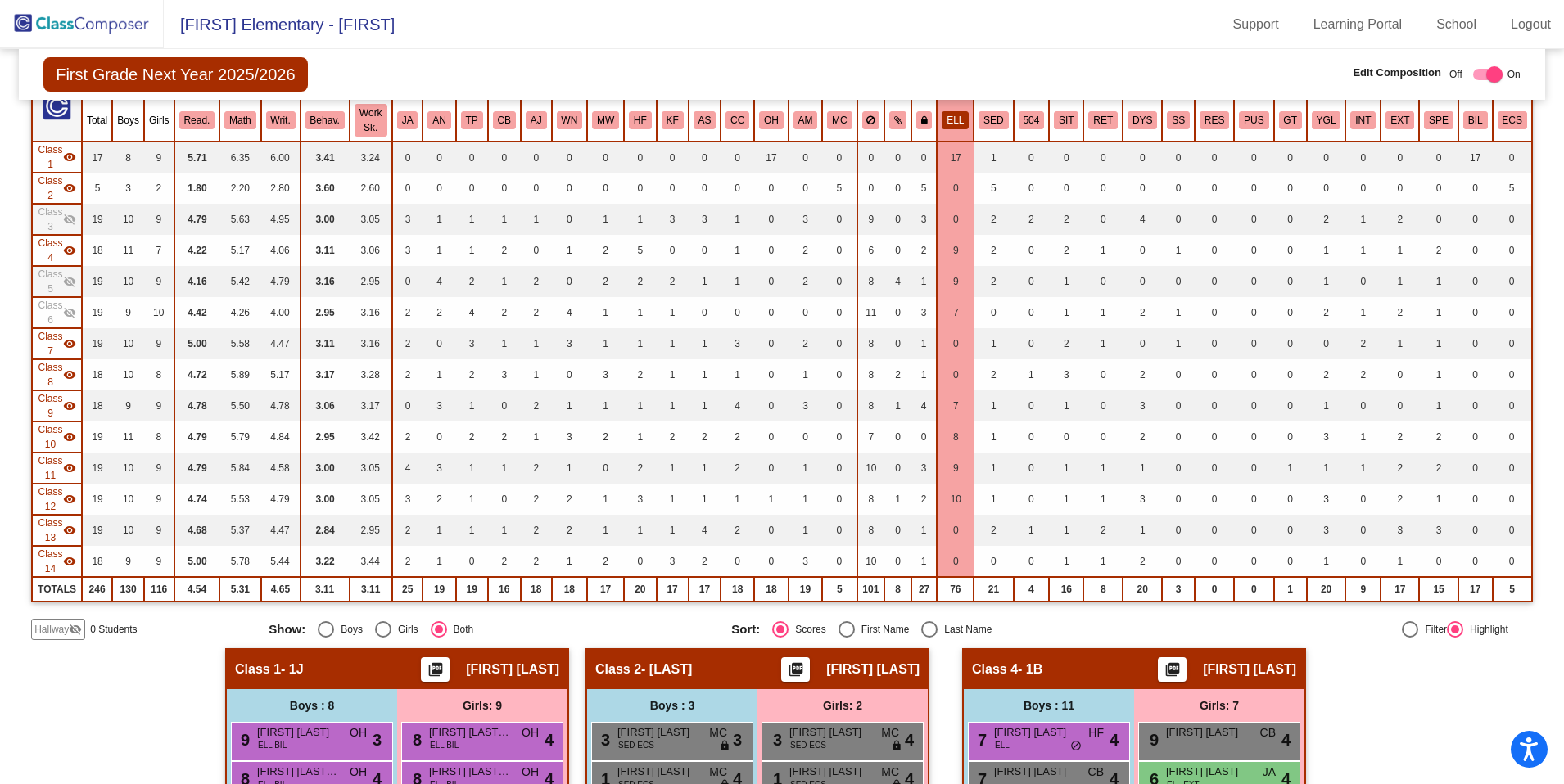 click on "visibility" 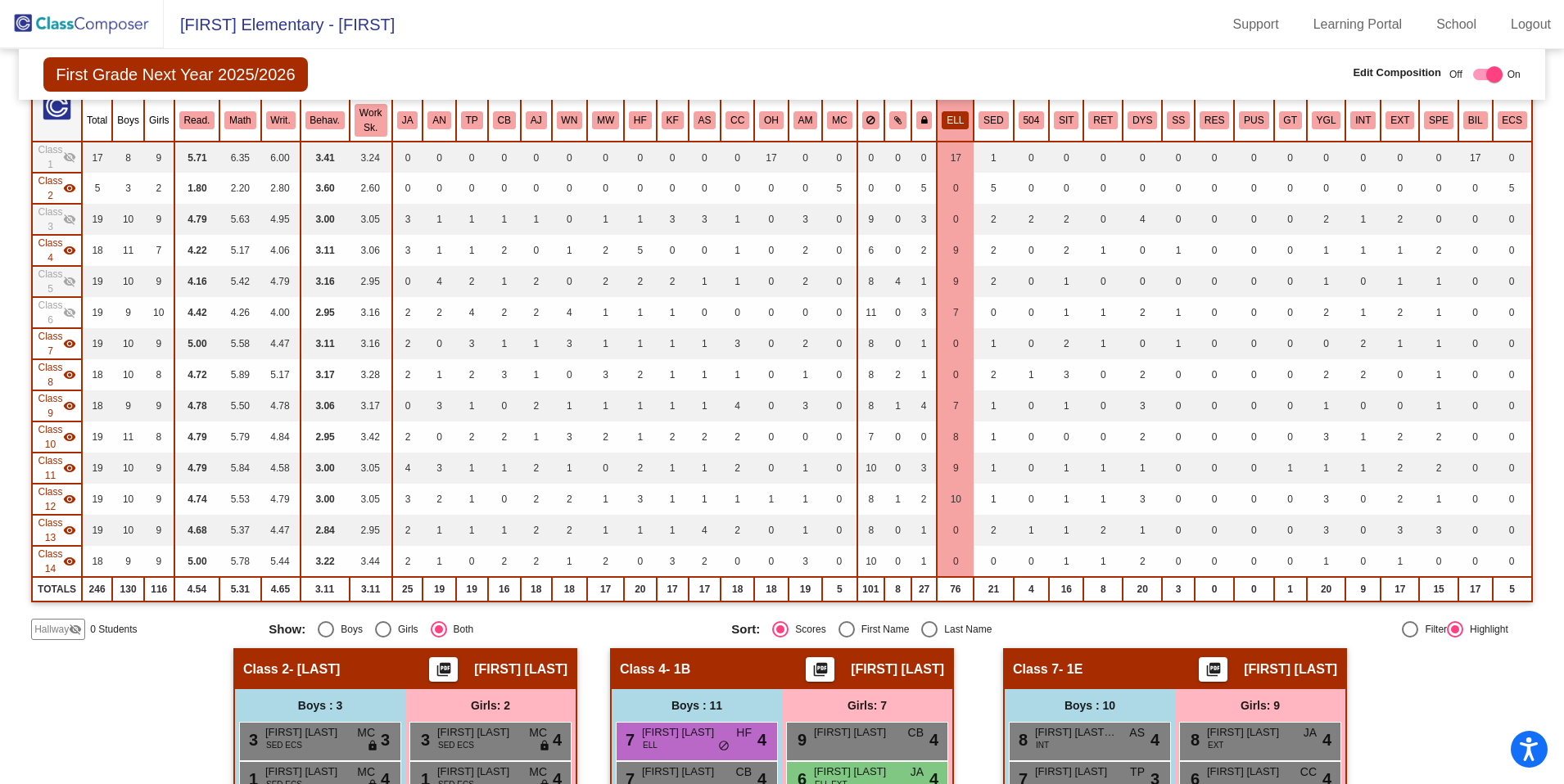 click on "visibility" 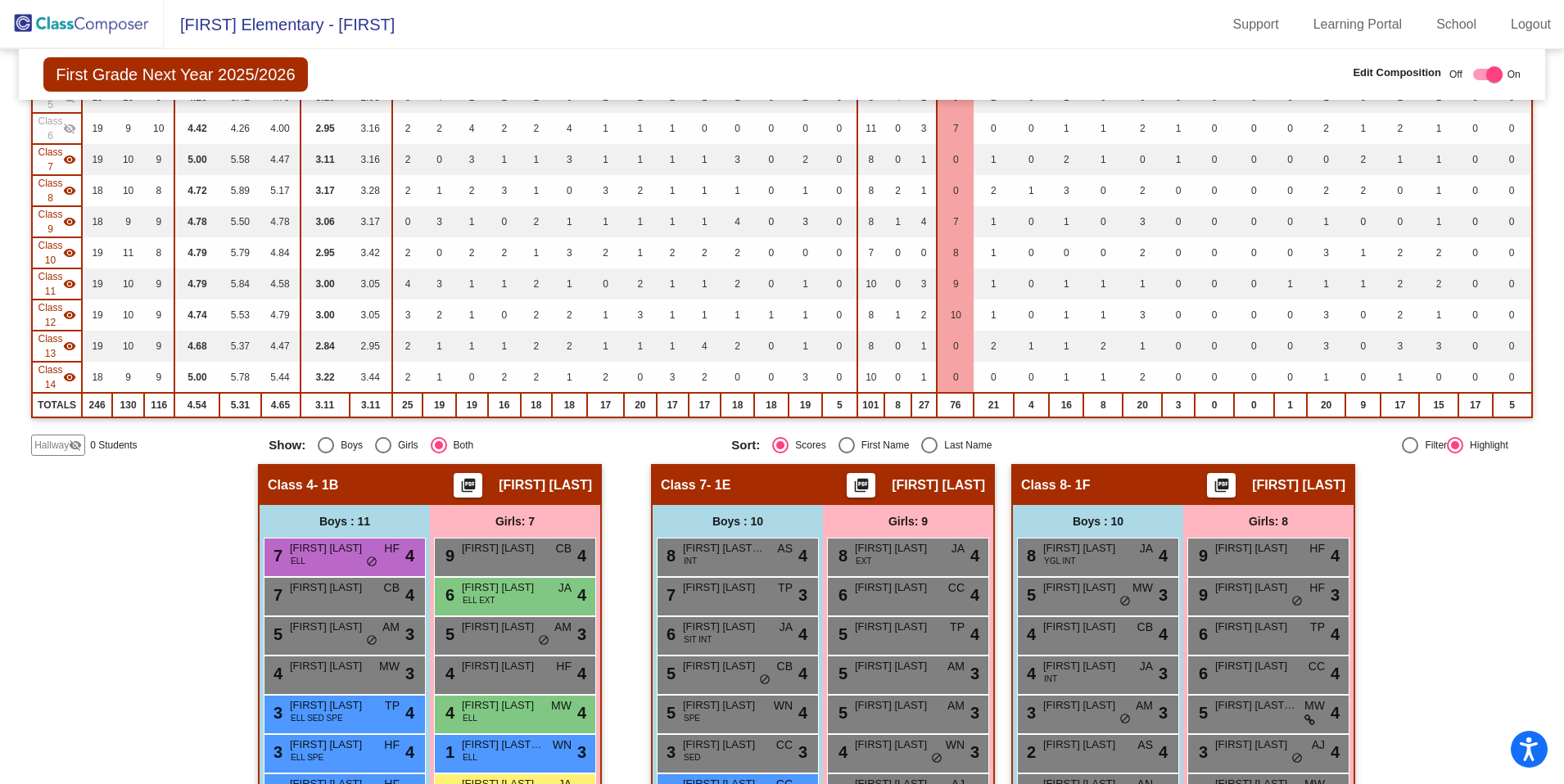scroll, scrollTop: 343, scrollLeft: 0, axis: vertical 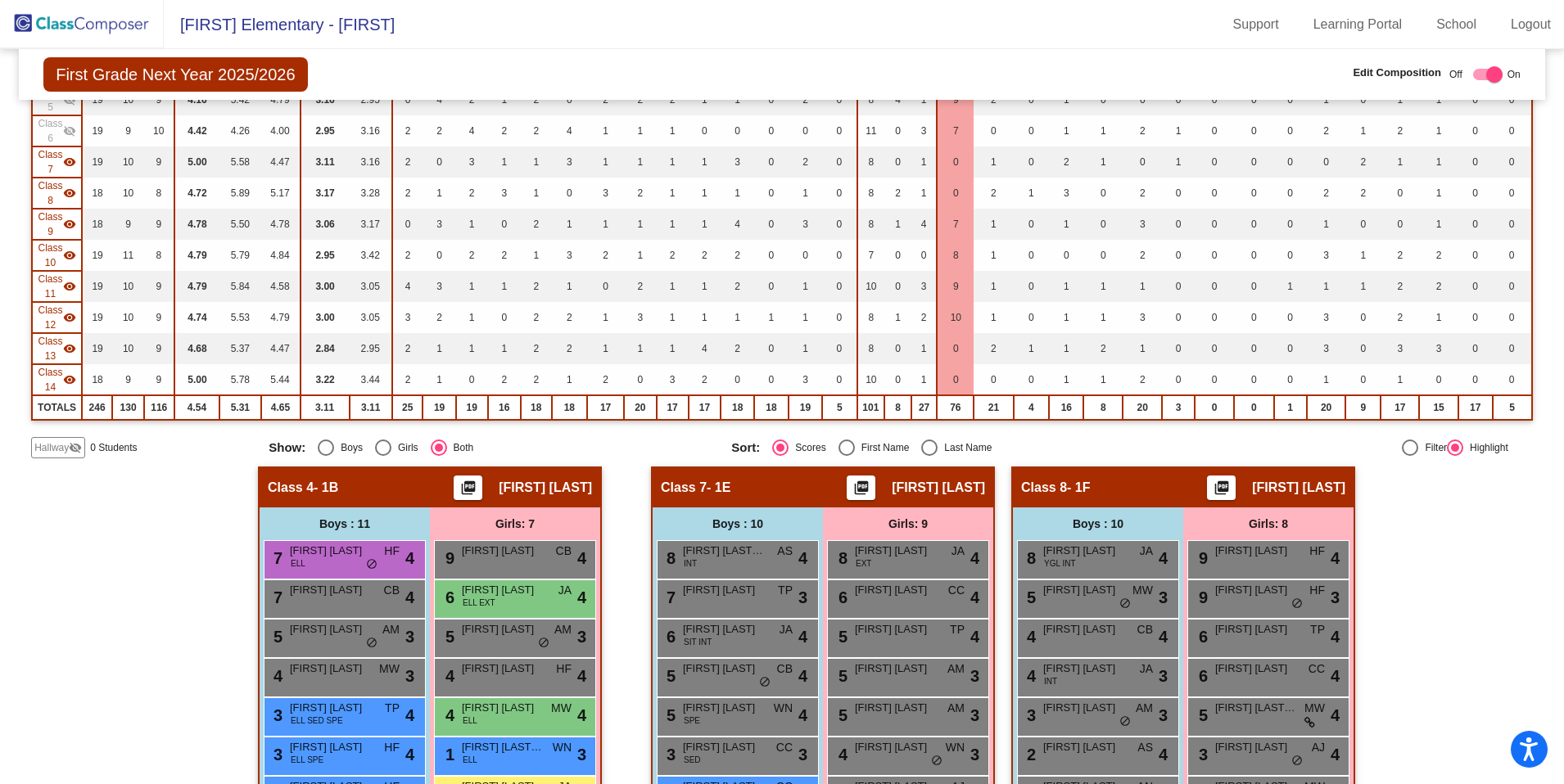 drag, startPoint x: 69, startPoint y: 162, endPoint x: 75, endPoint y: 179, distance: 18.027756 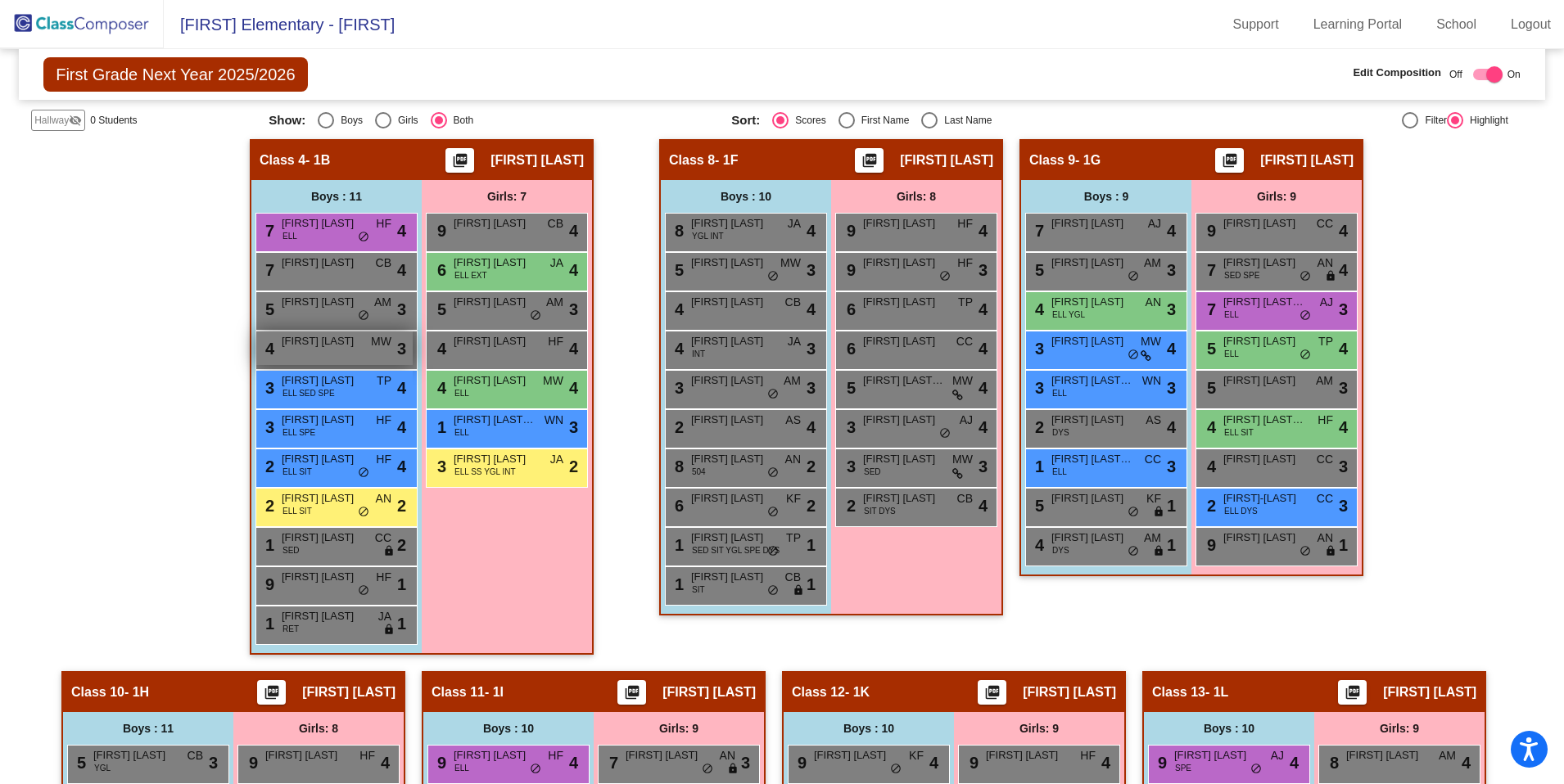 scroll, scrollTop: 669, scrollLeft: 0, axis: vertical 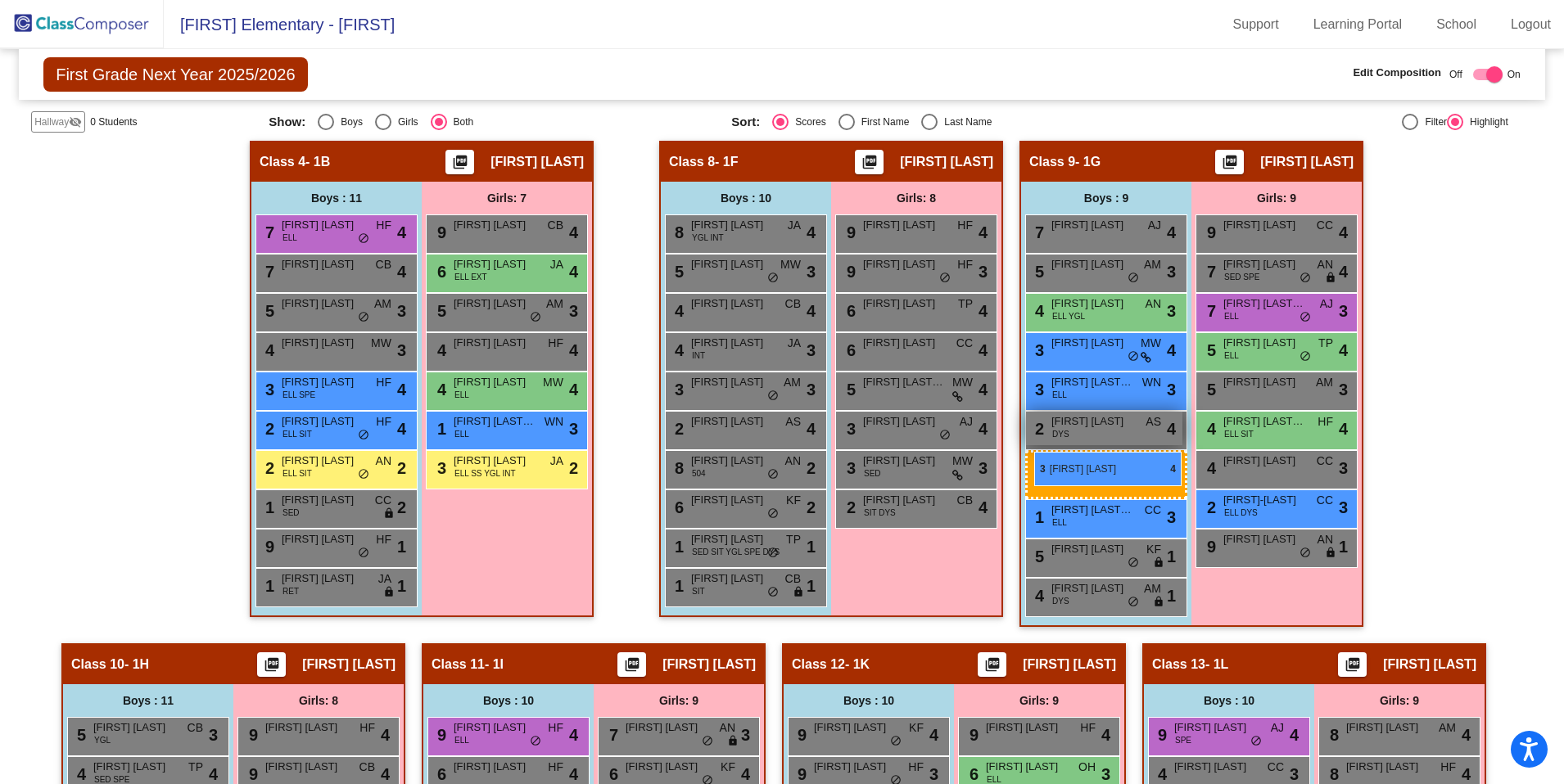 drag, startPoint x: 317, startPoint y: 390, endPoint x: 1034, endPoint y: 452, distance: 719.6756 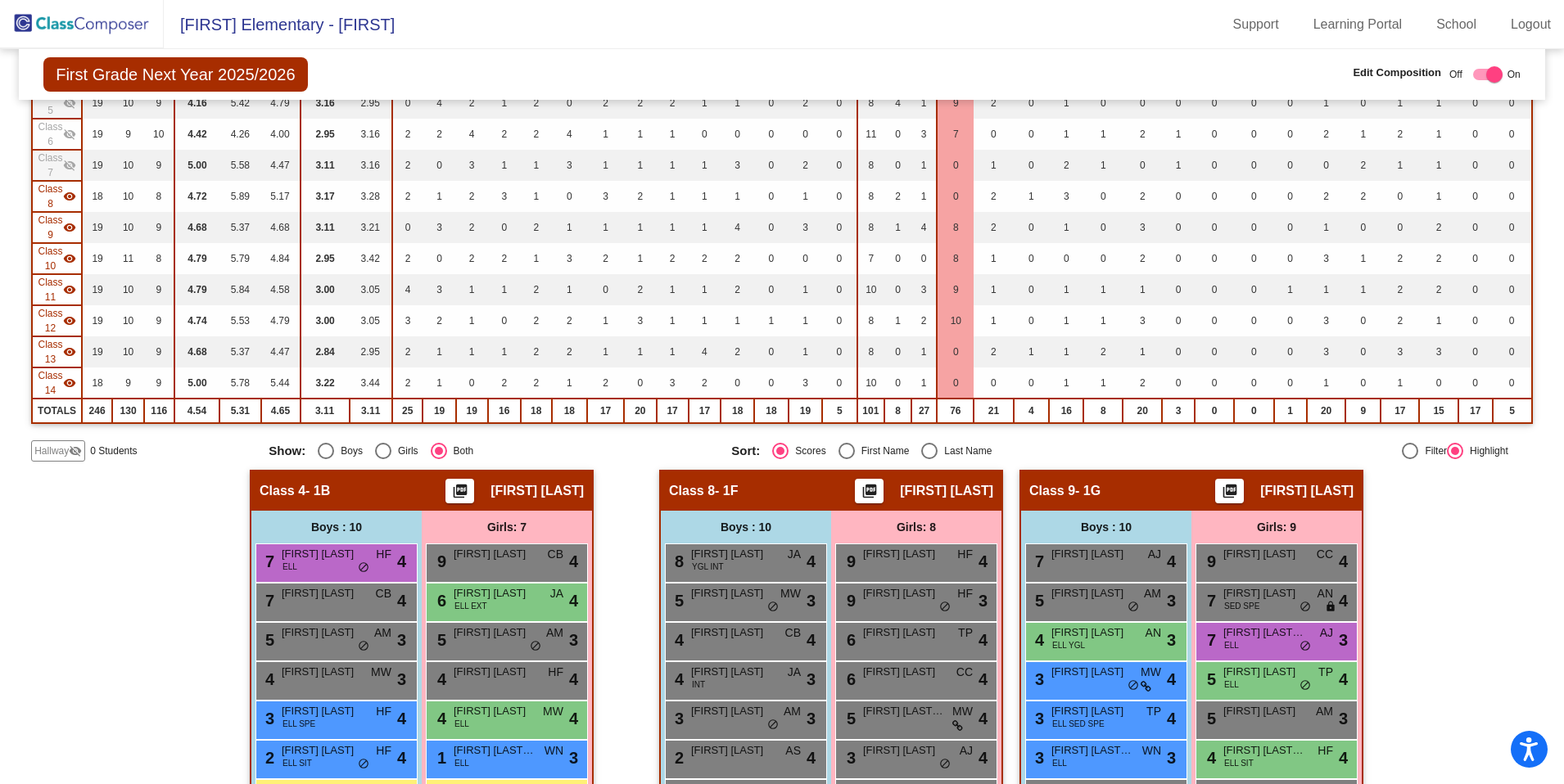 scroll, scrollTop: 321, scrollLeft: 0, axis: vertical 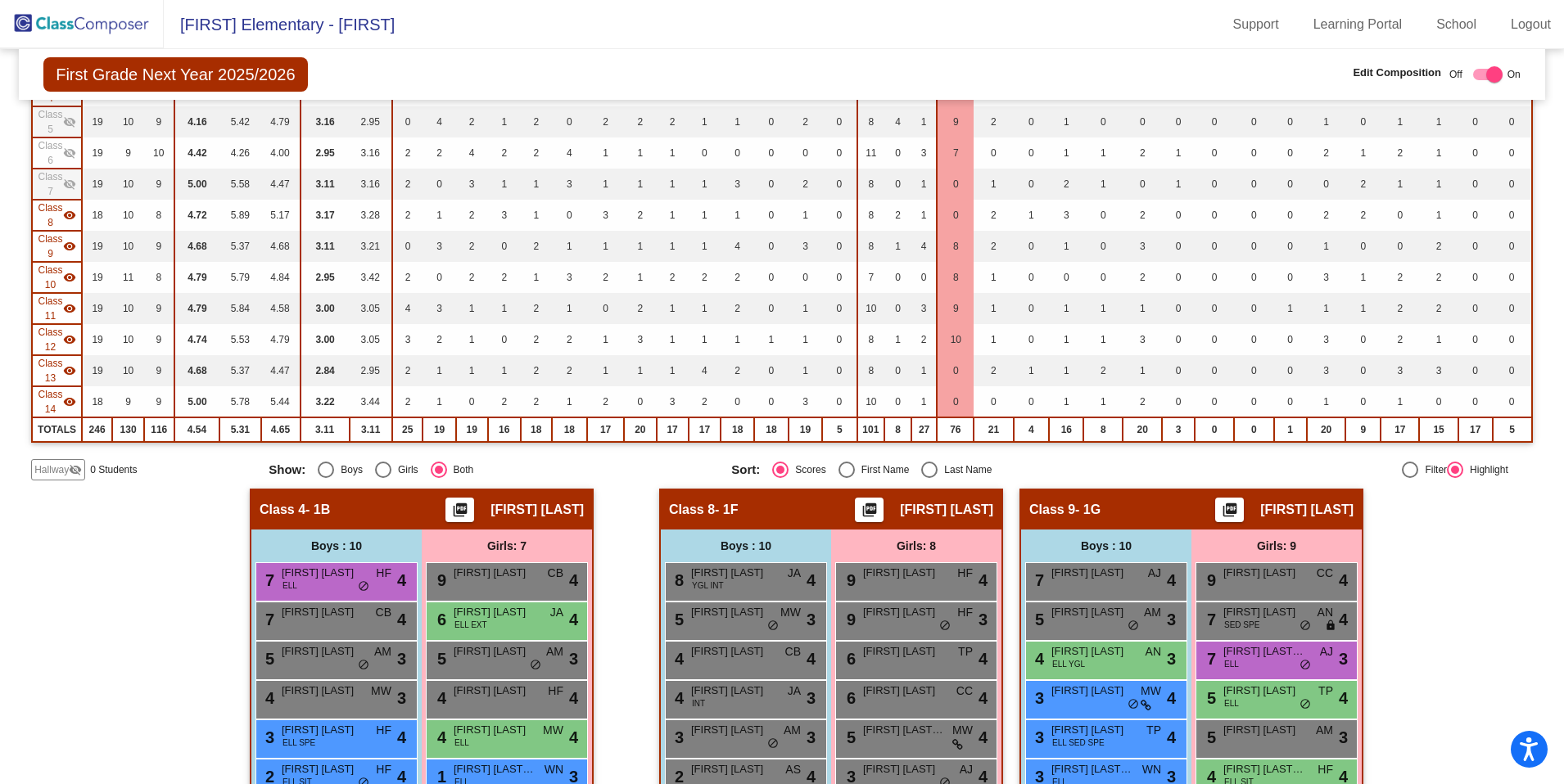 click on "visibility" 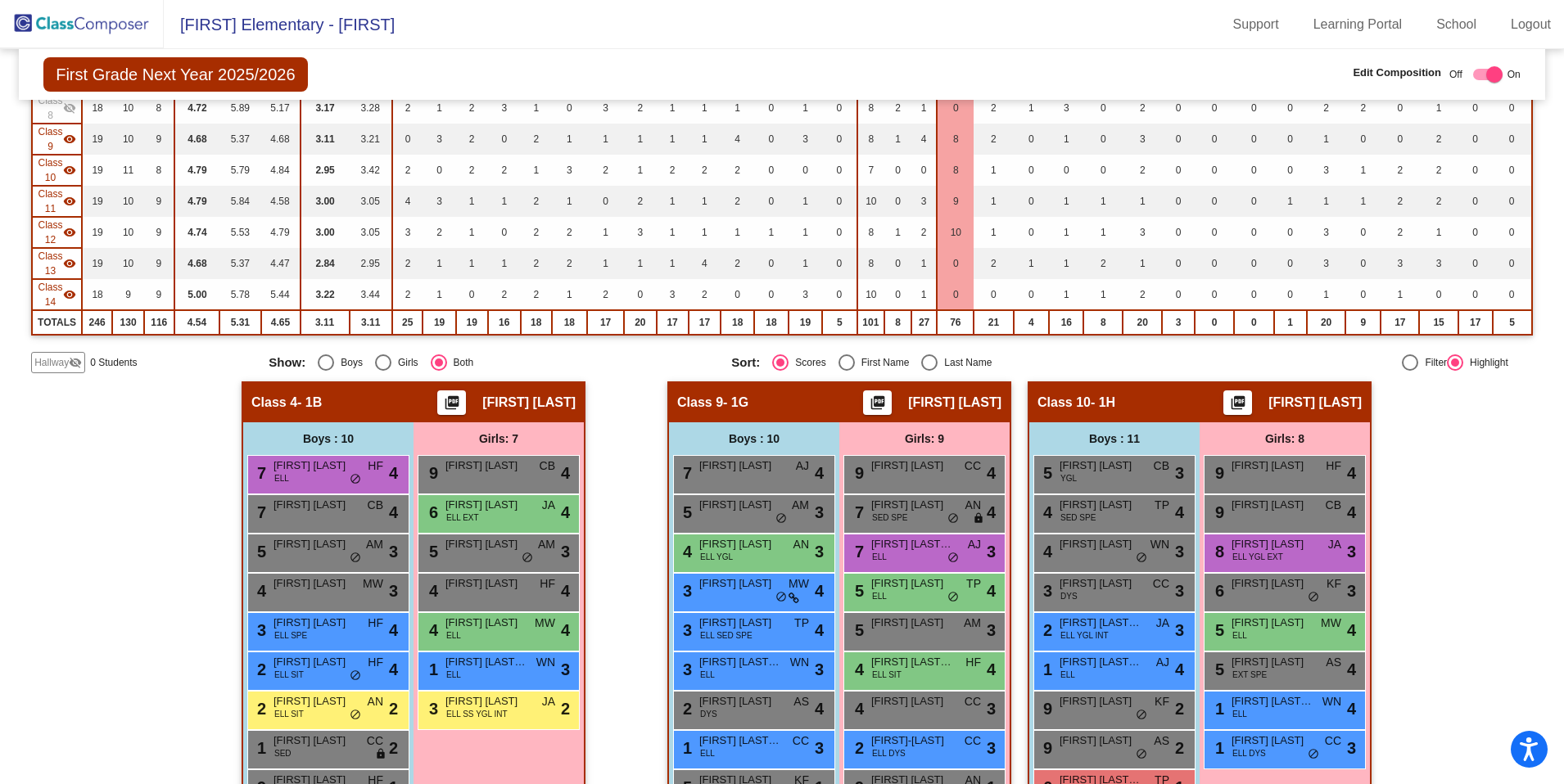 scroll, scrollTop: 427, scrollLeft: 0, axis: vertical 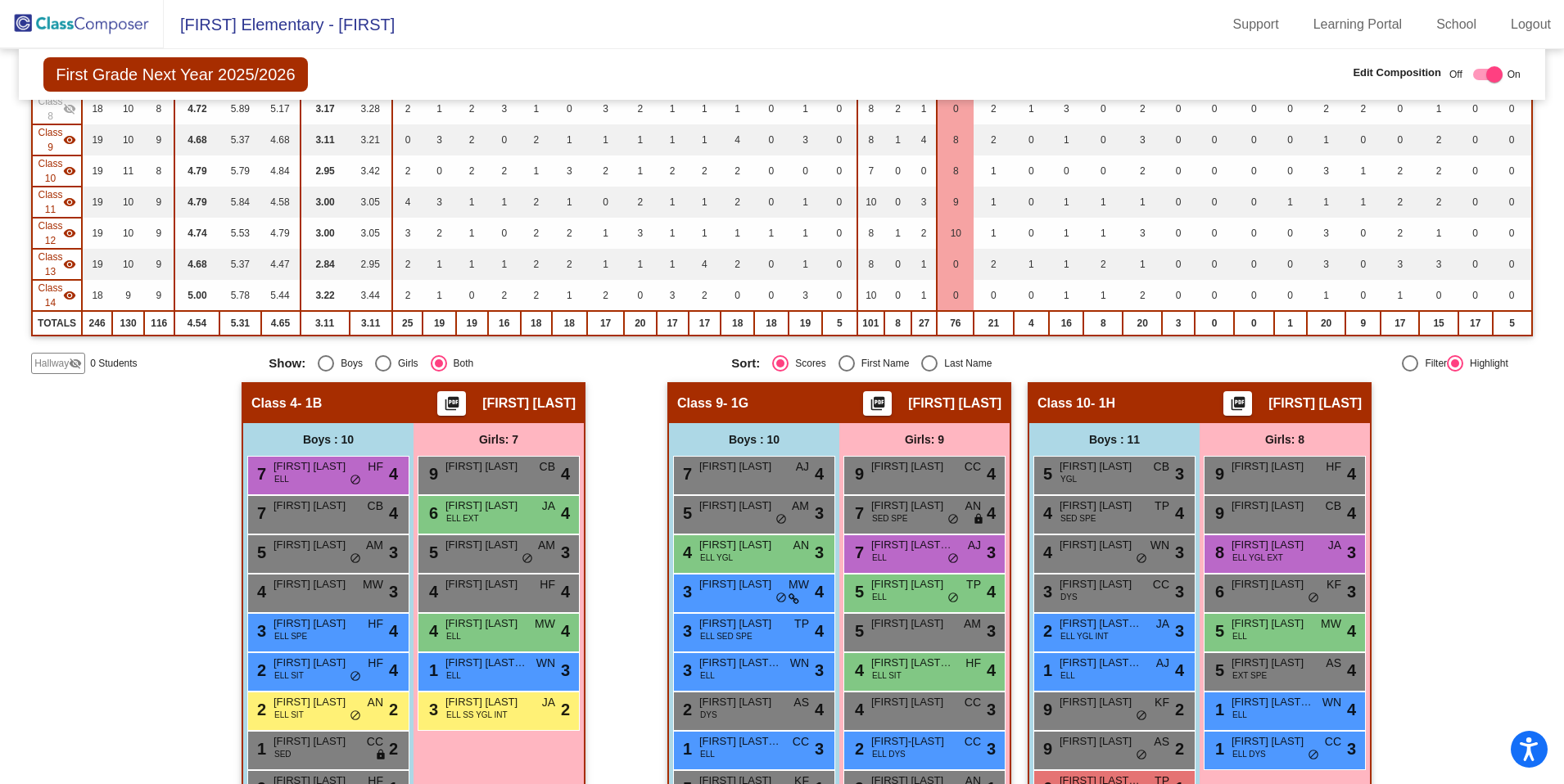 click on "visibility_off" 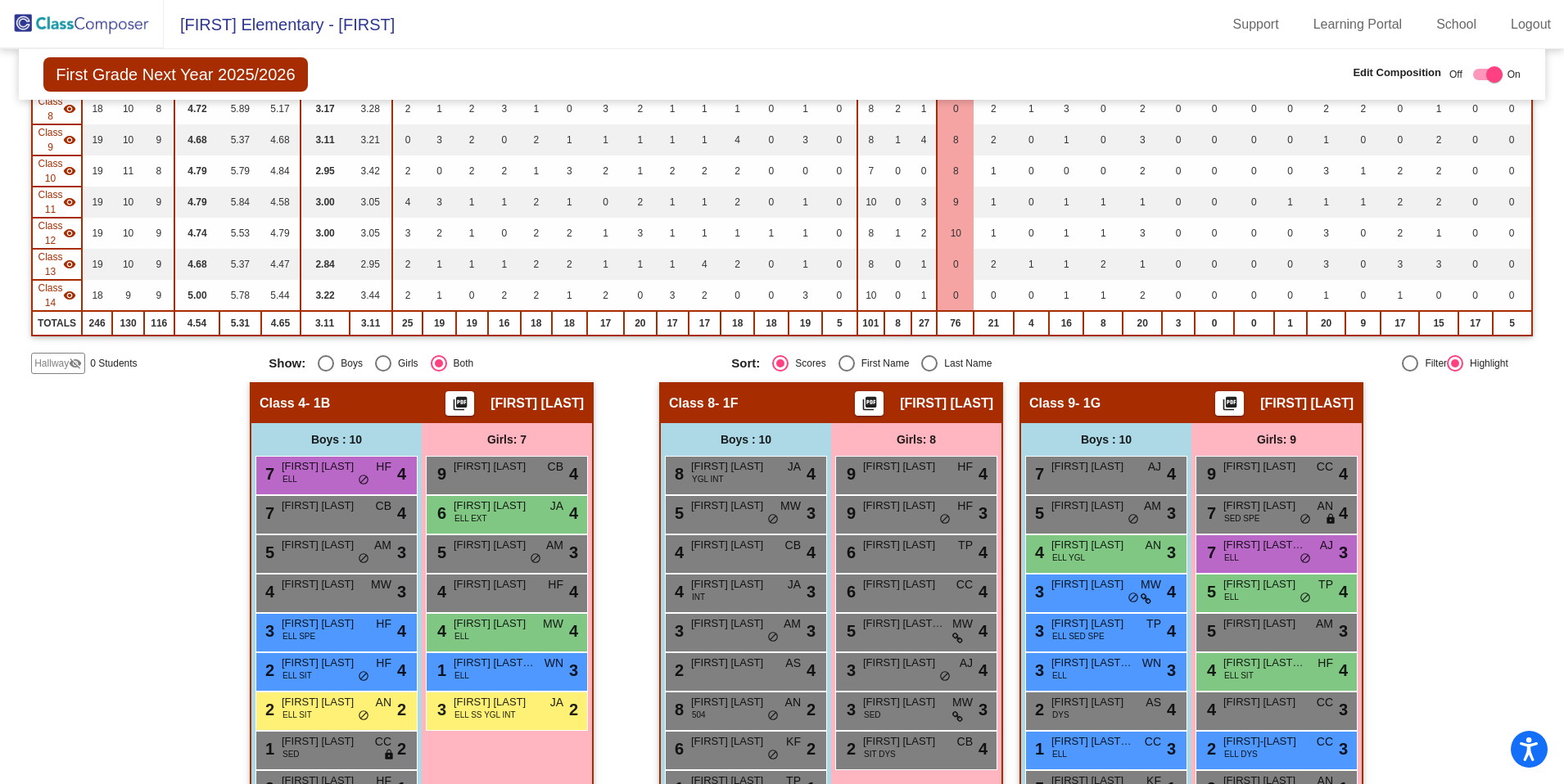 click on "visibility" 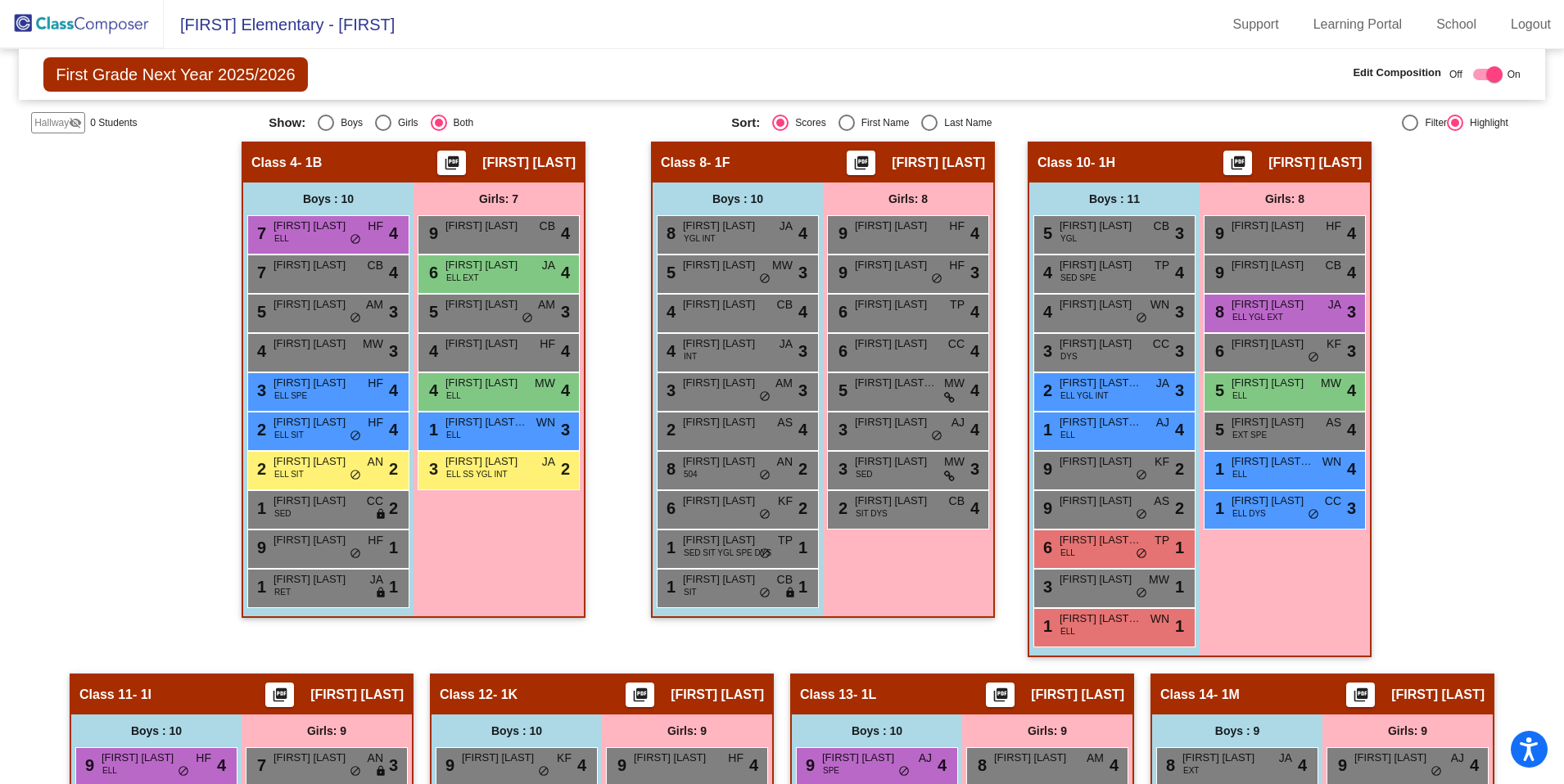 scroll, scrollTop: 666, scrollLeft: 0, axis: vertical 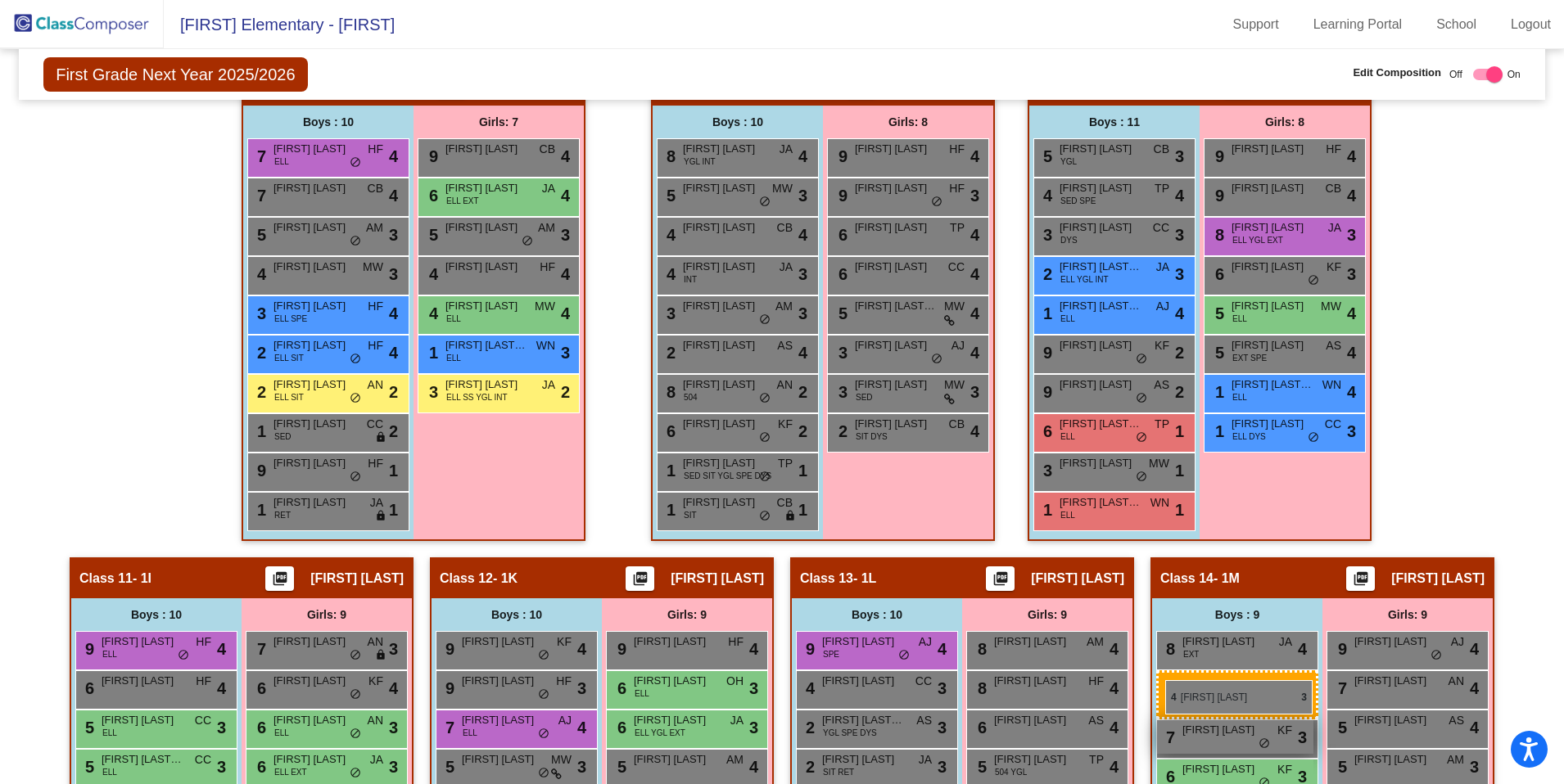 drag, startPoint x: 1069, startPoint y: 309, endPoint x: 1164, endPoint y: 679, distance: 382.0013 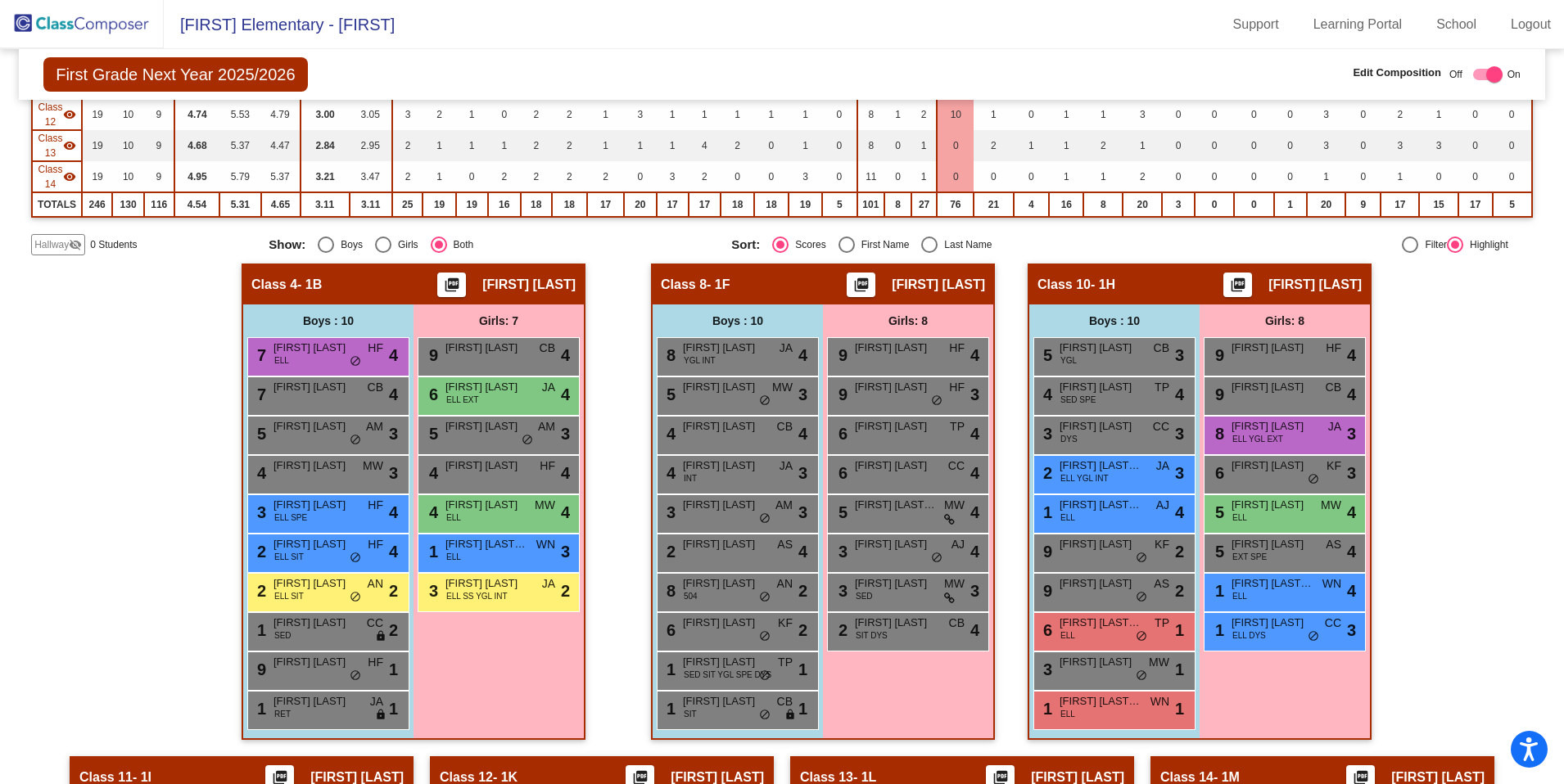scroll, scrollTop: 361, scrollLeft: 0, axis: vertical 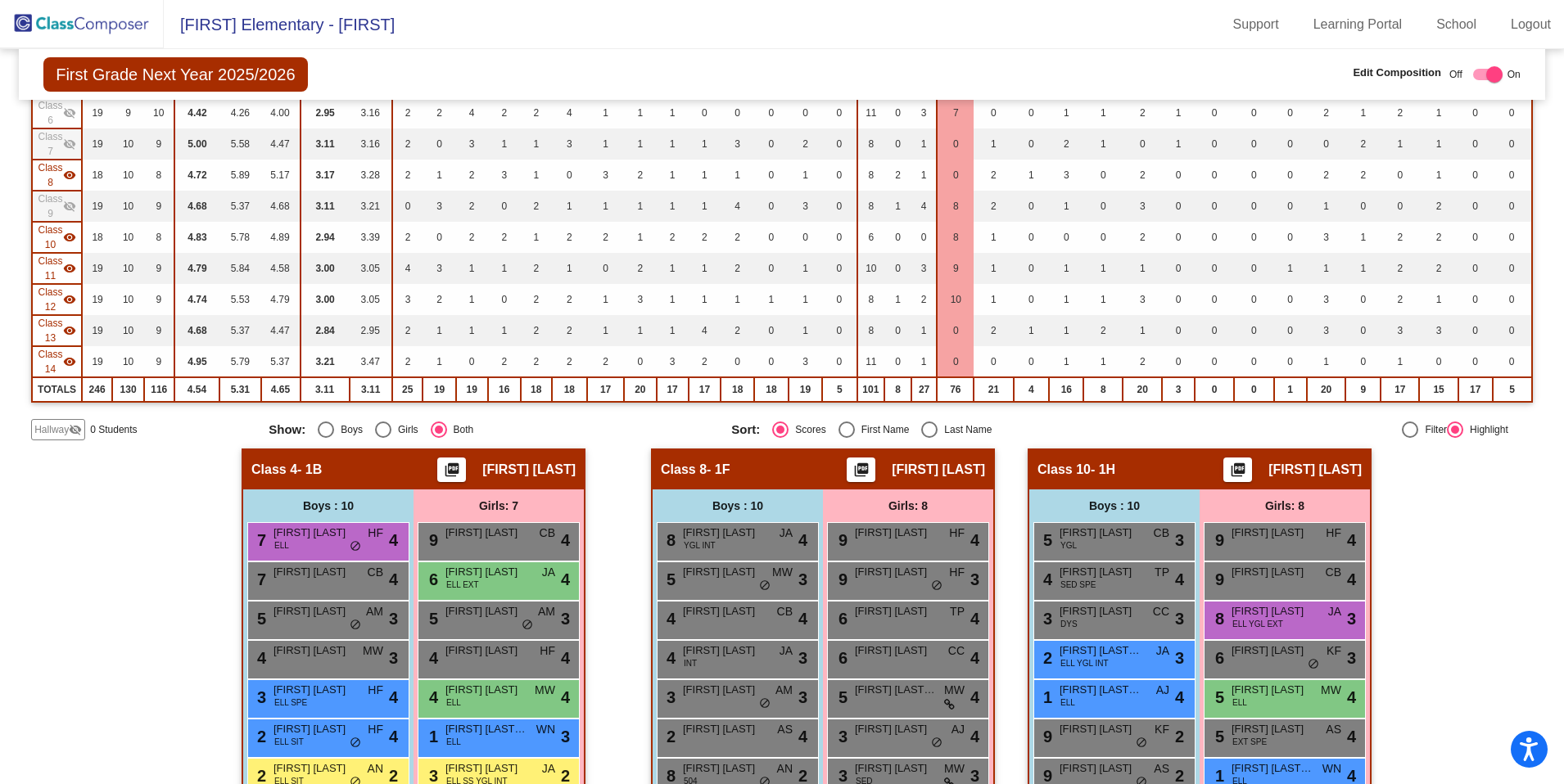 click on "visibility" 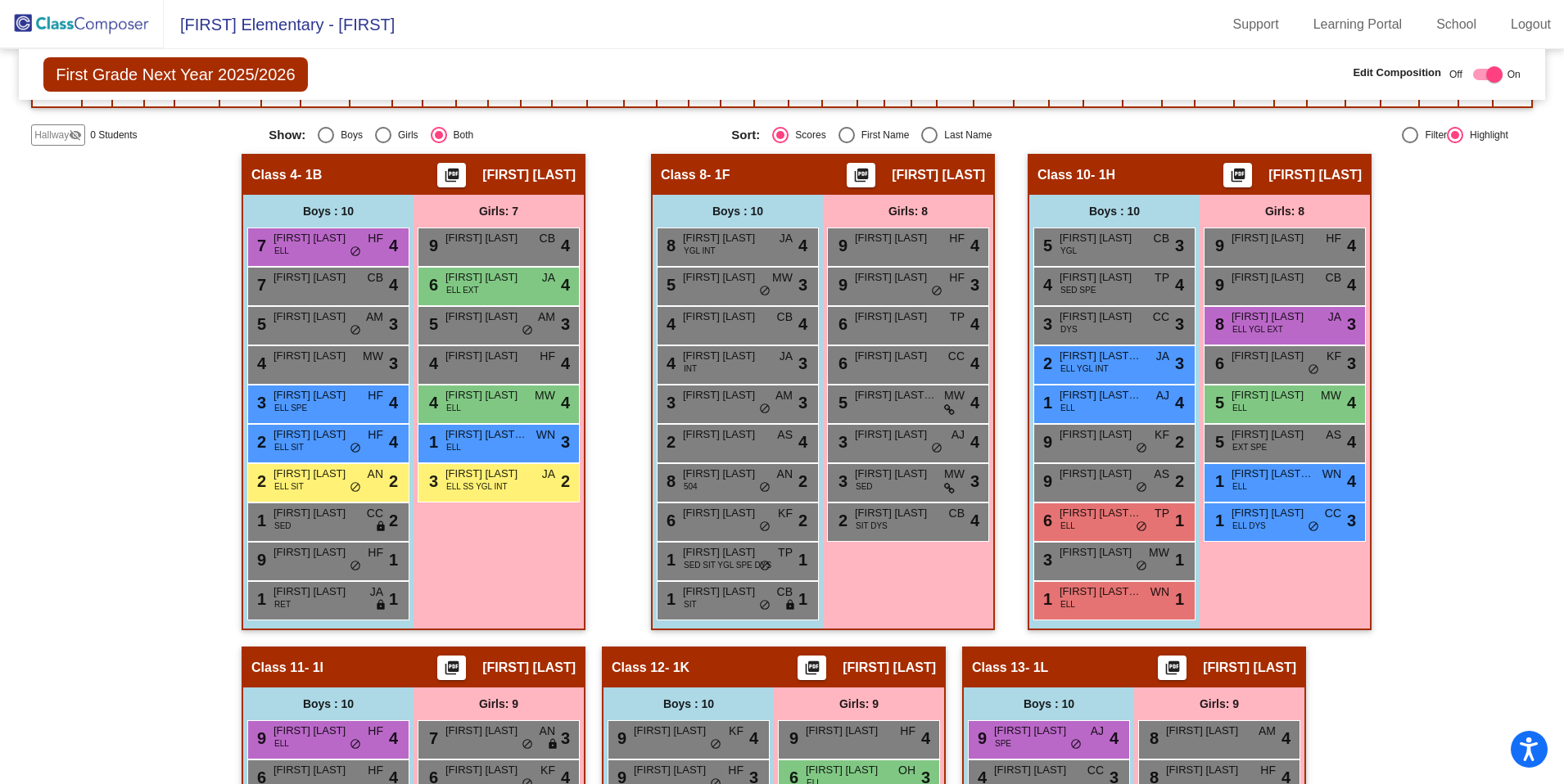 scroll, scrollTop: 657, scrollLeft: 0, axis: vertical 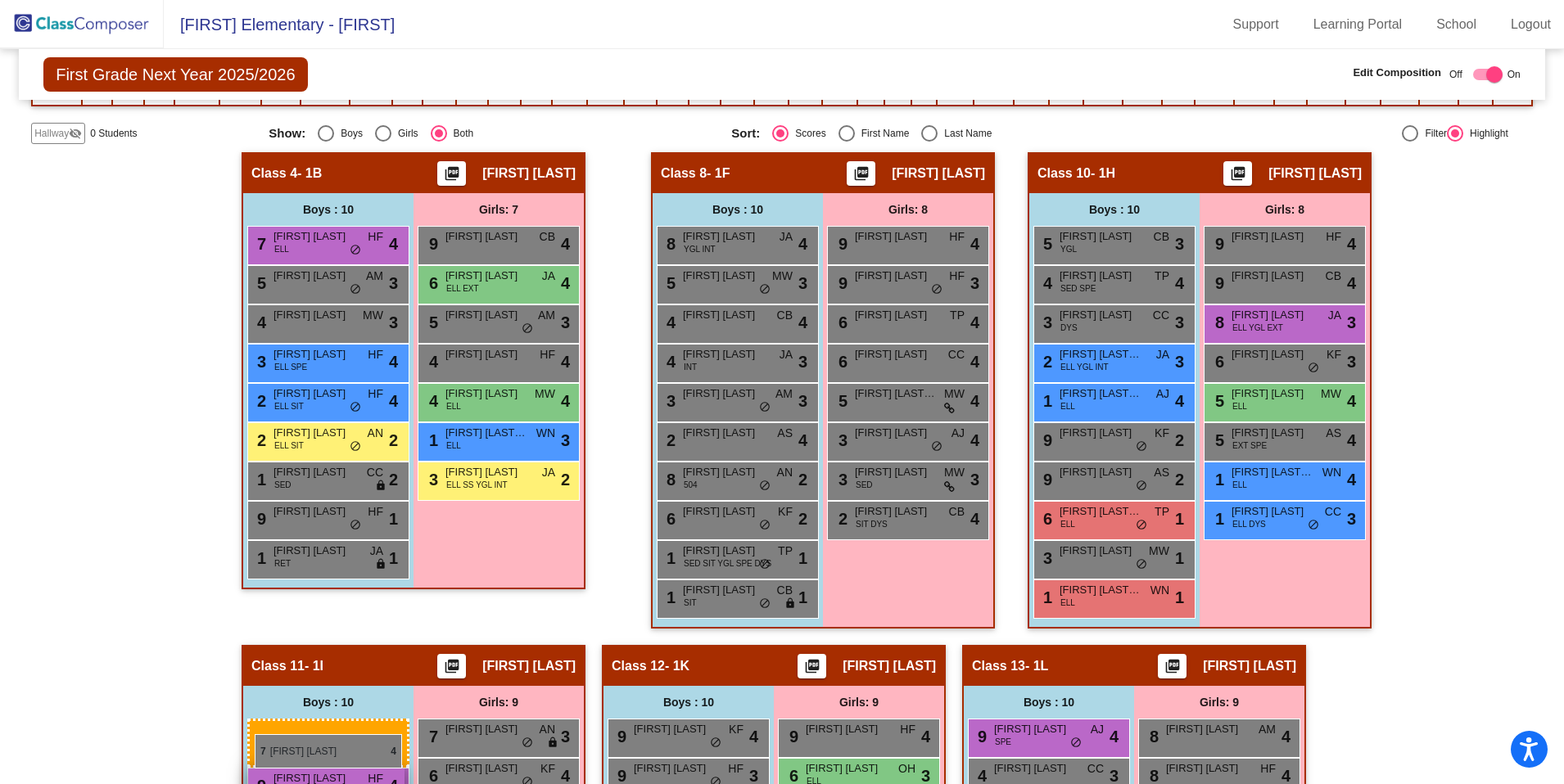 drag, startPoint x: 295, startPoint y: 284, endPoint x: 255, endPoint y: 733, distance: 450.7782 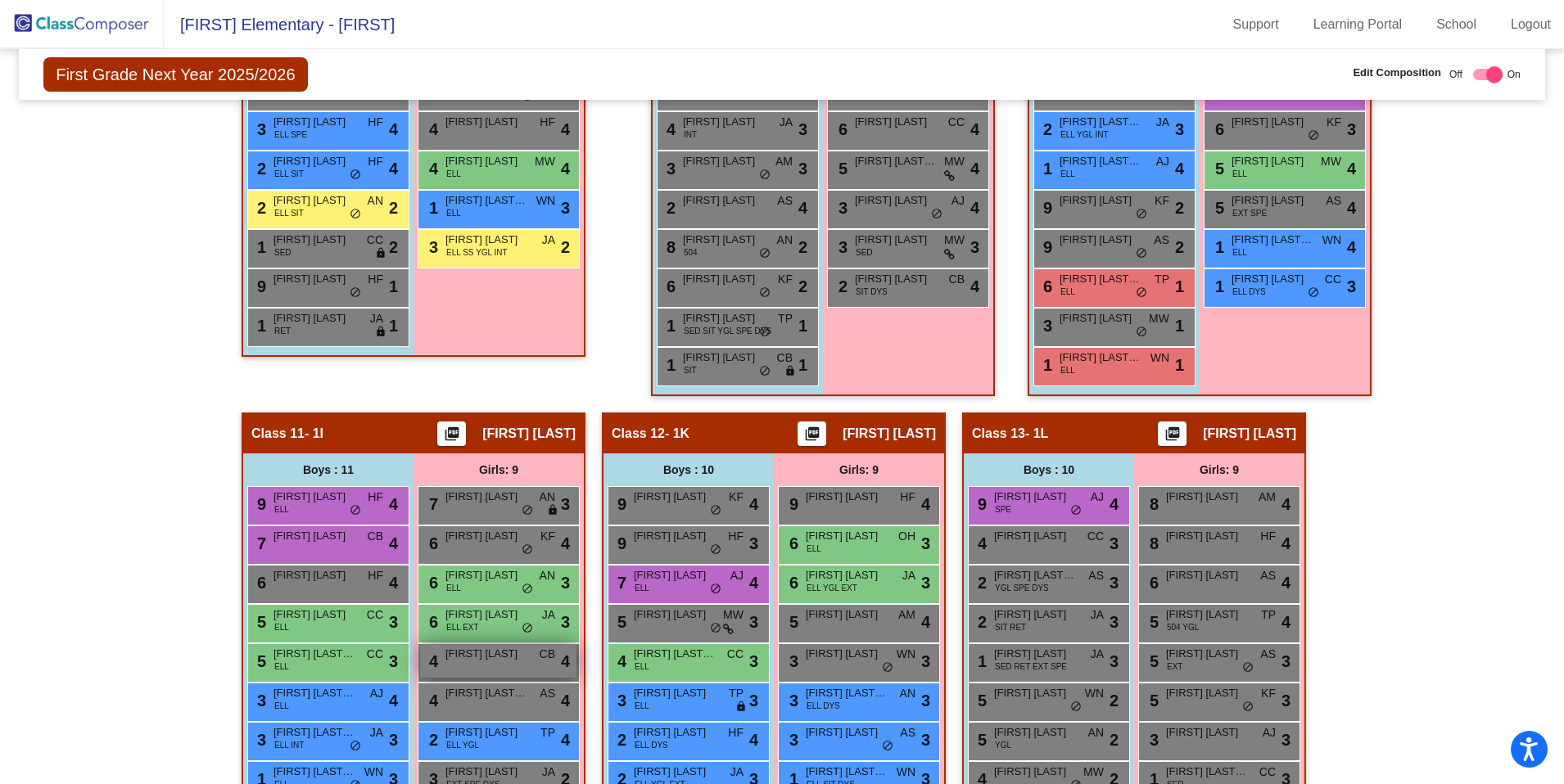 scroll, scrollTop: 888, scrollLeft: 0, axis: vertical 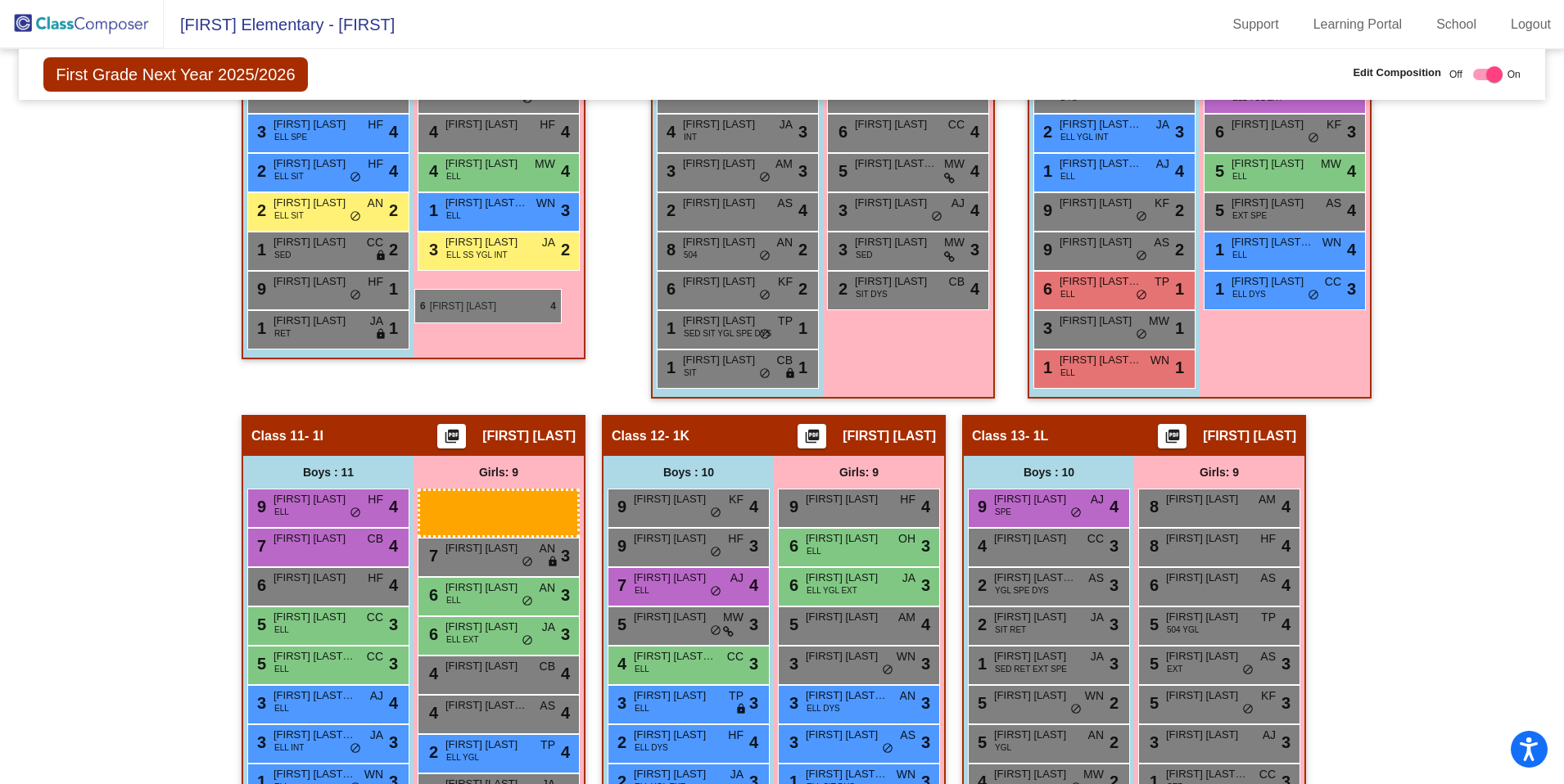 drag, startPoint x: 465, startPoint y: 548, endPoint x: 414, endPoint y: 289, distance: 263.9735 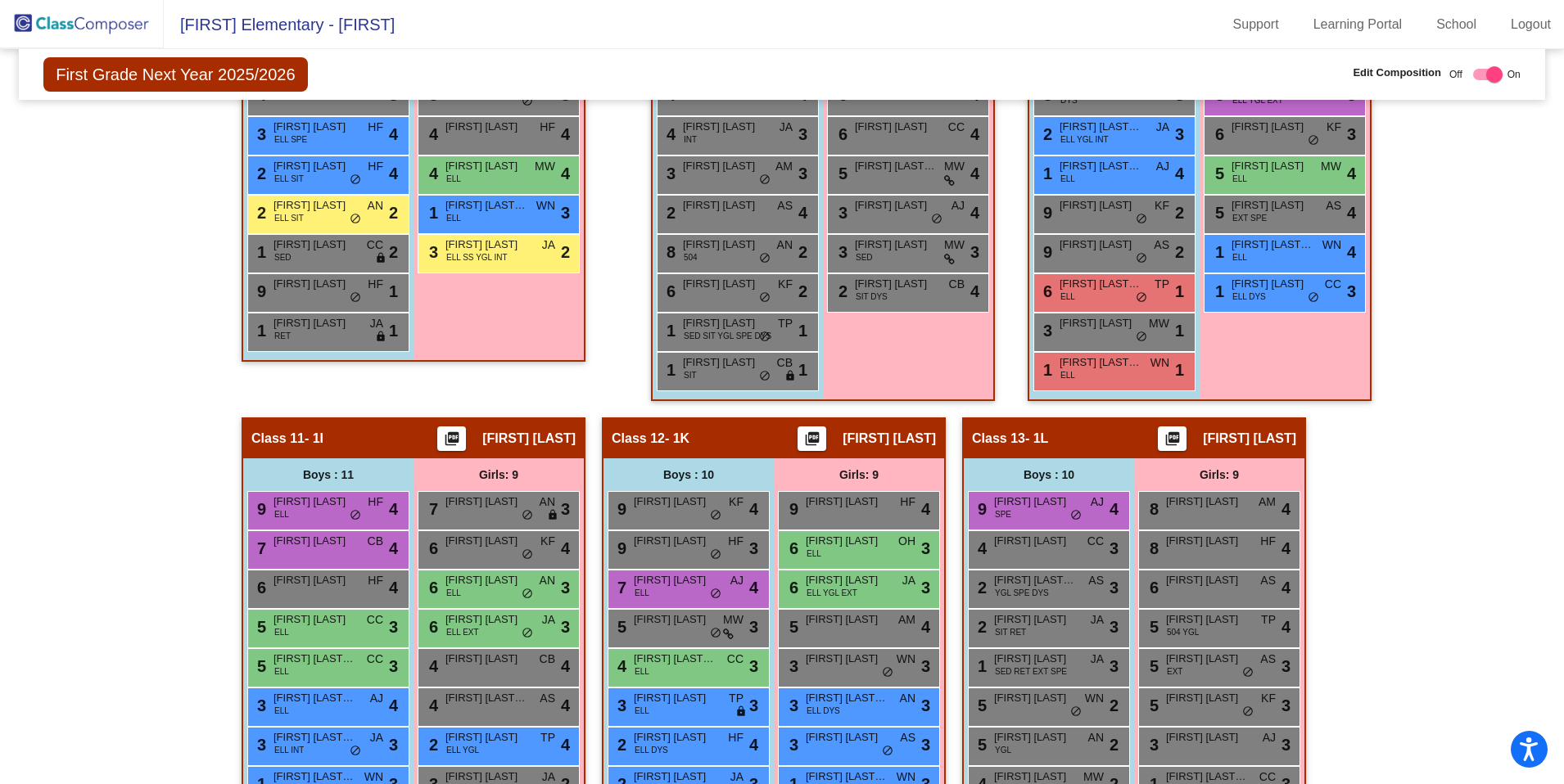 scroll, scrollTop: 882, scrollLeft: 0, axis: vertical 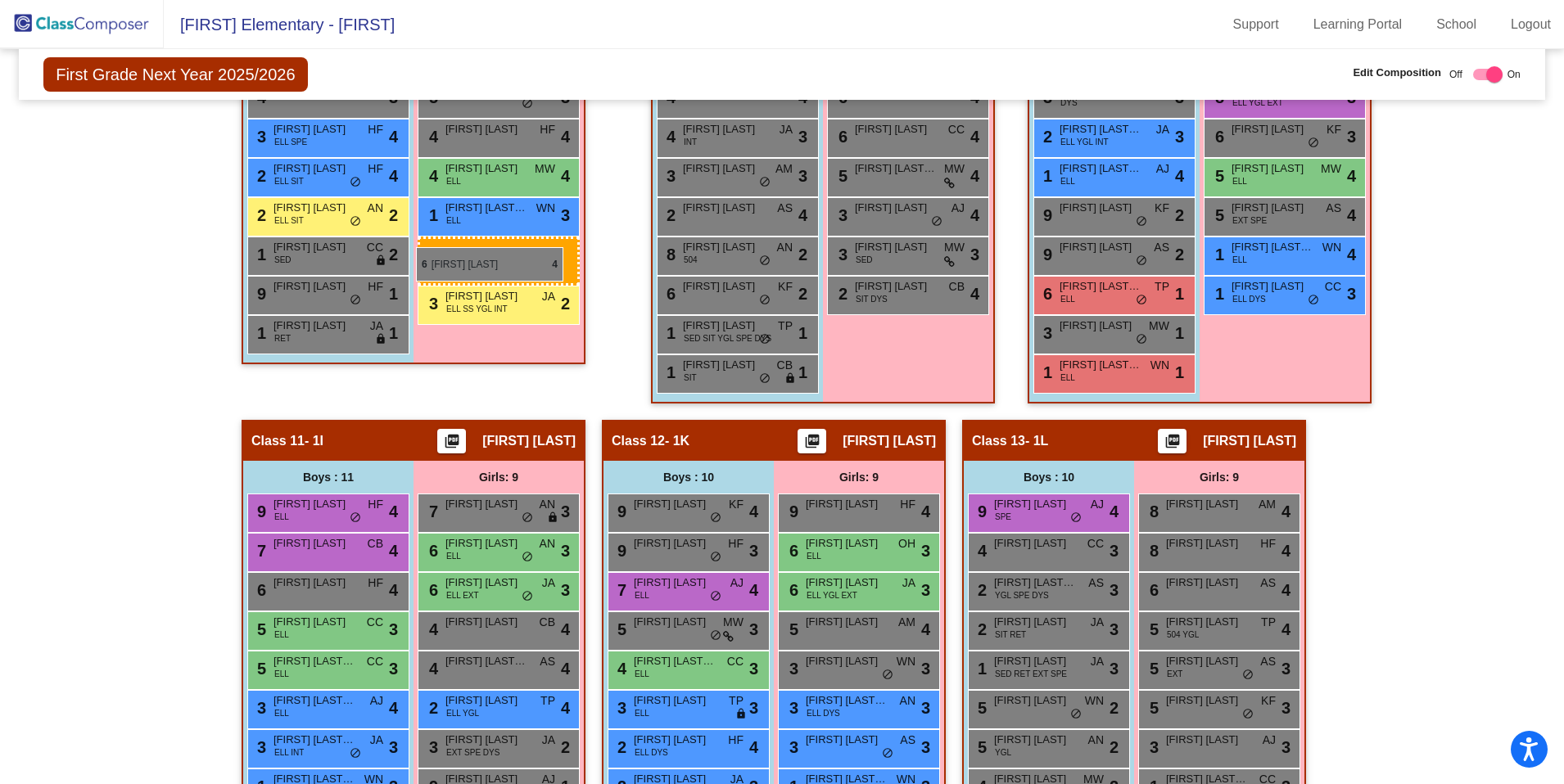drag, startPoint x: 486, startPoint y: 559, endPoint x: 416, endPoint y: 246, distance: 320.73198 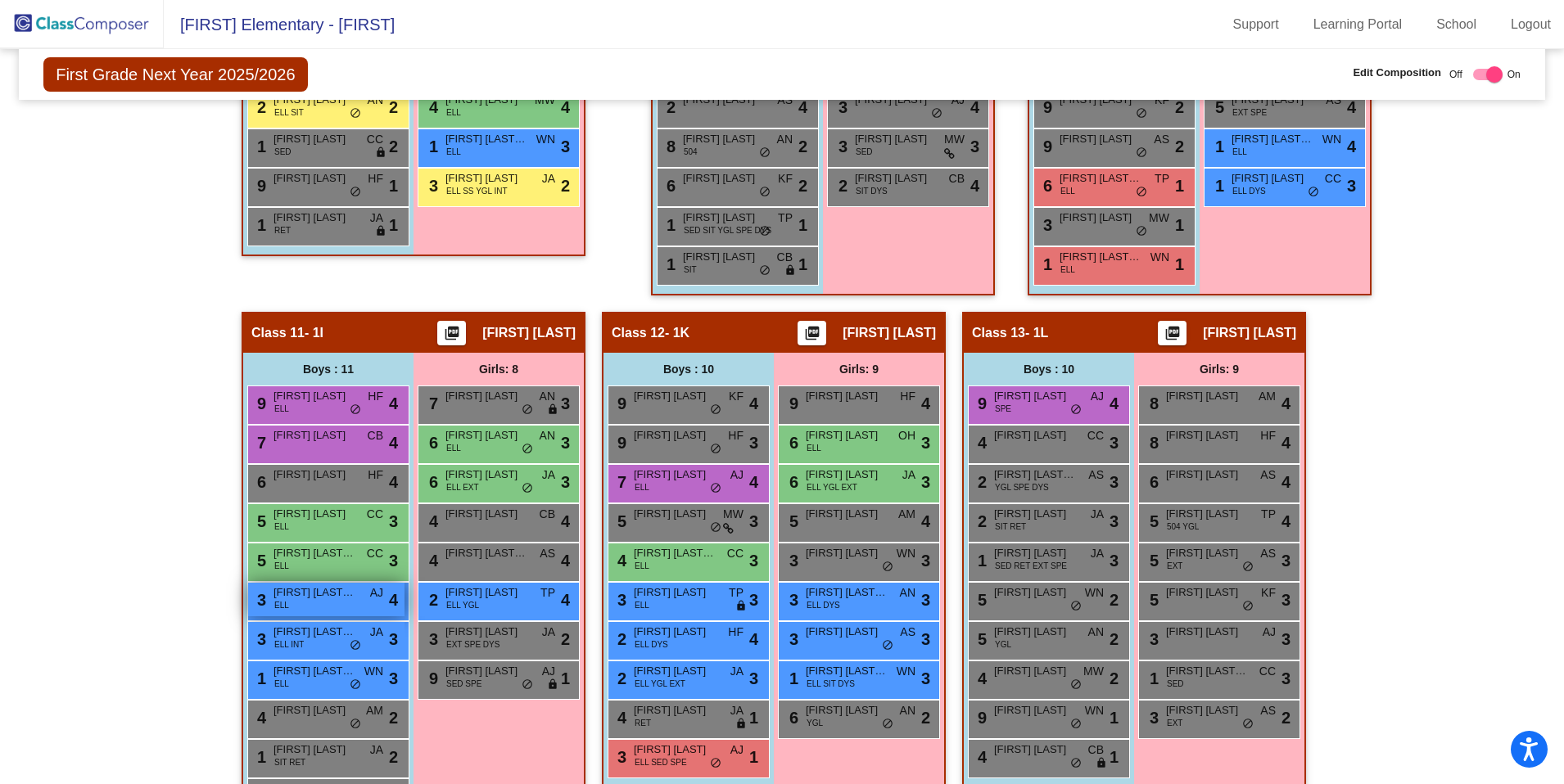 scroll, scrollTop: 976, scrollLeft: 0, axis: vertical 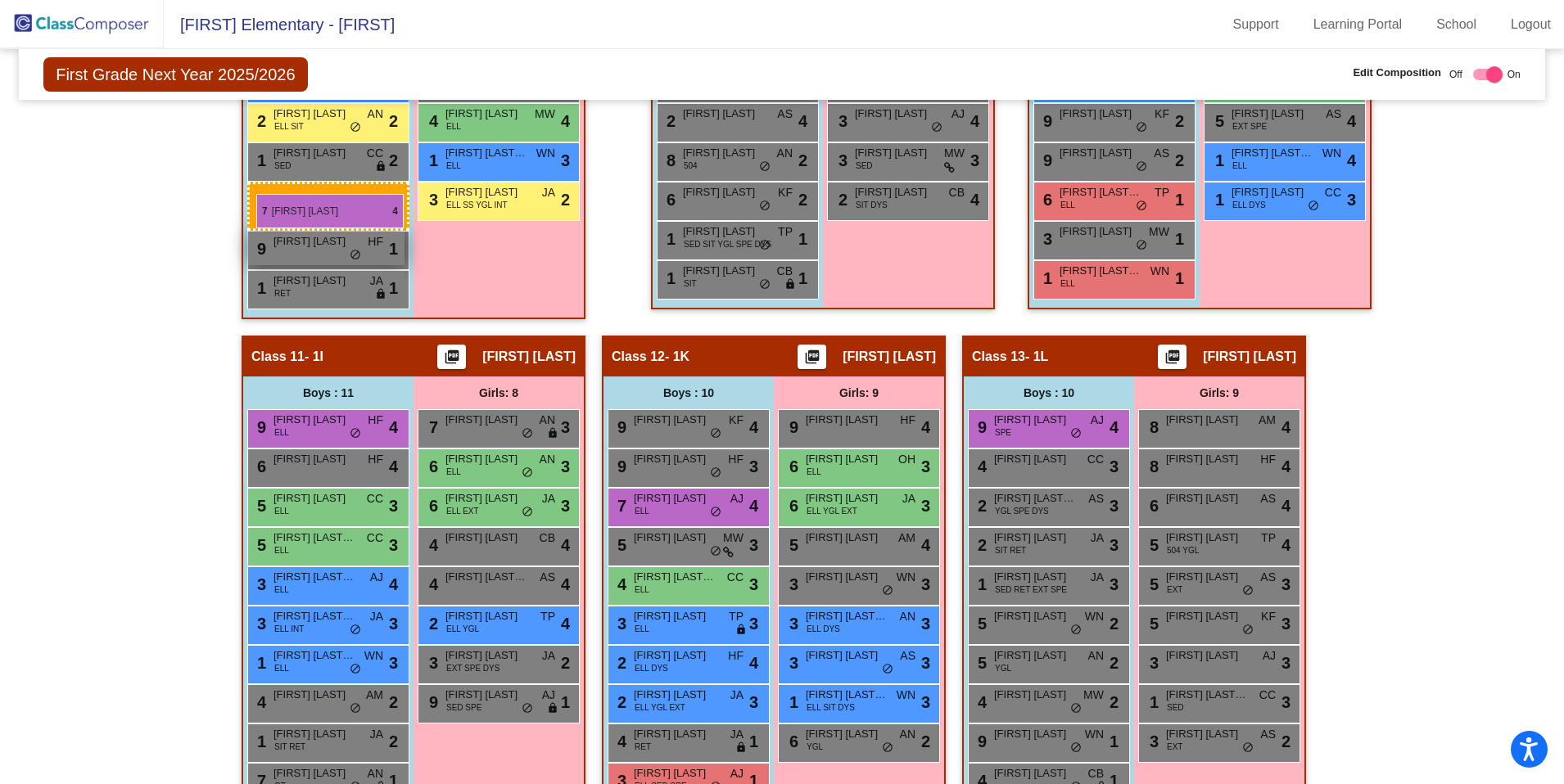 drag, startPoint x: 320, startPoint y: 466, endPoint x: 256, endPoint y: 193, distance: 280.4015 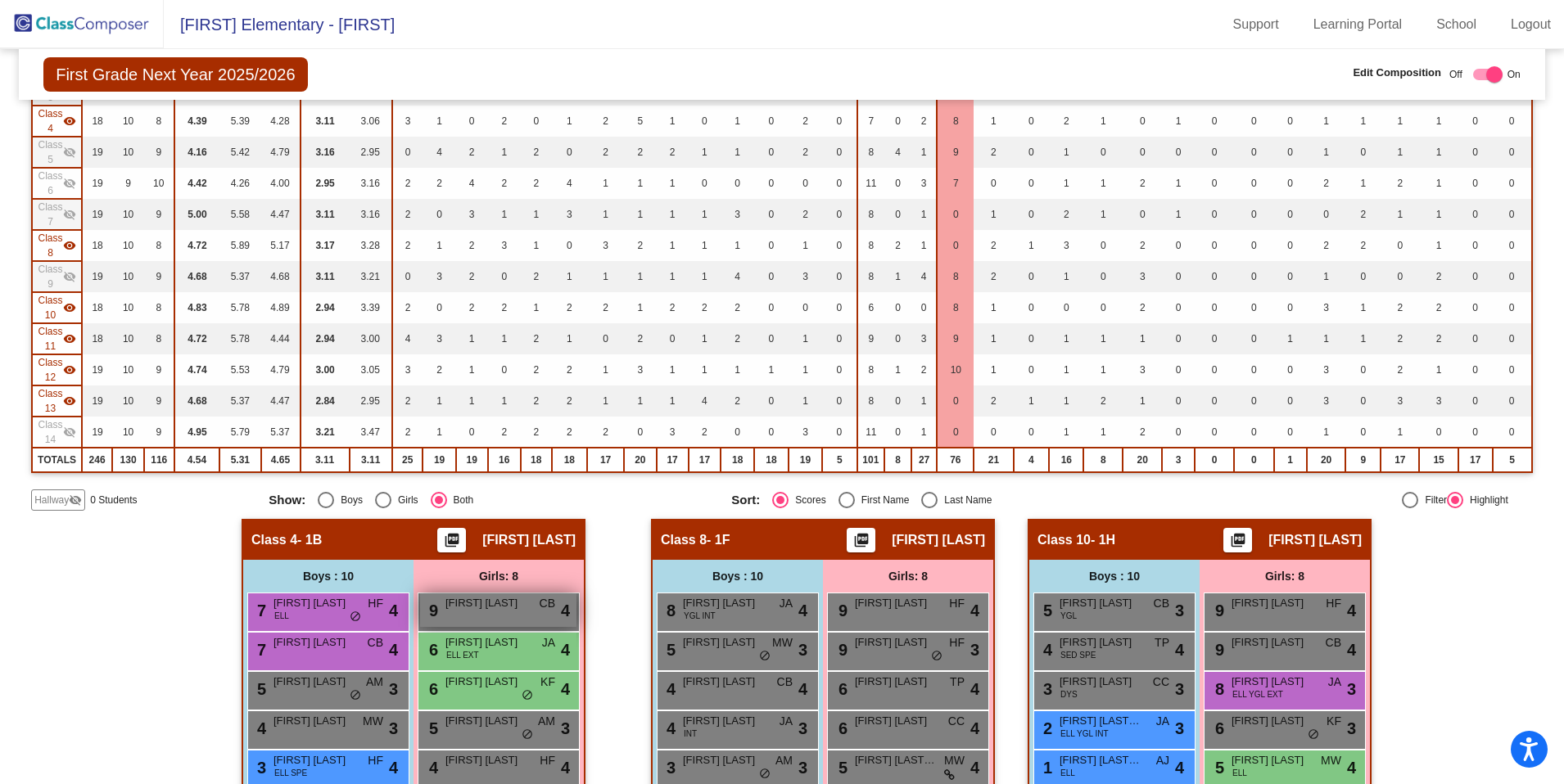 scroll, scrollTop: 287, scrollLeft: 0, axis: vertical 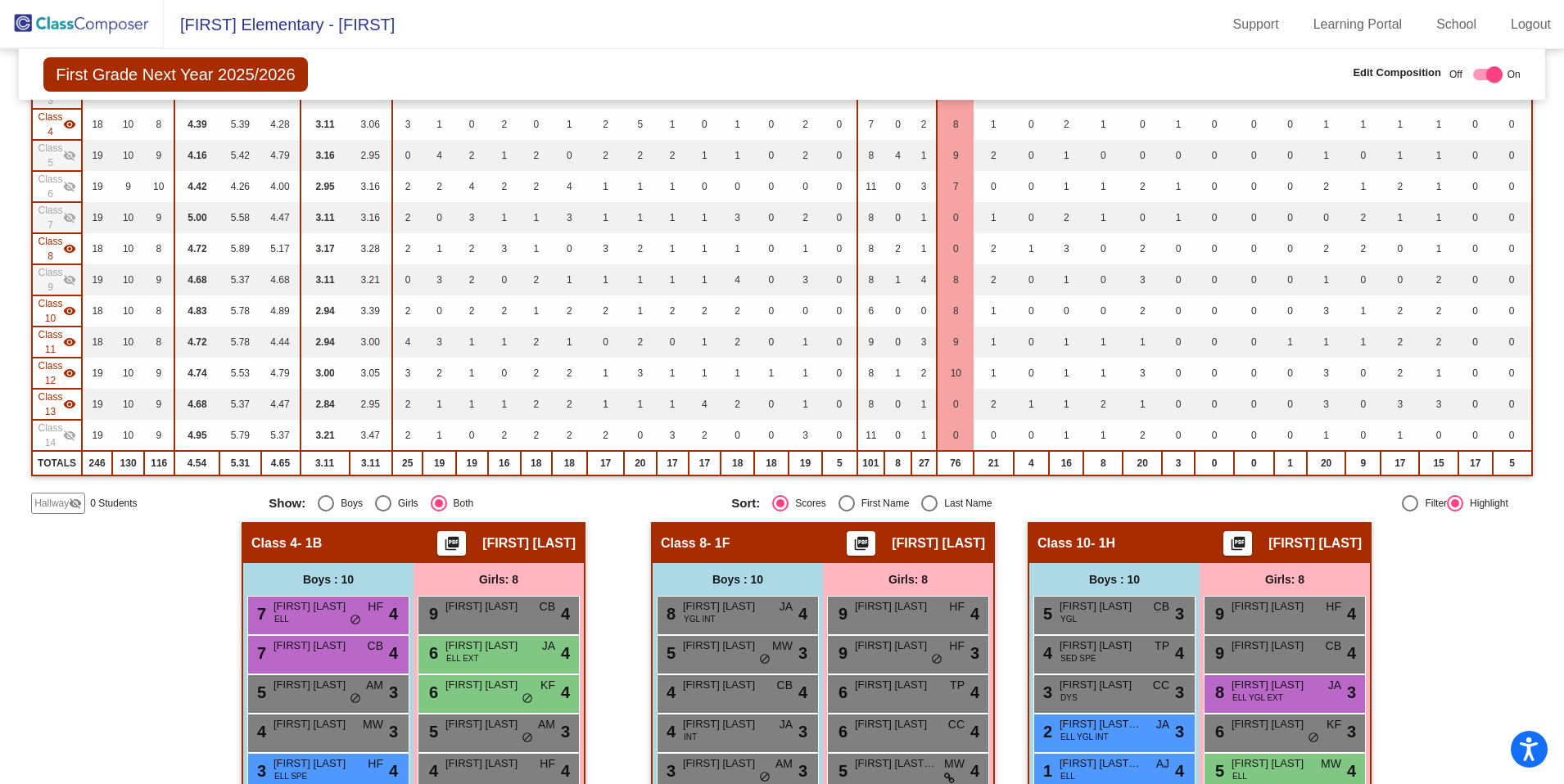 click on "Class 13" 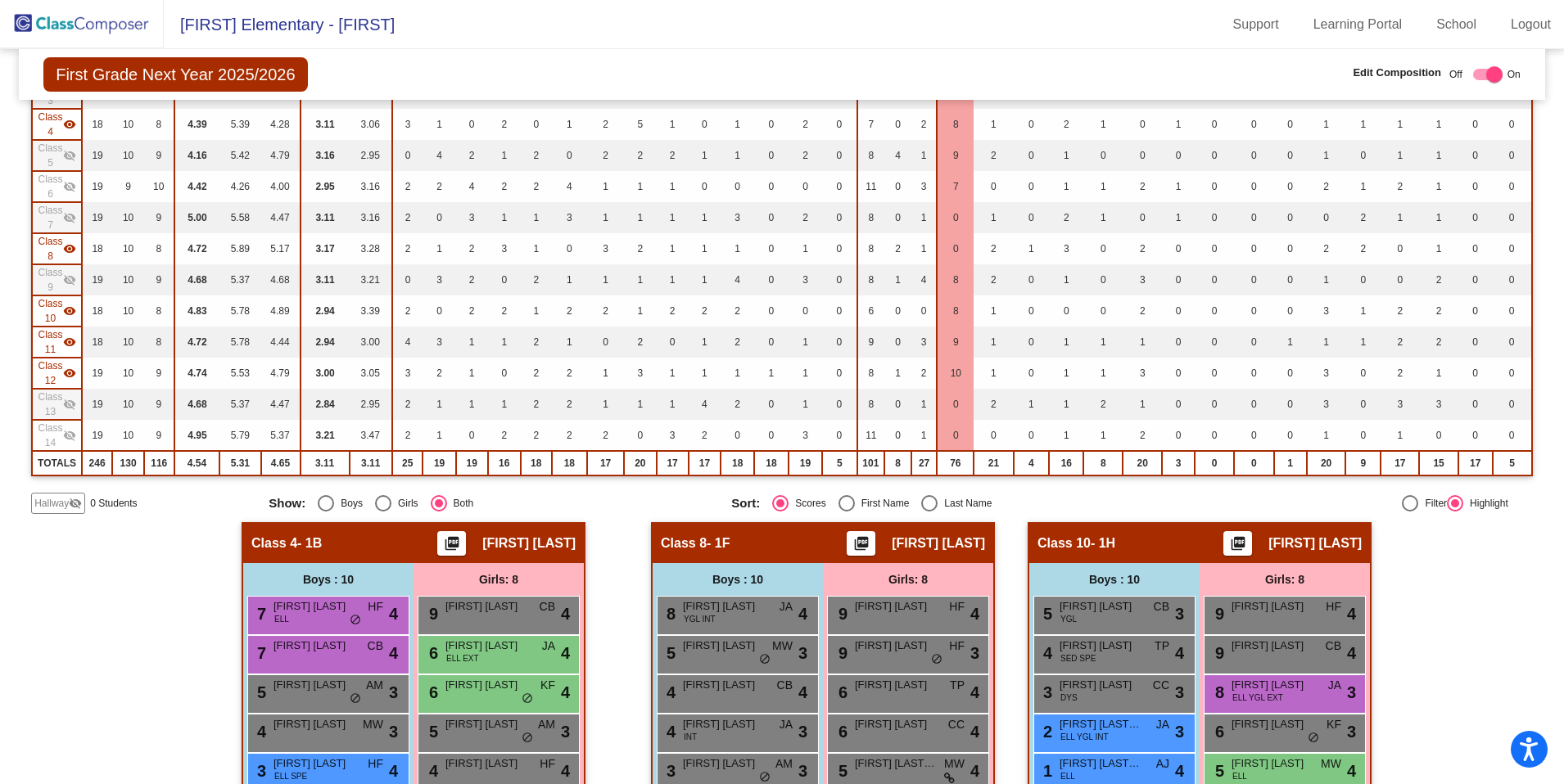 drag, startPoint x: 59, startPoint y: 372, endPoint x: 70, endPoint y: 345, distance: 29.154759 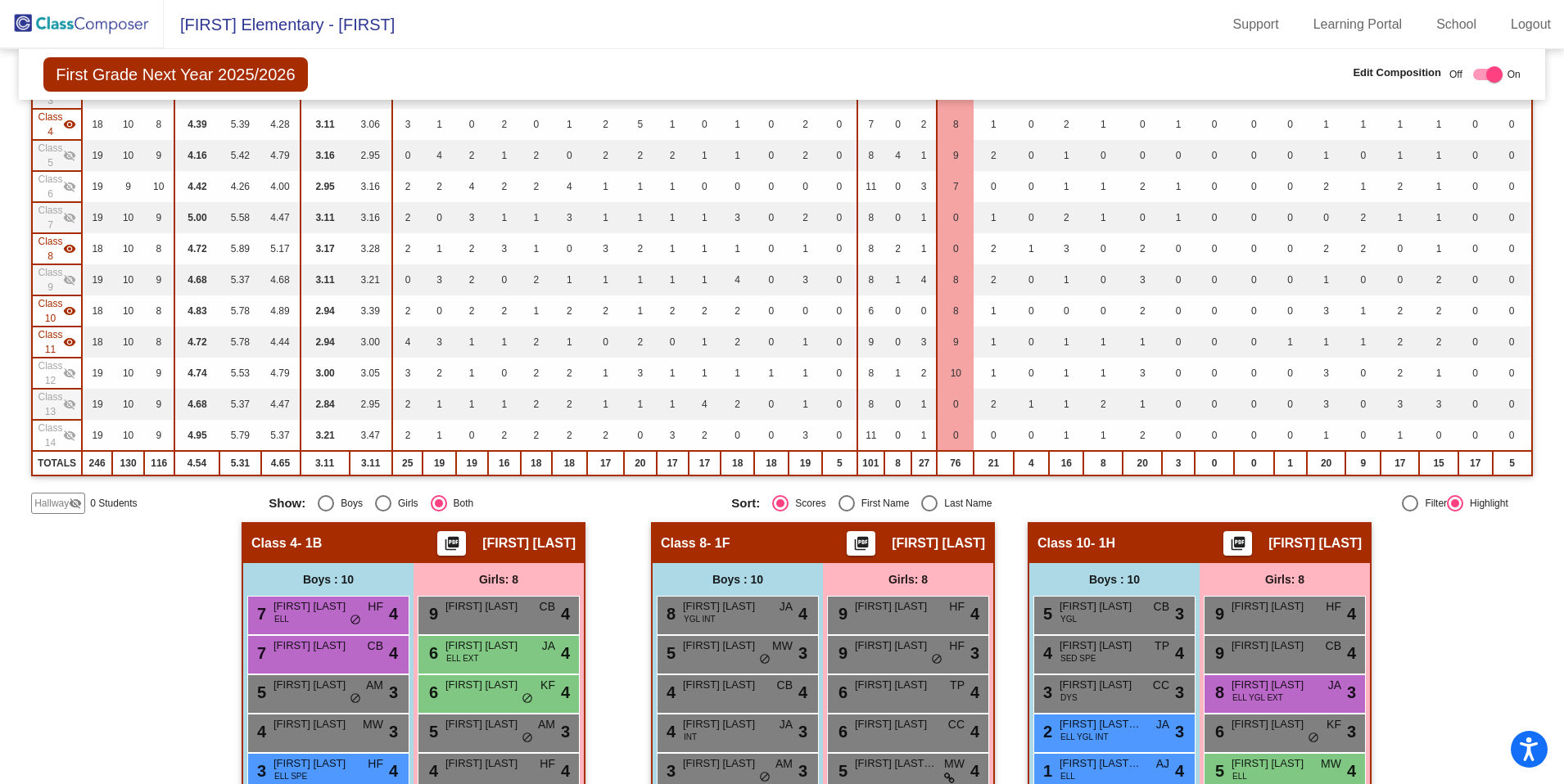 click on "visibility" 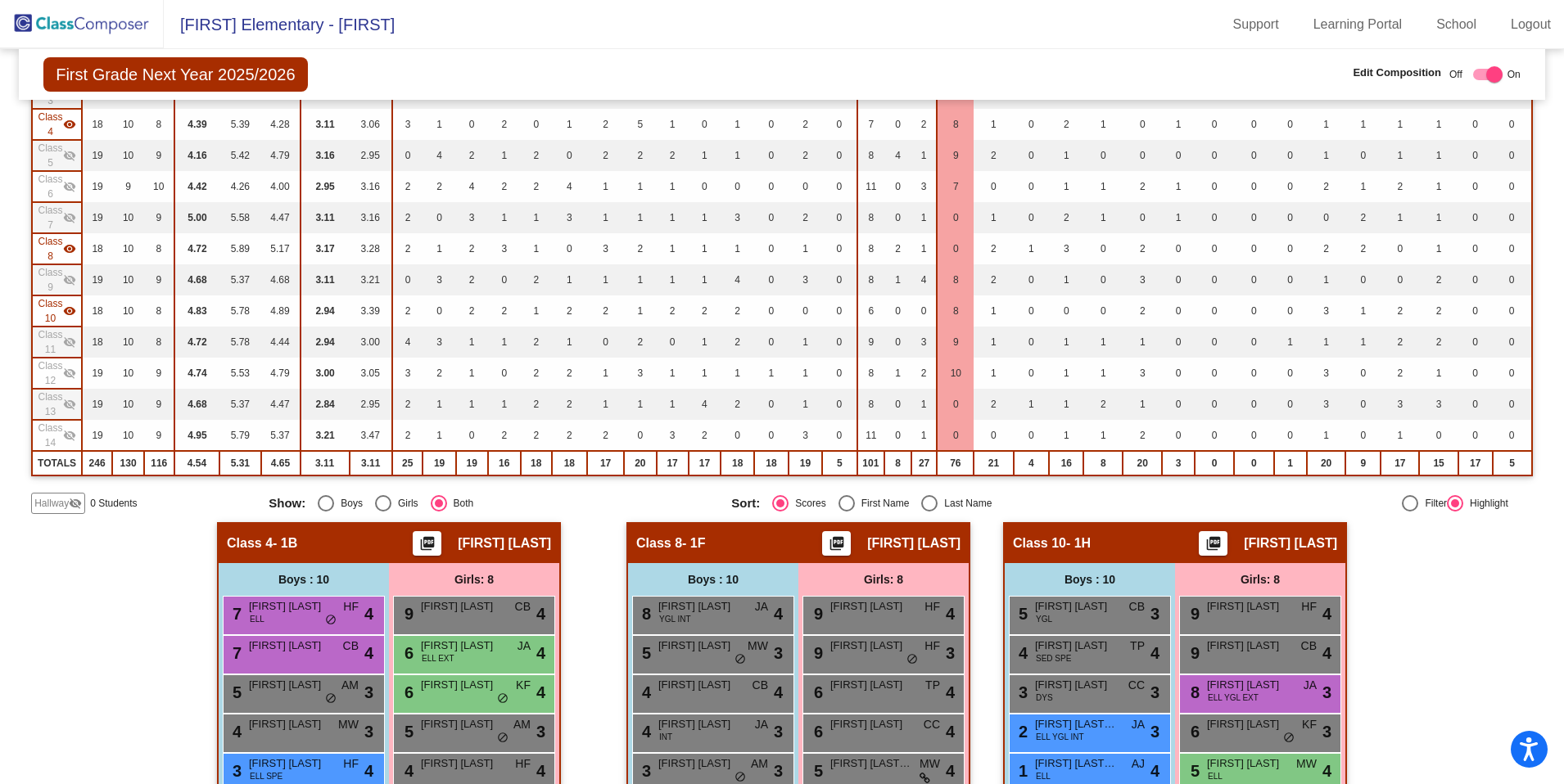 click on "visibility" 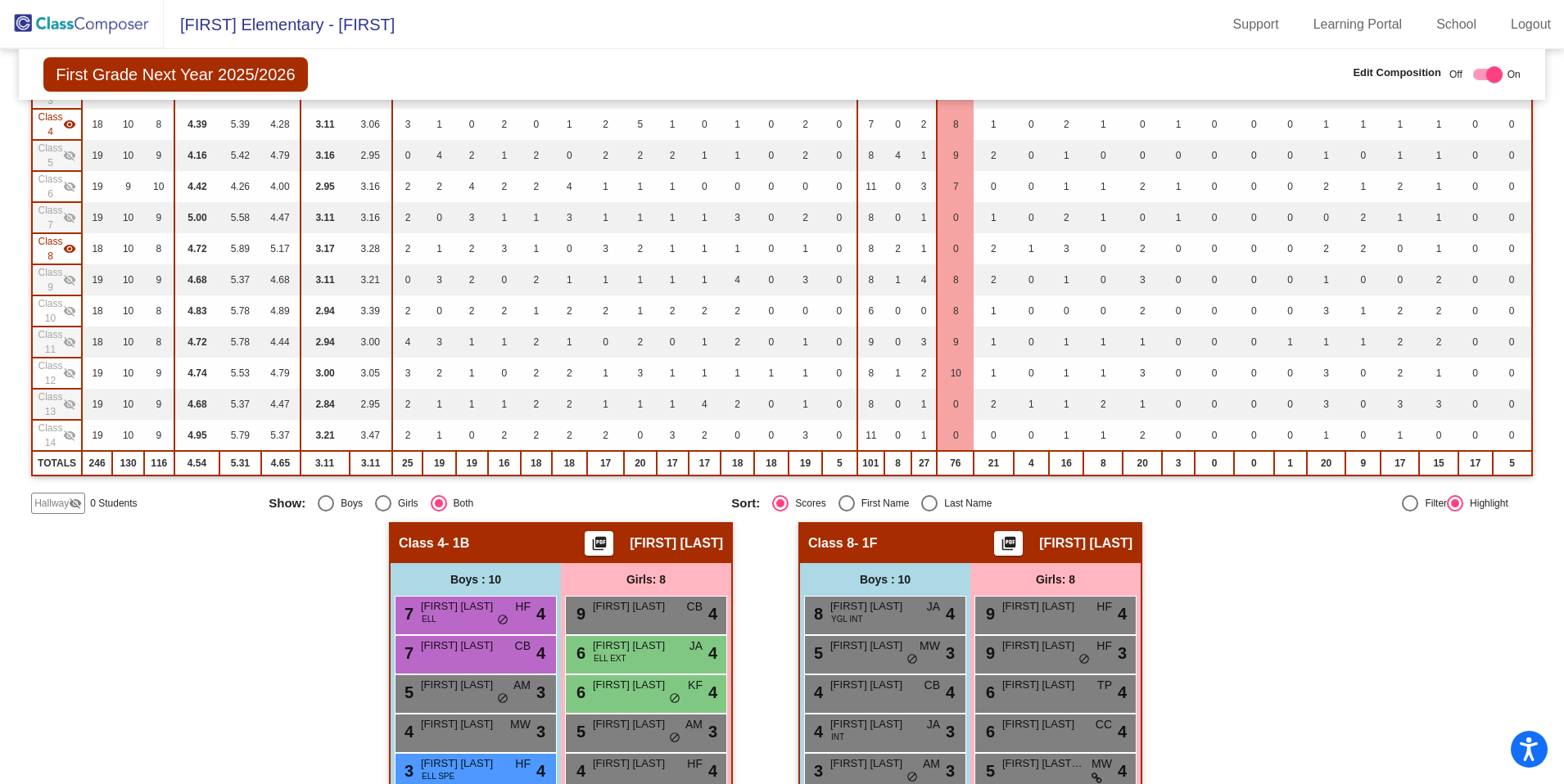 drag, startPoint x: 63, startPoint y: 244, endPoint x: 63, endPoint y: 224, distance: 20 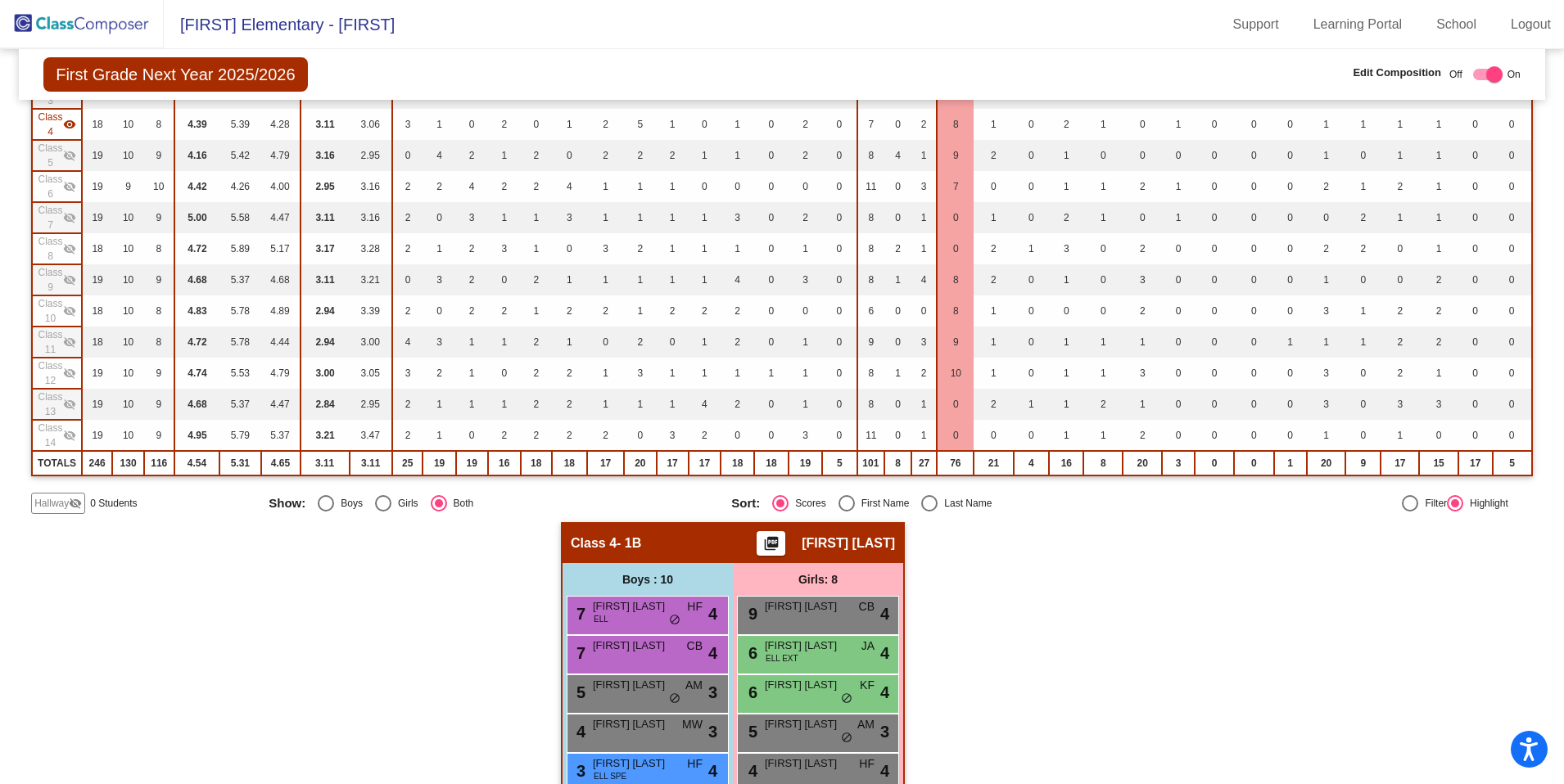 drag, startPoint x: 55, startPoint y: 124, endPoint x: 55, endPoint y: 147, distance: 23 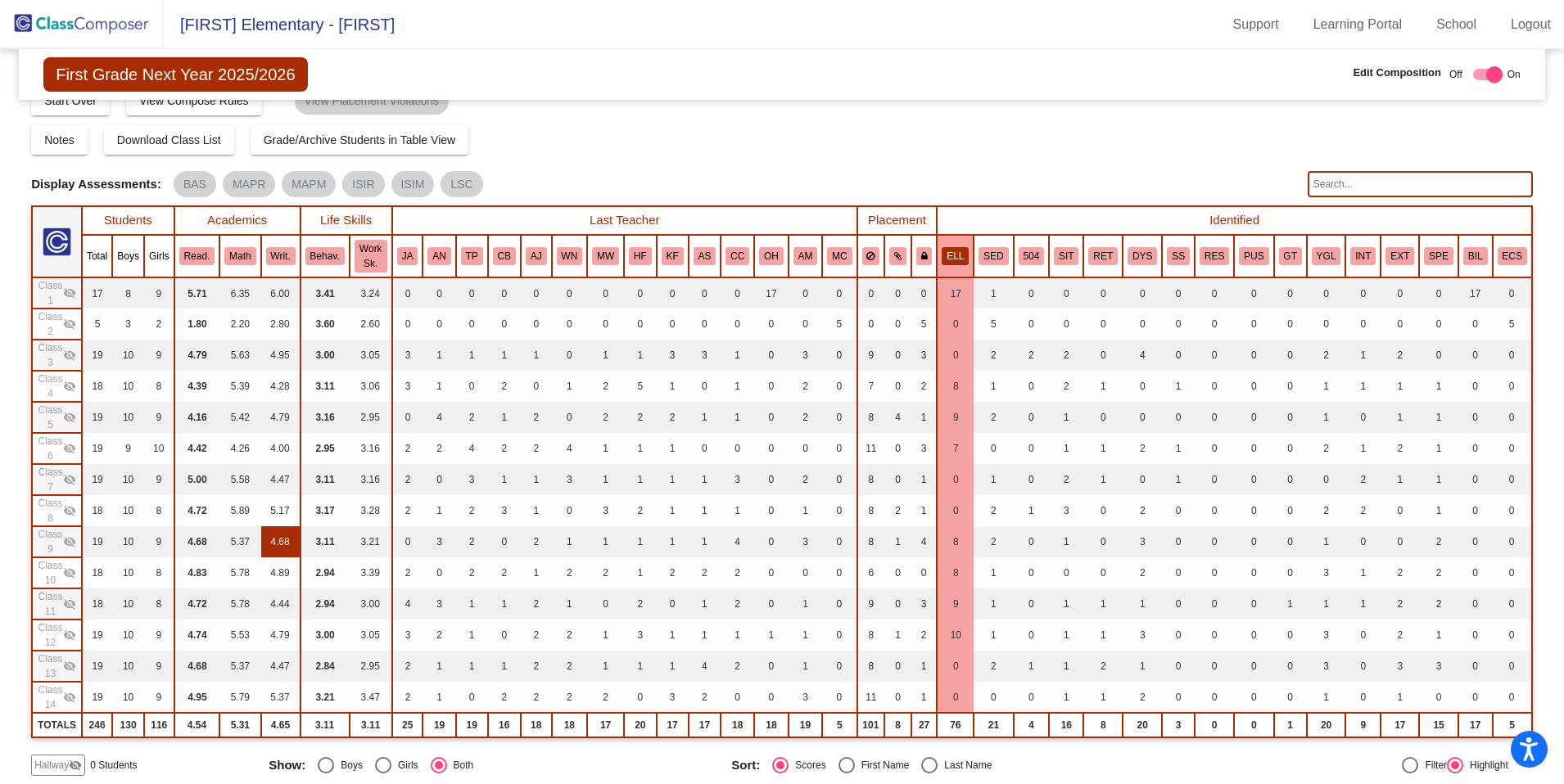 scroll, scrollTop: 25, scrollLeft: 0, axis: vertical 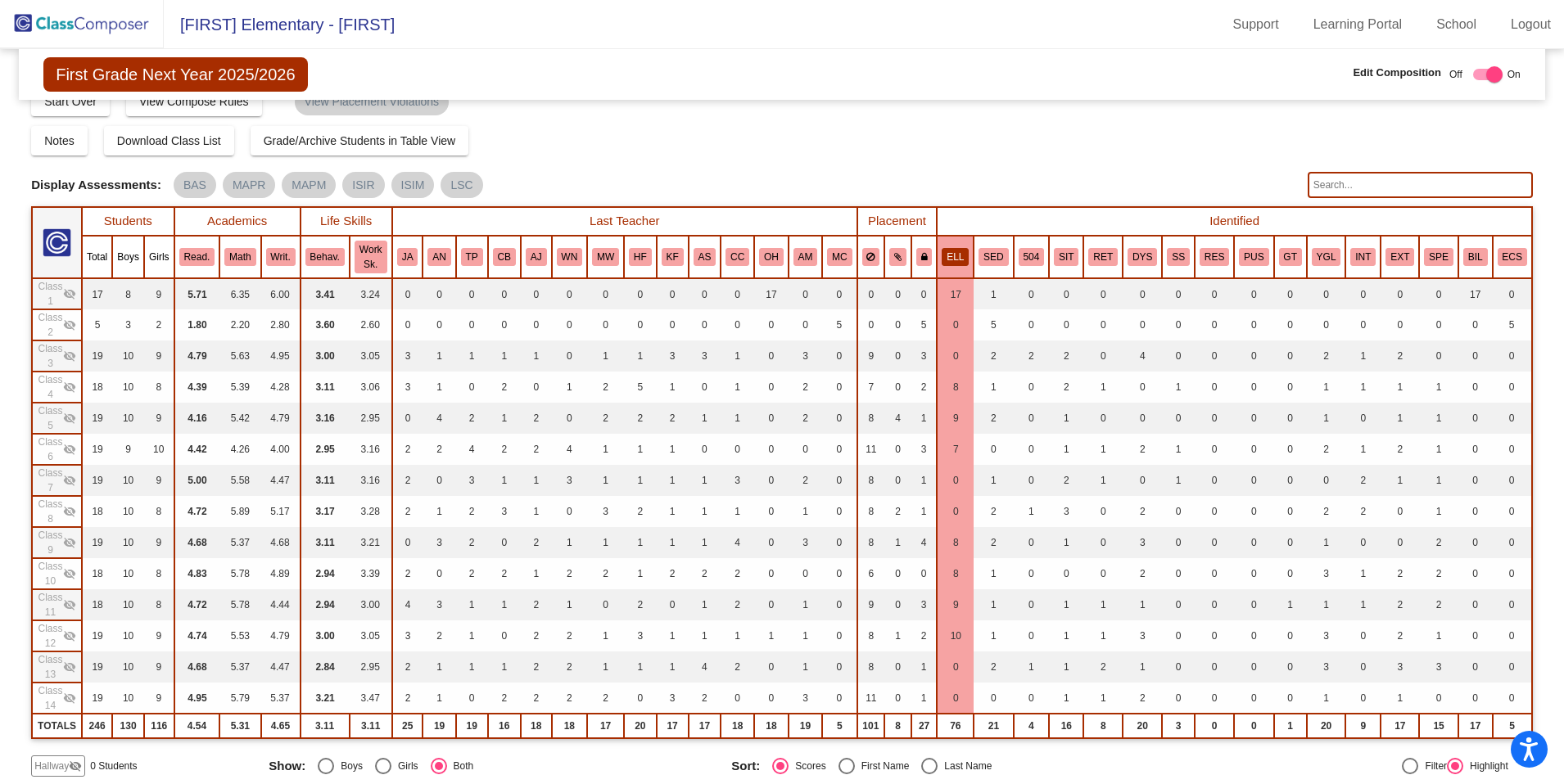 click on "ELL" 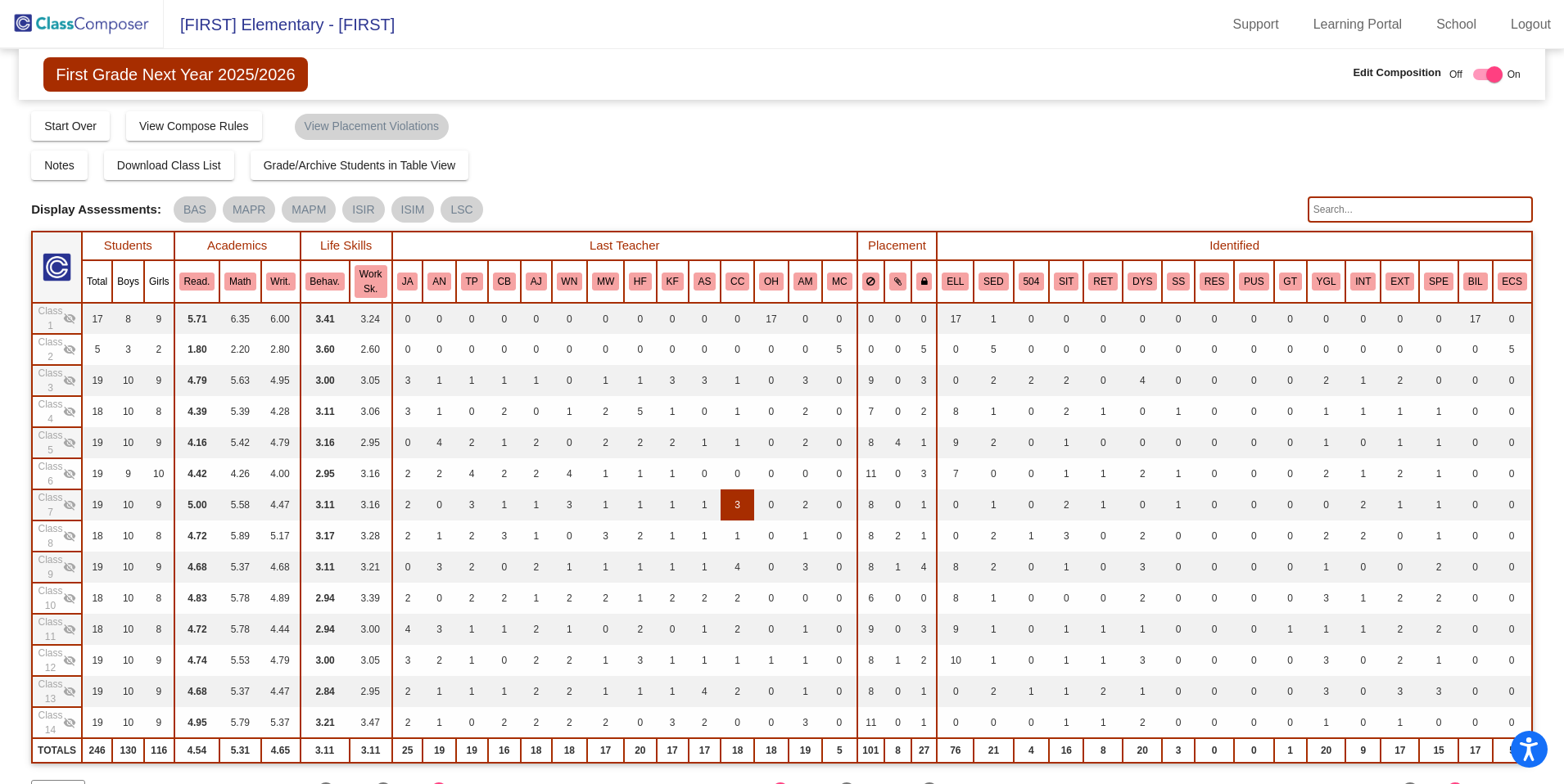 scroll, scrollTop: 25, scrollLeft: 0, axis: vertical 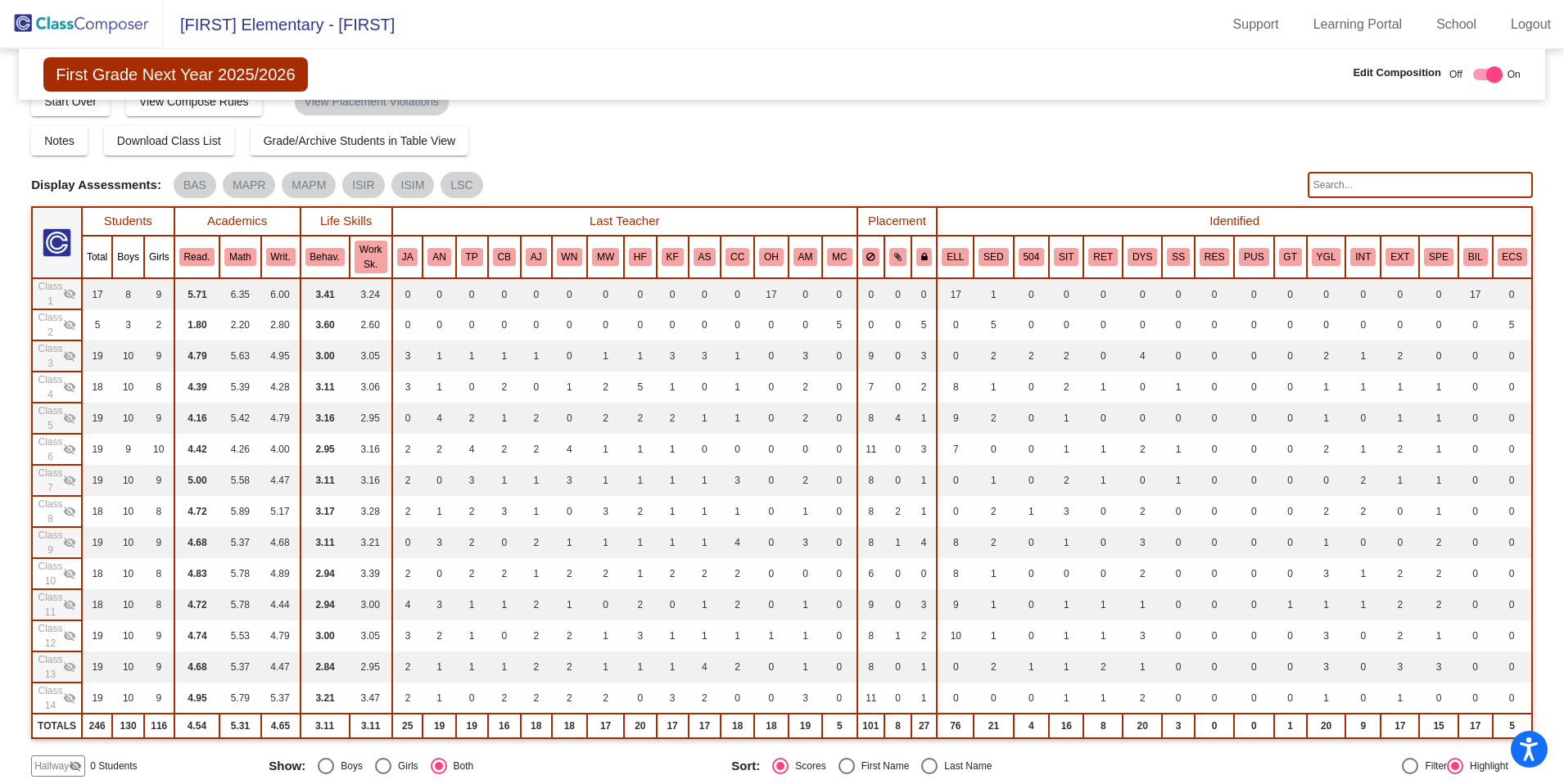 drag, startPoint x: 66, startPoint y: 295, endPoint x: 61, endPoint y: 316, distance: 21.587033 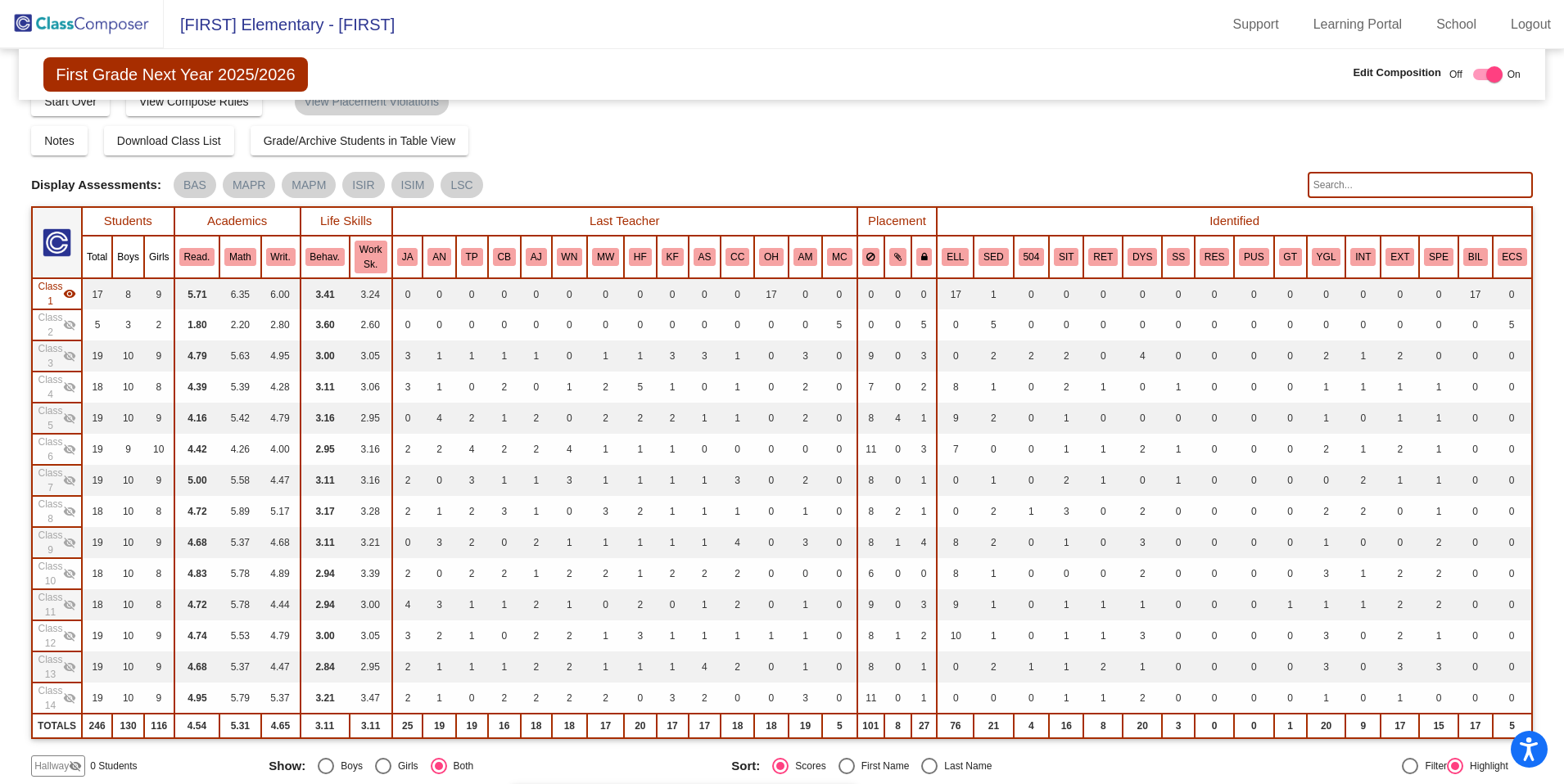 click on "visibility_off" 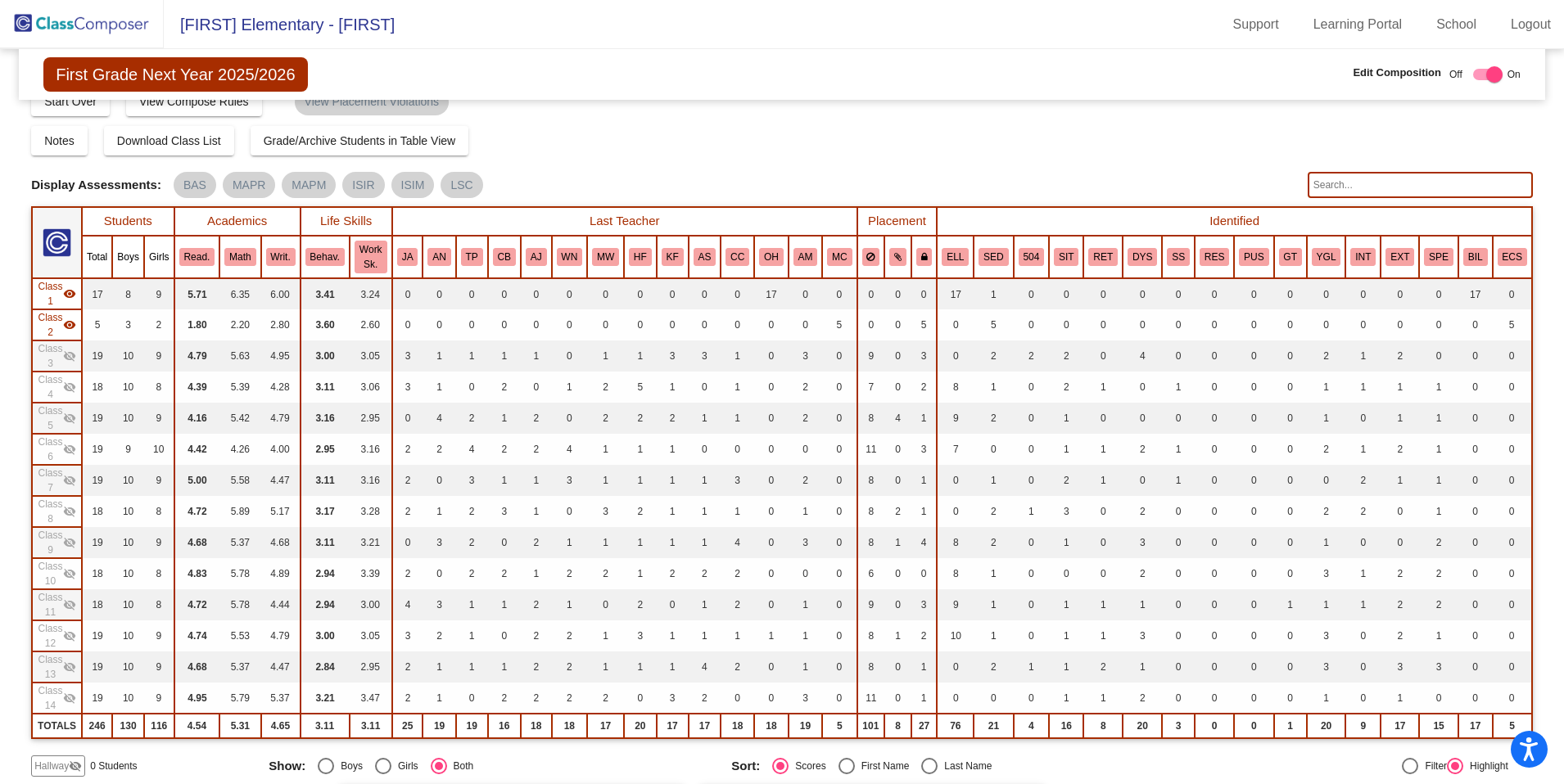 click on "visibility" 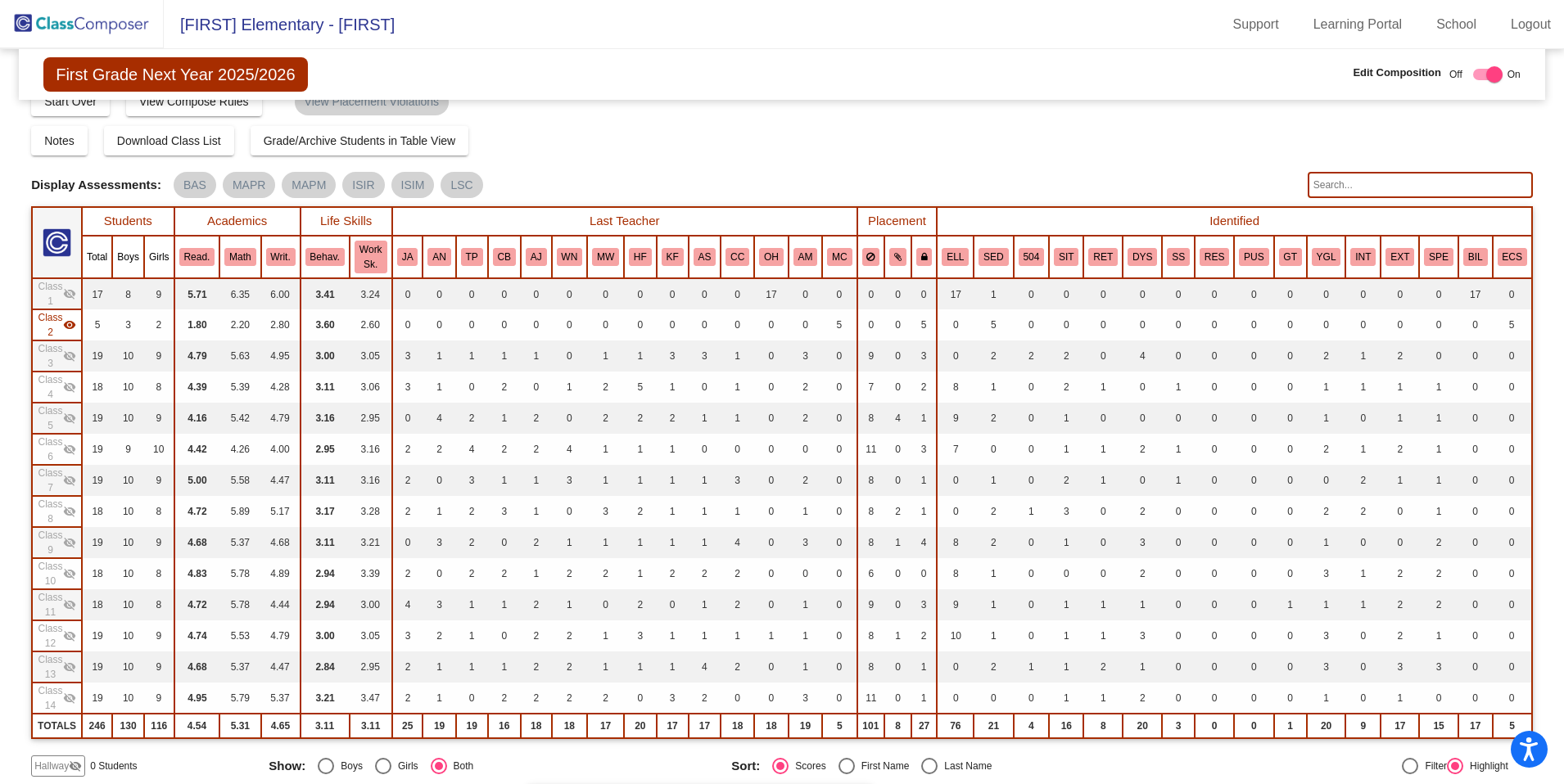 drag, startPoint x: 66, startPoint y: 323, endPoint x: 67, endPoint y: 345, distance: 22.022716 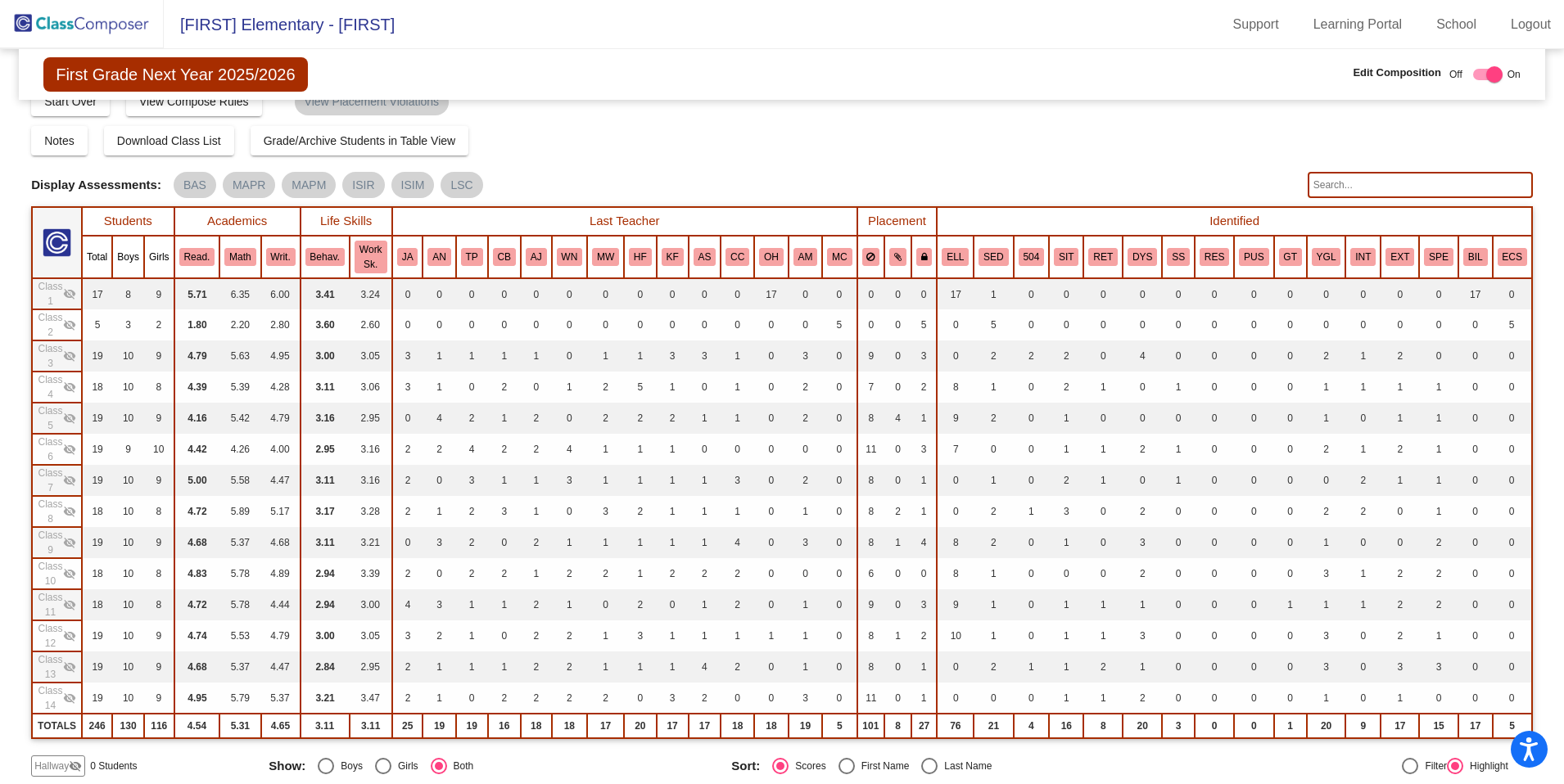 drag, startPoint x: 70, startPoint y: 355, endPoint x: 71, endPoint y: 372, distance: 17.029386 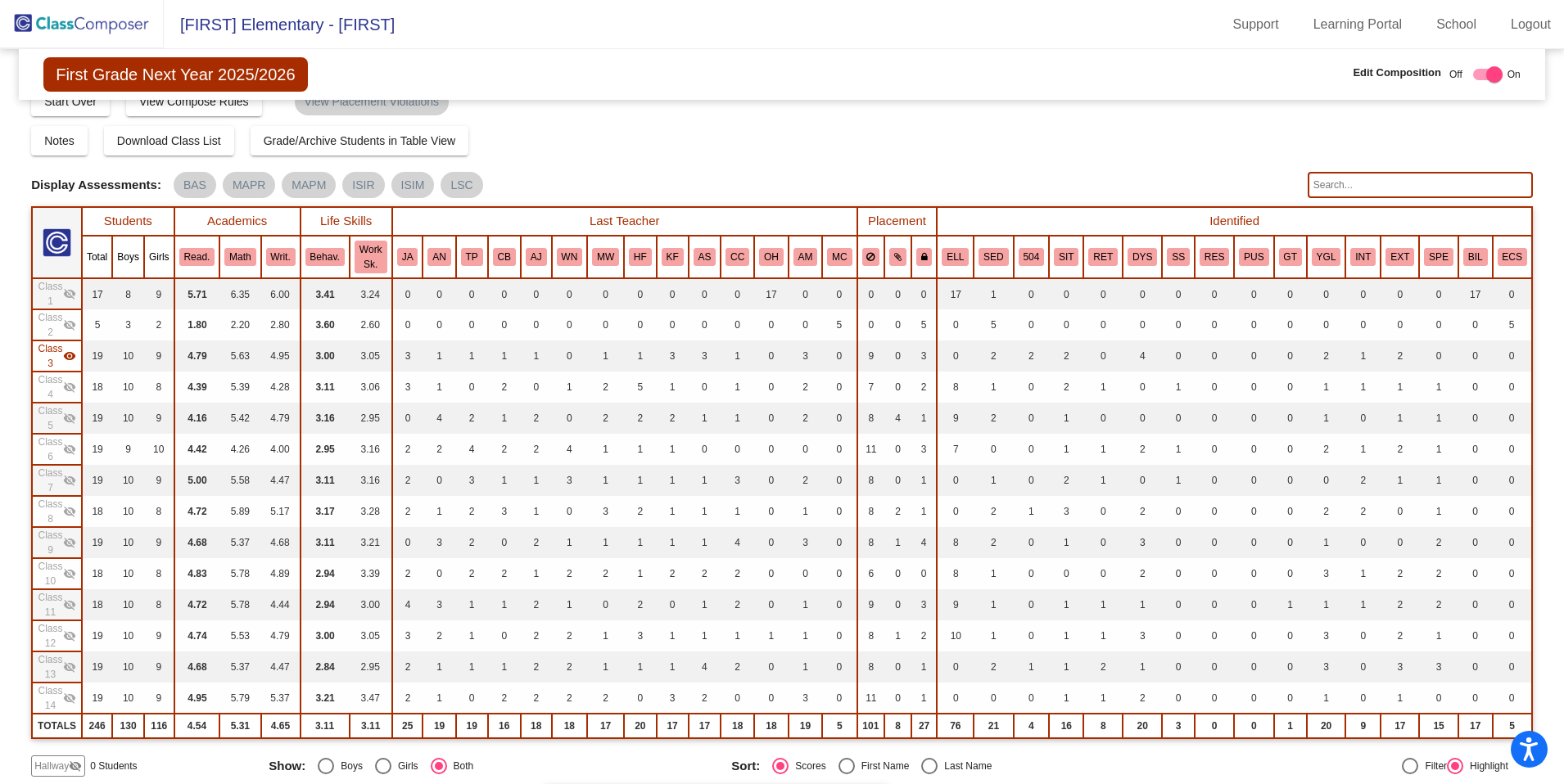 click on "visibility_off" 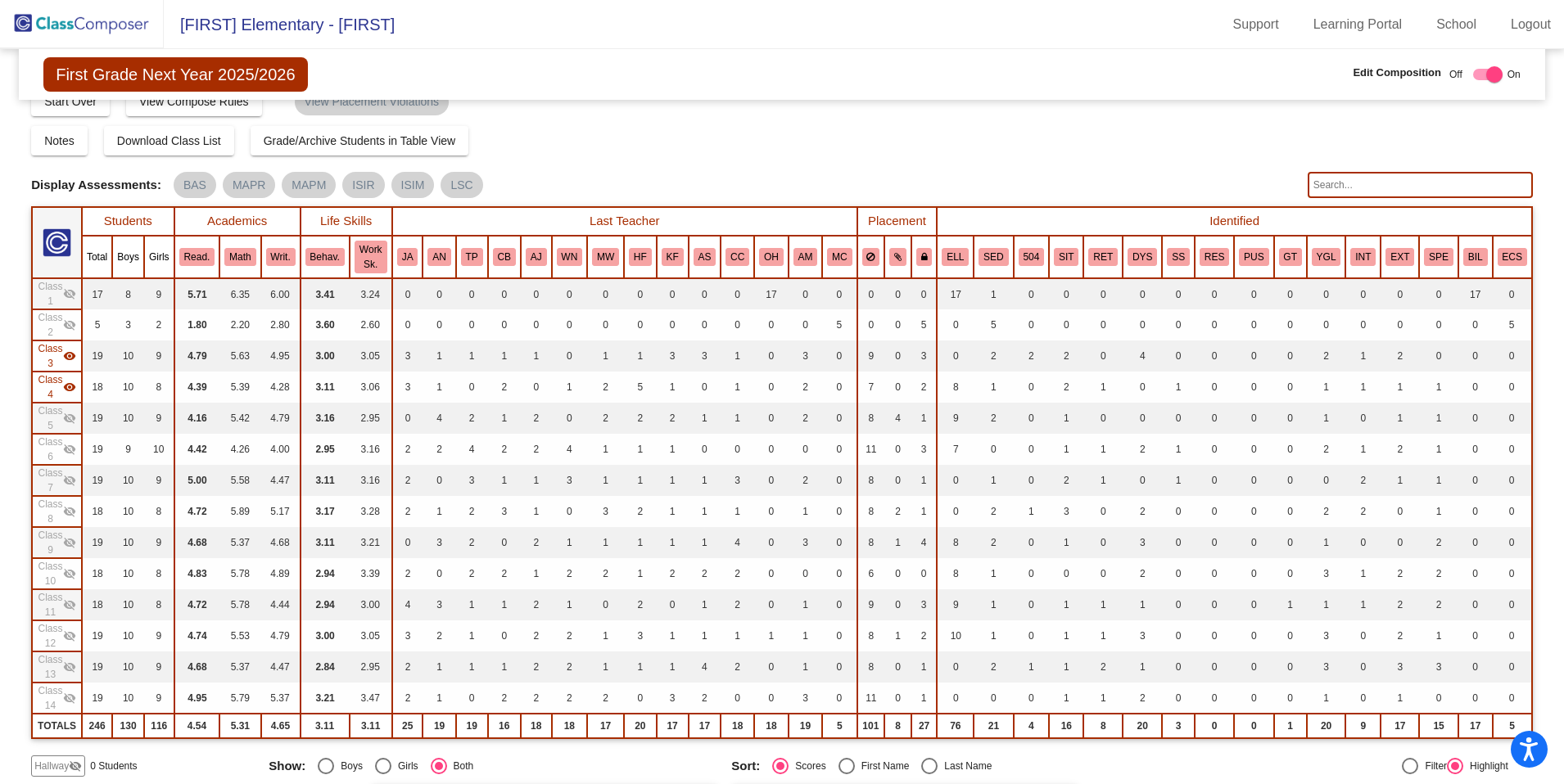 click on "Class 5  visibility_off" 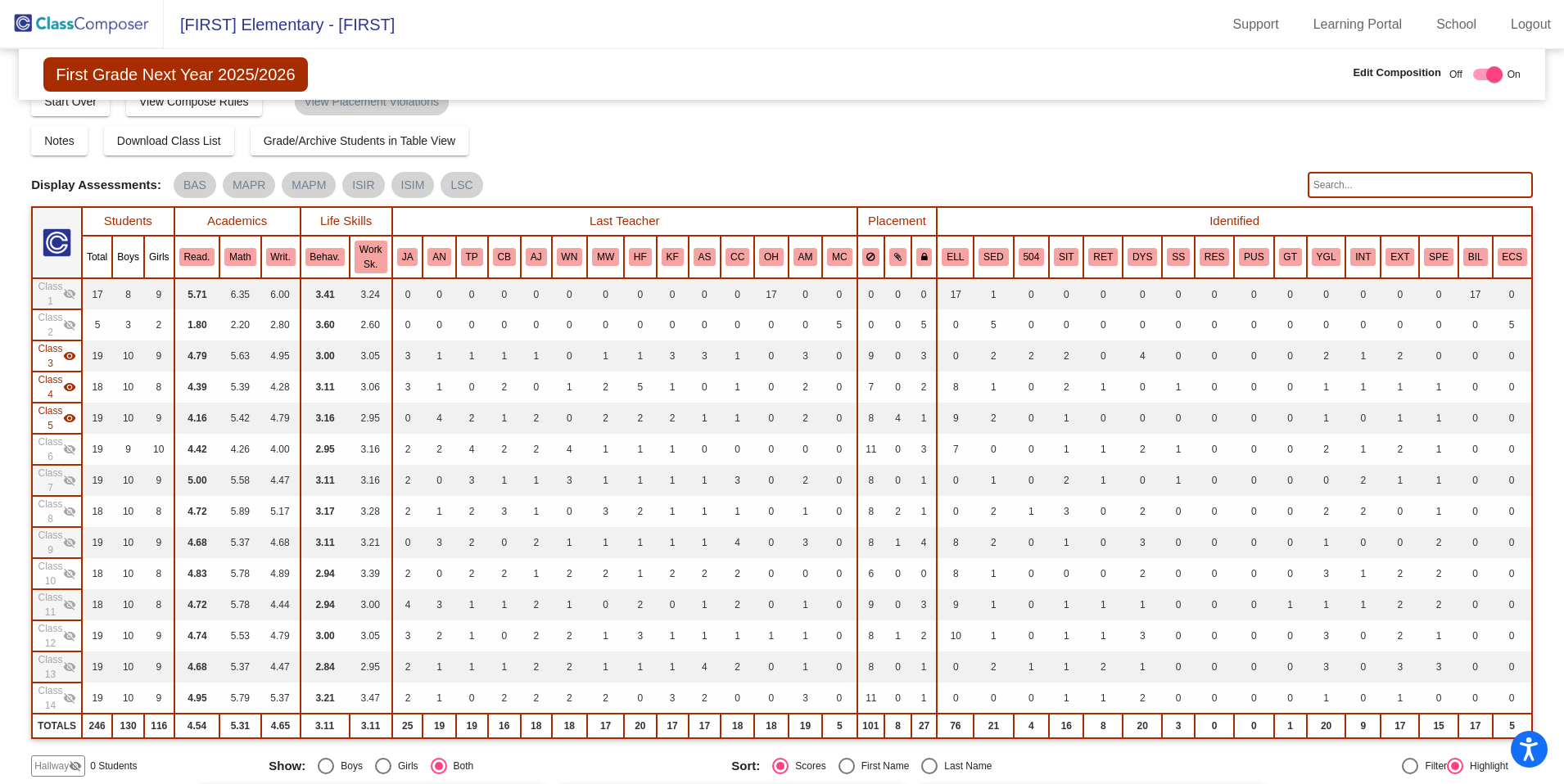 drag, startPoint x: 65, startPoint y: 445, endPoint x: 61, endPoint y: 469, distance: 24.33105 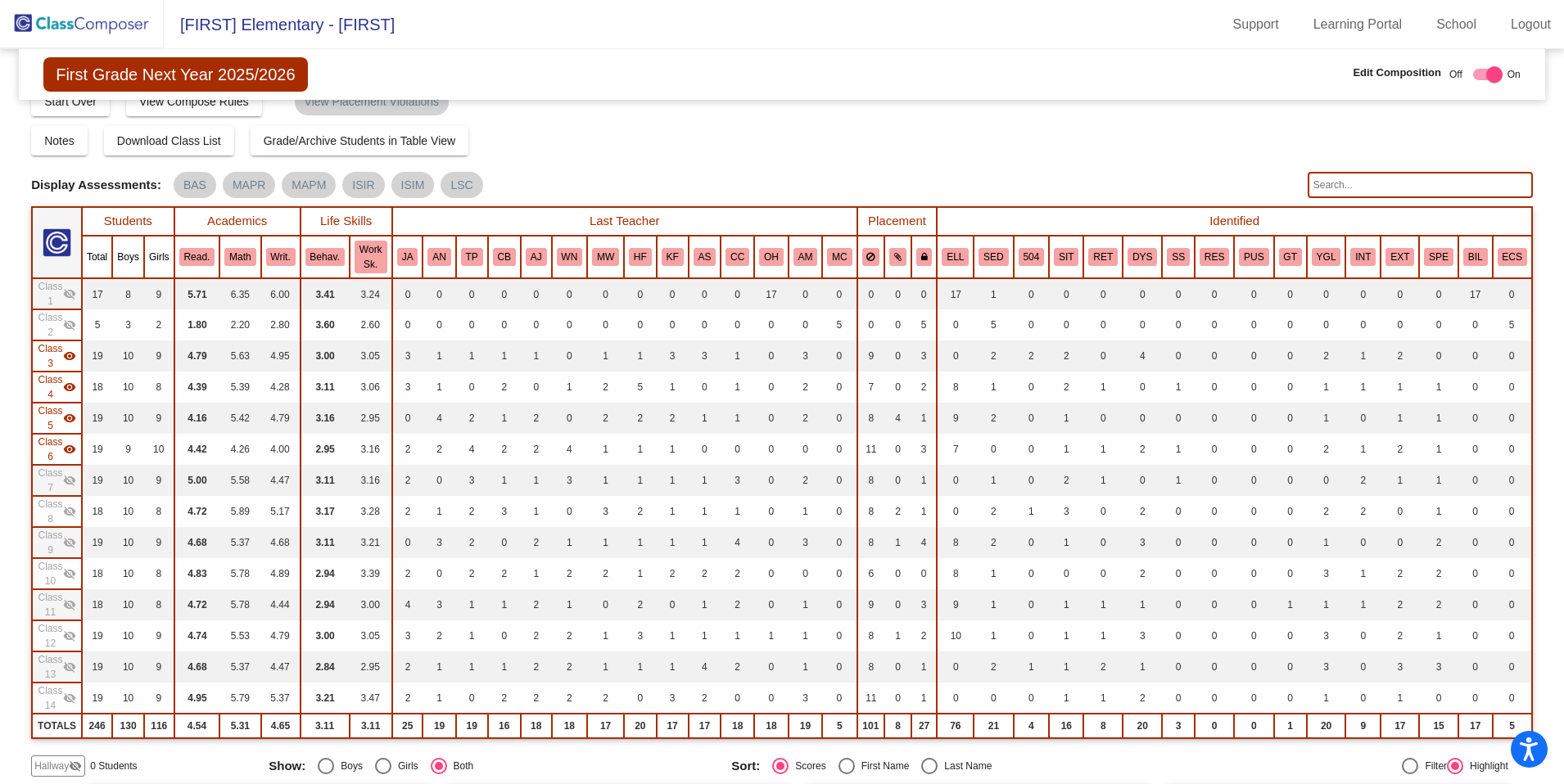 drag, startPoint x: 58, startPoint y: 484, endPoint x: 60, endPoint y: 505, distance: 21.095023 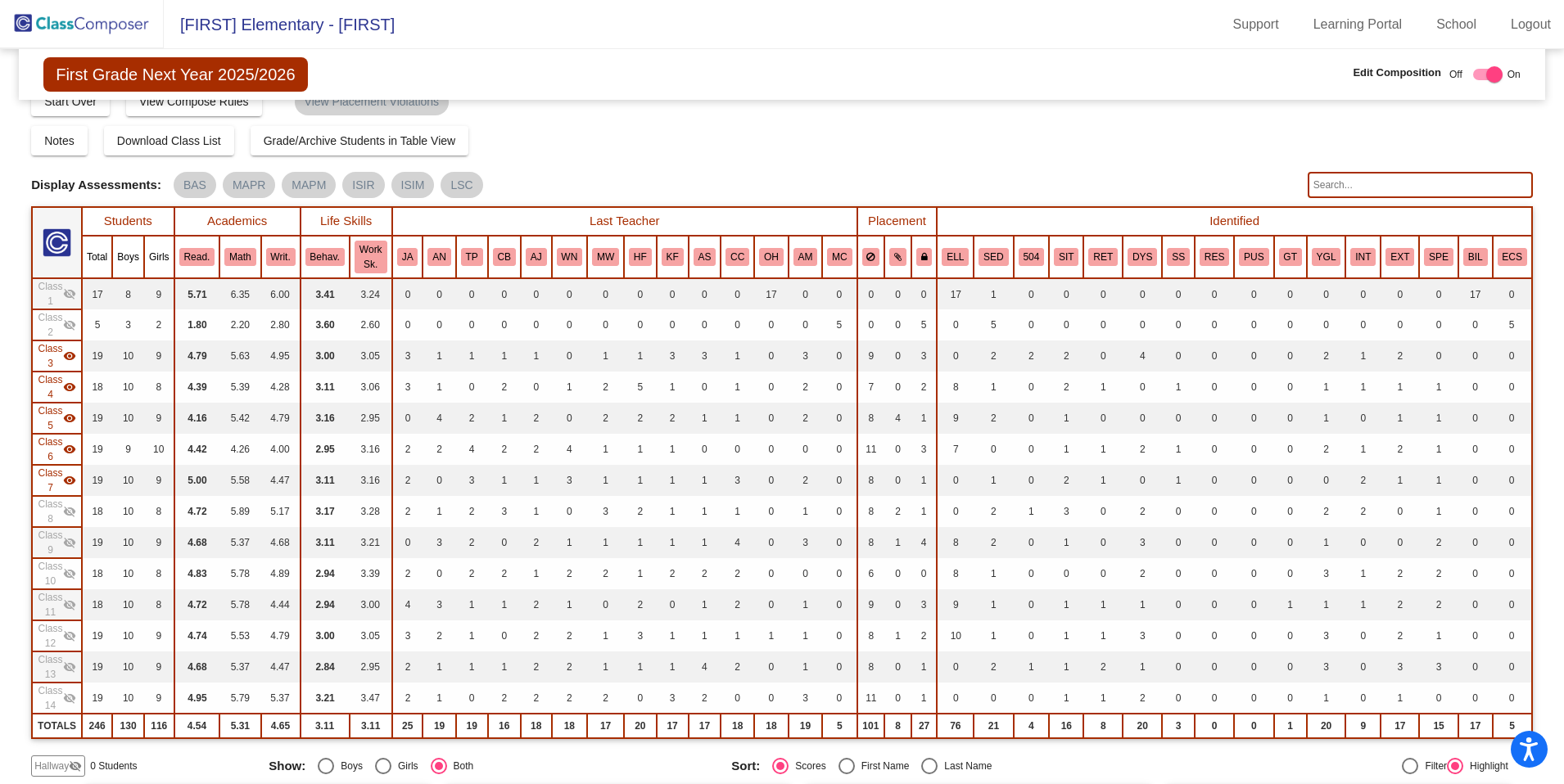 drag, startPoint x: 71, startPoint y: 511, endPoint x: 70, endPoint y: 528, distance: 17.029386 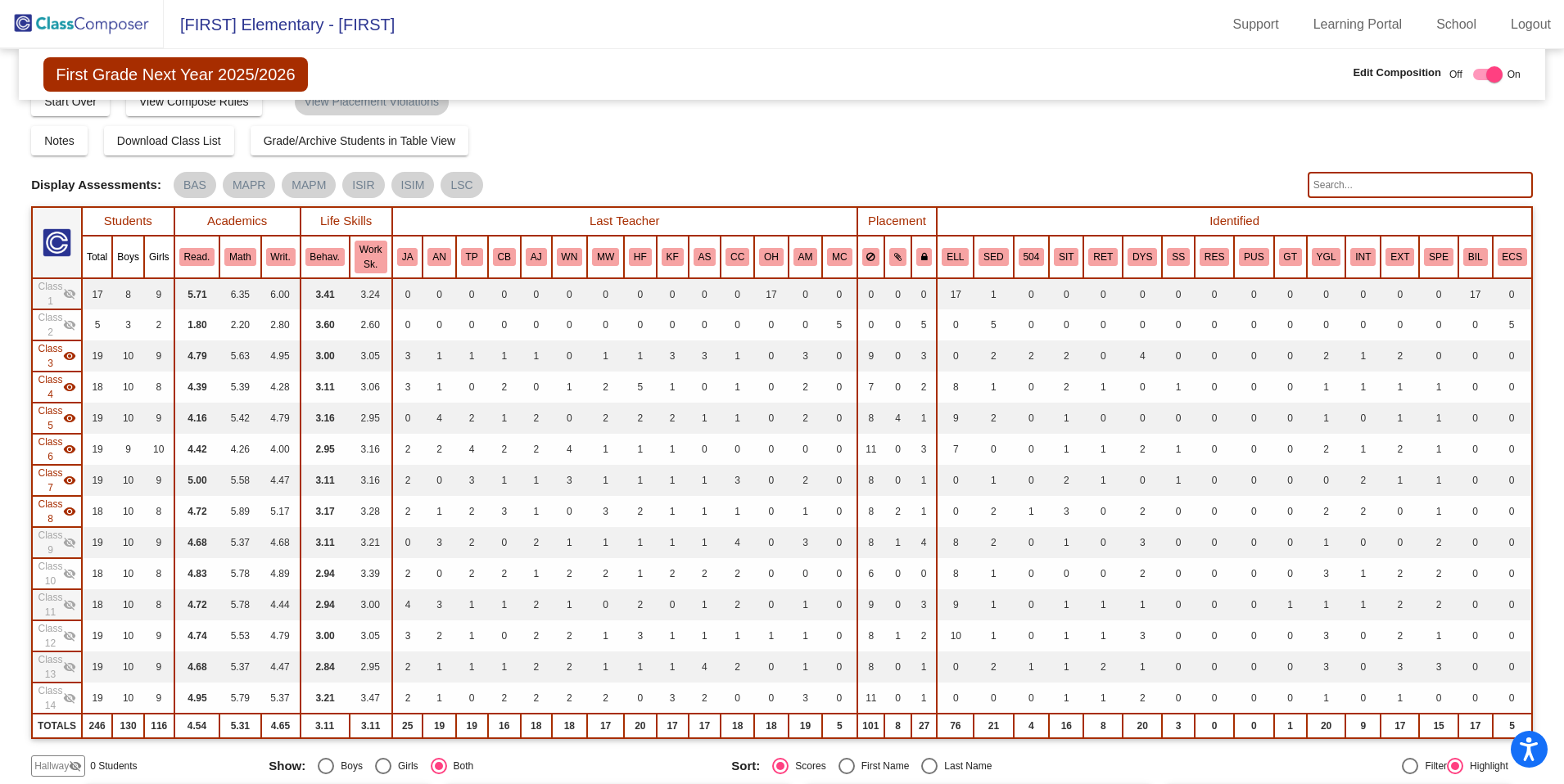 drag, startPoint x: 65, startPoint y: 544, endPoint x: 66, endPoint y: 557, distance: 13.0384 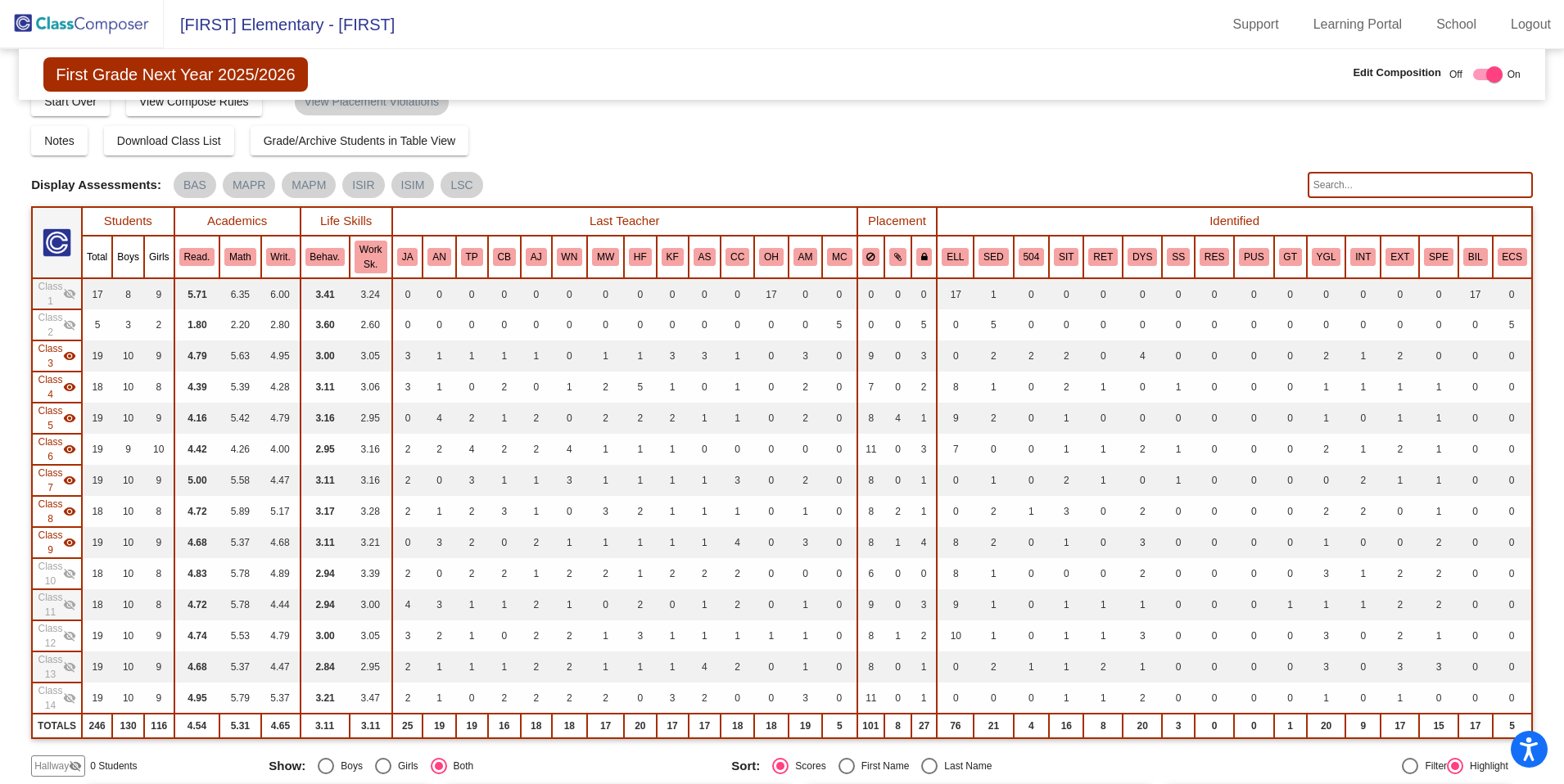 drag, startPoint x: 66, startPoint y: 571, endPoint x: 68, endPoint y: 591, distance: 20.099751 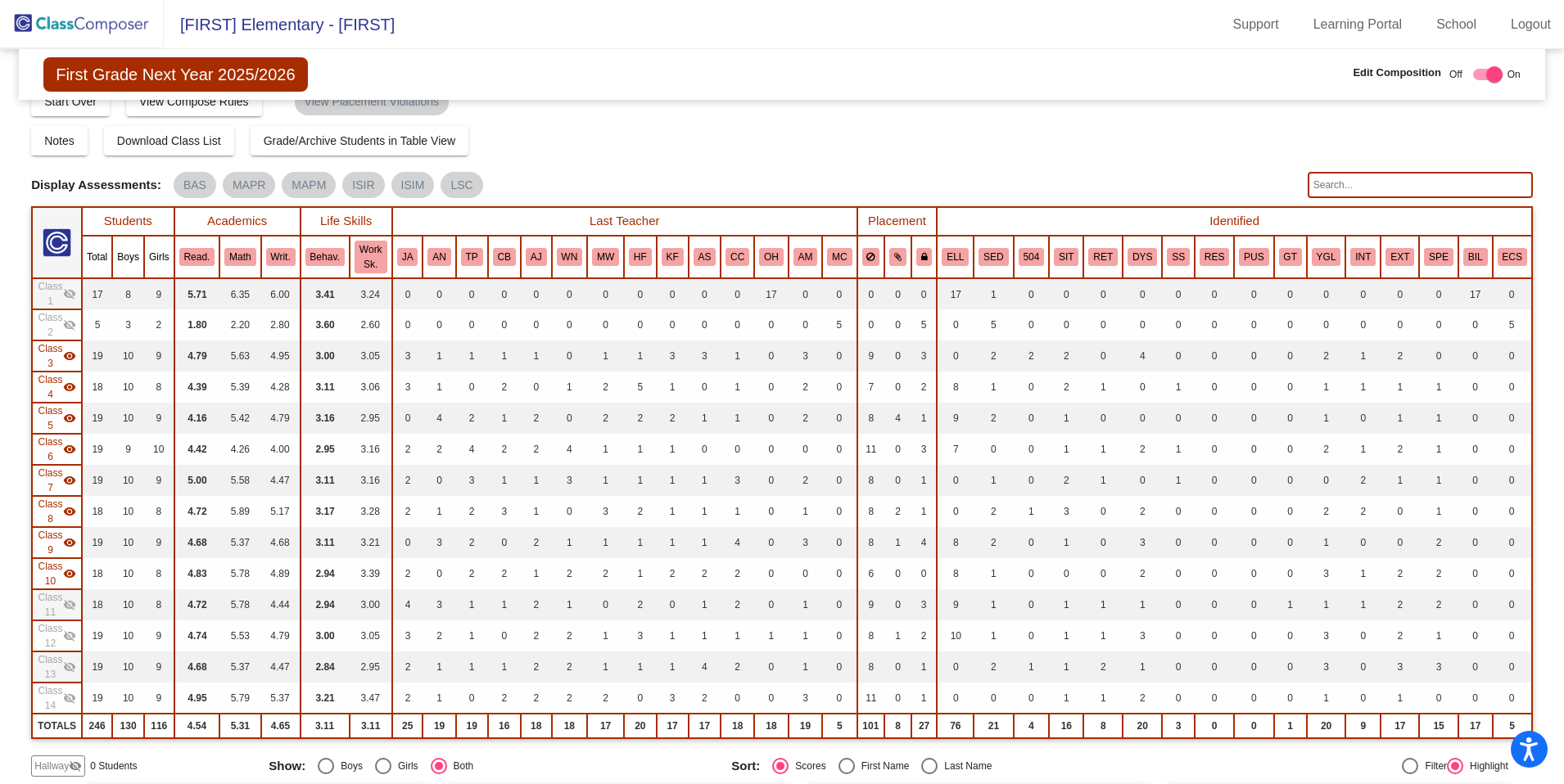 click on "visibility_off" 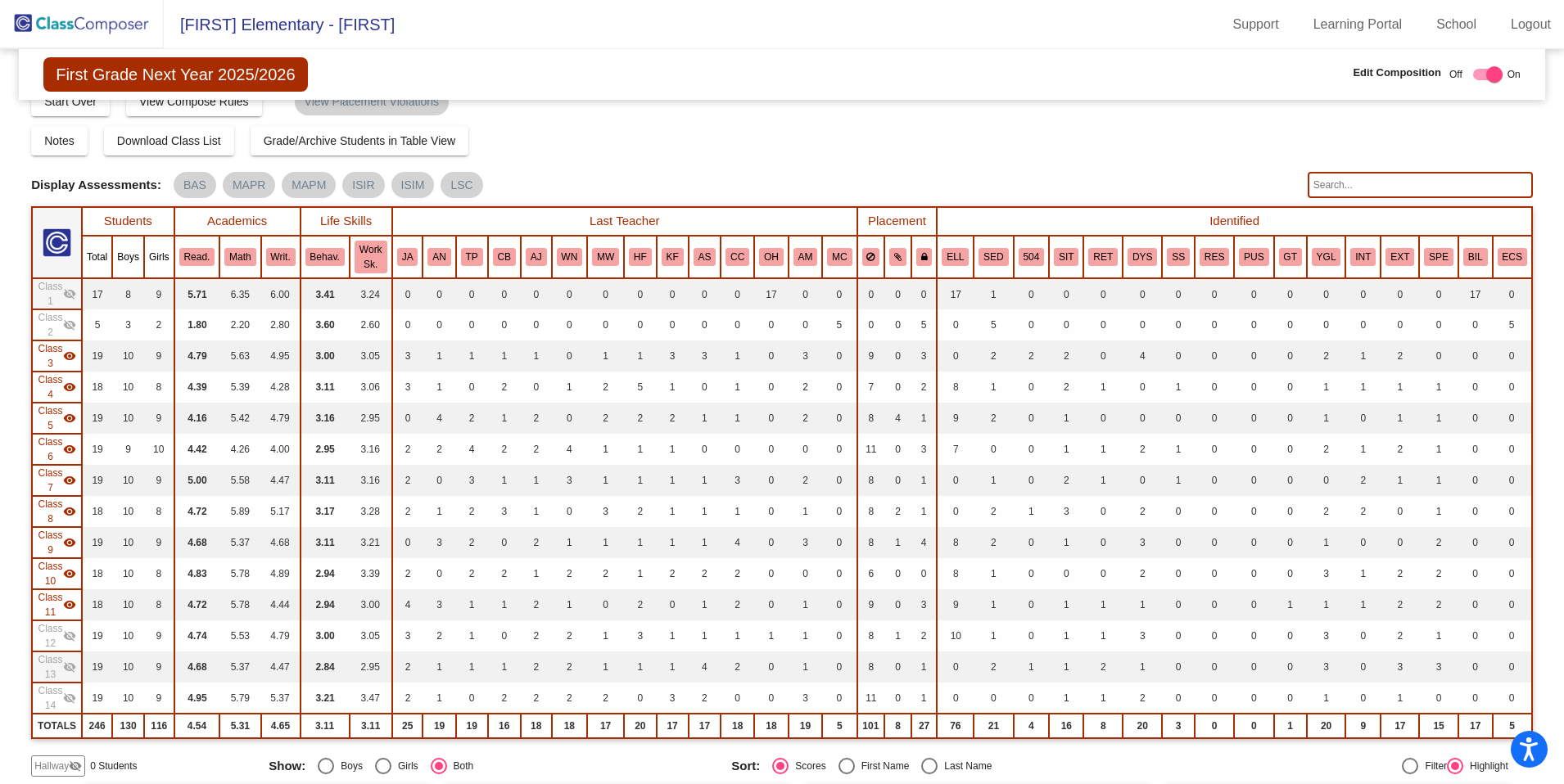 drag, startPoint x: 66, startPoint y: 636, endPoint x: 63, endPoint y: 652, distance: 16.278821 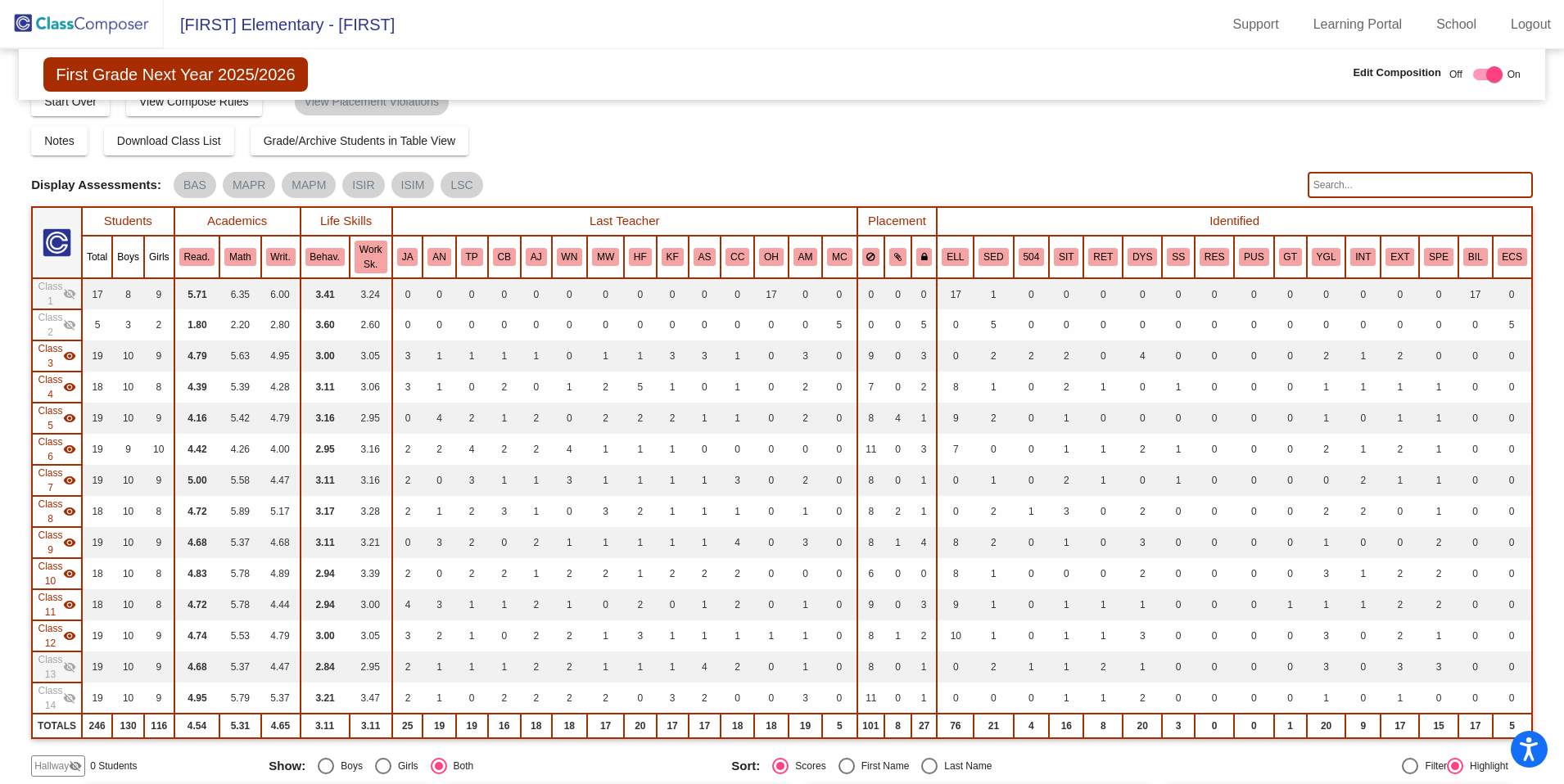 click on "visibility_off" 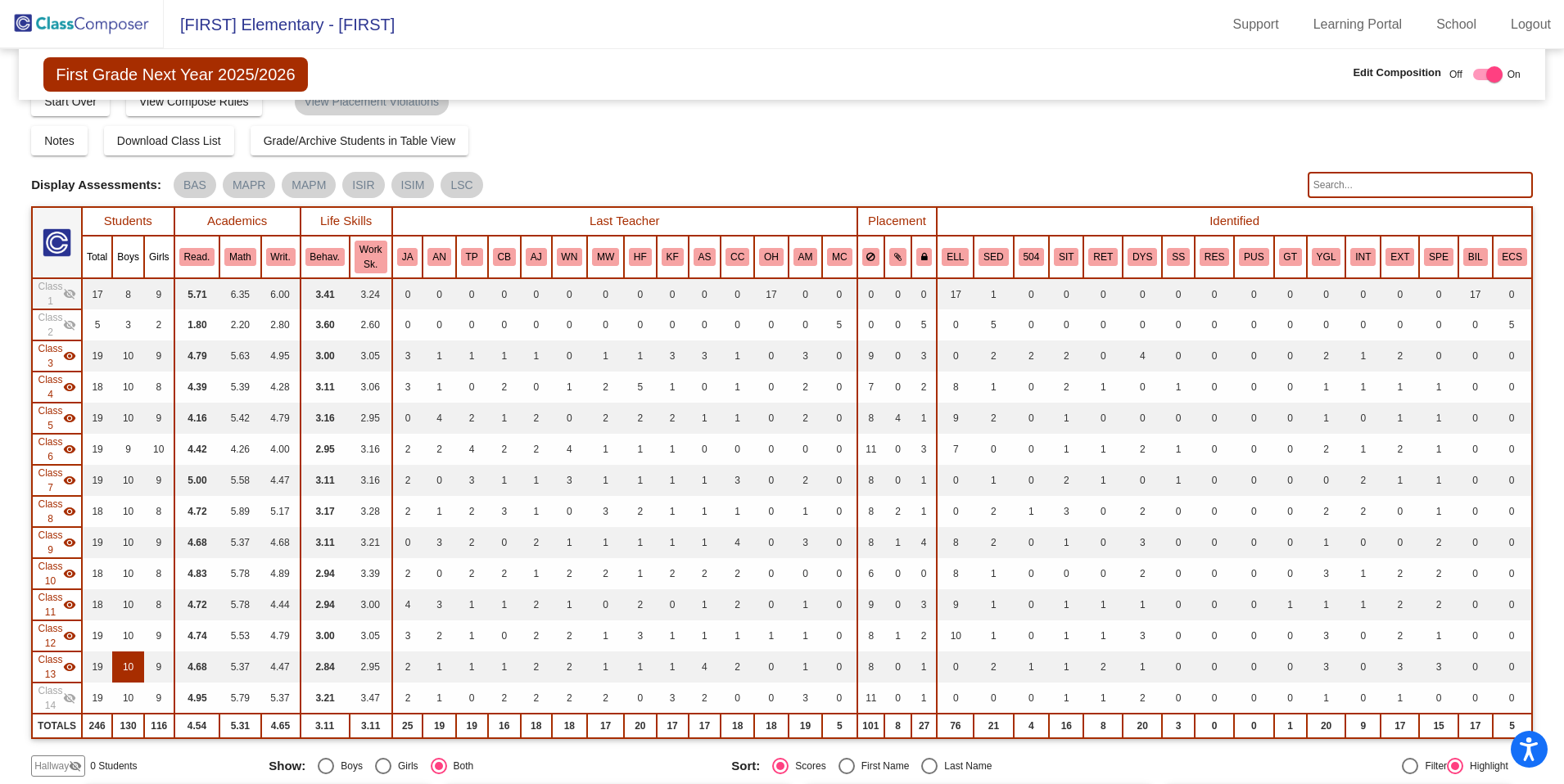 drag, startPoint x: 69, startPoint y: 694, endPoint x: 142, endPoint y: 669, distance: 77.16217 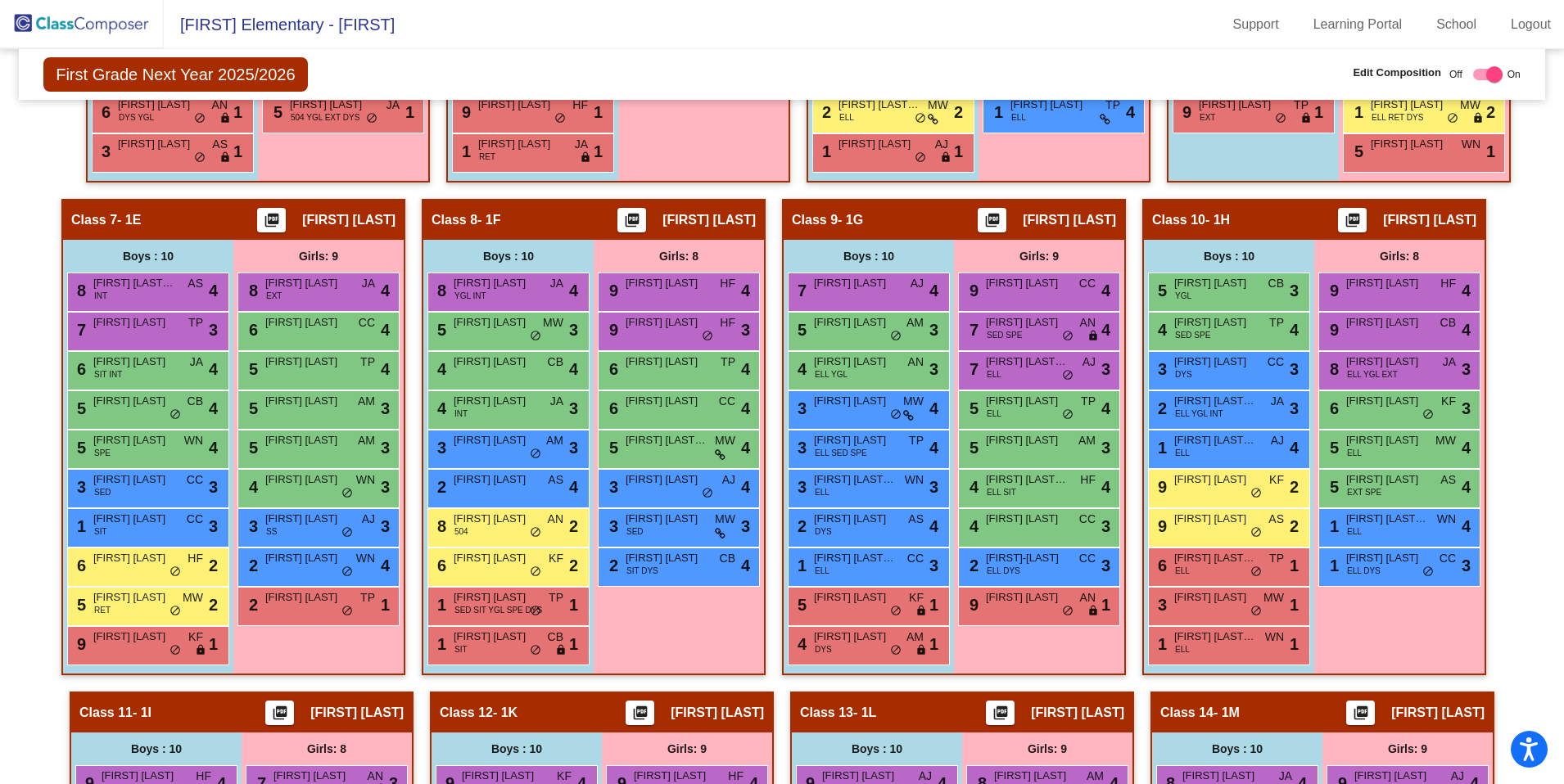 scroll, scrollTop: 1105, scrollLeft: 0, axis: vertical 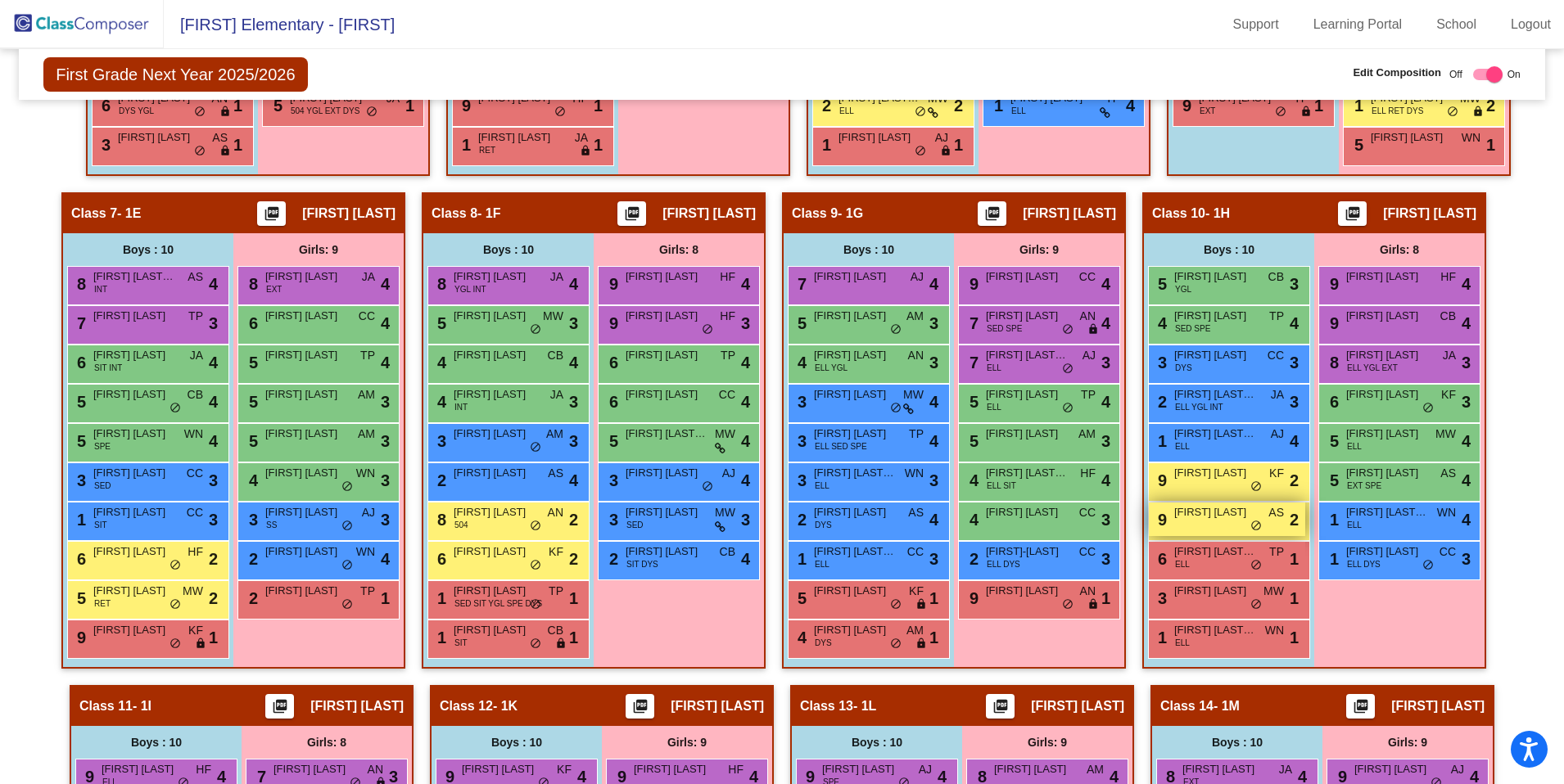 click on "9 Rusty Lawson AS lock do_not_disturb_alt 2" at bounding box center [1229, 521] 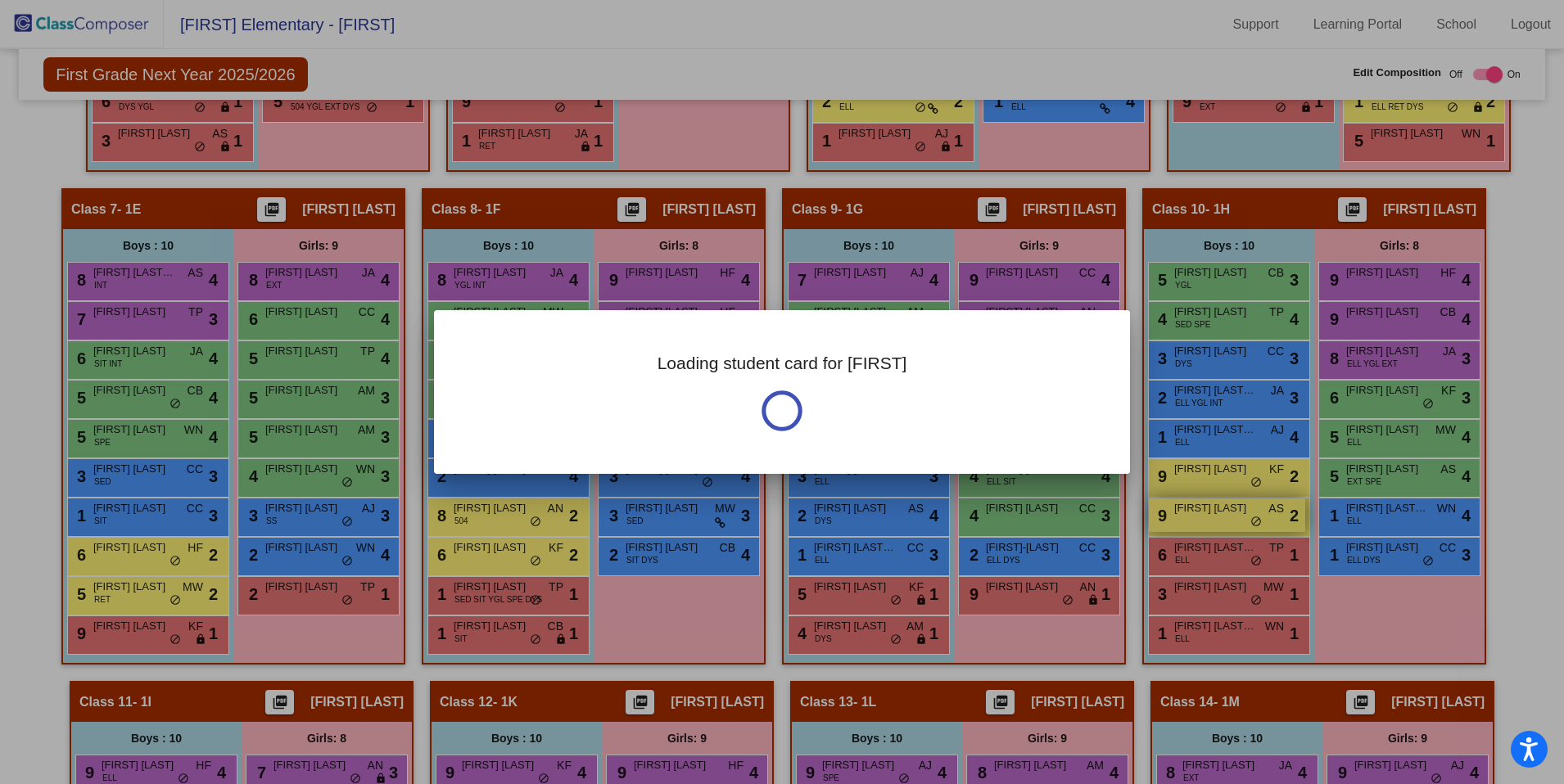 scroll, scrollTop: 1115, scrollLeft: 0, axis: vertical 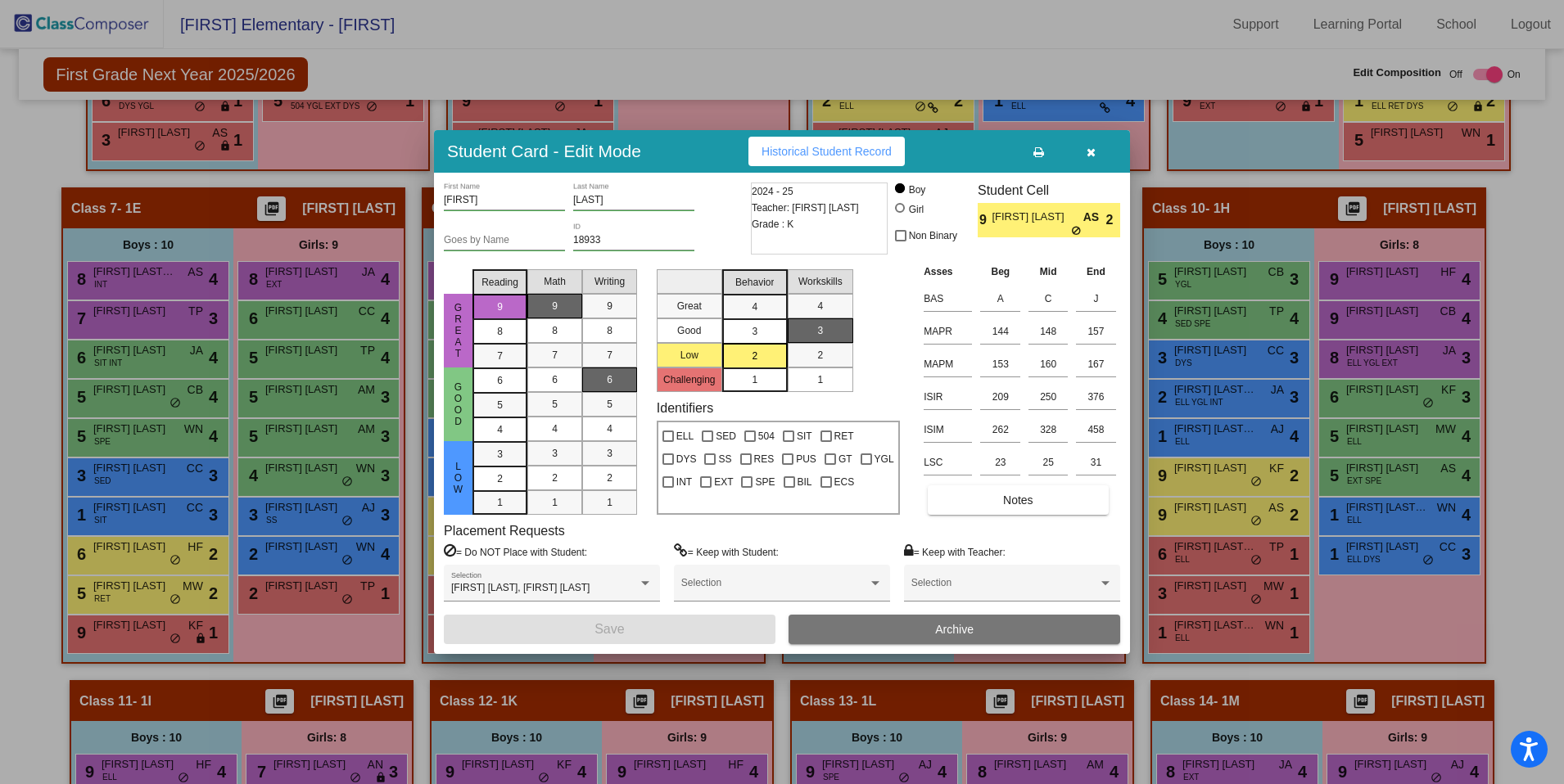 click at bounding box center (1091, 151) 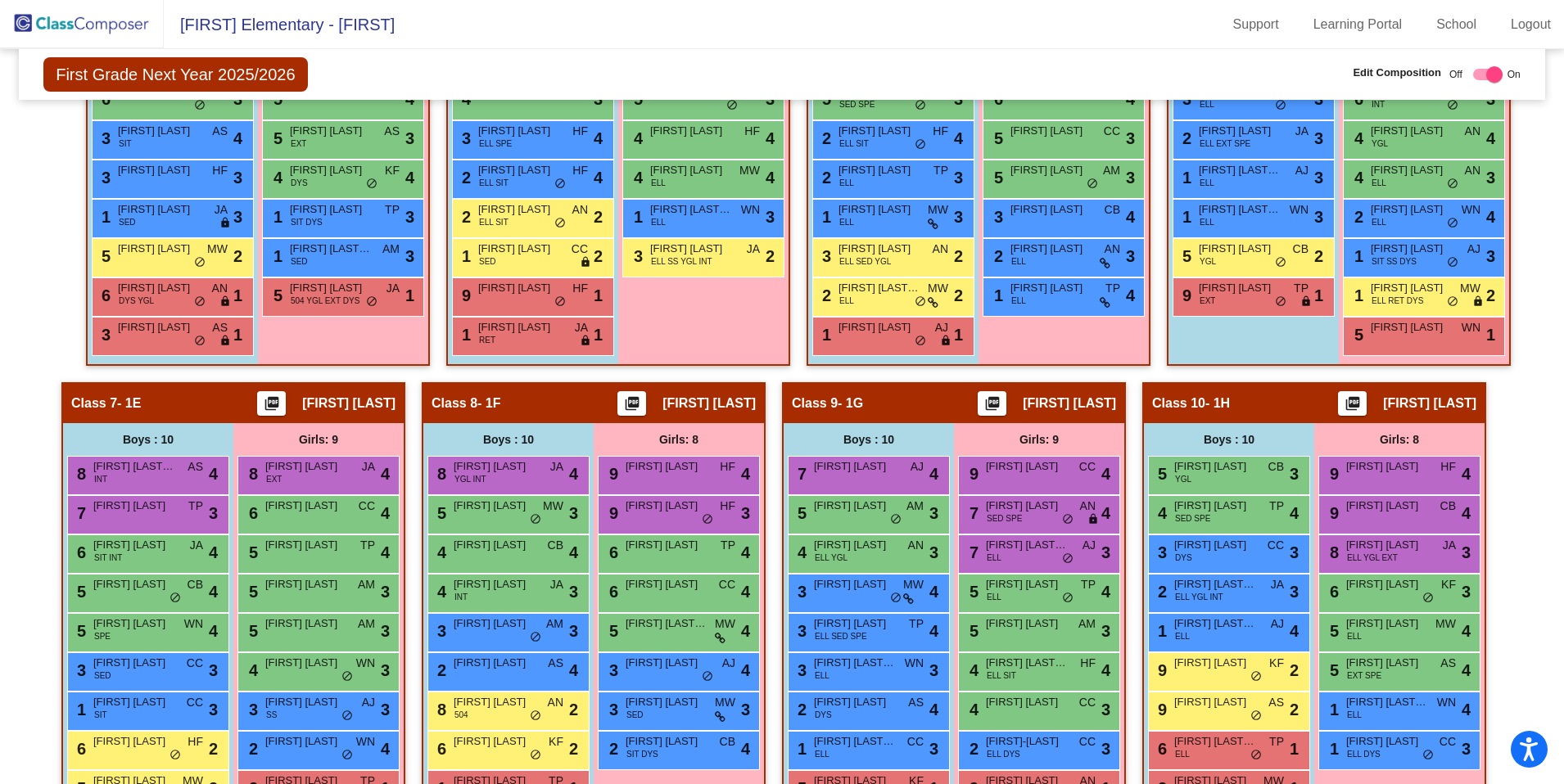 scroll, scrollTop: 921, scrollLeft: 0, axis: vertical 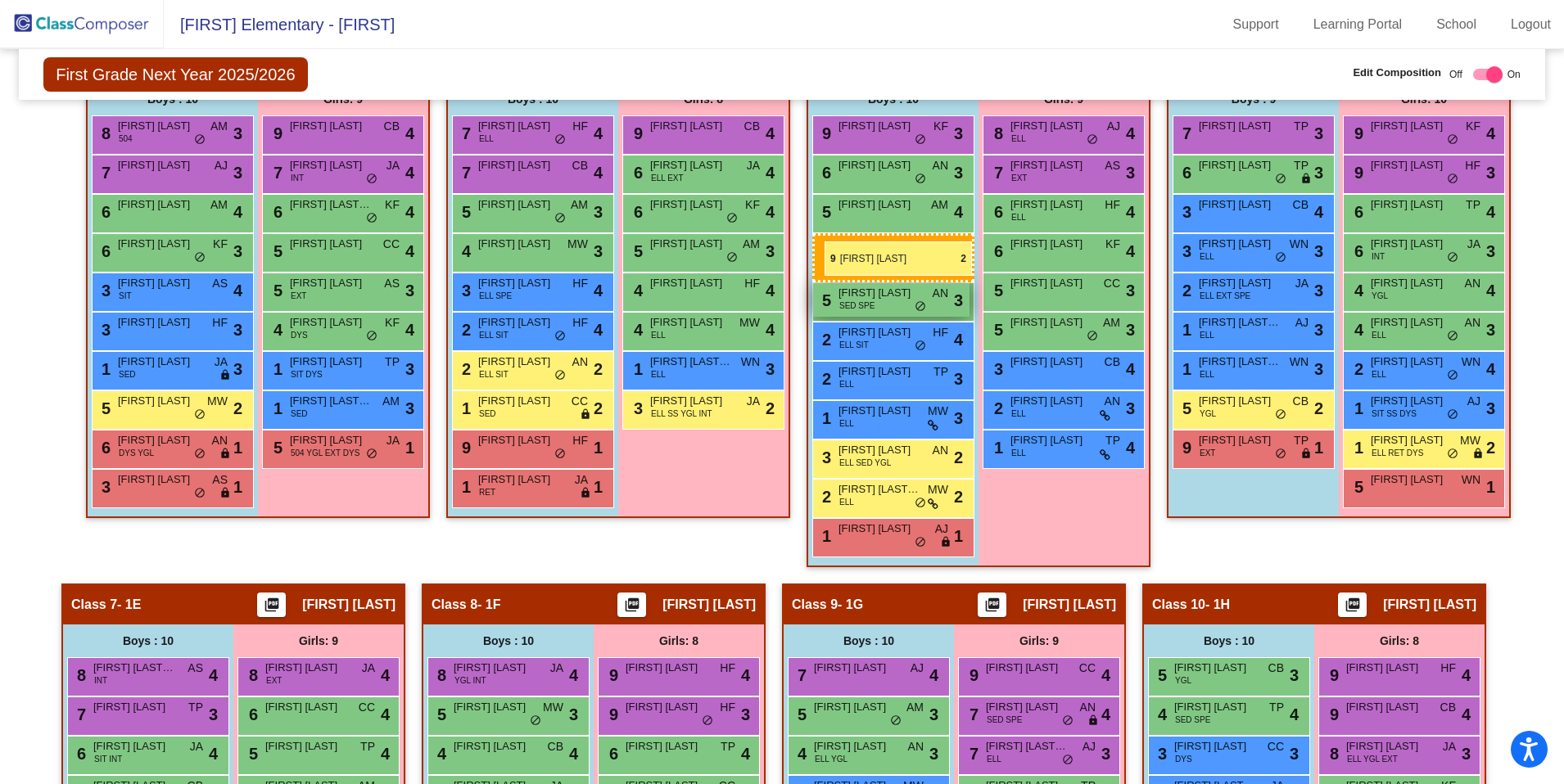 drag, startPoint x: 1200, startPoint y: 670, endPoint x: 824, endPoint y: 241, distance: 570.45333 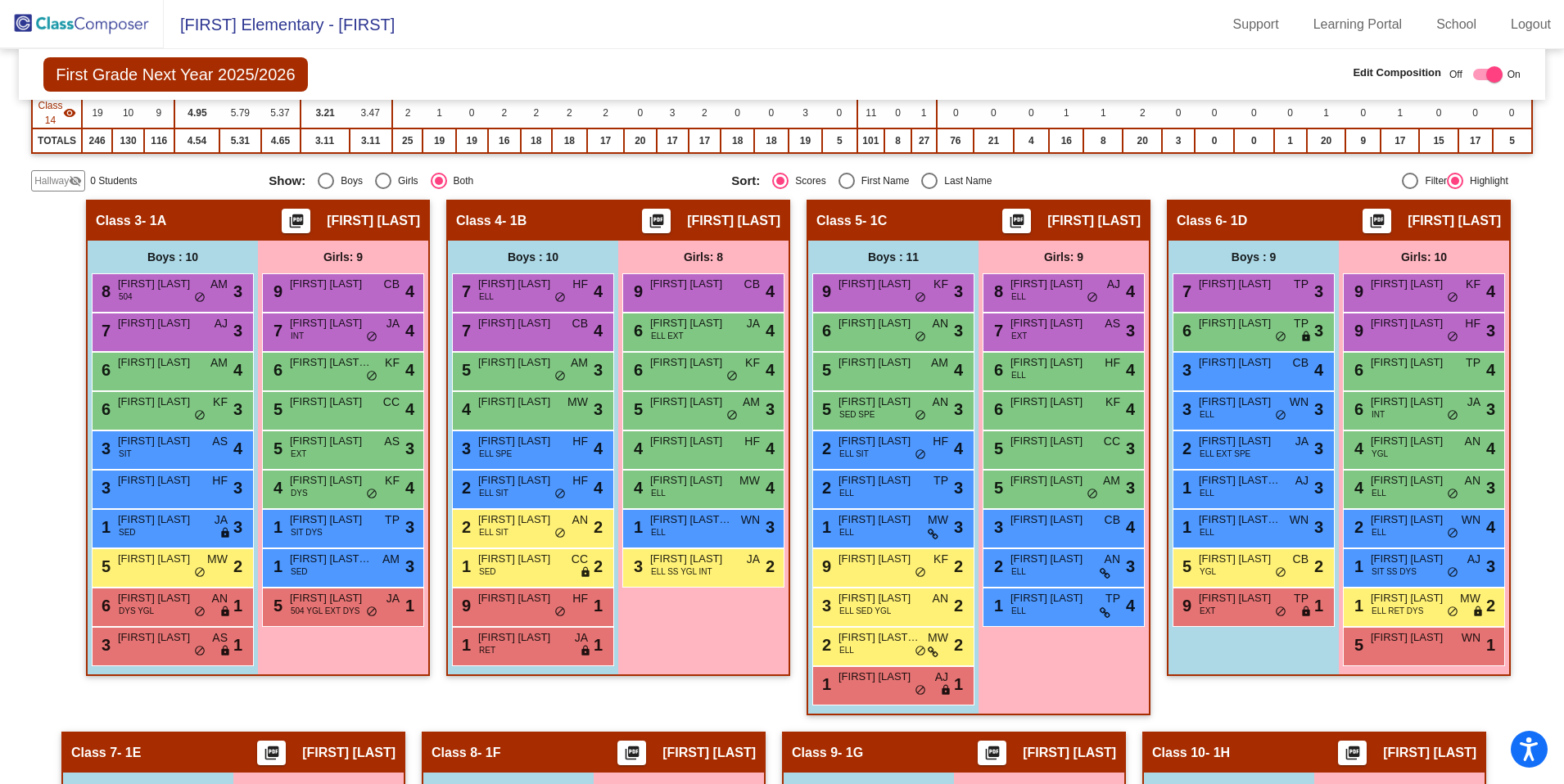 scroll, scrollTop: 680, scrollLeft: 0, axis: vertical 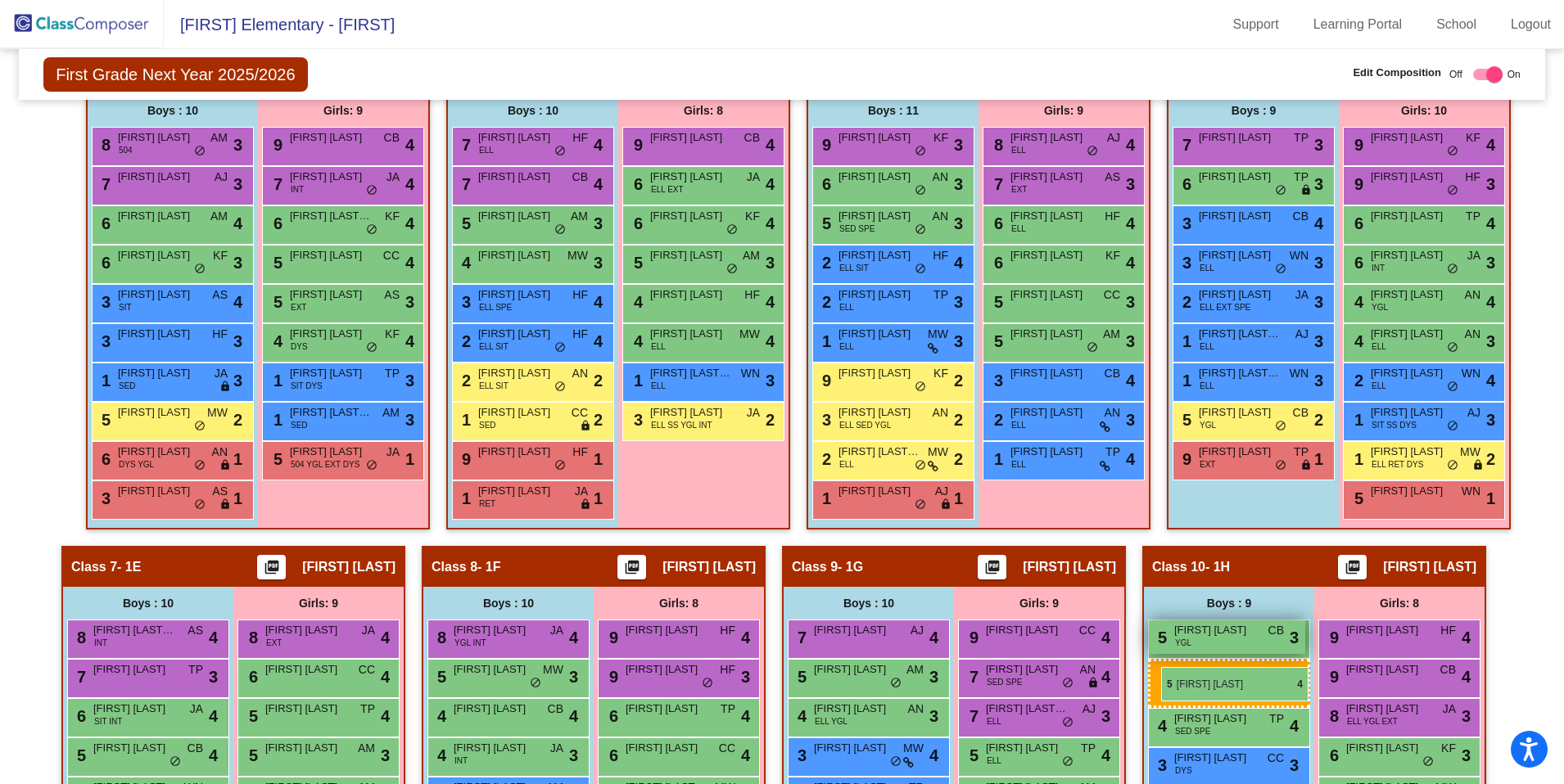 drag, startPoint x: 866, startPoint y: 302, endPoint x: 1161, endPoint y: 667, distance: 469.308 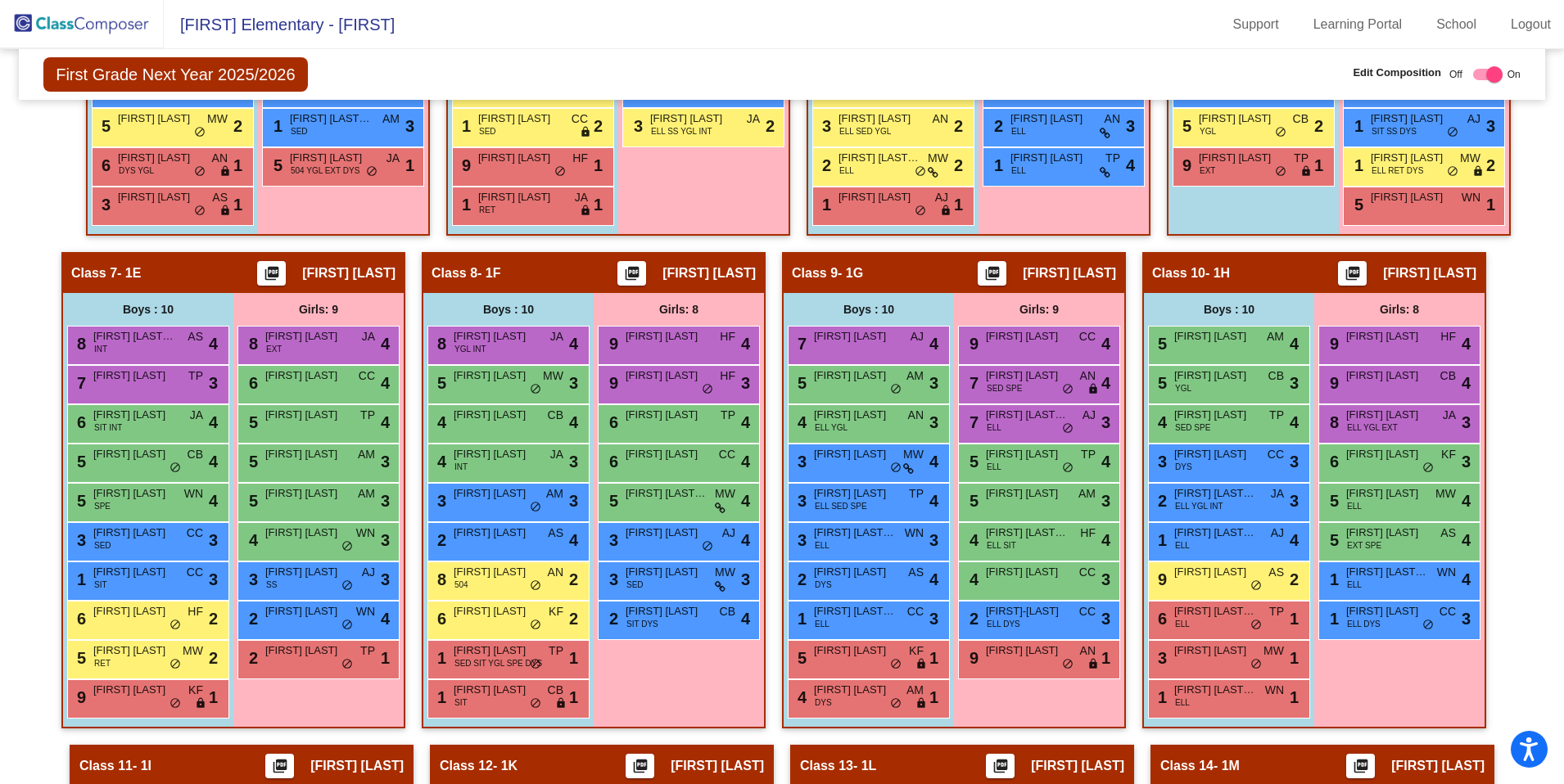 scroll, scrollTop: 1129, scrollLeft: 0, axis: vertical 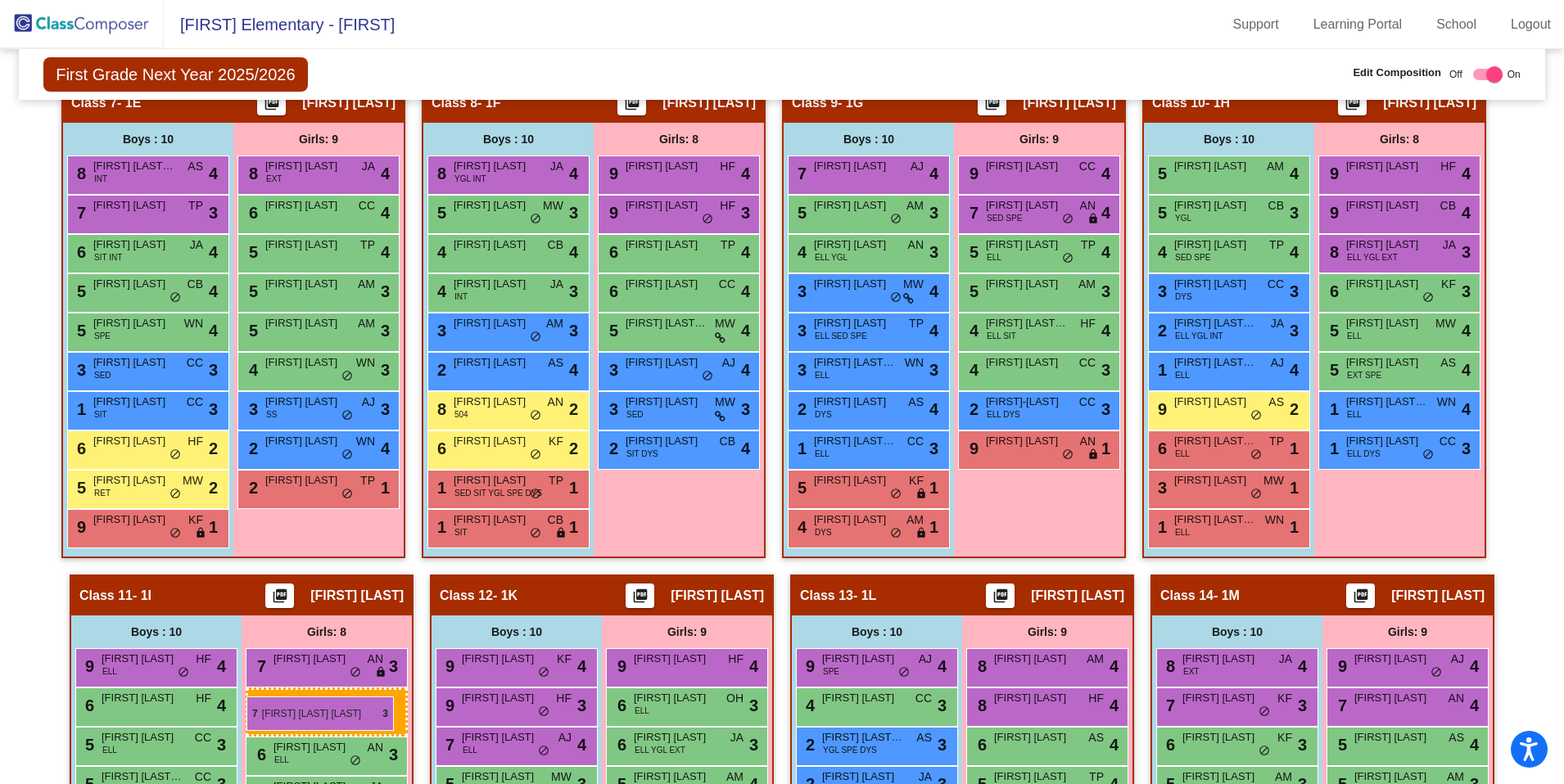 drag, startPoint x: 1050, startPoint y: 340, endPoint x: 246, endPoint y: 696, distance: 879.2906 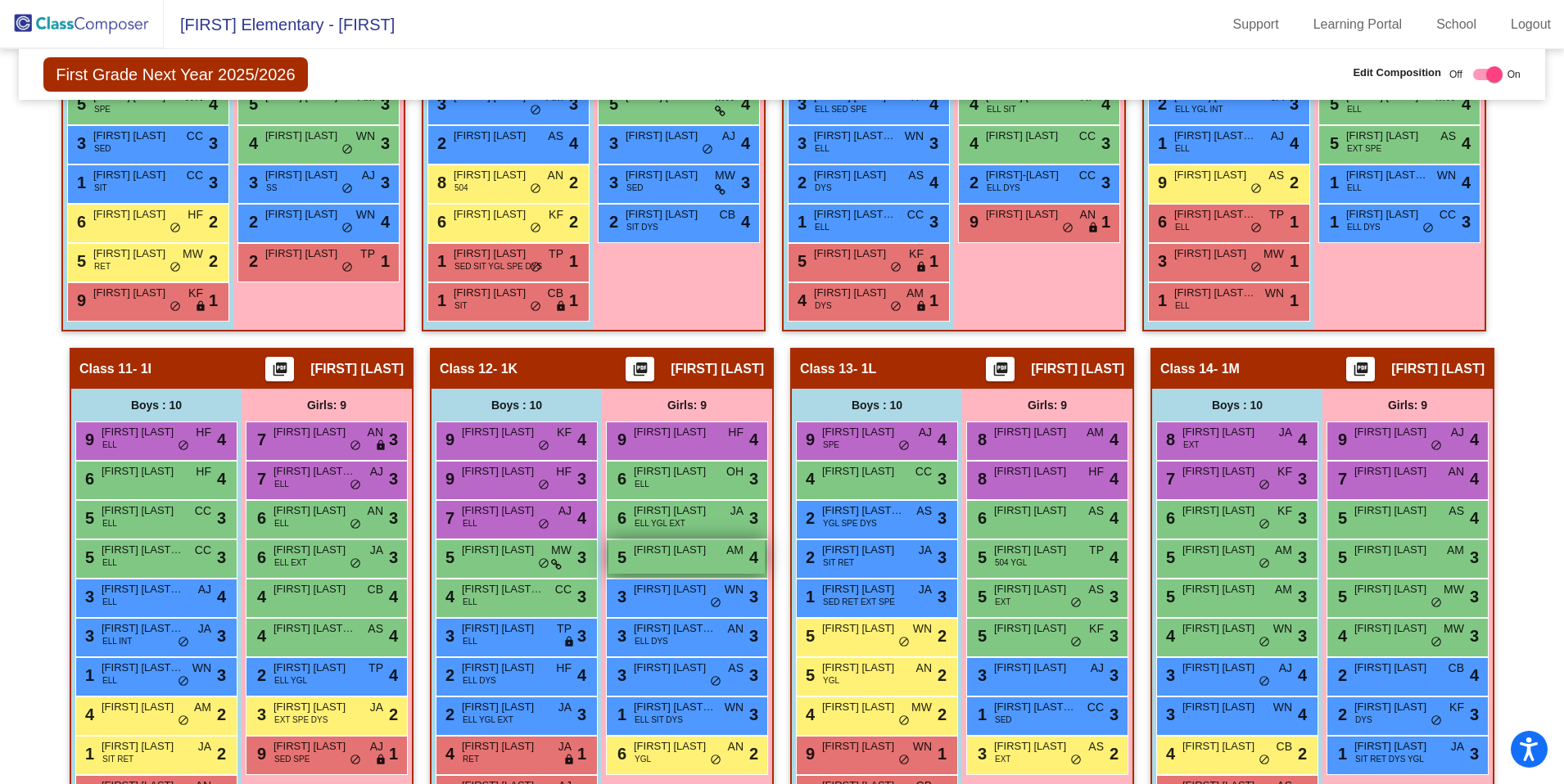scroll, scrollTop: 1503, scrollLeft: 0, axis: vertical 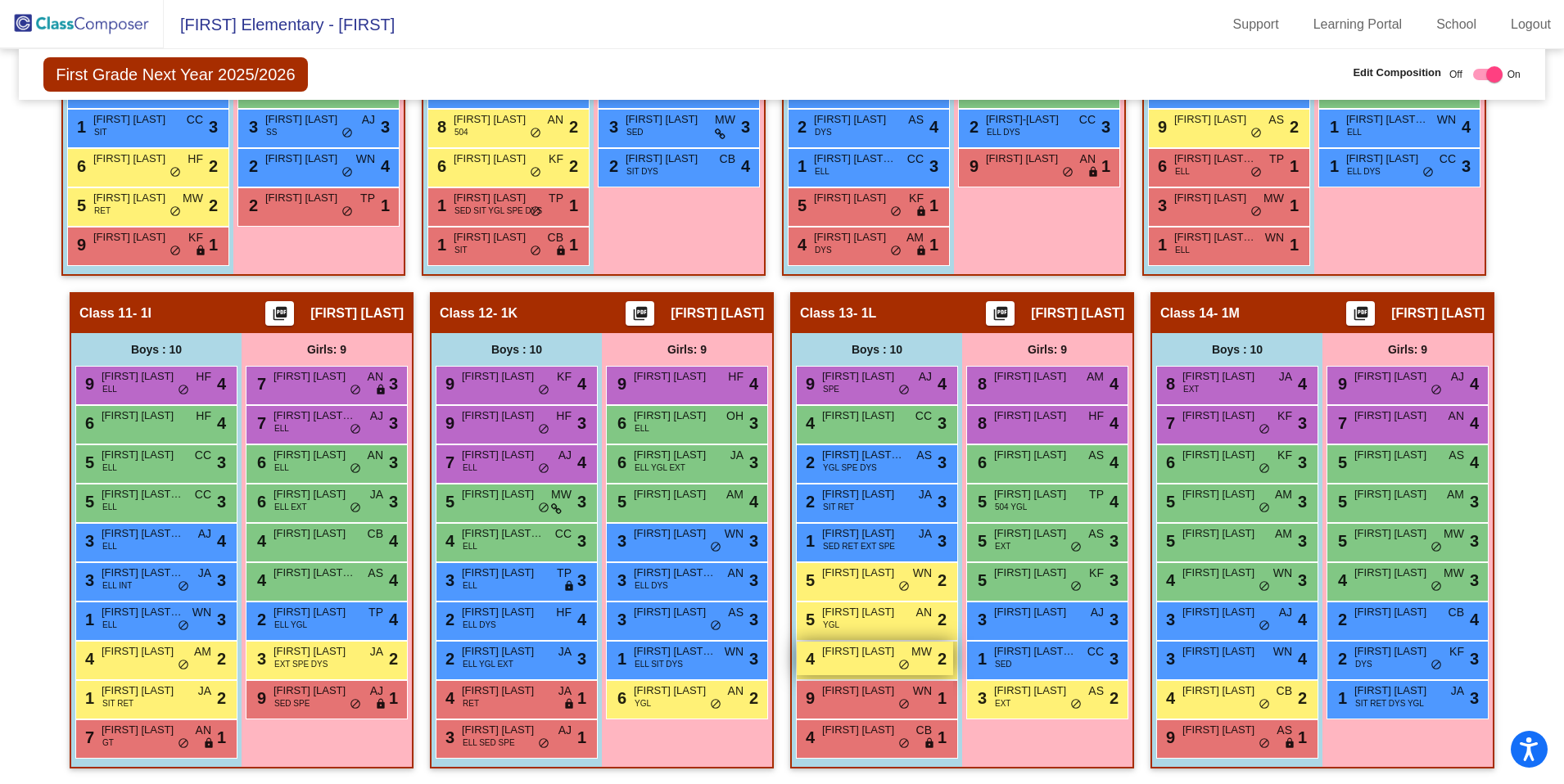 click on "do_not_disturb_alt" at bounding box center (904, 665) 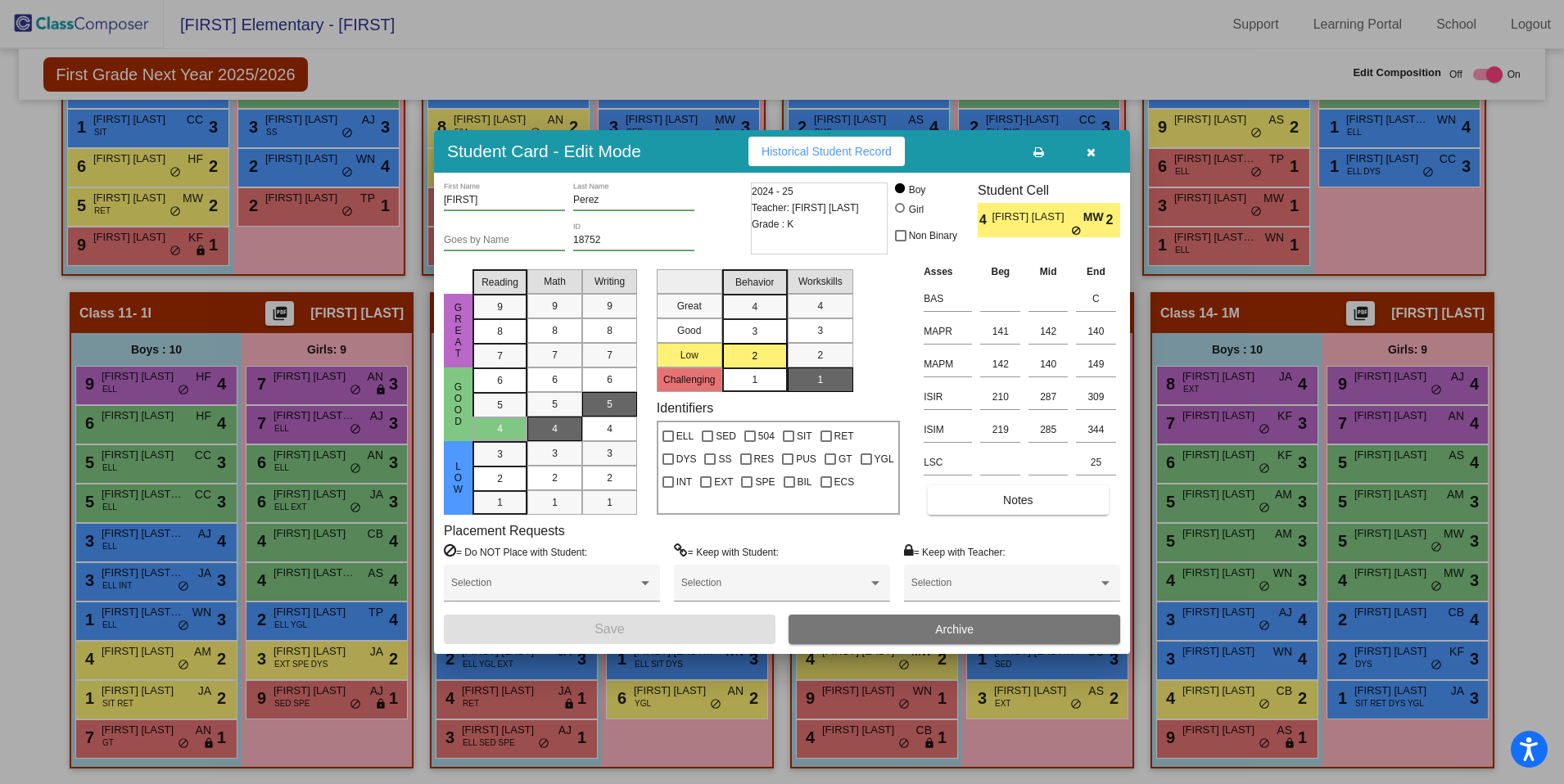 click at bounding box center [1091, 151] 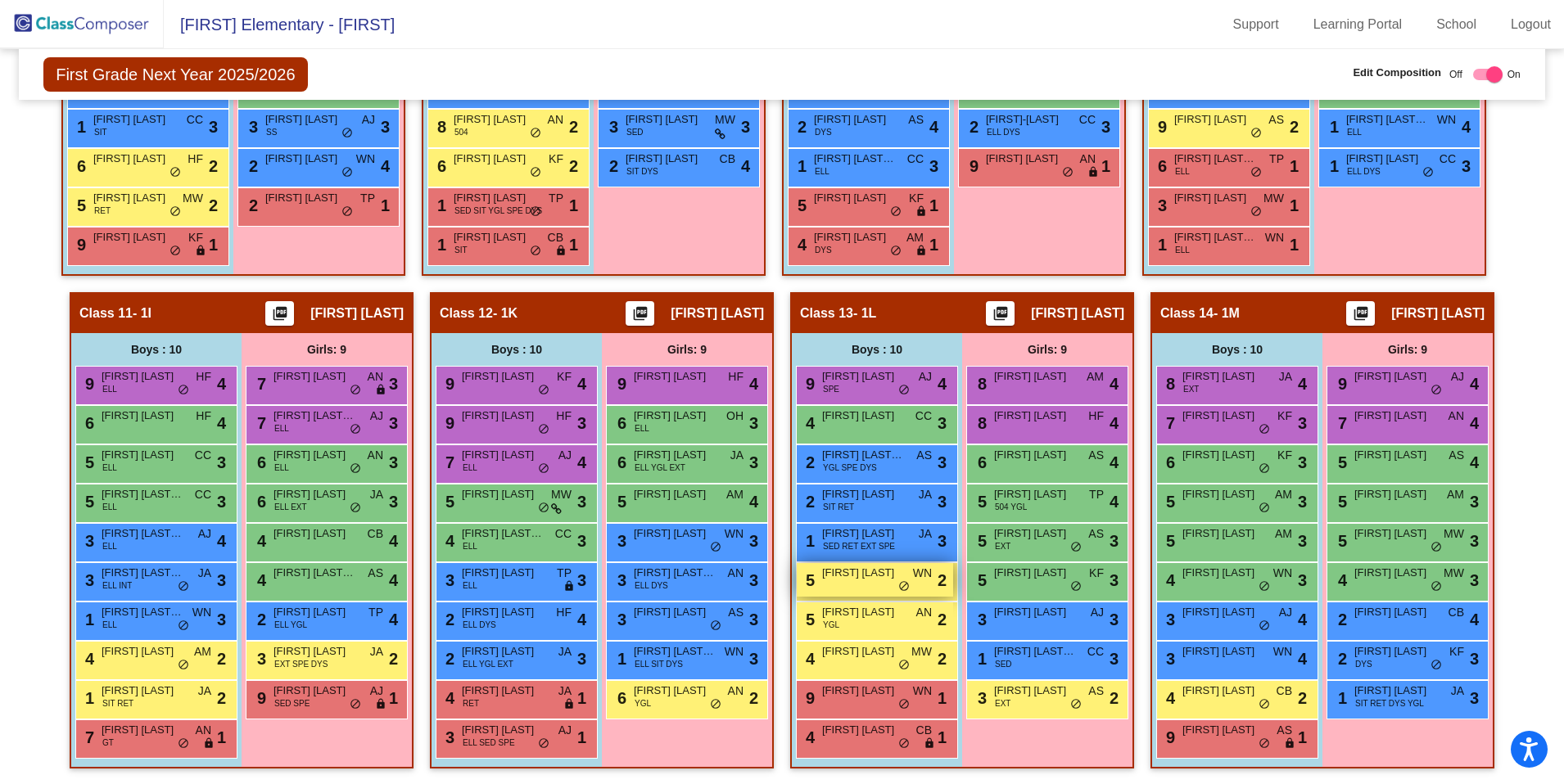 click on "5 Roman DeLeon WN lock do_not_disturb_alt 2" at bounding box center (875, 579) 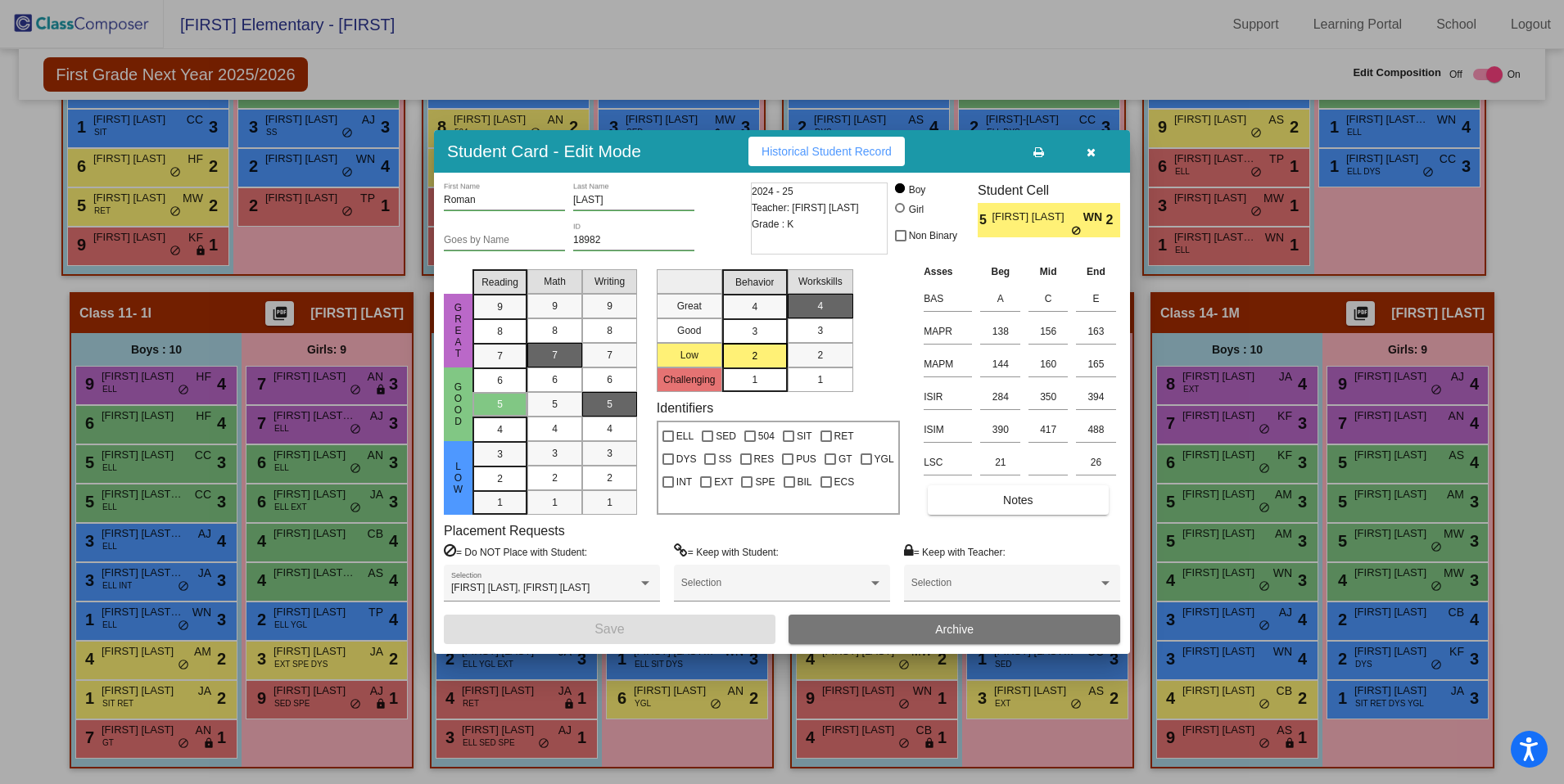 click at bounding box center [1091, 152] 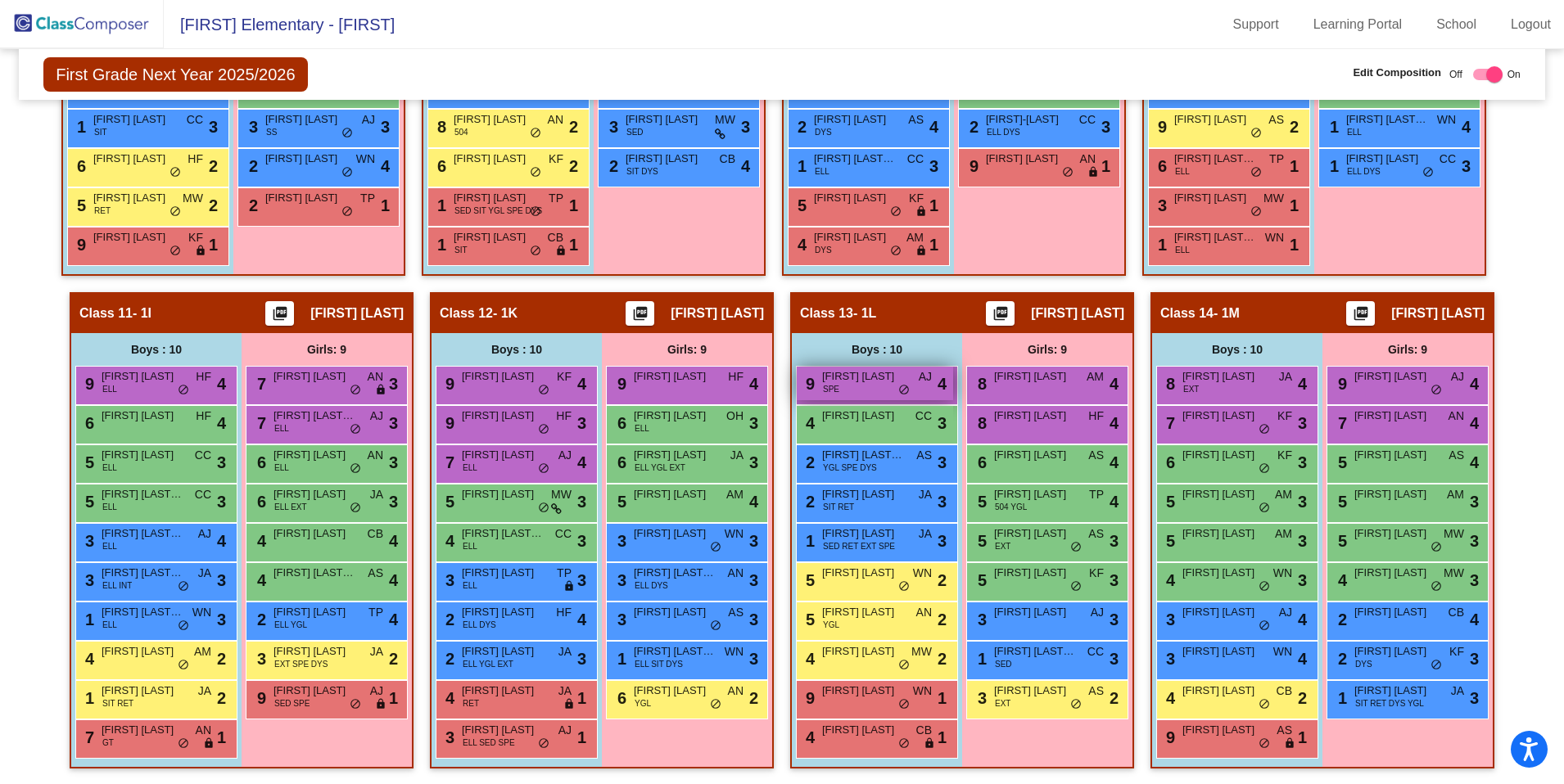 click on "9 Fernando Toledo SPE AJ lock do_not_disturb_alt 4" at bounding box center (875, 383) 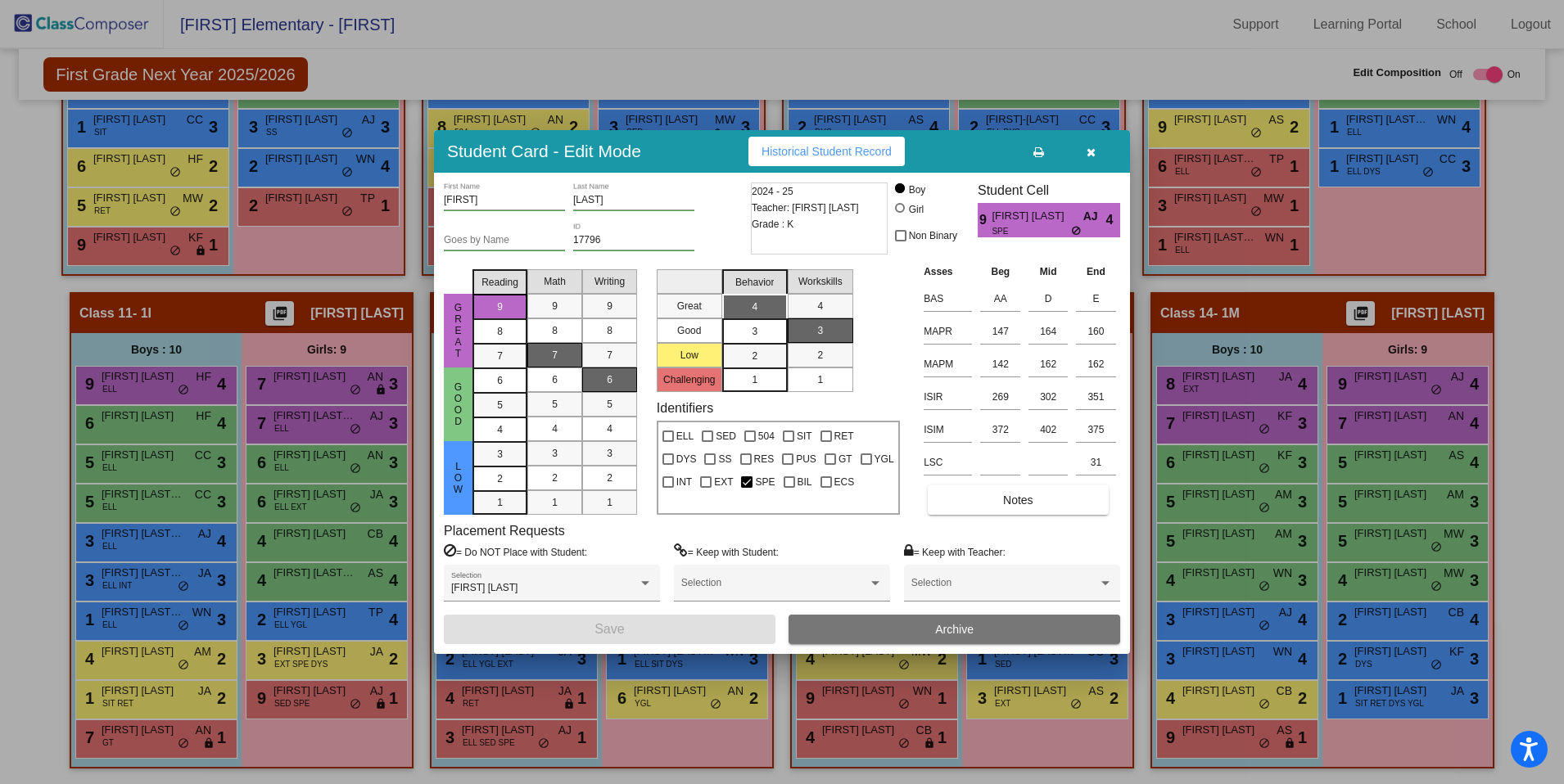 click at bounding box center [1091, 151] 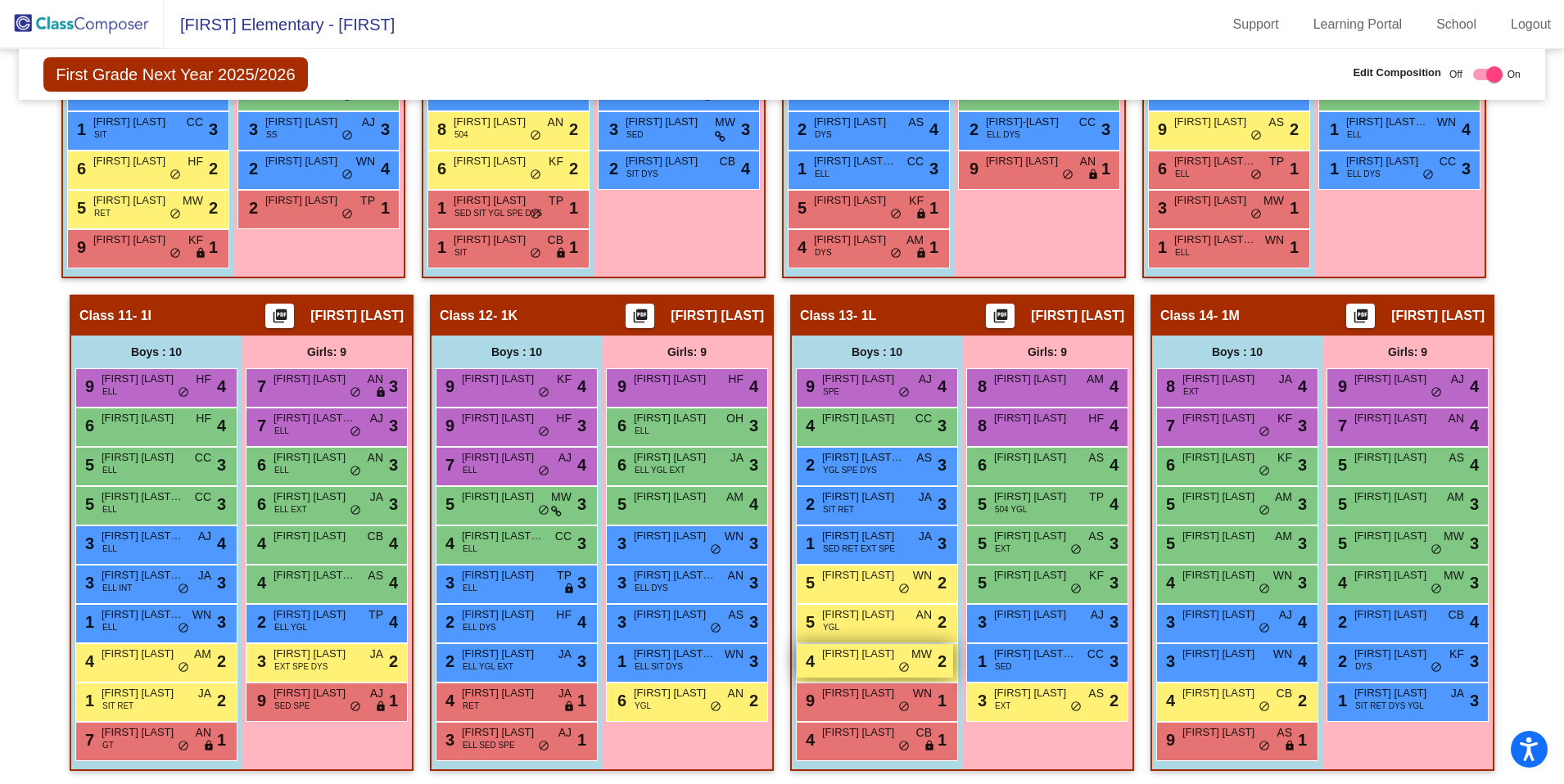 scroll, scrollTop: 1503, scrollLeft: 0, axis: vertical 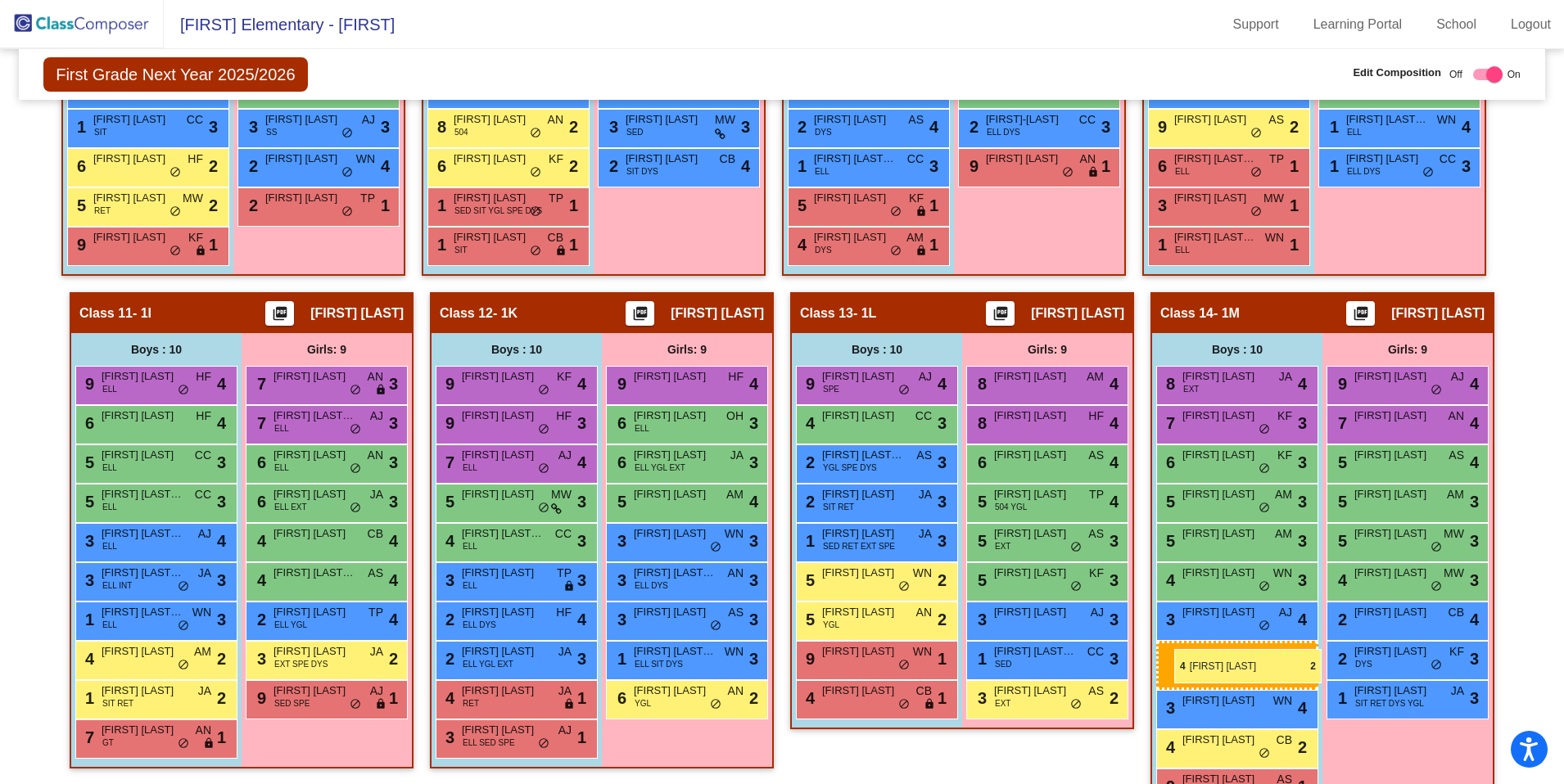 drag, startPoint x: 859, startPoint y: 664, endPoint x: 1174, endPoint y: 649, distance: 315.35694 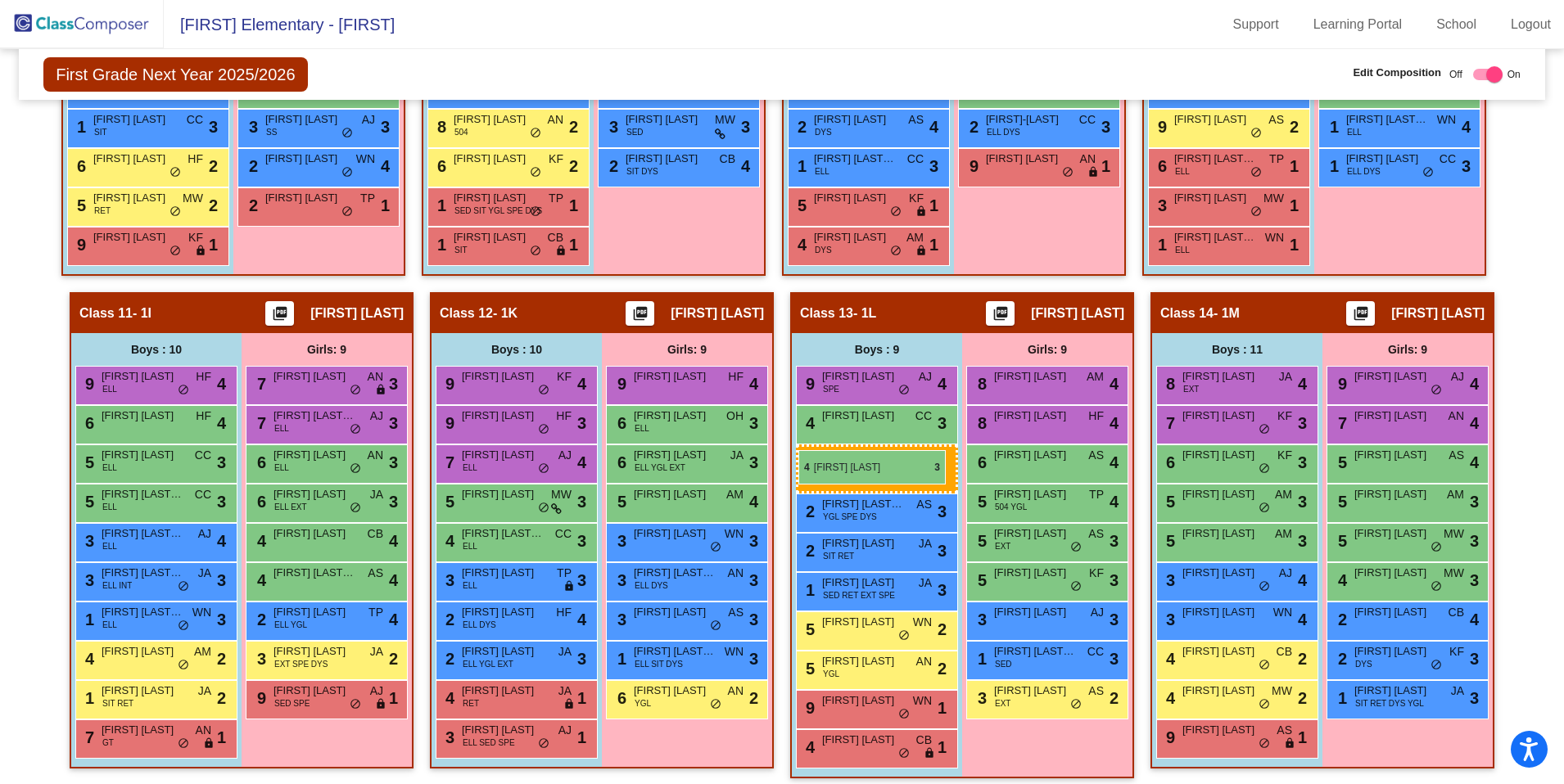 drag, startPoint x: 1214, startPoint y: 584, endPoint x: 798, endPoint y: 450, distance: 437.0492 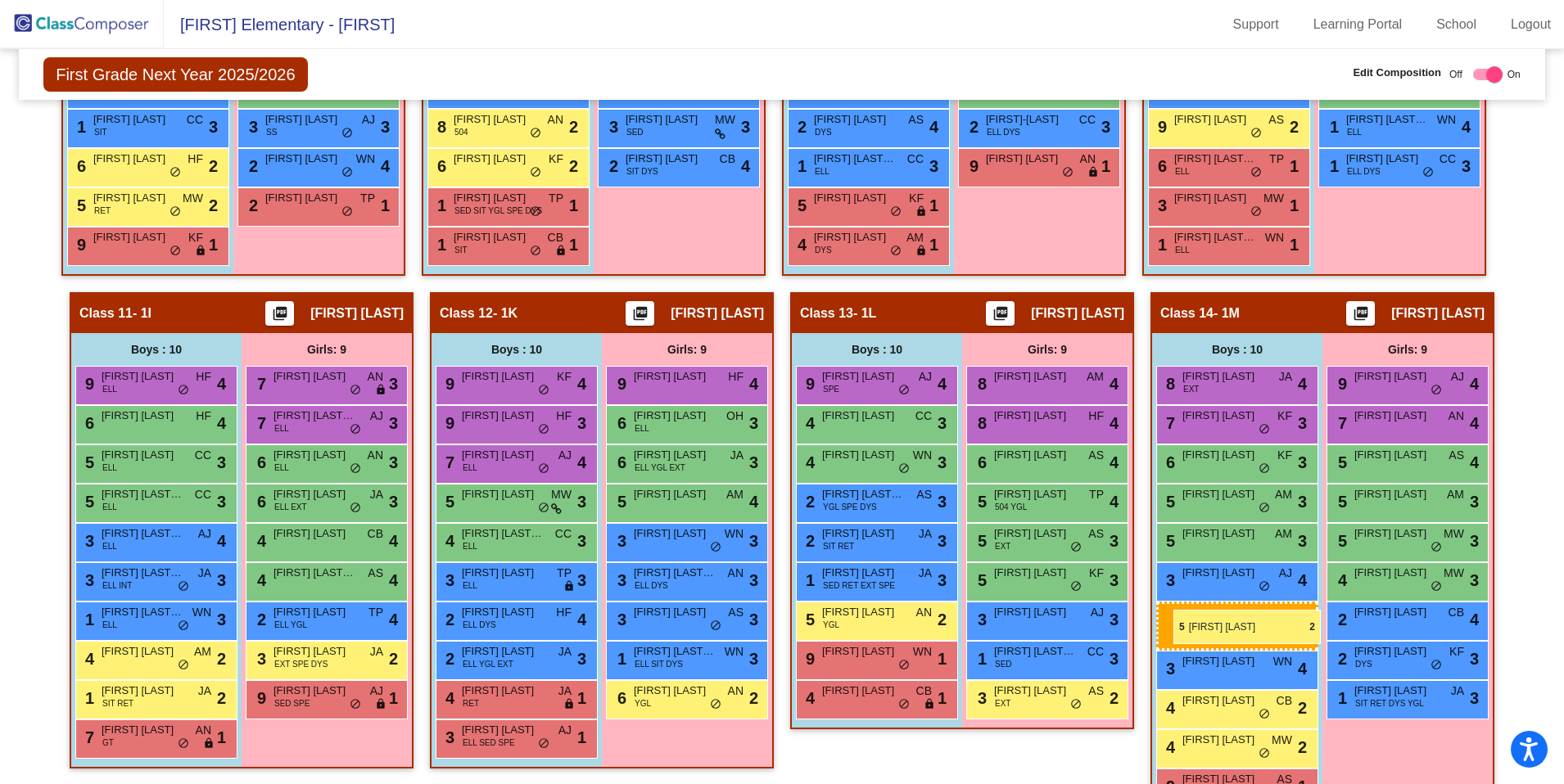 drag, startPoint x: 857, startPoint y: 622, endPoint x: 1173, endPoint y: 609, distance: 316.26729 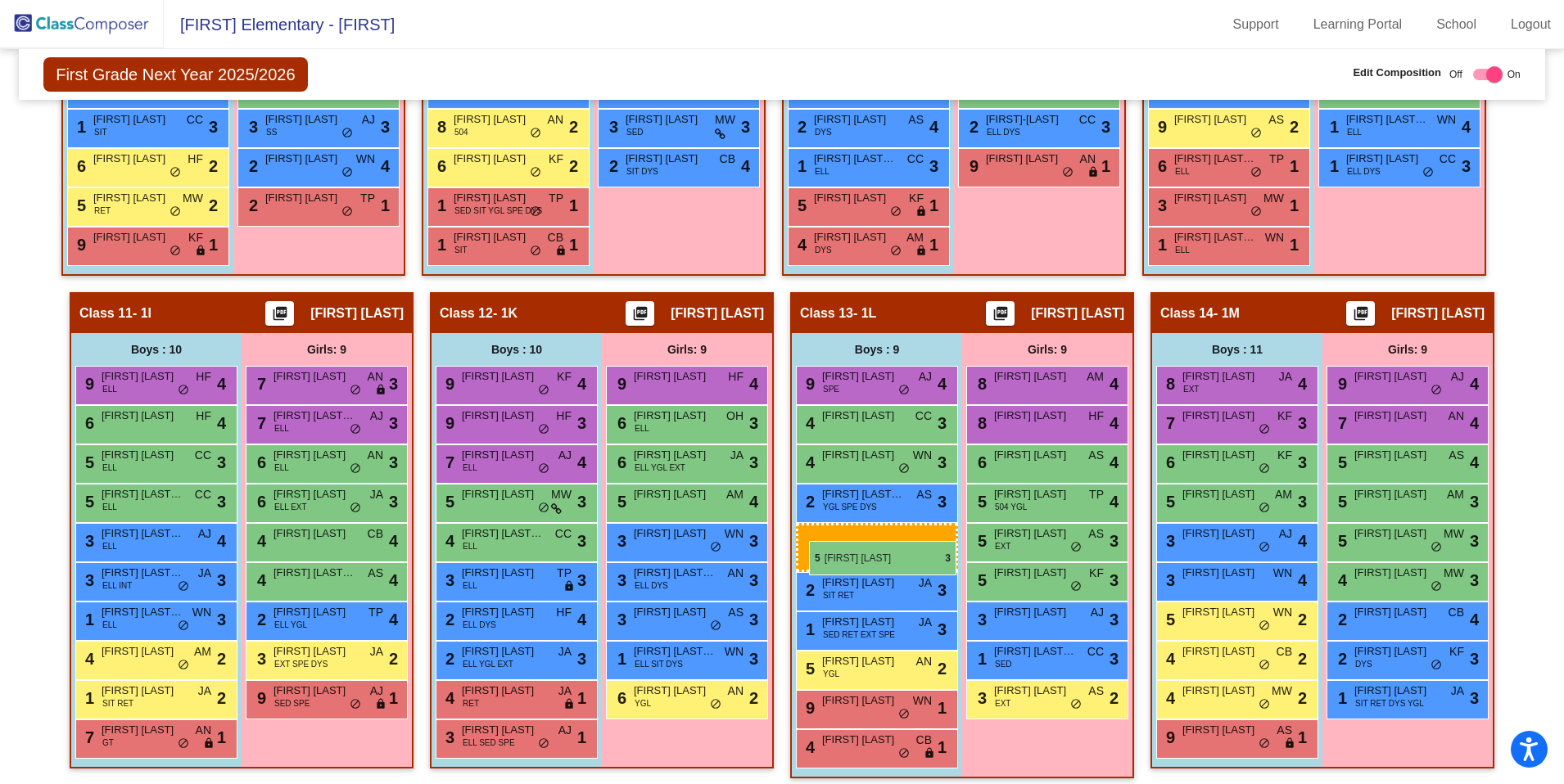 drag, startPoint x: 1226, startPoint y: 540, endPoint x: 805, endPoint y: 529, distance: 421.14368 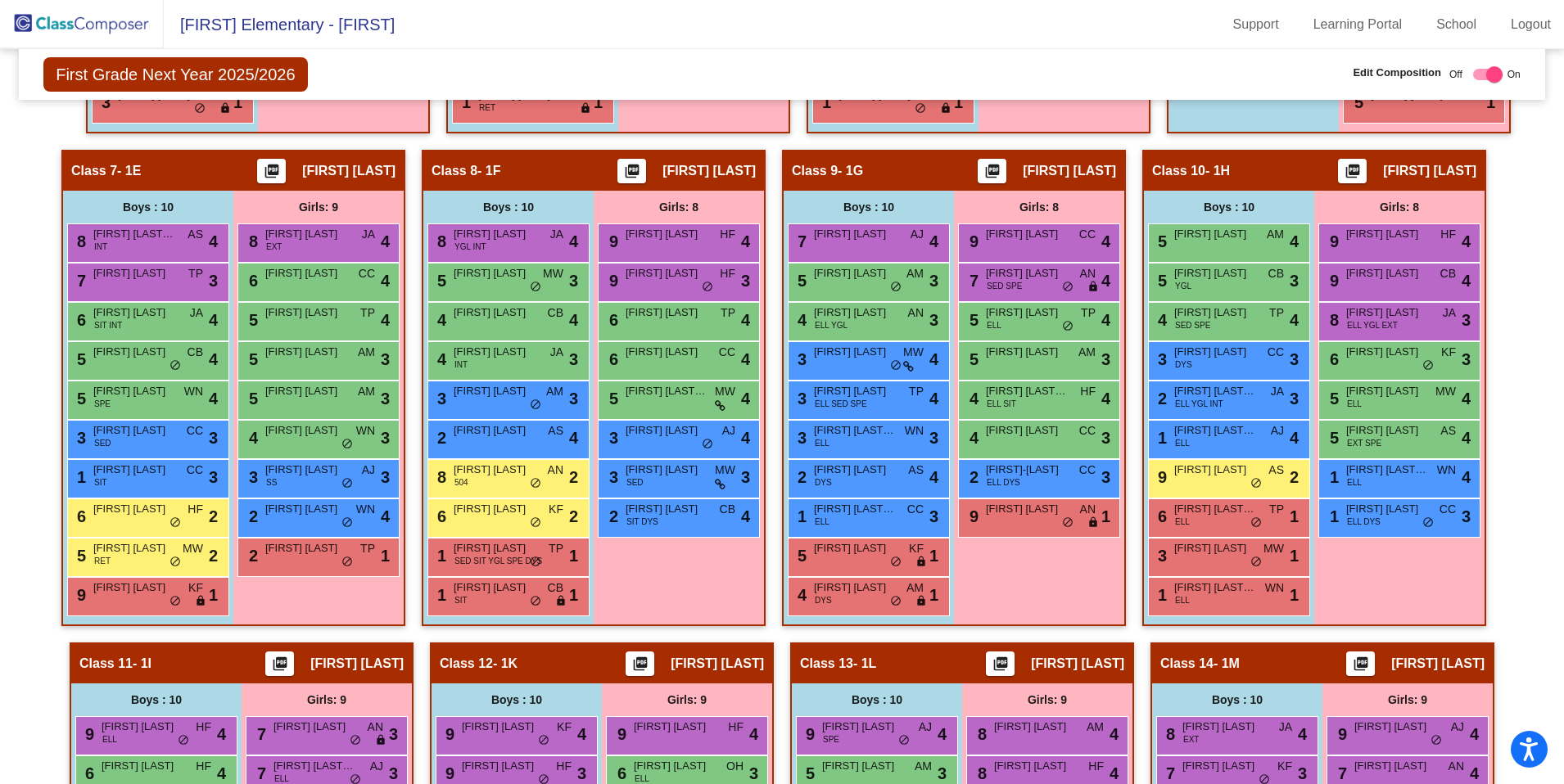scroll, scrollTop: 1270, scrollLeft: 0, axis: vertical 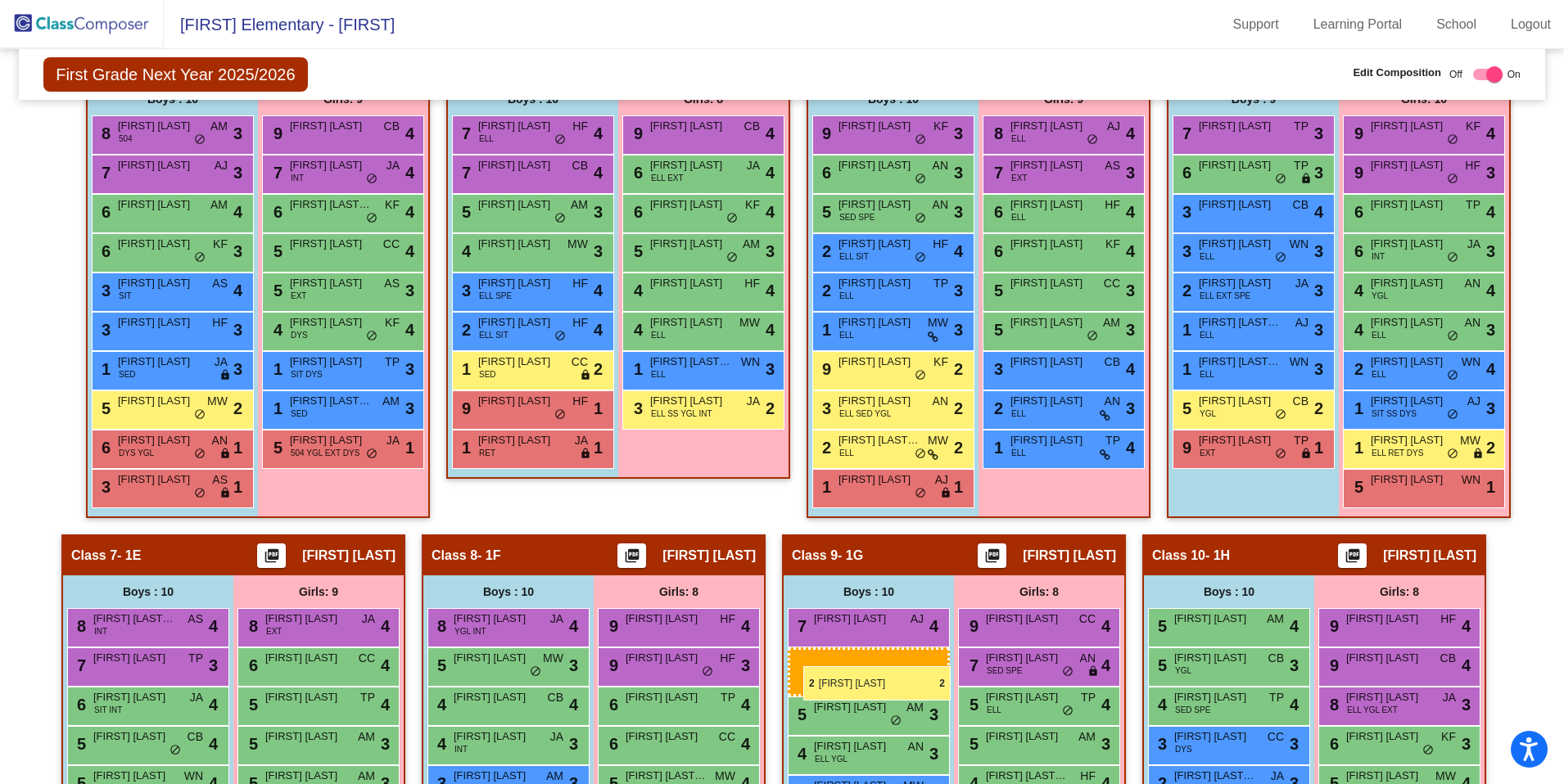 drag, startPoint x: 526, startPoint y: 364, endPoint x: 803, endPoint y: 666, distance: 409.79629 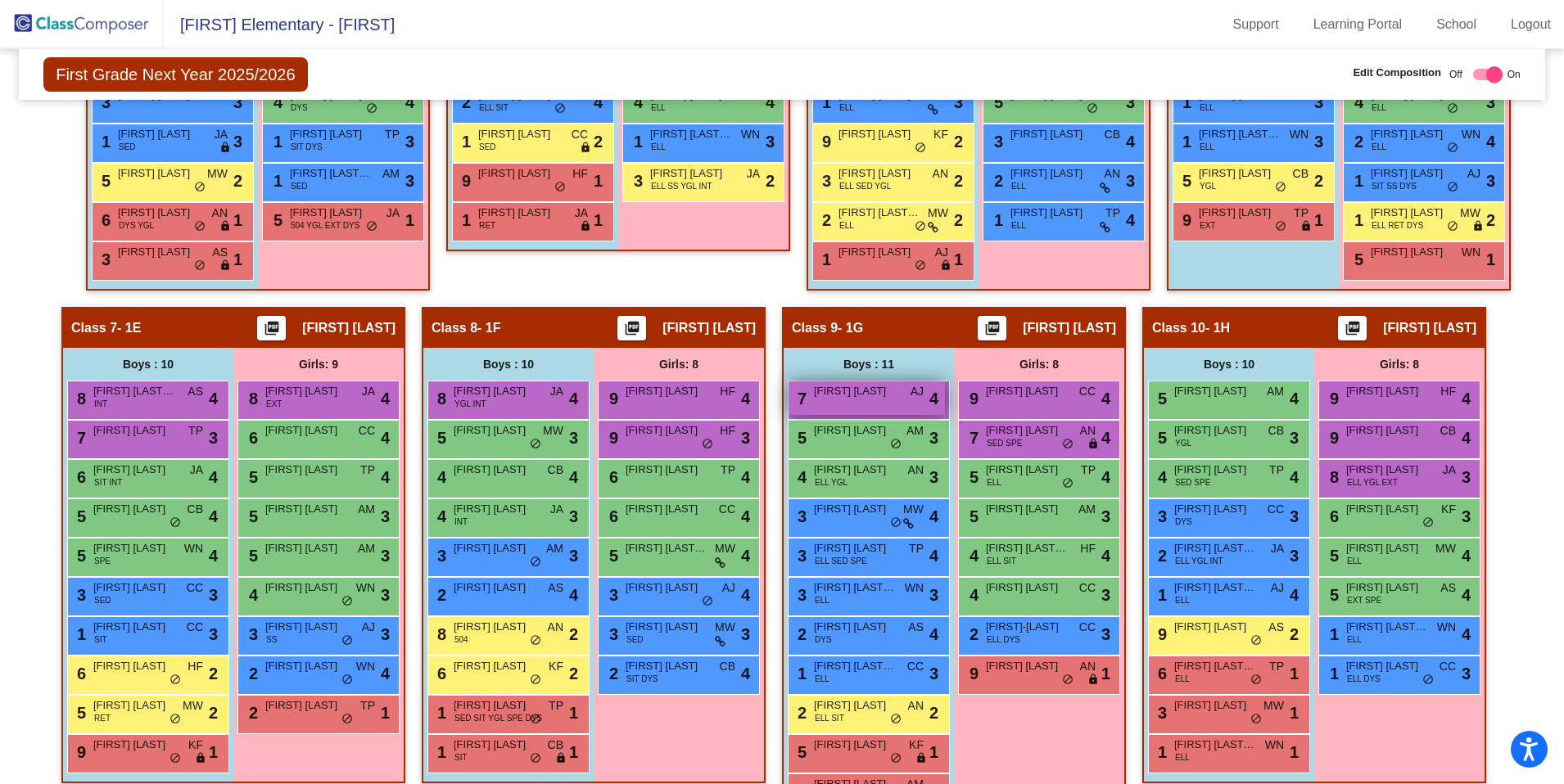 scroll, scrollTop: 998, scrollLeft: 0, axis: vertical 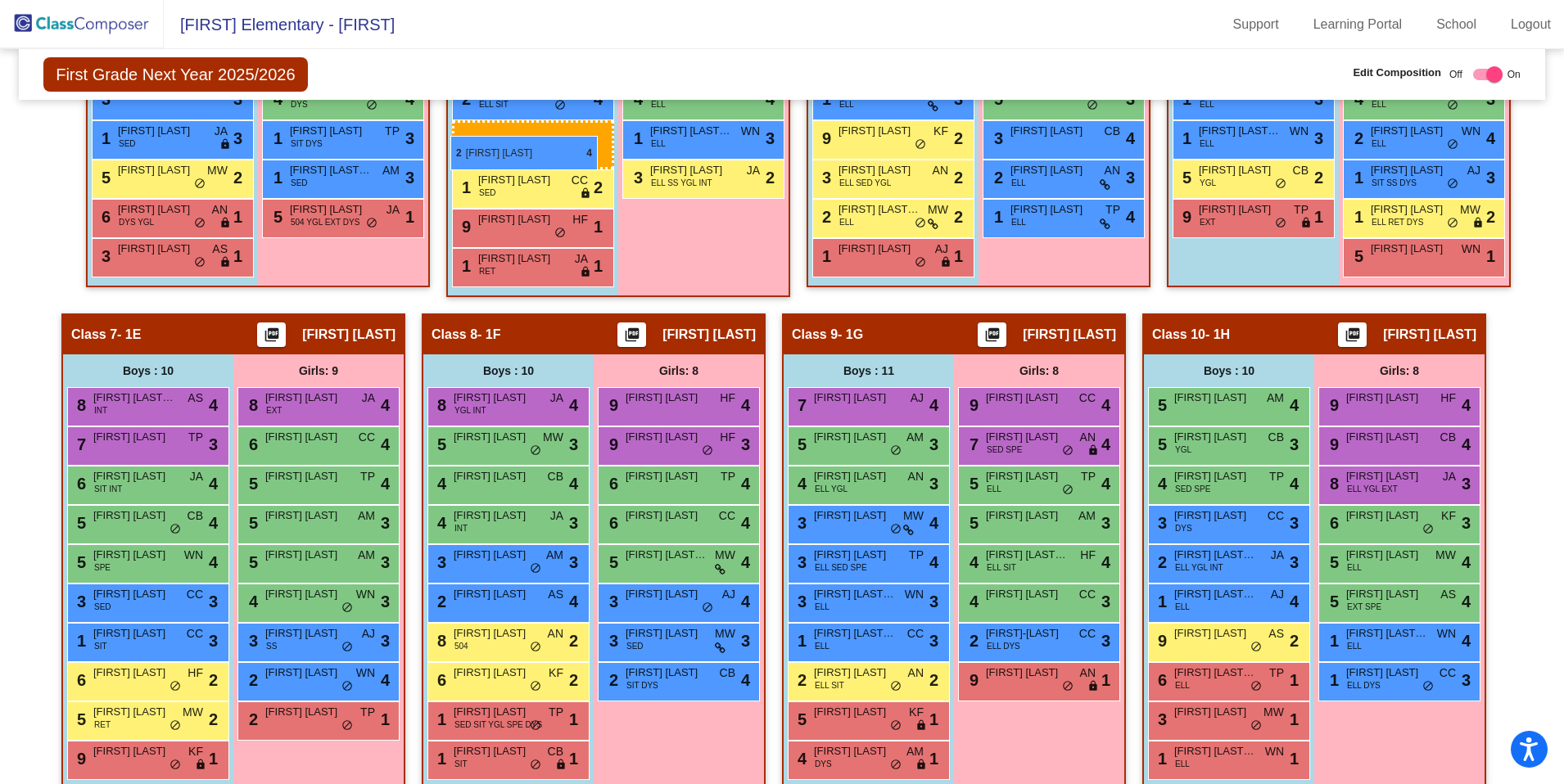 drag, startPoint x: 853, startPoint y: 629, endPoint x: 450, endPoint y: 135, distance: 637.53 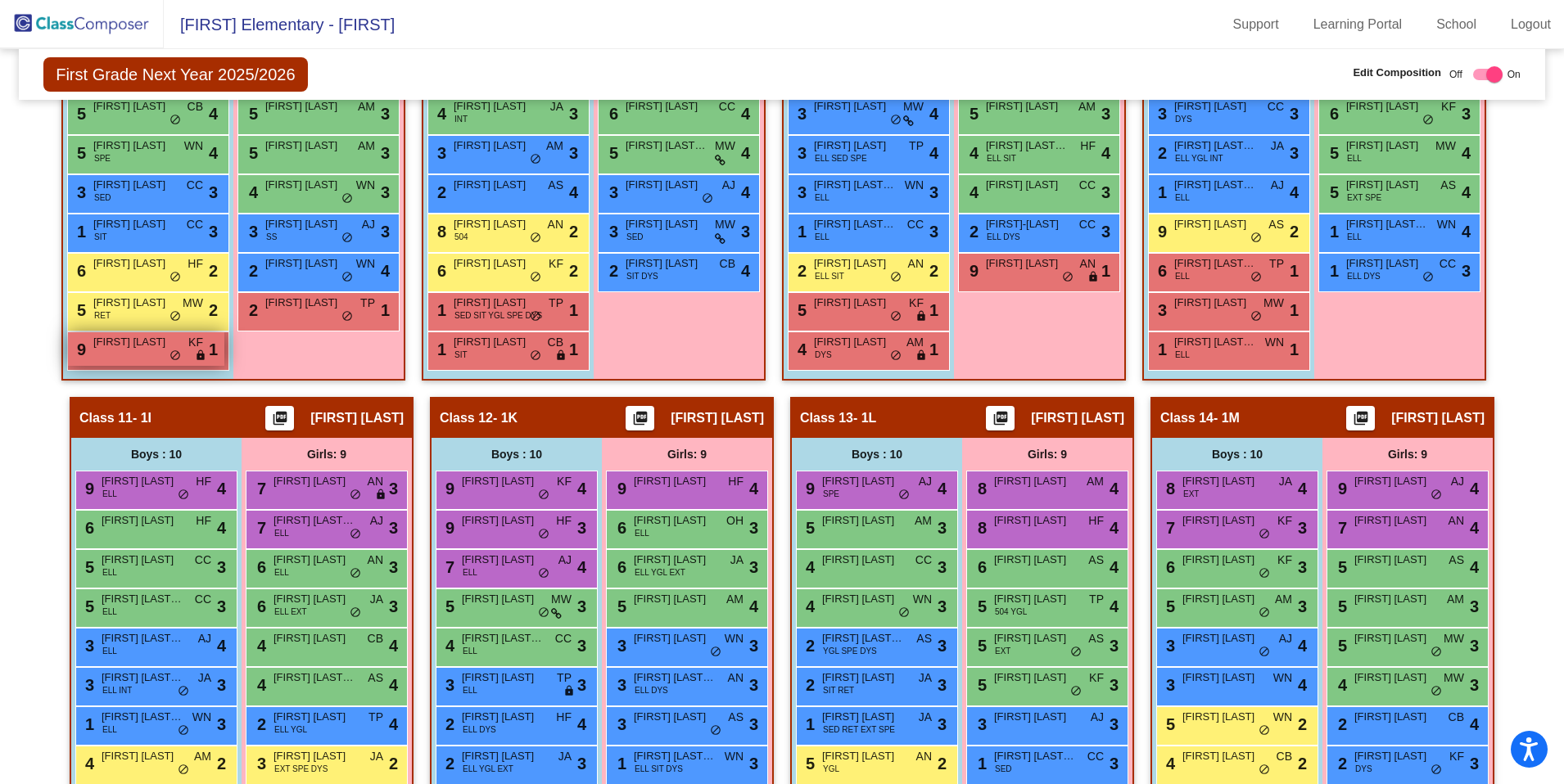 scroll, scrollTop: 1284, scrollLeft: 0, axis: vertical 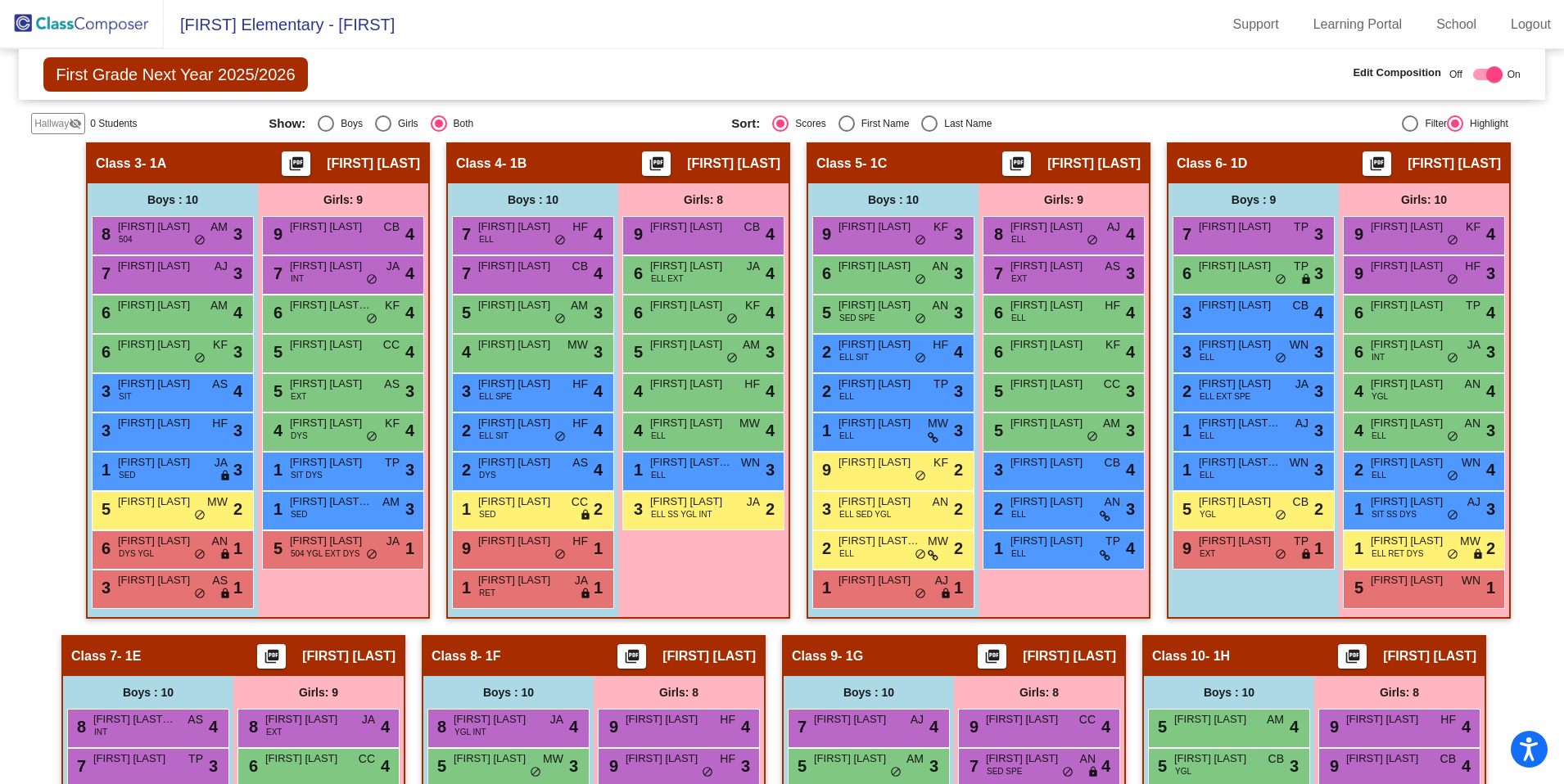 click on "picture_as_pdf" 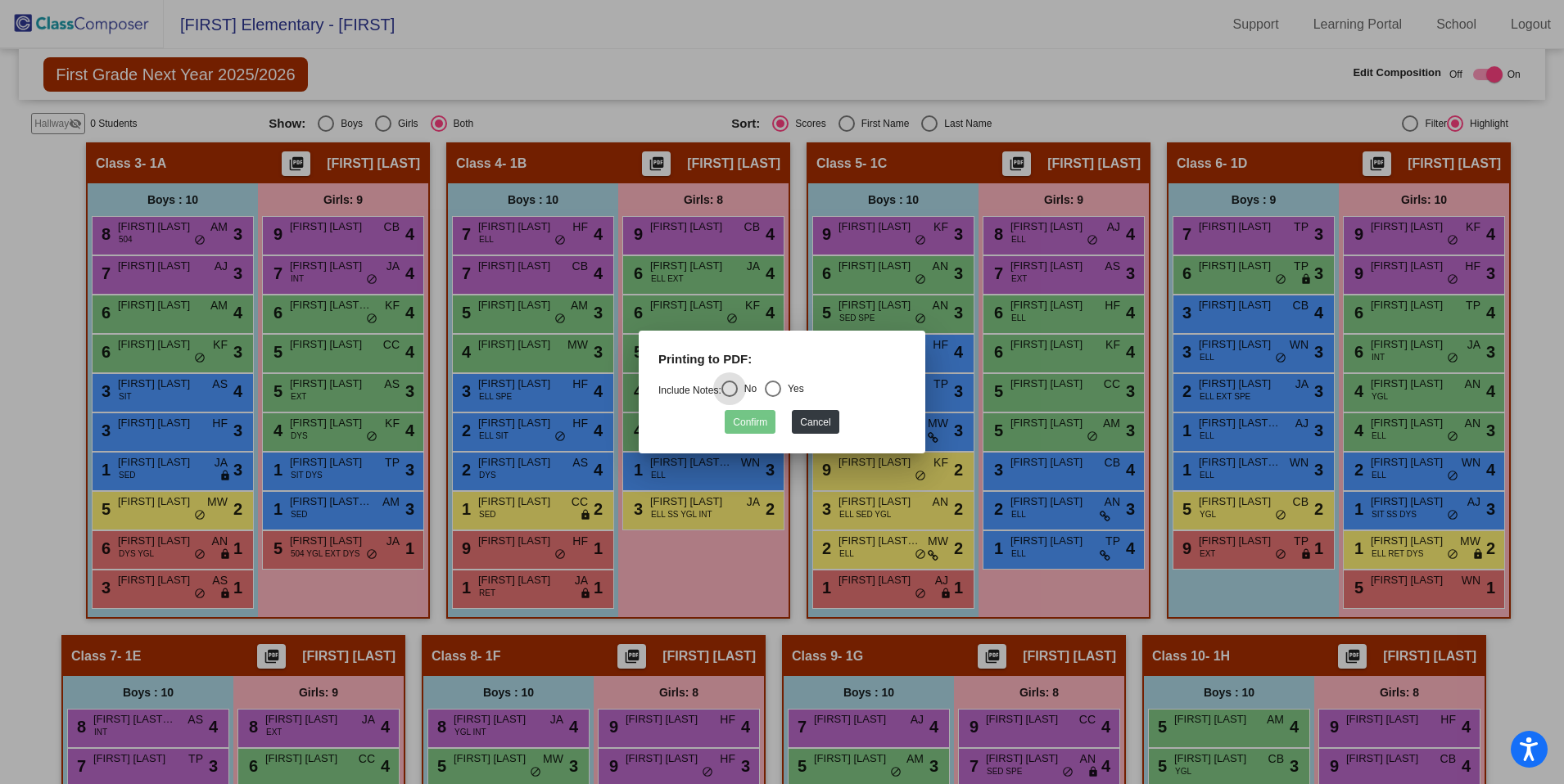 click at bounding box center (773, 389) 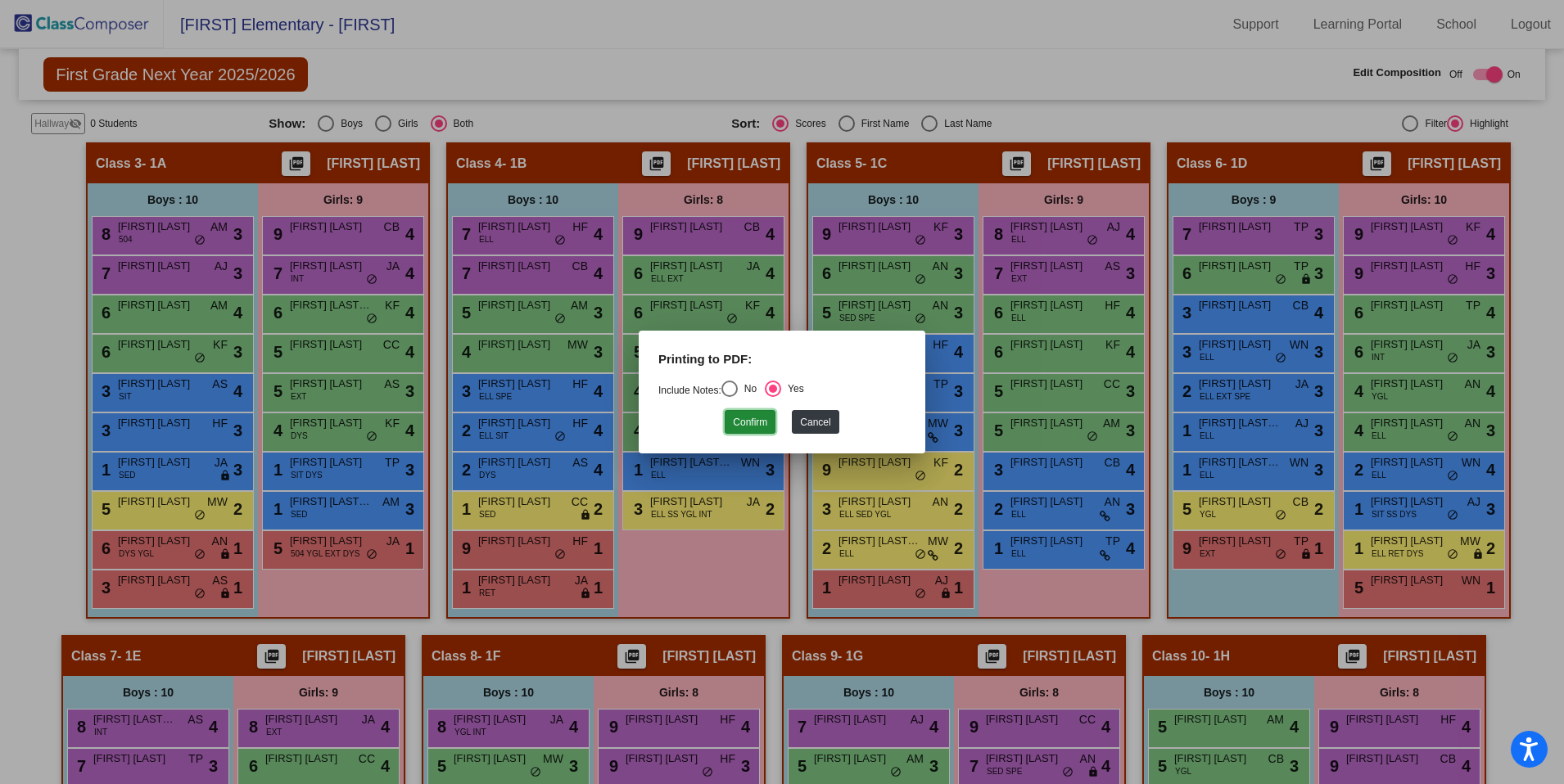 click on "Confirm" at bounding box center (750, 421) 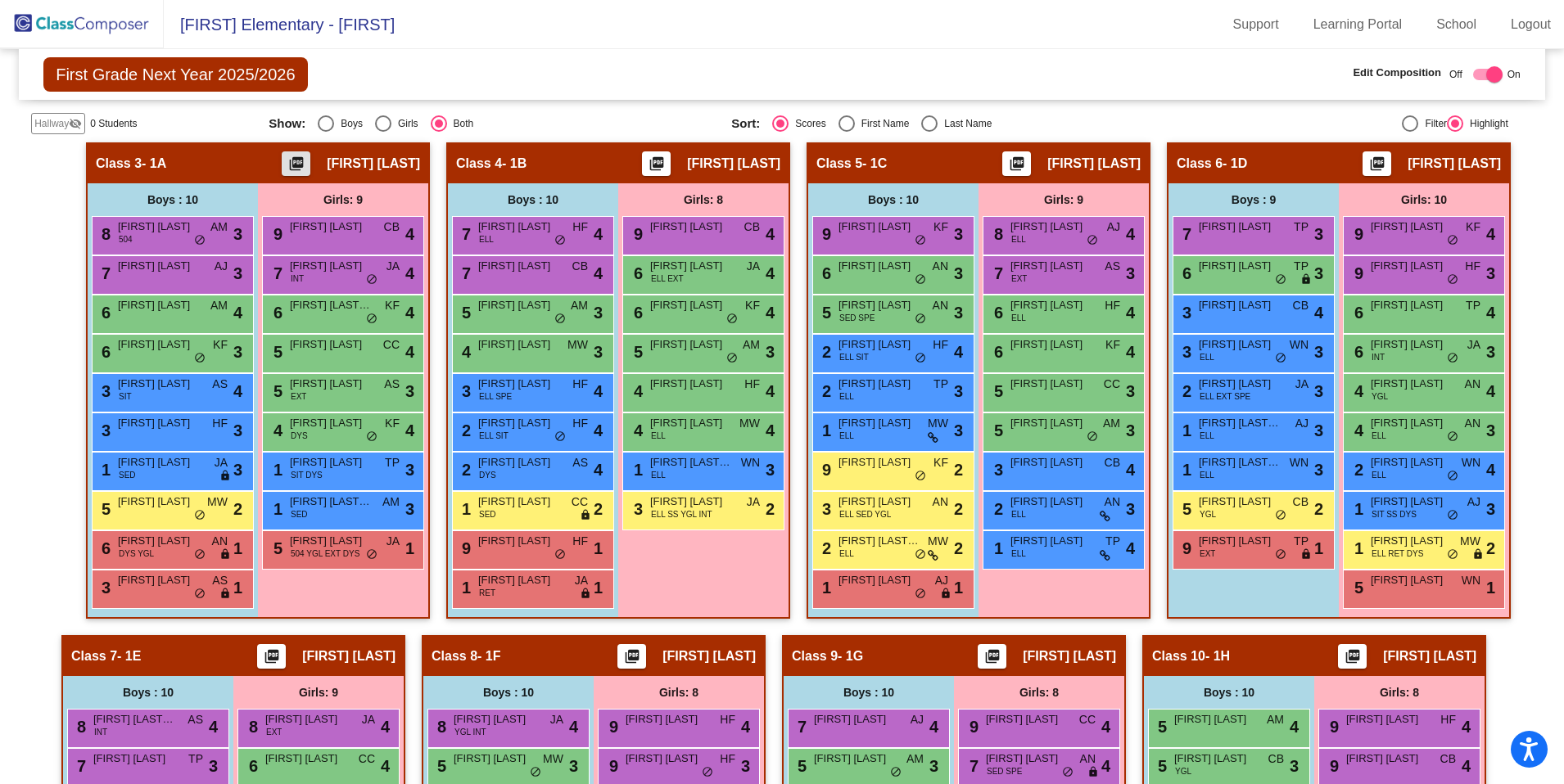 click at bounding box center [929, 124] 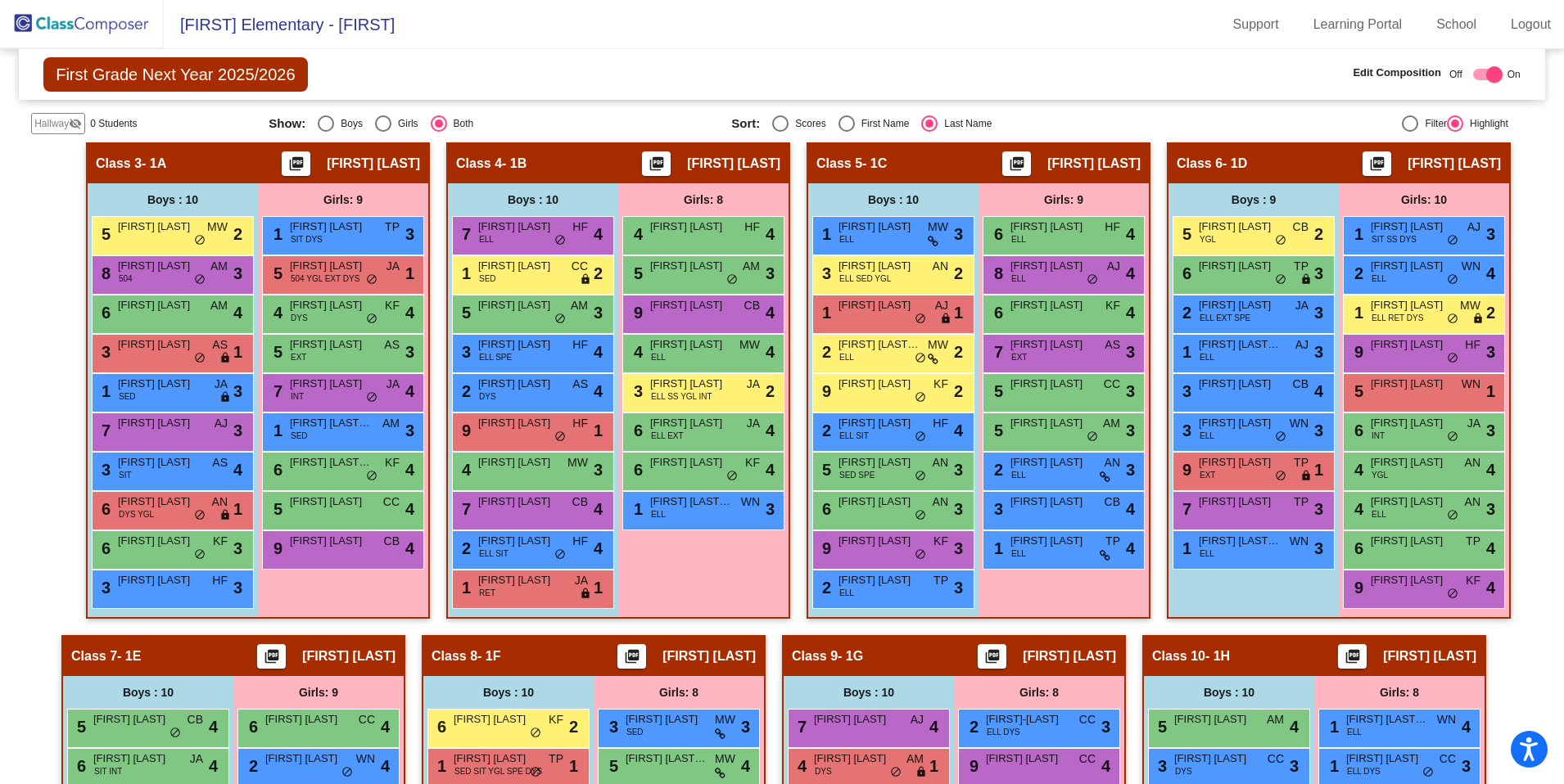 click at bounding box center [847, 124] 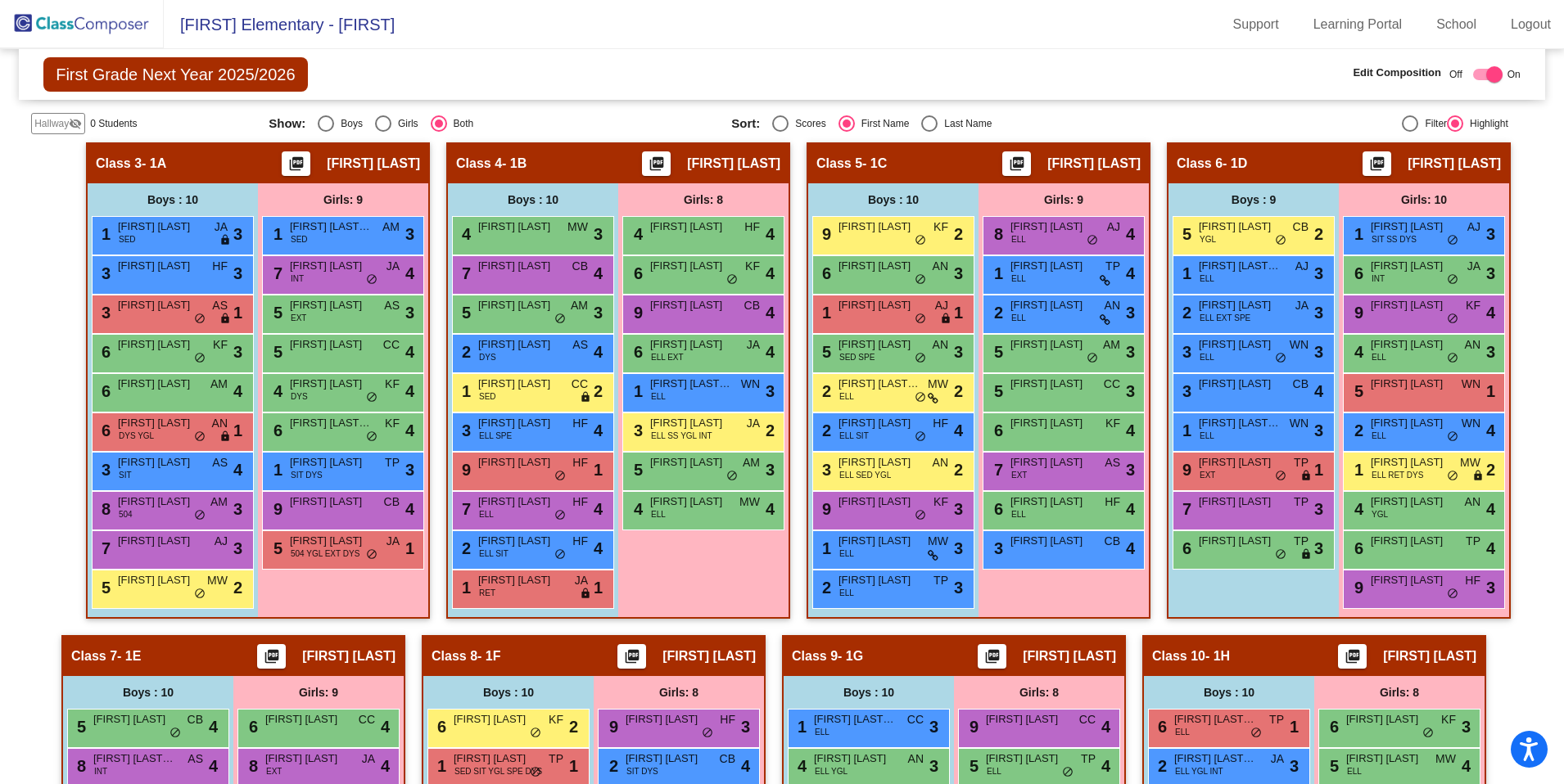 click at bounding box center (780, 124) 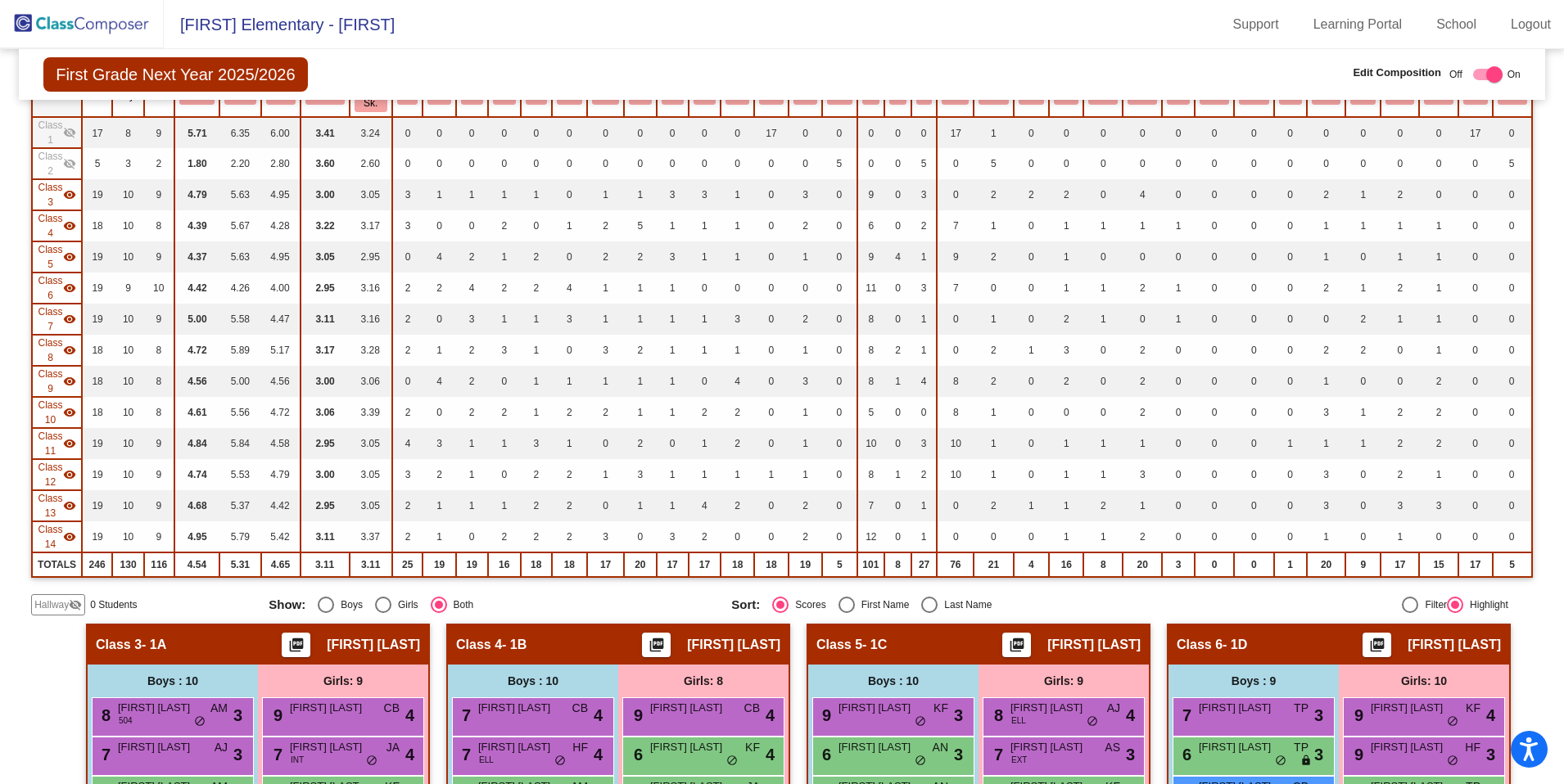 scroll, scrollTop: 0, scrollLeft: 0, axis: both 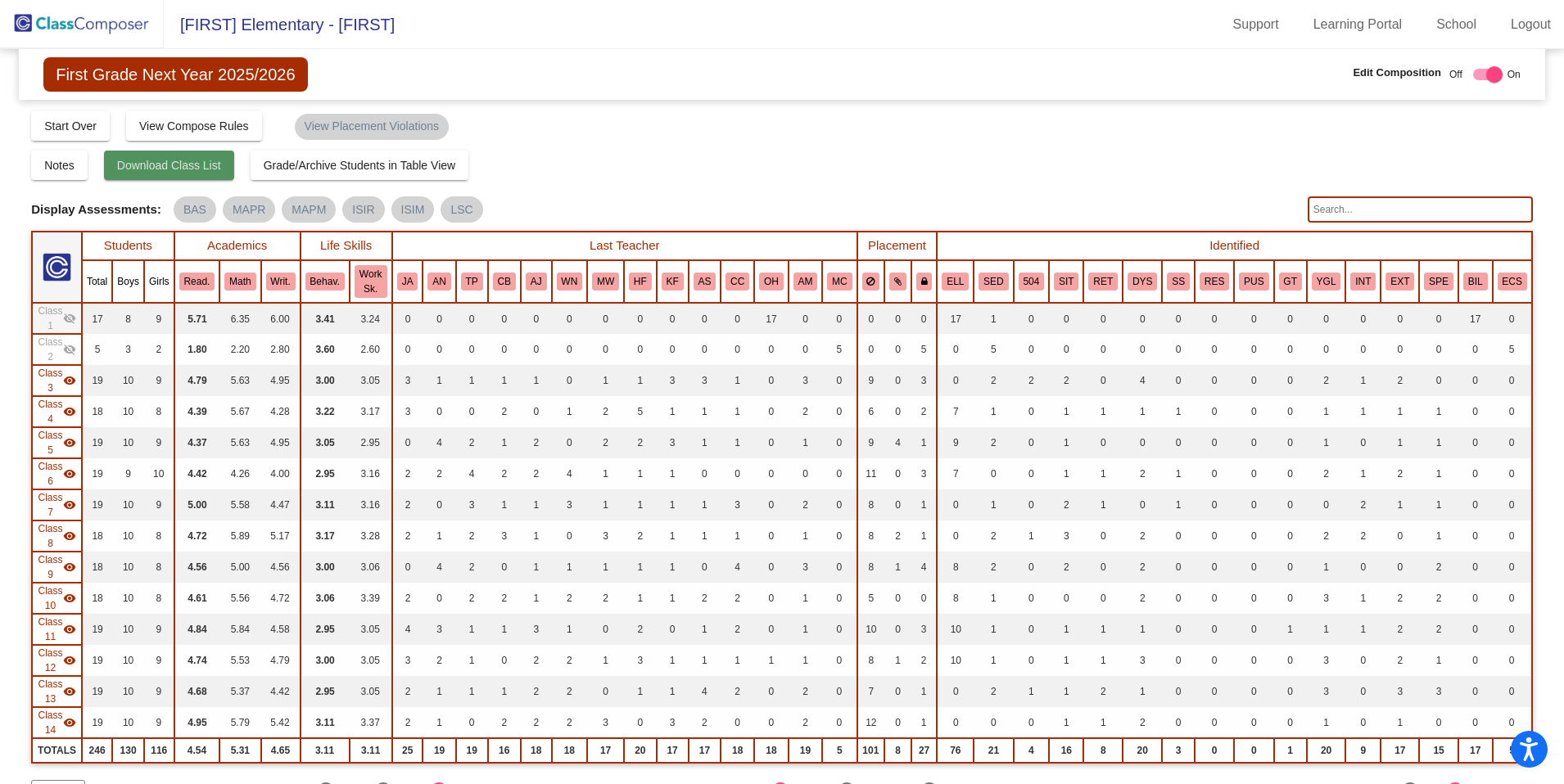 click on "Download Class List" 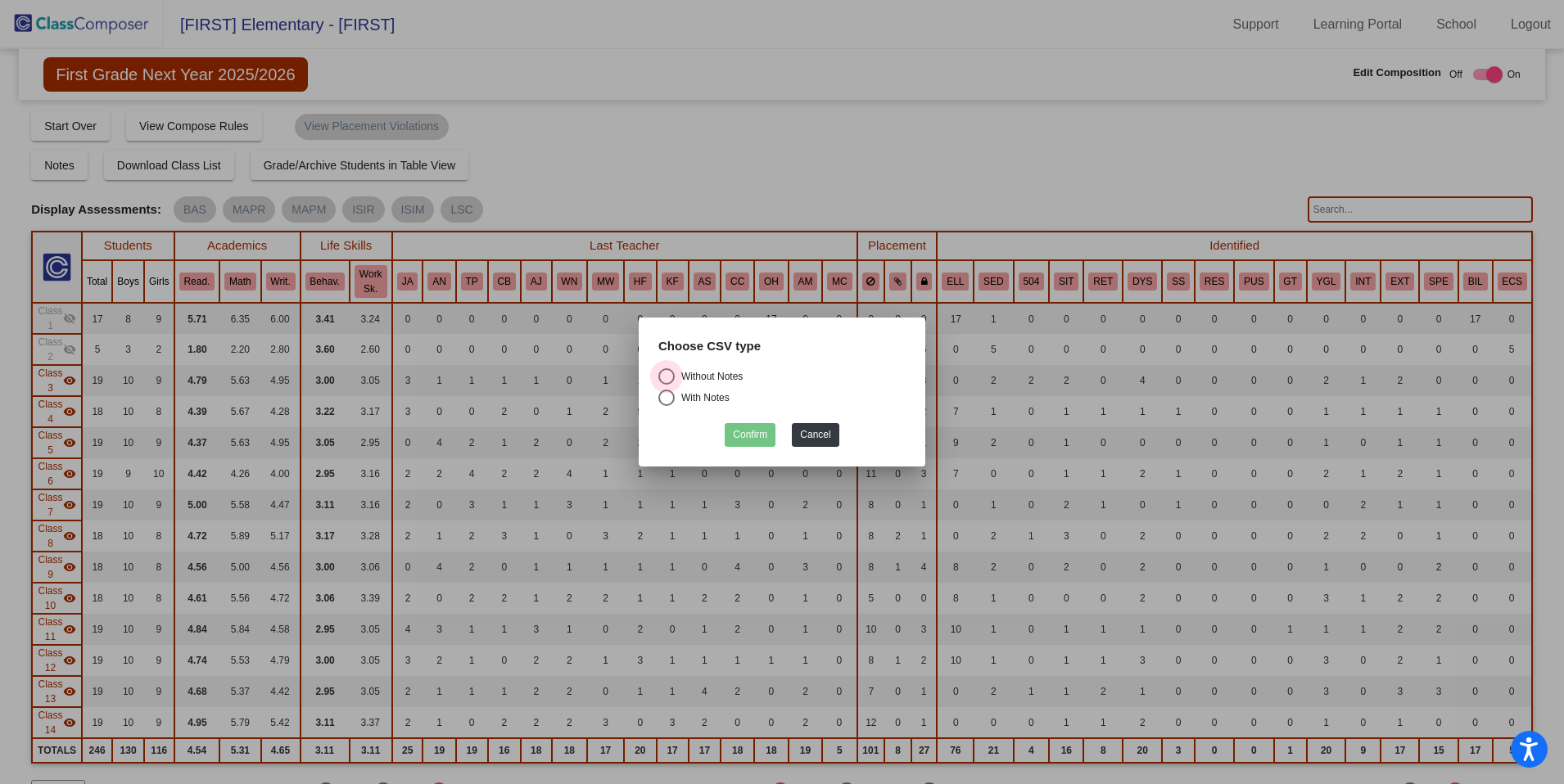 click at bounding box center [667, 376] 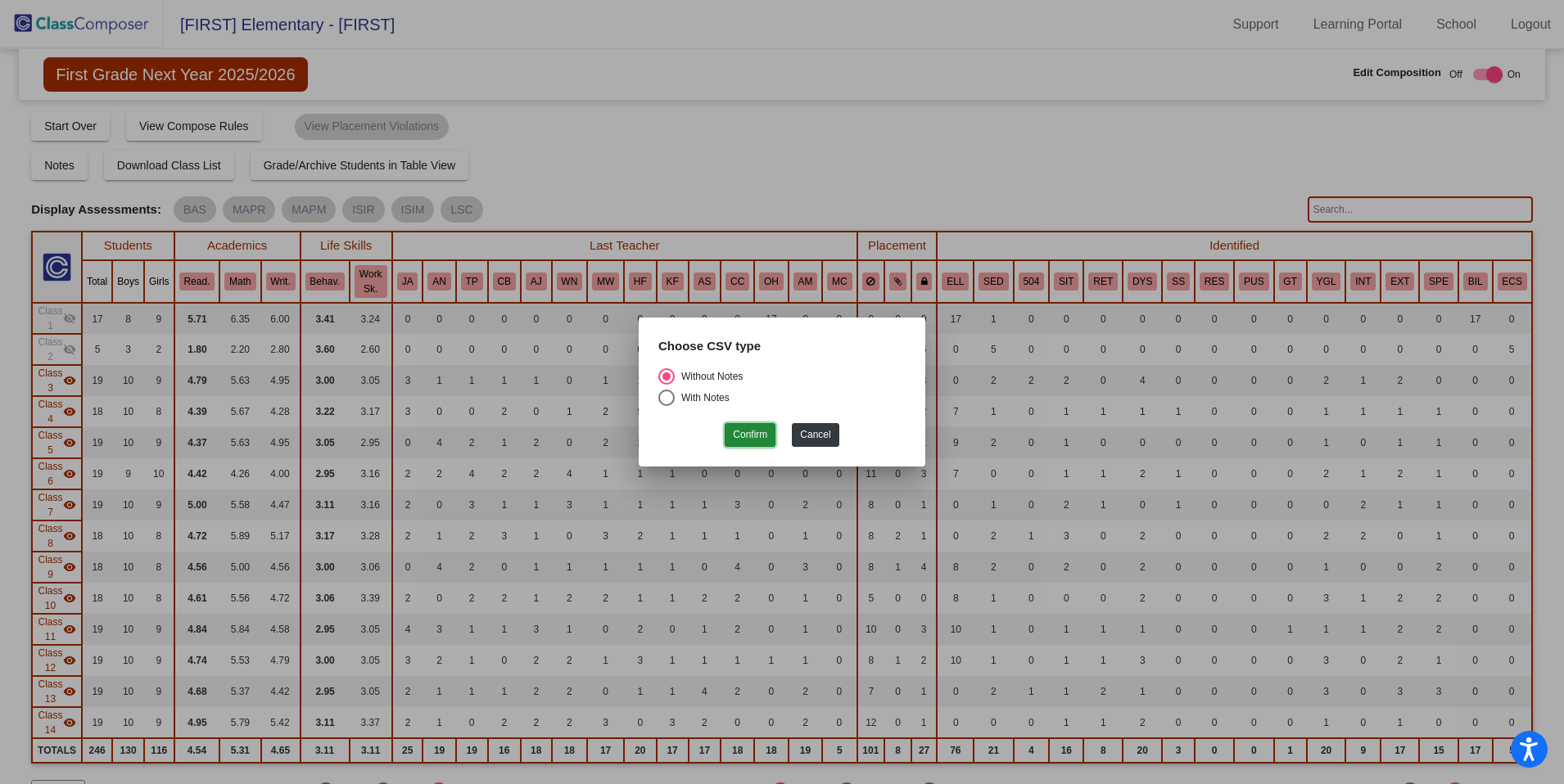 click on "Confirm" at bounding box center [750, 435] 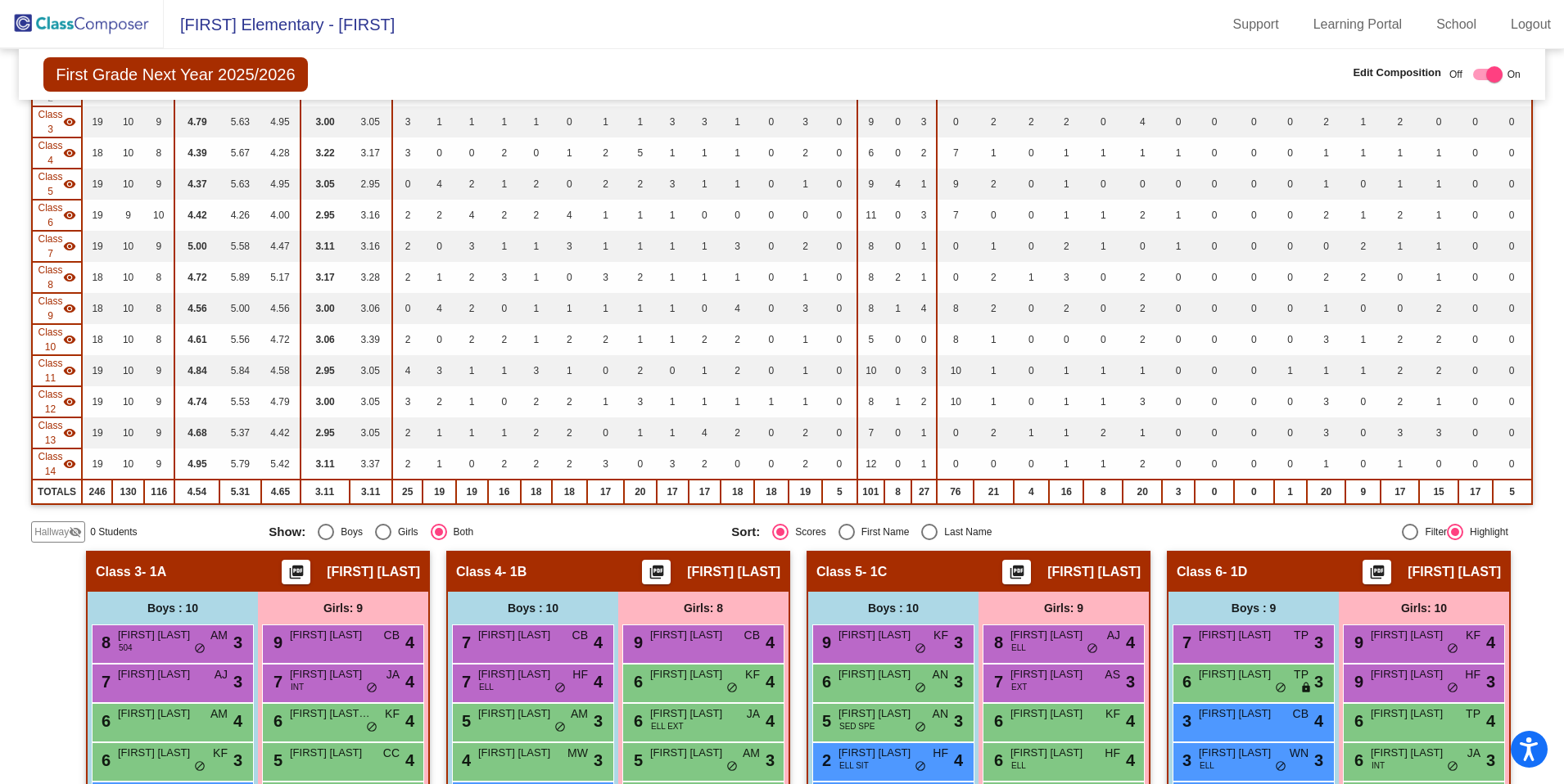 scroll, scrollTop: 0, scrollLeft: 0, axis: both 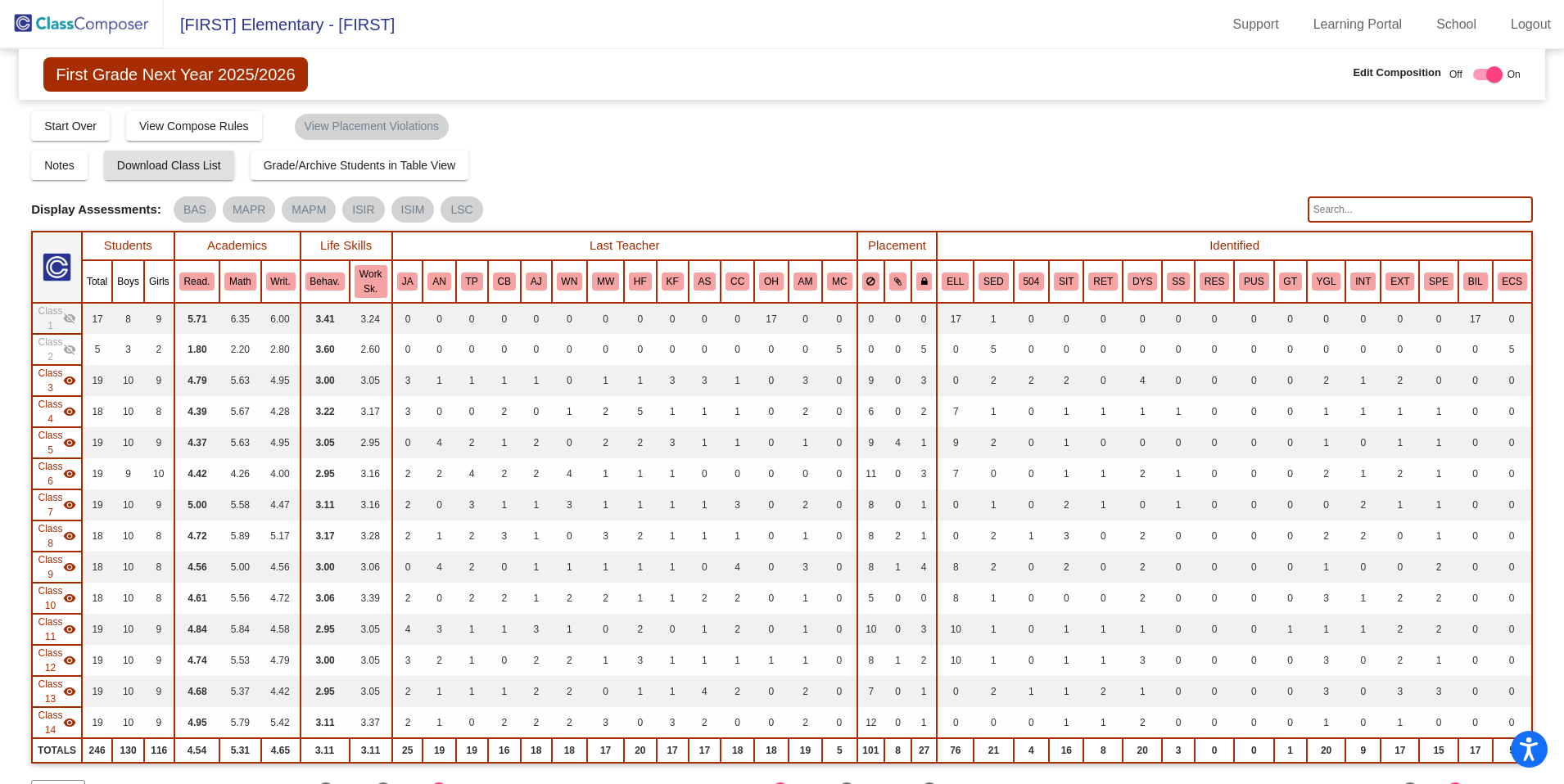 click on "visibility_off" 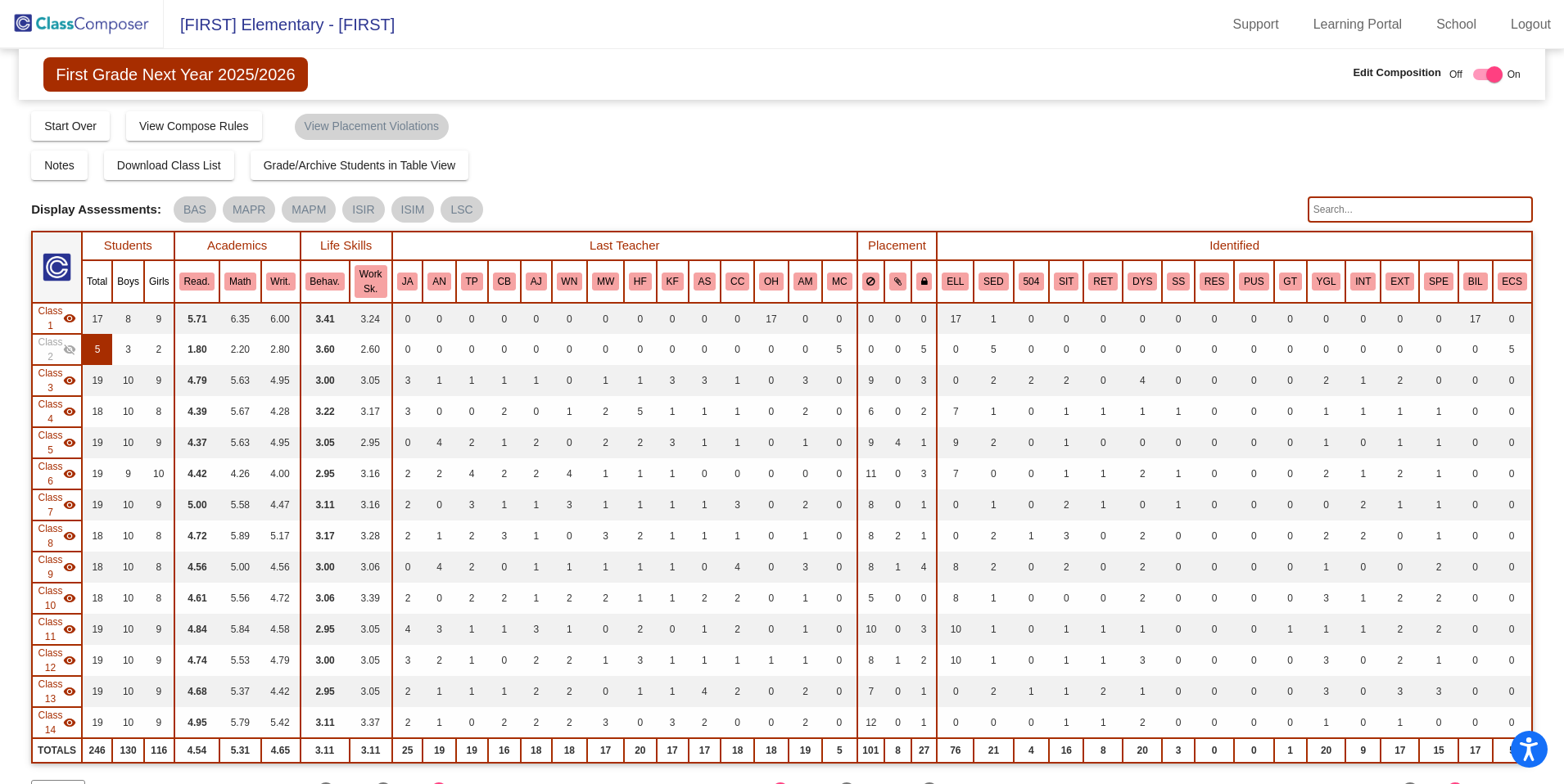 drag, startPoint x: 69, startPoint y: 349, endPoint x: 93, endPoint y: 349, distance: 24 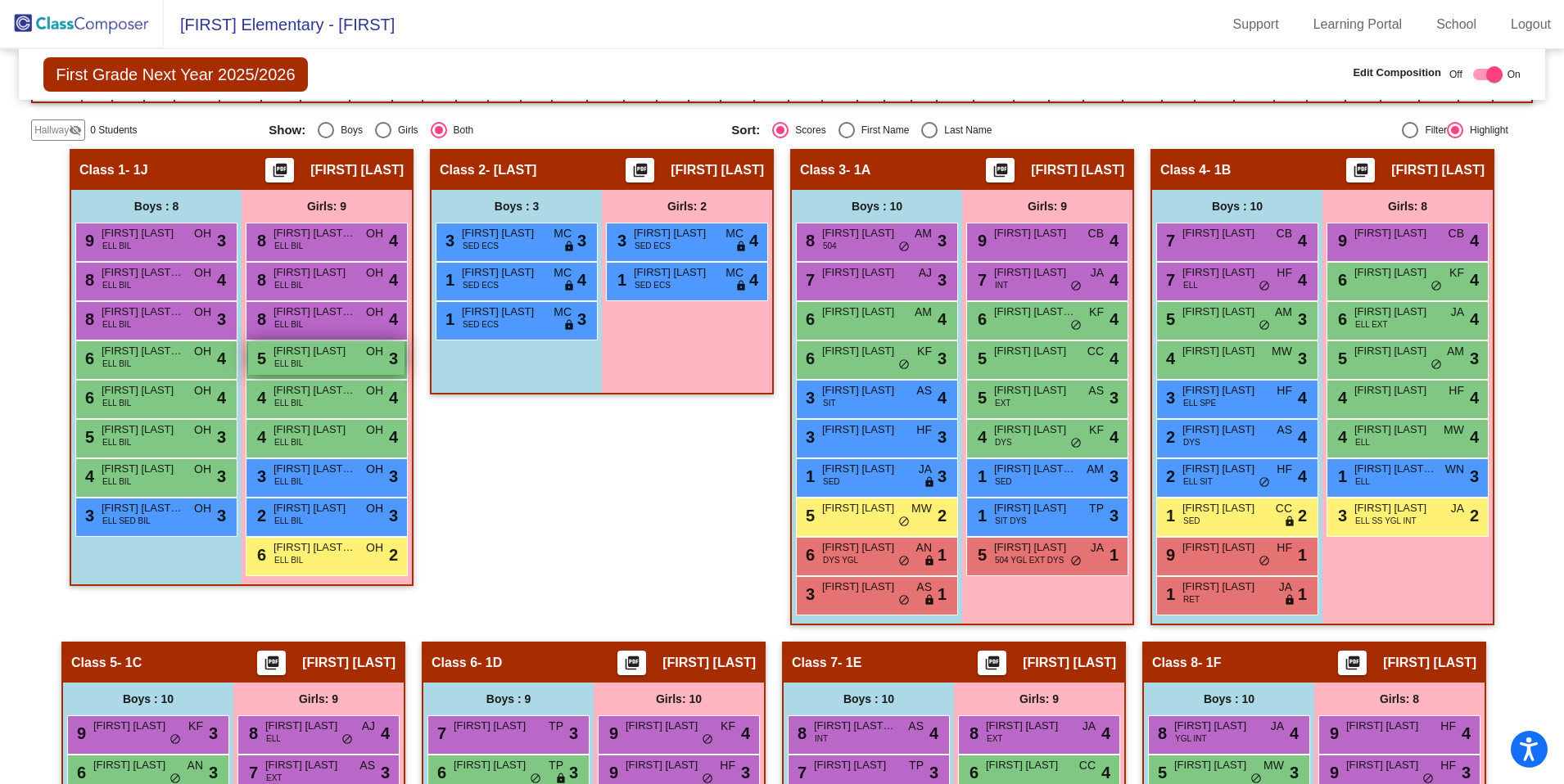 scroll, scrollTop: 662, scrollLeft: 0, axis: vertical 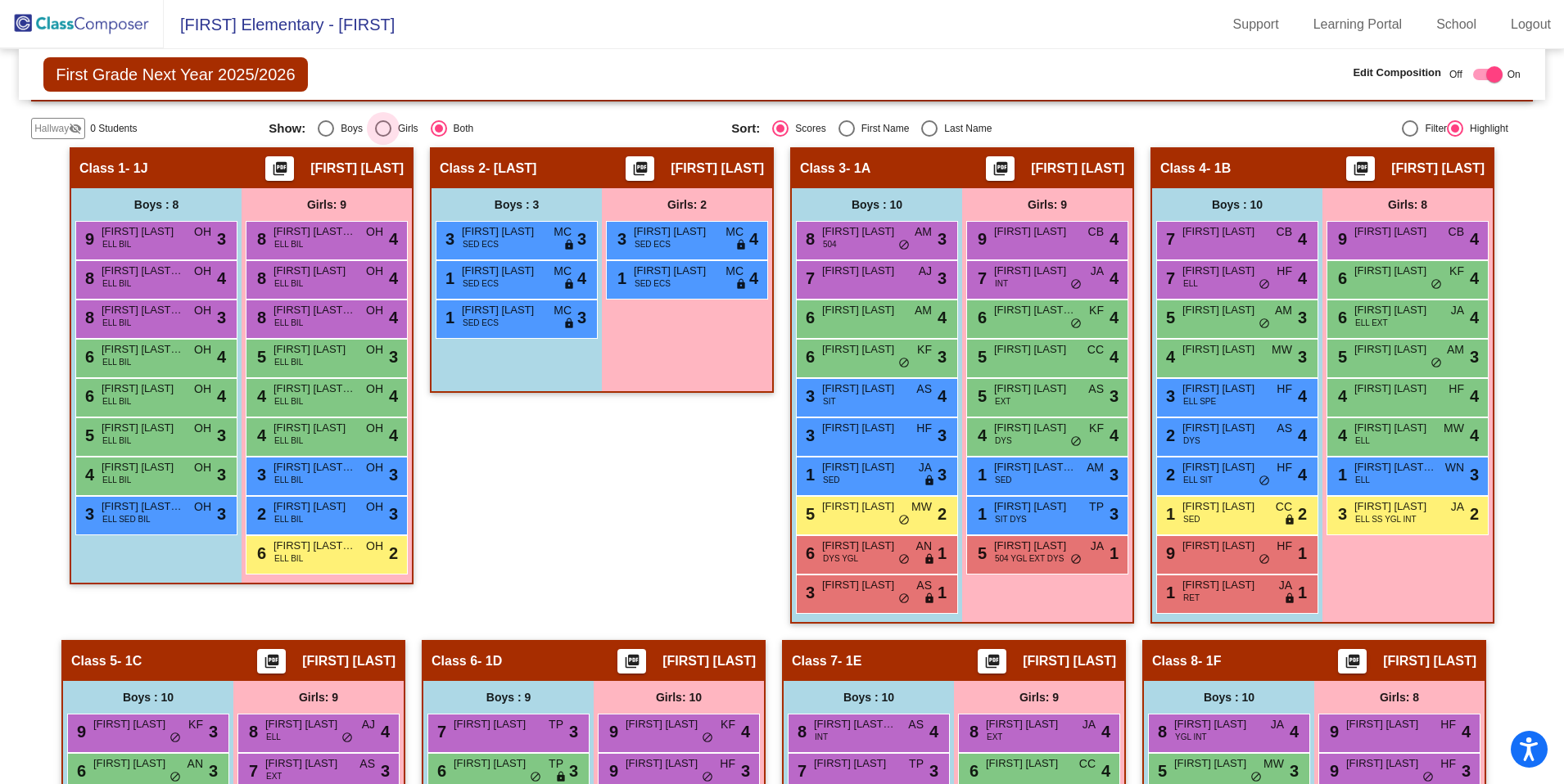 click at bounding box center [383, 128] 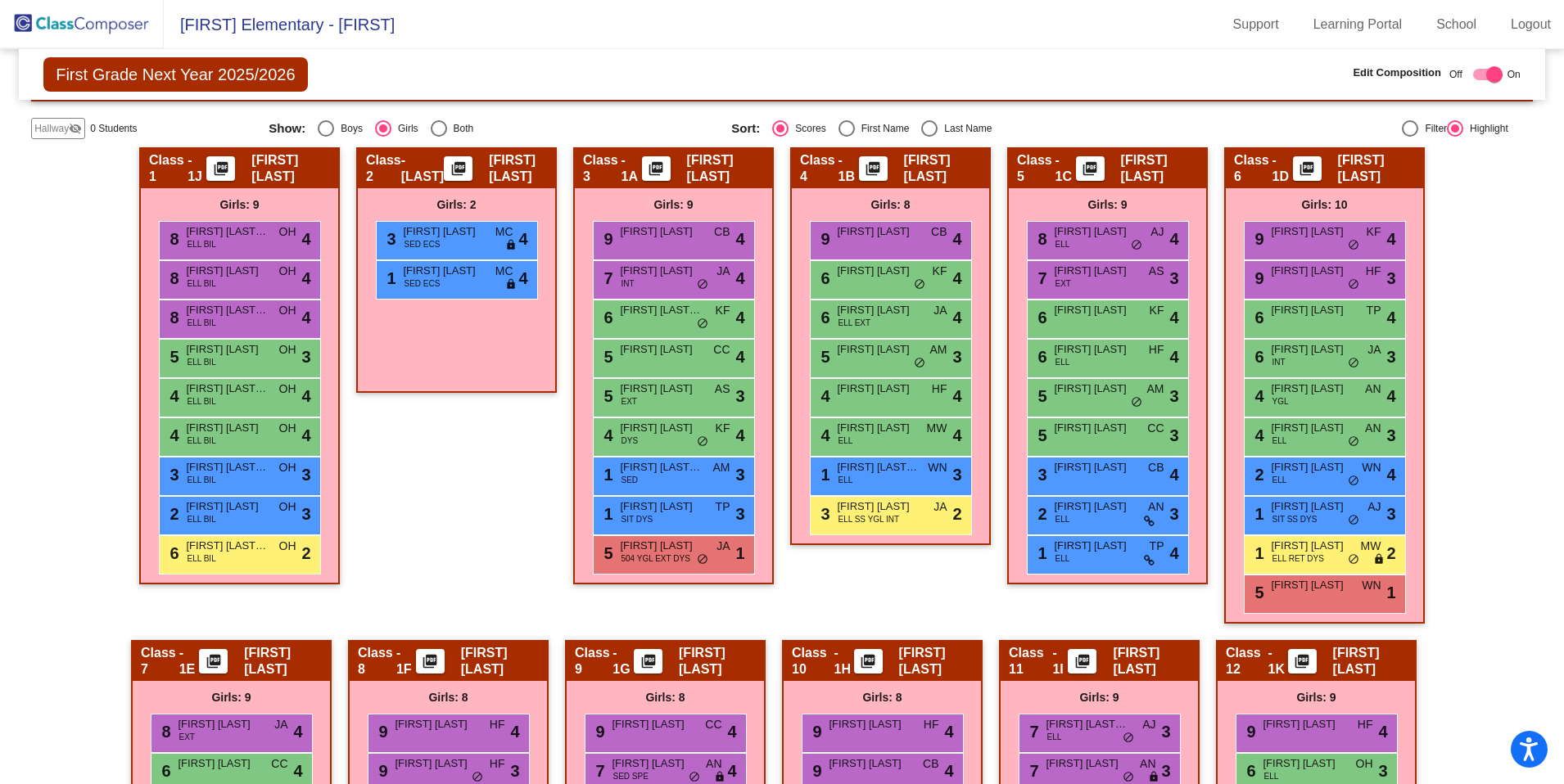 click at bounding box center (929, 128) 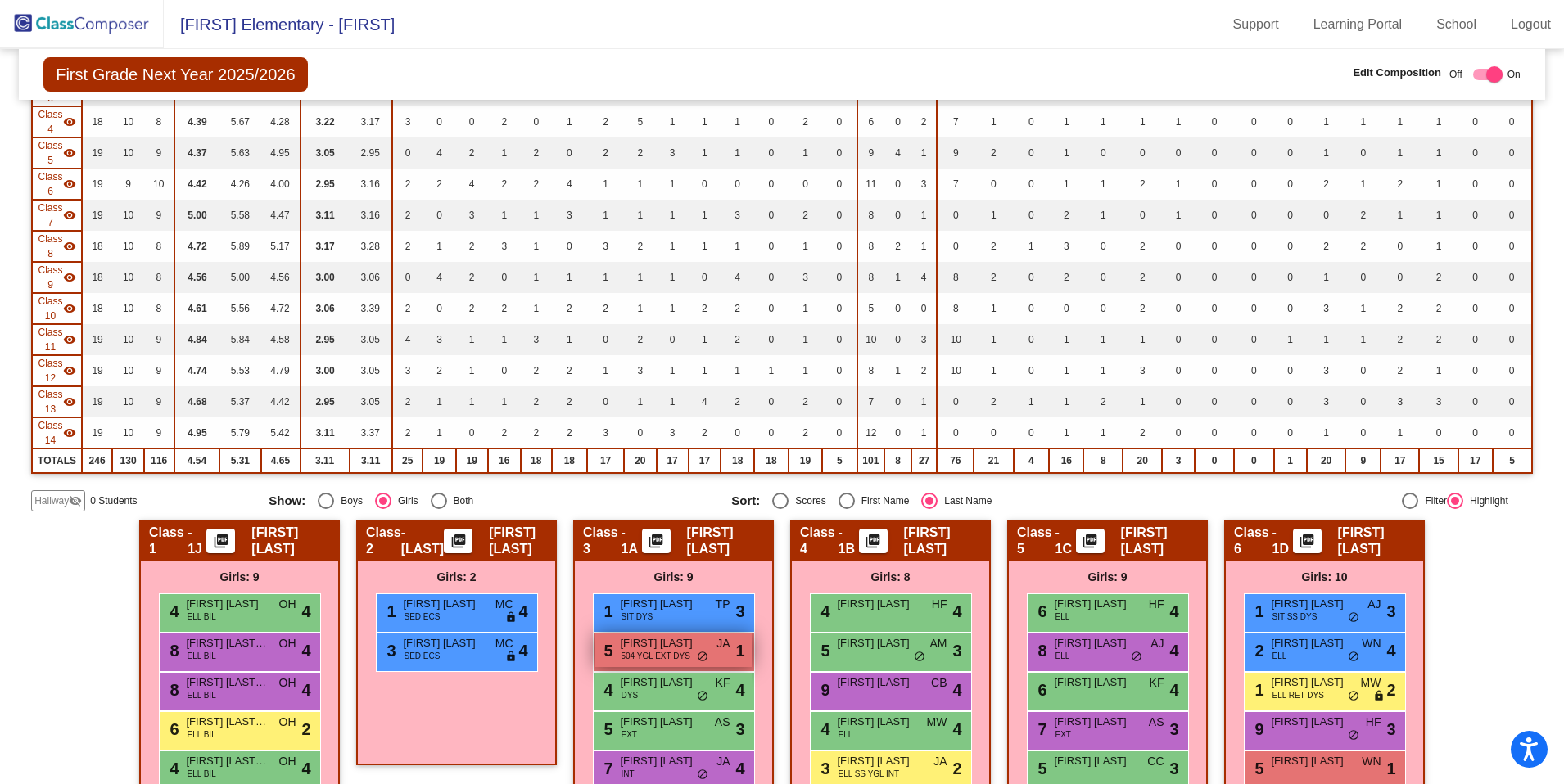 scroll, scrollTop: 300, scrollLeft: 0, axis: vertical 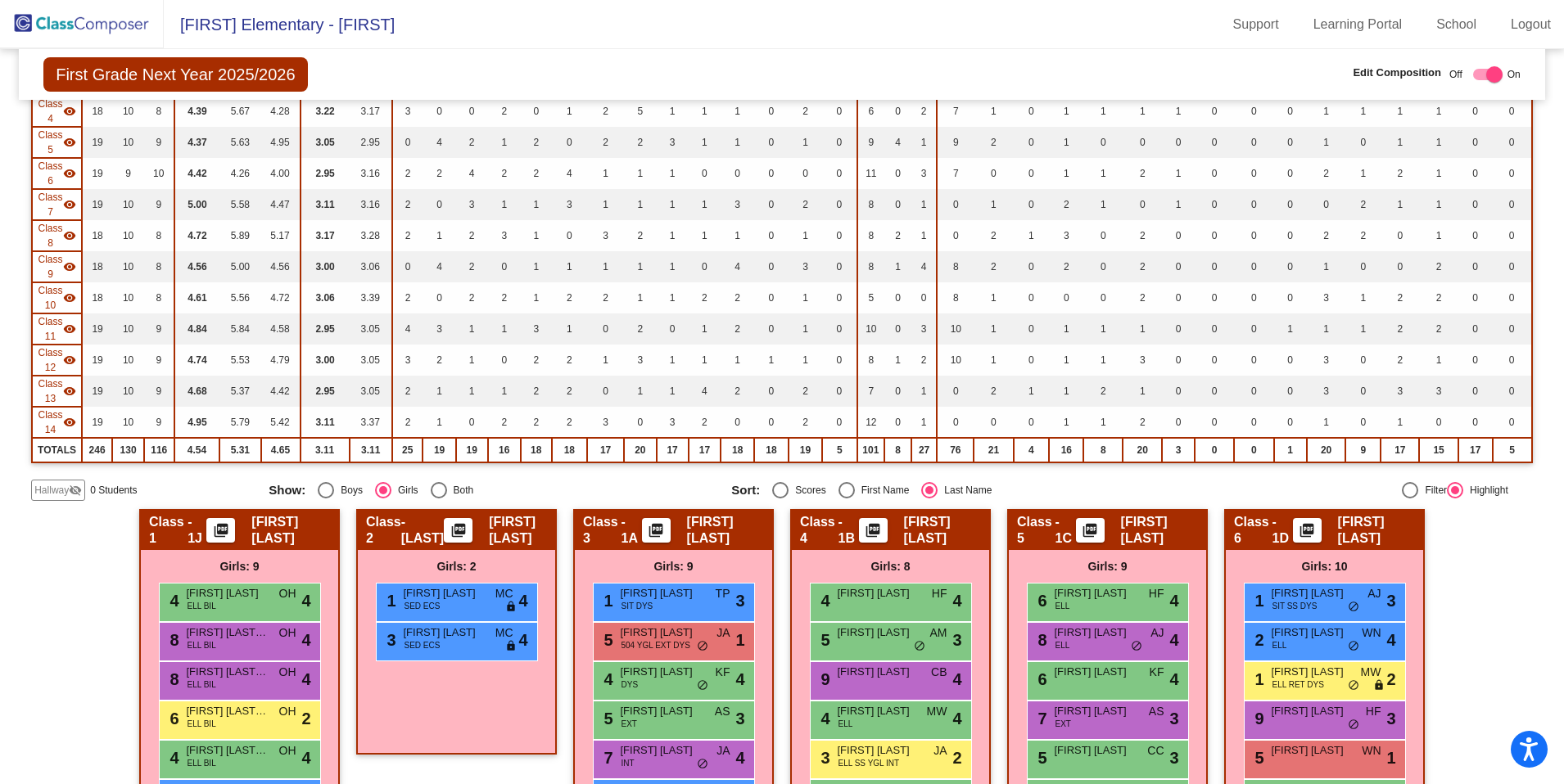 click at bounding box center [780, 490] 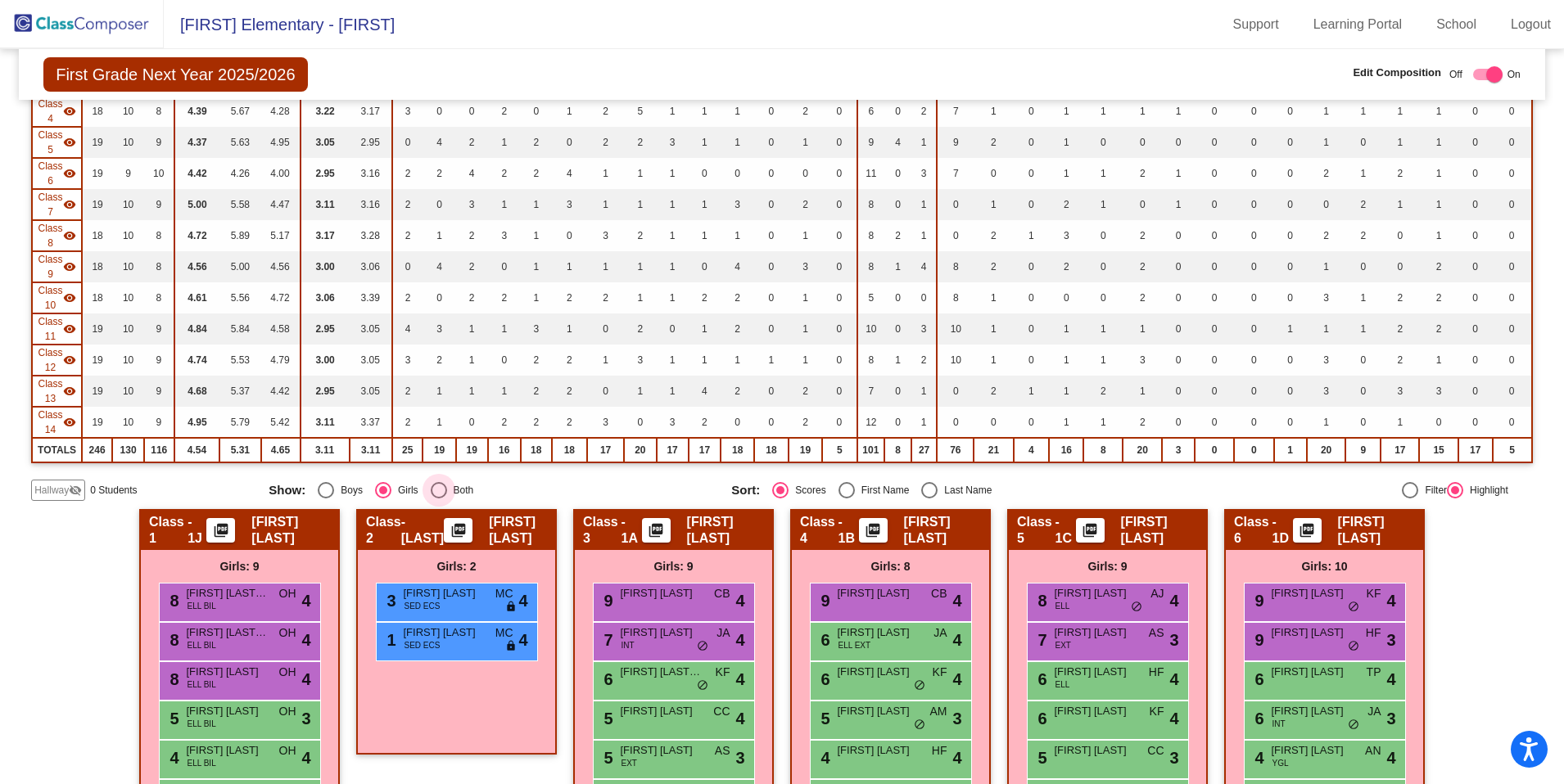 click at bounding box center [439, 490] 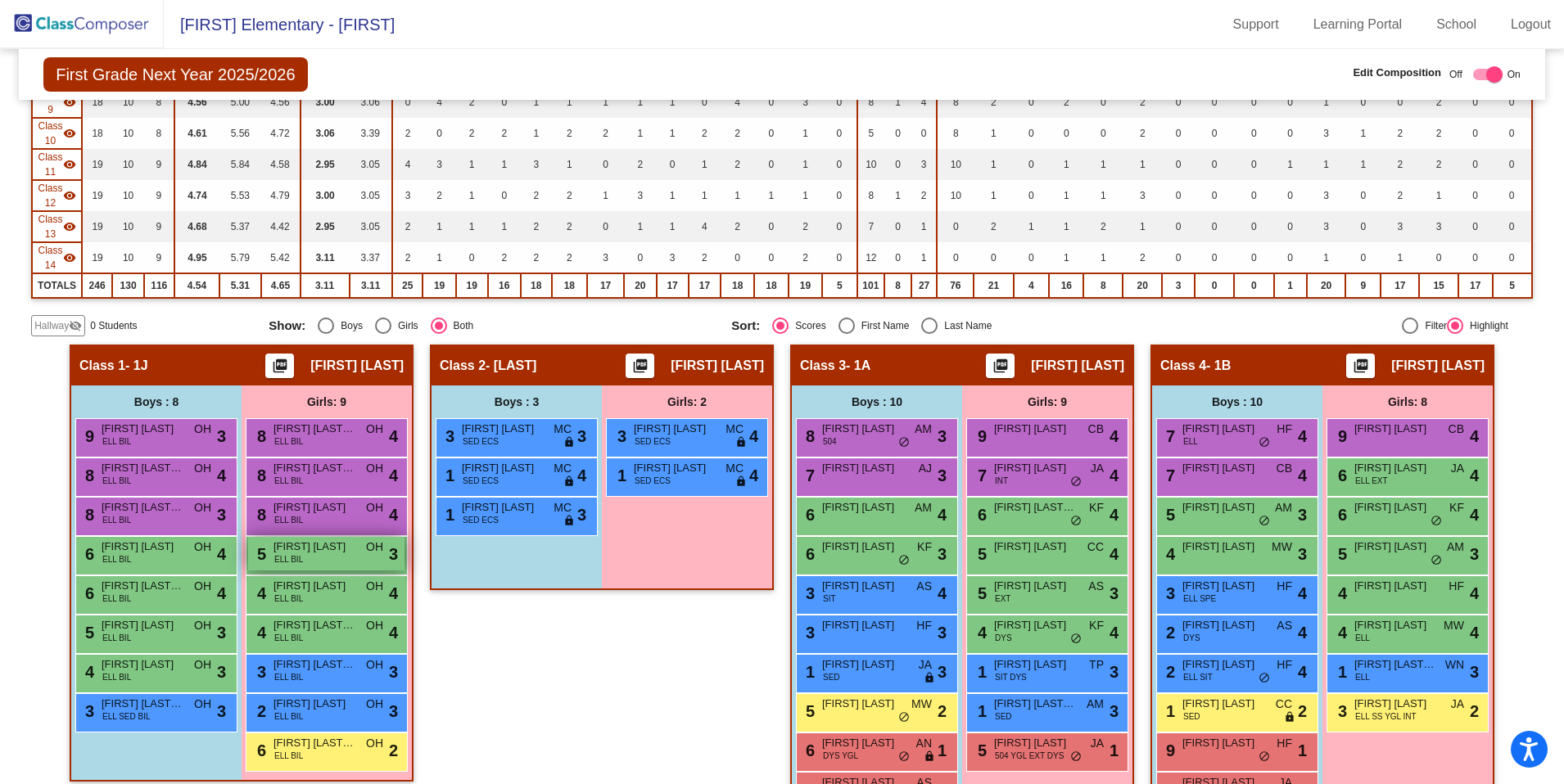 scroll, scrollTop: 464, scrollLeft: 0, axis: vertical 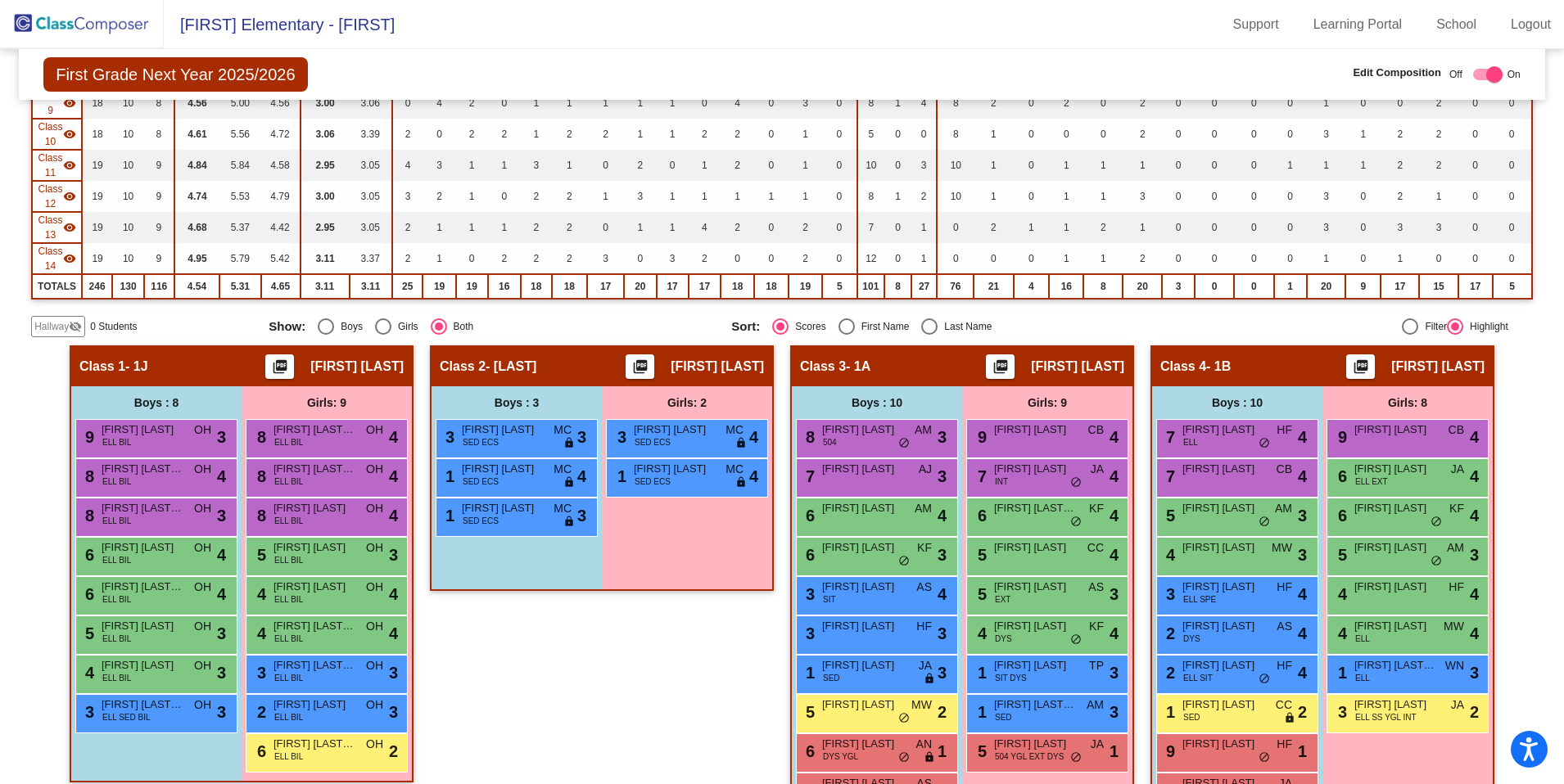 click on "visibility_off" 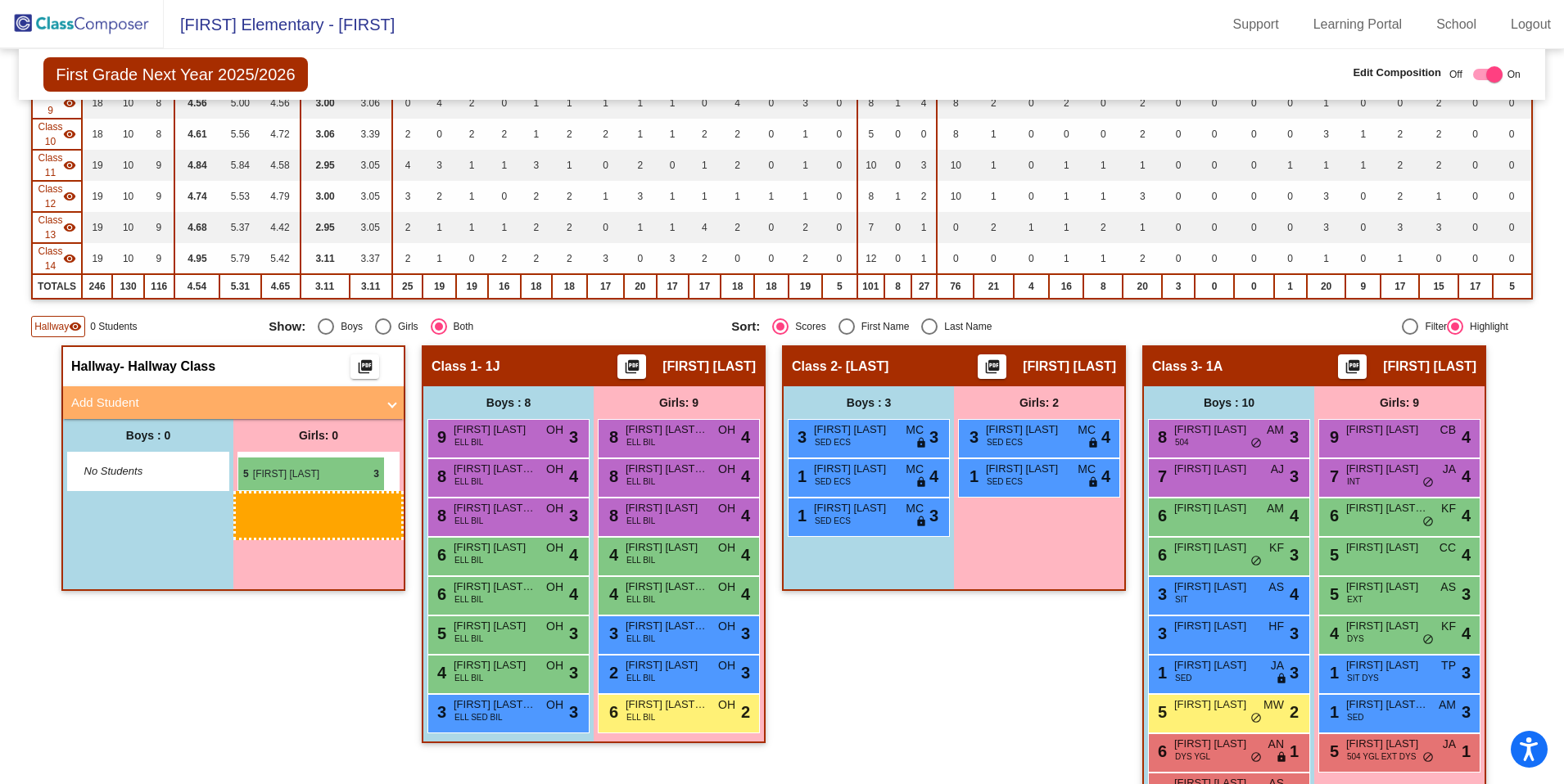 drag, startPoint x: 682, startPoint y: 557, endPoint x: 237, endPoint y: 457, distance: 456.09758 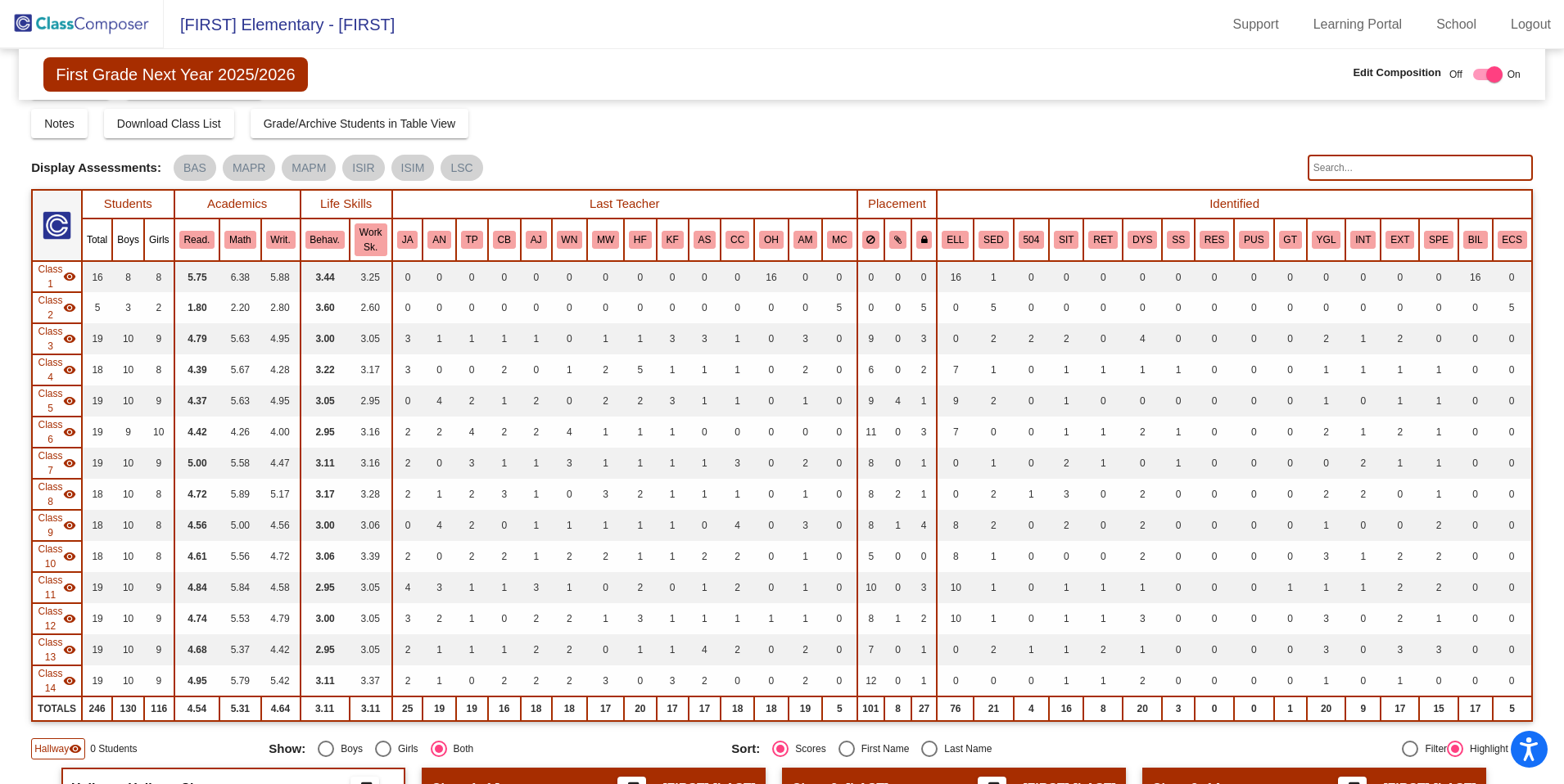 scroll, scrollTop: 0, scrollLeft: 0, axis: both 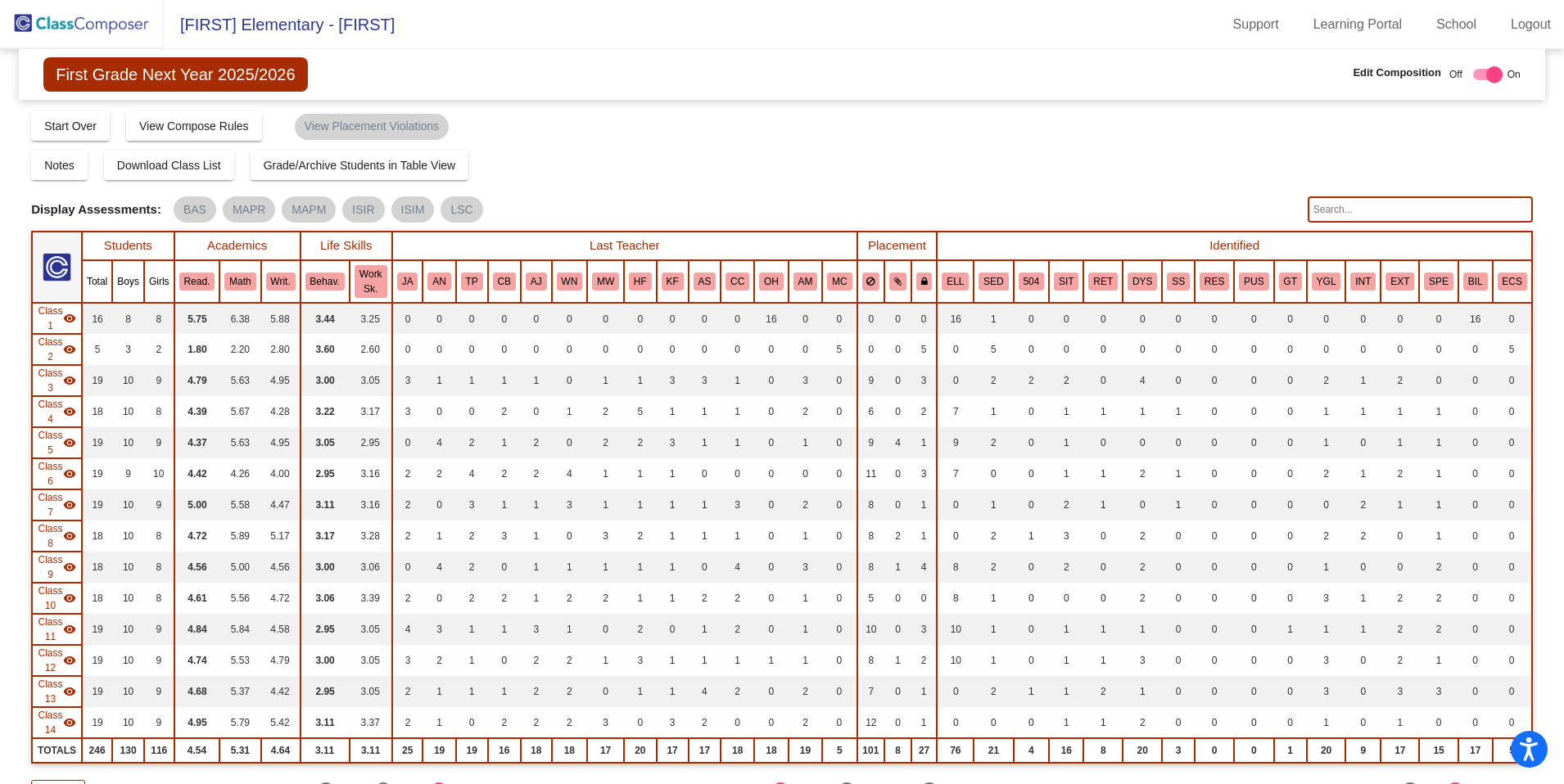 click 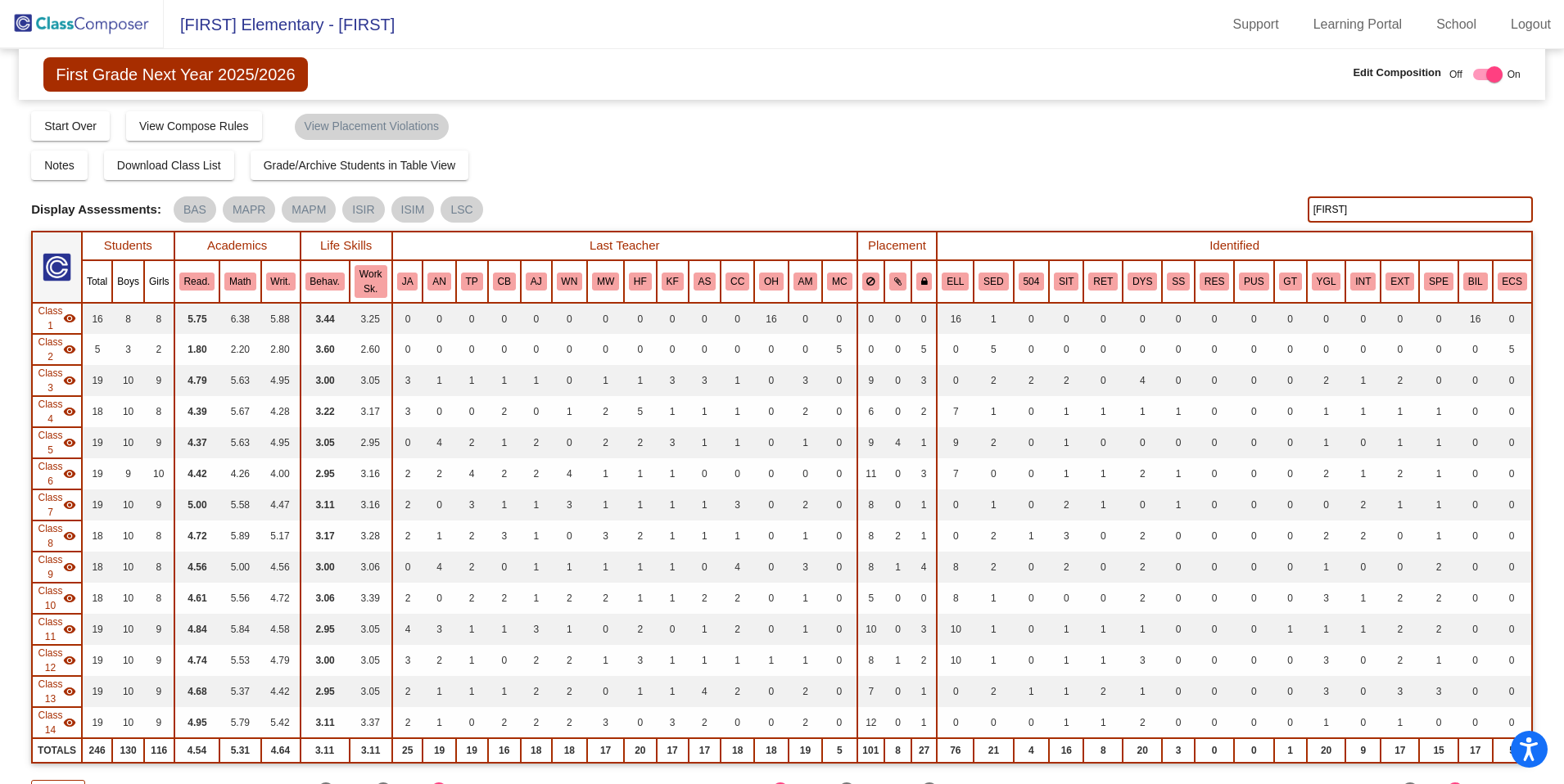 type on "itzel" 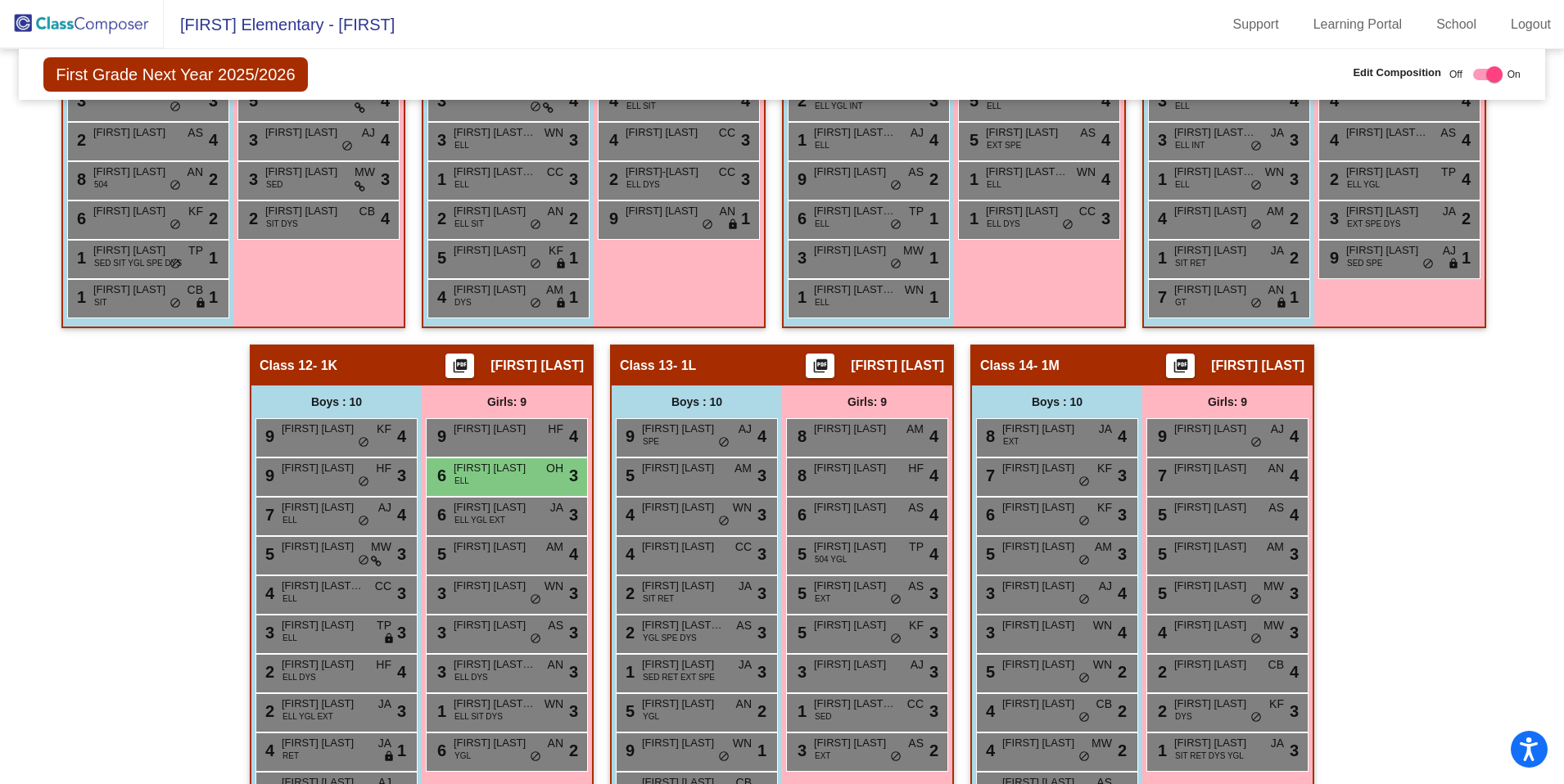 scroll, scrollTop: 1995, scrollLeft: 0, axis: vertical 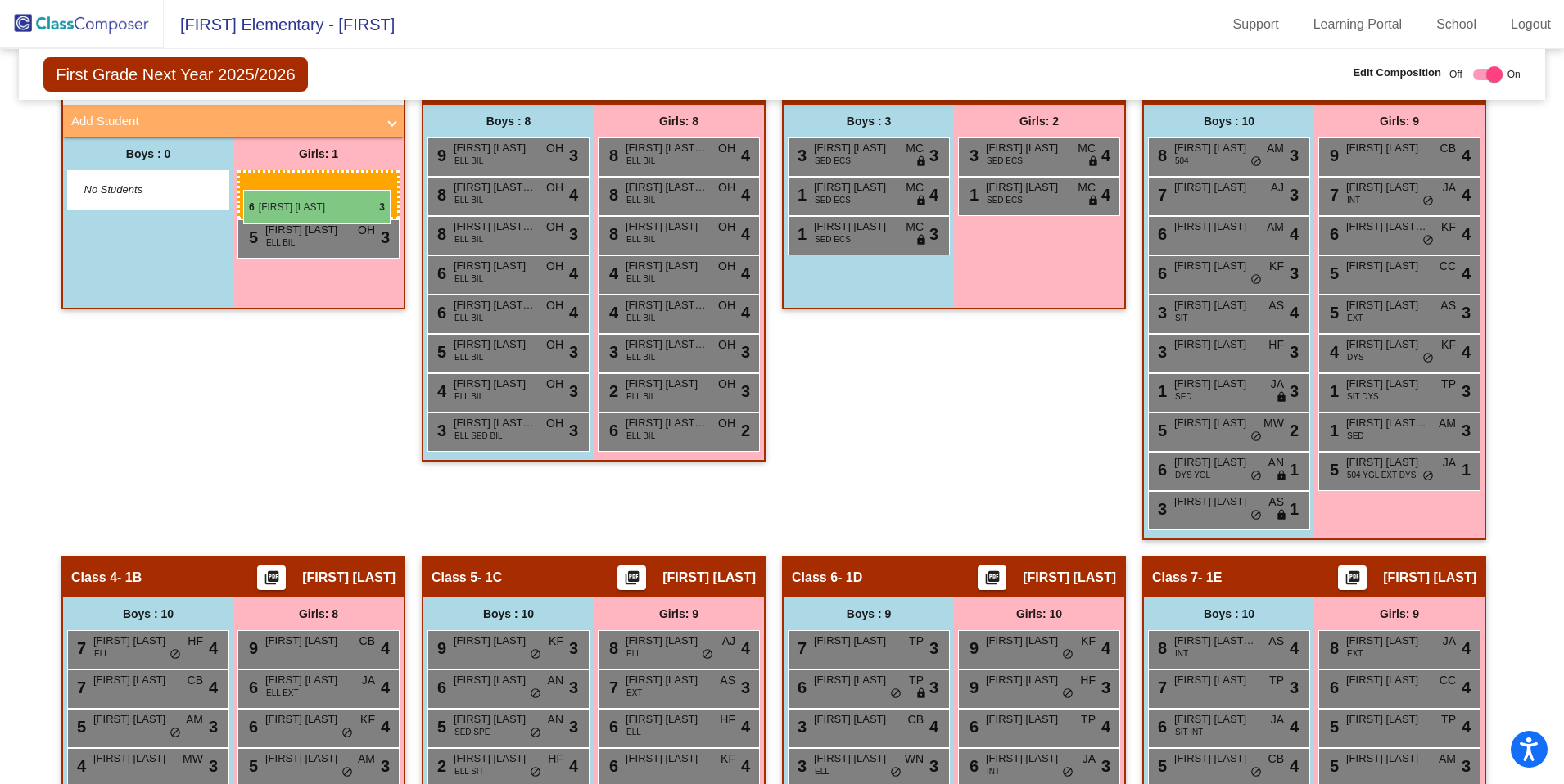 drag, startPoint x: 511, startPoint y: 427, endPoint x: 243, endPoint y: 190, distance: 357.76109 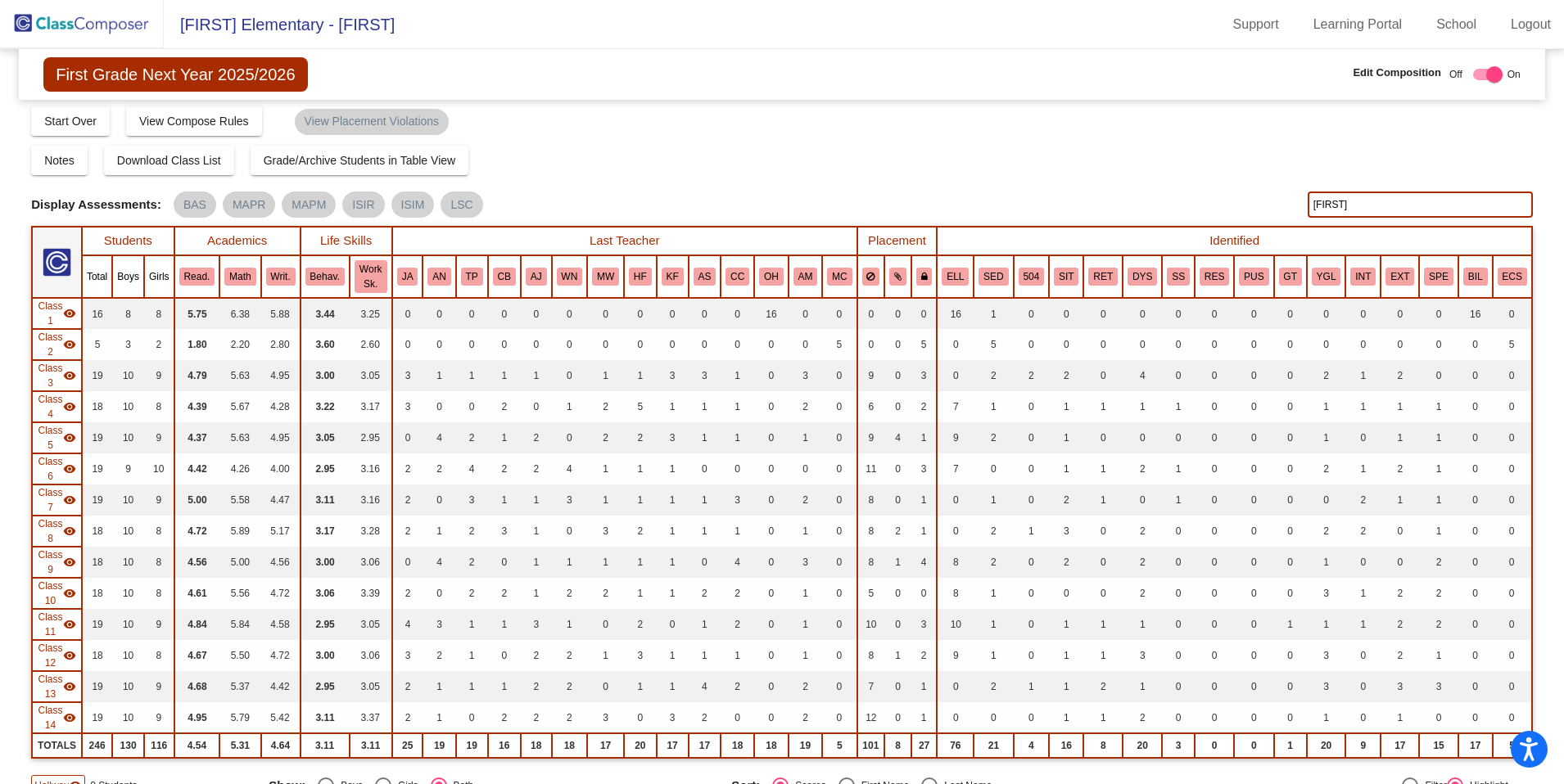scroll, scrollTop: 0, scrollLeft: 0, axis: both 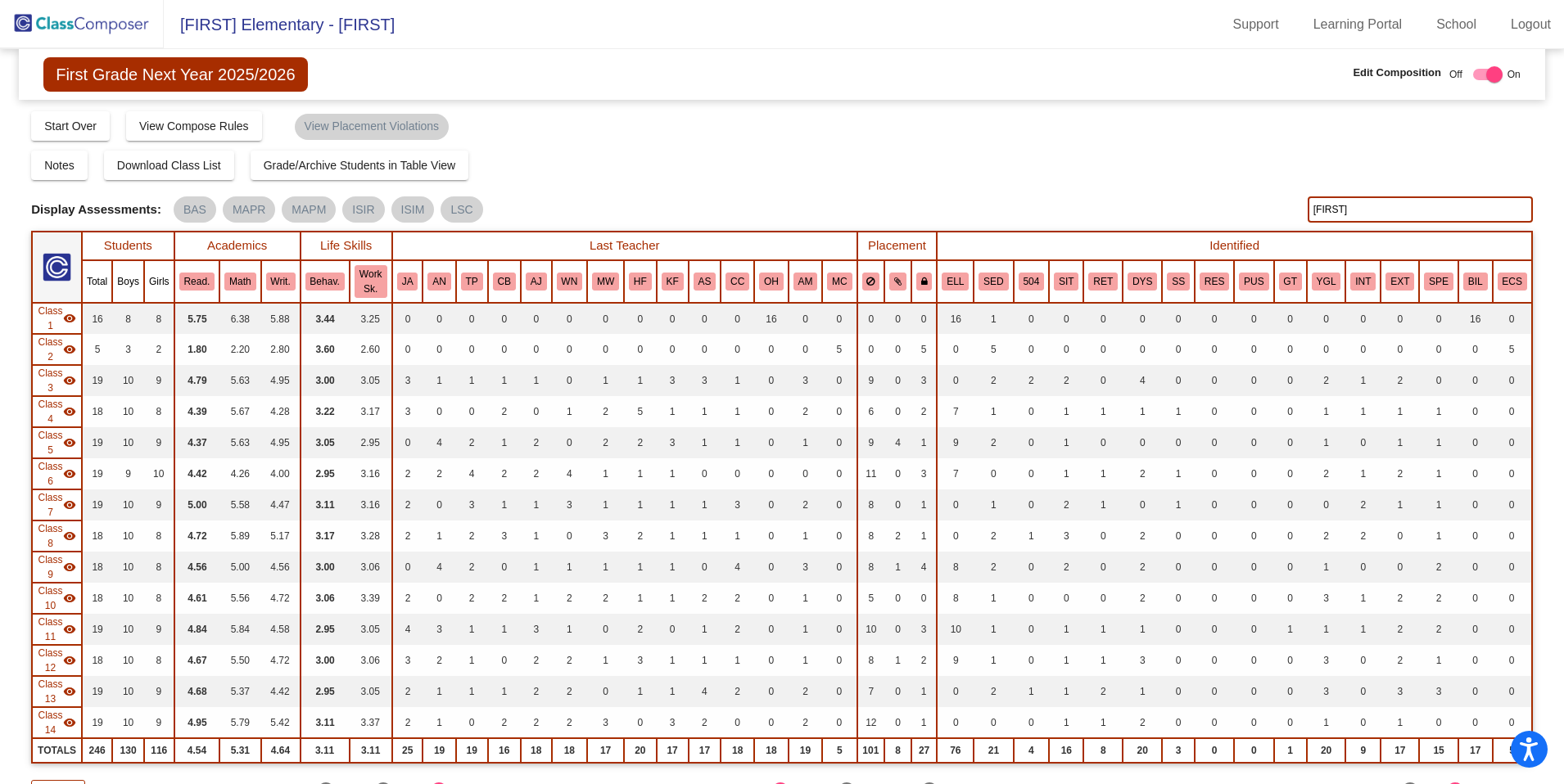 click on "itzel" 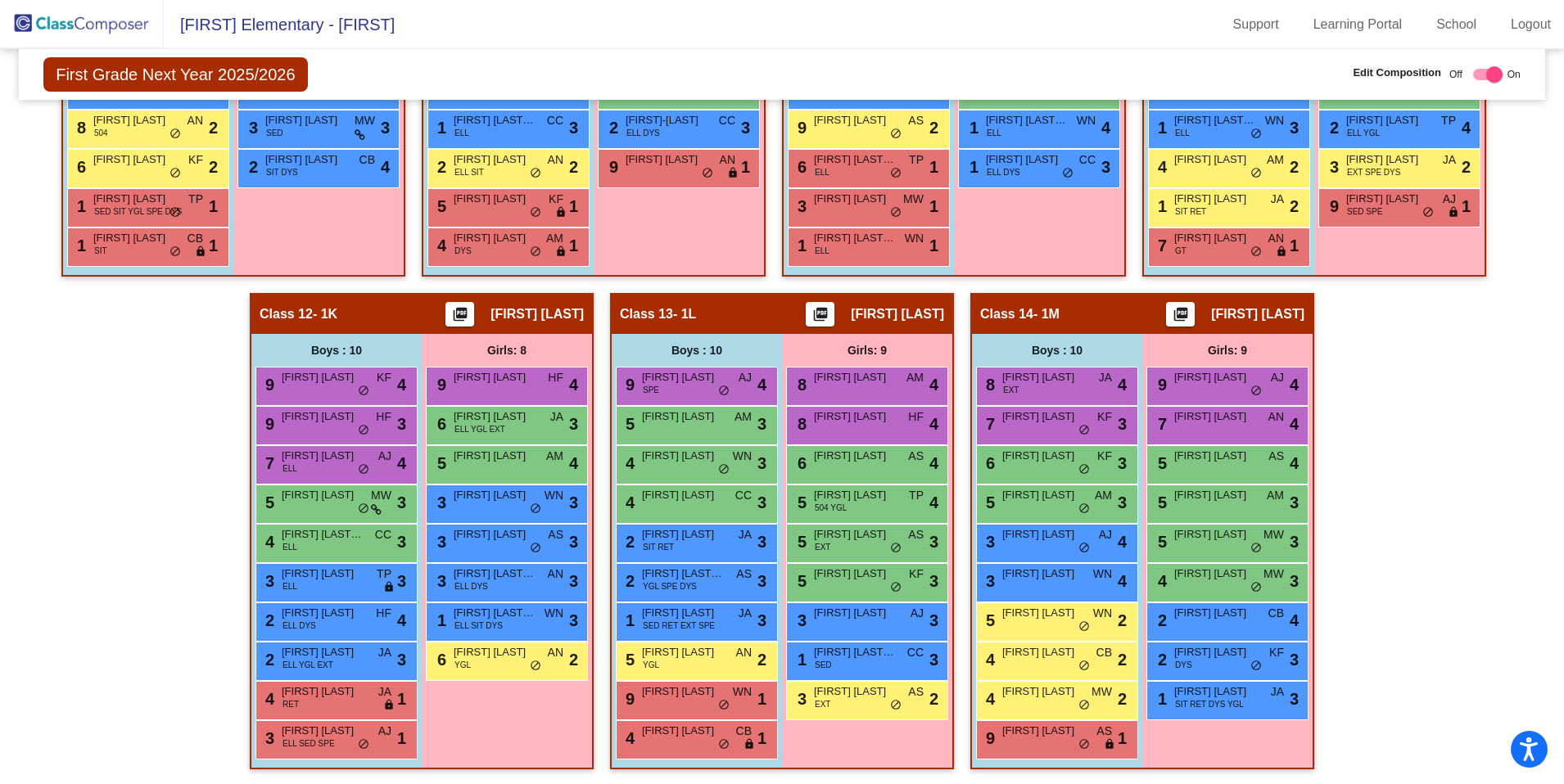 scroll, scrollTop: 1995, scrollLeft: 0, axis: vertical 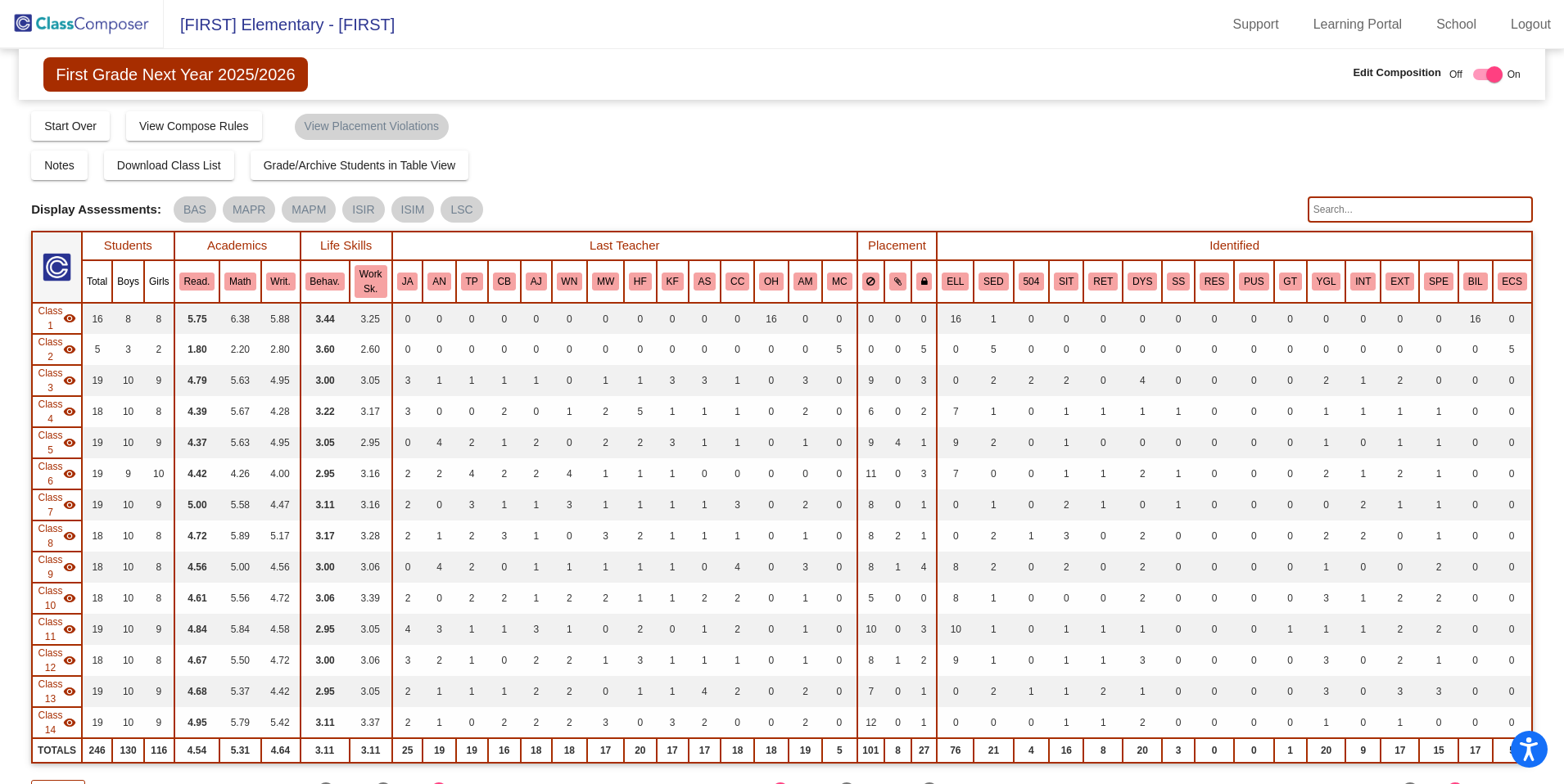 click 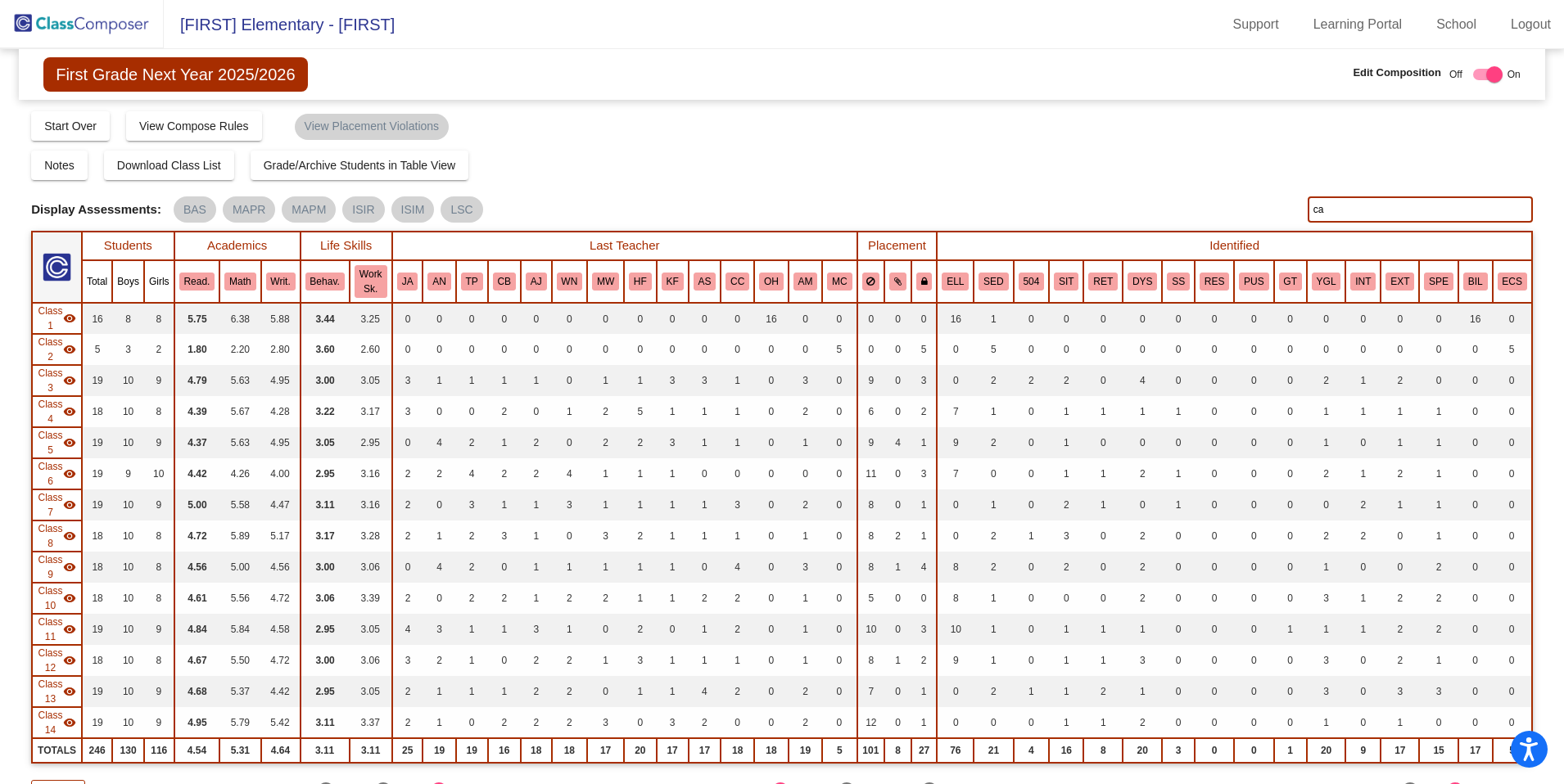 type on "c" 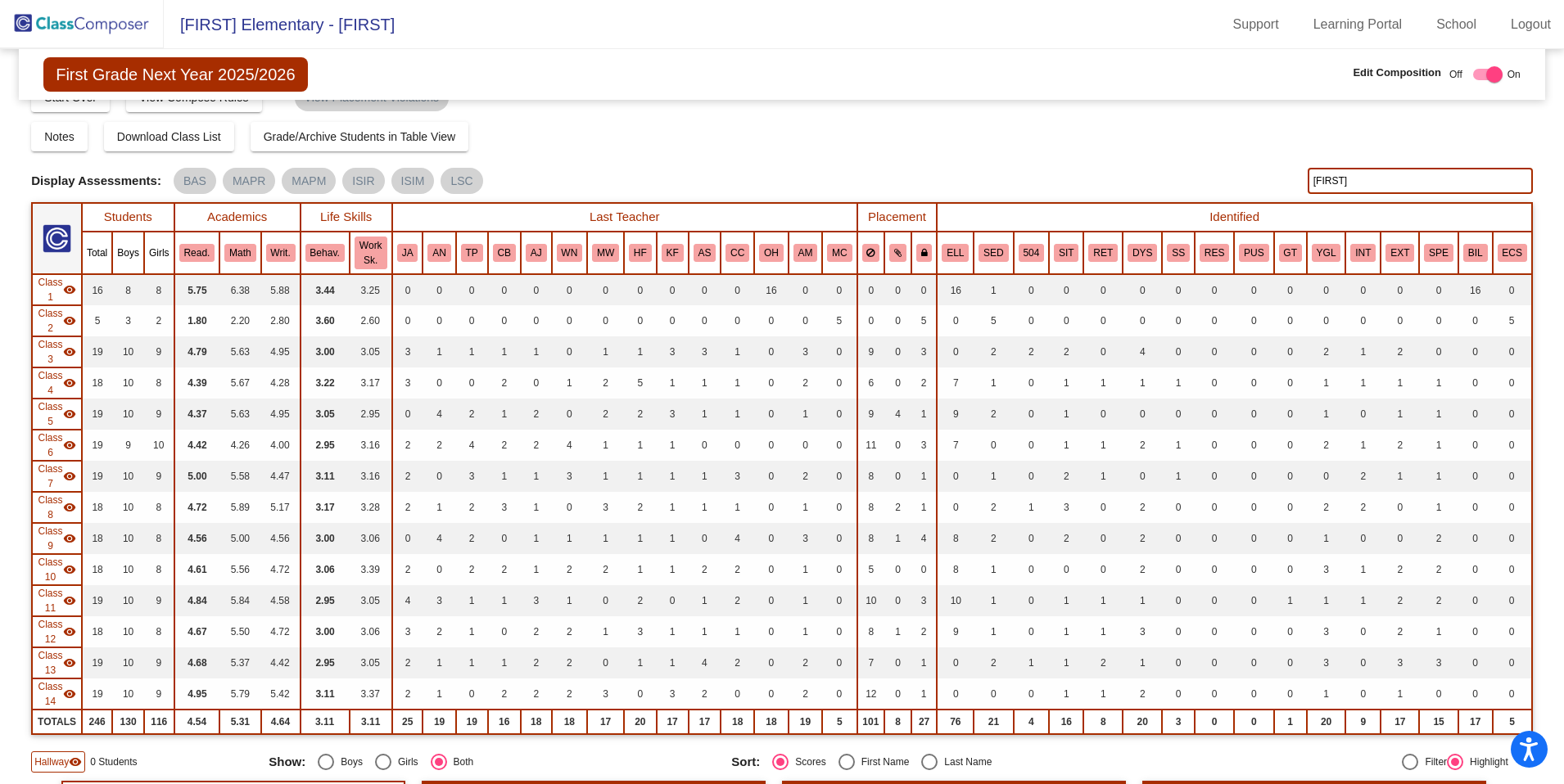scroll, scrollTop: 0, scrollLeft: 0, axis: both 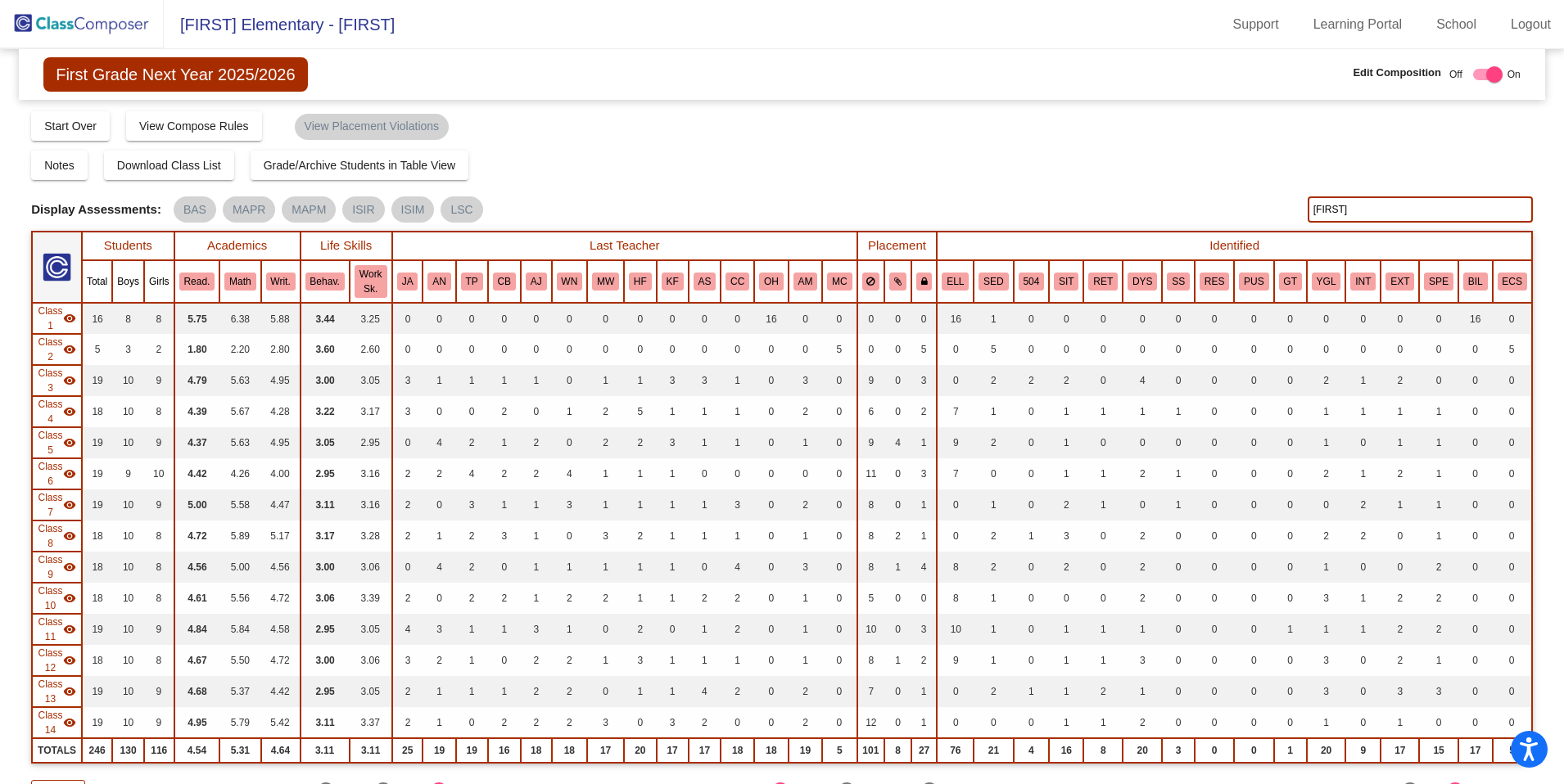 click on "caleb" 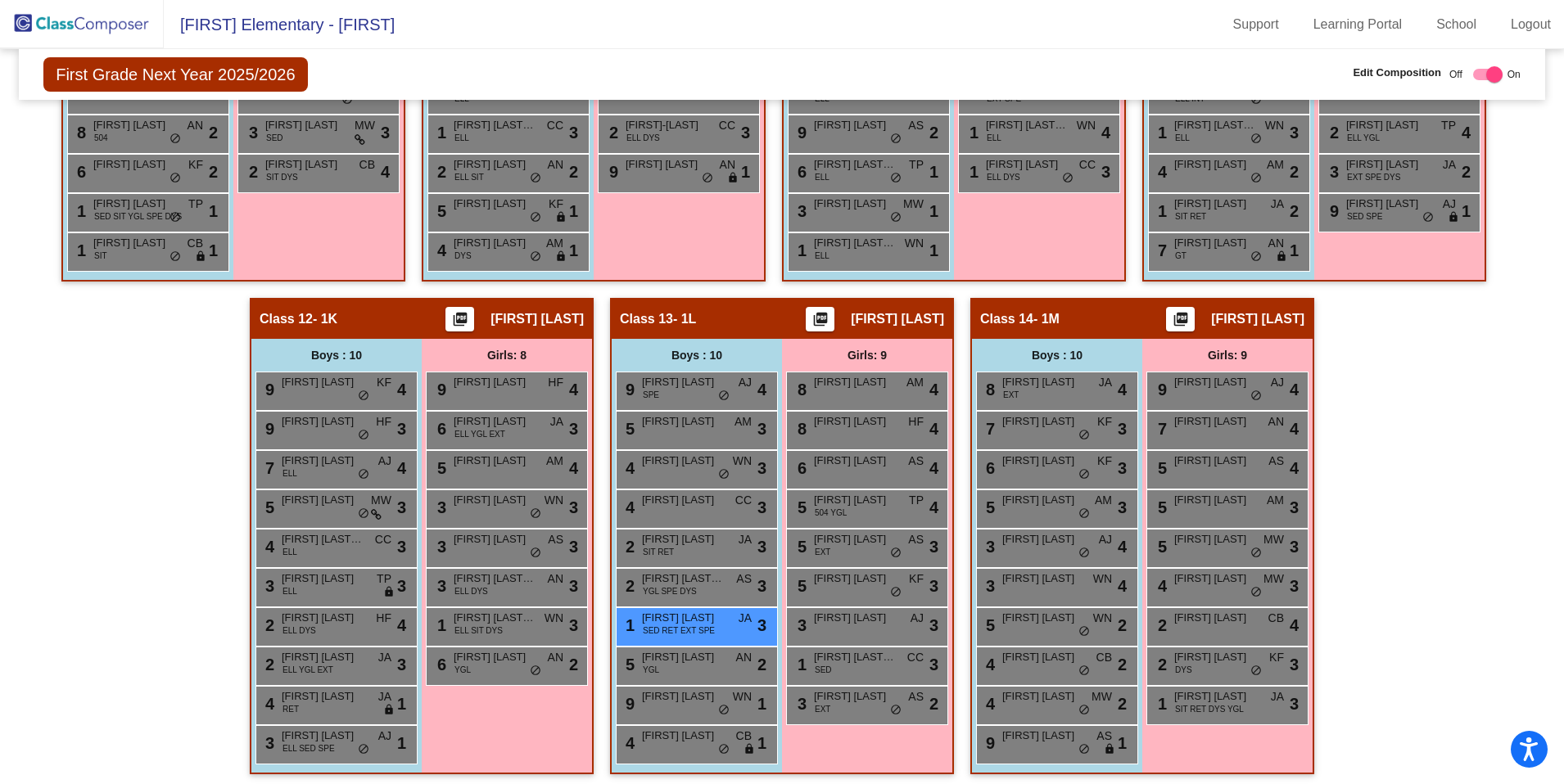 scroll, scrollTop: 1995, scrollLeft: 0, axis: vertical 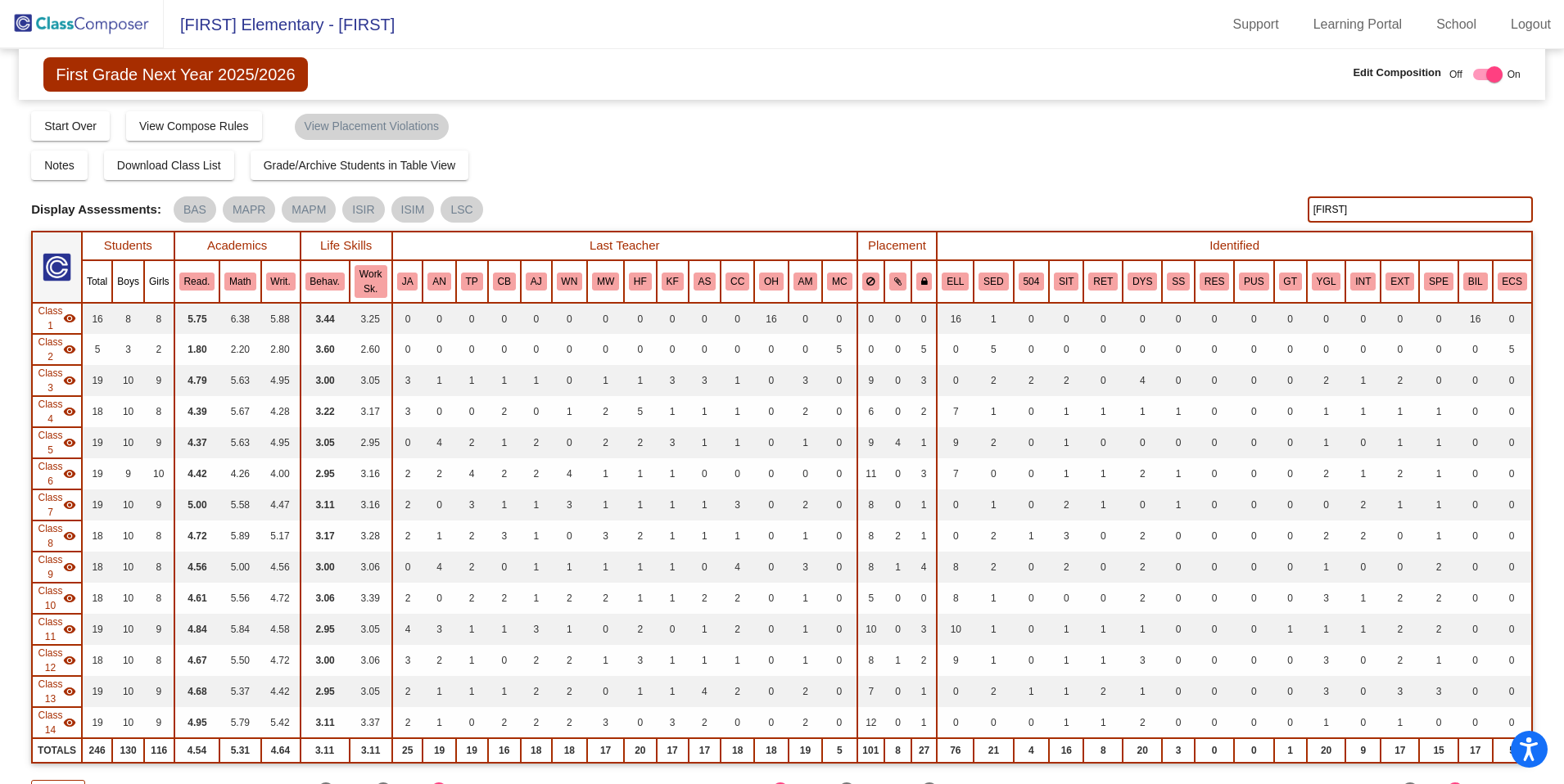 click on "robert" 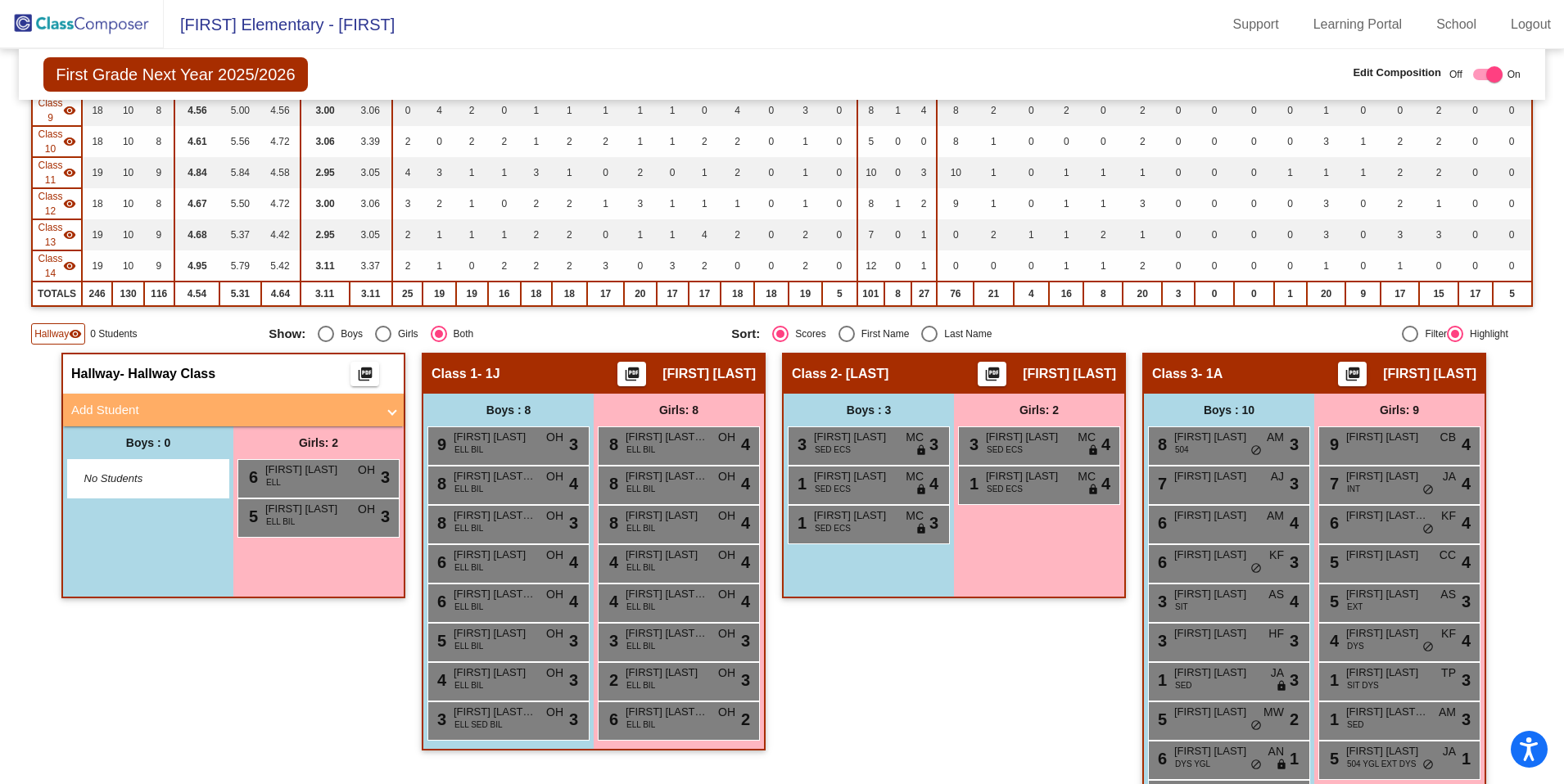 scroll, scrollTop: 0, scrollLeft: 0, axis: both 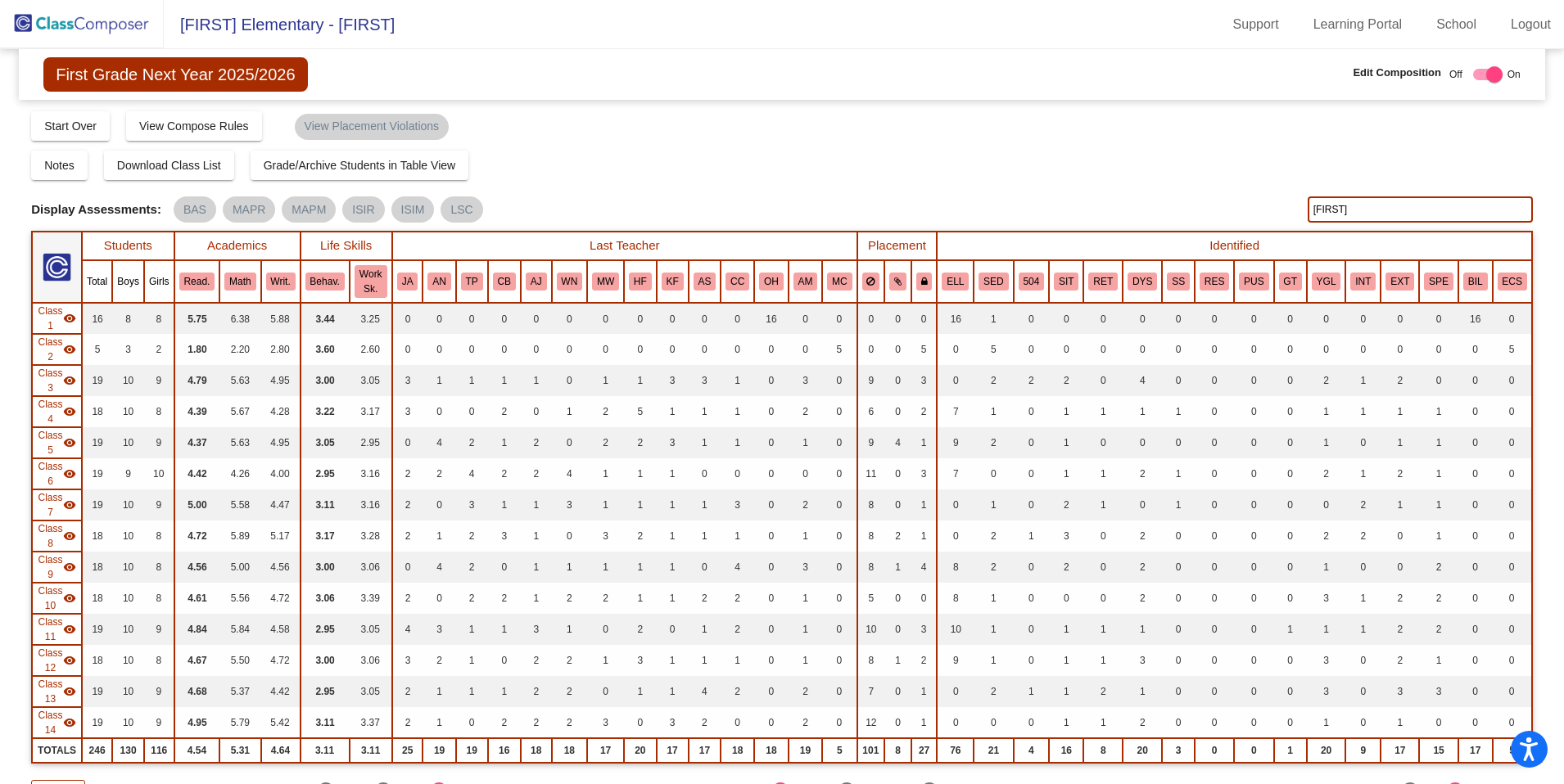 click on "kevin" 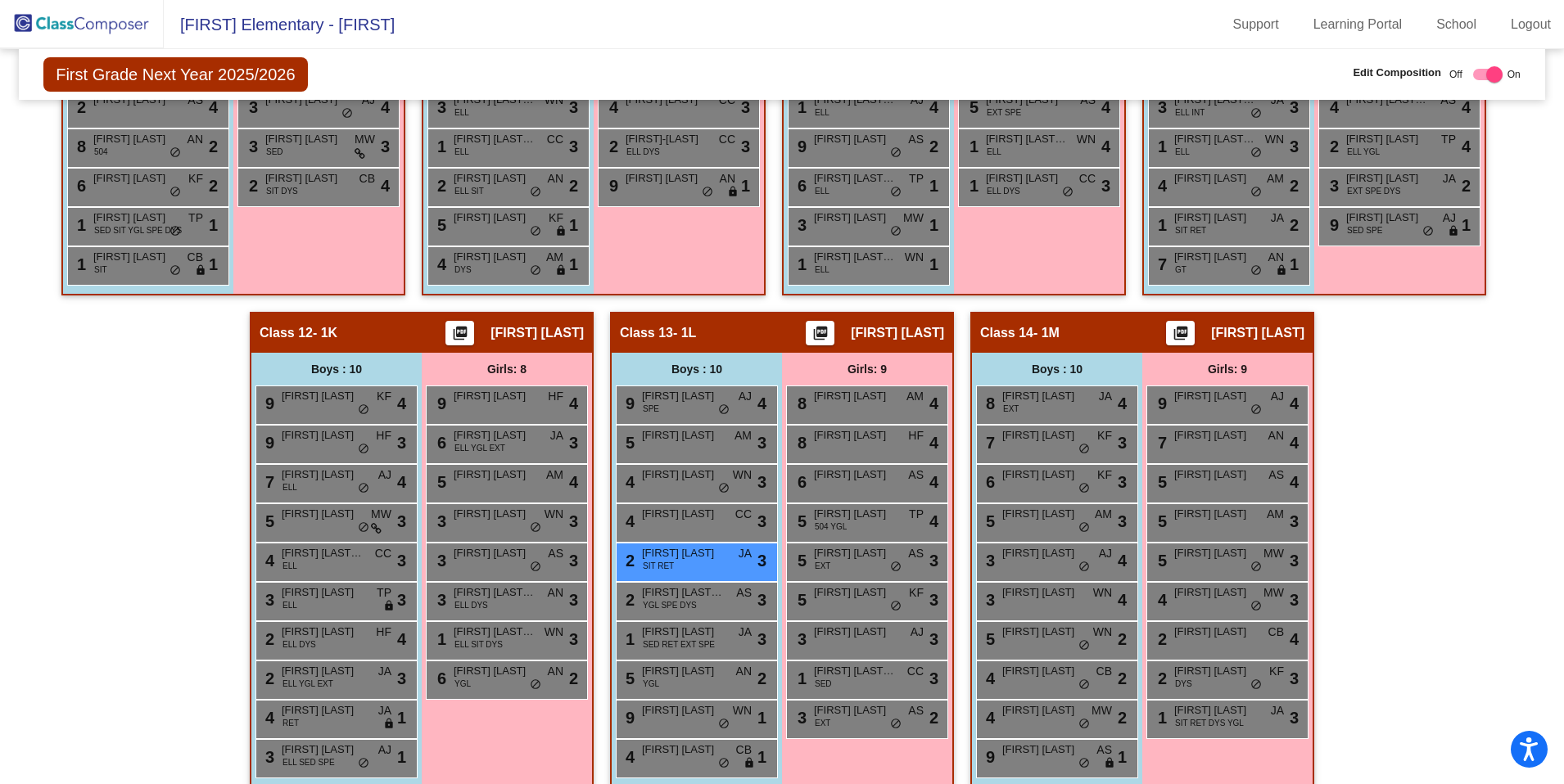 scroll, scrollTop: 1995, scrollLeft: 0, axis: vertical 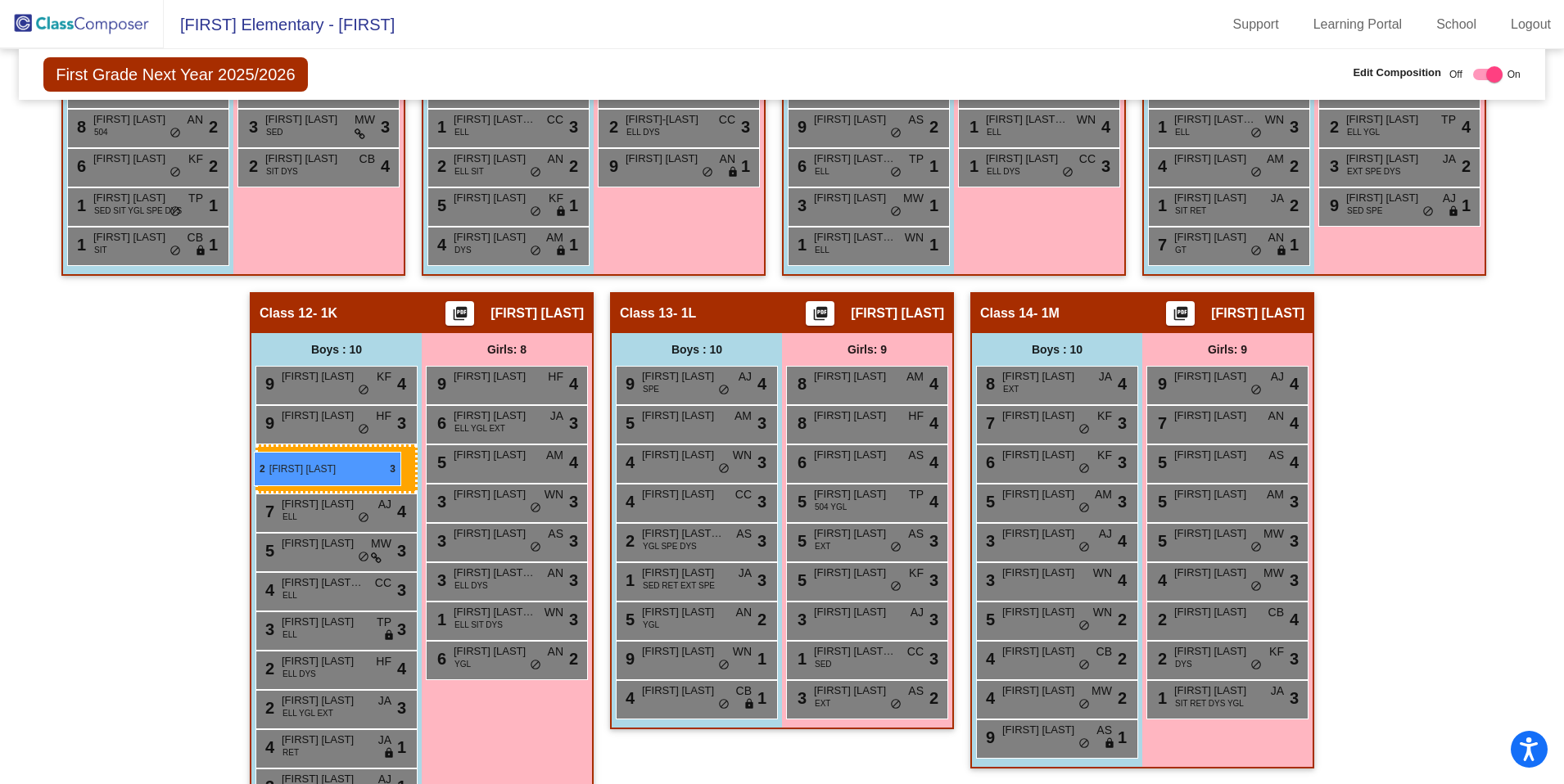 drag, startPoint x: 660, startPoint y: 547, endPoint x: 249, endPoint y: 452, distance: 421.8365 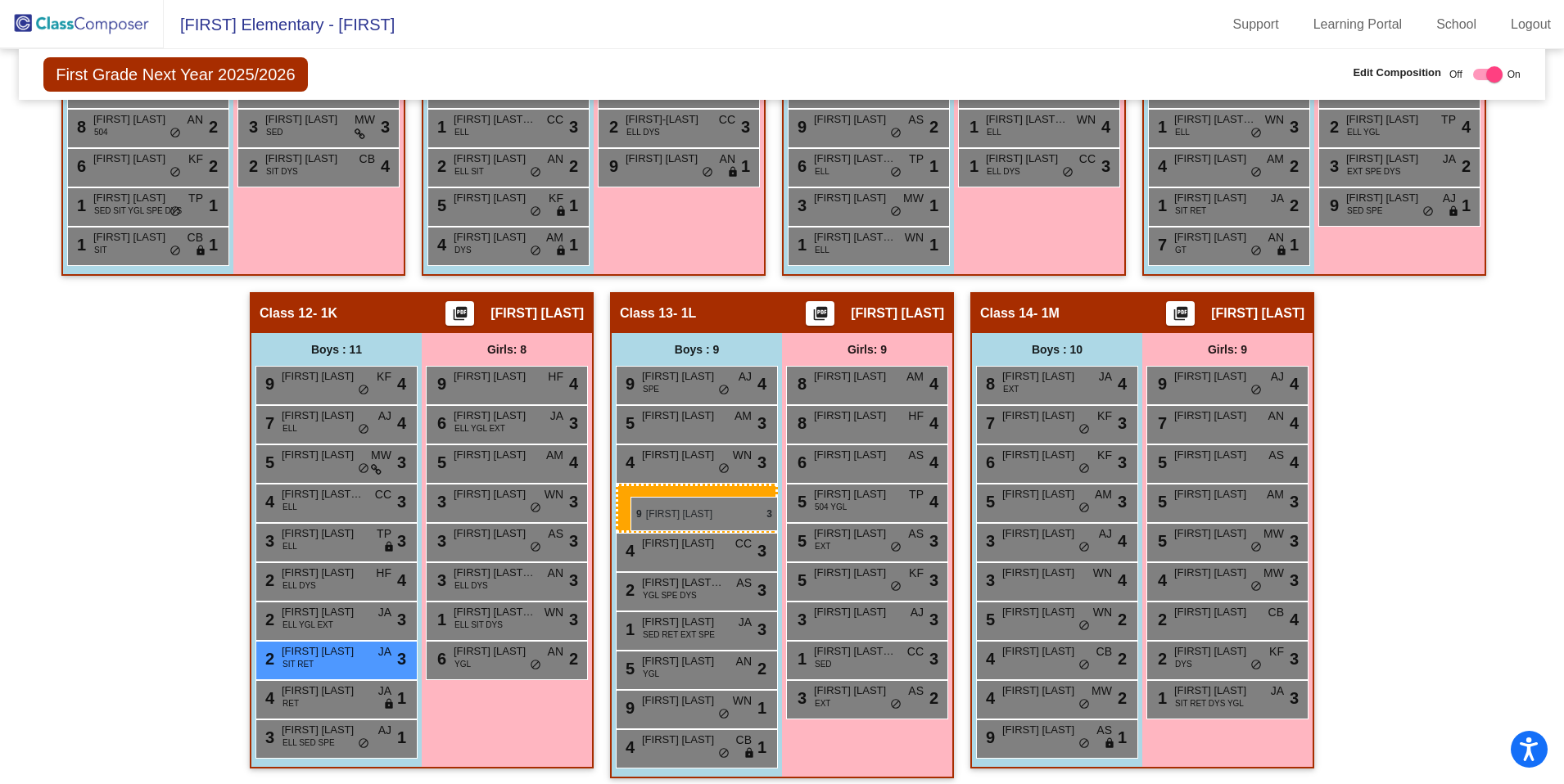 drag, startPoint x: 303, startPoint y: 427, endPoint x: 626, endPoint y: 491, distance: 329.2795 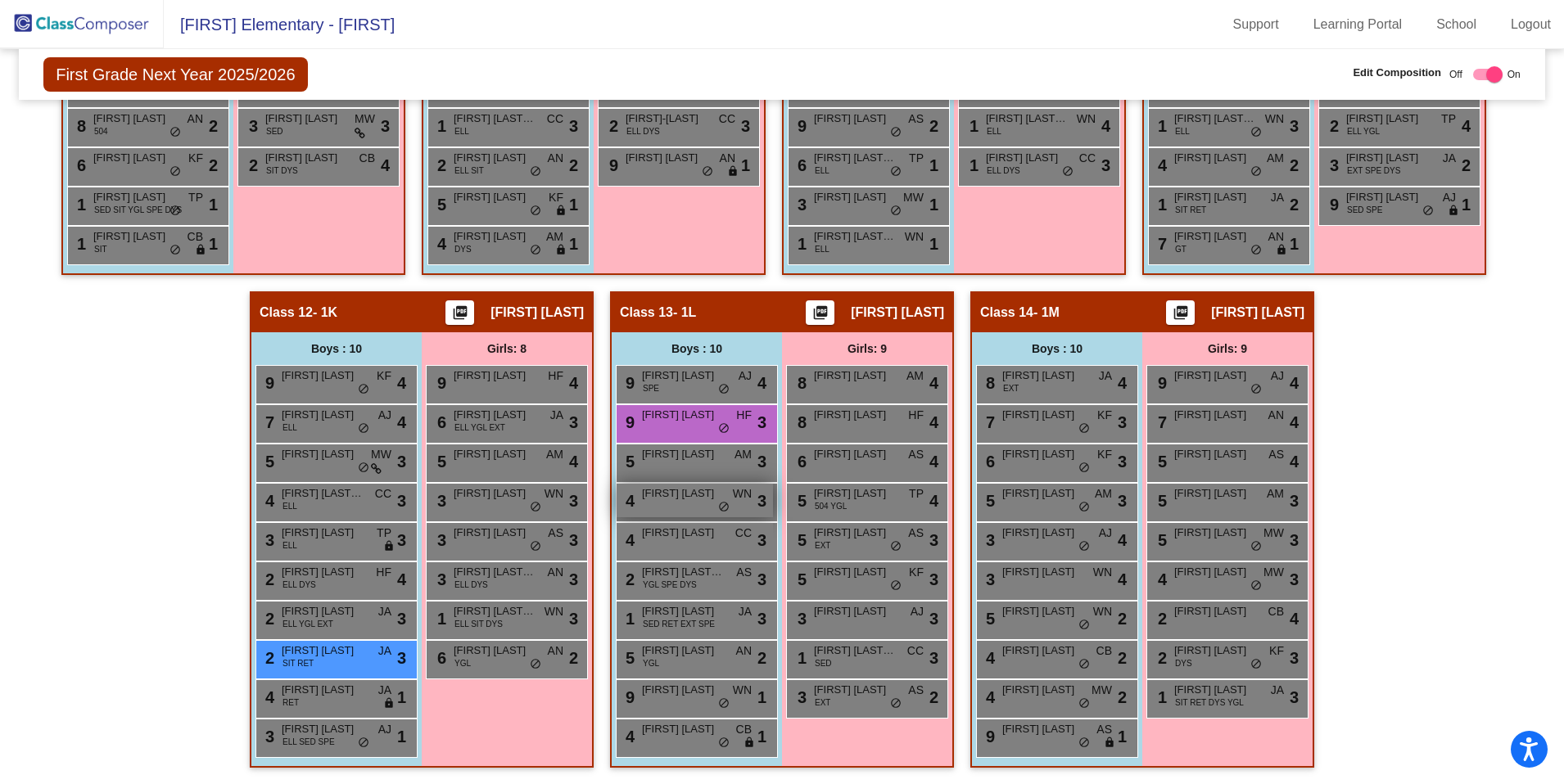 scroll, scrollTop: 1995, scrollLeft: 0, axis: vertical 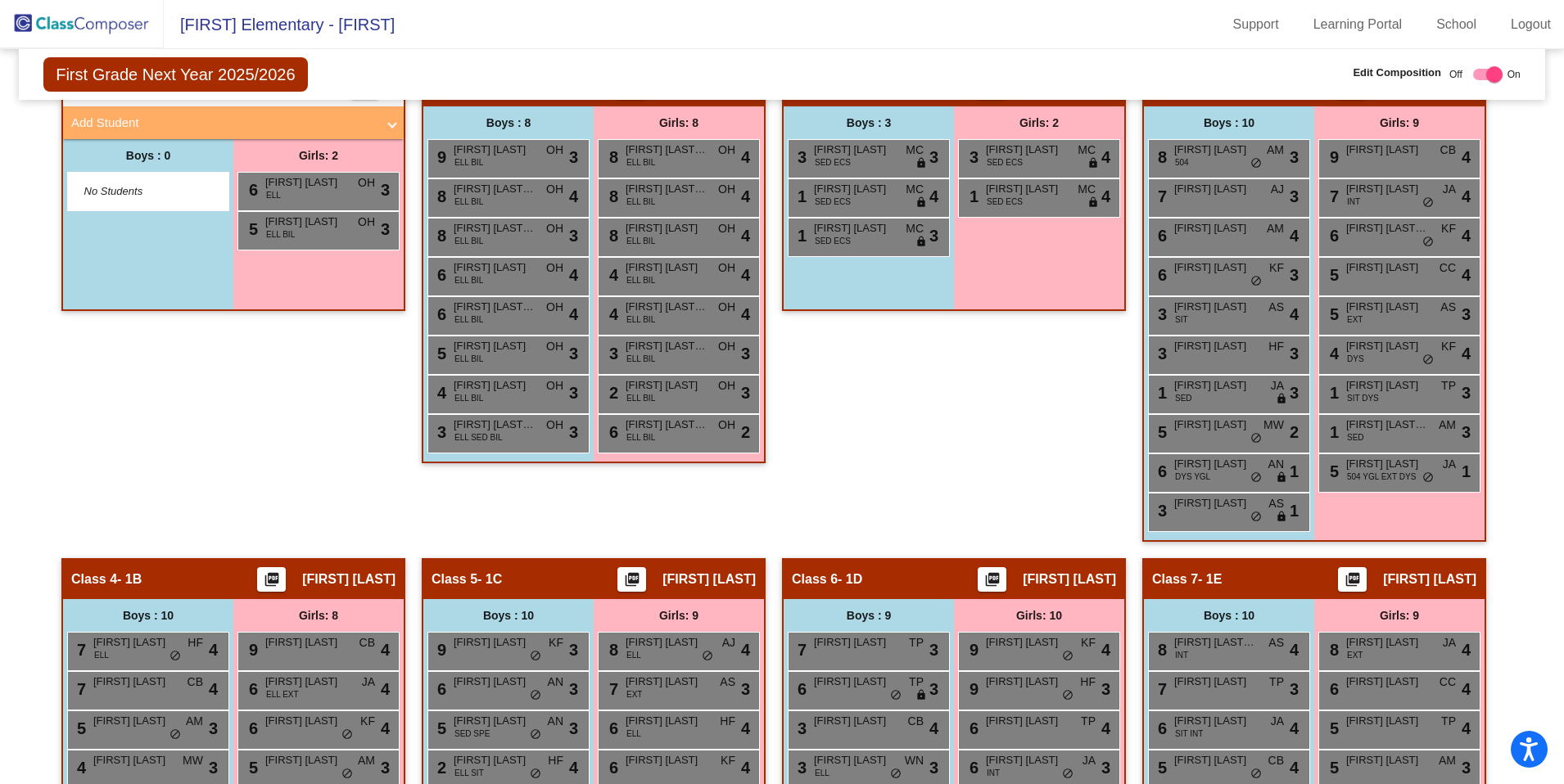 click on "Class 1   - 1J  picture_as_pdf Llolanda De La Rosa  Add Student  First Name Last Name Student Id  (Recommended)   Boy   Girl   Non Binary Add Close  Boys : 8  9 Eithan Estrada Villezcas ELL BIL OH lock do_not_disturb_alt 3 8 Angel Arias Serna ELL BIL OH lock do_not_disturb_alt 4 8 Emmanuel Valdez Moreno ELL BIL OH lock do_not_disturb_alt 3 6 Jonathan Aguilar-Castaneda ELL BIL OH lock do_not_disturb_alt 4 6 Fernando Limones Gonzalez ELL BIL OH lock do_not_disturb_alt 4 5 Jacob Dominguez Avitia ELL BIL OH lock do_not_disturb_alt 3 4 Alan Sanchez Arias ELL BIL OH lock do_not_disturb_alt 3 3 Elias Tebaqui Vergara ELL SED BIL OH lock do_not_disturb_alt 3 Girls: 8 8 Dalary Bringas Balderrama ELL BIL OH lock do_not_disturb_alt 4 8 Samantha Calzadillas Hernandez ELL BIL OH lock do_not_disturb_alt 4 8 Mariangel Miranda ELL BIL OH lock do_not_disturb_alt 4 4 Dulce Bartley Arape ELL BIL OH lock do_not_disturb_alt 4 4 Bethany Gonzalez Lugo ELL BIL OH lock do_not_disturb_alt 4 3 Mariangel Huerta Martinez ELL BIL OH 3 2" 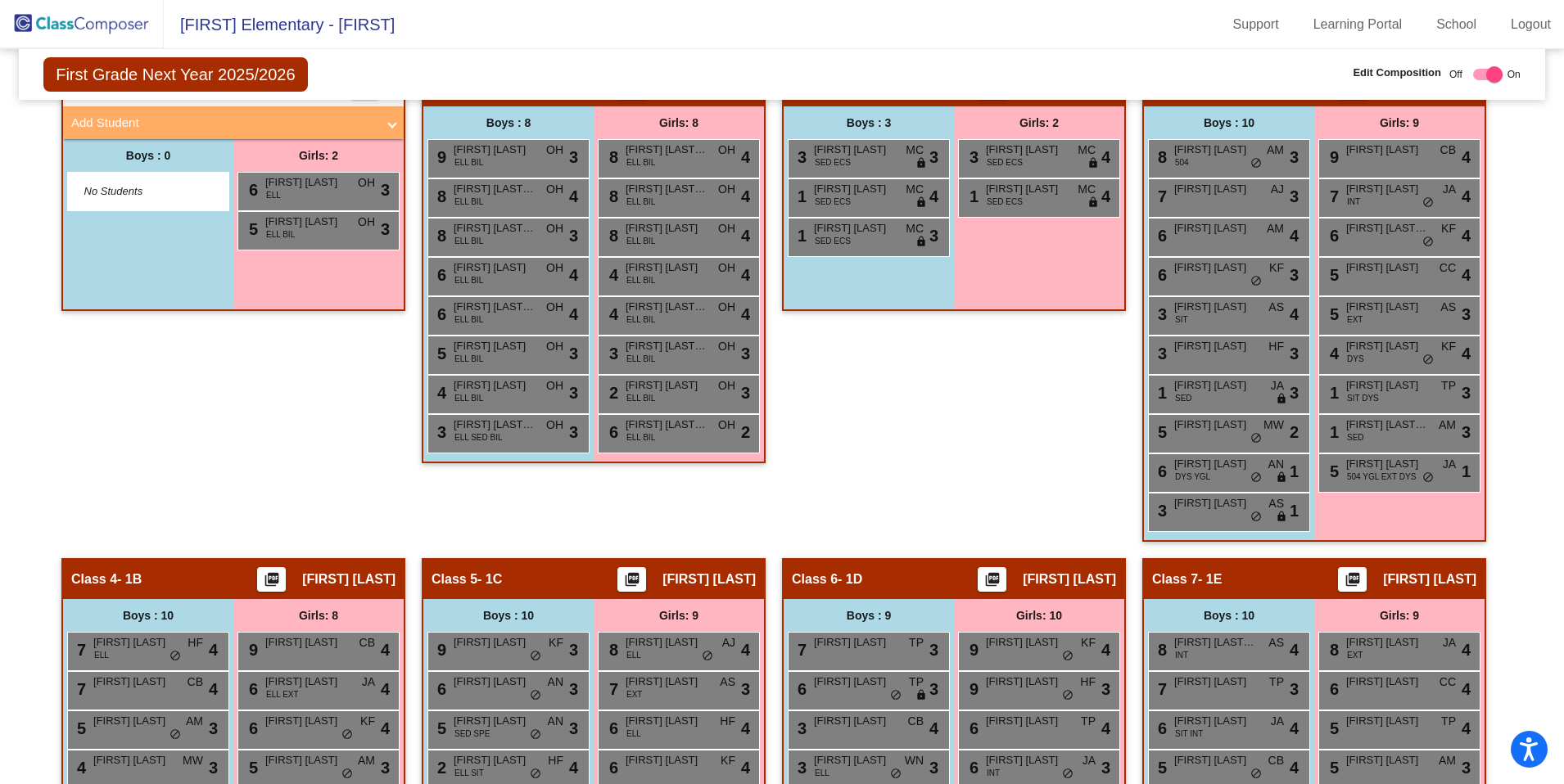scroll, scrollTop: 749, scrollLeft: 0, axis: vertical 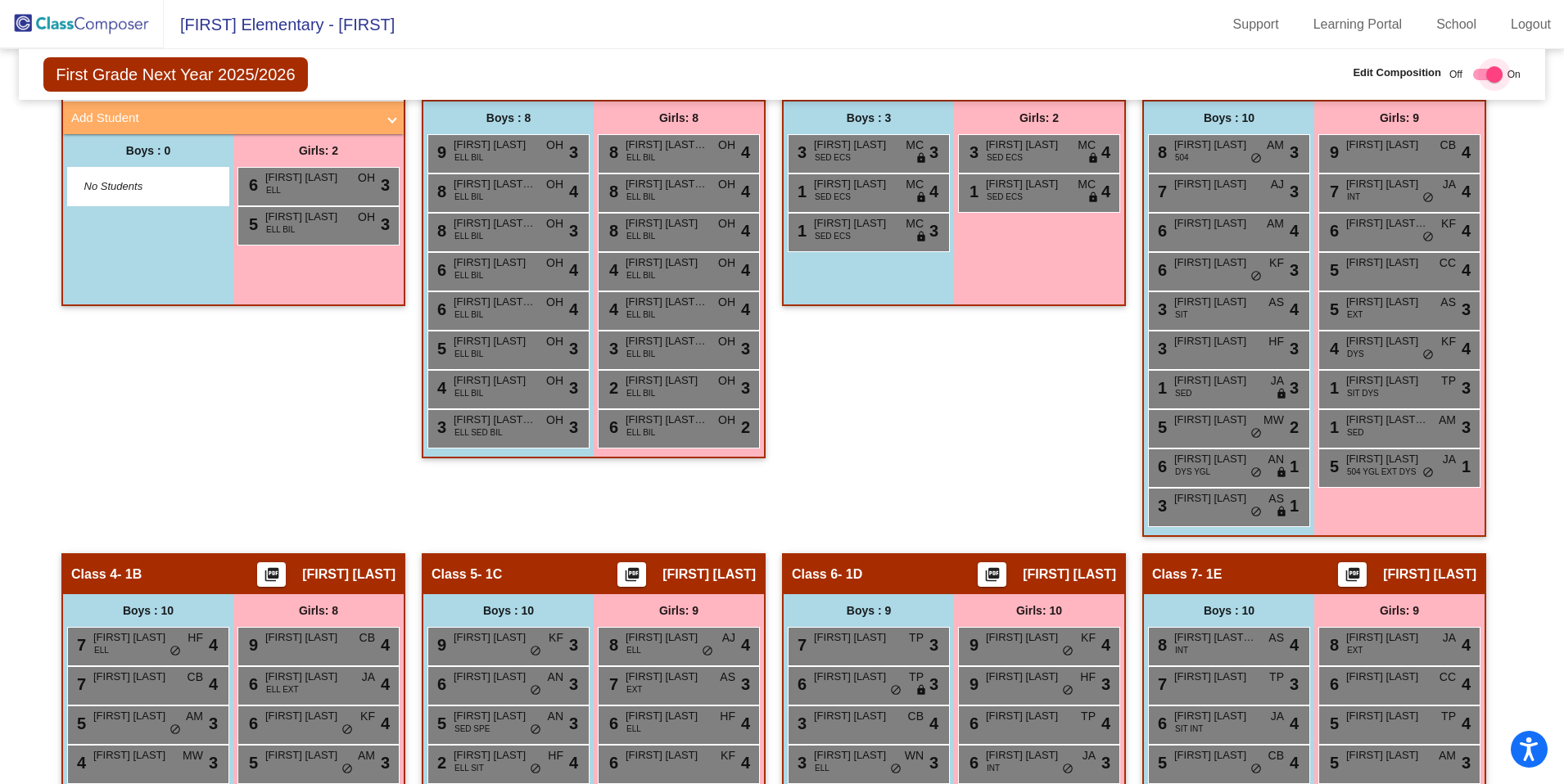 click at bounding box center (1494, 74) 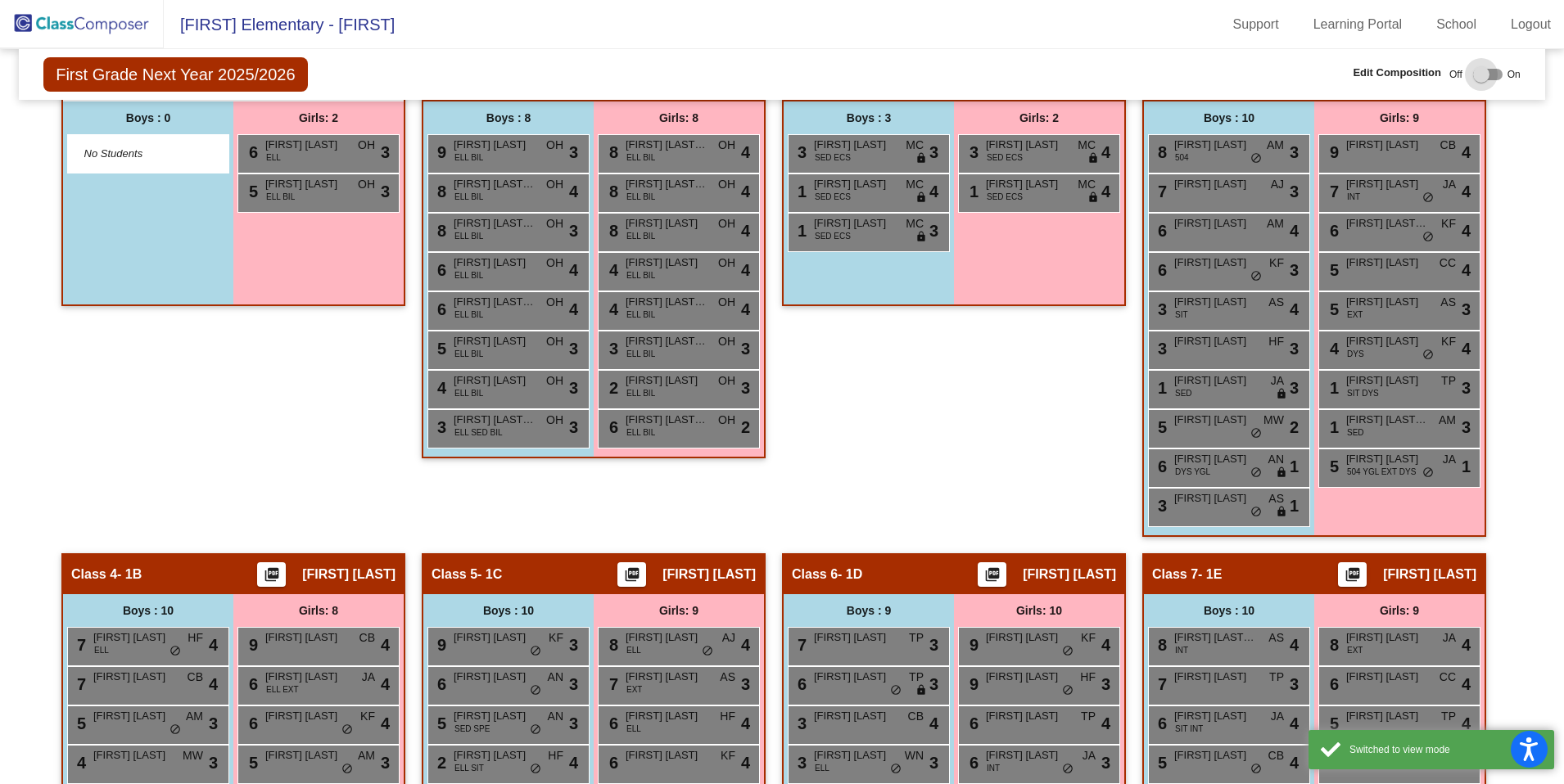 click at bounding box center [1488, 74] 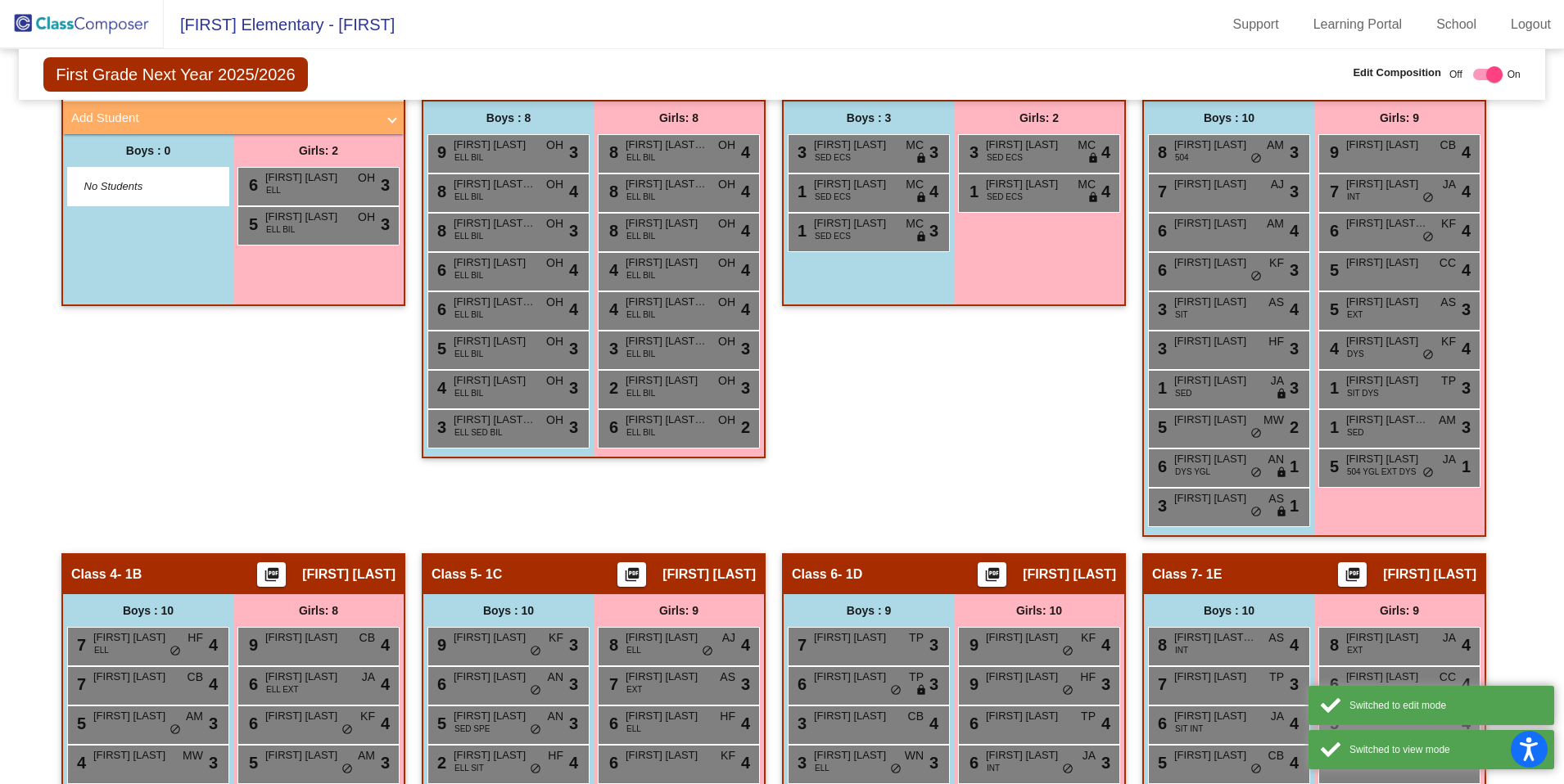 click on "Class 2   - Wheatley  picture_as_pdf Suzanne Wheatley  Add Student  First Name Last Name Student Id  (Recommended)   Boy   Girl   Non Binary Add Close  Boys : 3  3 Rogelio Rodriguez SED ECS MC lock do_not_disturb_alt 3 1 Ezra Martens SED ECS MC lock do_not_disturb_alt 4 1 Adrian Olvera SED ECS MC lock do_not_disturb_alt 3 Girls: 2 3 Laila Olivas SED ECS MC lock do_not_disturb_alt 4 1 Ava Campa SED ECS MC lock do_not_disturb_alt 4" 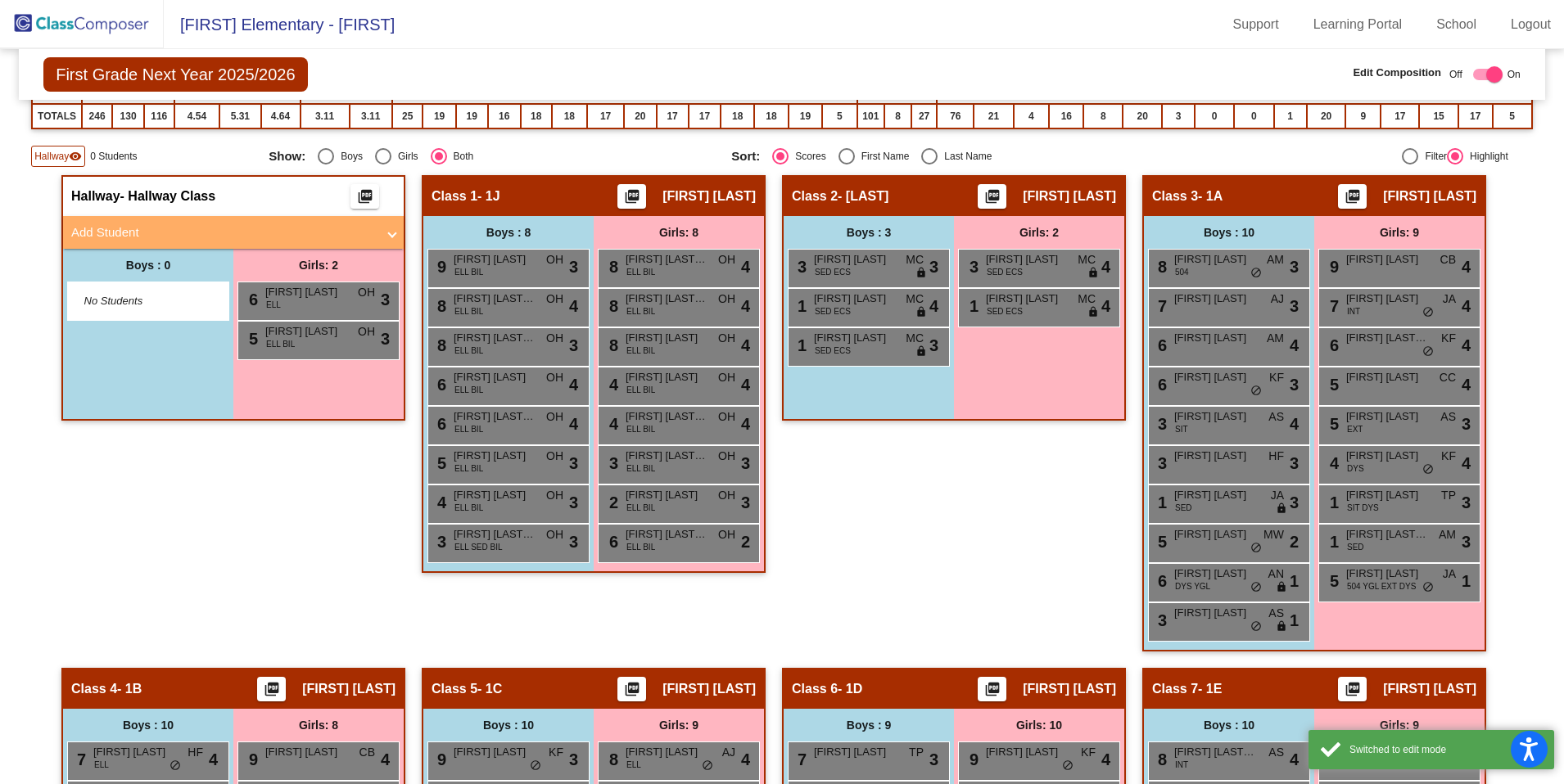 scroll, scrollTop: 420, scrollLeft: 0, axis: vertical 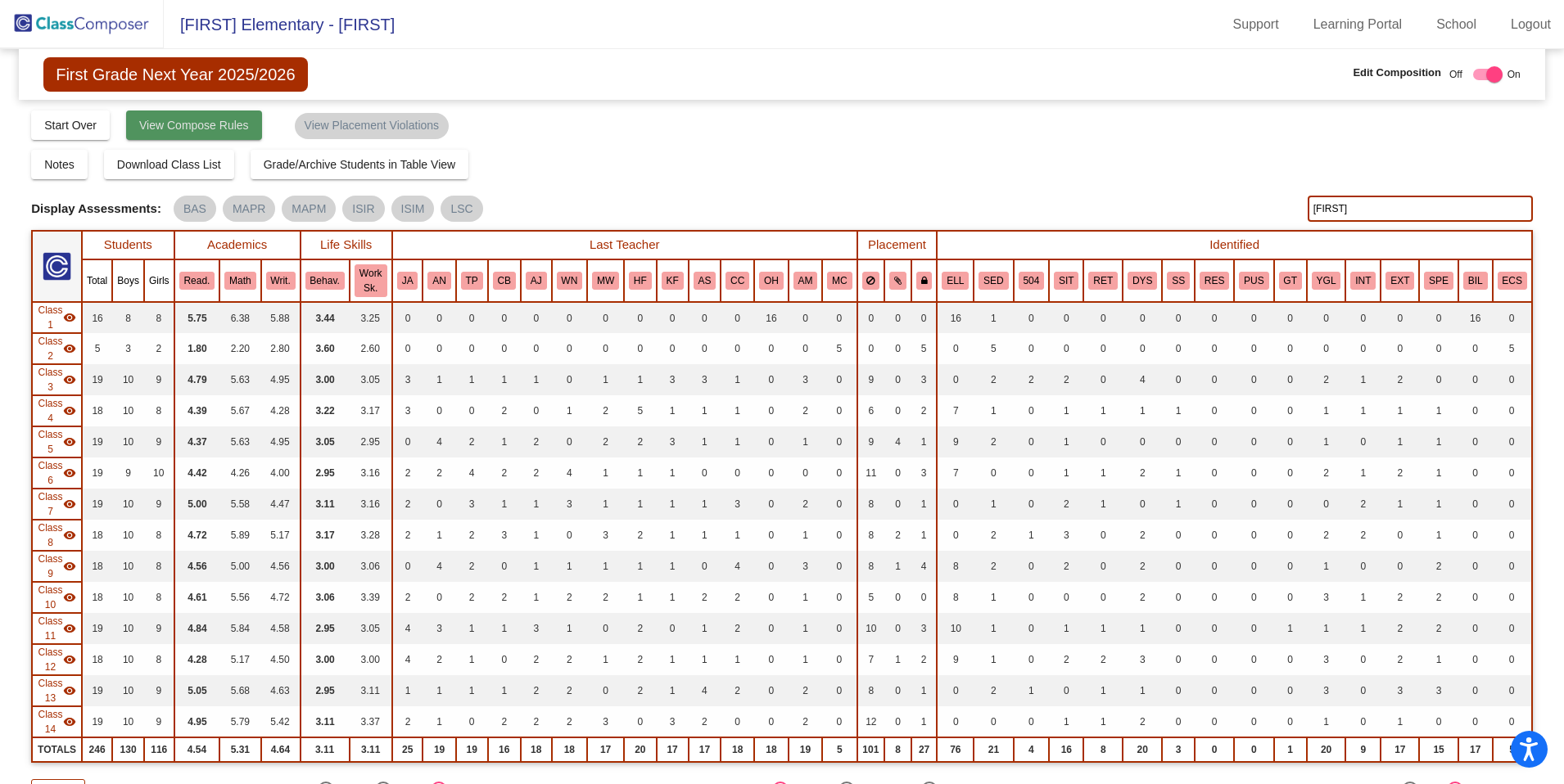 click on "View Compose Rules" 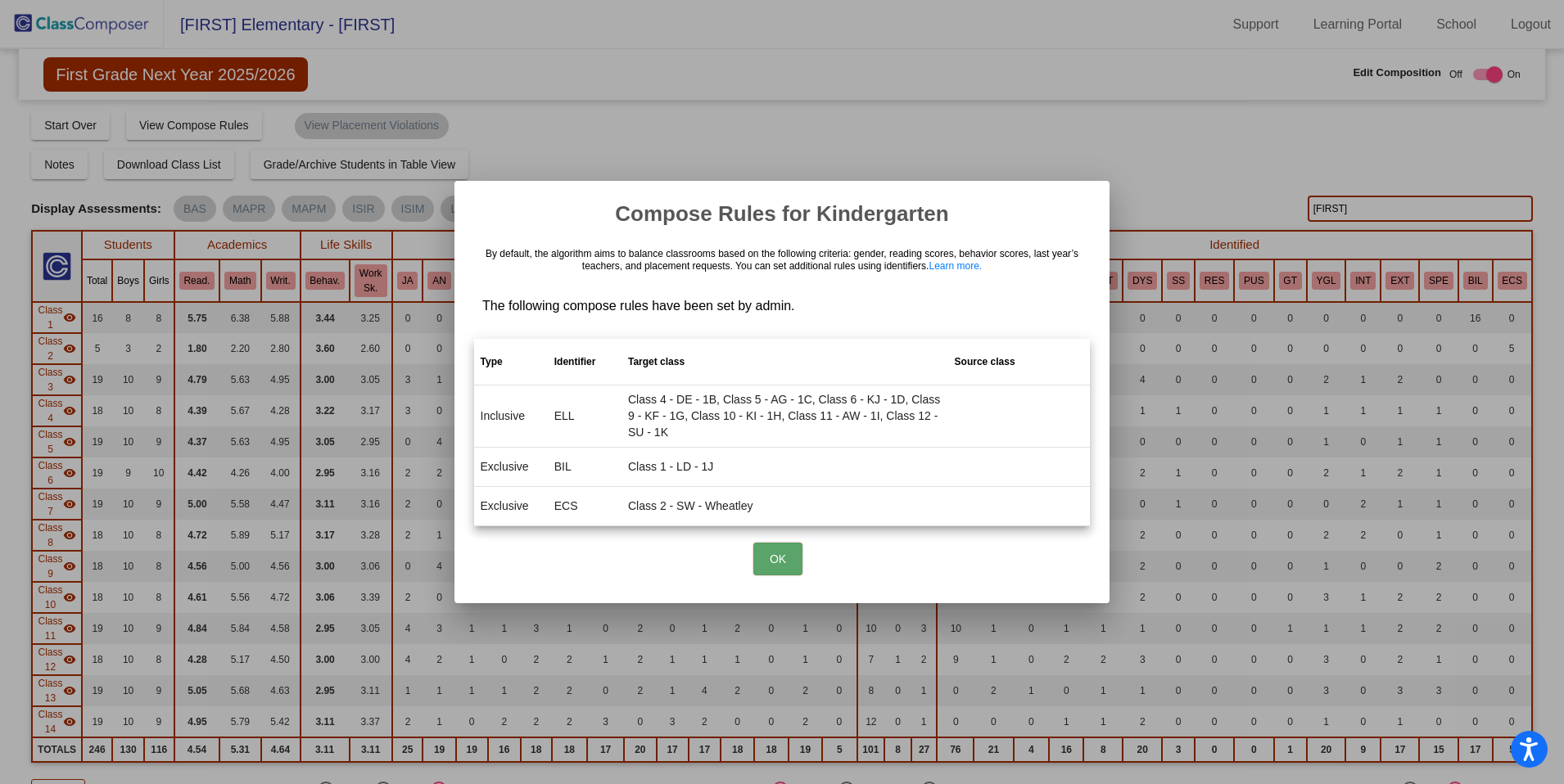 click on "OK" at bounding box center [778, 559] 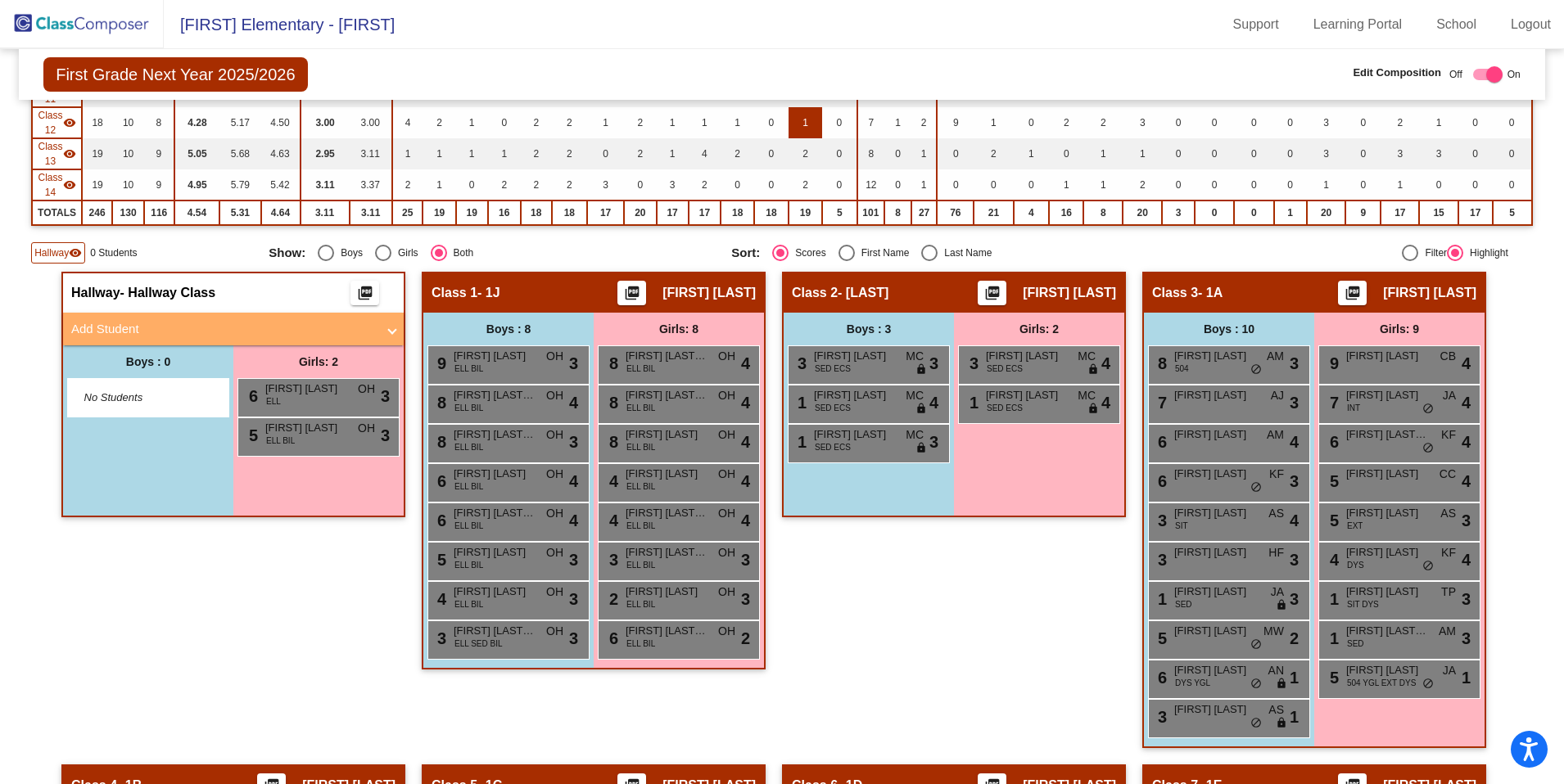scroll, scrollTop: 0, scrollLeft: 0, axis: both 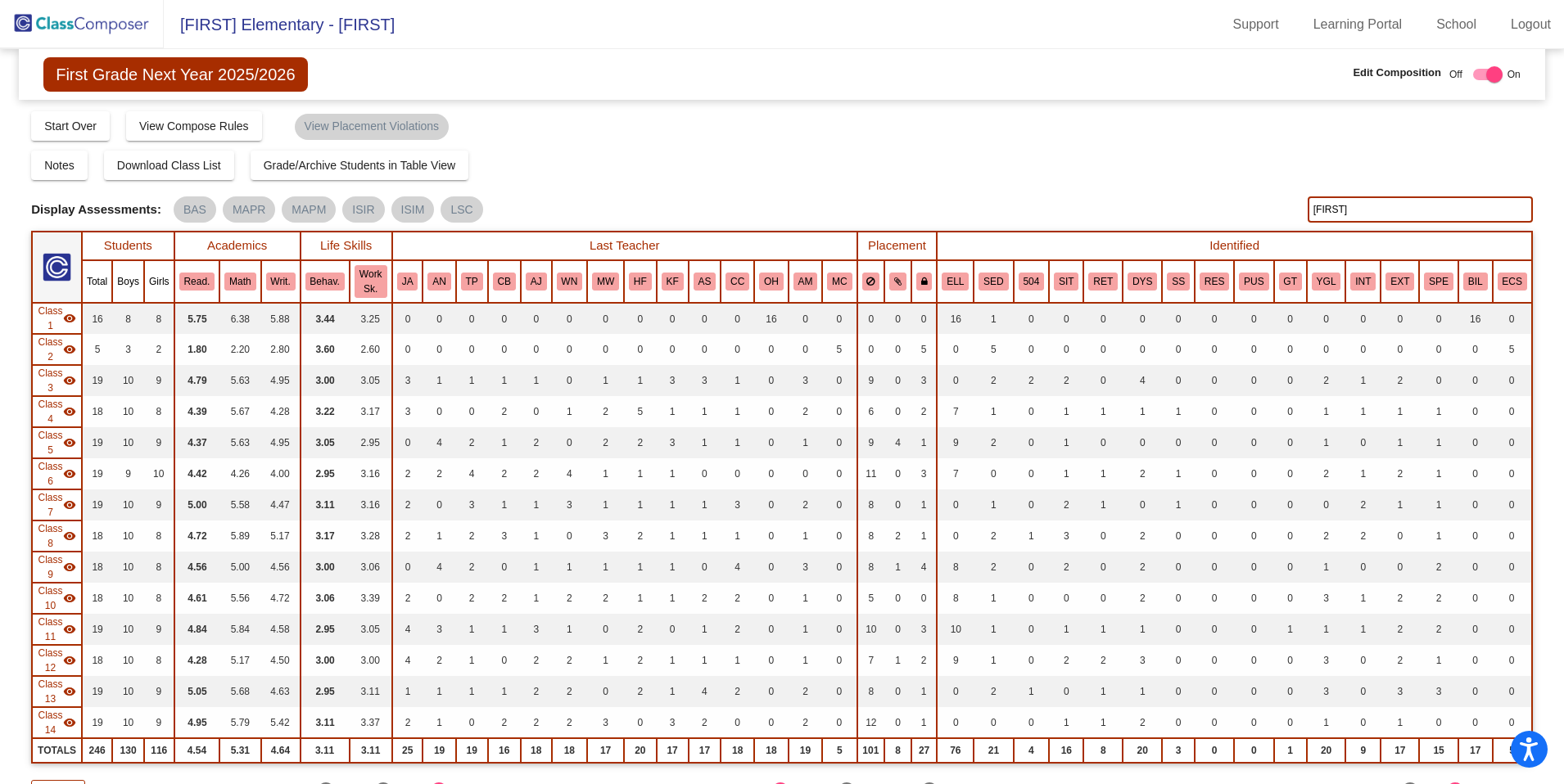 click on "ayden" 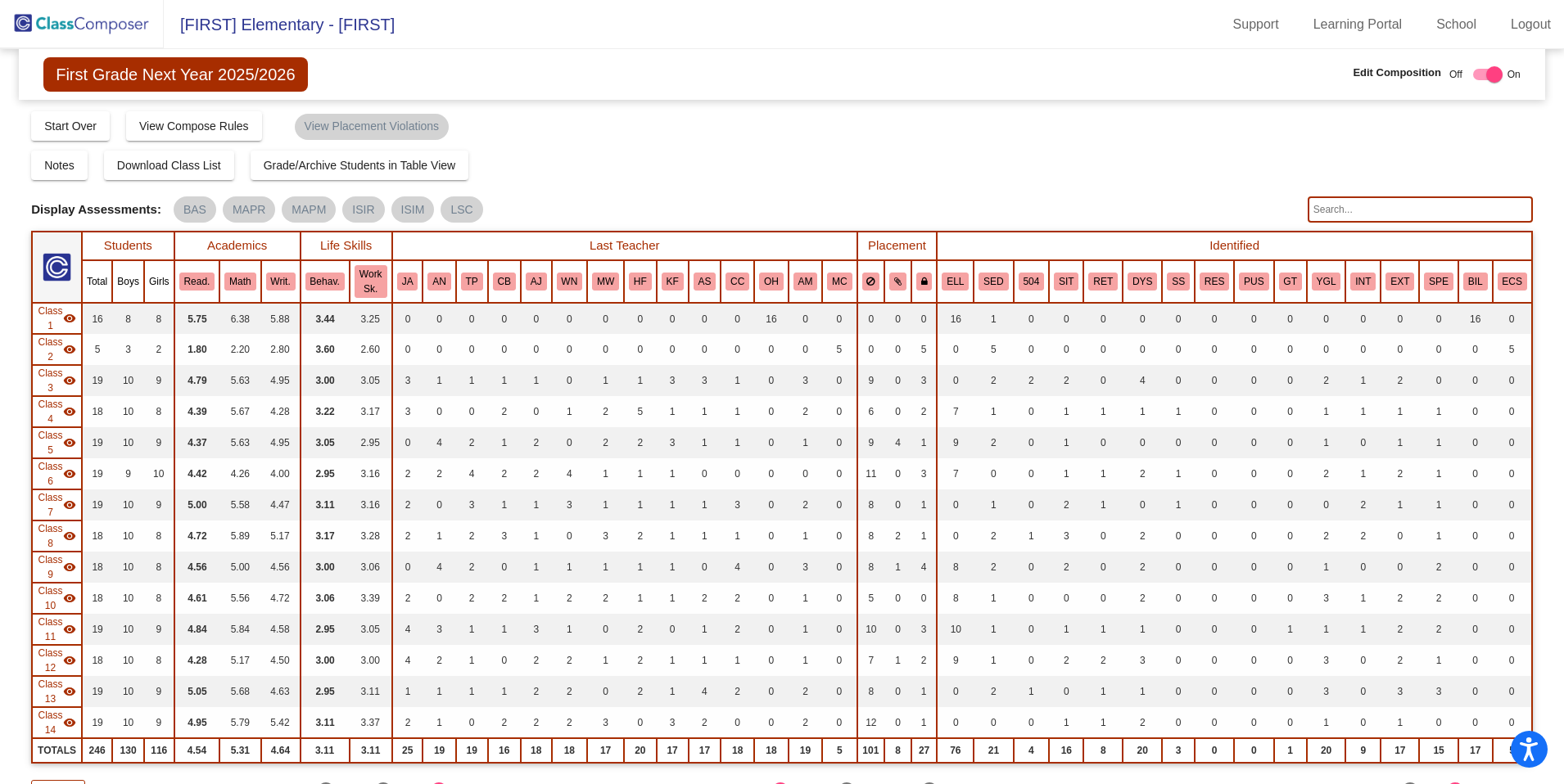 type 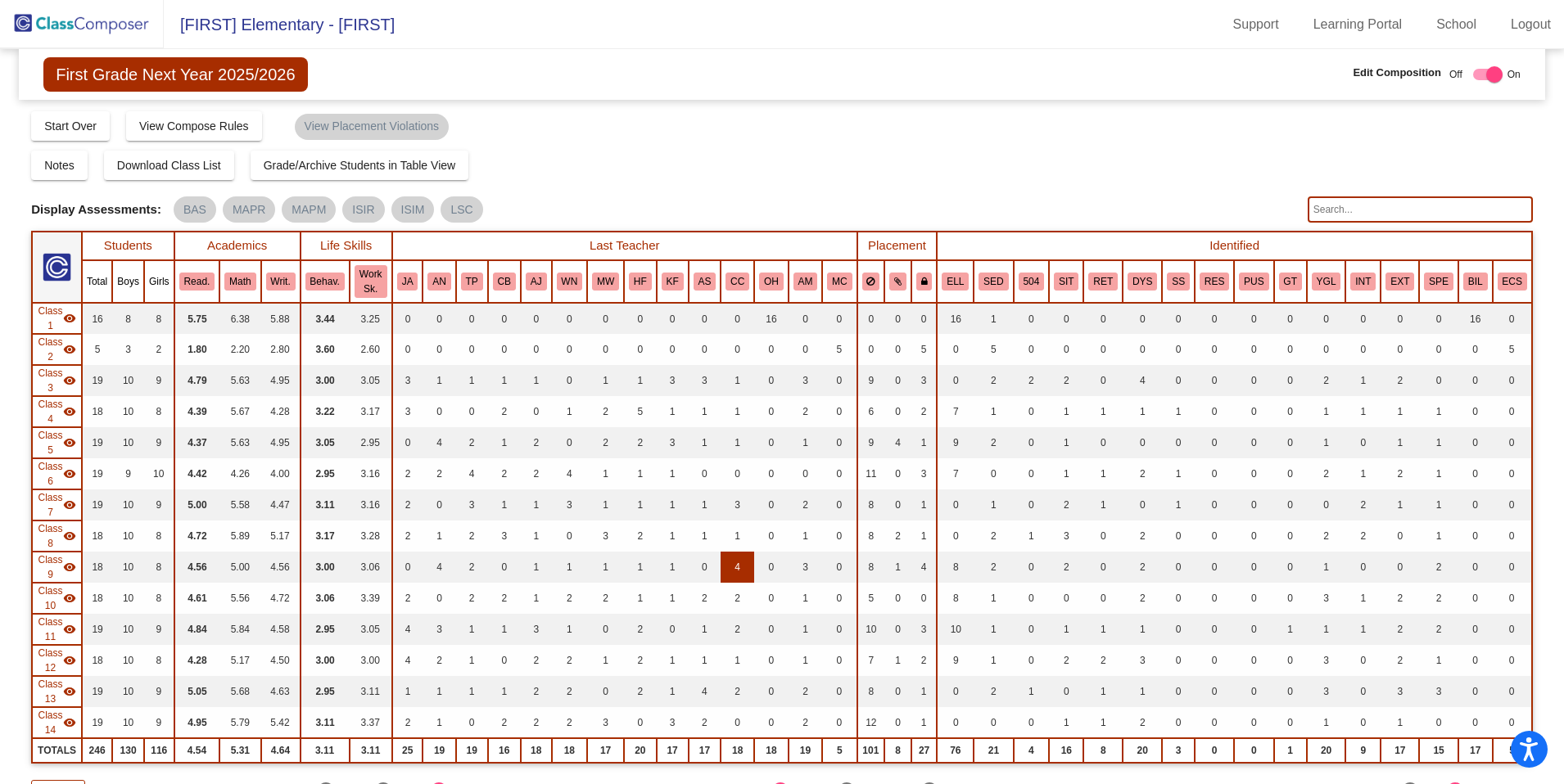 scroll, scrollTop: 0, scrollLeft: 0, axis: both 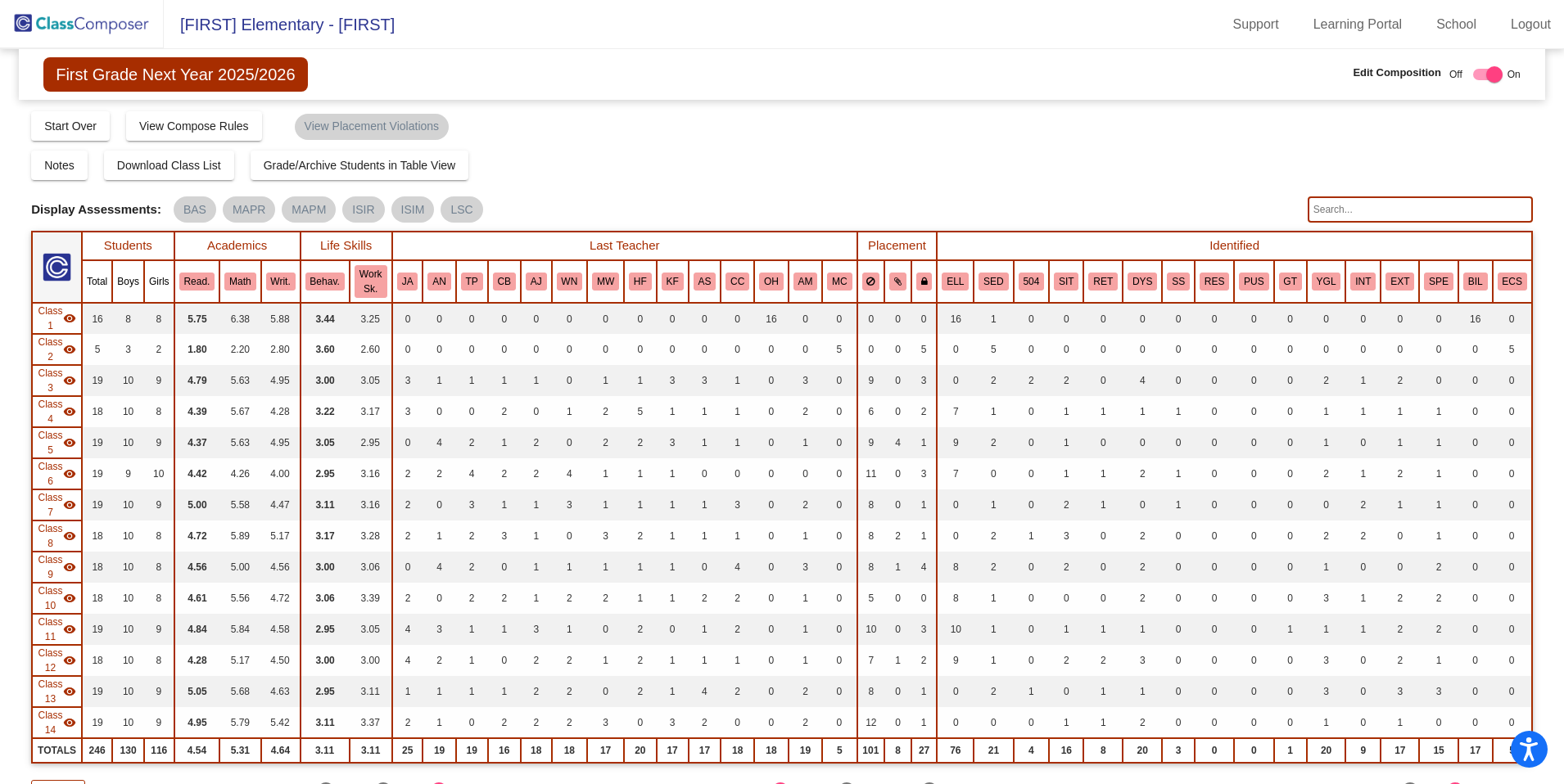 click 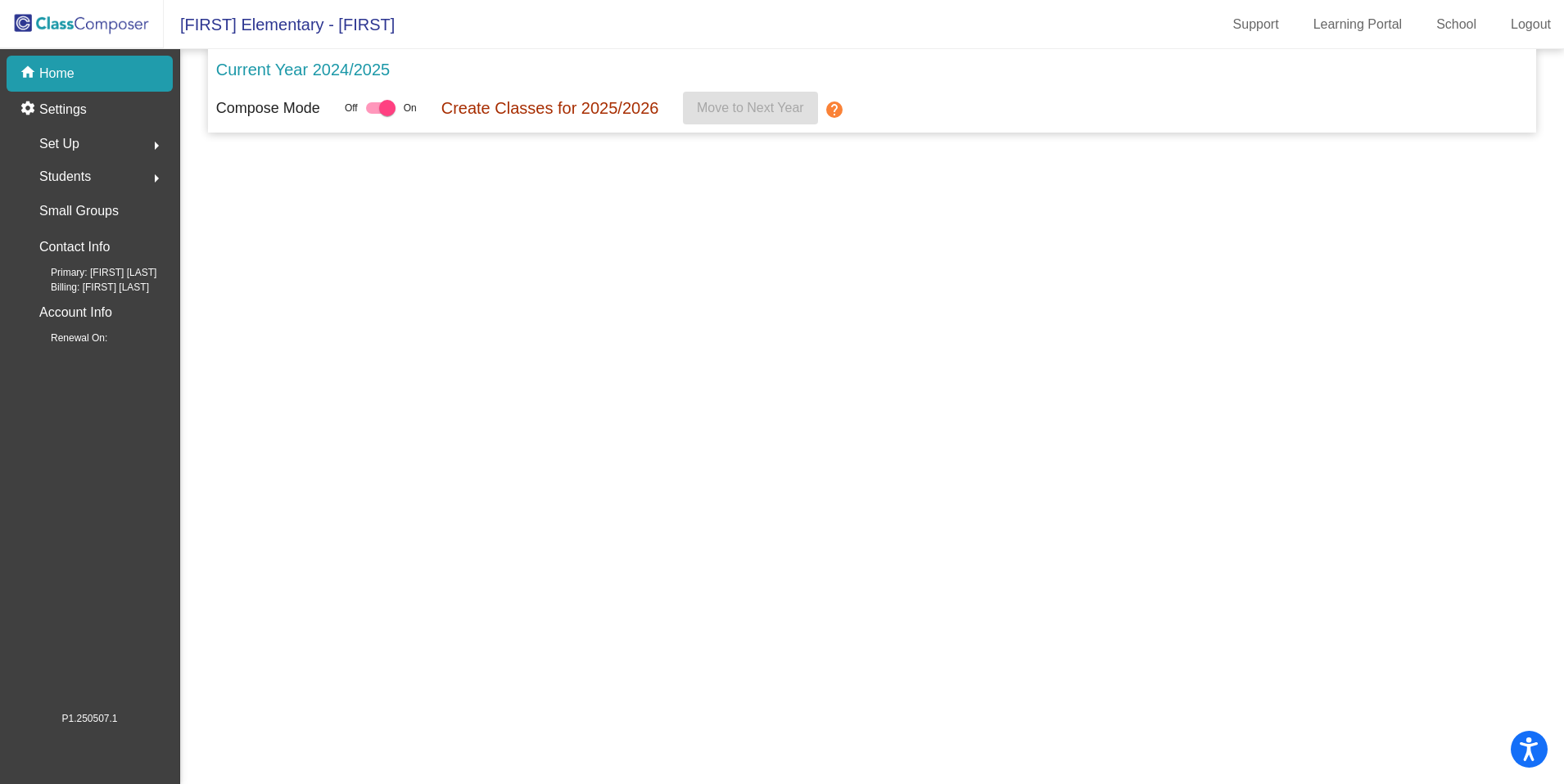 scroll, scrollTop: 0, scrollLeft: 0, axis: both 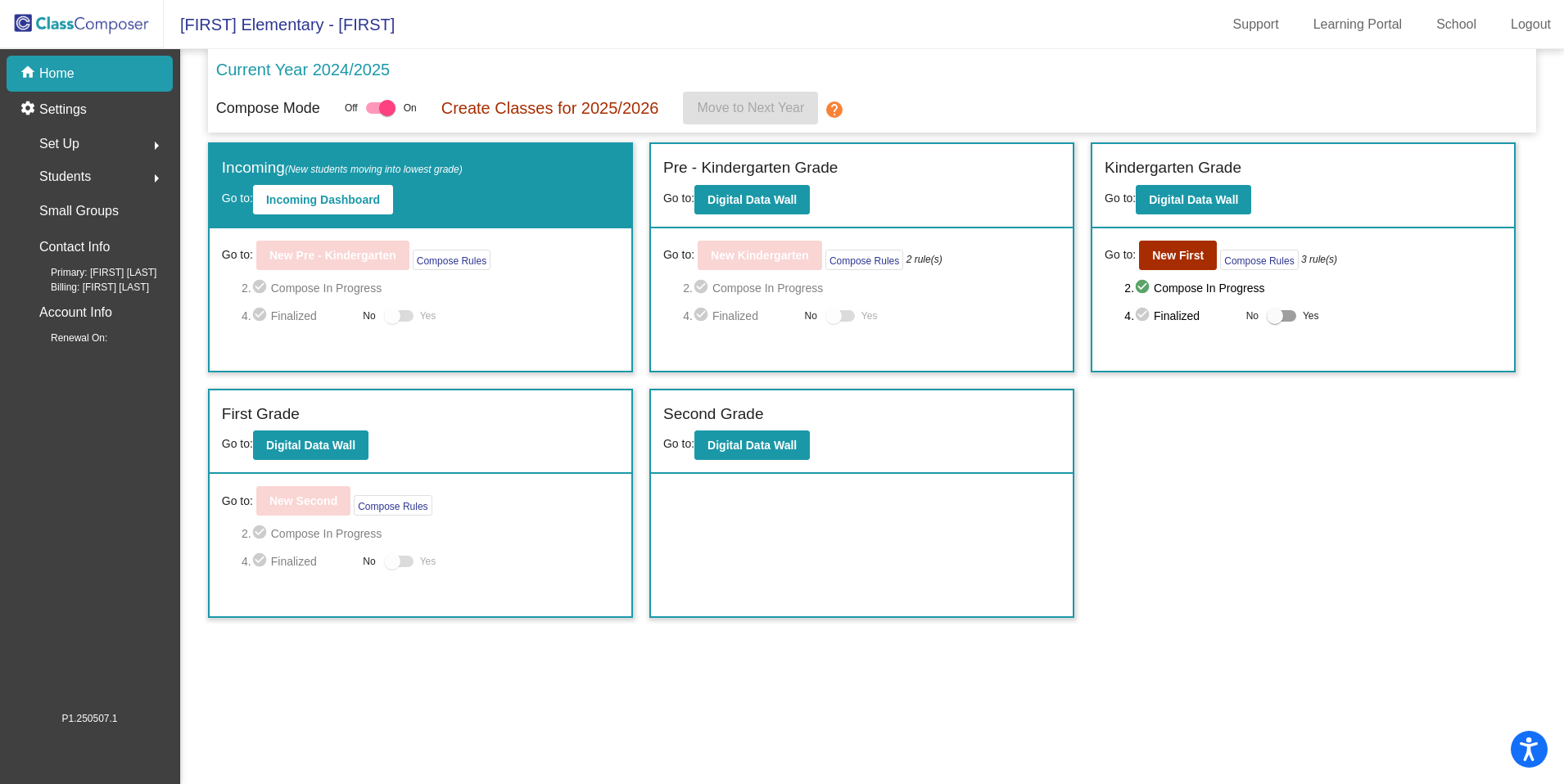 click on "Set Up  arrow_right" 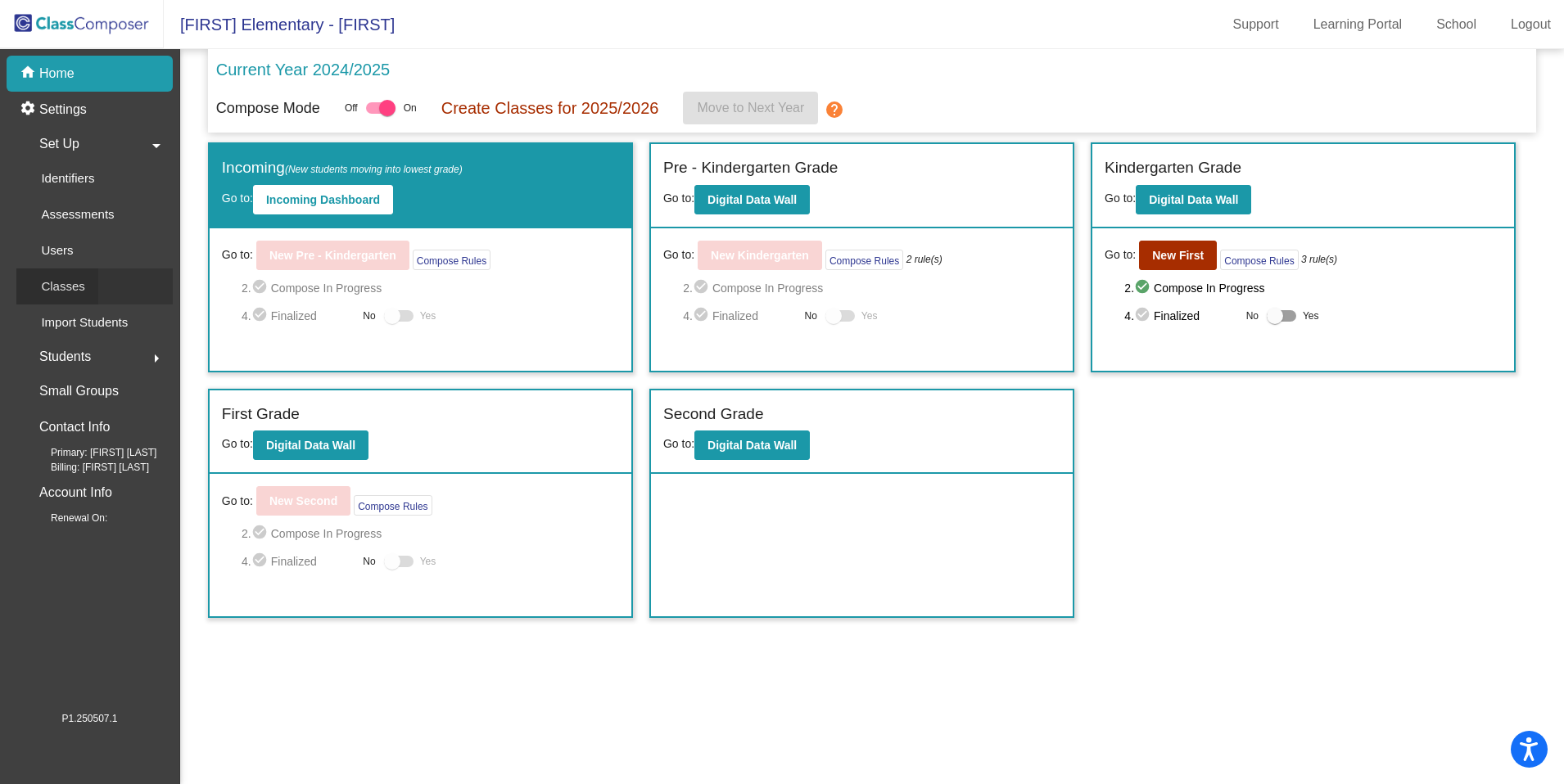 click on "Classes" 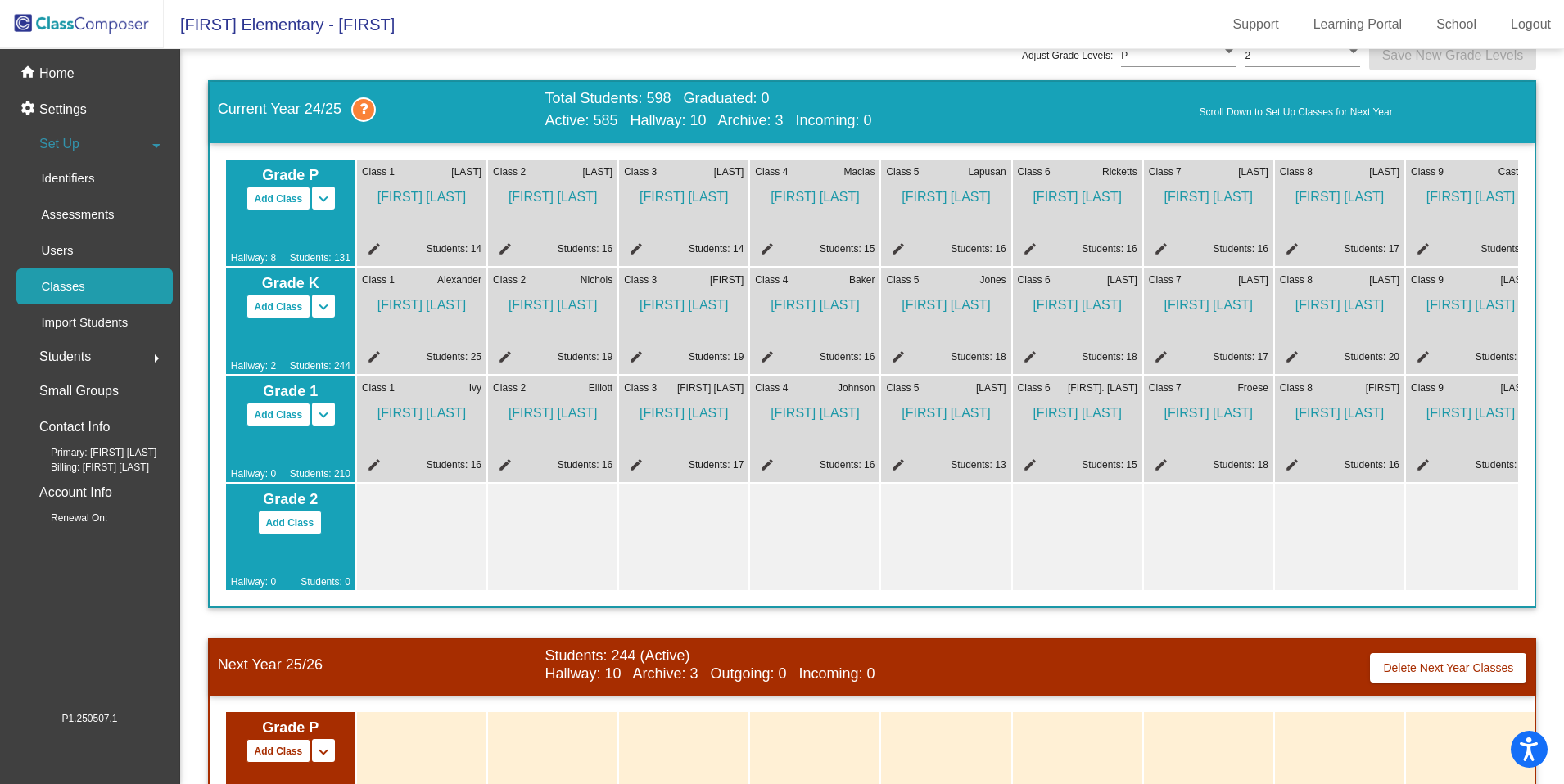 scroll, scrollTop: 46, scrollLeft: 0, axis: vertical 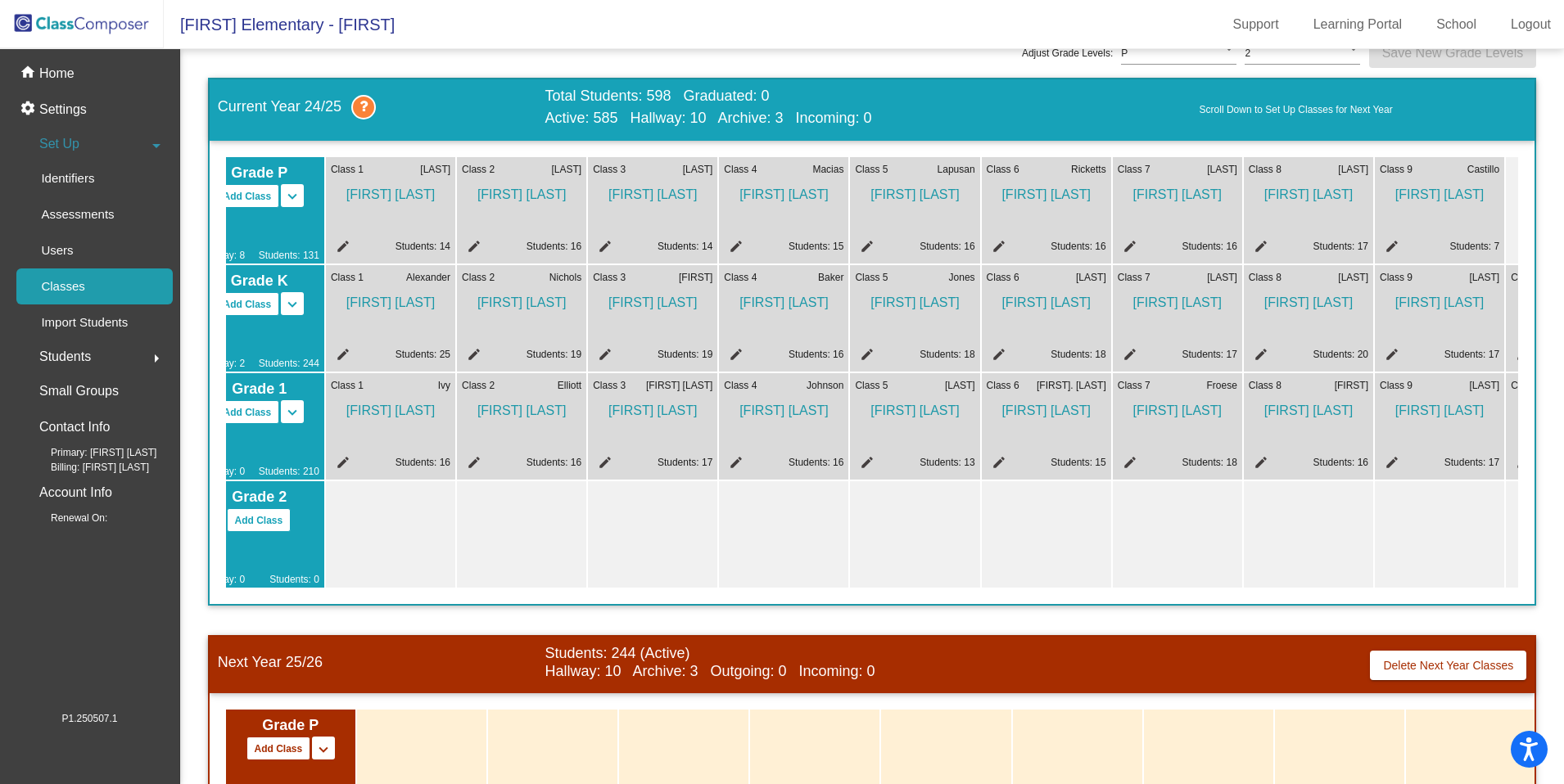 click on "edit" 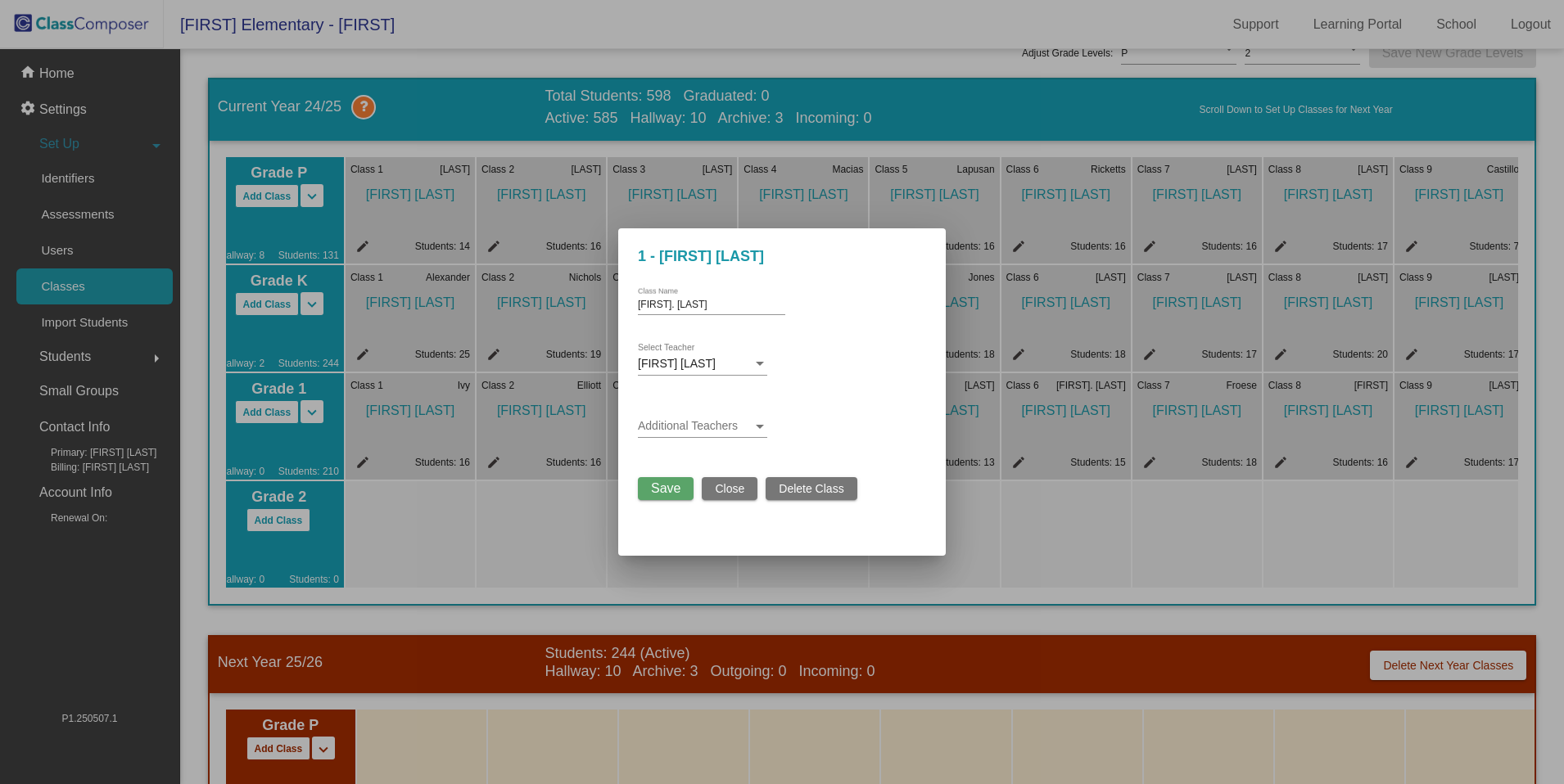 scroll, scrollTop: 0, scrollLeft: 0, axis: both 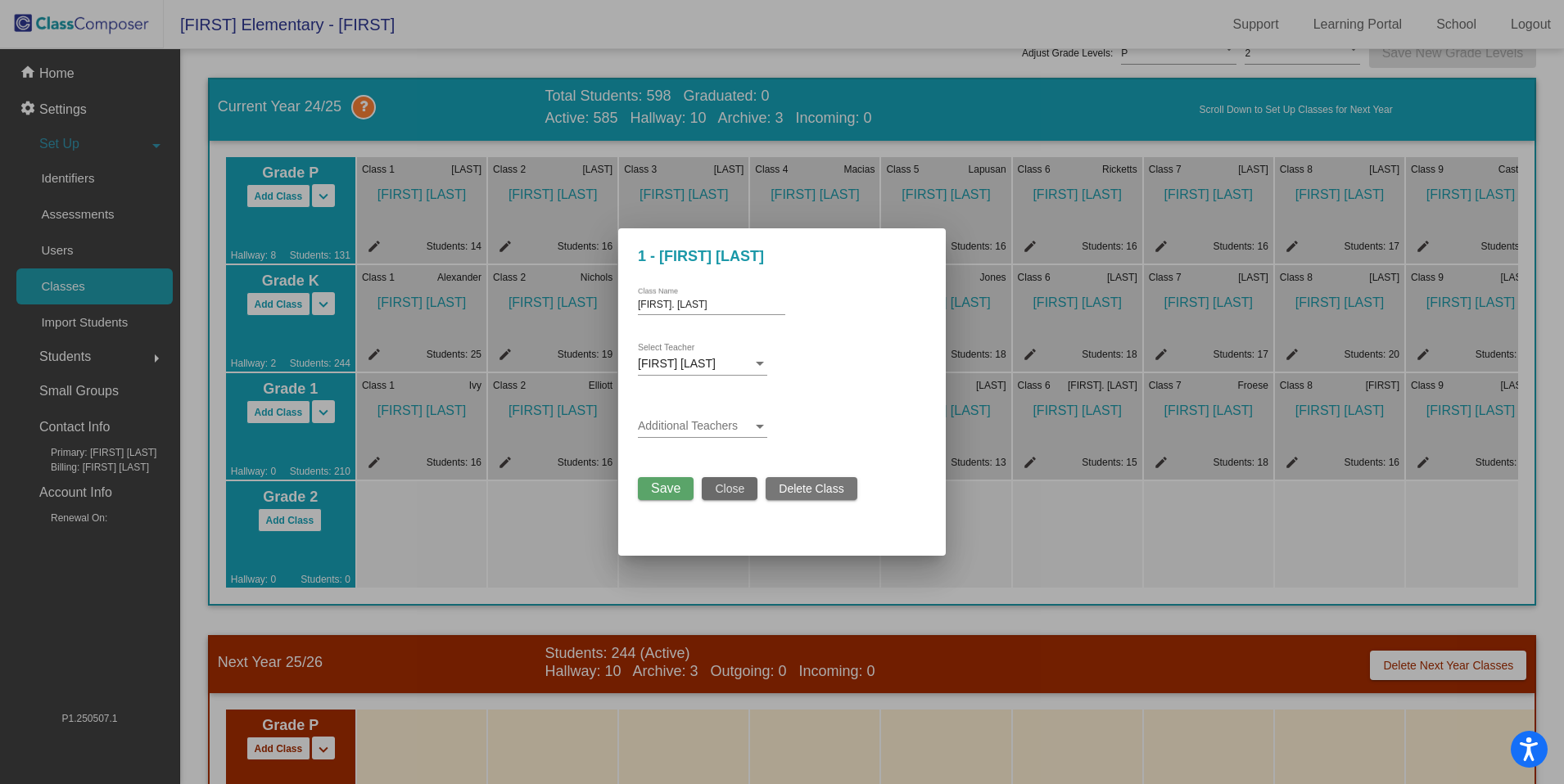 click on "Close" at bounding box center (730, 489) 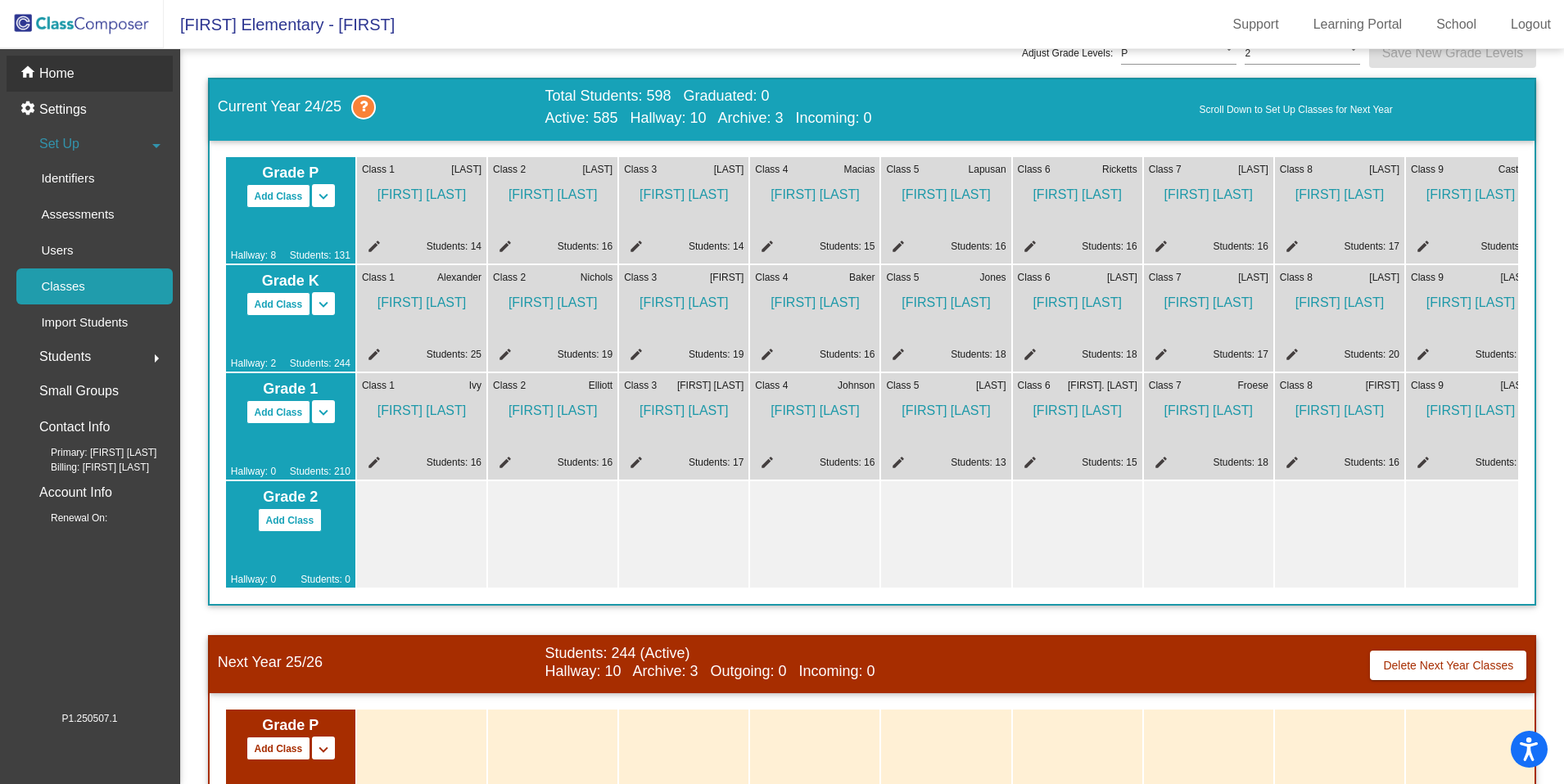 click on "Home" 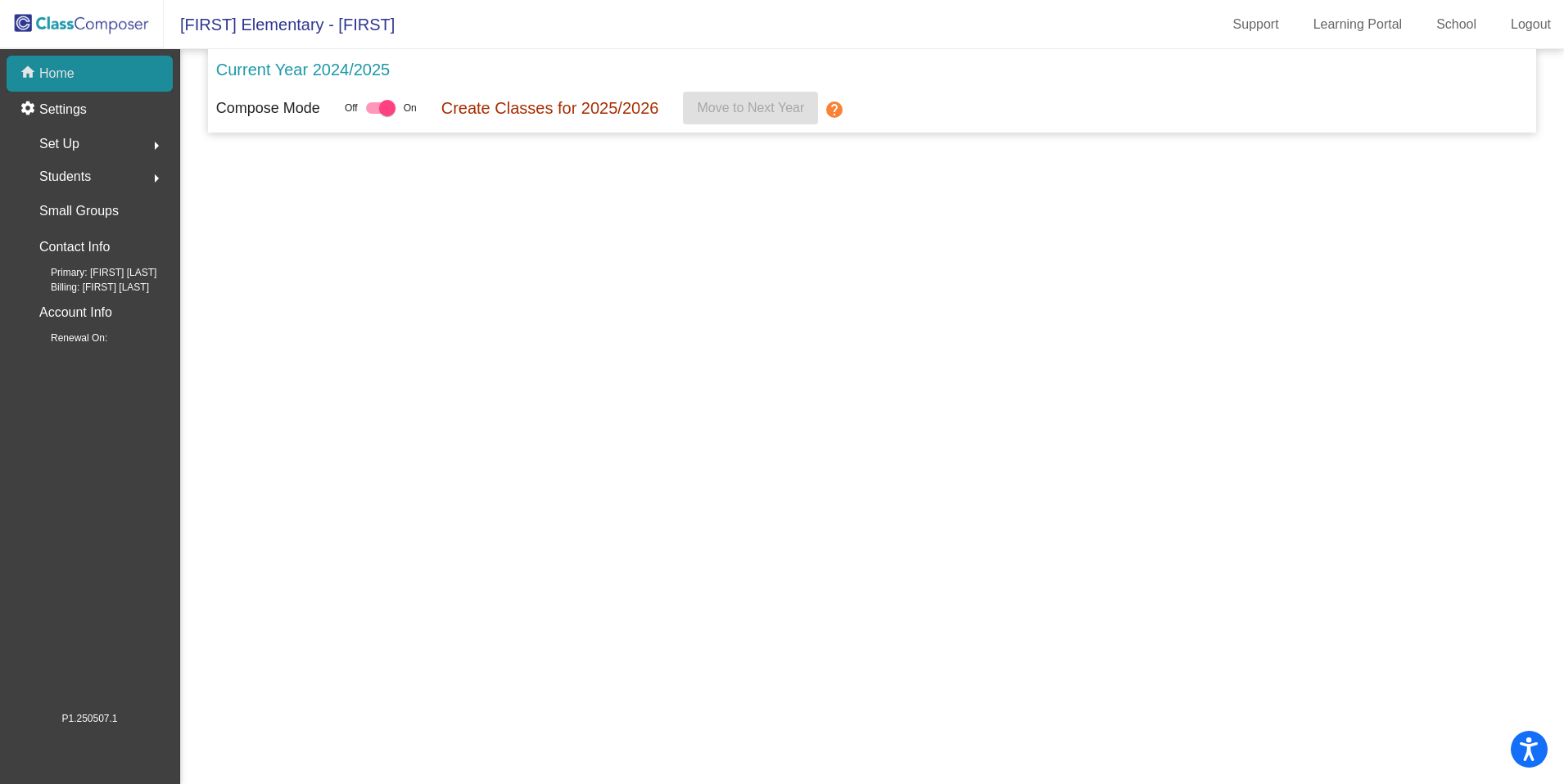scroll, scrollTop: 0, scrollLeft: 0, axis: both 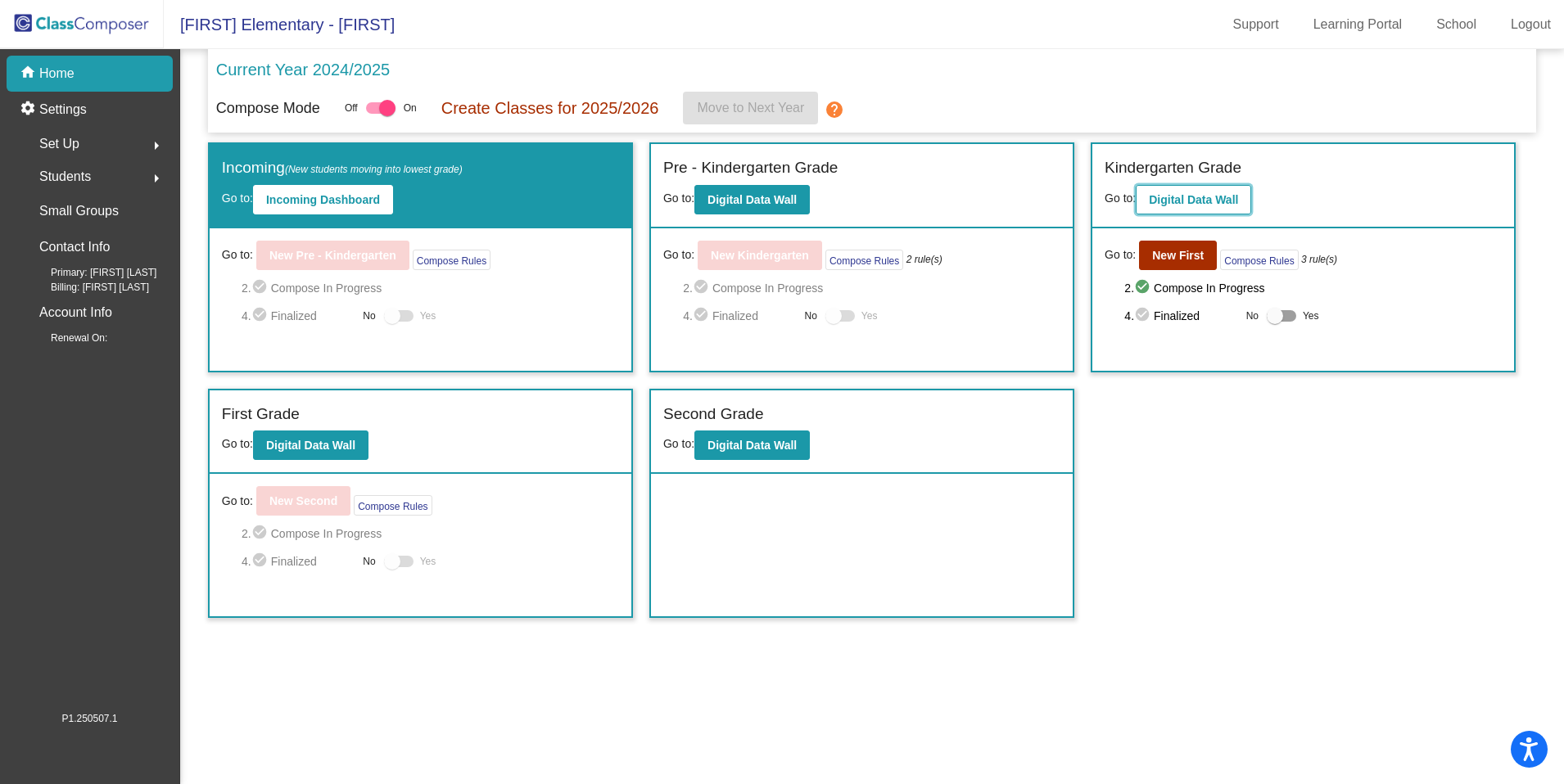 click on "Digital Data Wall" 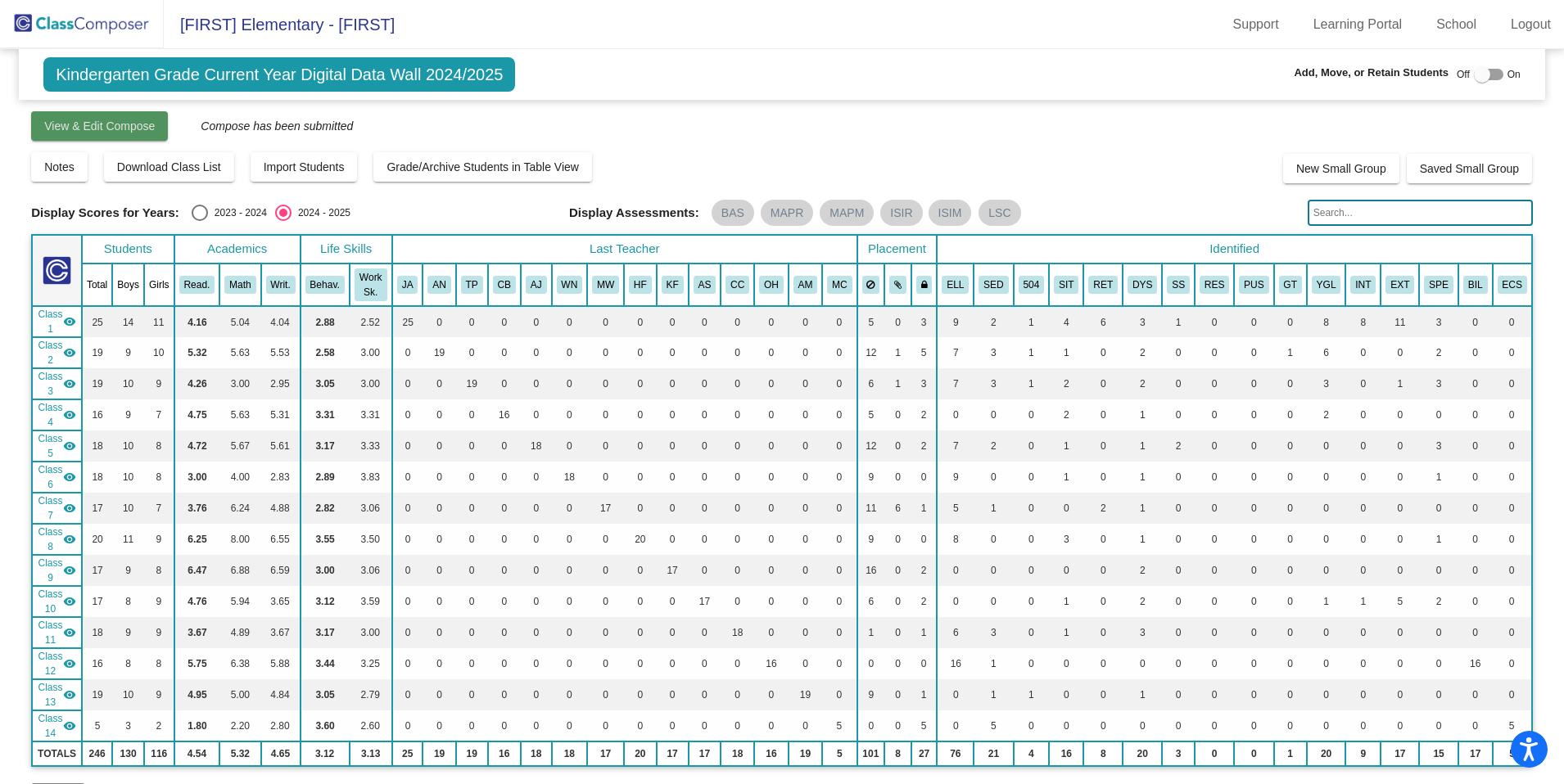 click on "View & Edit Compose" 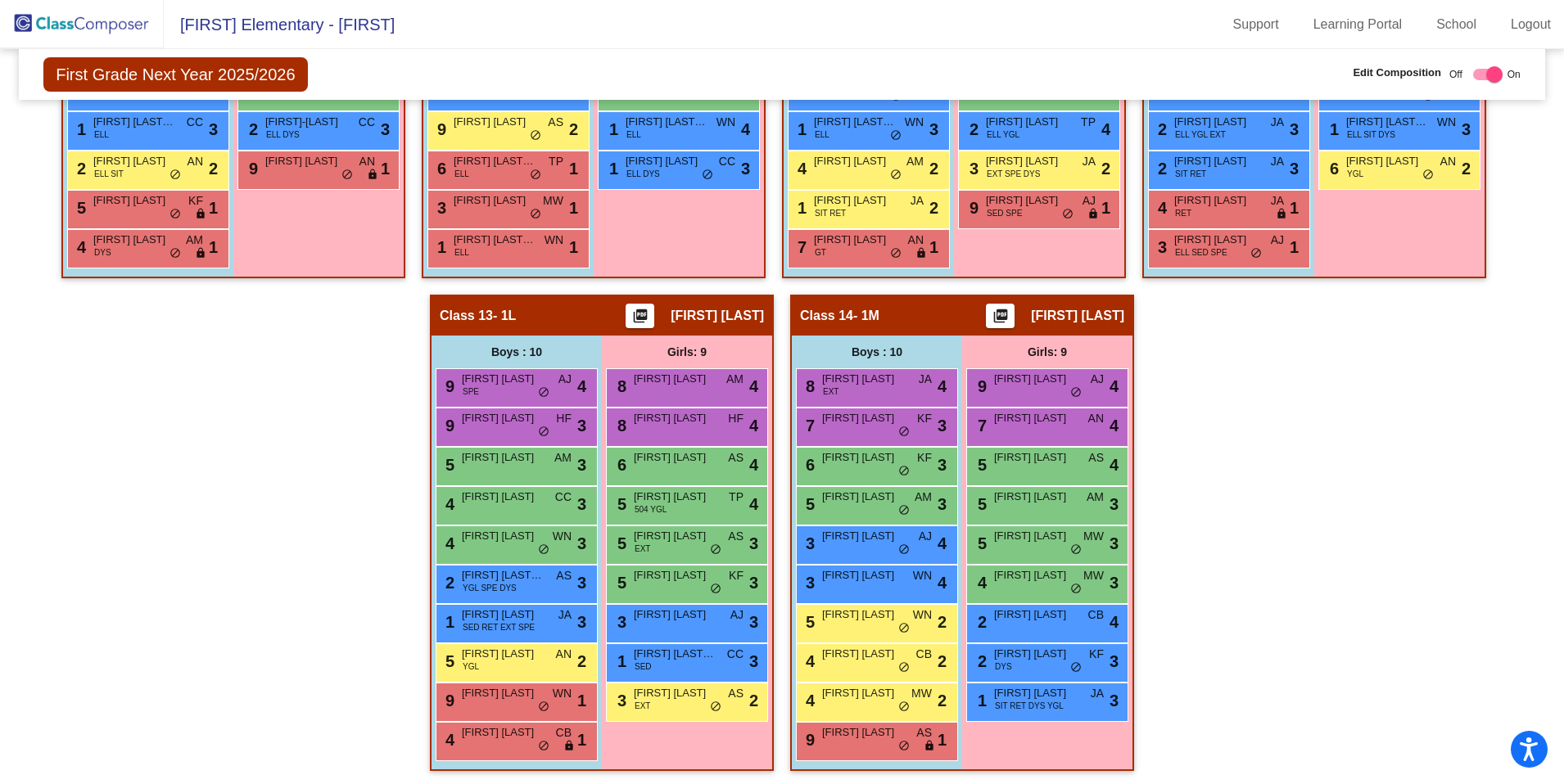 scroll, scrollTop: 1995, scrollLeft: 0, axis: vertical 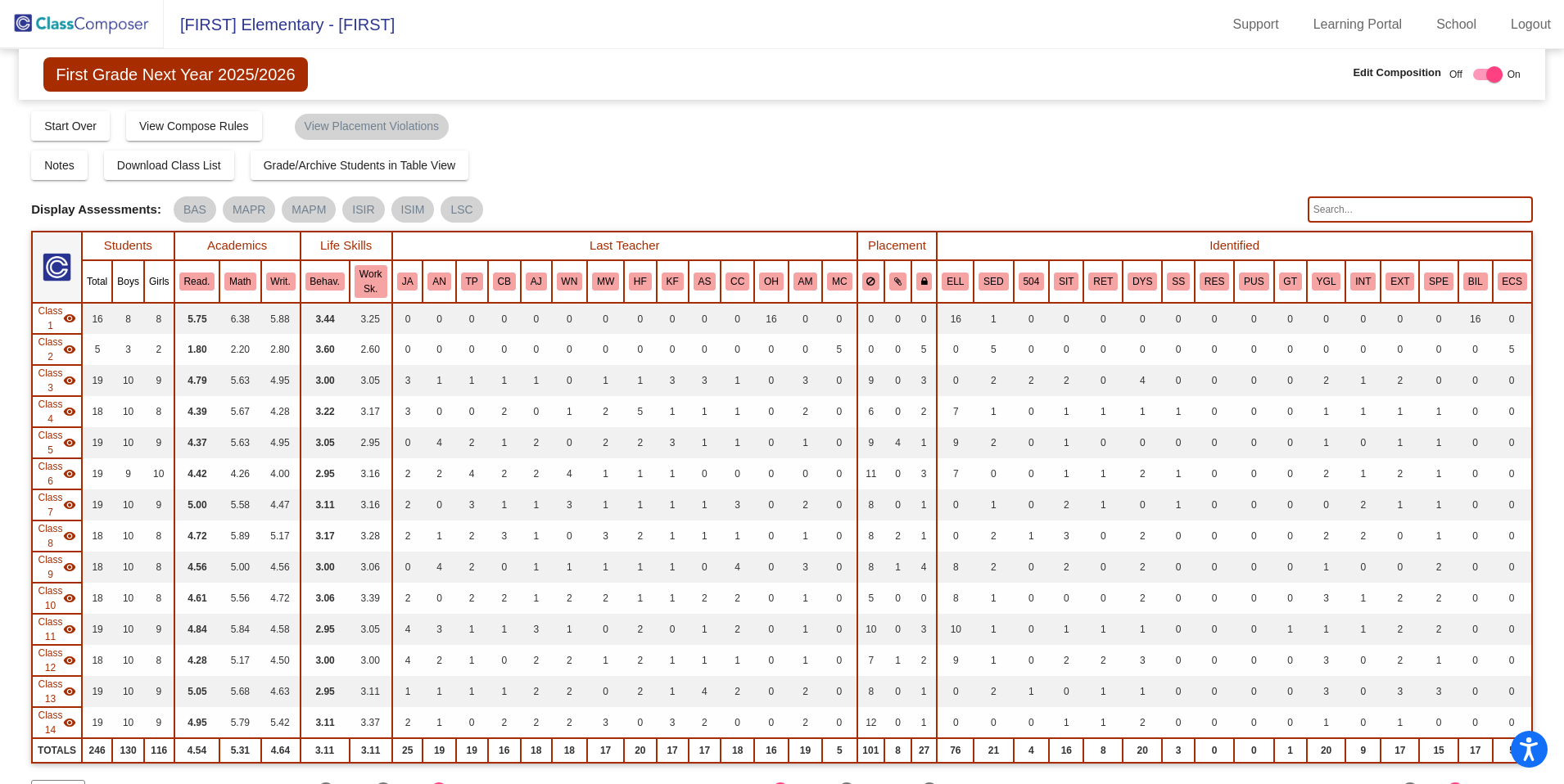 click 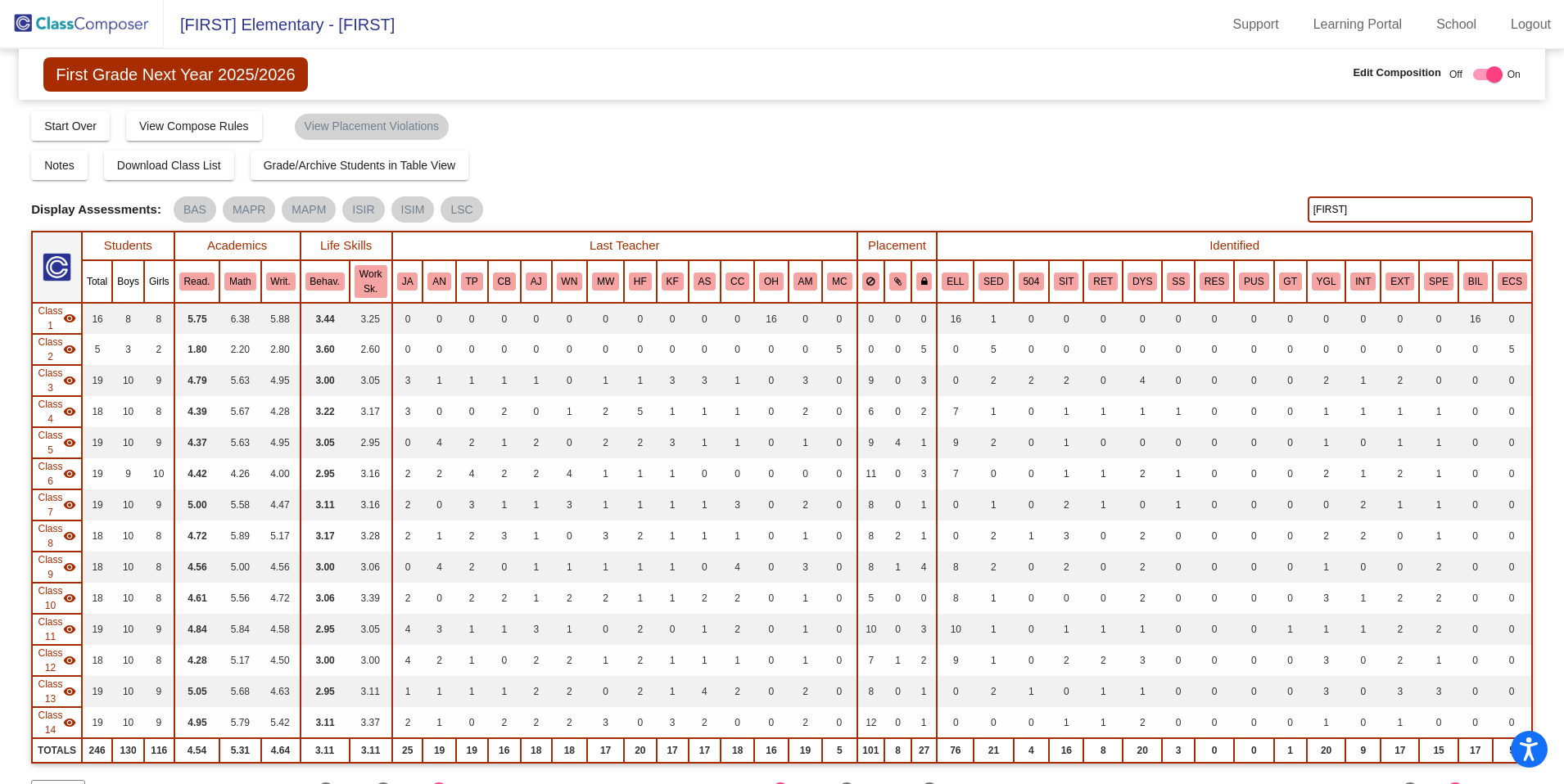 type on "ayden" 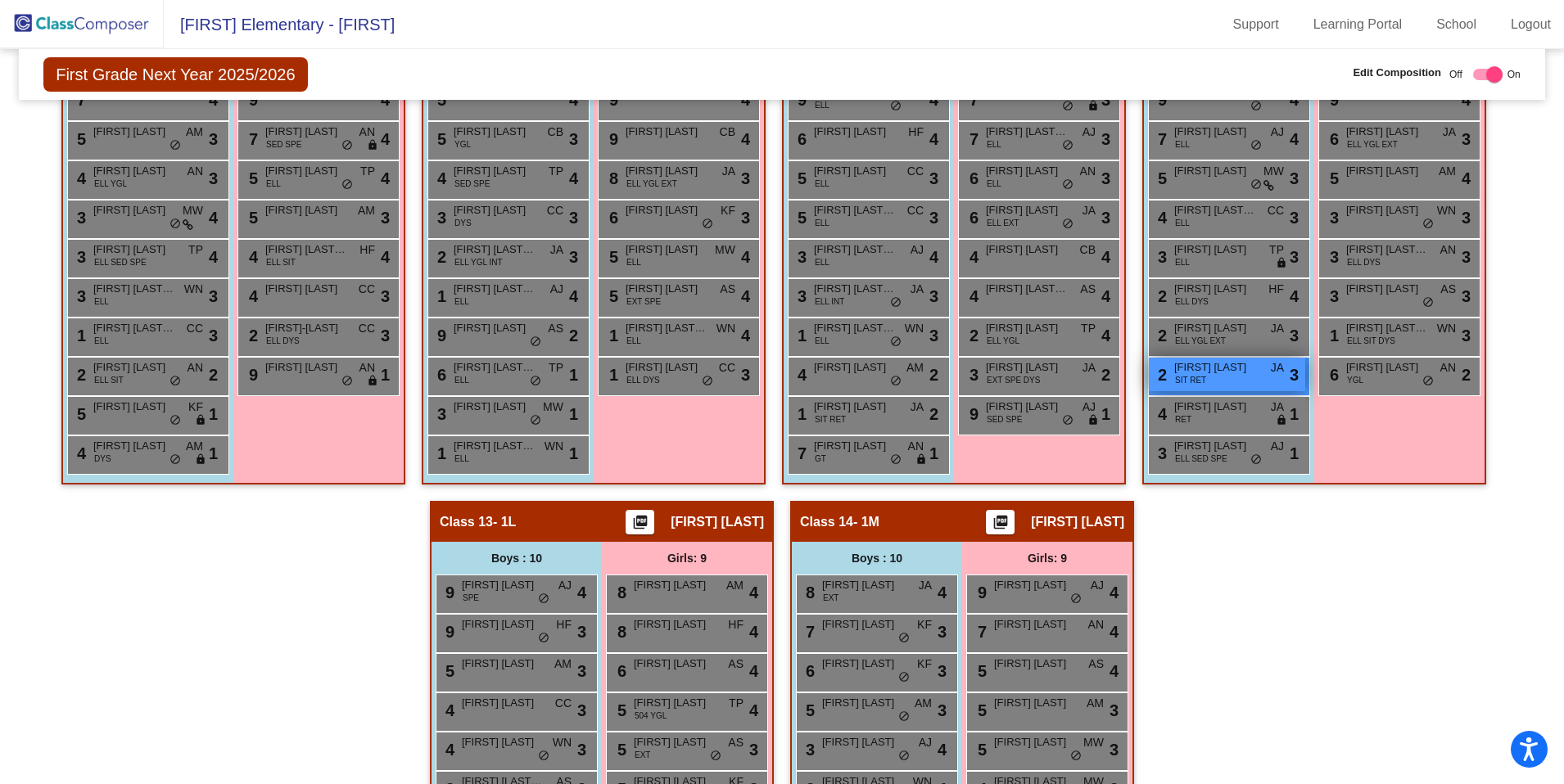 scroll, scrollTop: 1842, scrollLeft: 0, axis: vertical 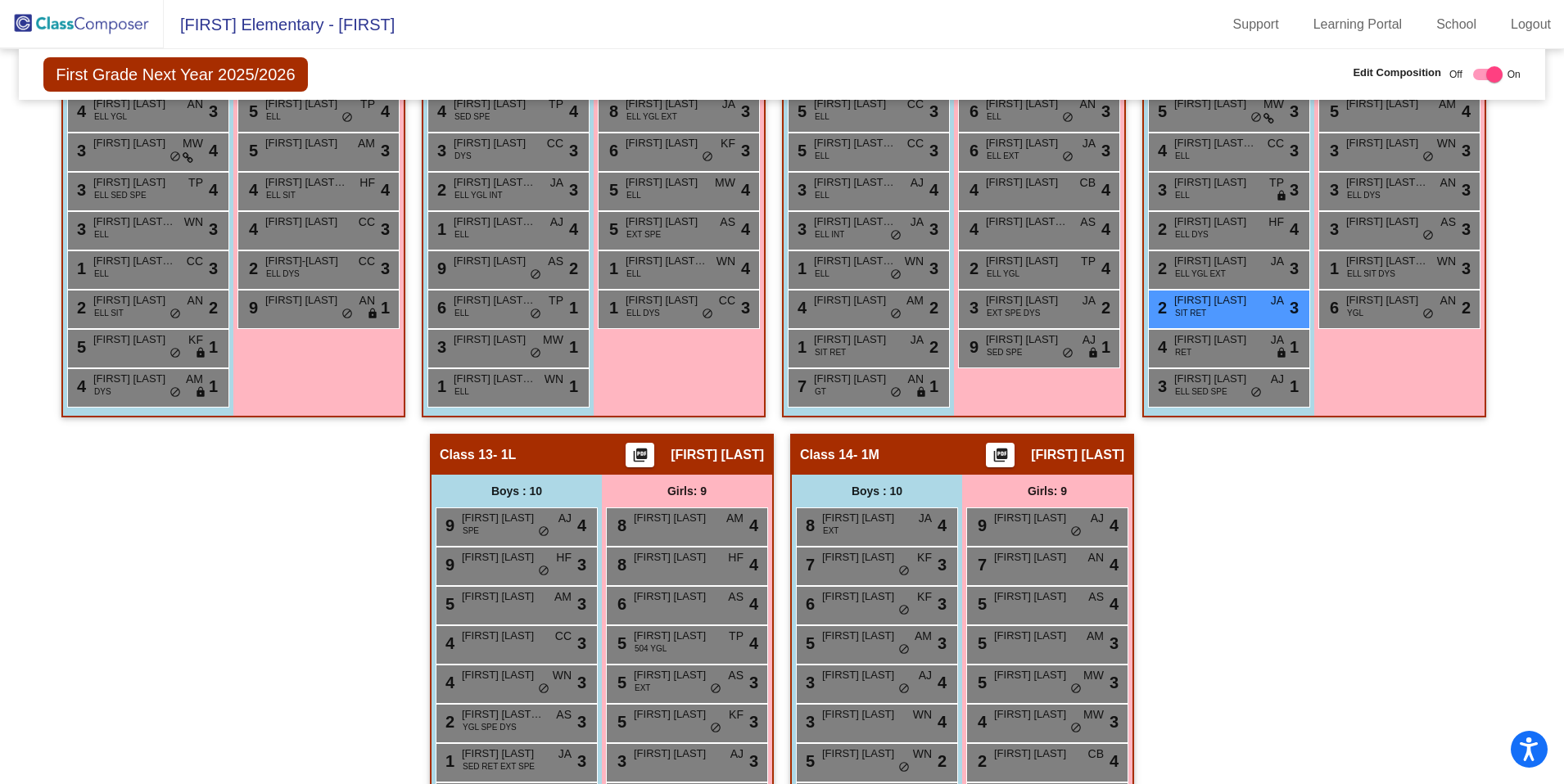 click on "Hallway   - Hallway Class  picture_as_pdf  Add Student  First Name Last Name Student Id  (Recommended)   Boy   Girl   Non Binary Add Close  Boys : 0    No Students   Girls: 2 6 Itzel Delgado Ibuado ELL lock do_not_disturb_alt 3 5 Victoria Villarreal Pando ELL BIL lock do_not_disturb_alt 3 Class 1   - 1J  picture_as_pdf Llolanda De La Rosa  Add Student  First Name Last Name Student Id  (Recommended)   Boy   Girl   Non Binary Add Close  Boys : 8  9 Eithan Estrada Villezcas ELL BIL OH lock do_not_disturb_alt 3 8 Angel Arias Serna ELL BIL OH lock do_not_disturb_alt 4 8 Emmanuel Valdez Moreno ELL BIL OH lock do_not_disturb_alt 3 6 Jonathan Aguilar-Castaneda ELL BIL OH lock do_not_disturb_alt 4 6 Fernando Limones Gonzalez ELL BIL OH lock do_not_disturb_alt 4 5 Jacob Dominguez Avitia ELL BIL OH lock do_not_disturb_alt 3 4 Alan Sanchez Arias ELL BIL OH lock do_not_disturb_alt 3 3 Elias Tebaqui Vergara ELL SED BIL OH lock do_not_disturb_alt 3 Girls: 8 8 Dalary Bringas Balderrama ELL BIL OH lock 4 8 ELL BIL OH 4" 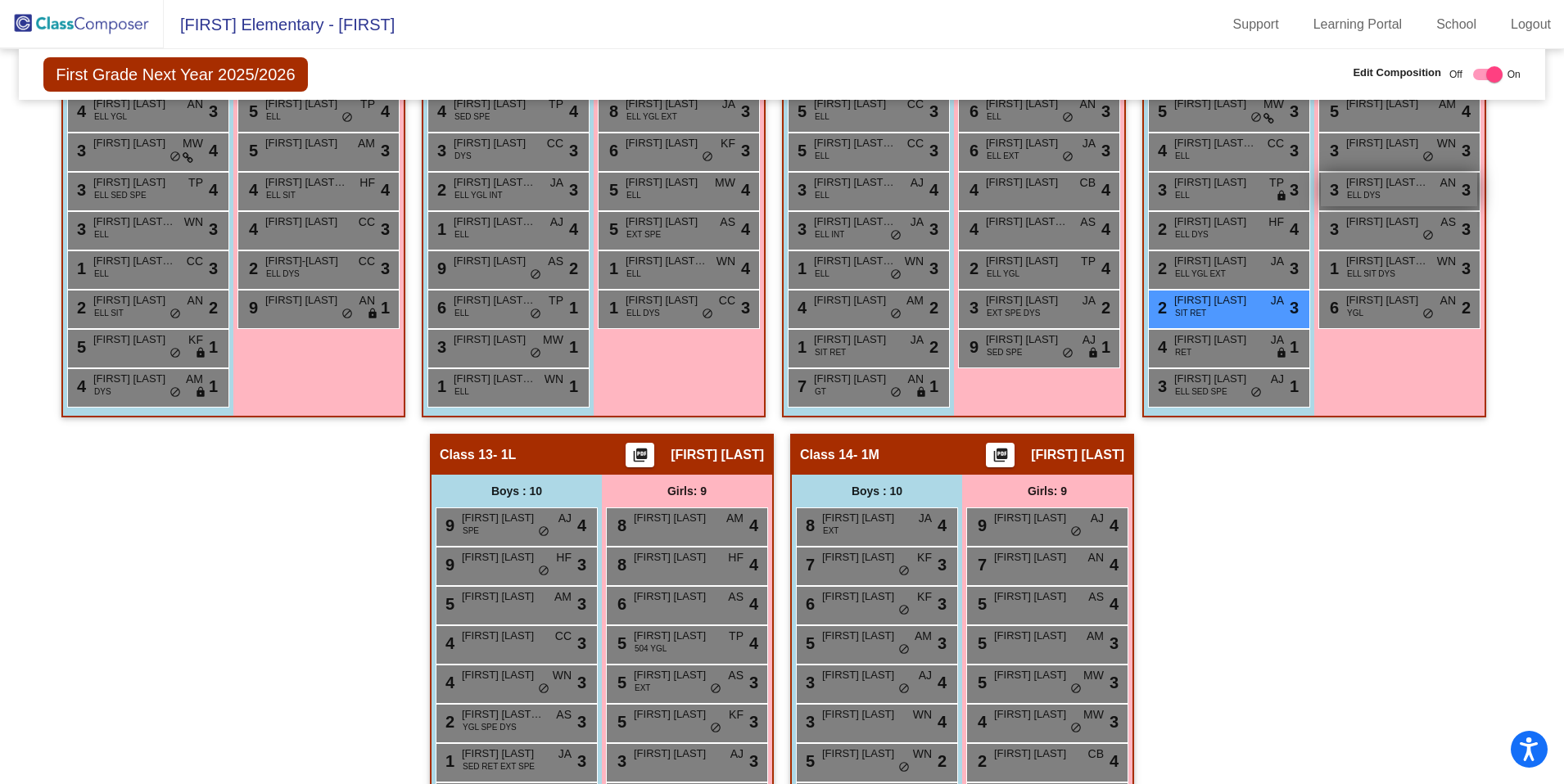 scroll, scrollTop: 1274, scrollLeft: 0, axis: vertical 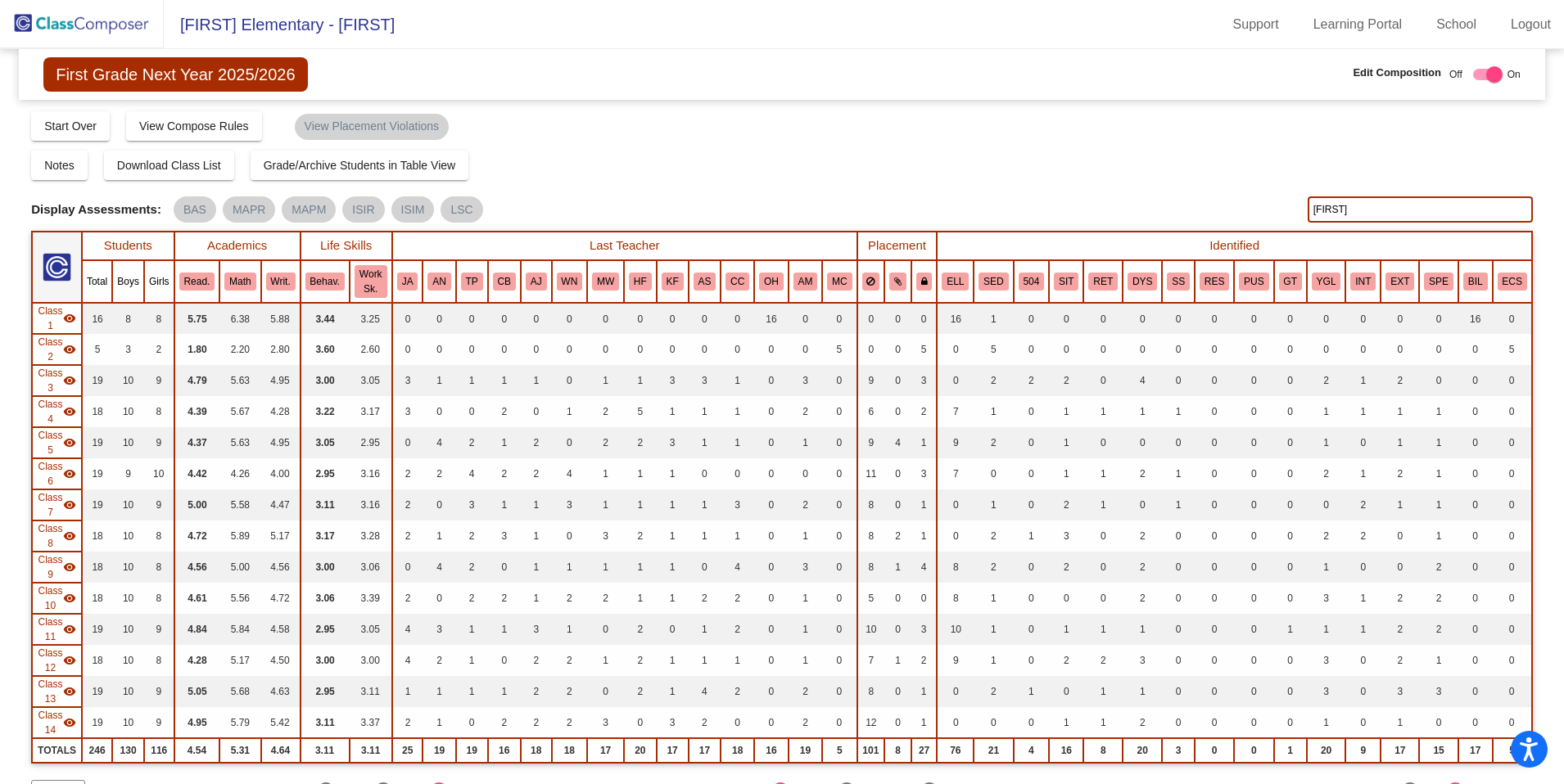 click on "ayden" 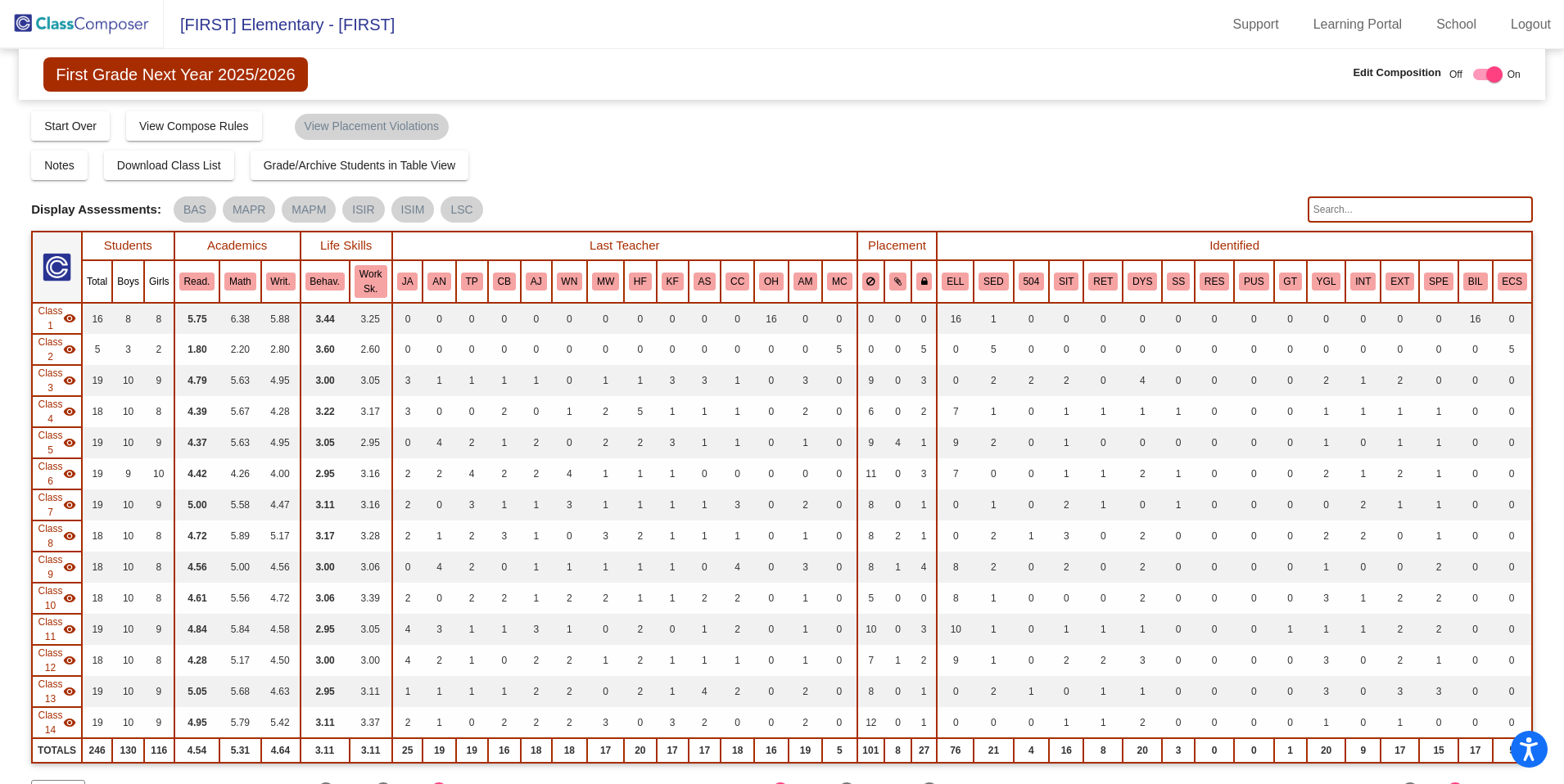 click on "Display Assessments: BAS MAPR MAPM ISIR ISIM LSC" 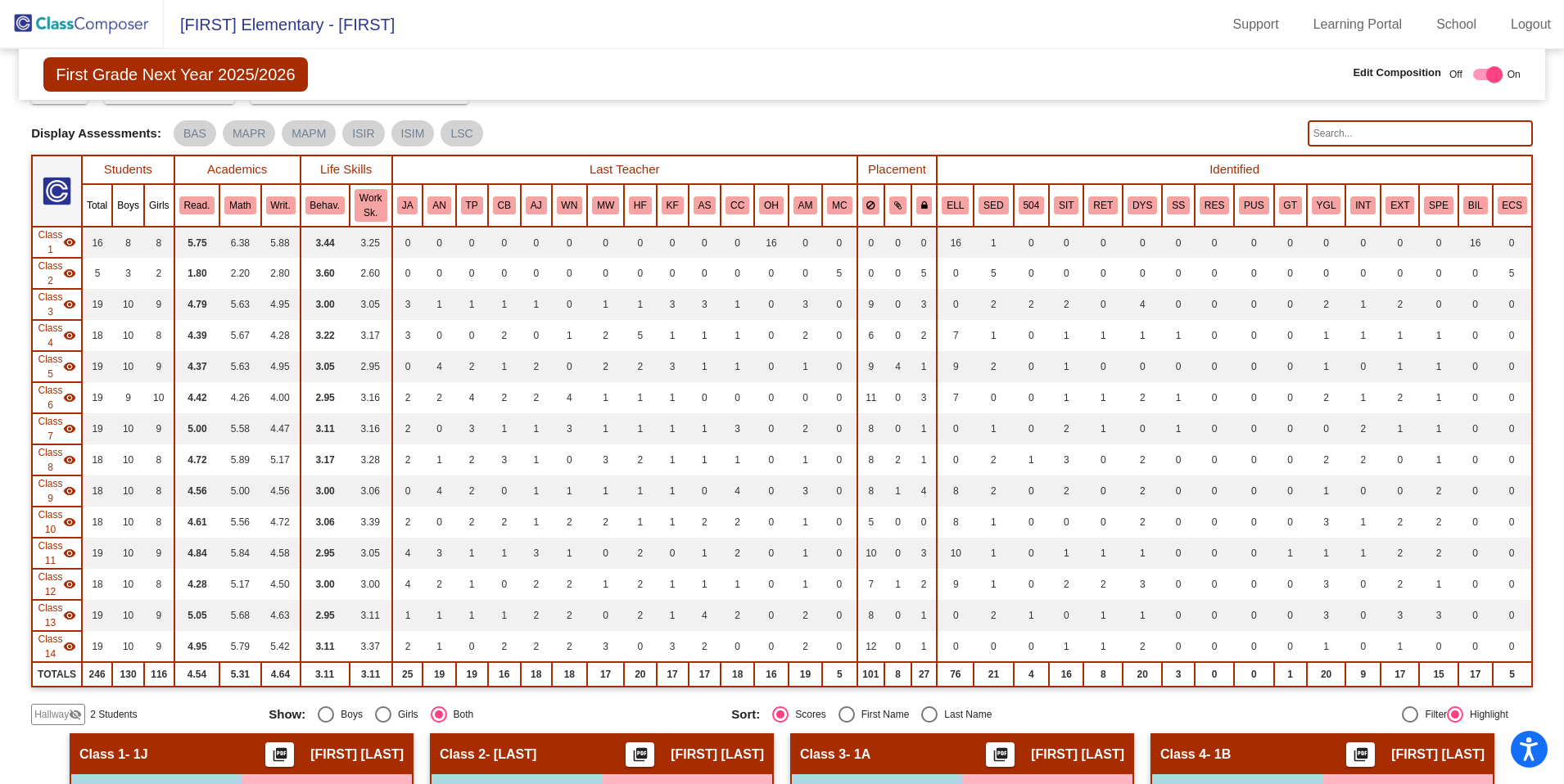 scroll, scrollTop: 0, scrollLeft: 0, axis: both 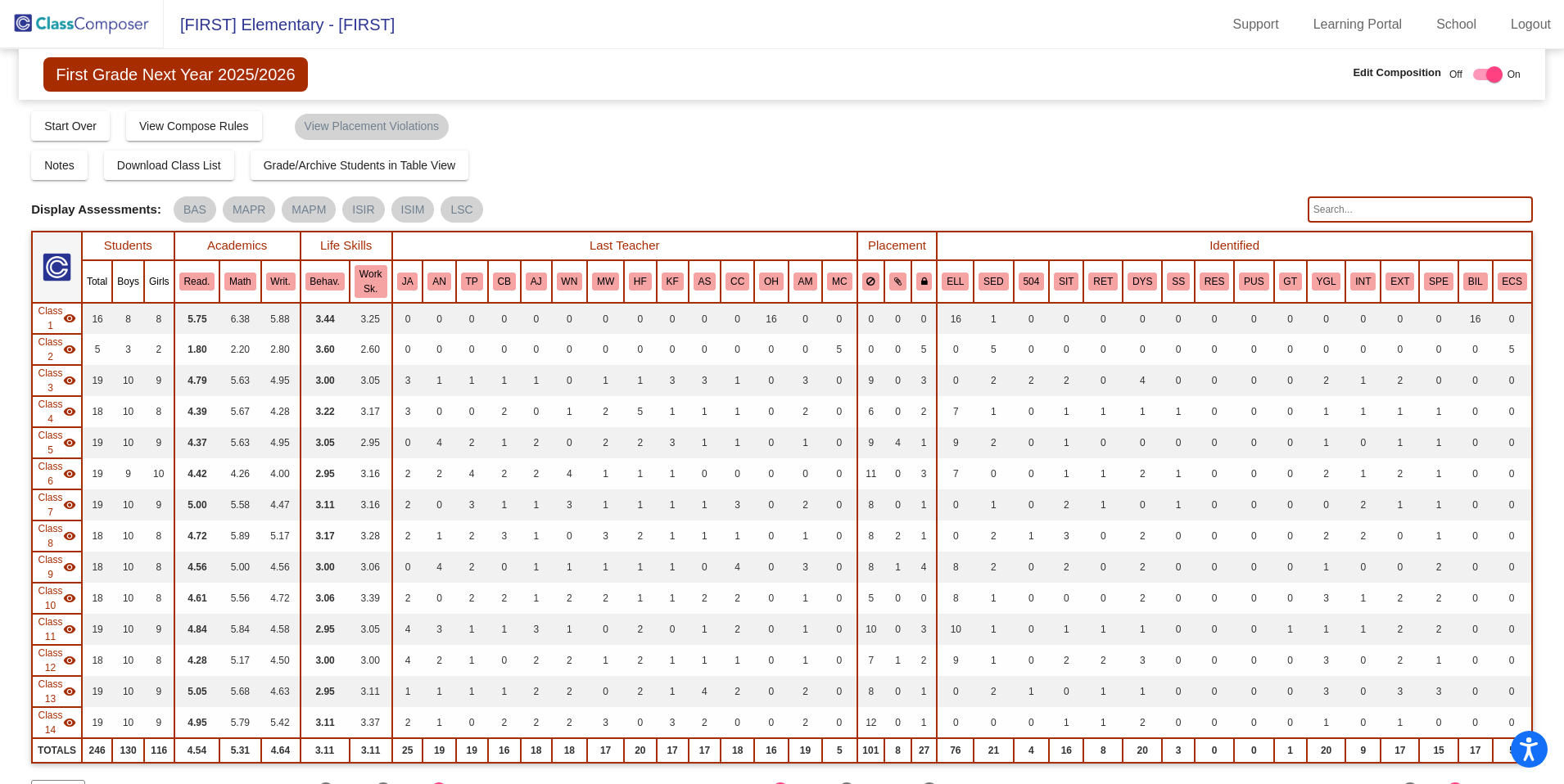 click 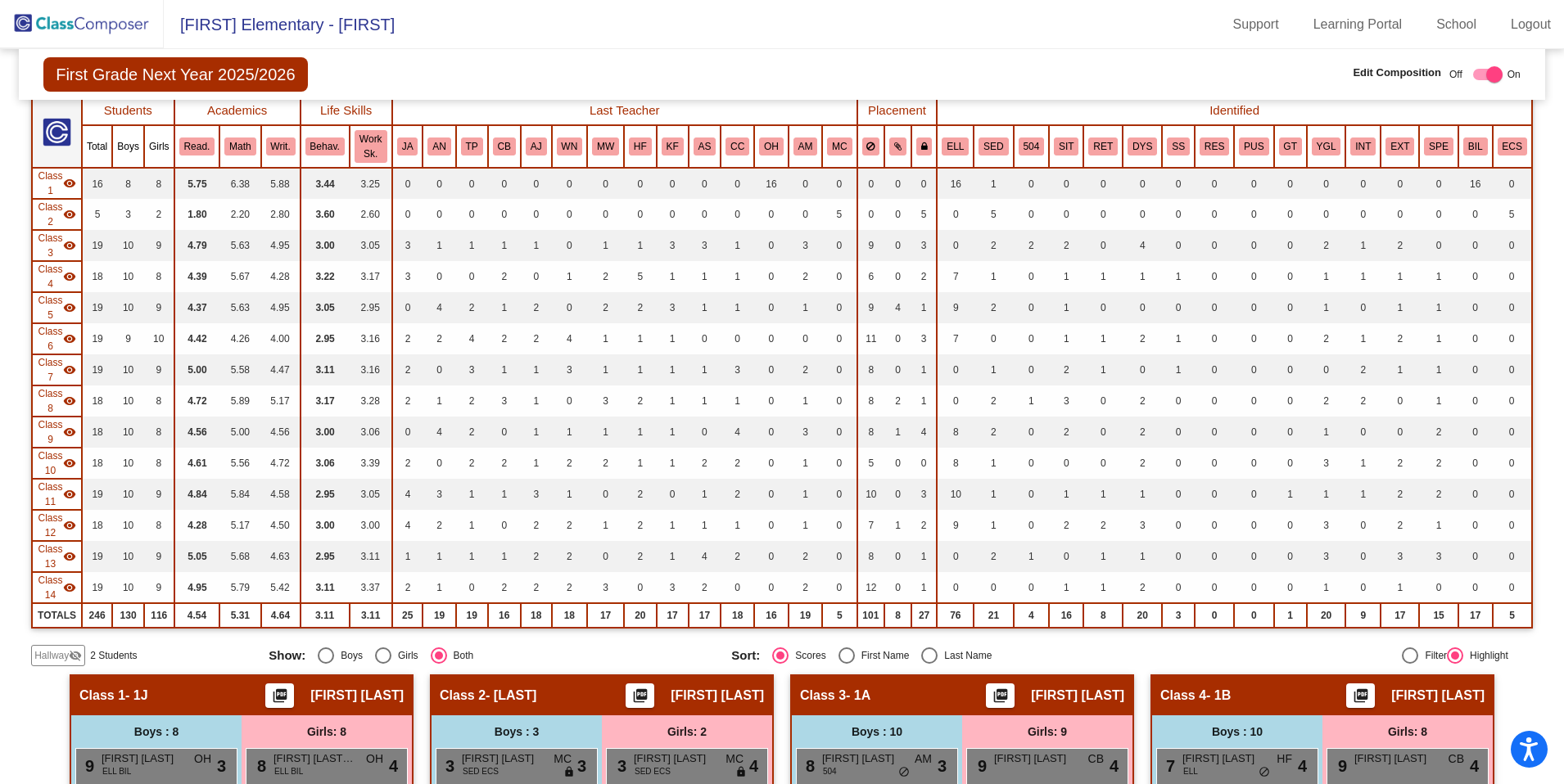 scroll, scrollTop: 0, scrollLeft: 0, axis: both 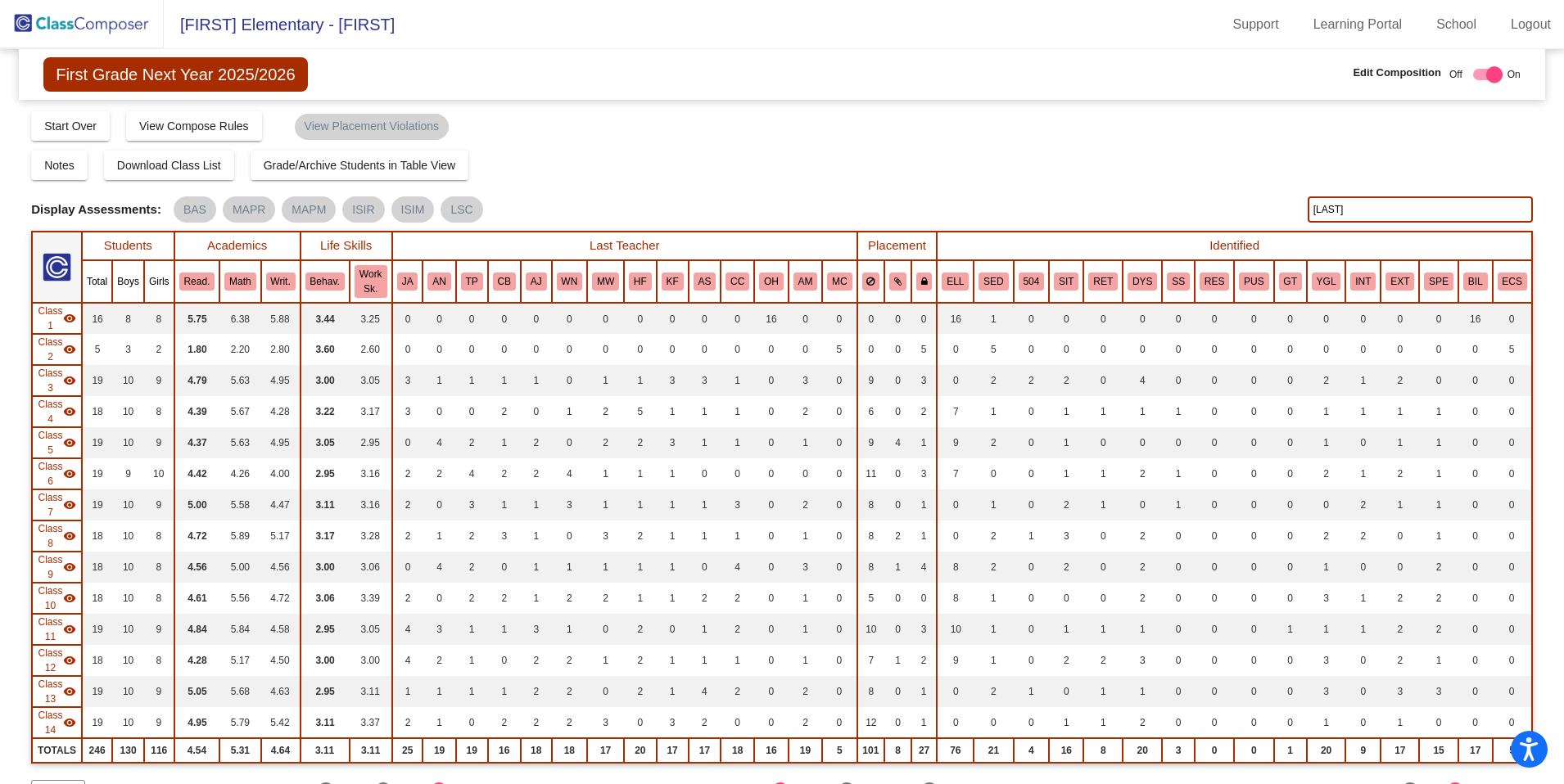 click on "yharte" 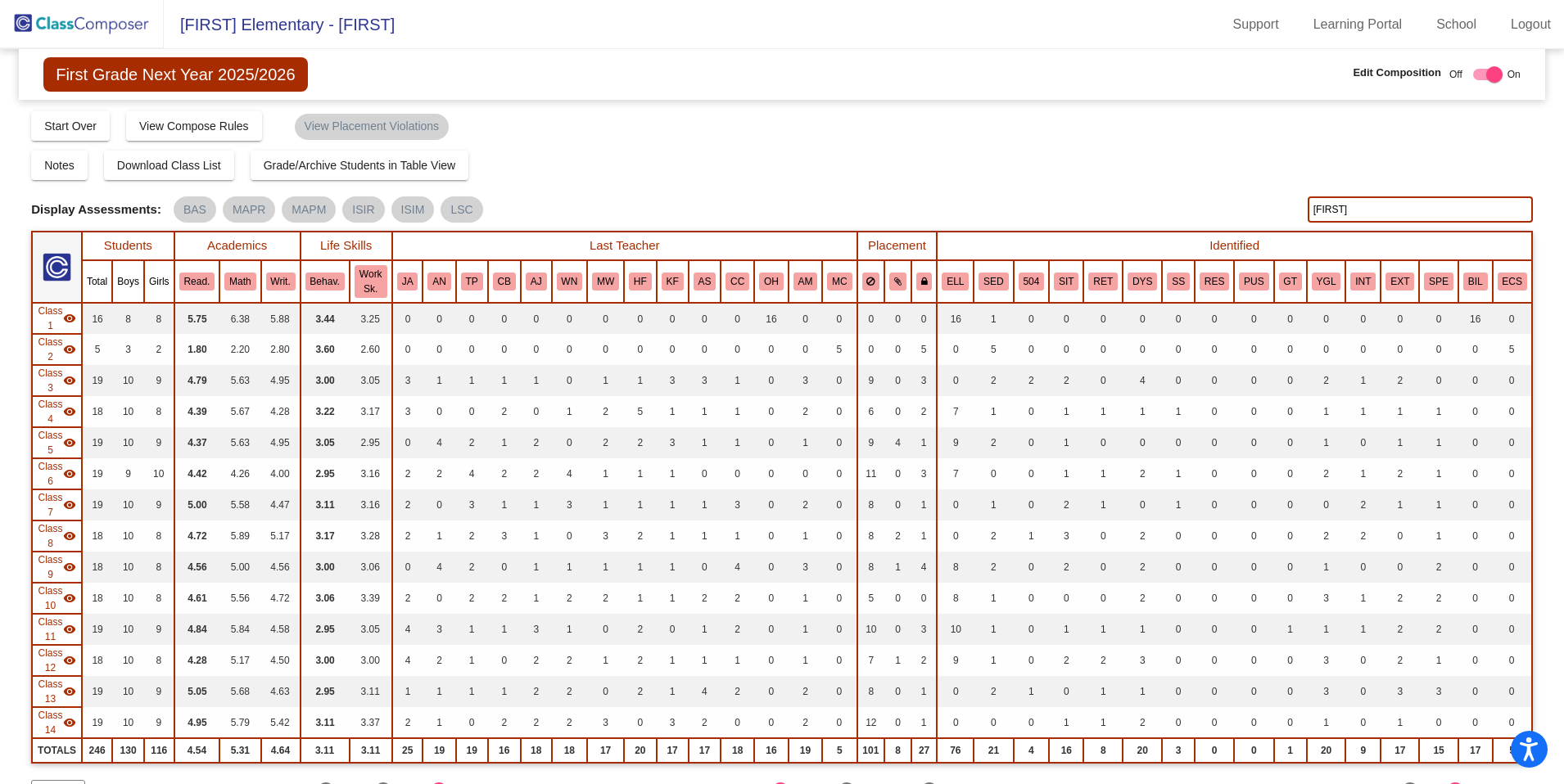 type on "athena" 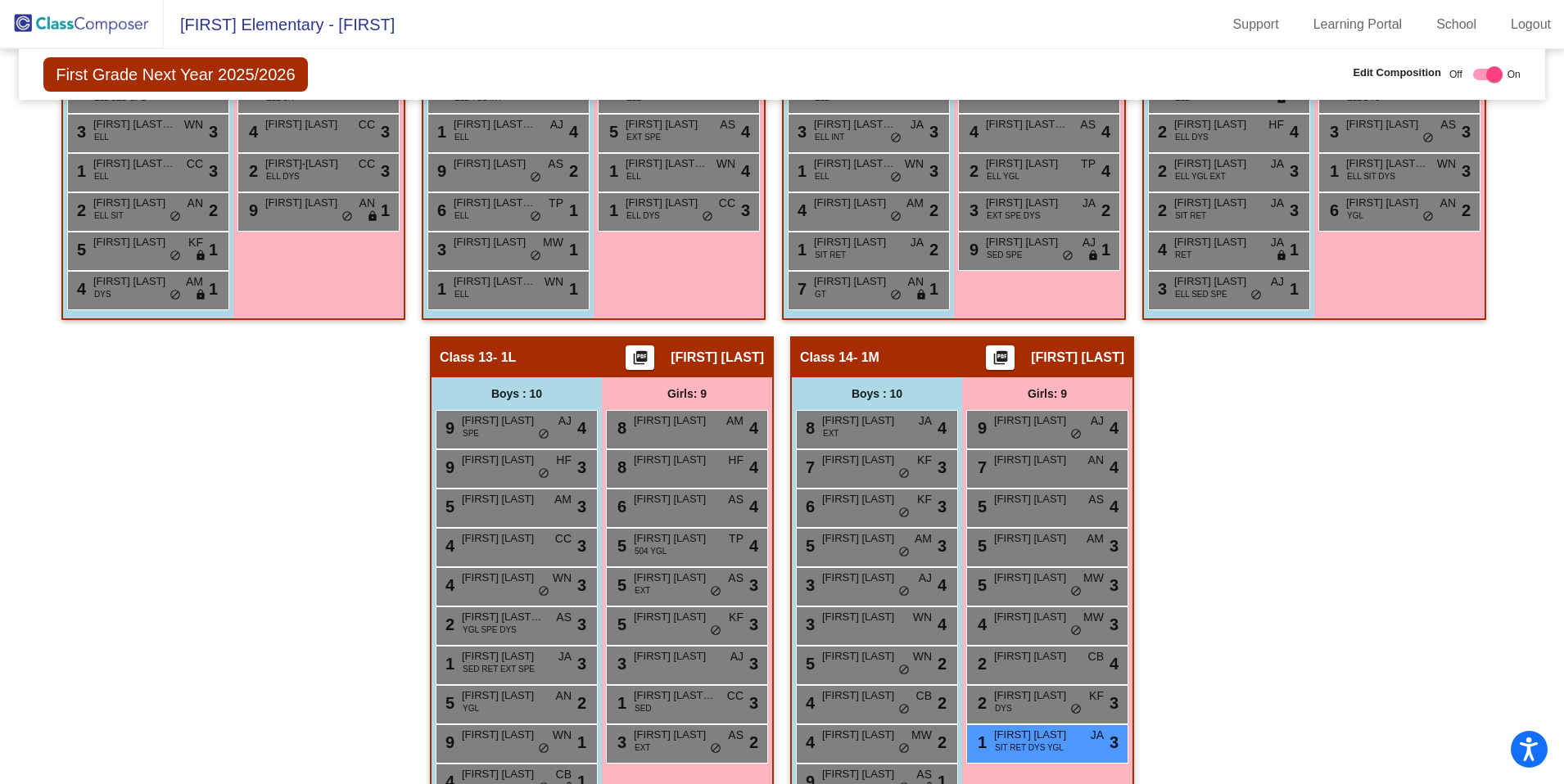 scroll, scrollTop: 1995, scrollLeft: 0, axis: vertical 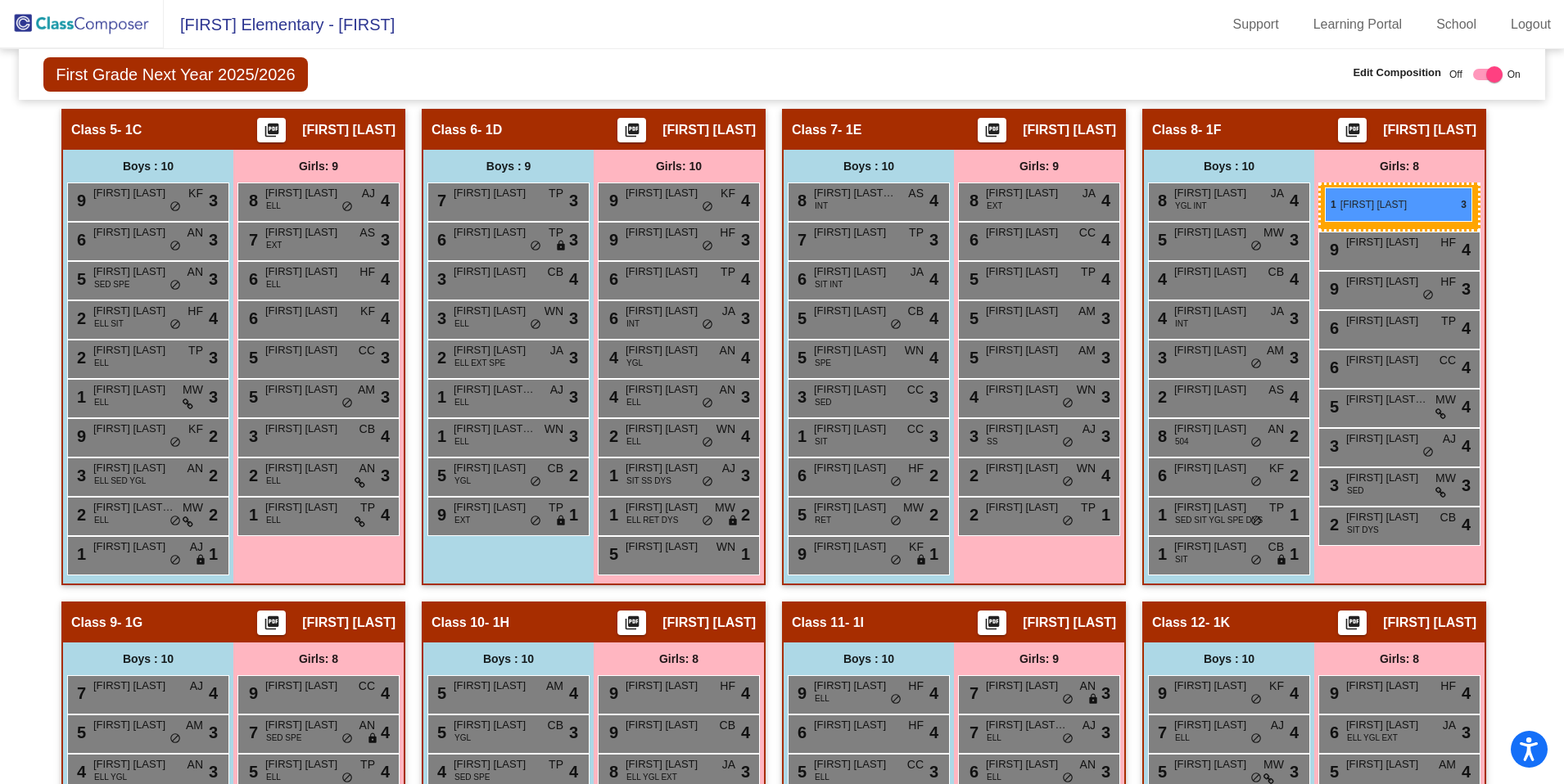 drag, startPoint x: 1033, startPoint y: 702, endPoint x: 1325, endPoint y: 187, distance: 592.02111 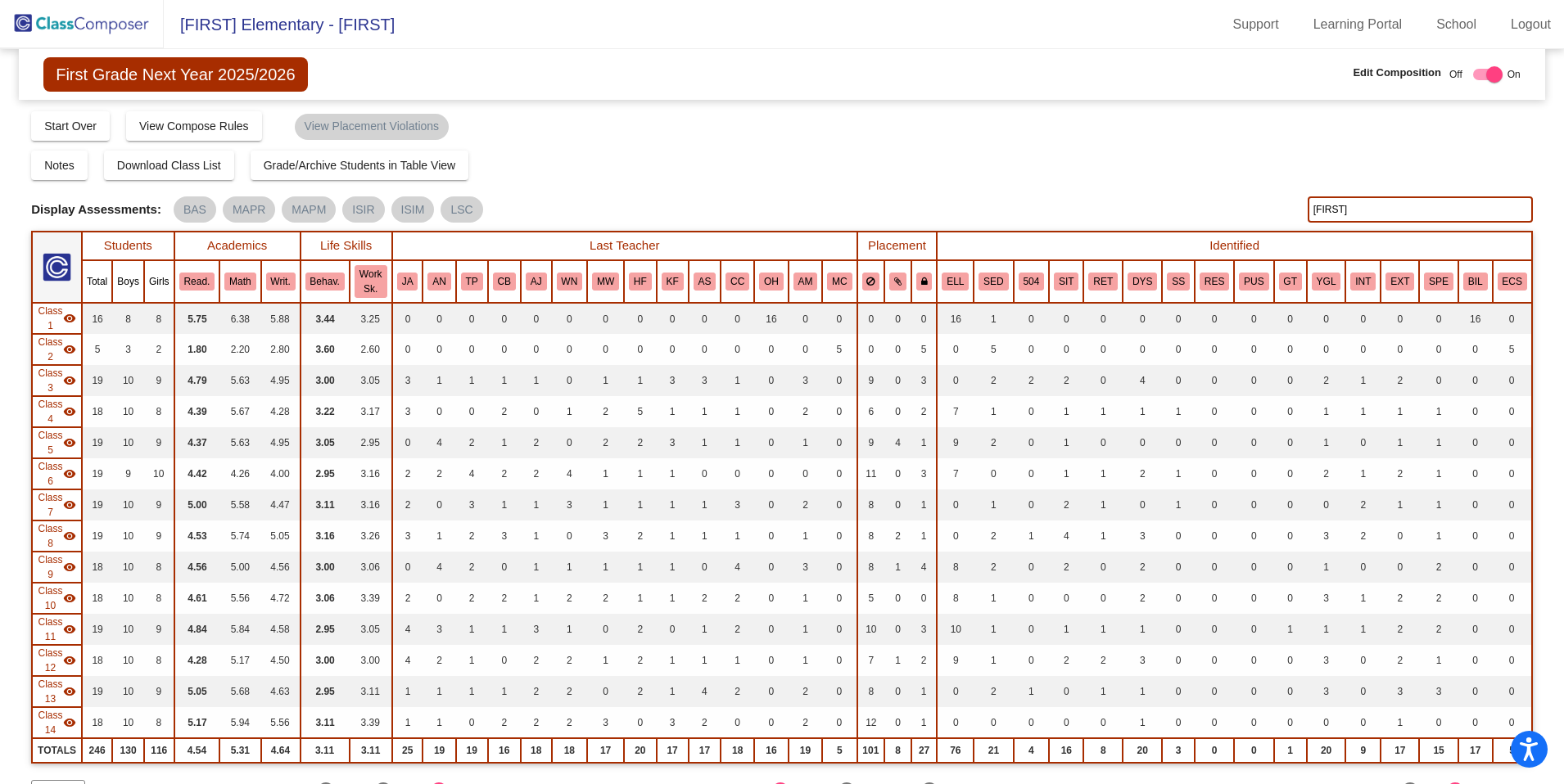 scroll, scrollTop: 1, scrollLeft: 0, axis: vertical 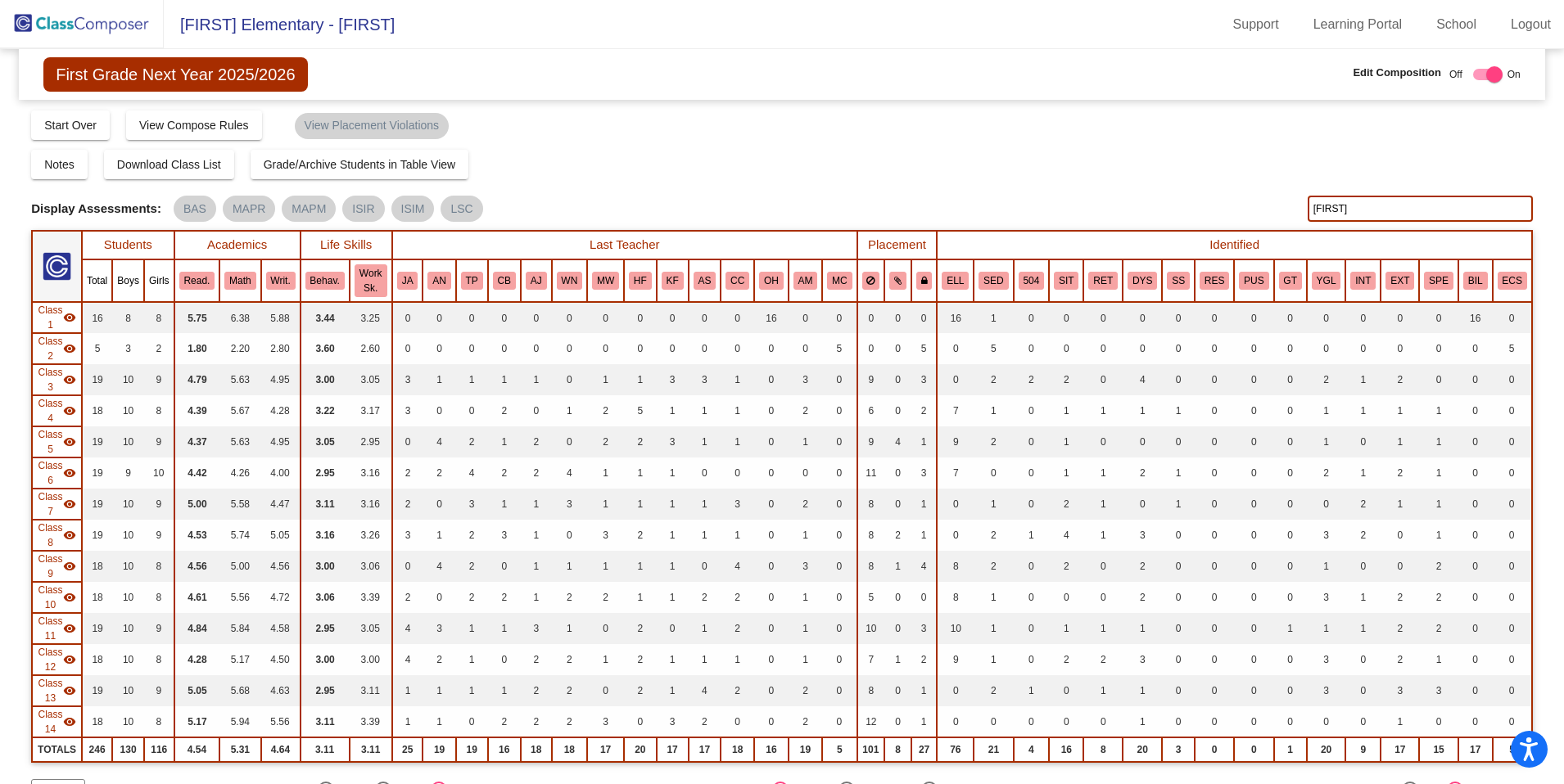 click on "athena" 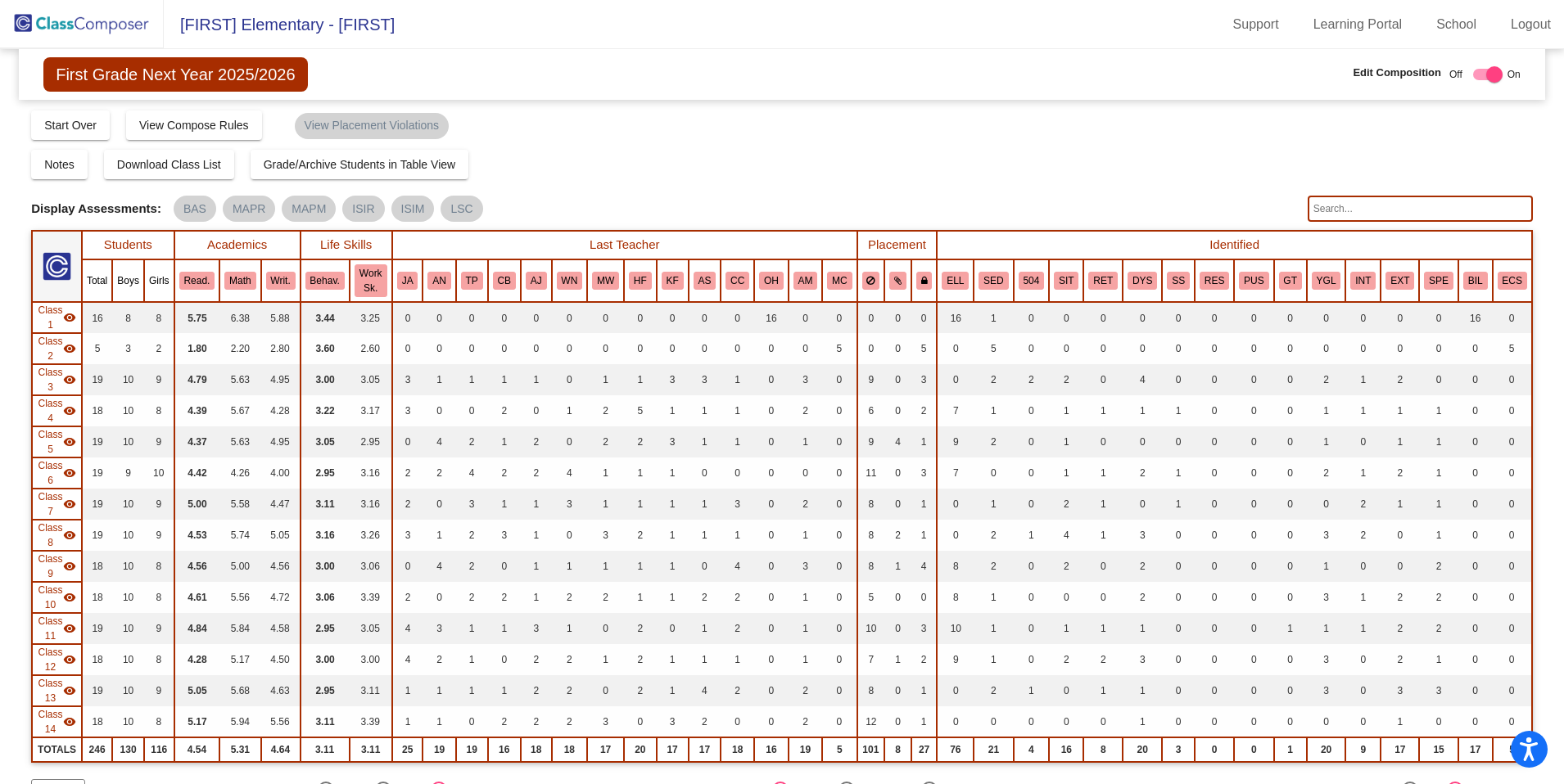 type 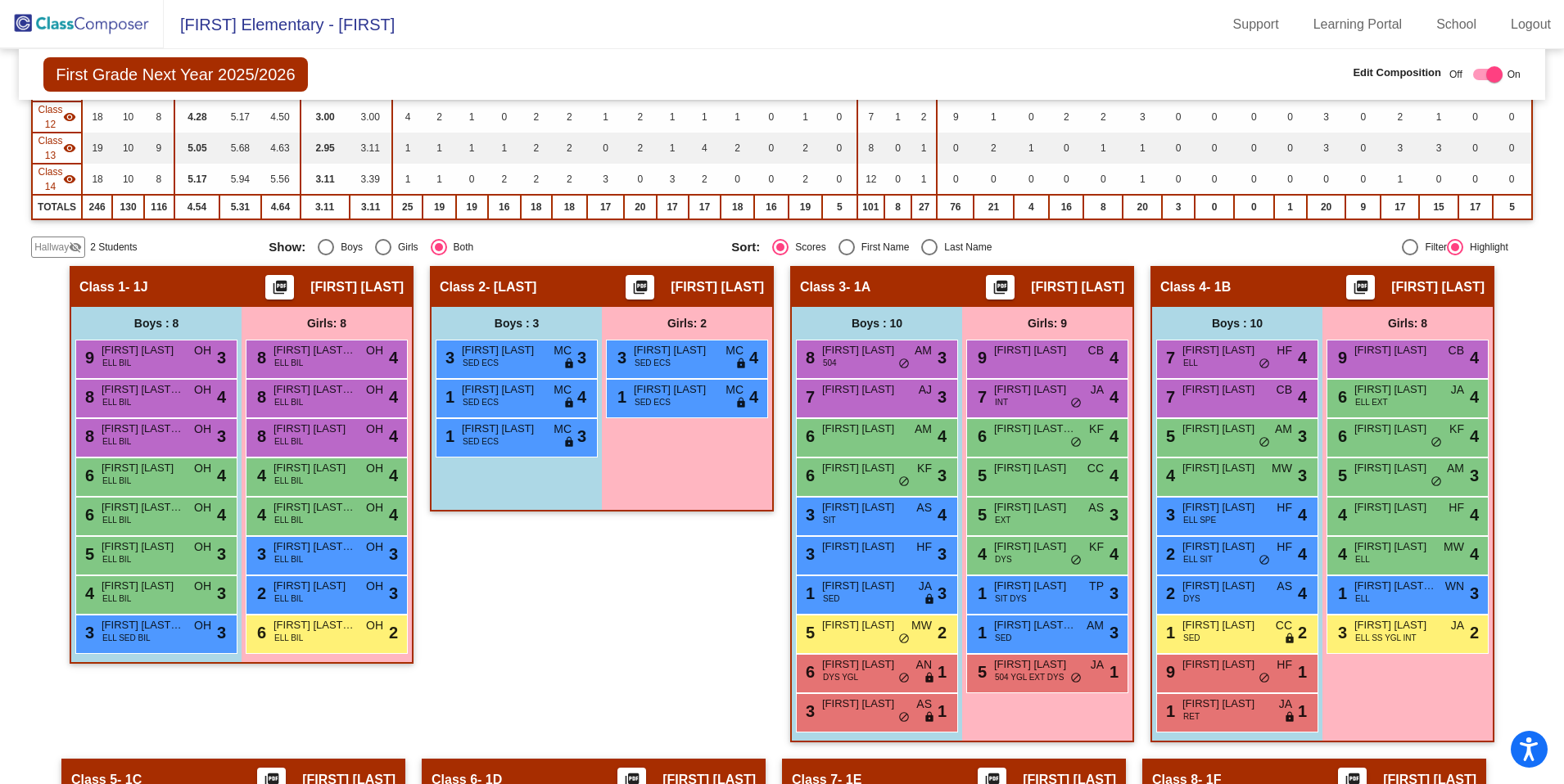 scroll, scrollTop: 0, scrollLeft: 0, axis: both 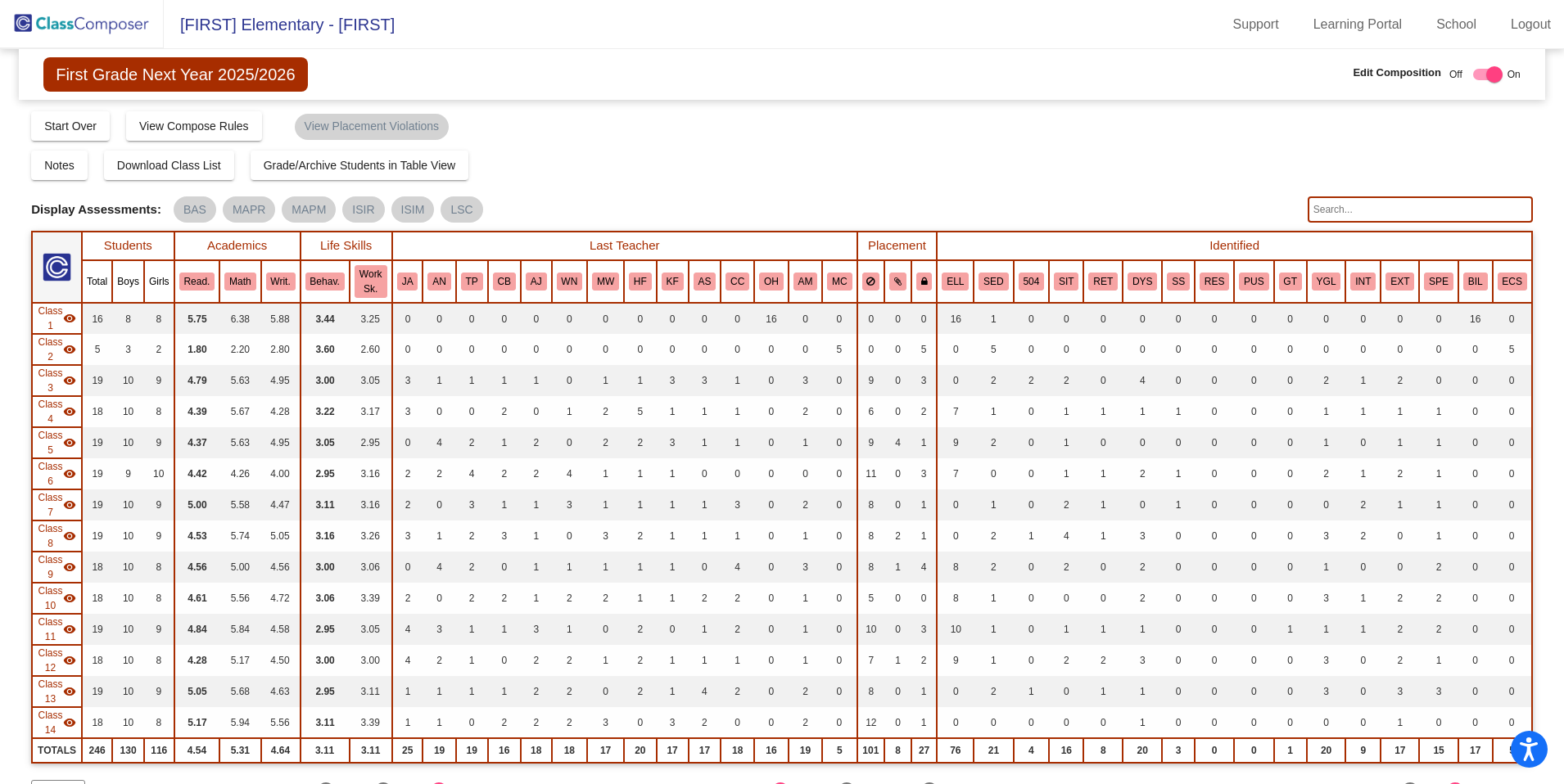 click 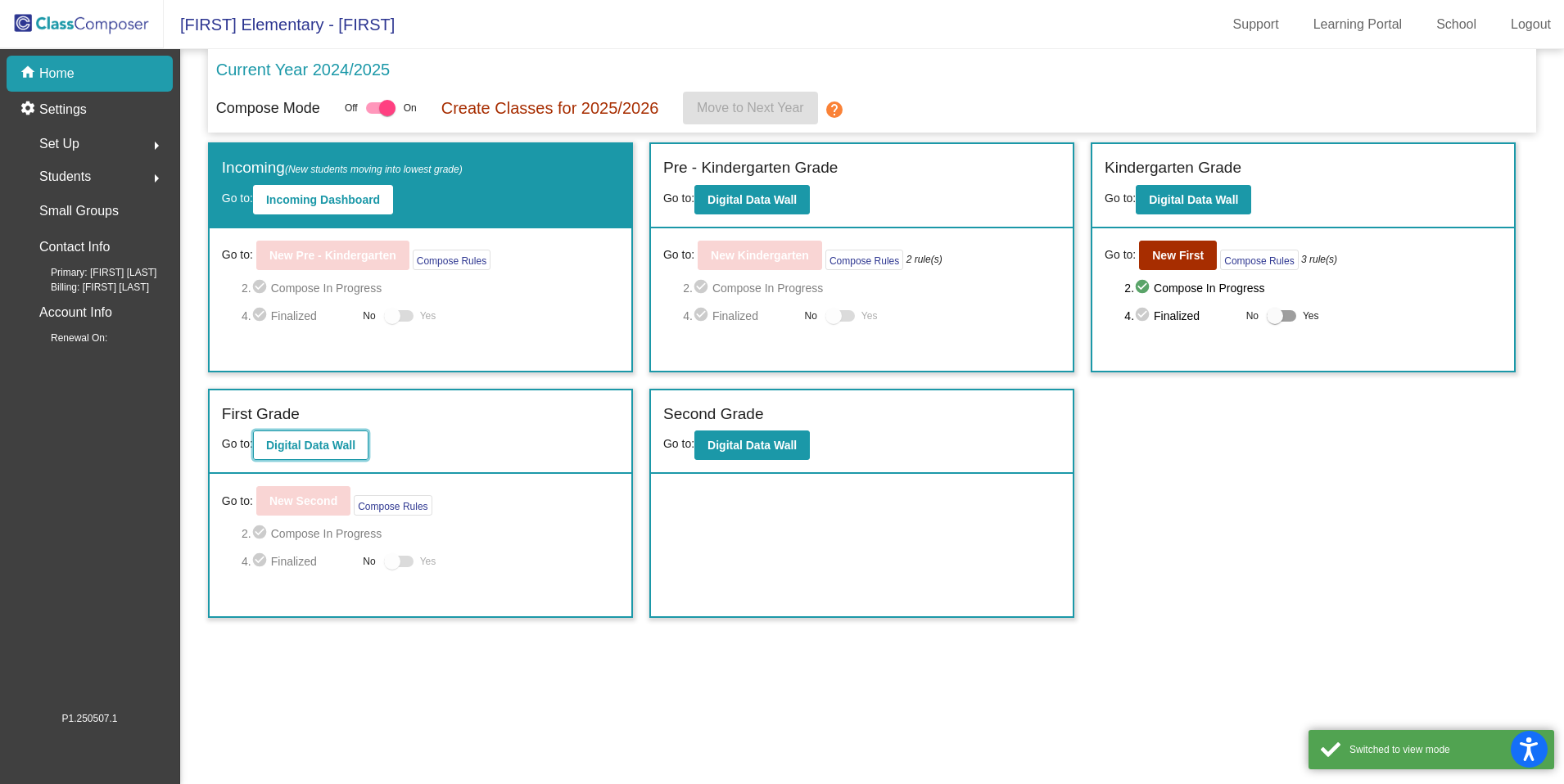 click on "Digital Data Wall" 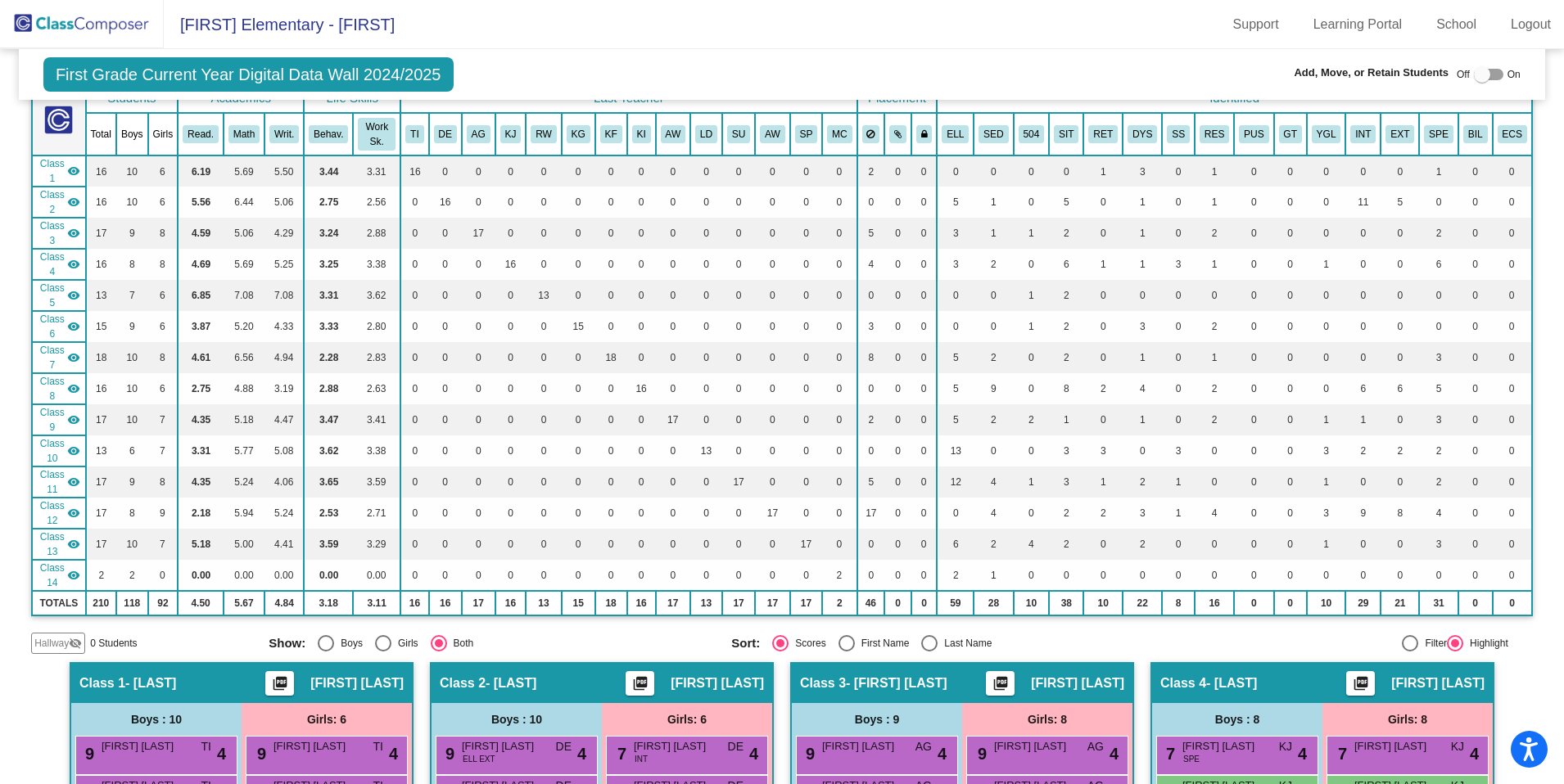scroll, scrollTop: 155, scrollLeft: 0, axis: vertical 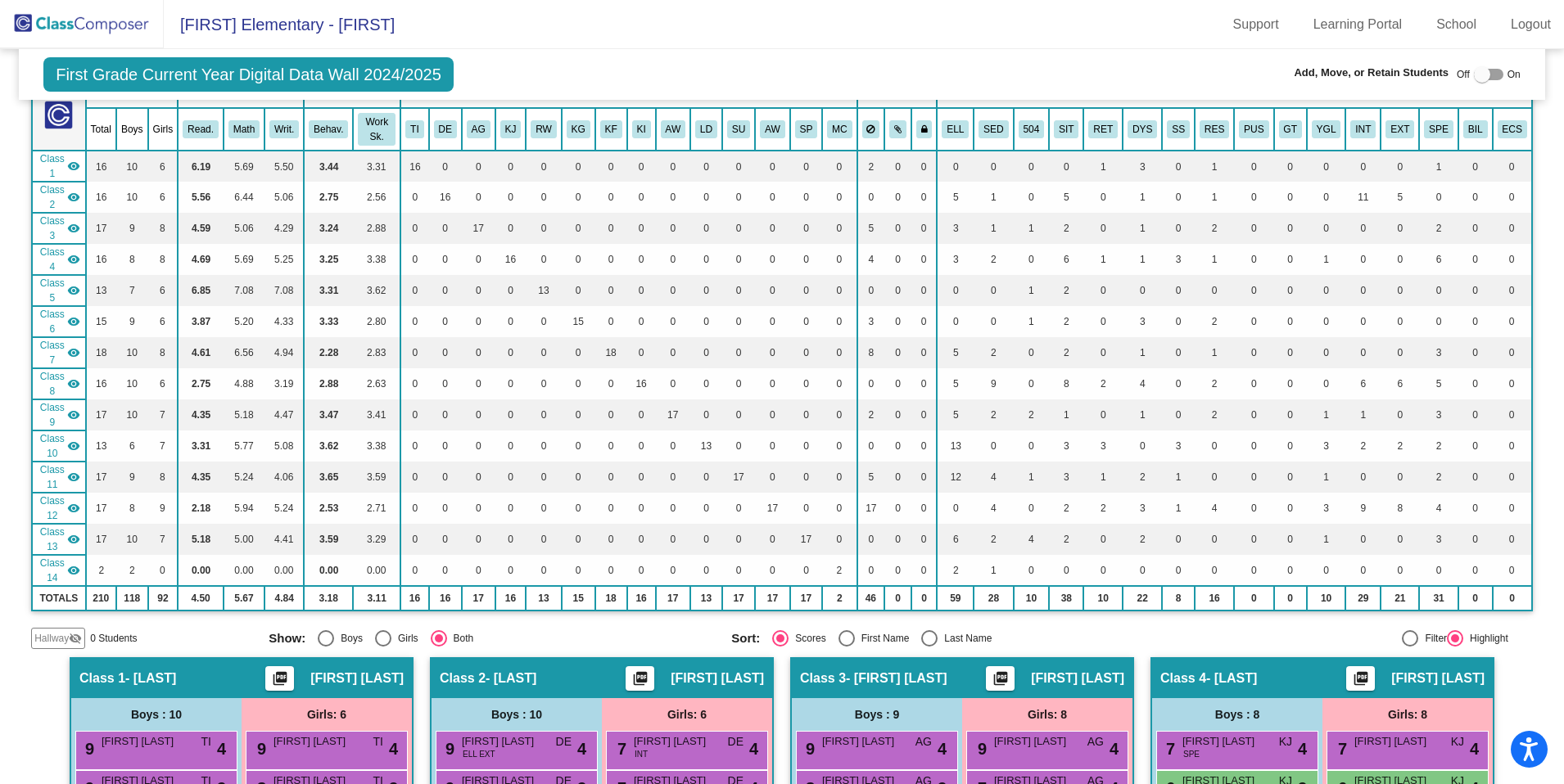 click on "Hallway   visibility_off" 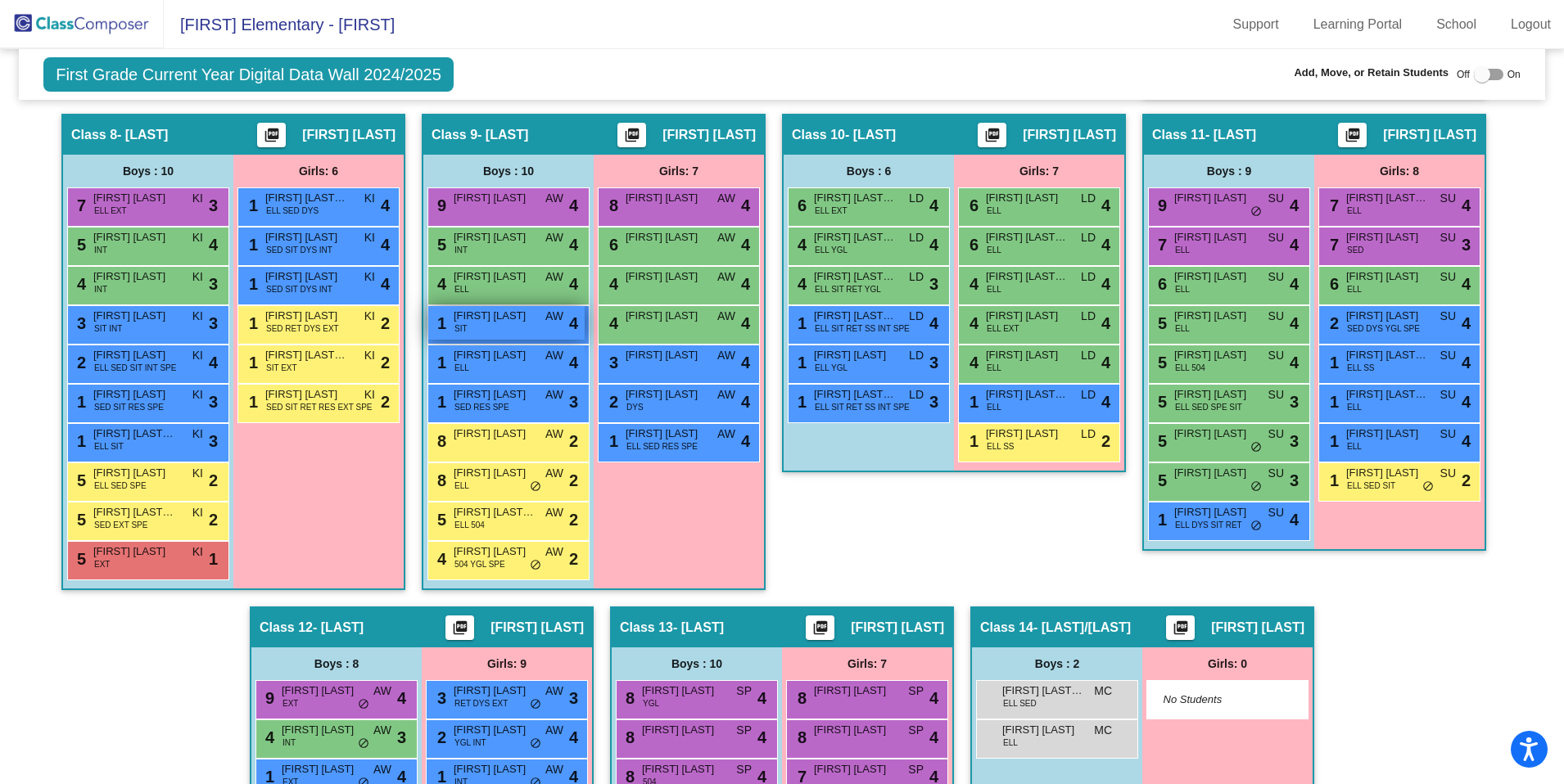 scroll, scrollTop: 1680, scrollLeft: 0, axis: vertical 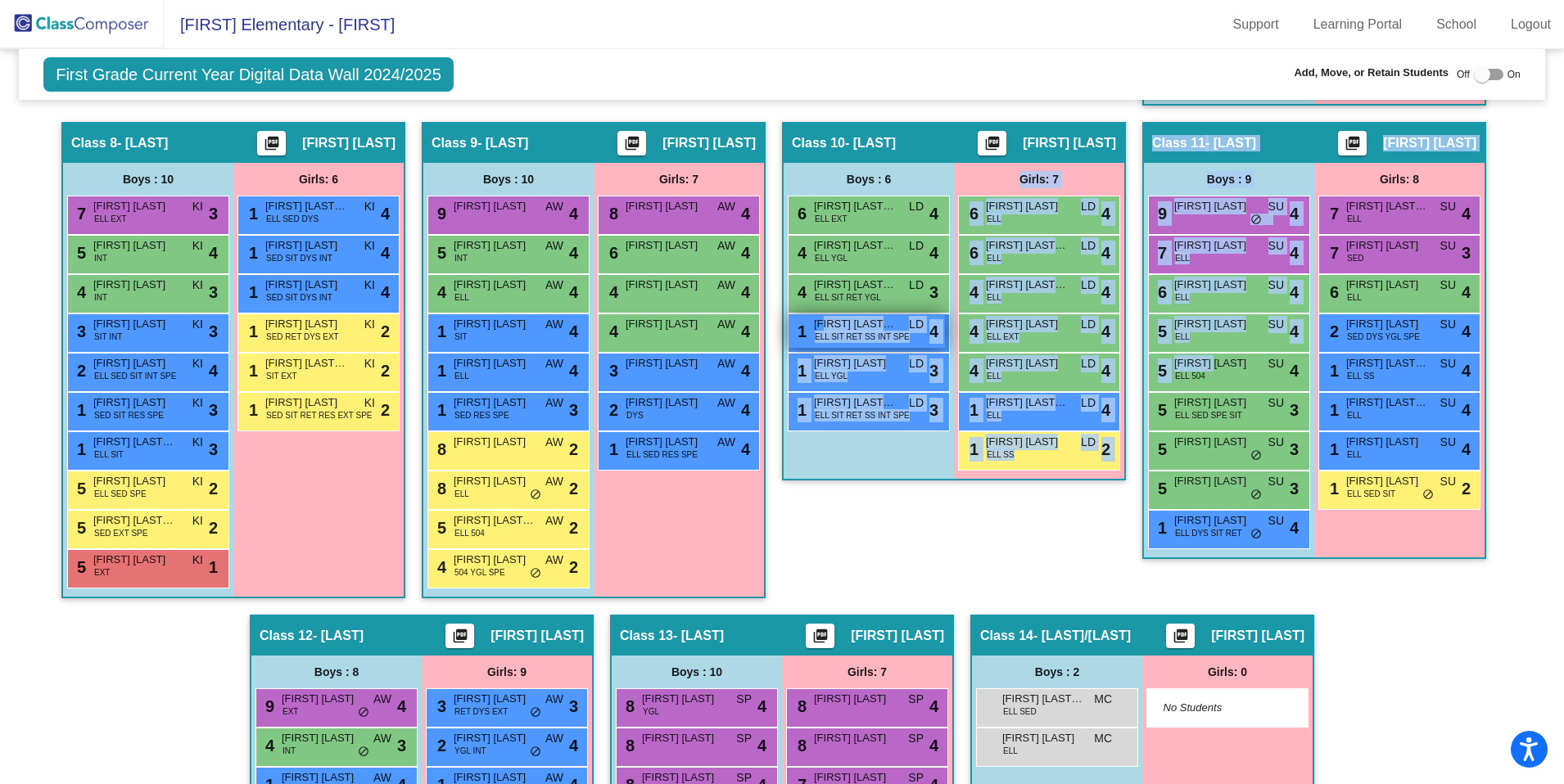 drag, startPoint x: 1219, startPoint y: 367, endPoint x: 829, endPoint y: 327, distance: 392.04592 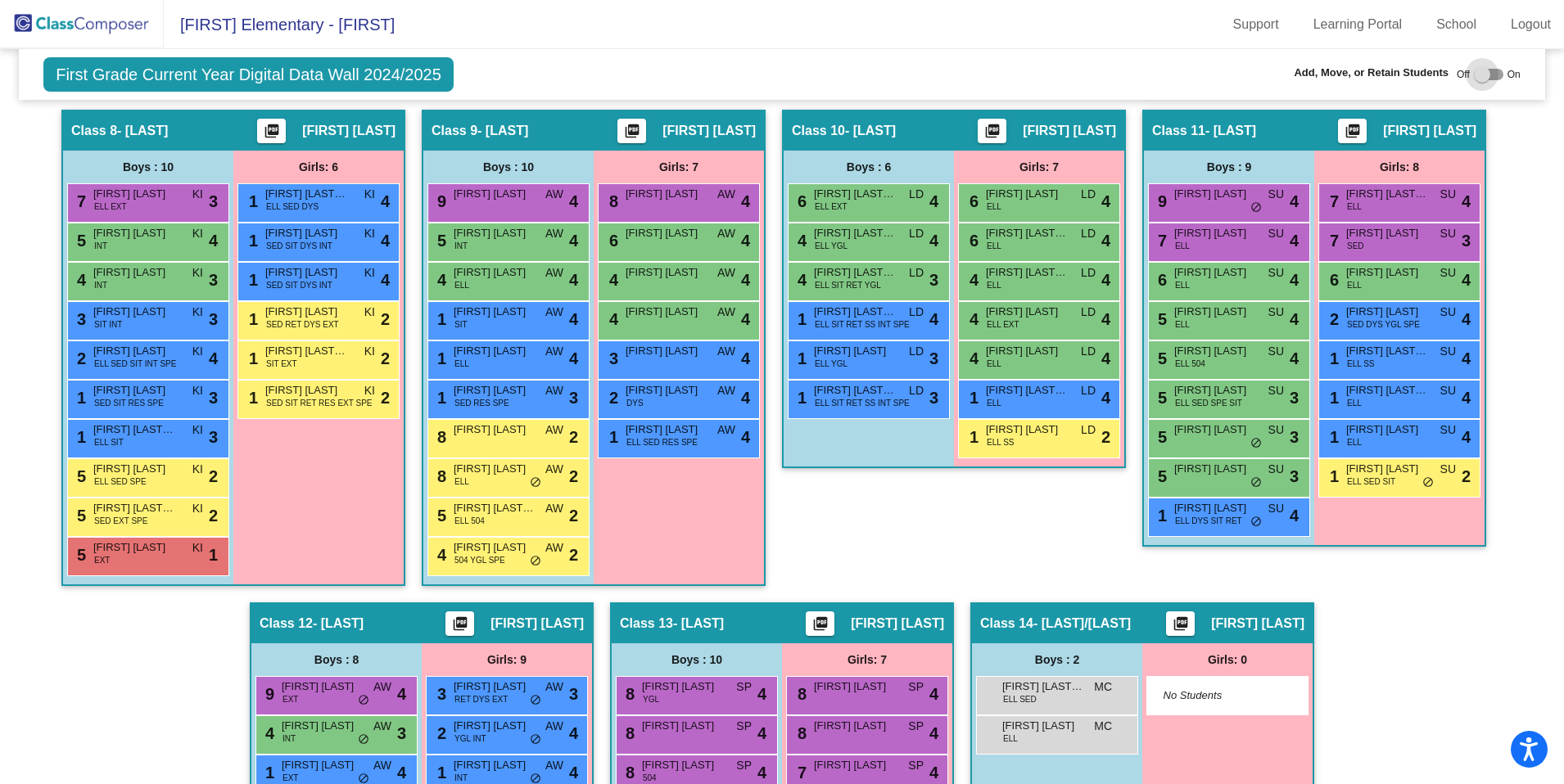 click at bounding box center [1489, 74] 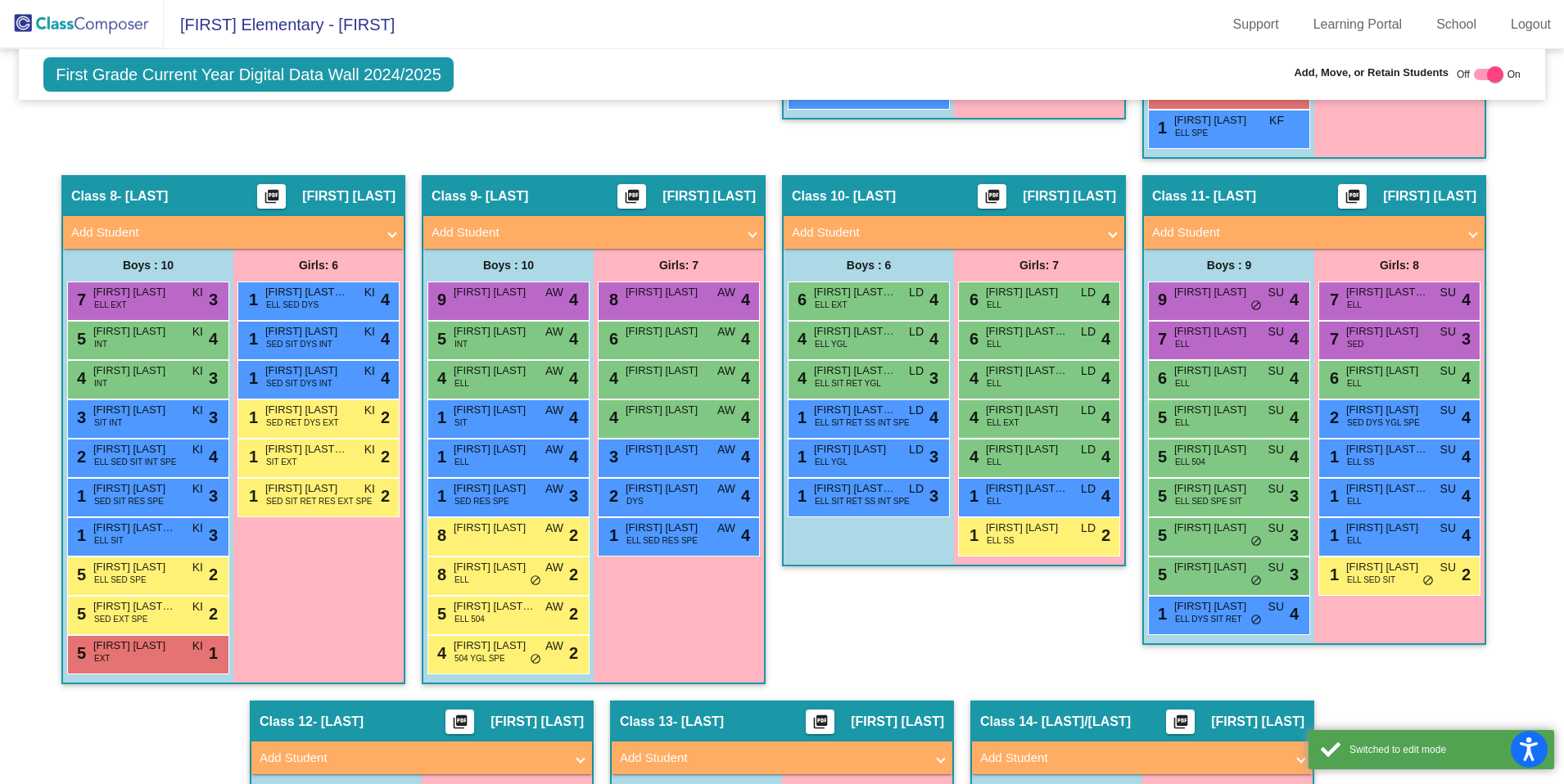 scroll, scrollTop: 1721, scrollLeft: 0, axis: vertical 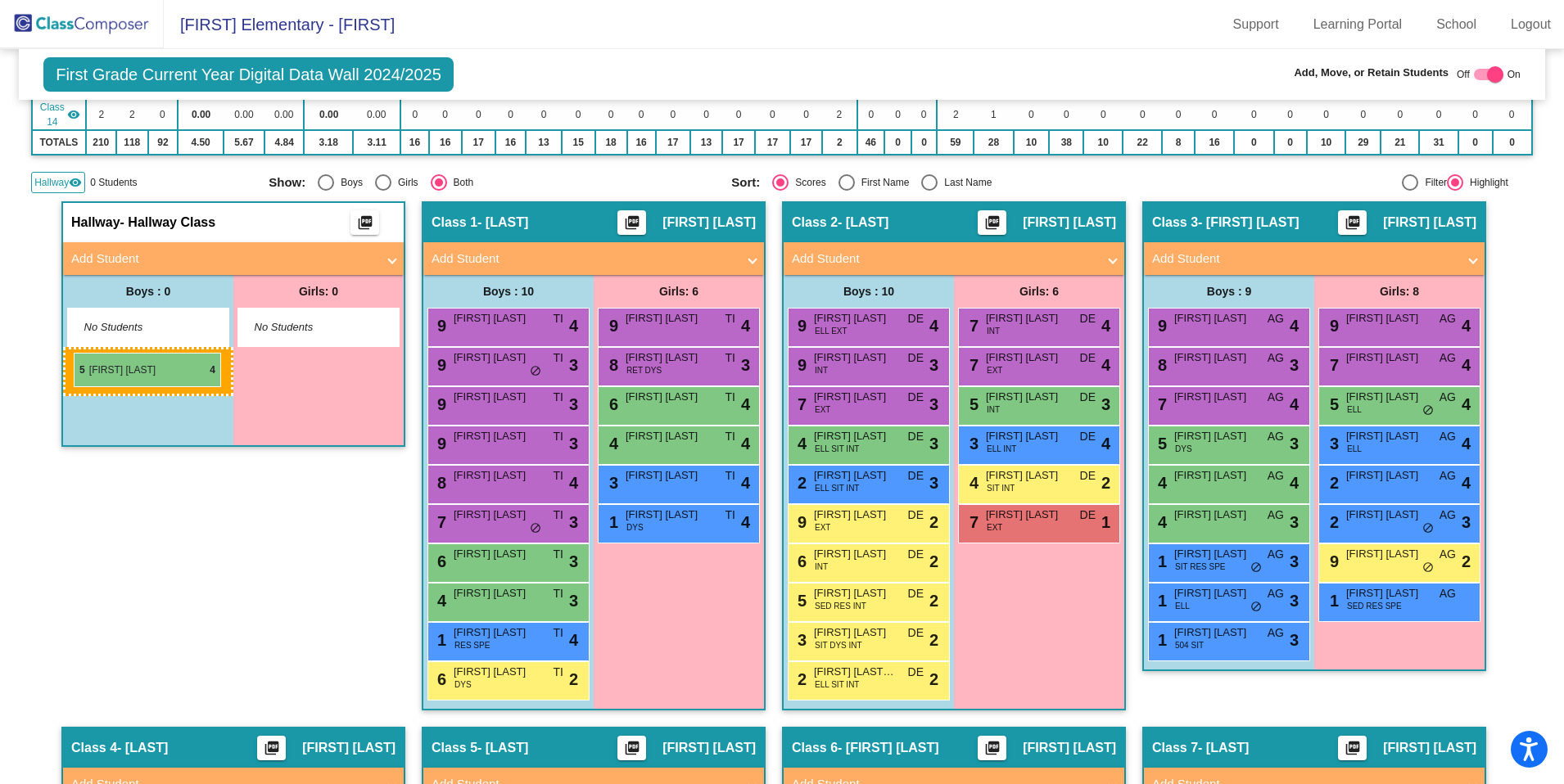 drag, startPoint x: 1188, startPoint y: 430, endPoint x: 74, endPoint y: 354, distance: 1116.5895 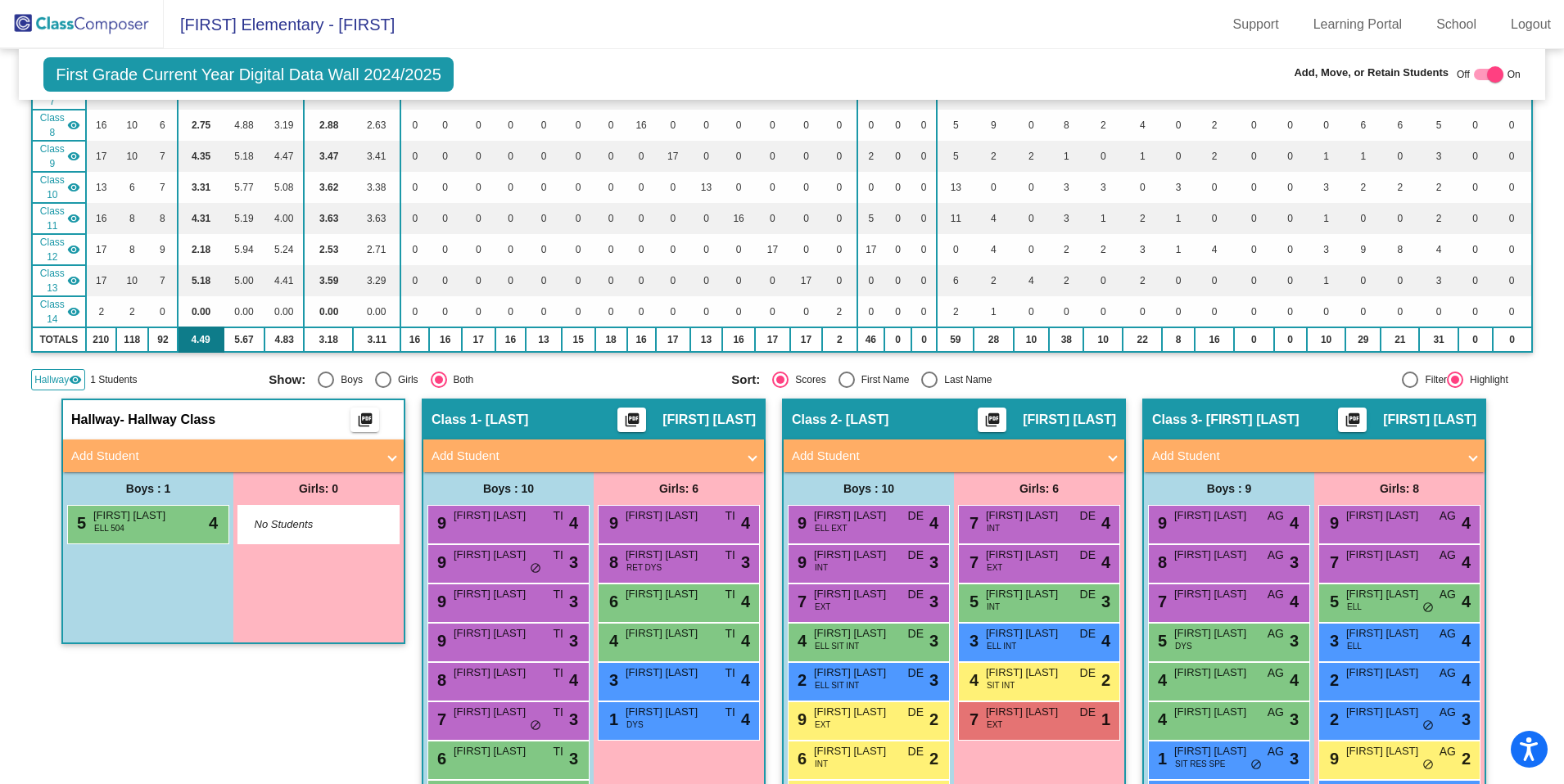 scroll, scrollTop: 0, scrollLeft: 0, axis: both 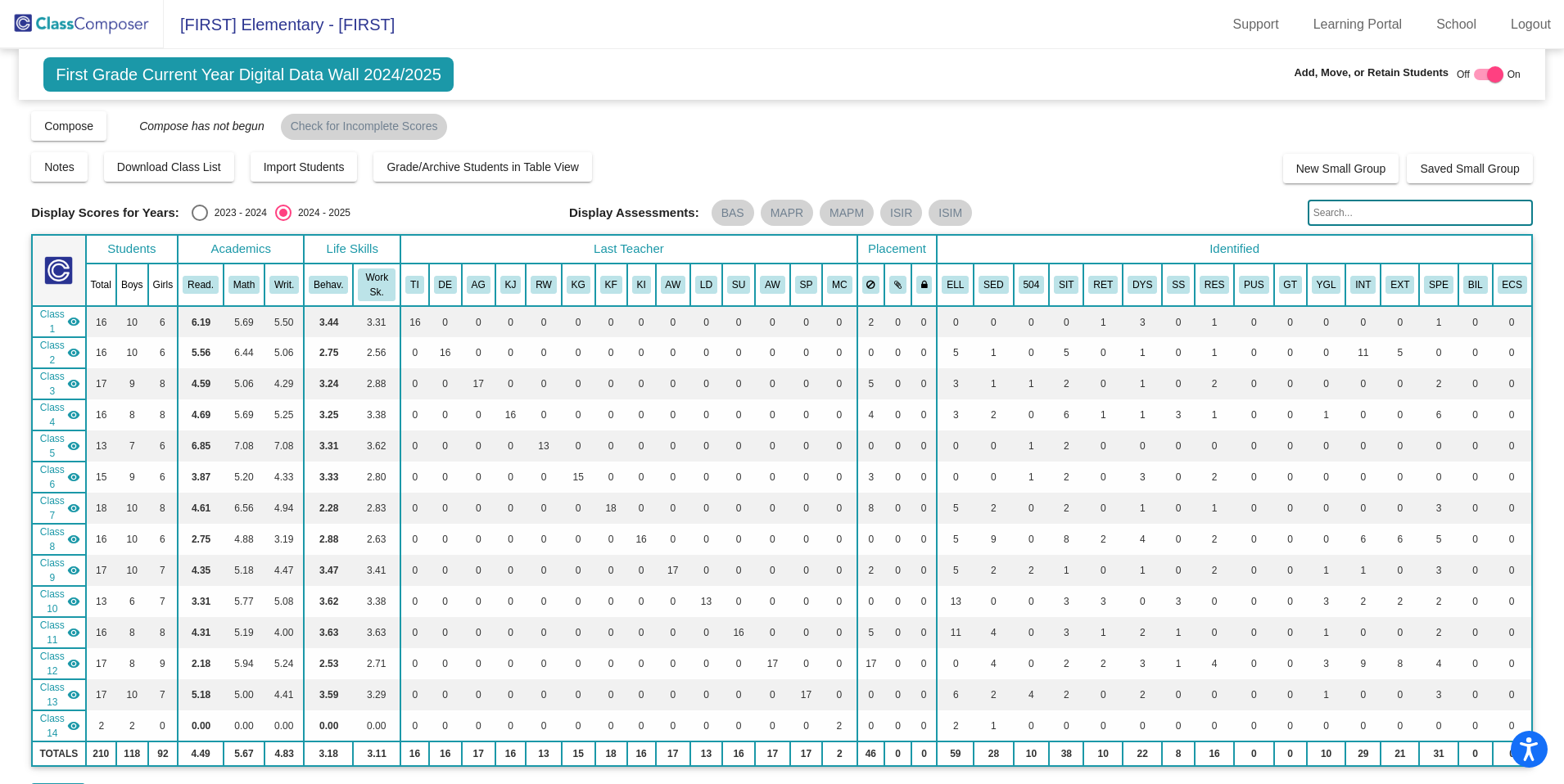 click 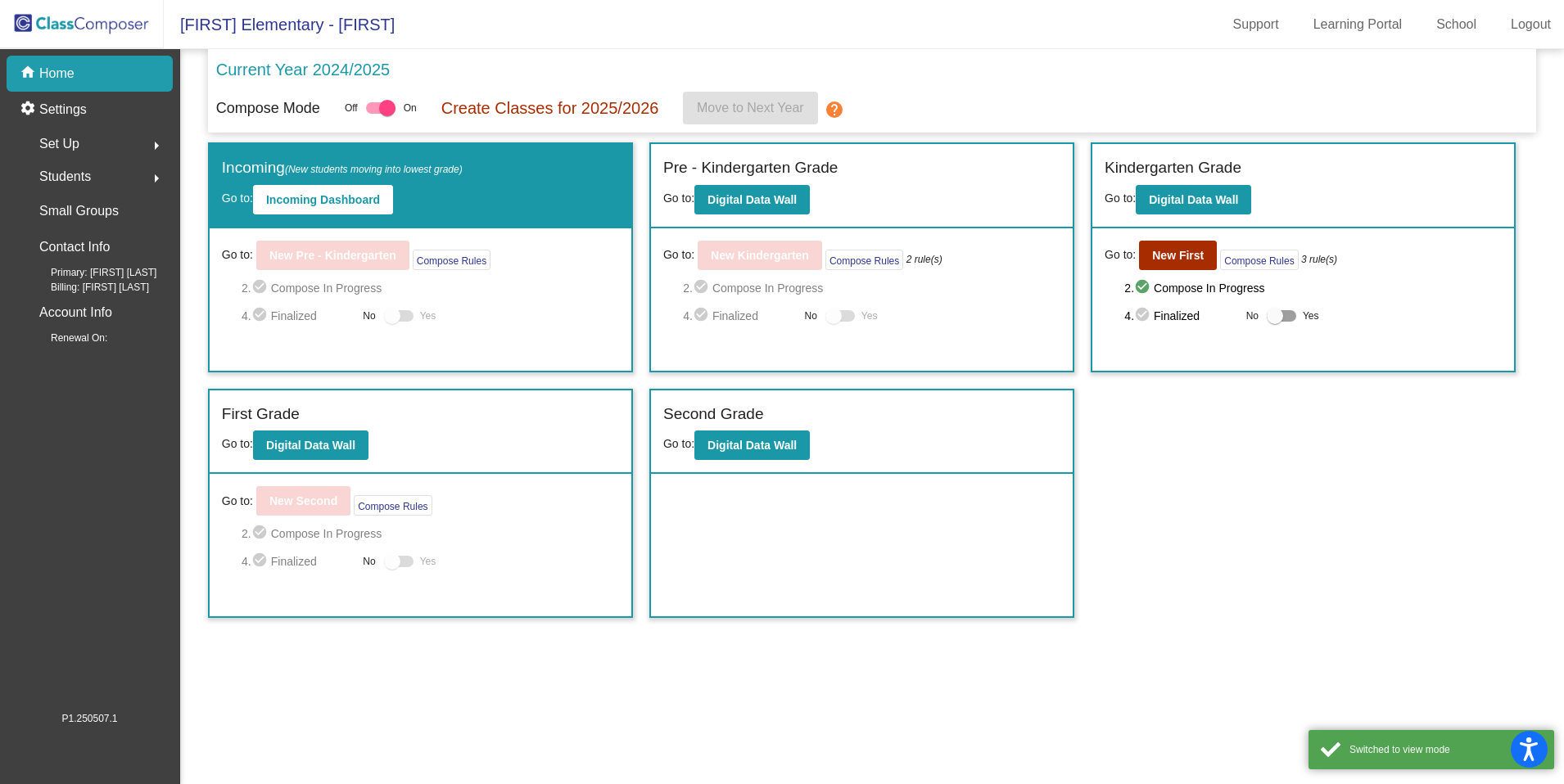click on "Students" 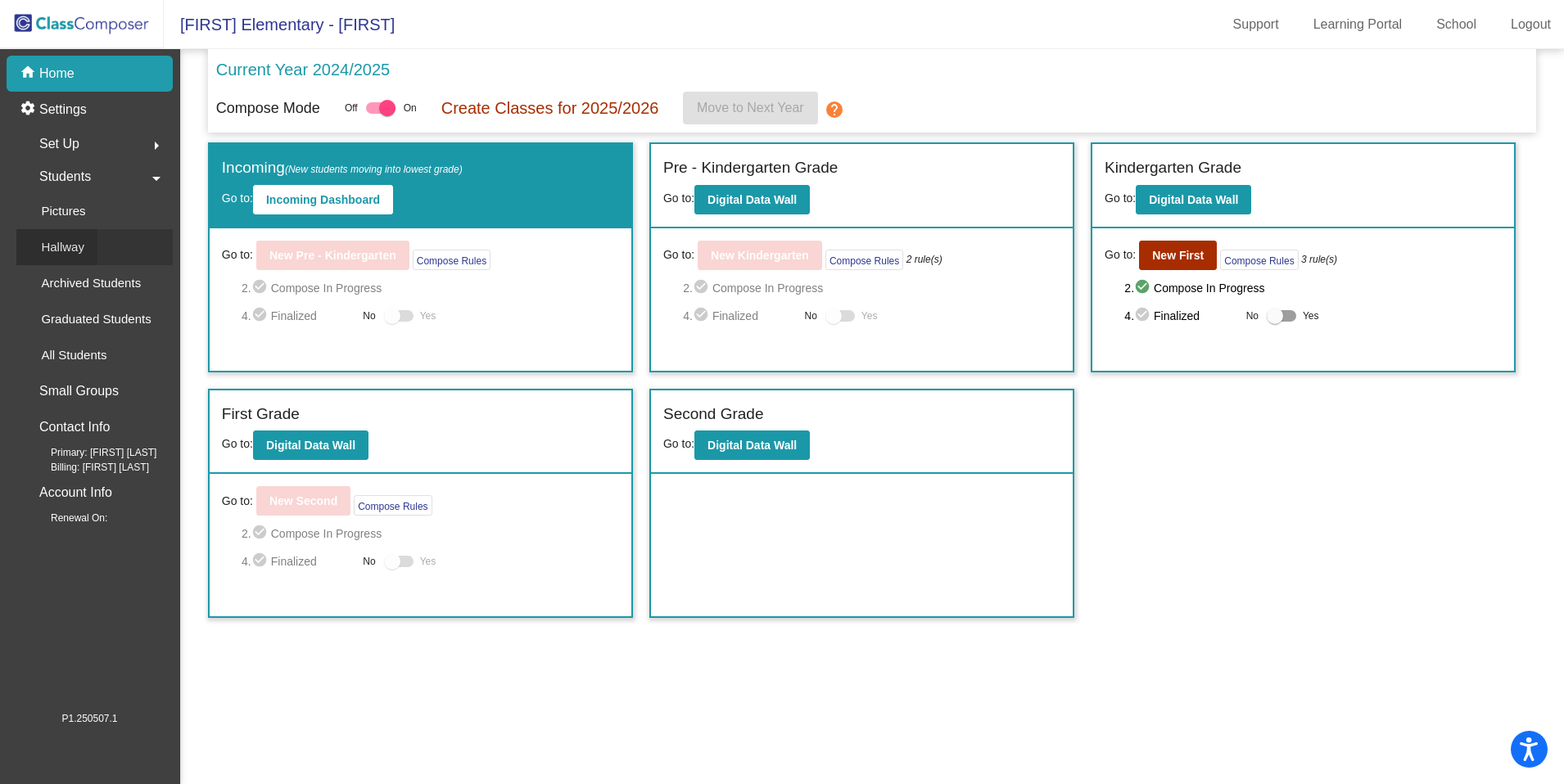click on "Hallway" 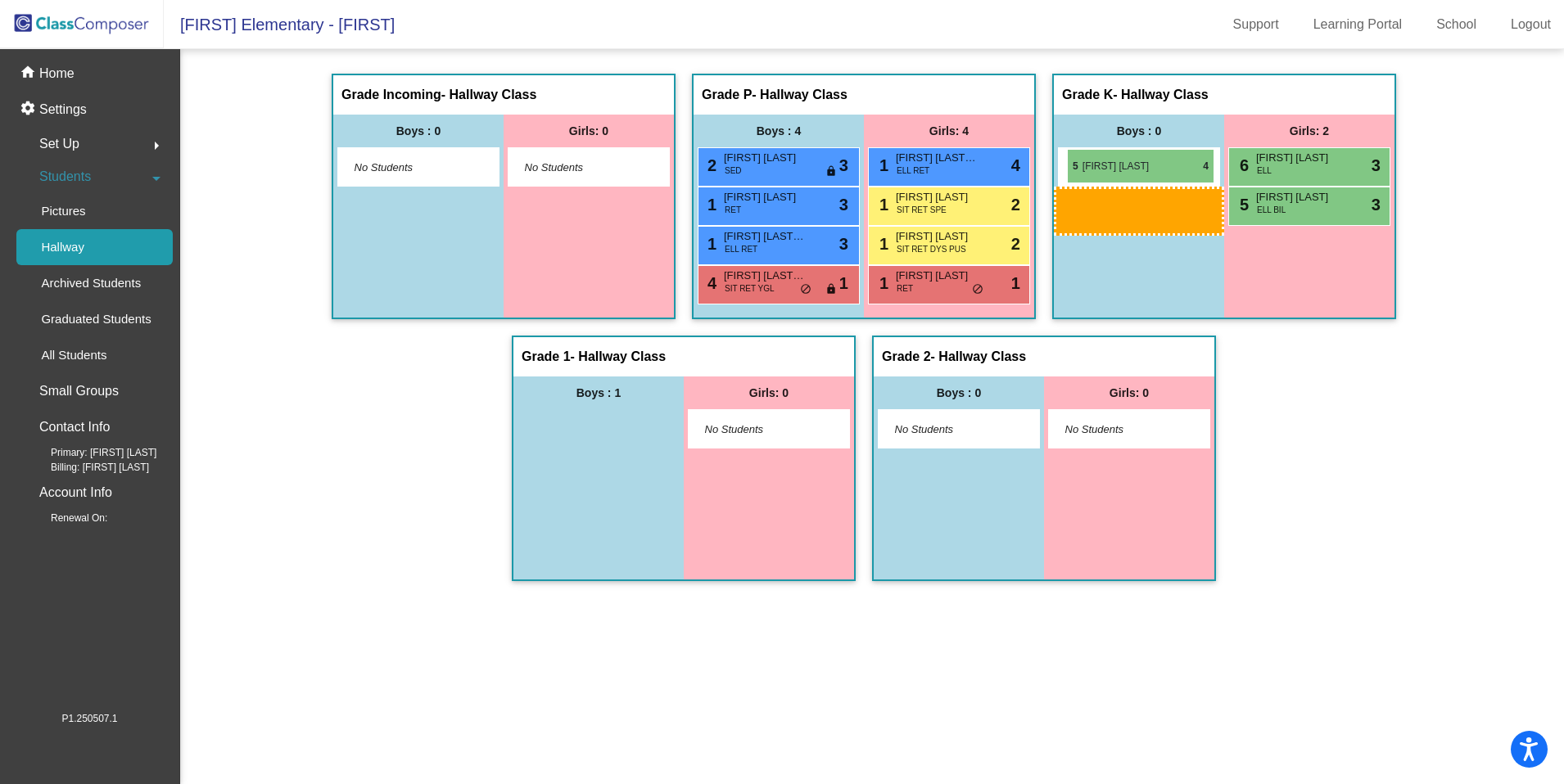 drag, startPoint x: 593, startPoint y: 424, endPoint x: 1067, endPoint y: 149, distance: 547.99726 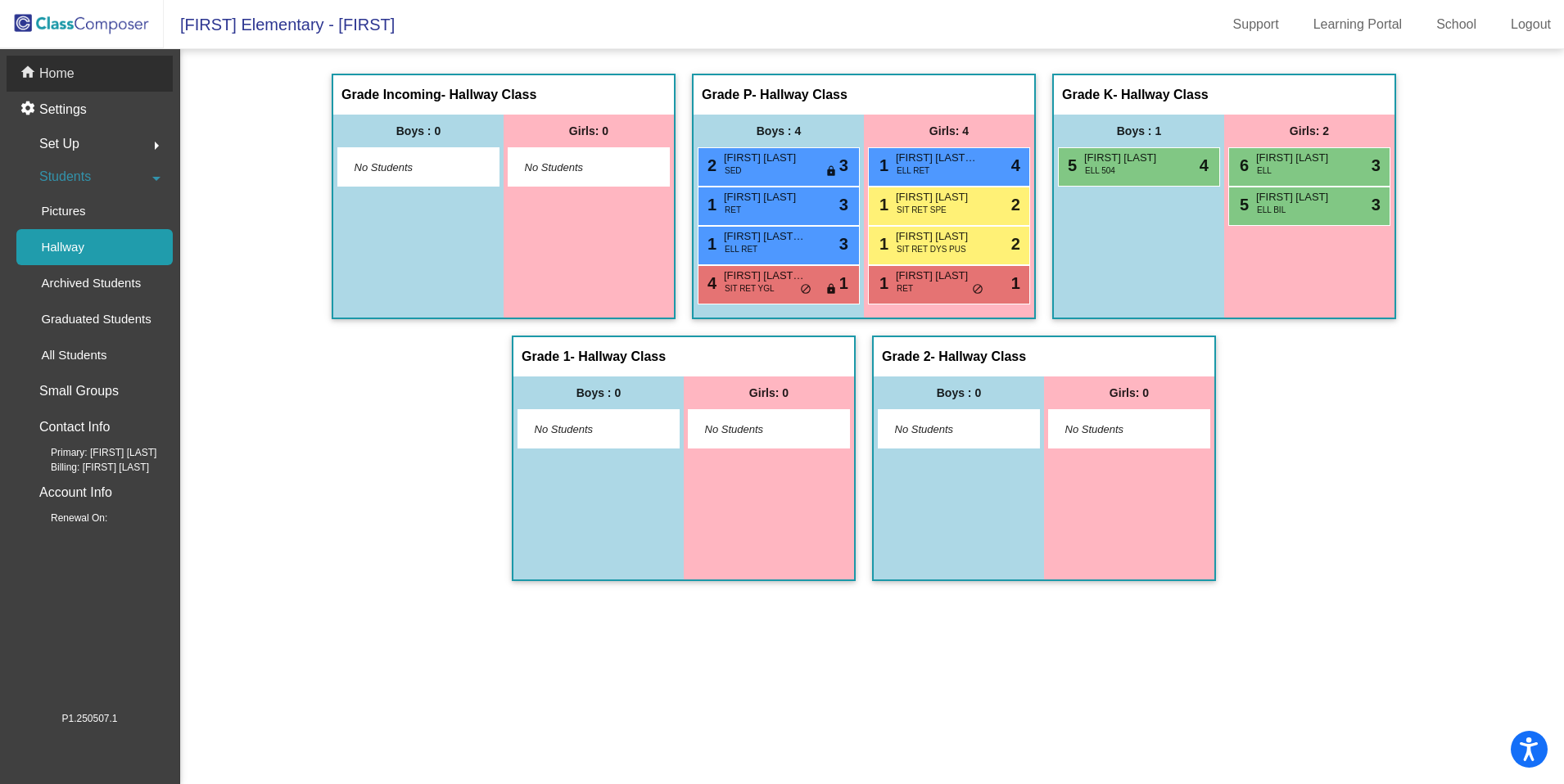 click on "Home" 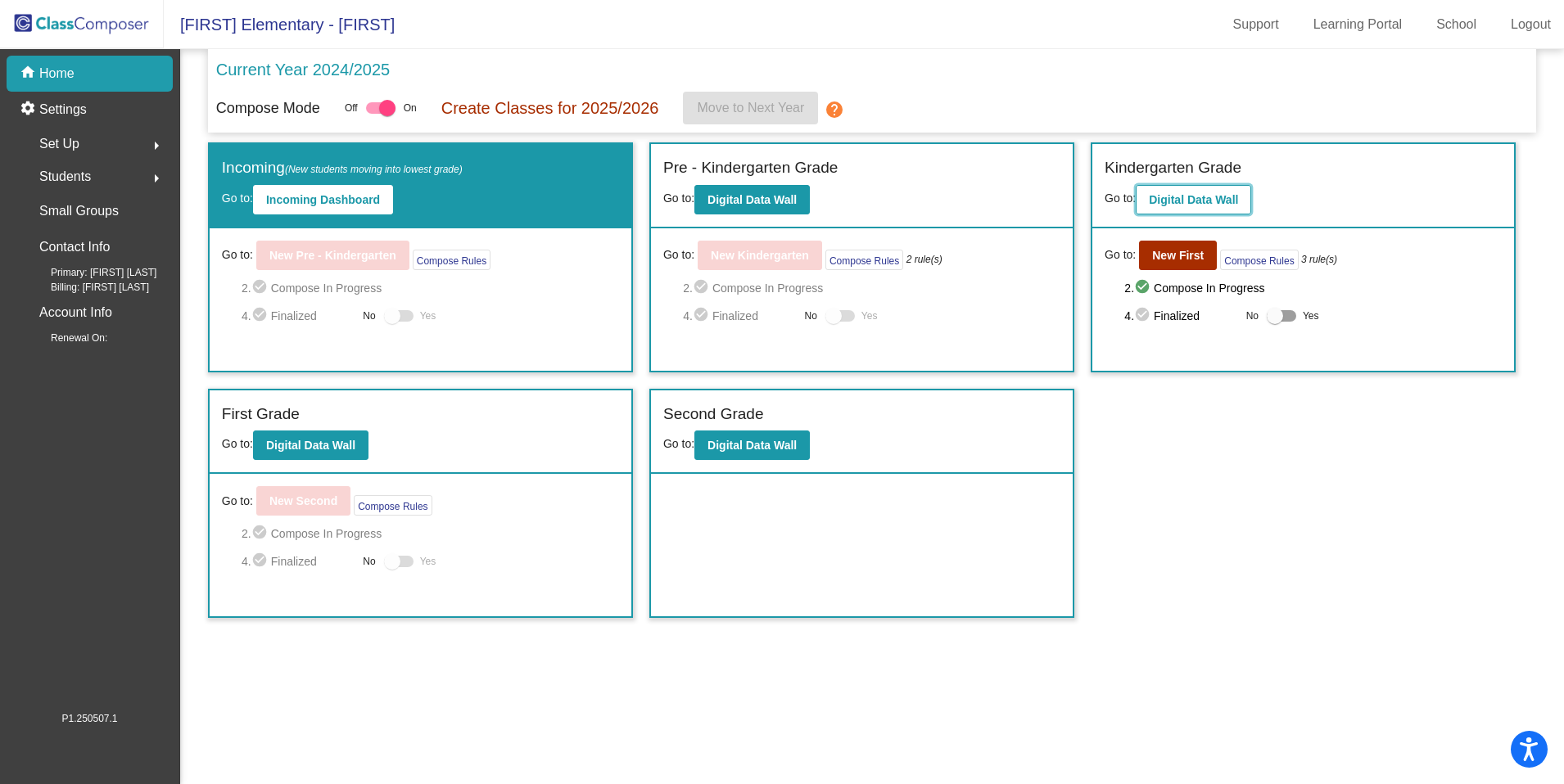 click on "Digital Data Wall" 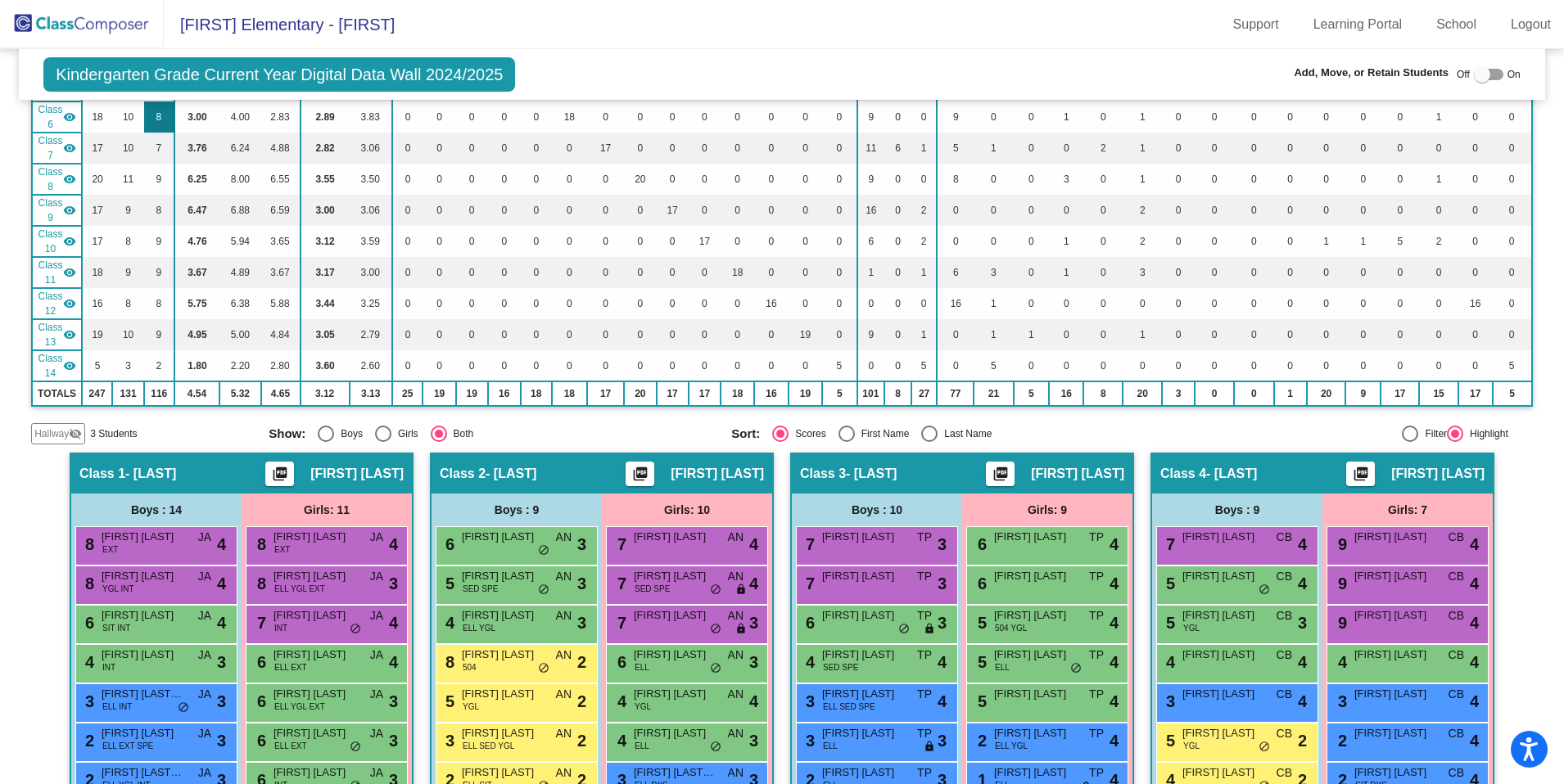 scroll, scrollTop: 381, scrollLeft: 0, axis: vertical 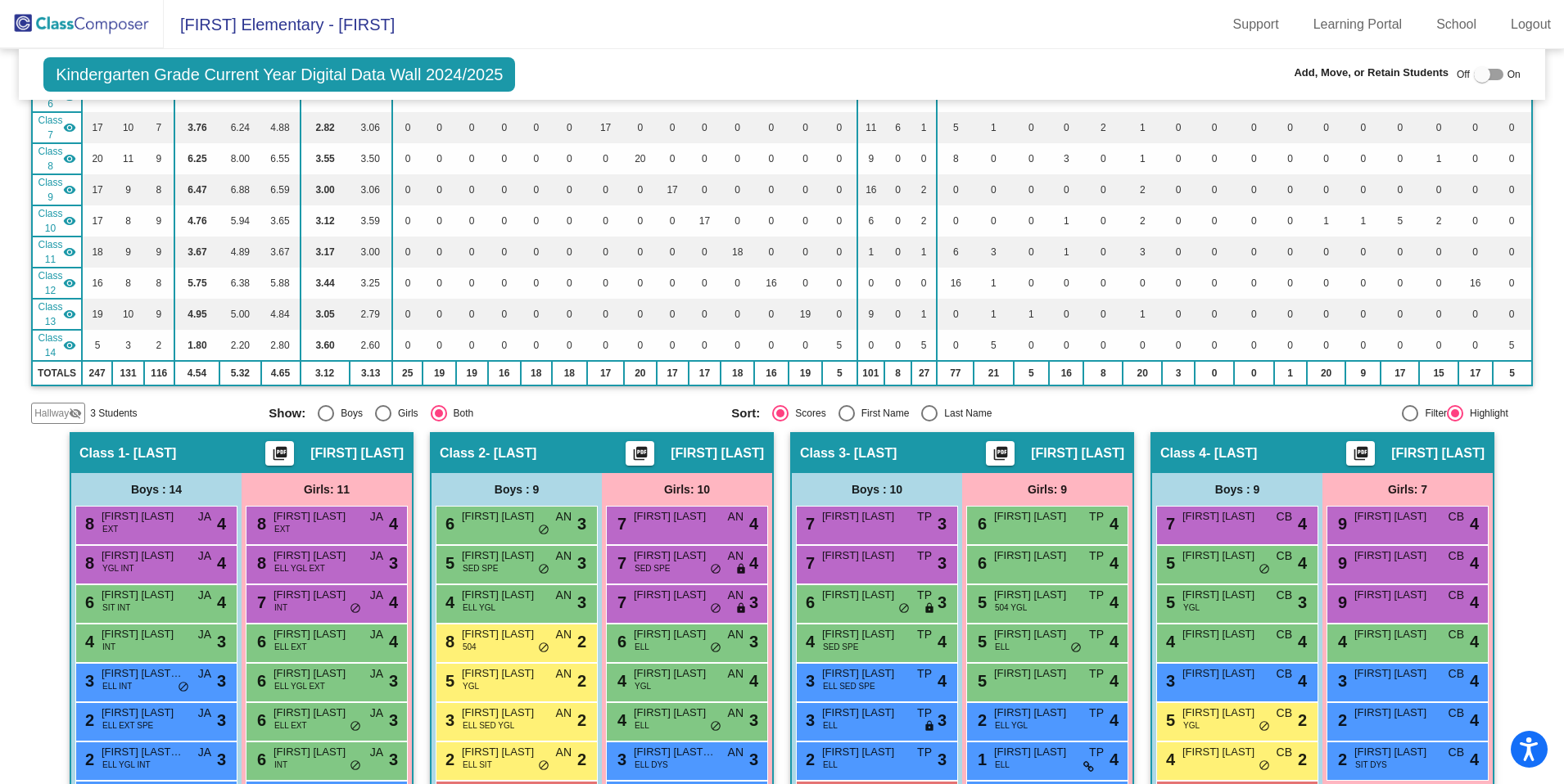 click on "Hallway" 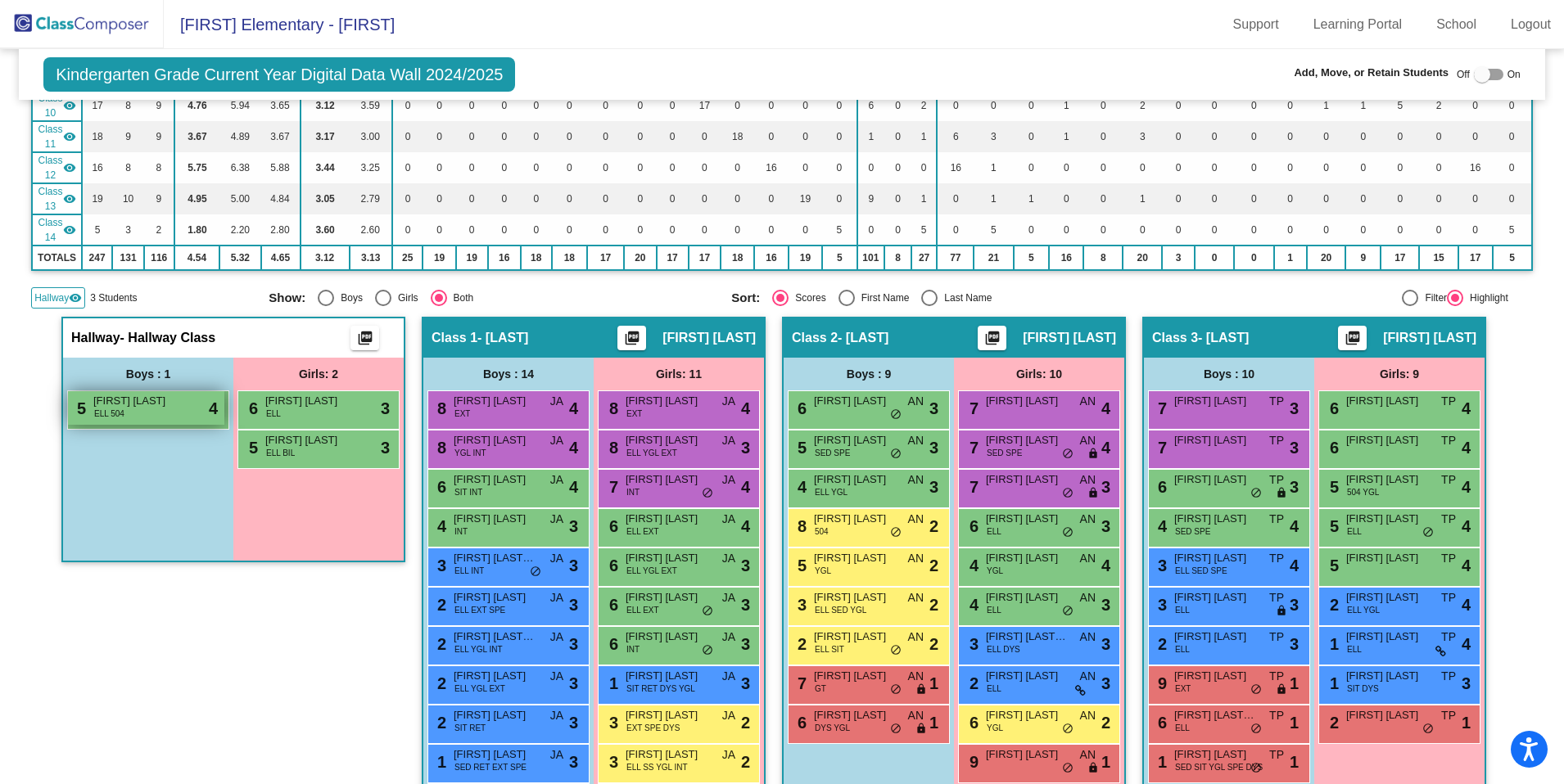 scroll, scrollTop: 517, scrollLeft: 0, axis: vertical 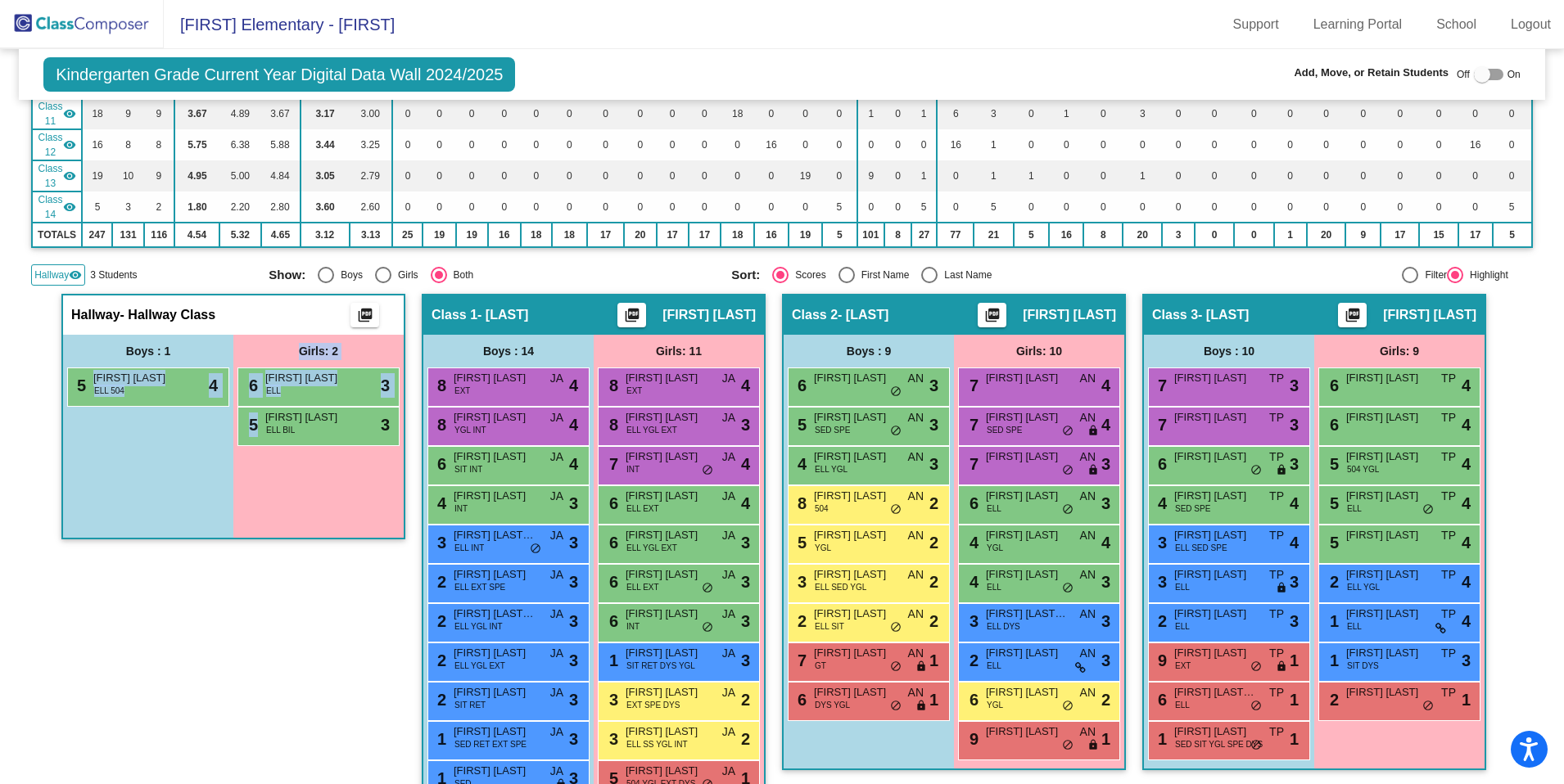drag, startPoint x: 149, startPoint y: 393, endPoint x: 330, endPoint y: 466, distance: 195.1666 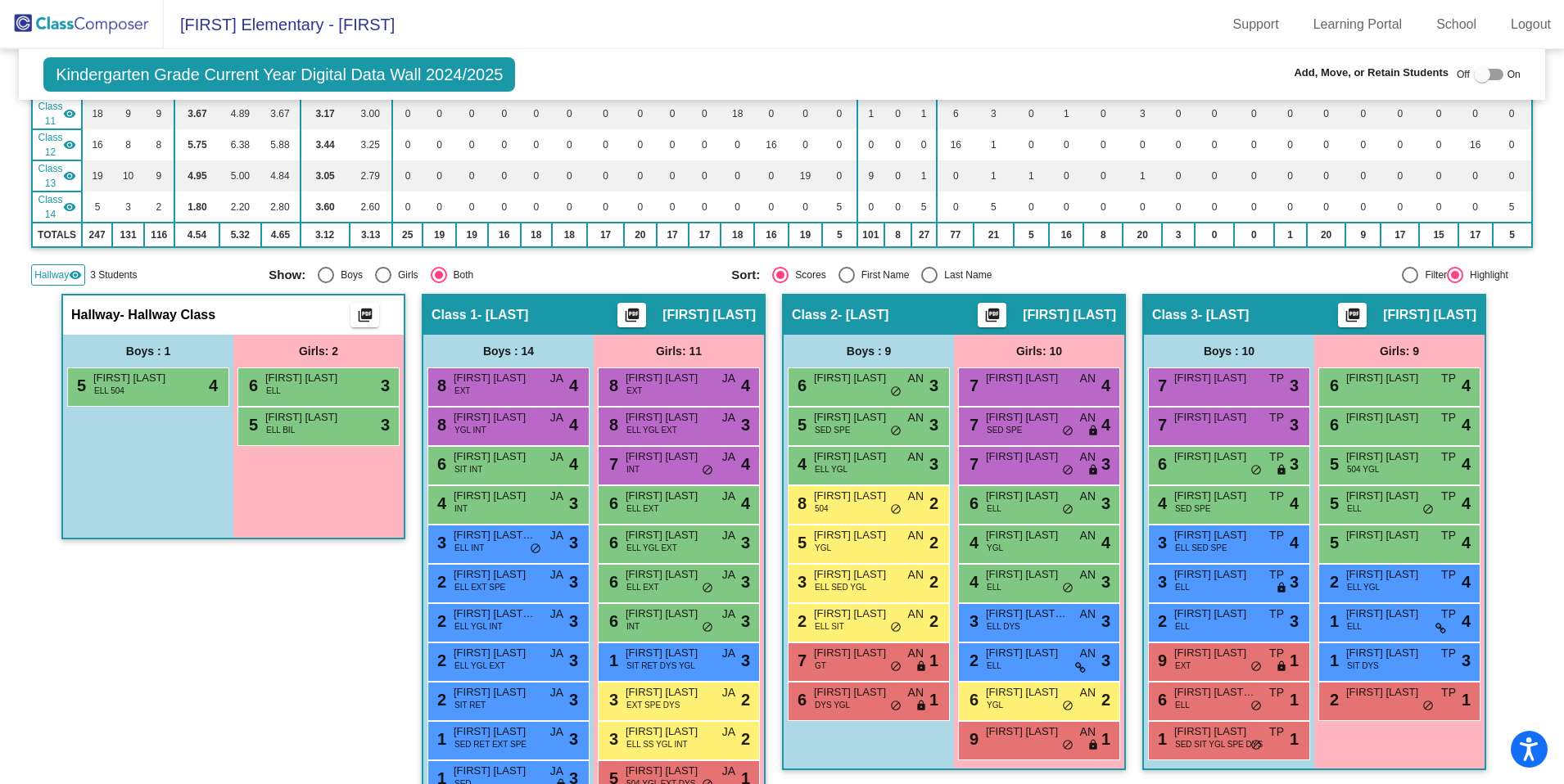 click on "Girls: 2 6 Itzel Delgado Ibuado ELL lock do_not_disturb_alt 3 5 Victoria Villarreal Pando ELL BIL lock do_not_disturb_alt 3" at bounding box center (319, 436) 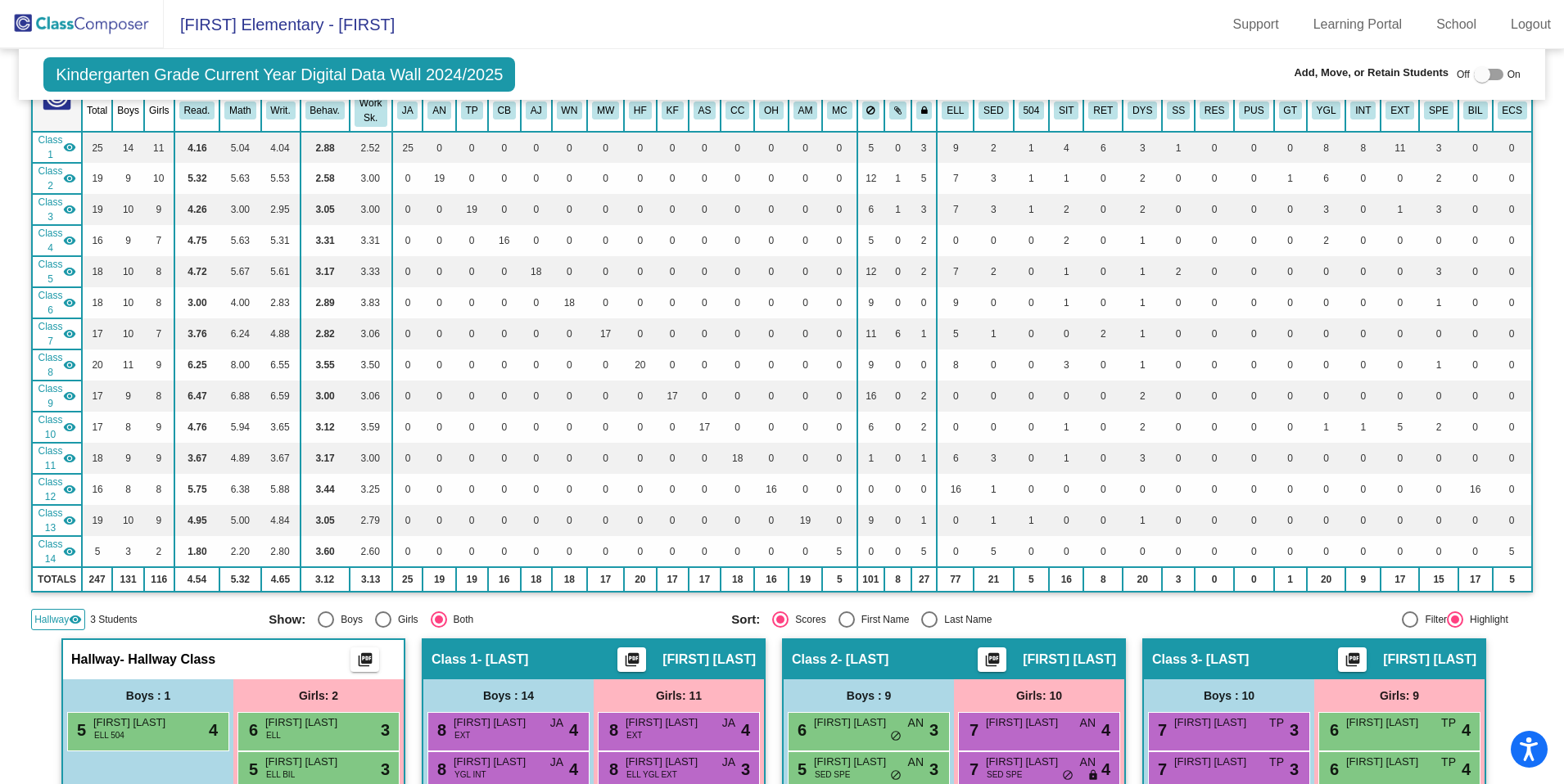 scroll, scrollTop: 322, scrollLeft: 0, axis: vertical 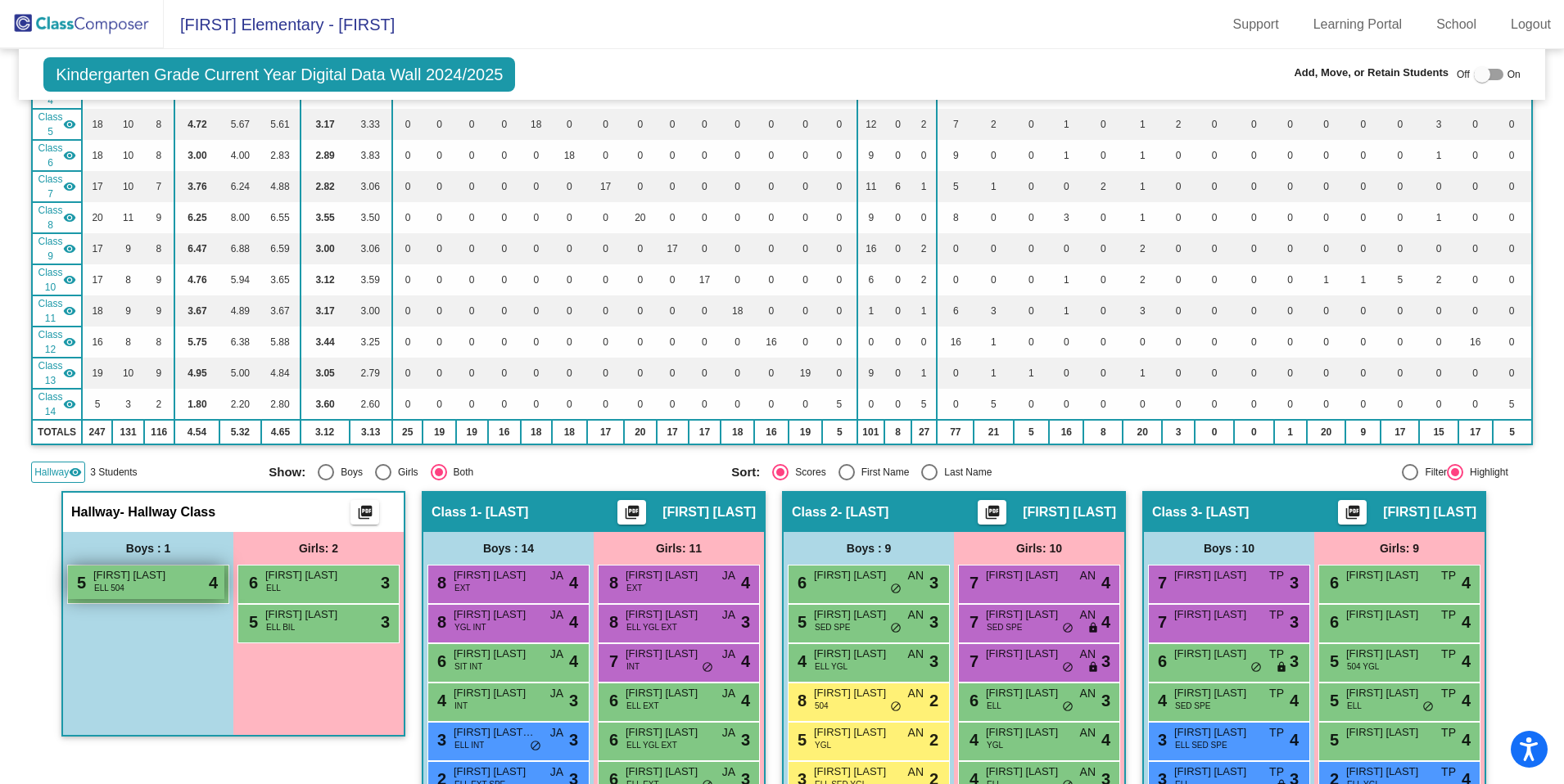 click on "5 Graham Poynor ELL 504 lock do_not_disturb_alt 4" at bounding box center [146, 582] 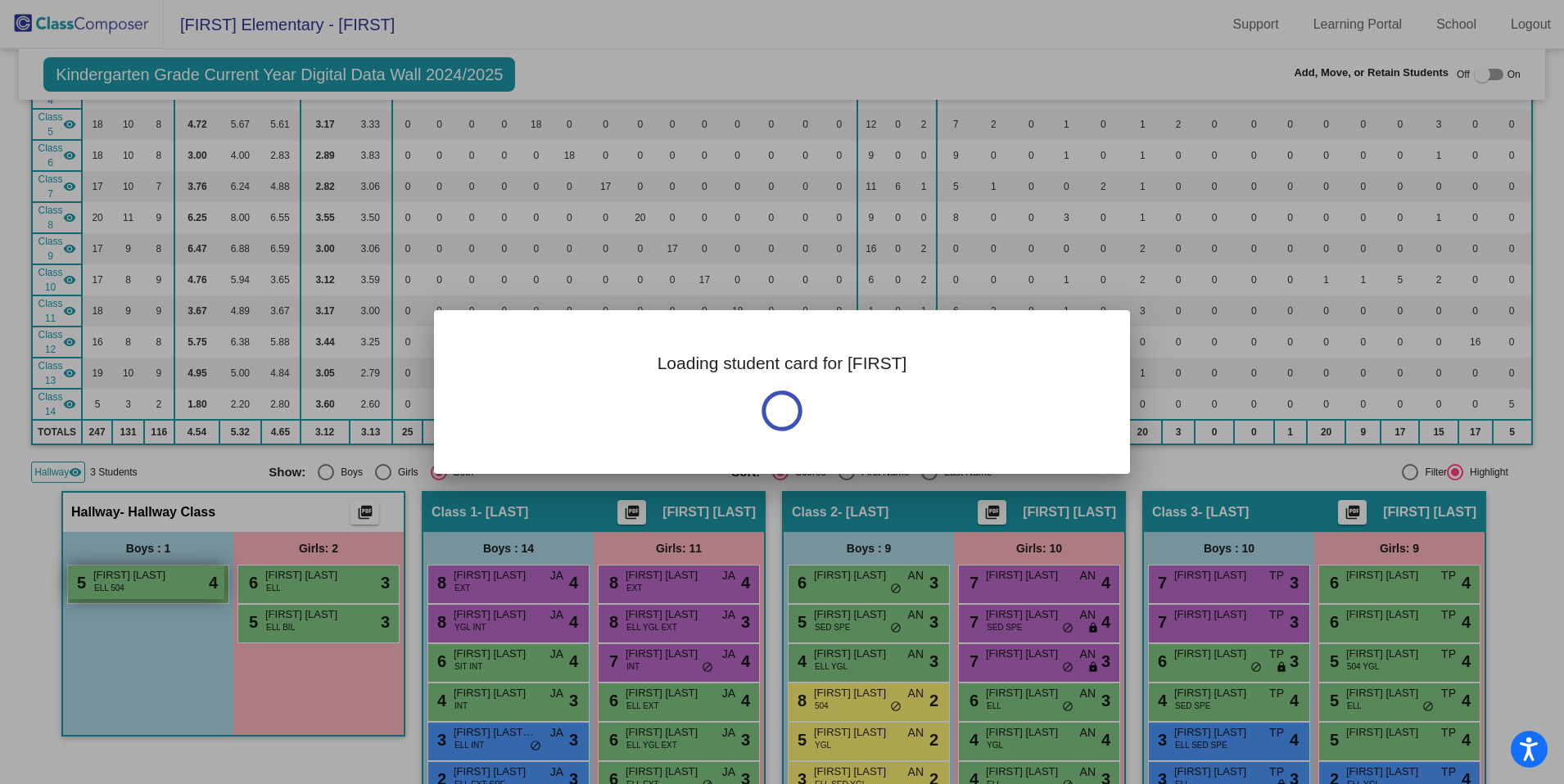 click at bounding box center [782, 392] 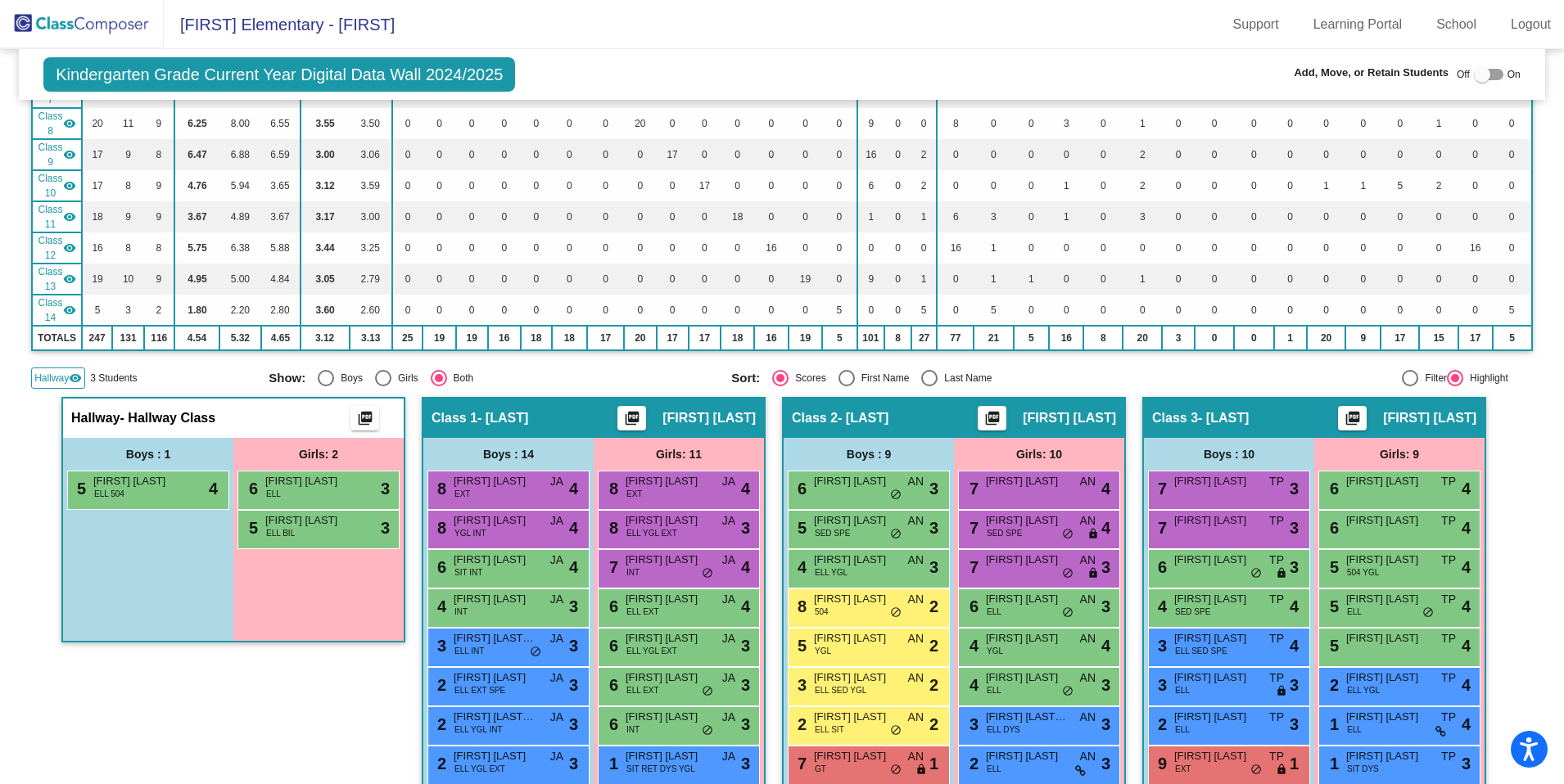 scroll, scrollTop: 409, scrollLeft: 0, axis: vertical 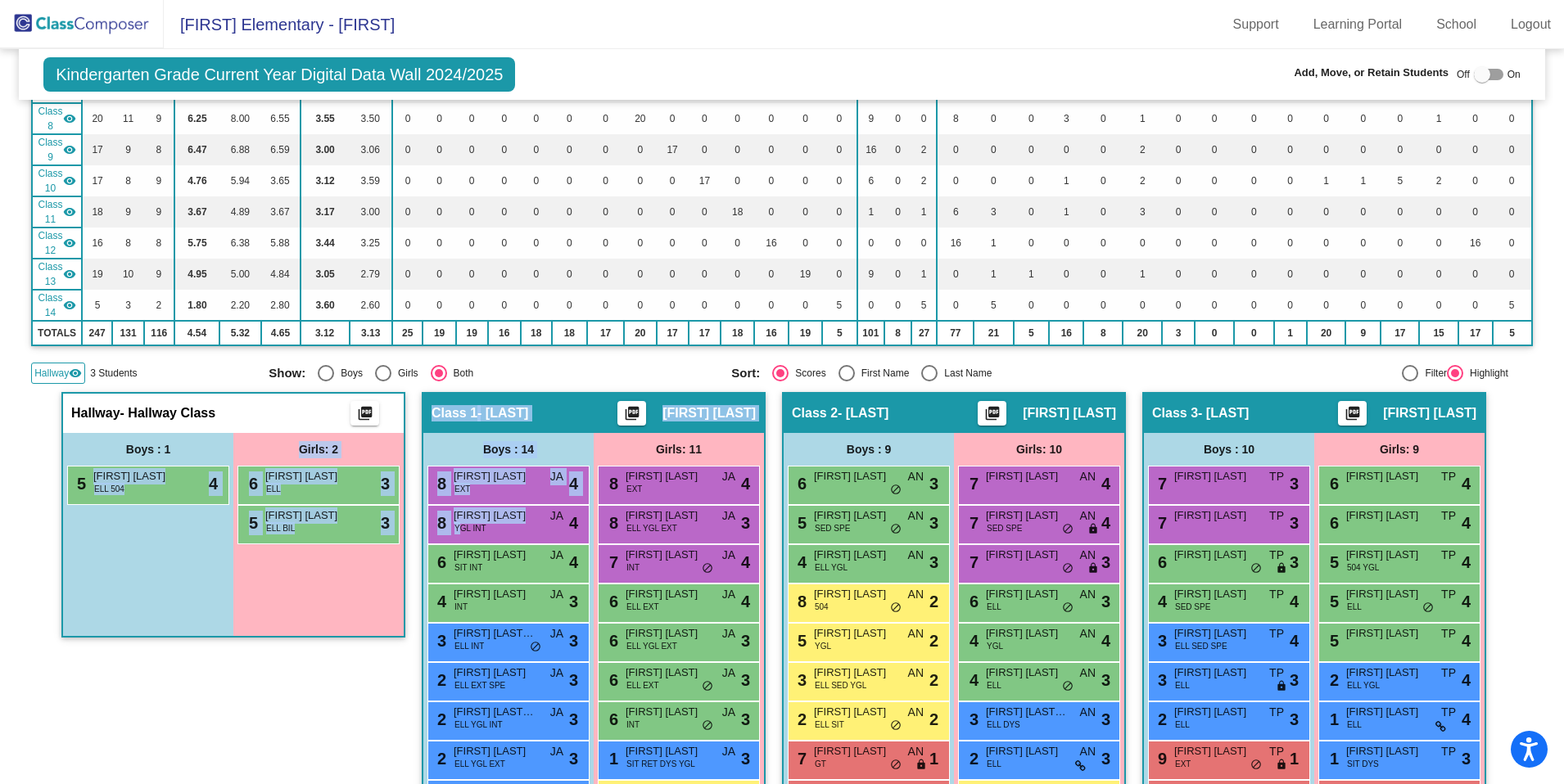 drag, startPoint x: 157, startPoint y: 498, endPoint x: 302, endPoint y: 555, distance: 155.80116 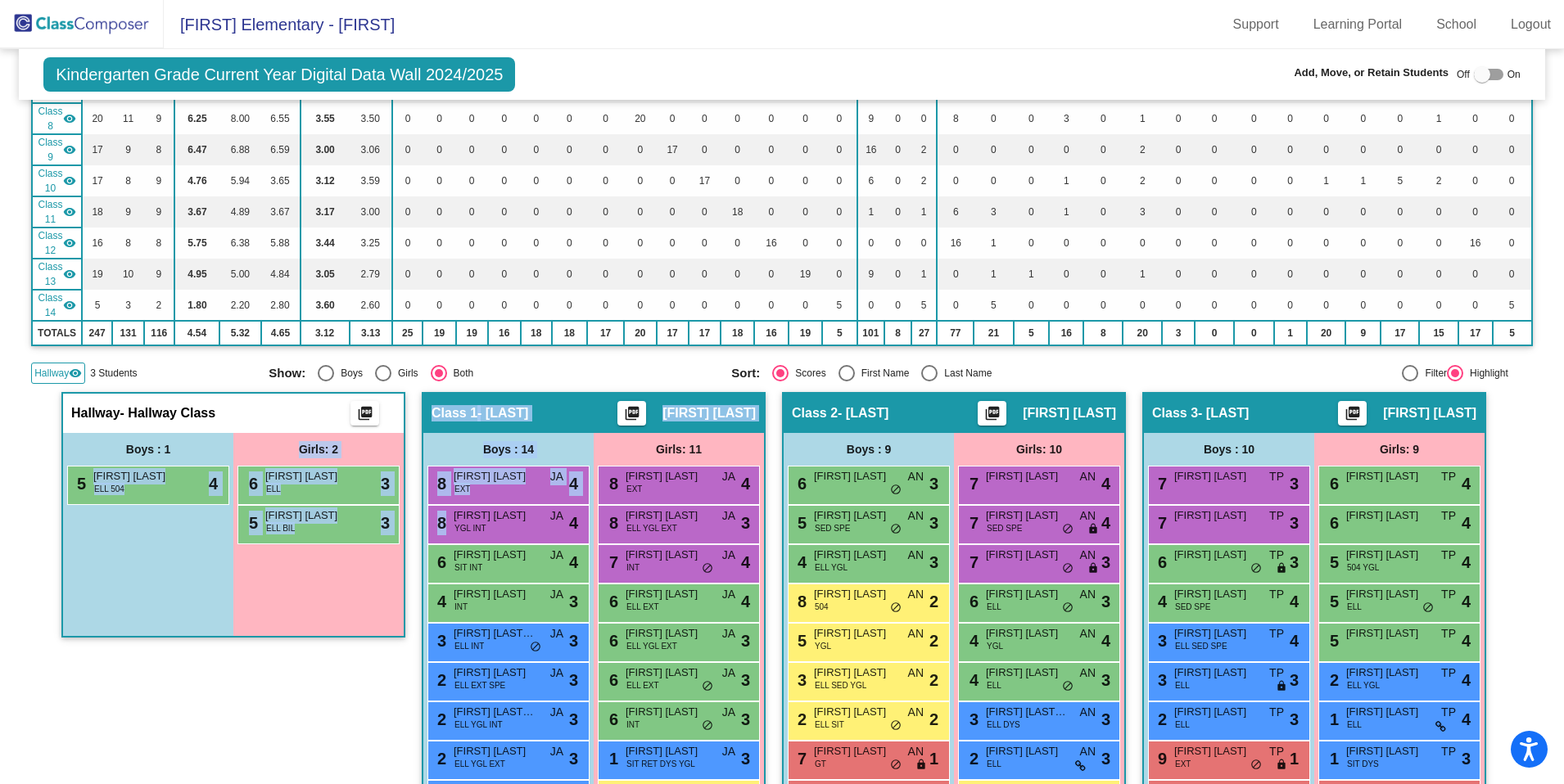 scroll, scrollTop: 423, scrollLeft: 0, axis: vertical 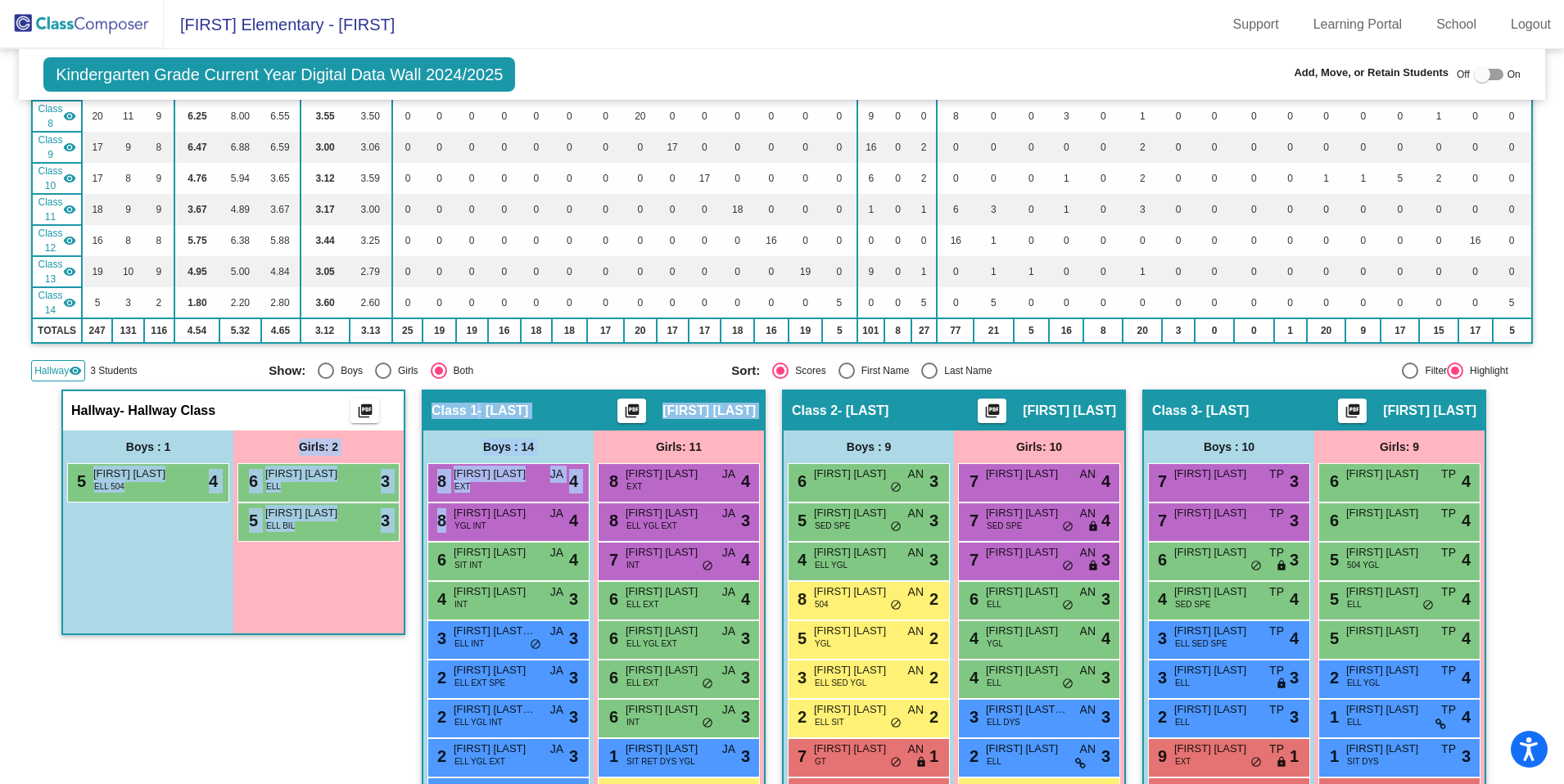 click on "Boys : 1  5 Graham Poynor ELL 504 lock do_not_disturb_alt 4" at bounding box center [148, 532] 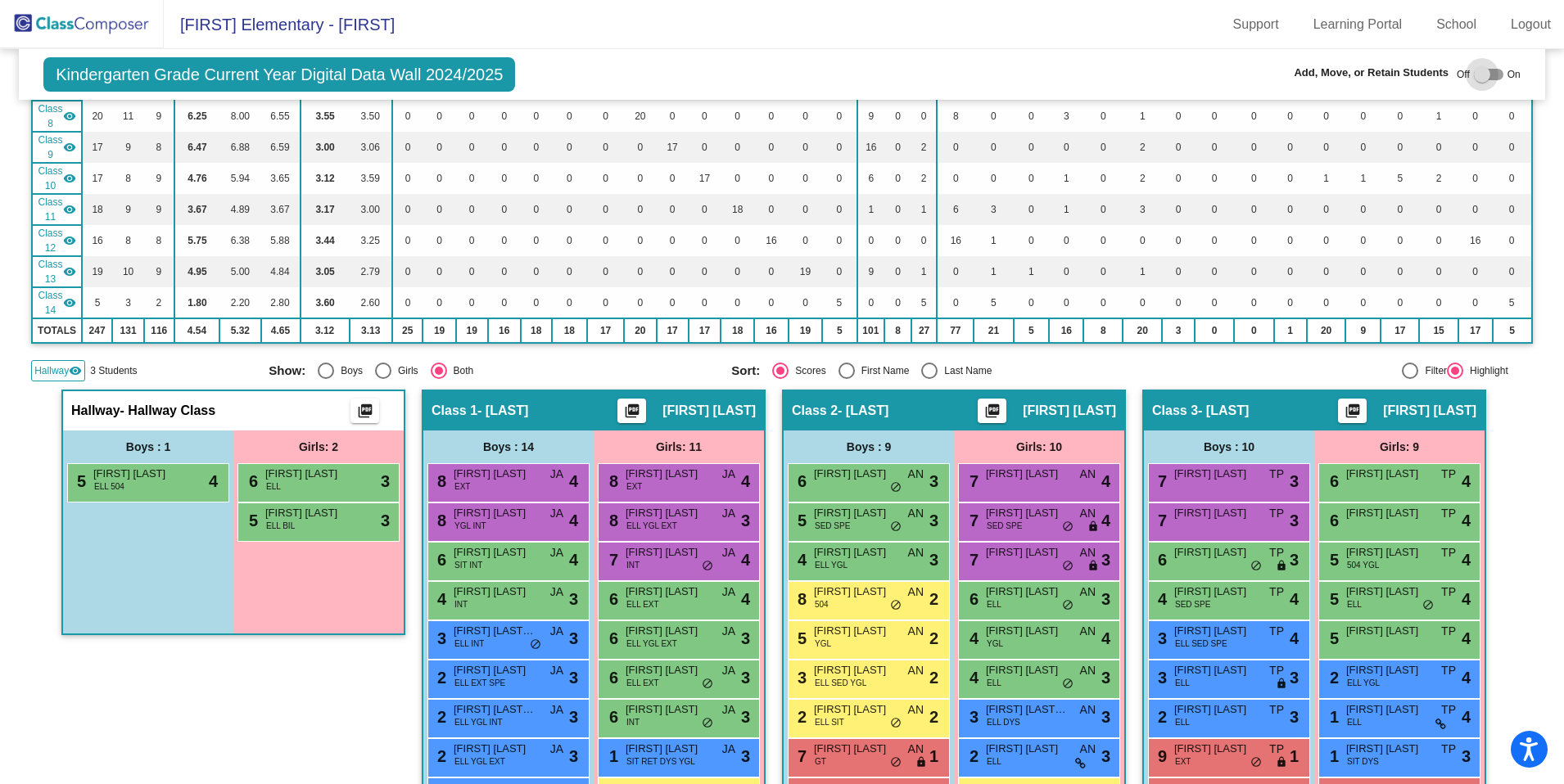 click at bounding box center (1489, 74) 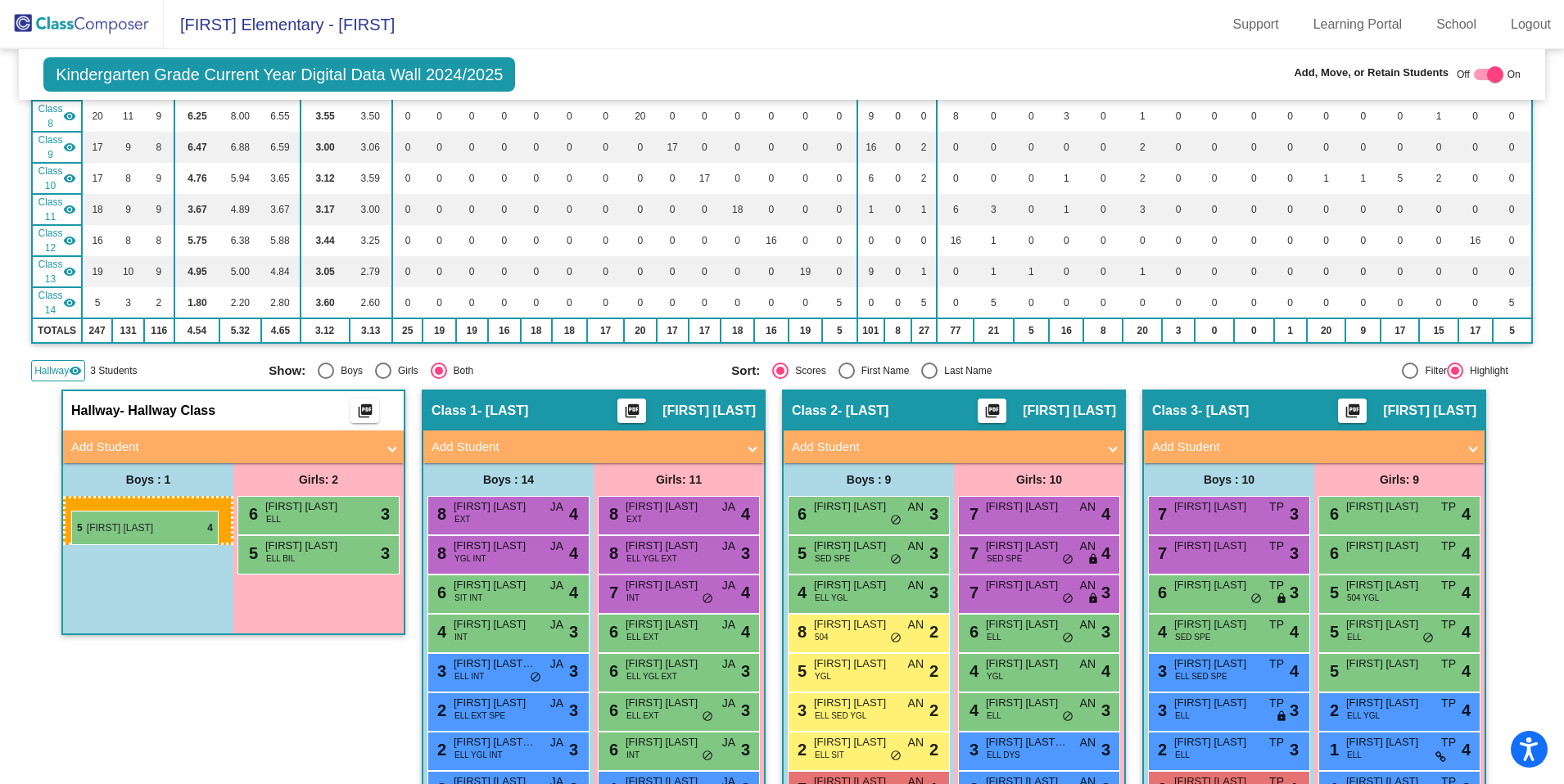 drag, startPoint x: 146, startPoint y: 516, endPoint x: 71, endPoint y: 511, distance: 75.16648 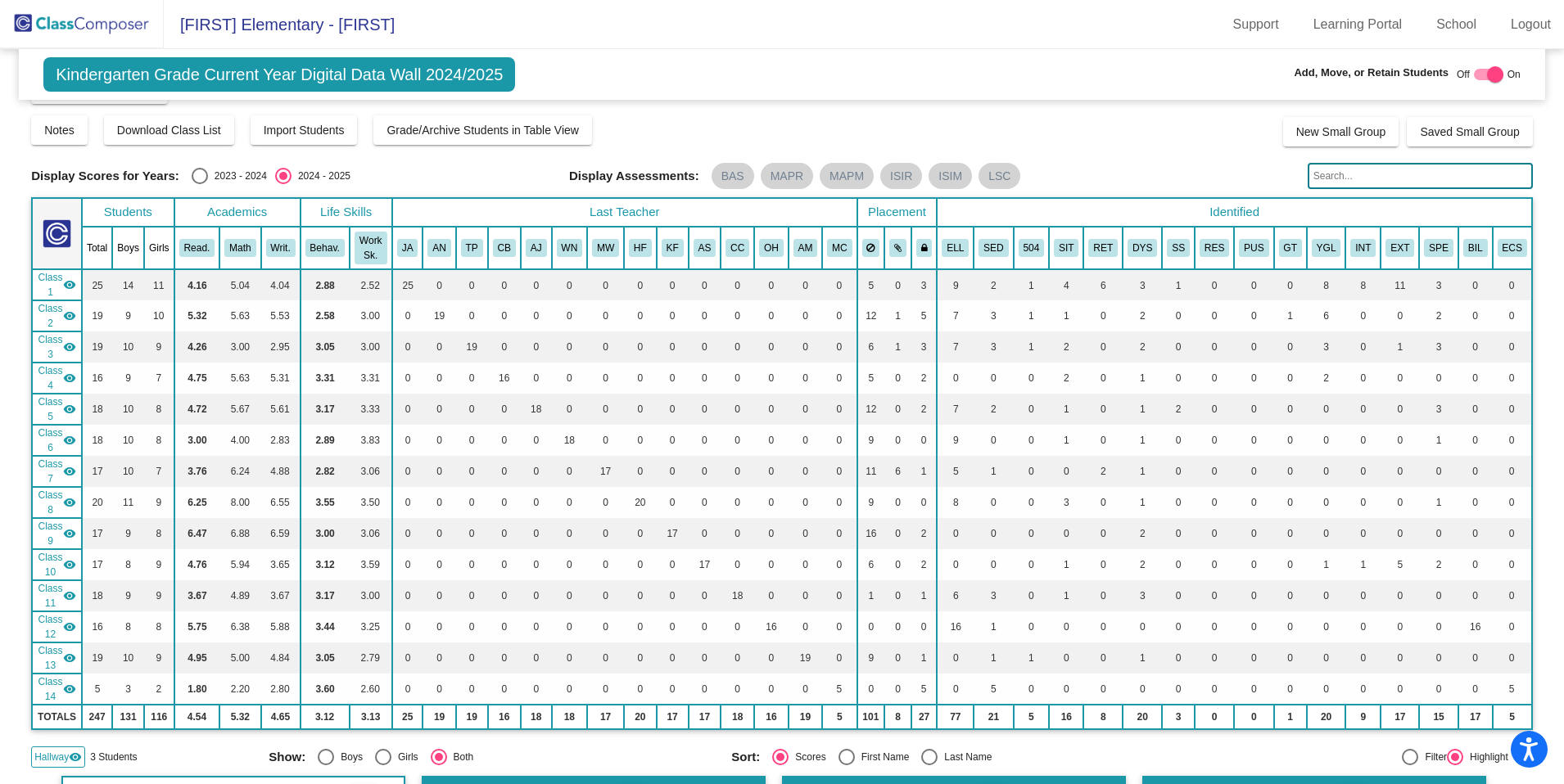 scroll, scrollTop: 0, scrollLeft: 0, axis: both 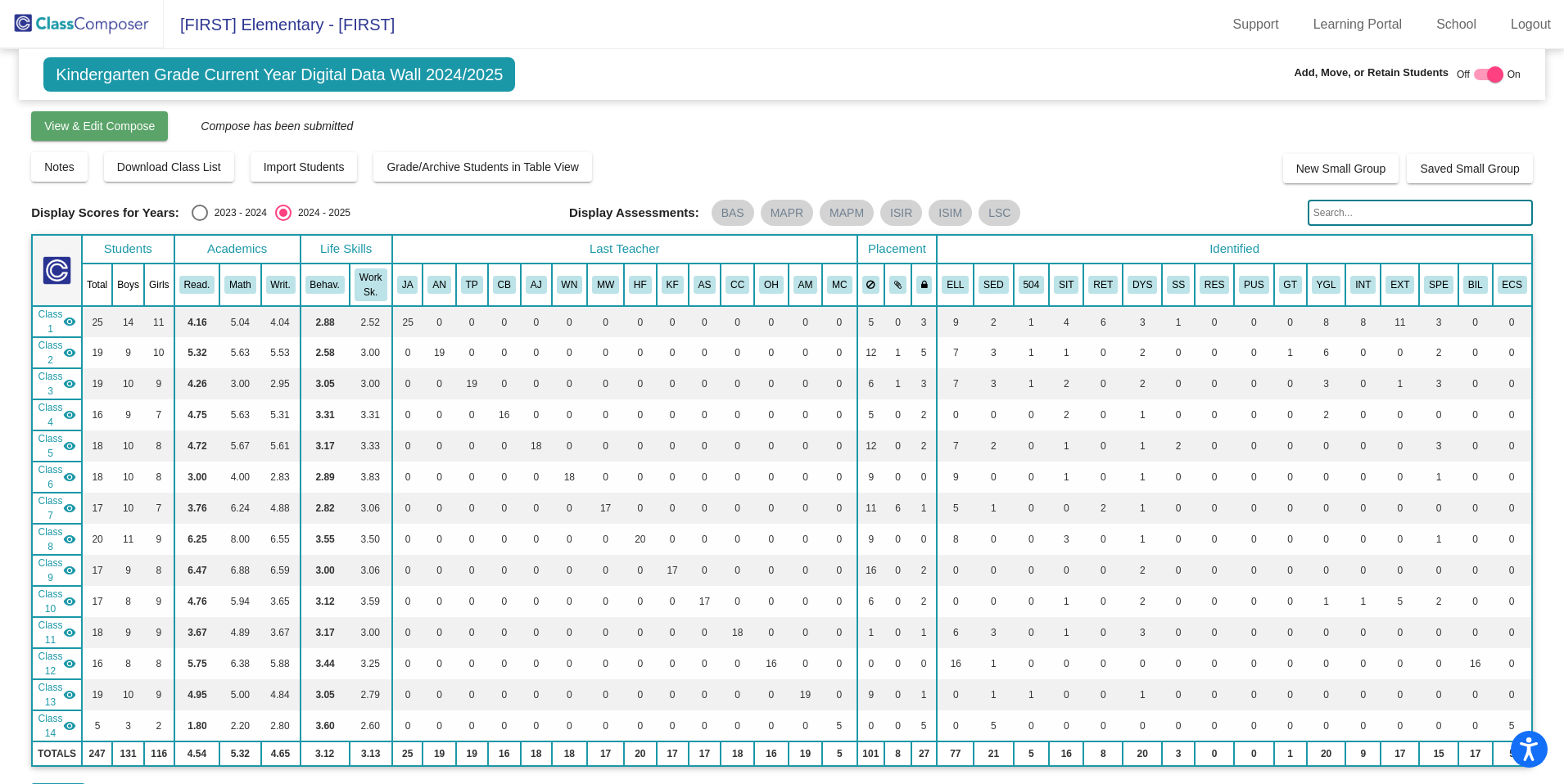 click on "View & Edit Compose" 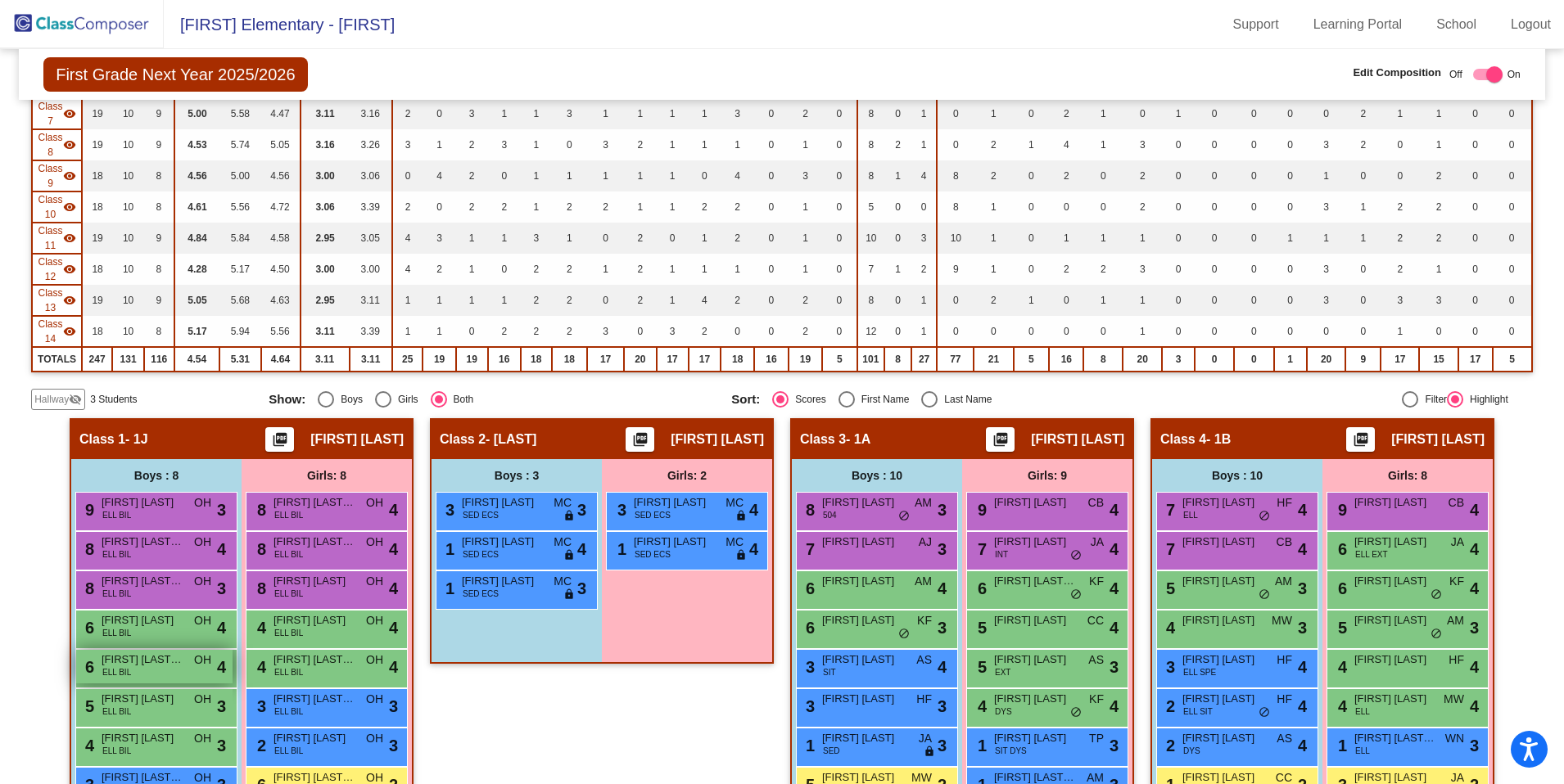 scroll, scrollTop: 435, scrollLeft: 0, axis: vertical 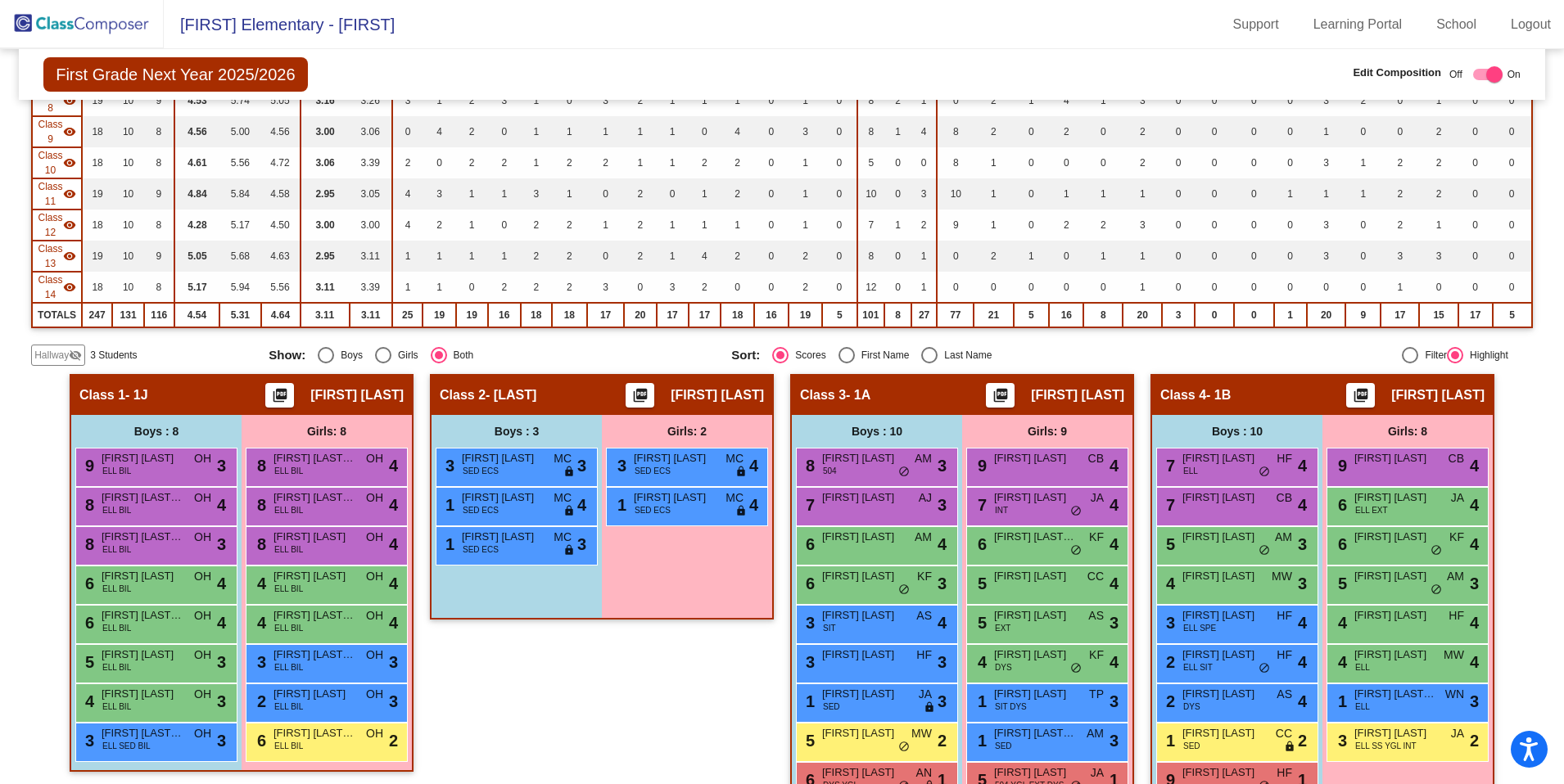 click on "visibility_off" 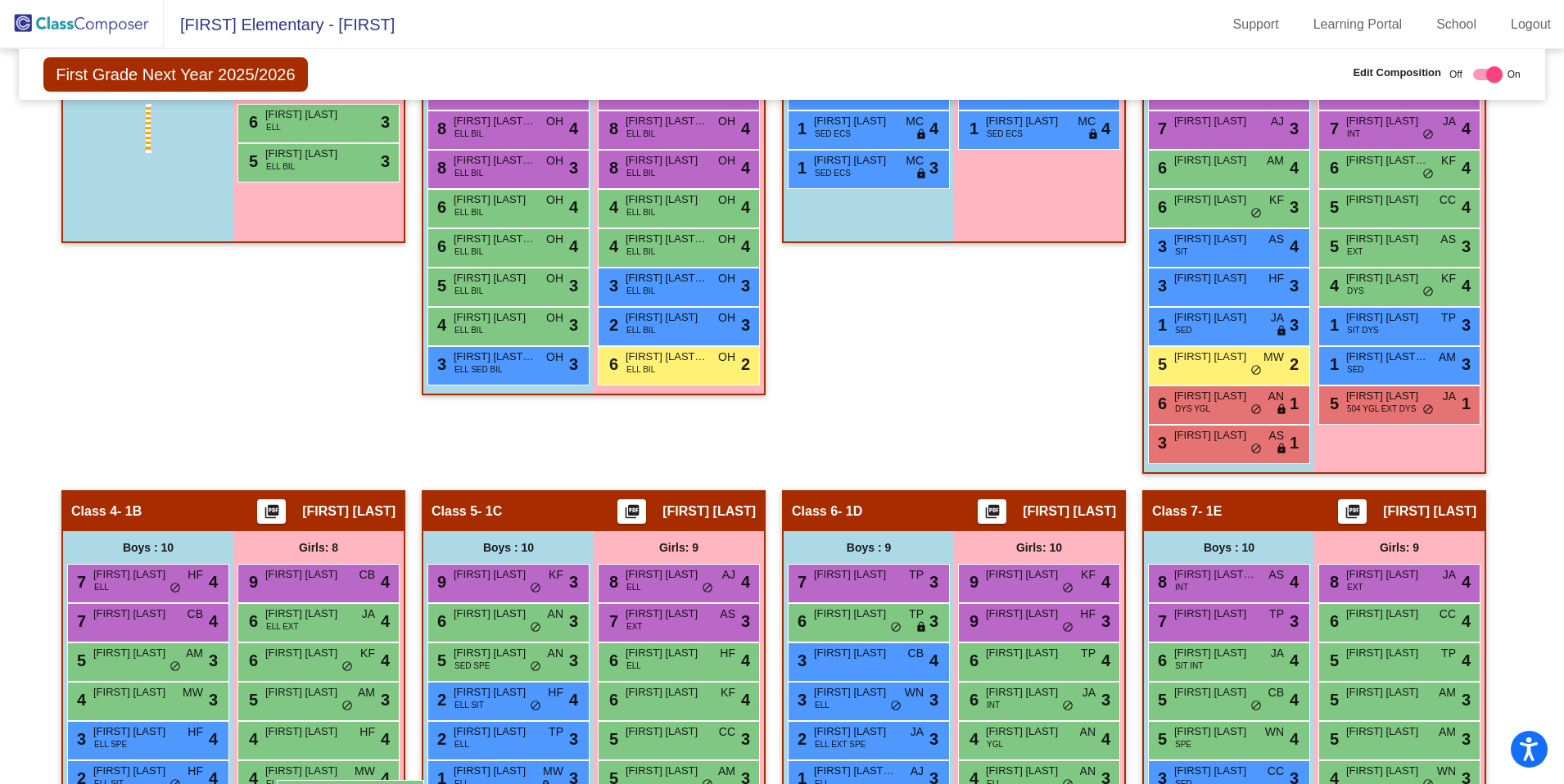 scroll, scrollTop: 822, scrollLeft: 0, axis: vertical 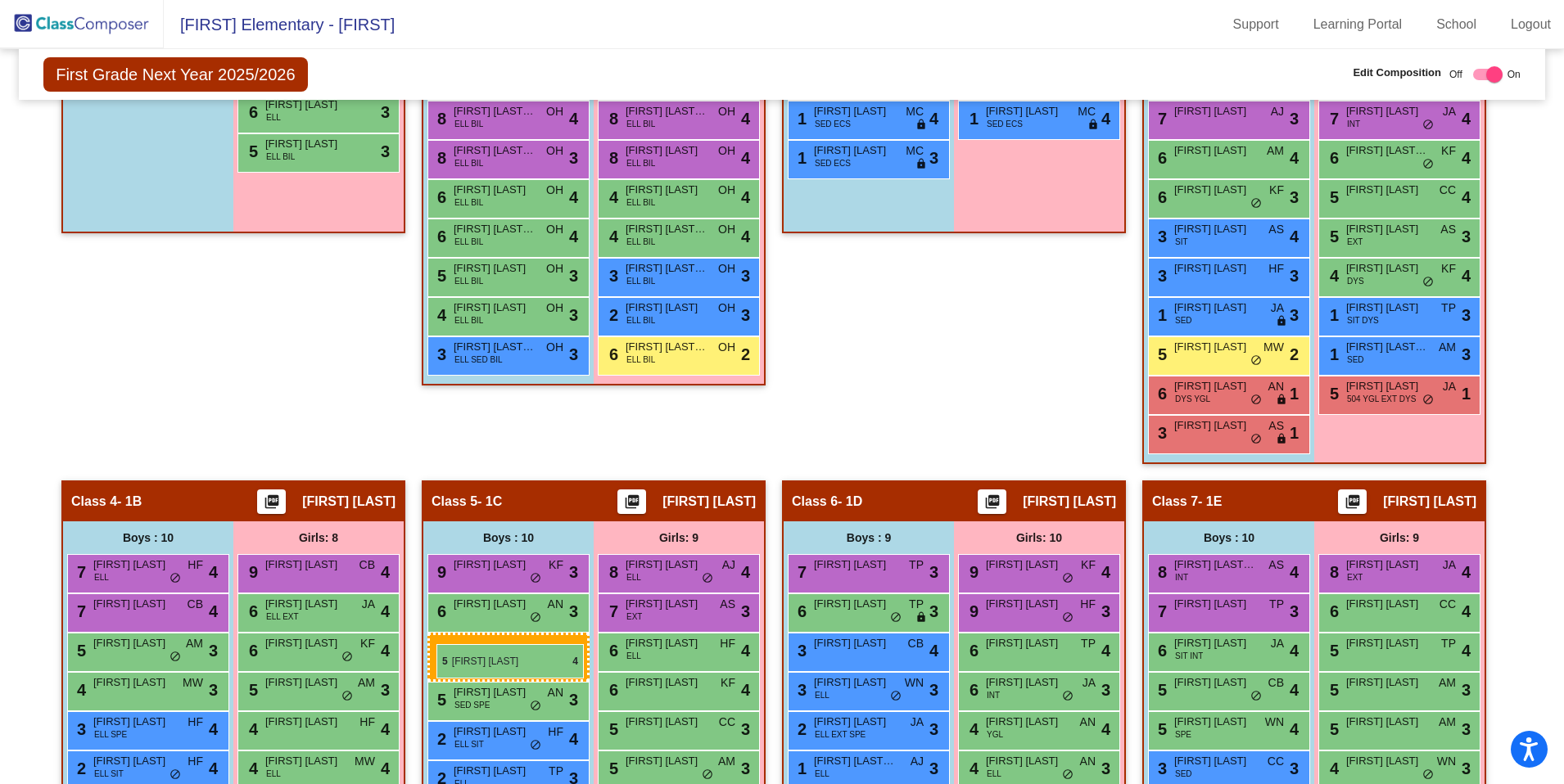 drag, startPoint x: 133, startPoint y: 497, endPoint x: 436, endPoint y: 644, distance: 336.77589 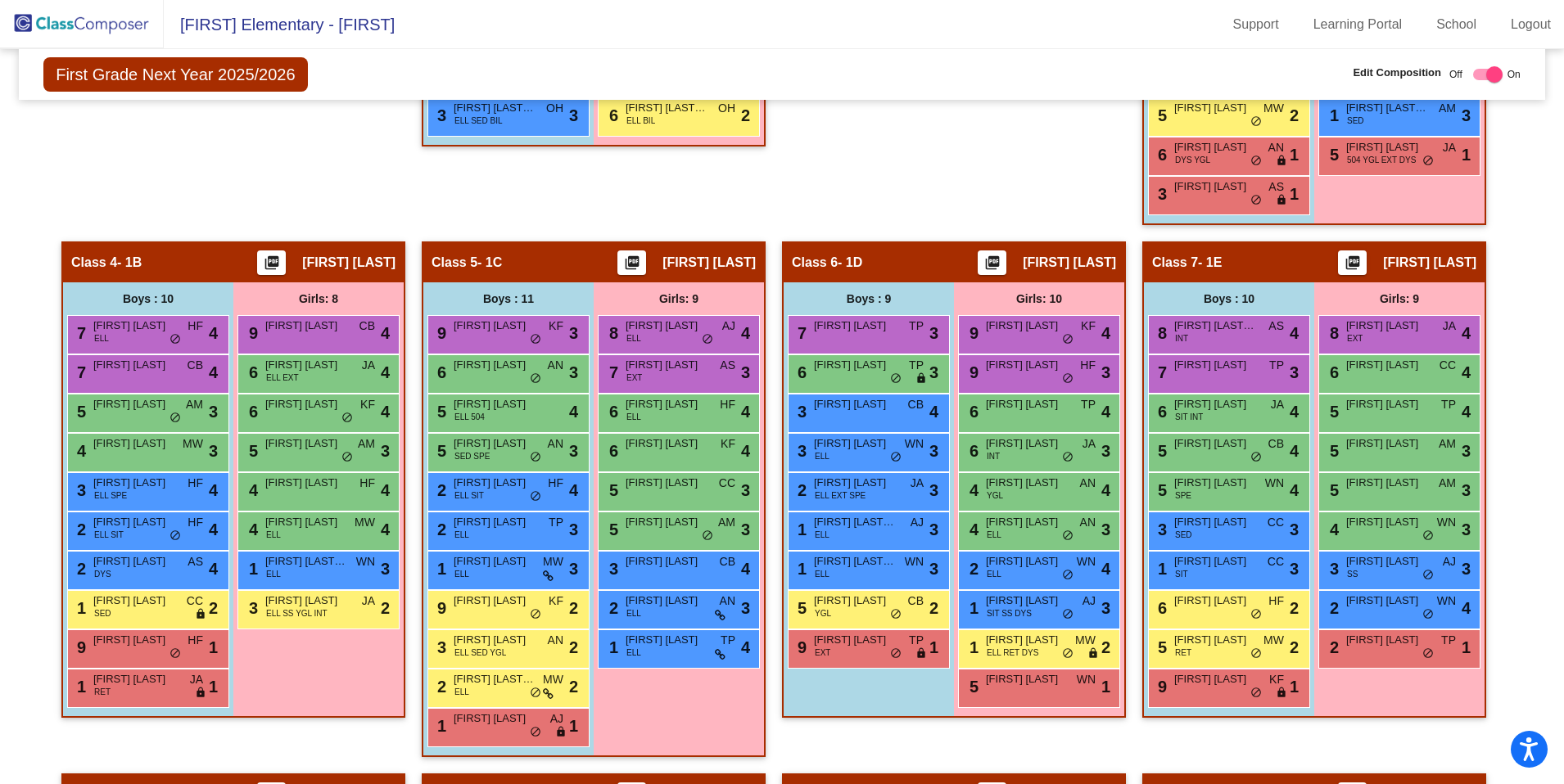scroll, scrollTop: 1069, scrollLeft: 0, axis: vertical 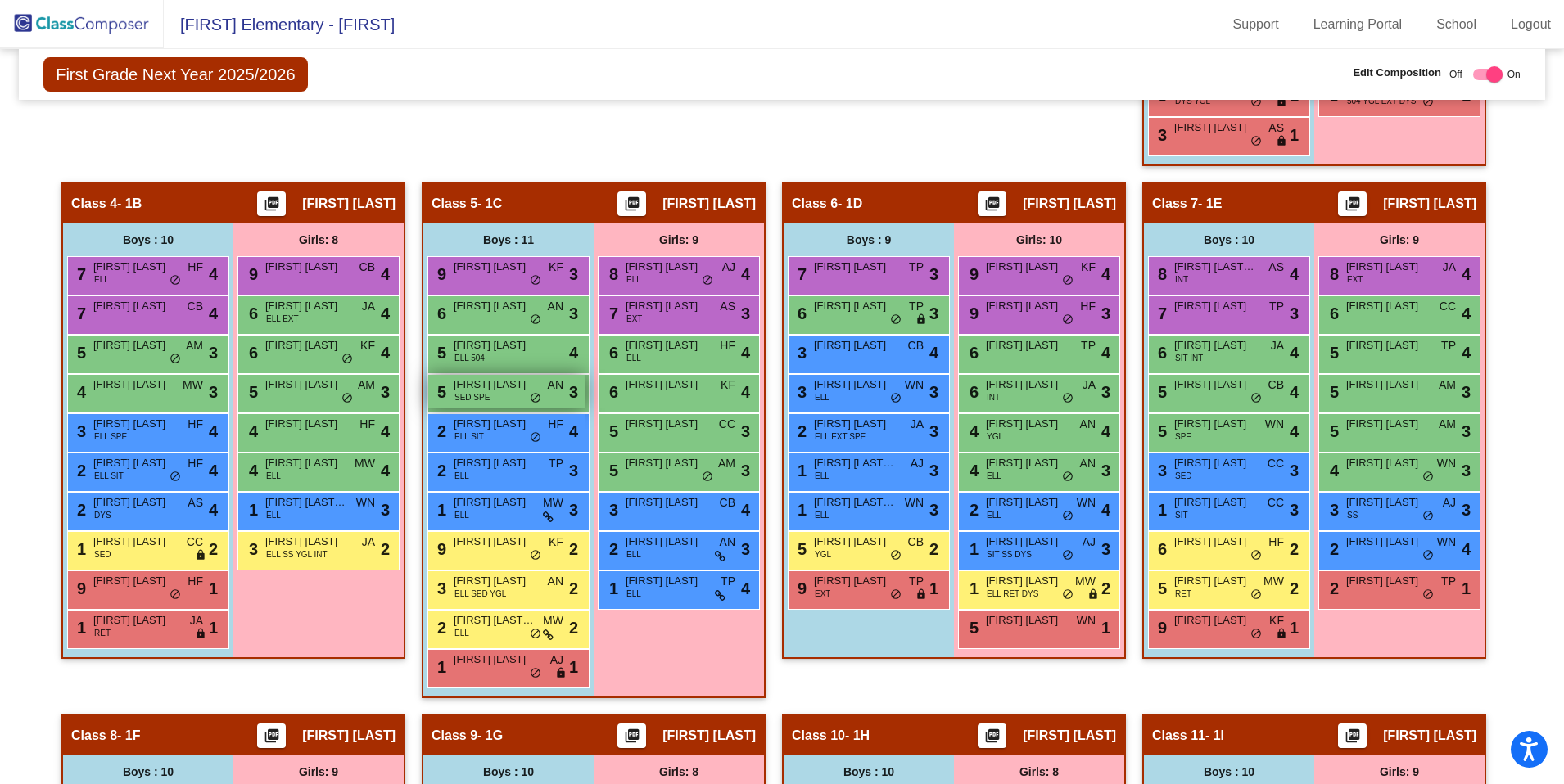 click on "5 Cash Long SED SPE AN lock do_not_disturb_alt 3" at bounding box center [506, 391] 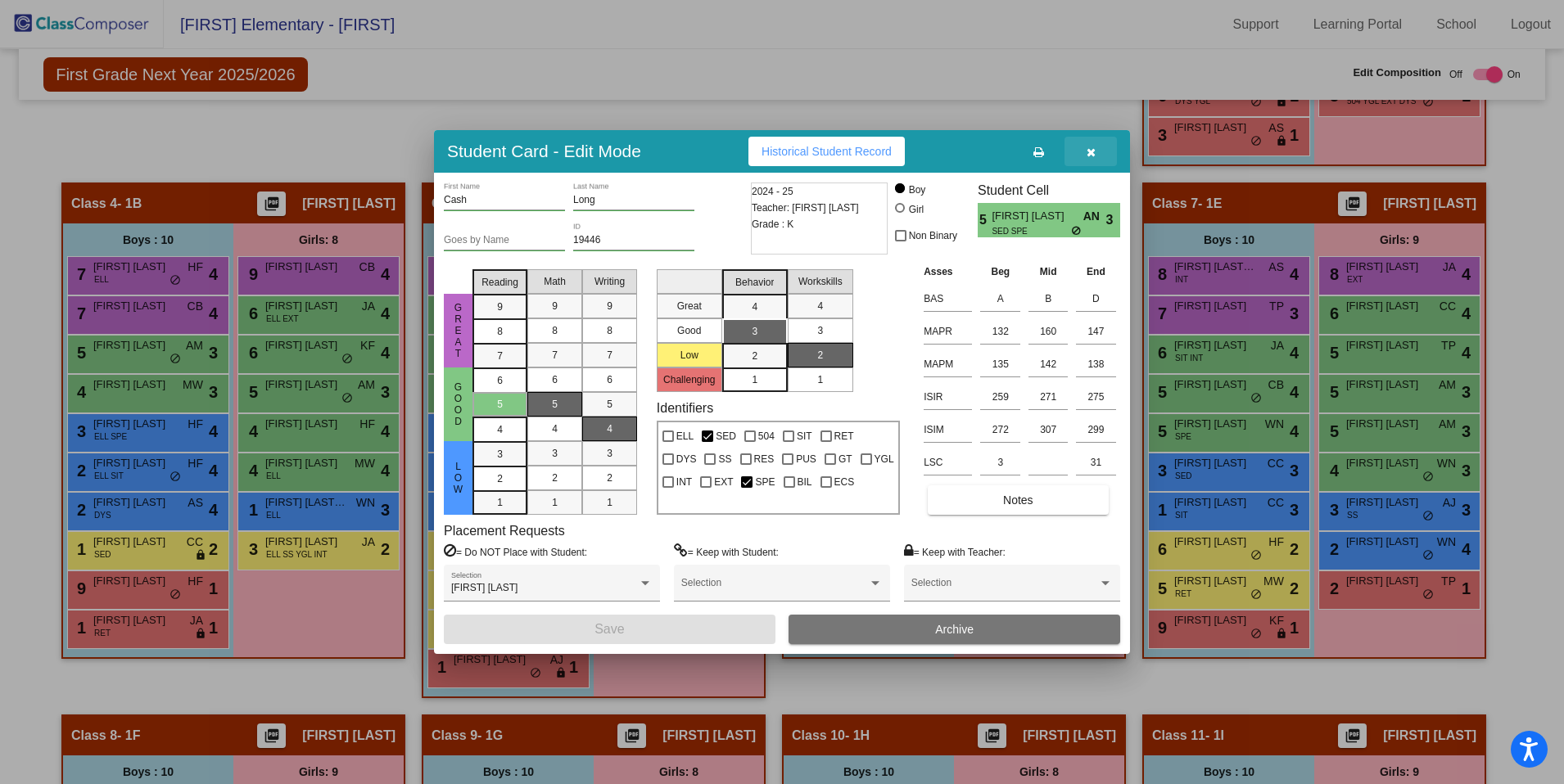 scroll, scrollTop: 0, scrollLeft: 0, axis: both 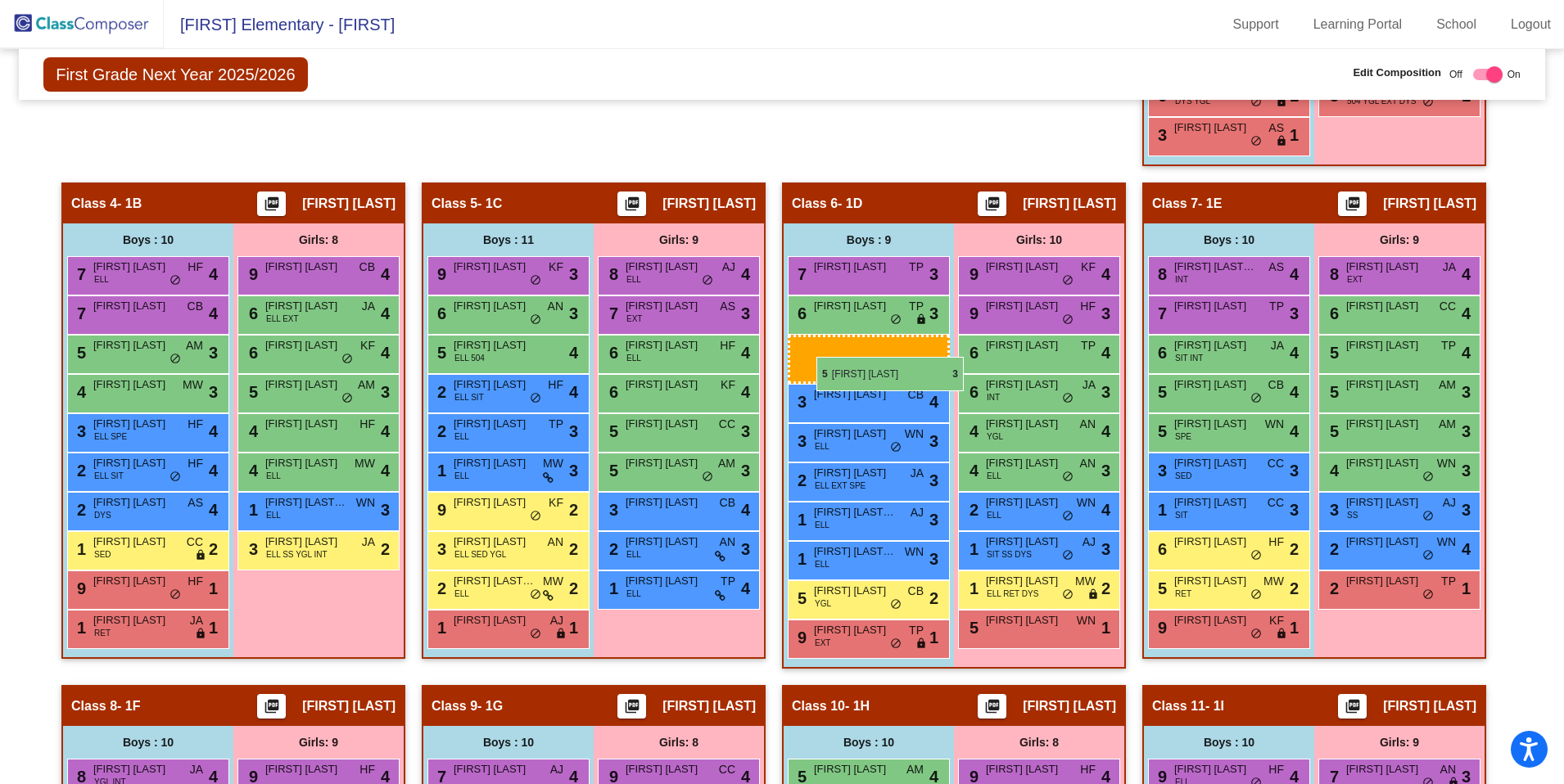 drag, startPoint x: 486, startPoint y: 399, endPoint x: 816, endPoint y: 357, distance: 332.662 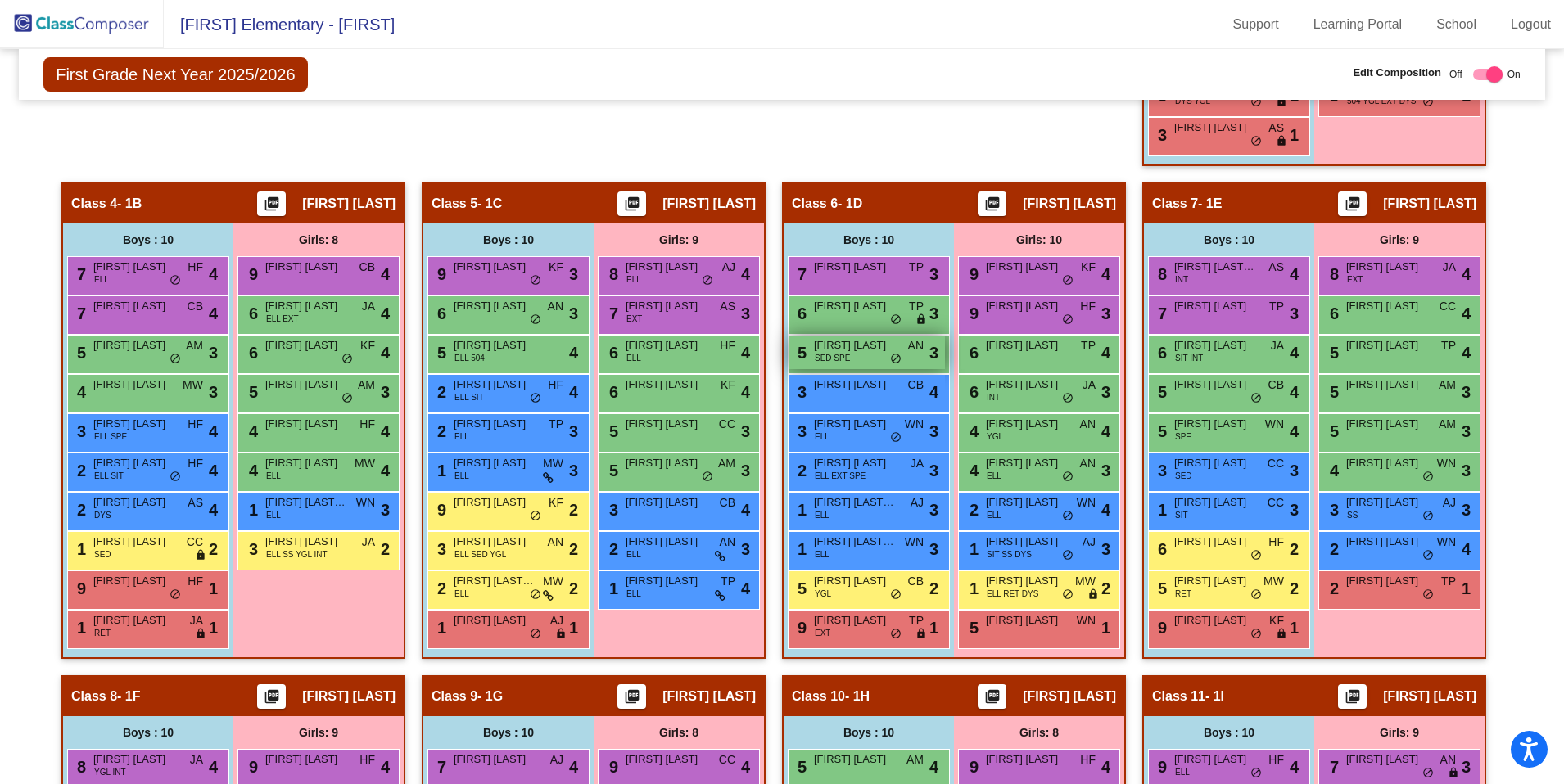 scroll, scrollTop: 1115, scrollLeft: 0, axis: vertical 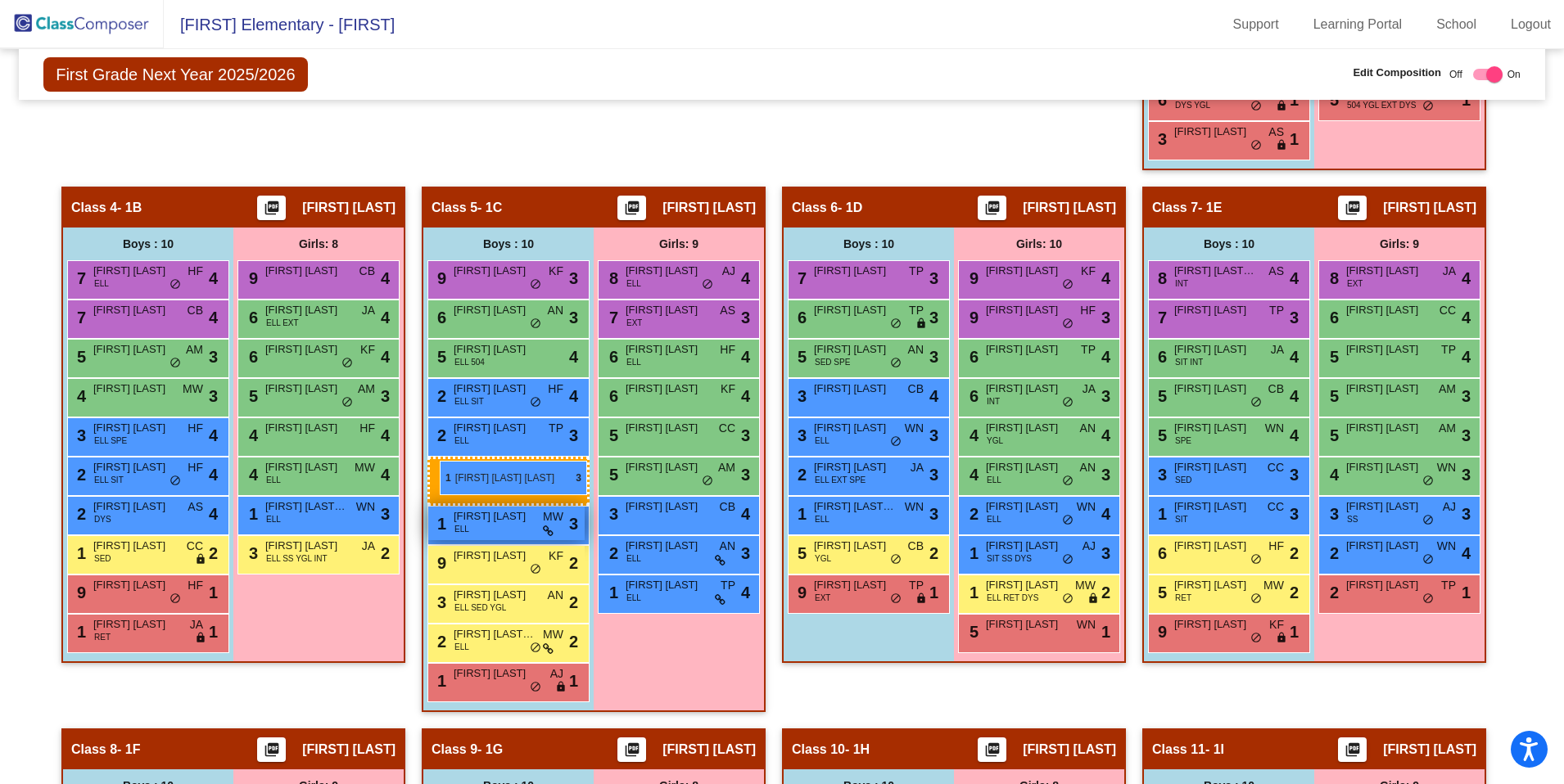 drag, startPoint x: 859, startPoint y: 523, endPoint x: 440, endPoint y: 461, distance: 423.56227 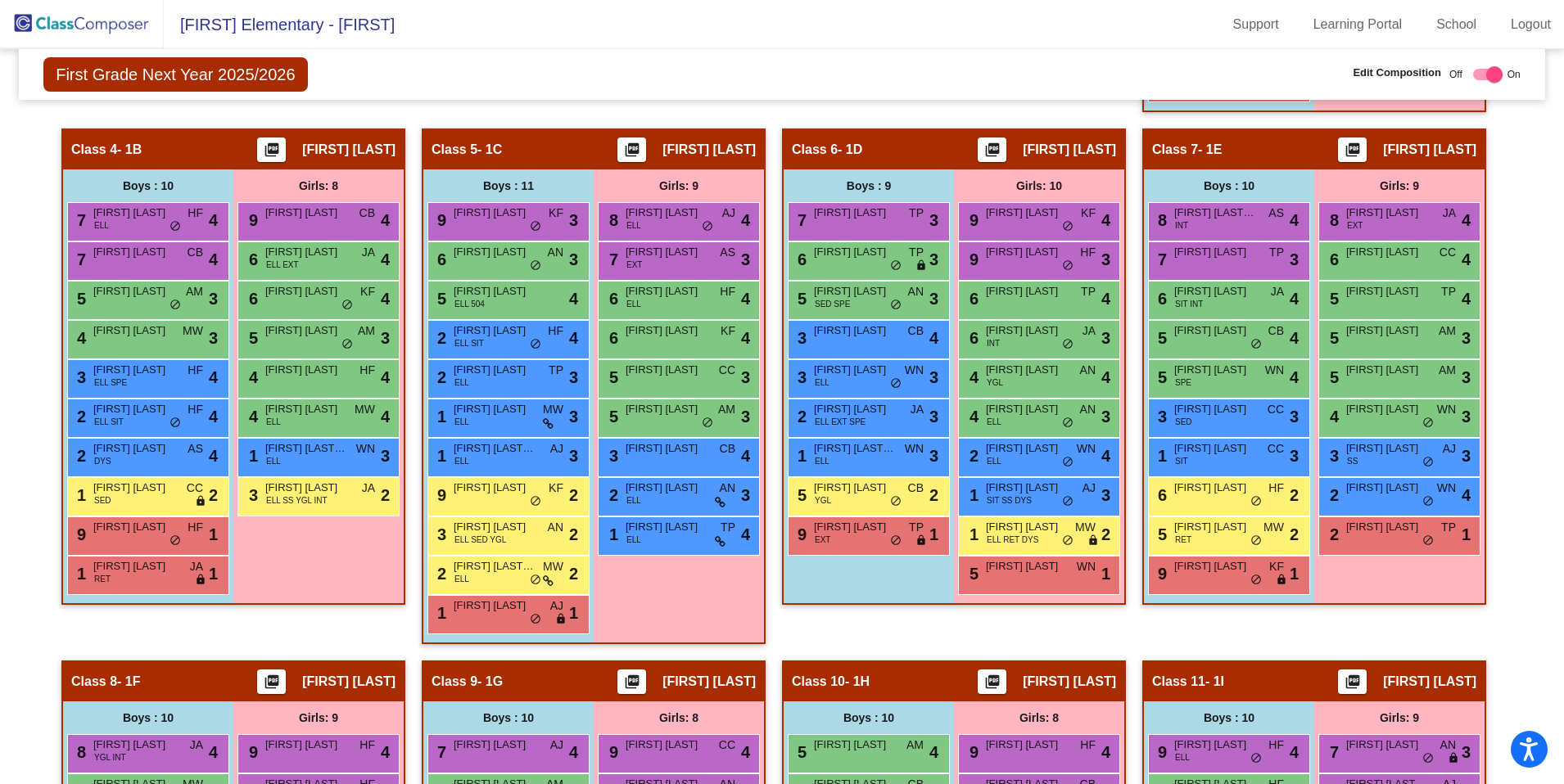 scroll, scrollTop: 1123, scrollLeft: 0, axis: vertical 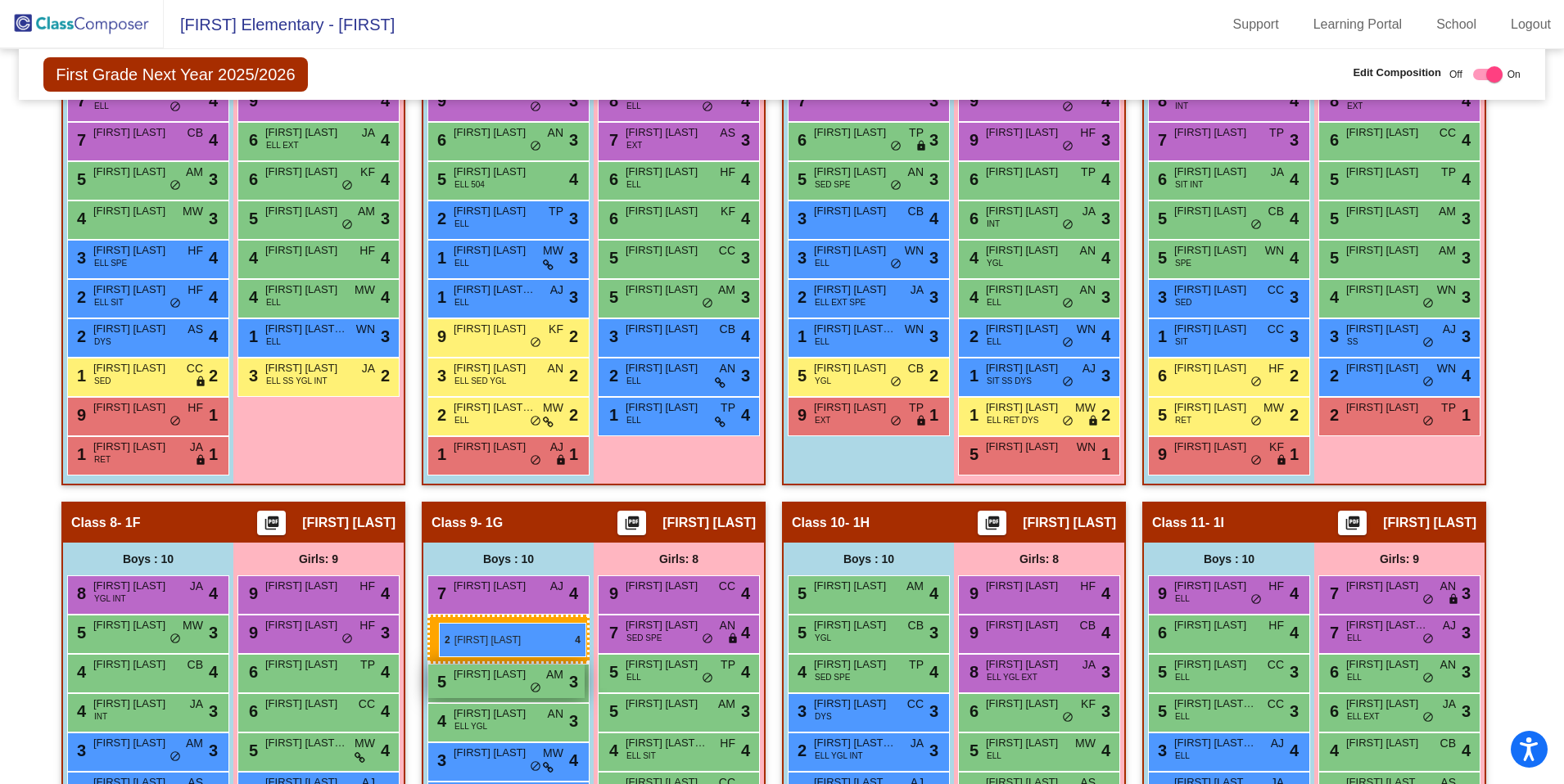 drag, startPoint x: 464, startPoint y: 386, endPoint x: 437, endPoint y: 623, distance: 238.533 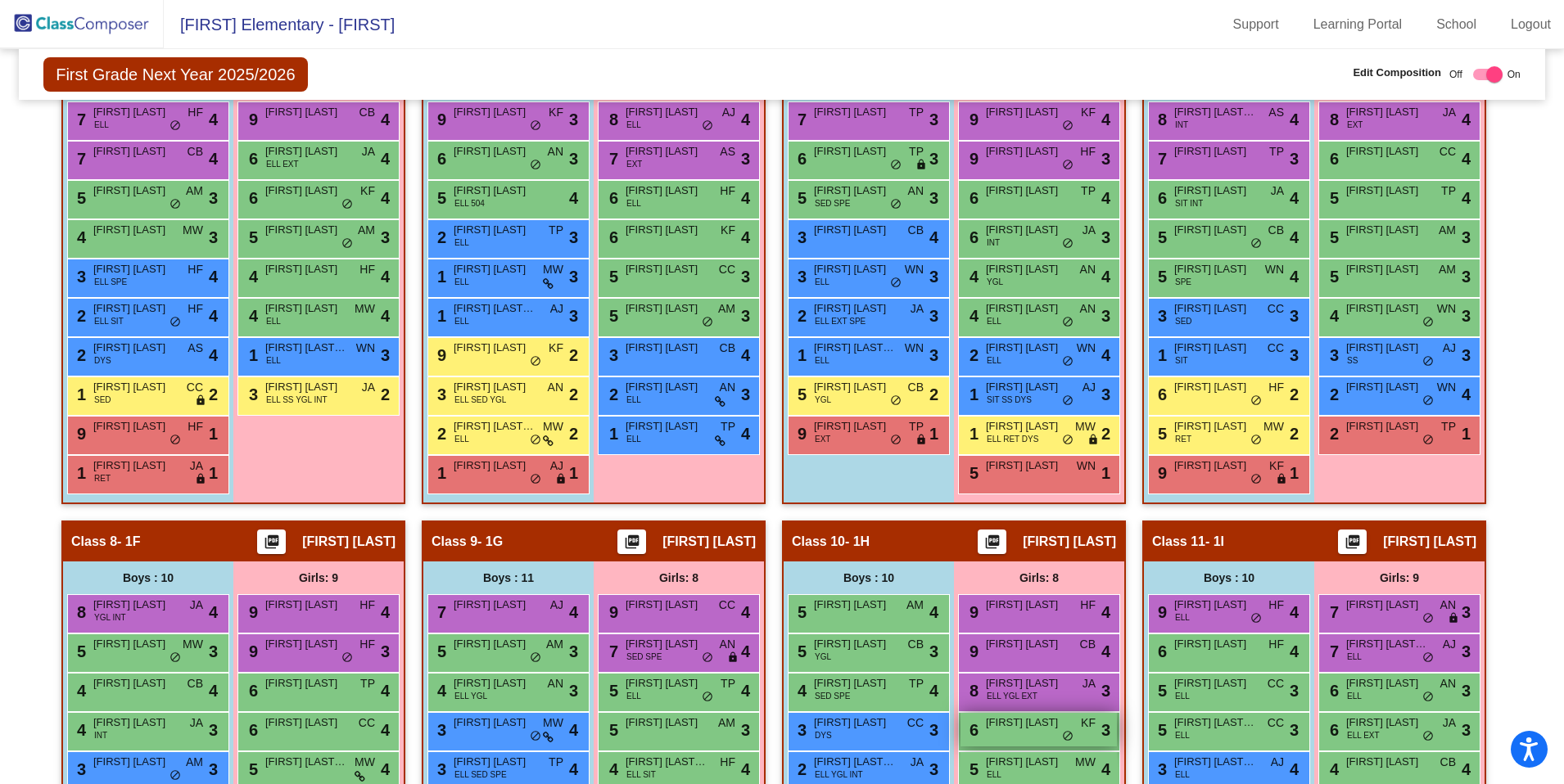 scroll, scrollTop: 1263, scrollLeft: 0, axis: vertical 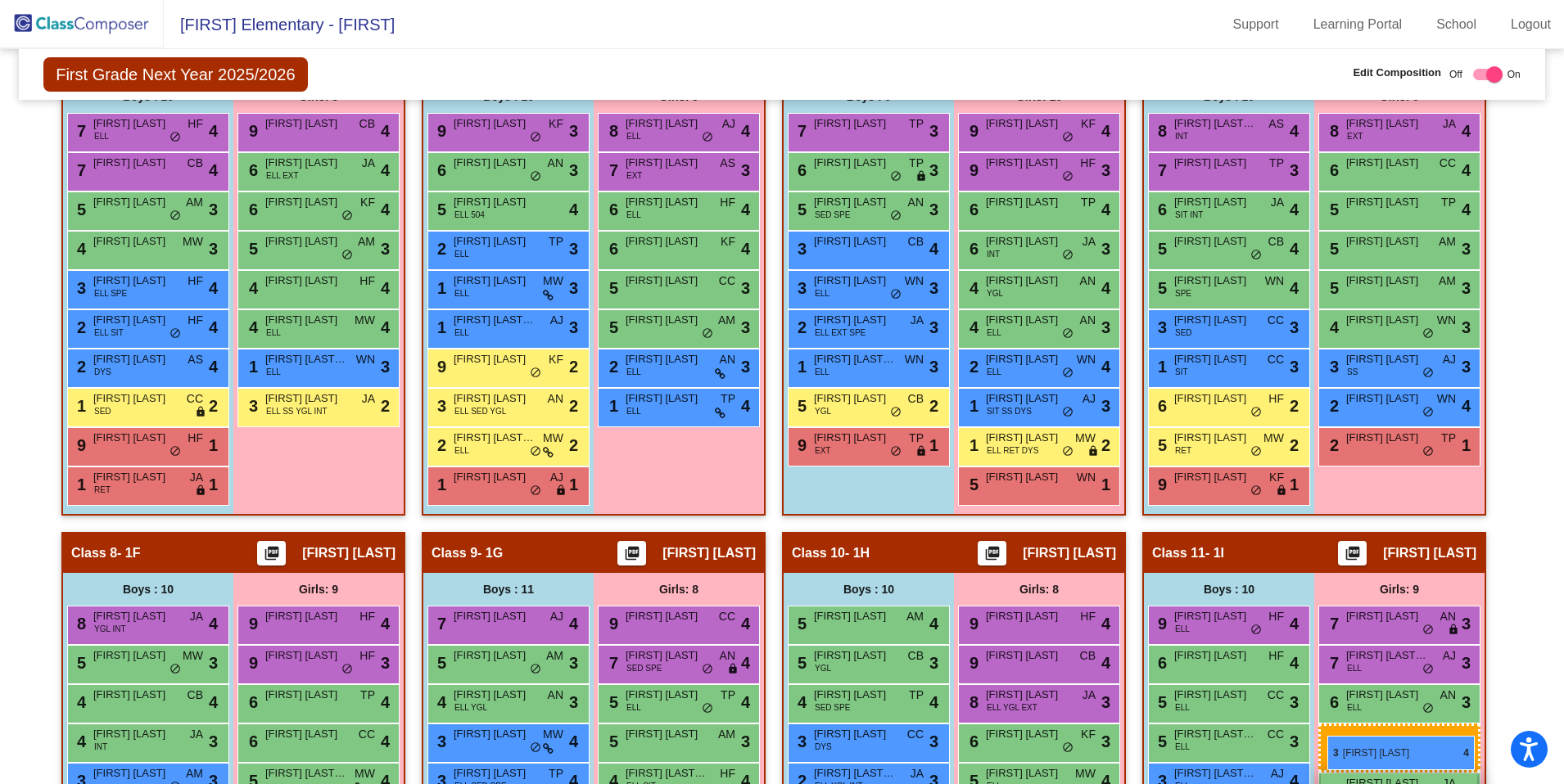 drag, startPoint x: 657, startPoint y: 370, endPoint x: 1329, endPoint y: 733, distance: 763.77549 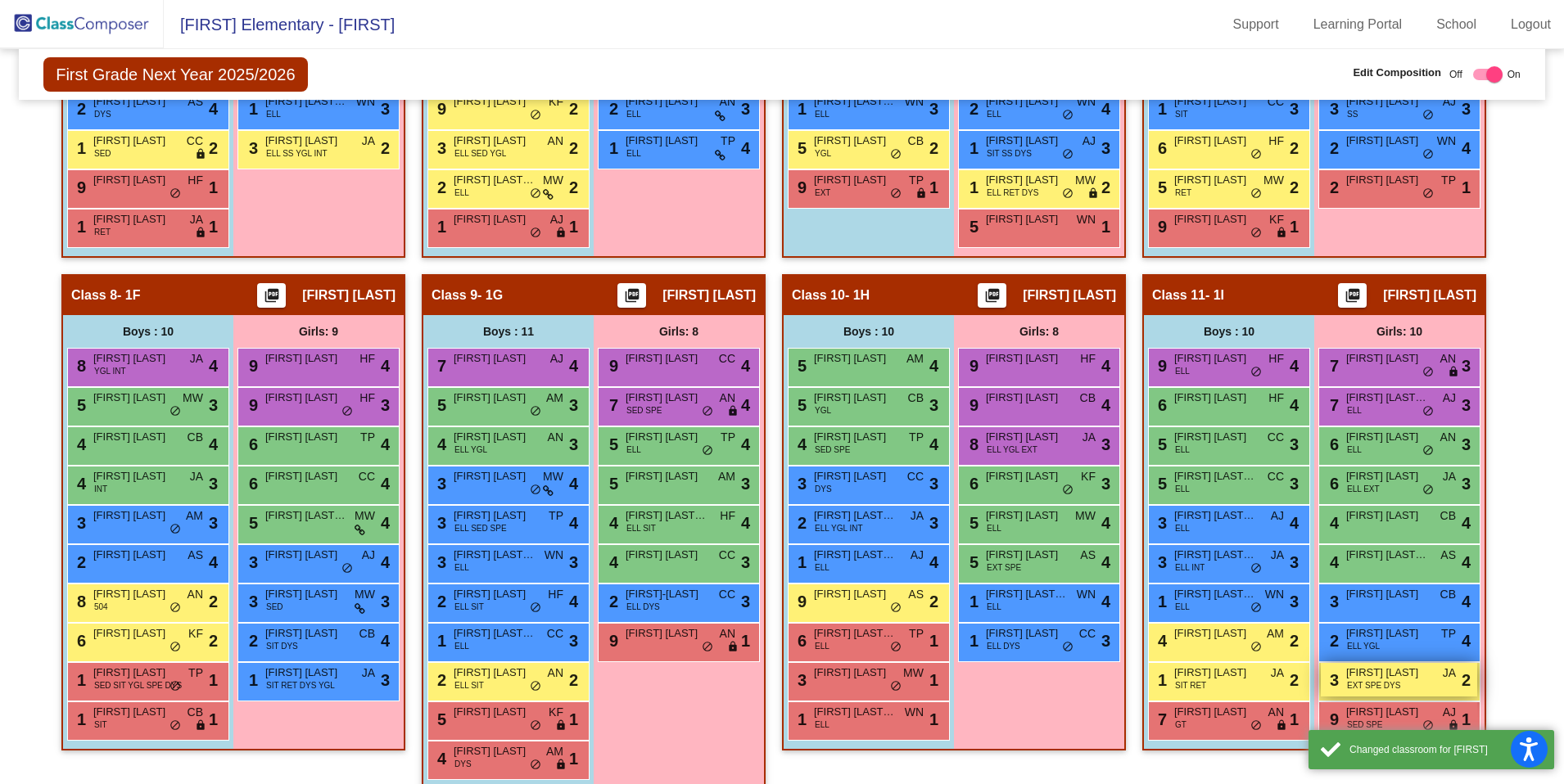 scroll, scrollTop: 1566, scrollLeft: 0, axis: vertical 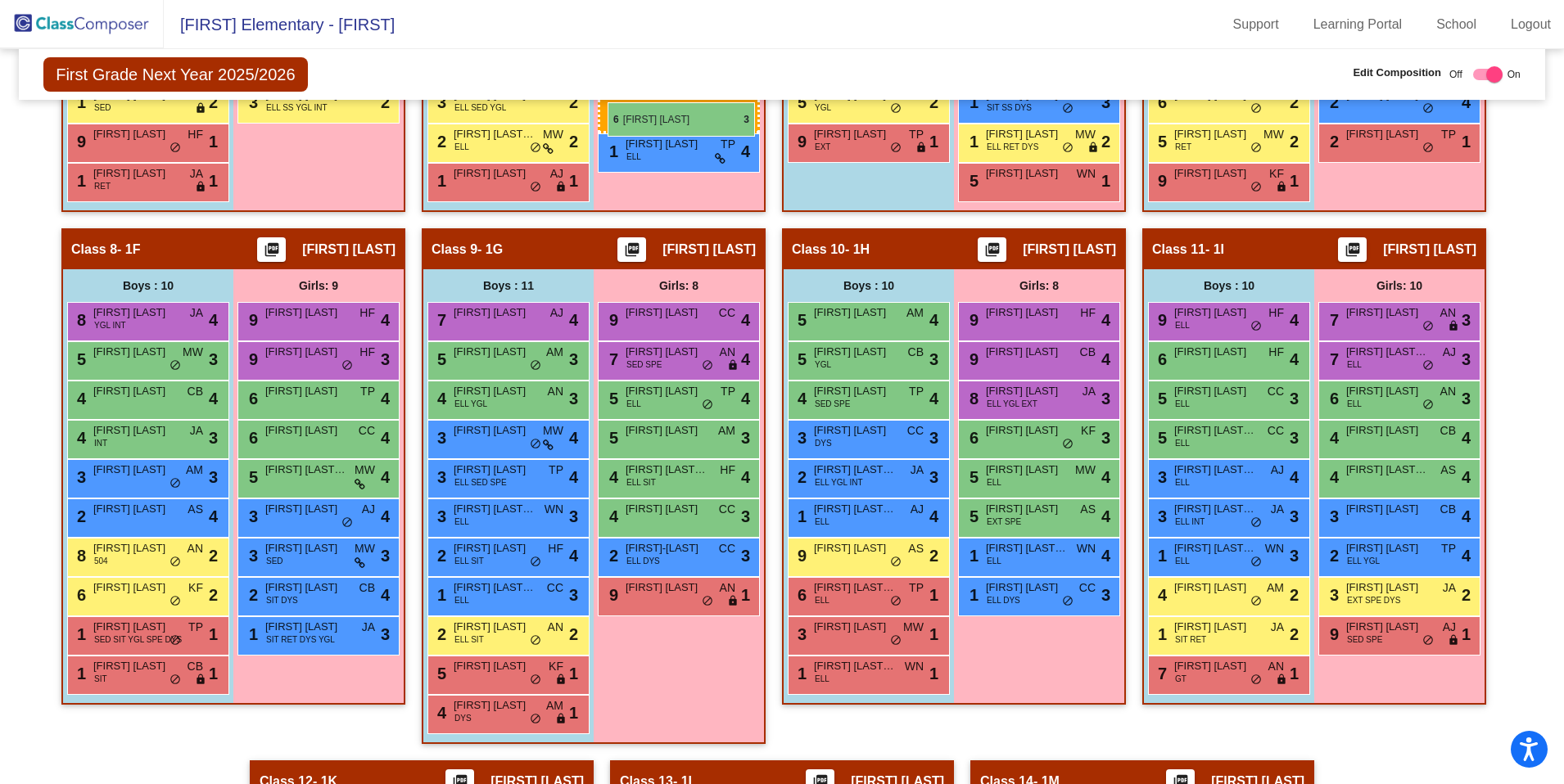 drag, startPoint x: 1384, startPoint y: 444, endPoint x: 607, endPoint y: 103, distance: 848.534 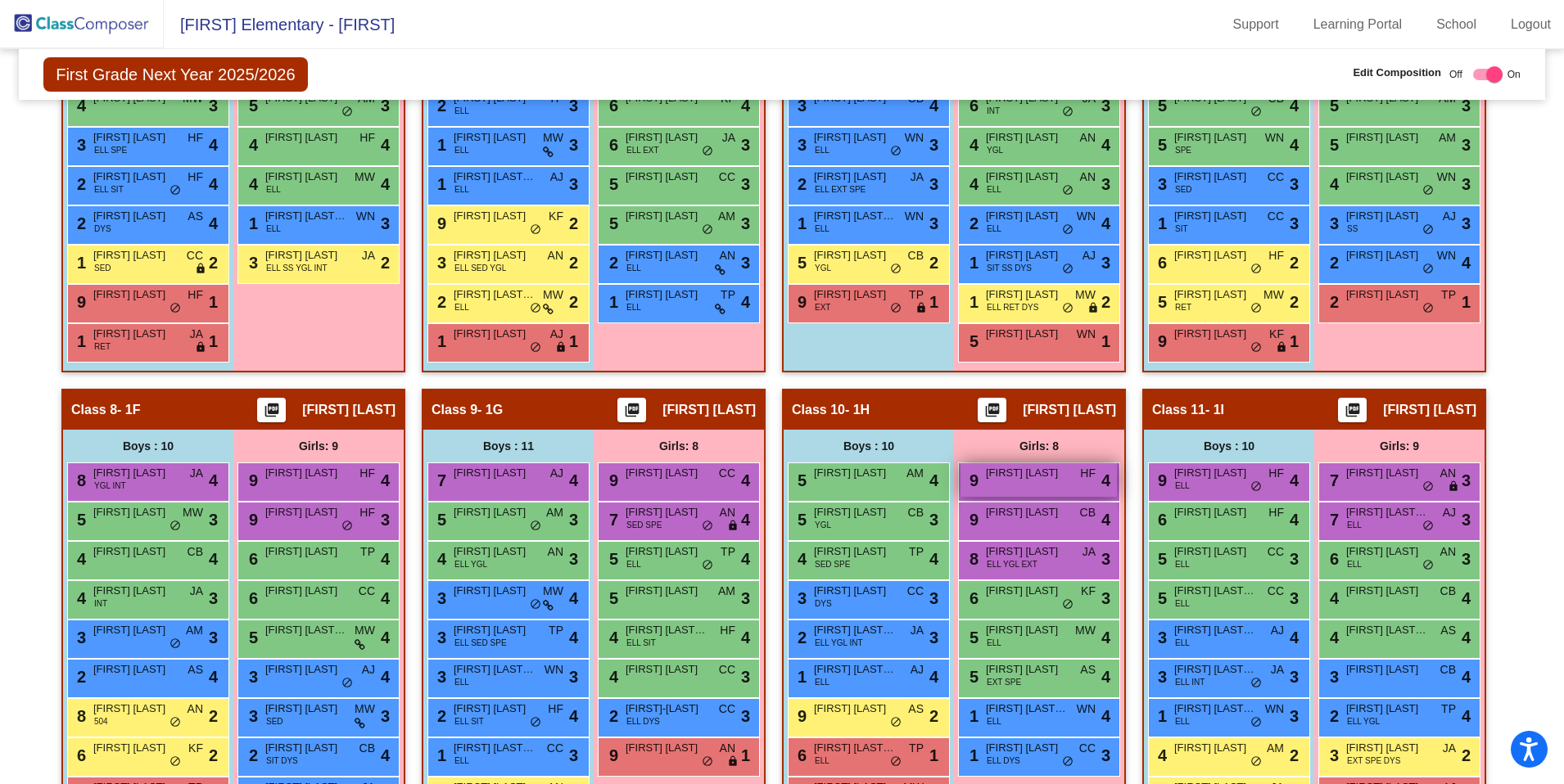 scroll, scrollTop: 1332, scrollLeft: 0, axis: vertical 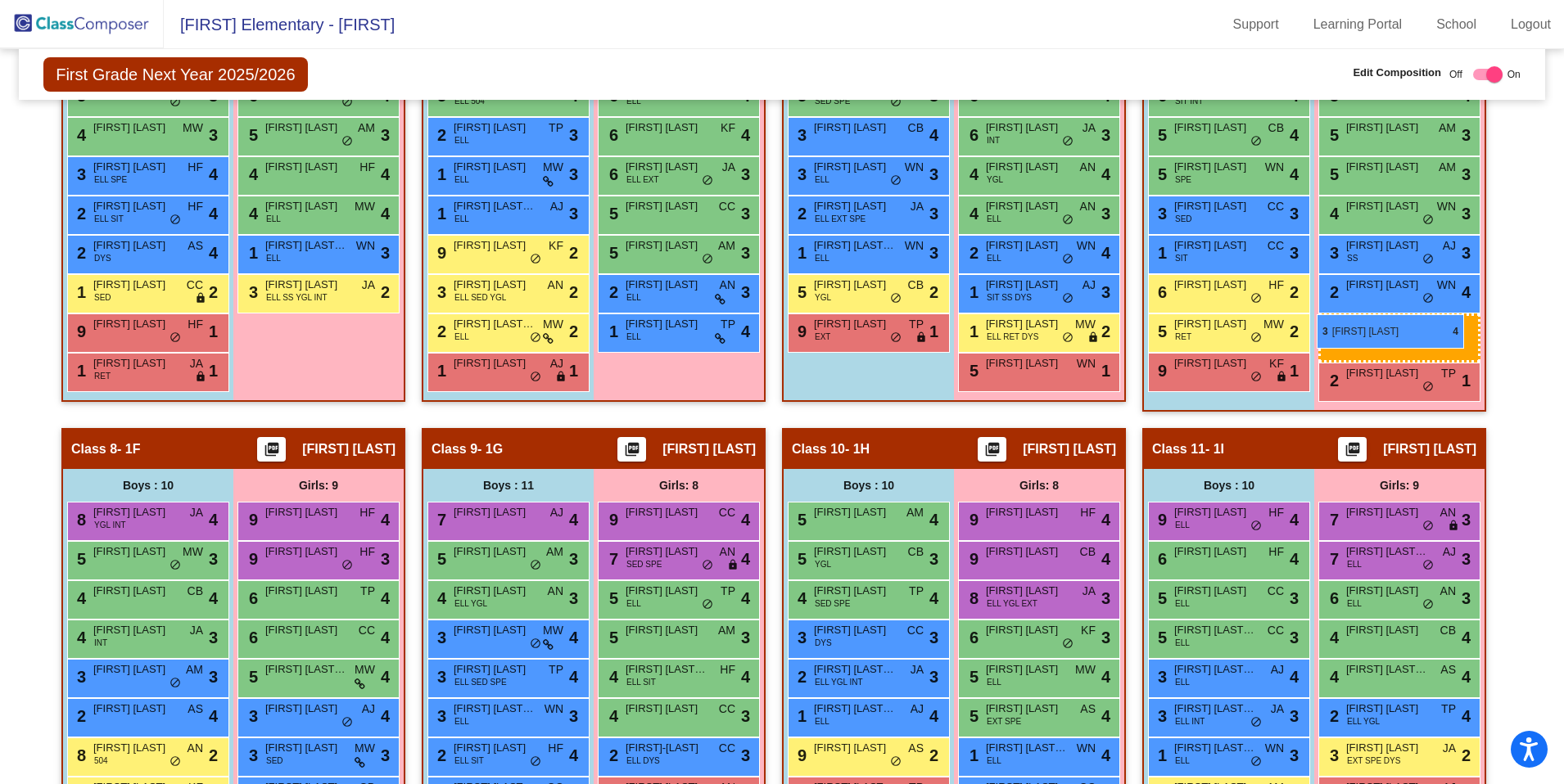 drag, startPoint x: 1355, startPoint y: 710, endPoint x: 1316, endPoint y: 314, distance: 397.91582 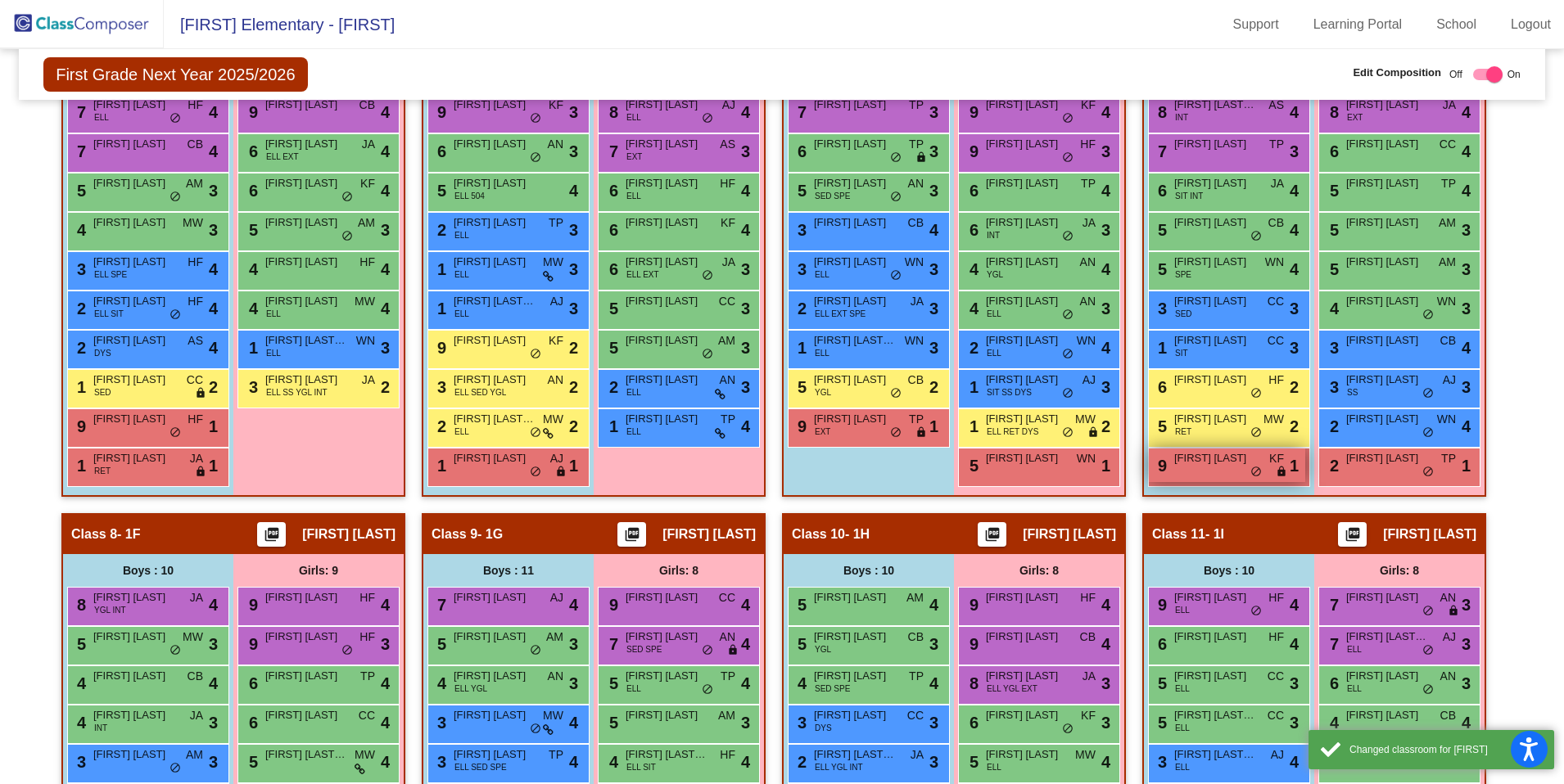 scroll, scrollTop: 1249, scrollLeft: 0, axis: vertical 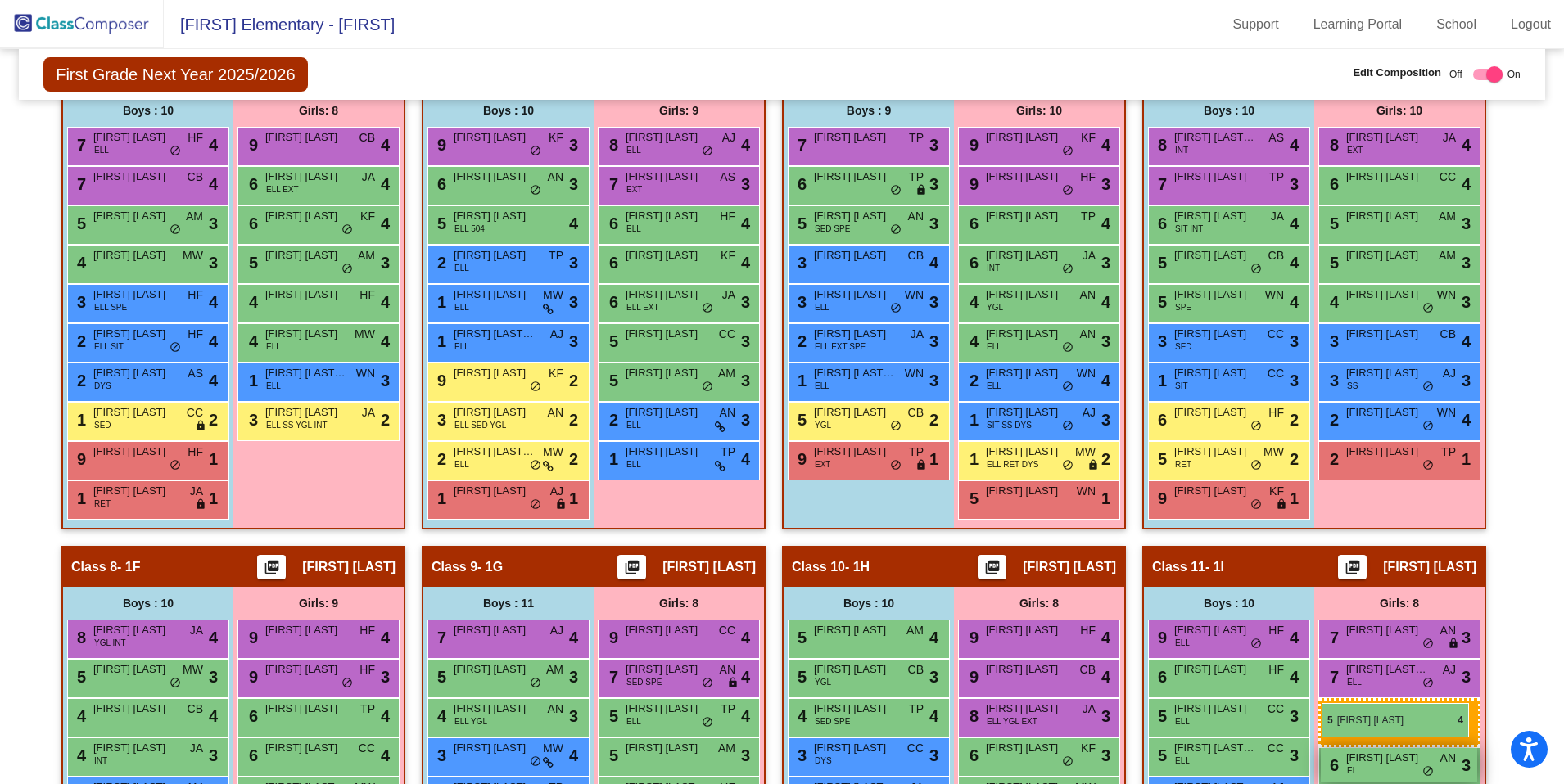 drag, startPoint x: 1399, startPoint y: 223, endPoint x: 1321, endPoint y: 702, distance: 485.3092 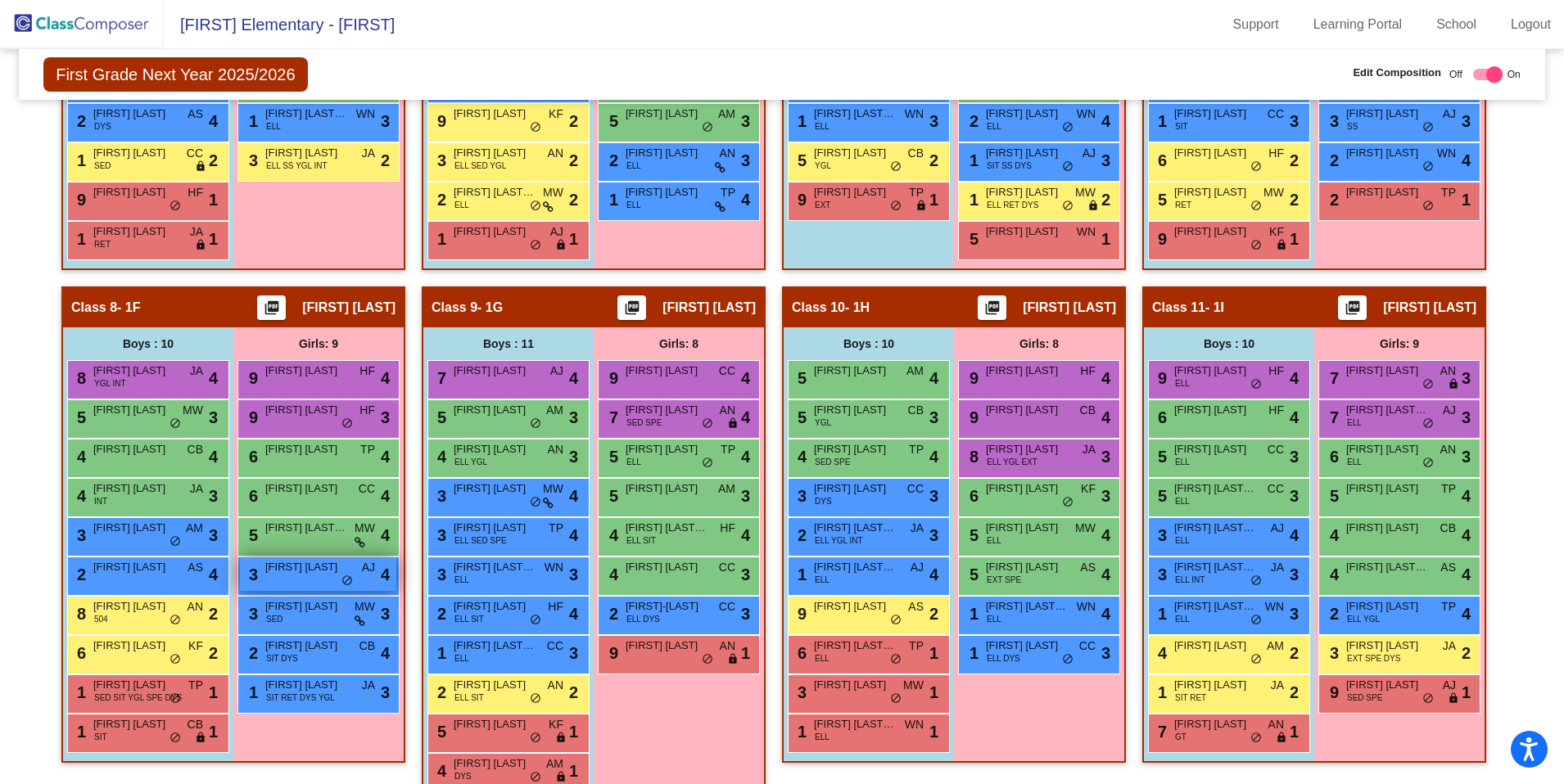 scroll, scrollTop: 1510, scrollLeft: 0, axis: vertical 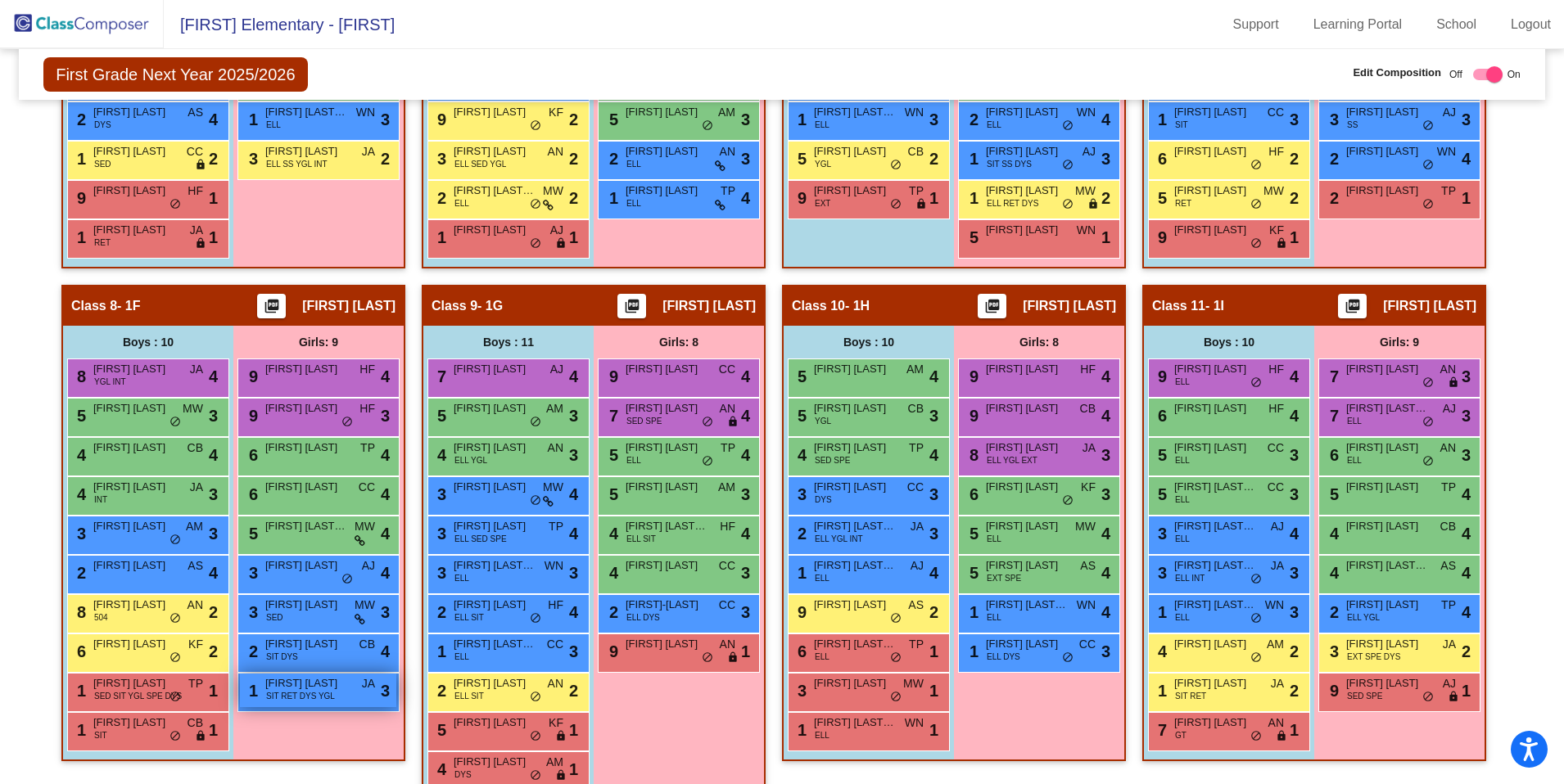 click on "SIT RET DYS YGL" at bounding box center (301, 696) 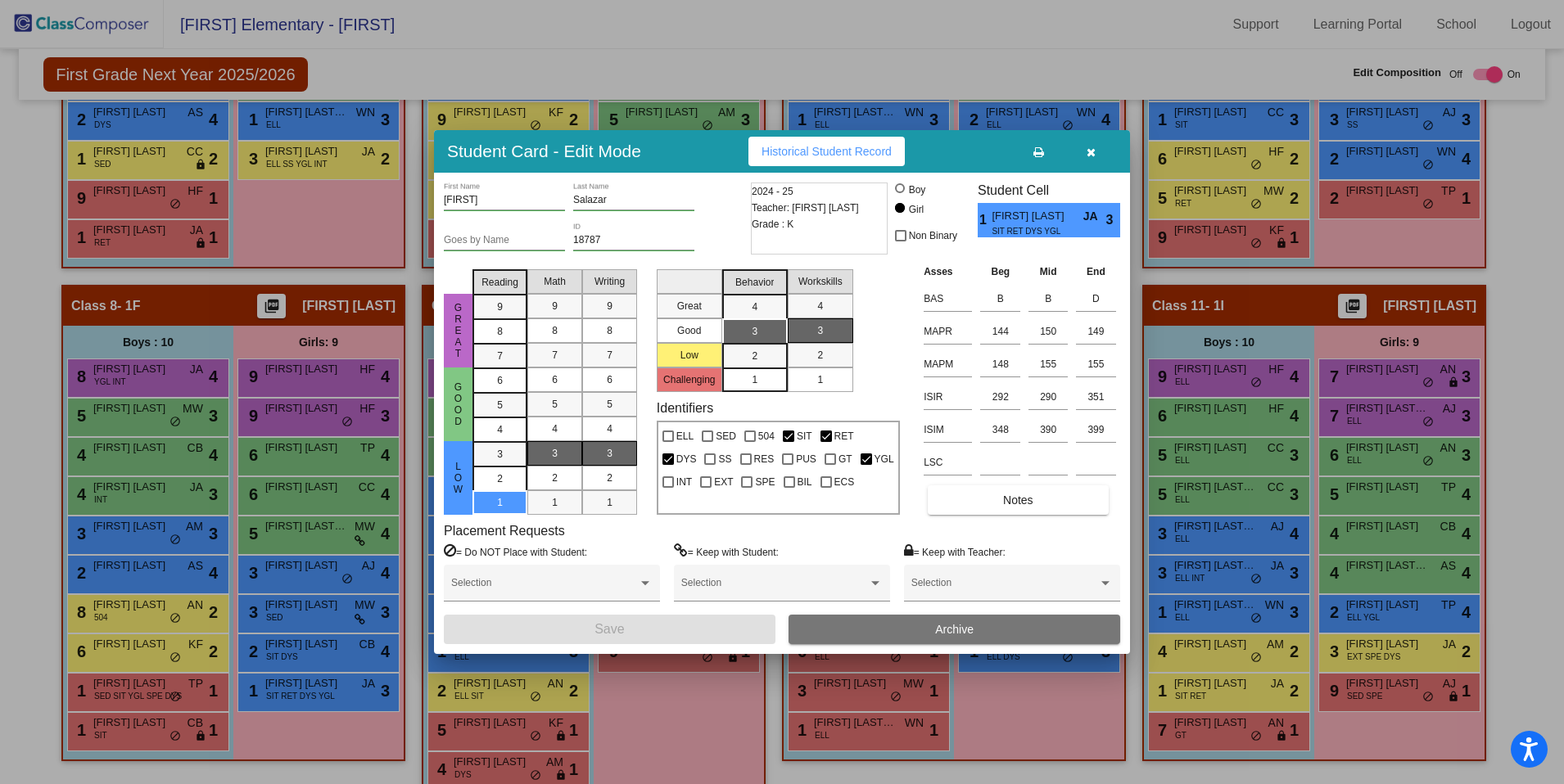 drag, startPoint x: 1088, startPoint y: 154, endPoint x: 1063, endPoint y: 180, distance: 36.069378 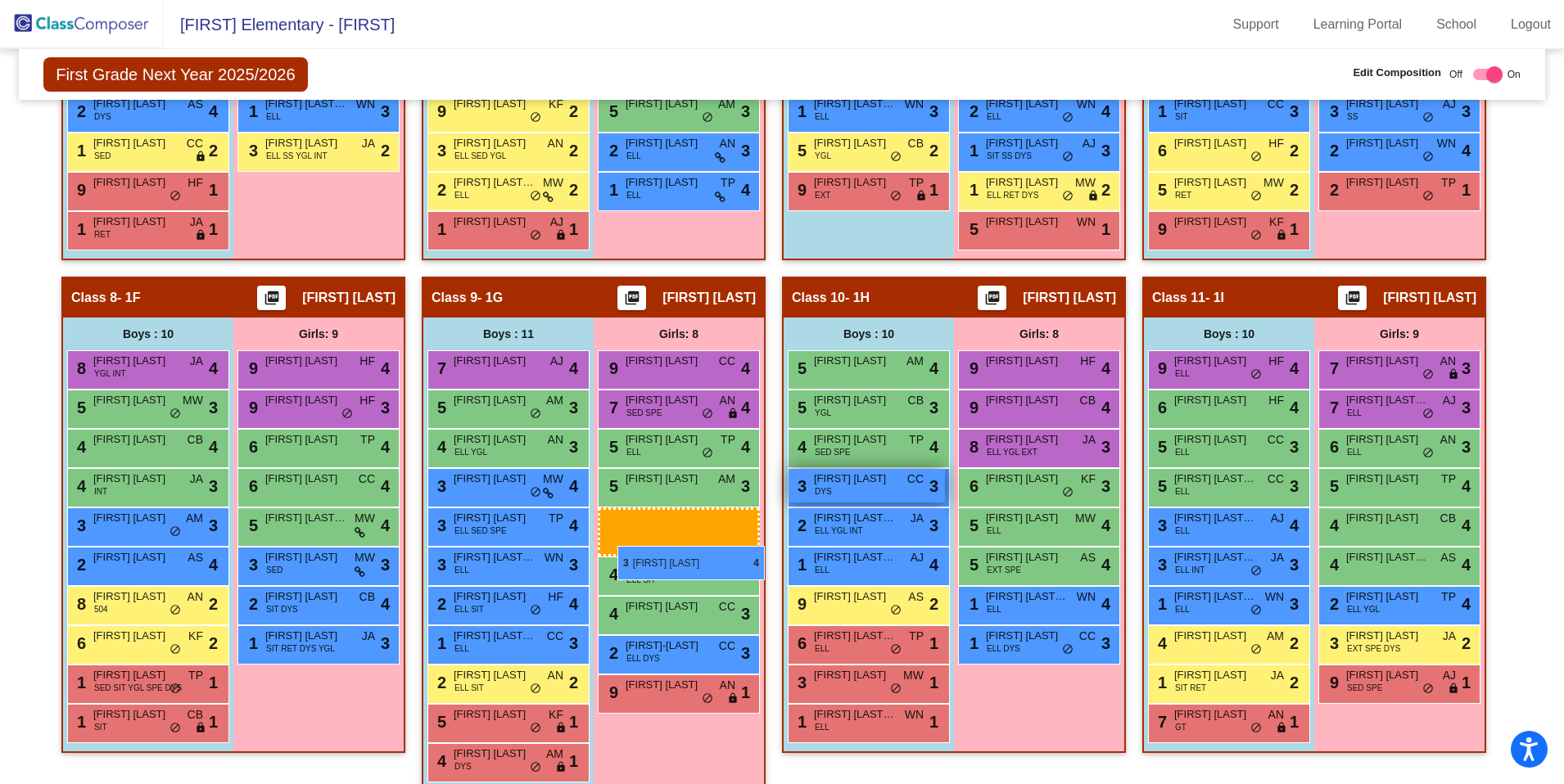 scroll, scrollTop: 1513, scrollLeft: 0, axis: vertical 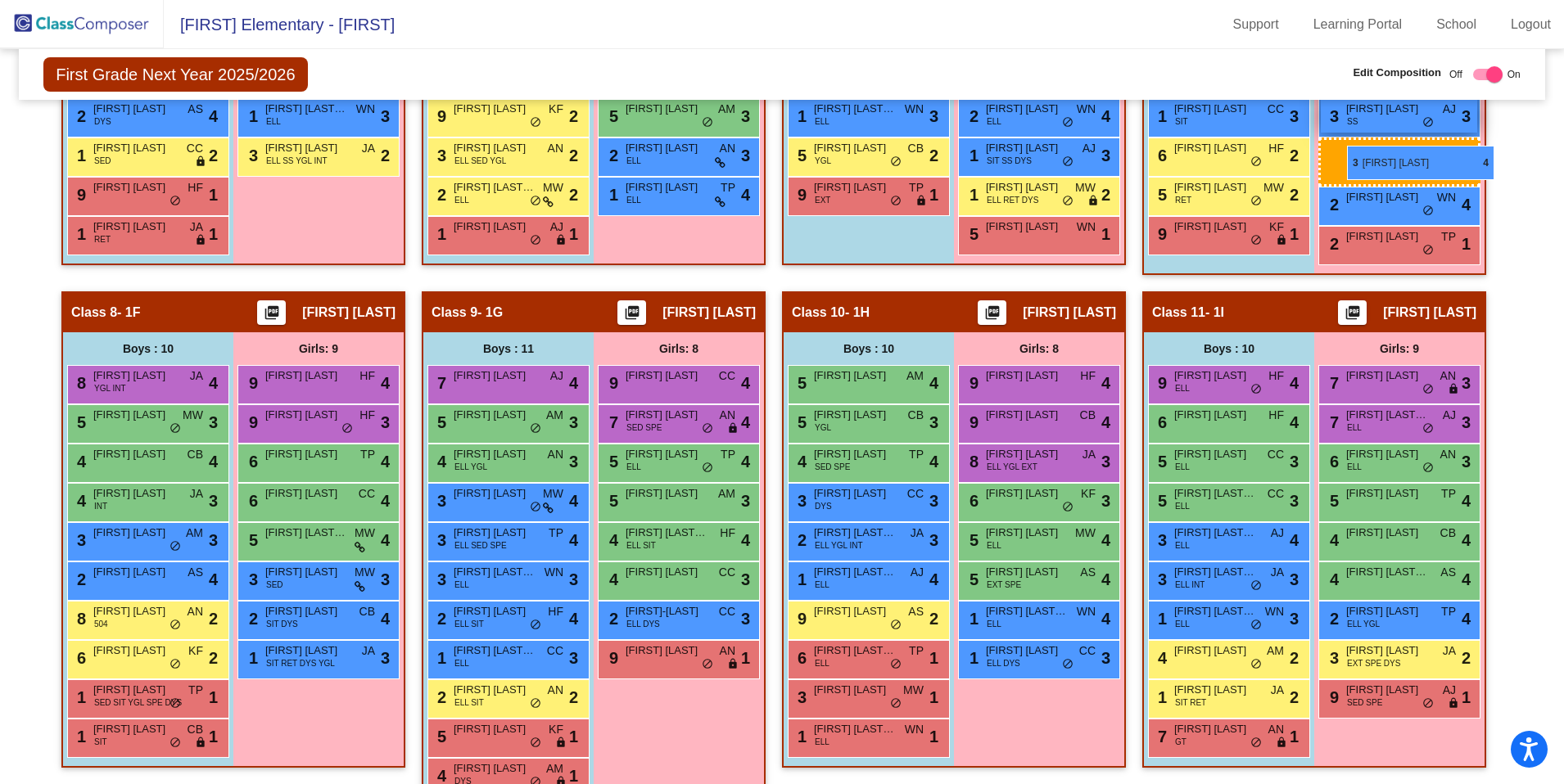 drag, startPoint x: 316, startPoint y: 578, endPoint x: 1341, endPoint y: 145, distance: 1112.7057 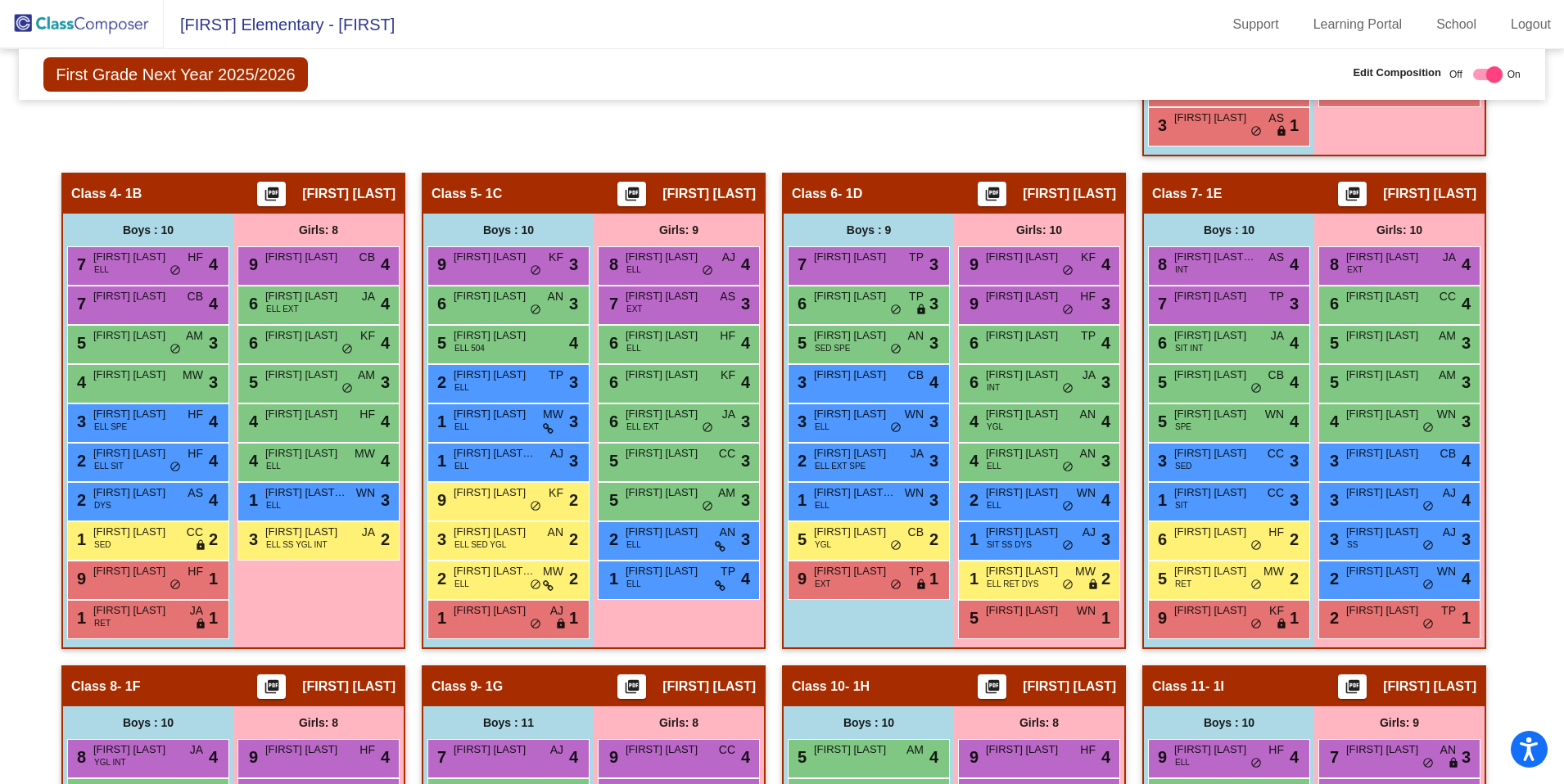 scroll, scrollTop: 1054, scrollLeft: 0, axis: vertical 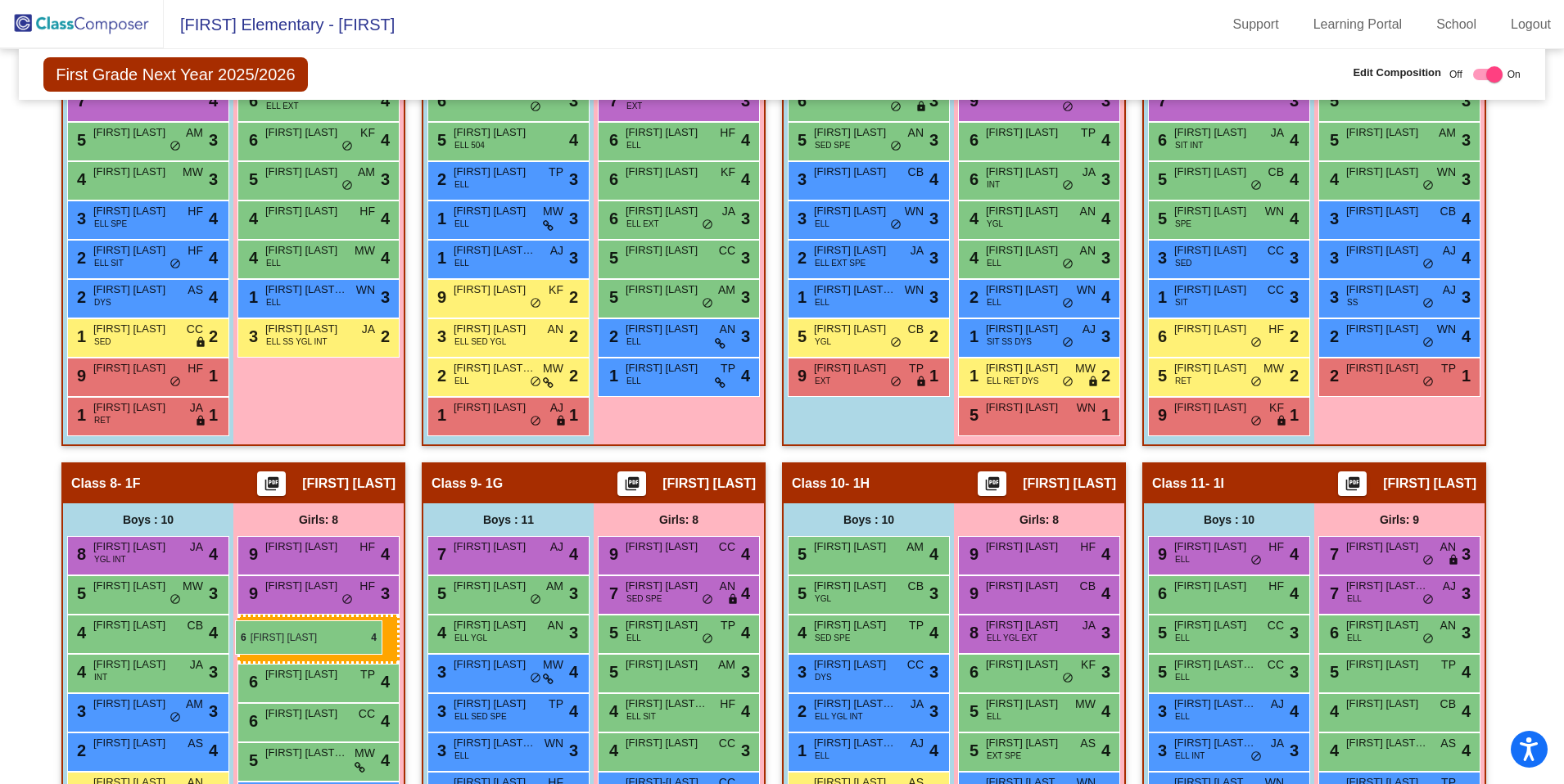 drag, startPoint x: 1392, startPoint y: 382, endPoint x: 233, endPoint y: 621, distance: 1183.386 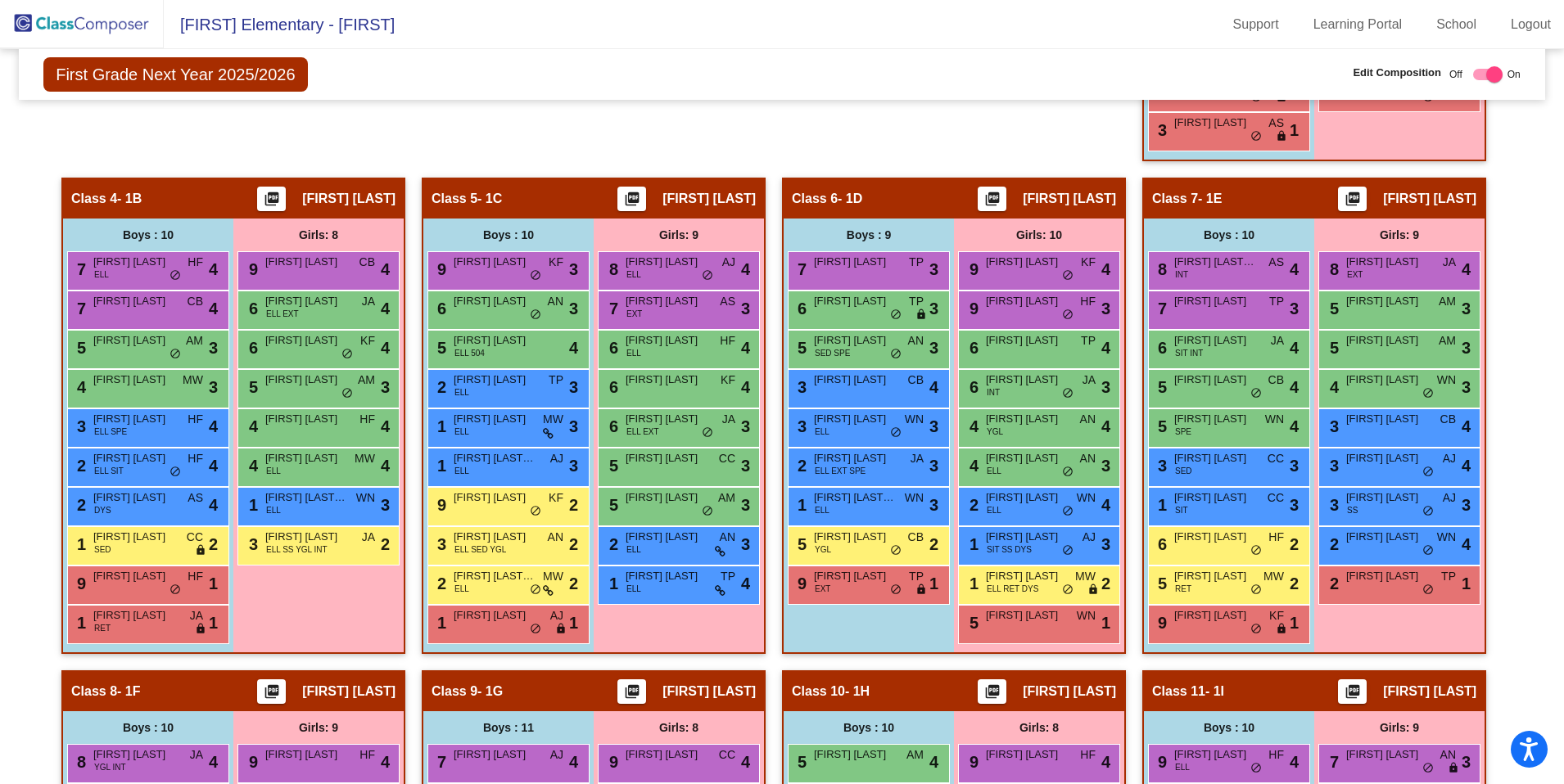 scroll, scrollTop: 1100, scrollLeft: 0, axis: vertical 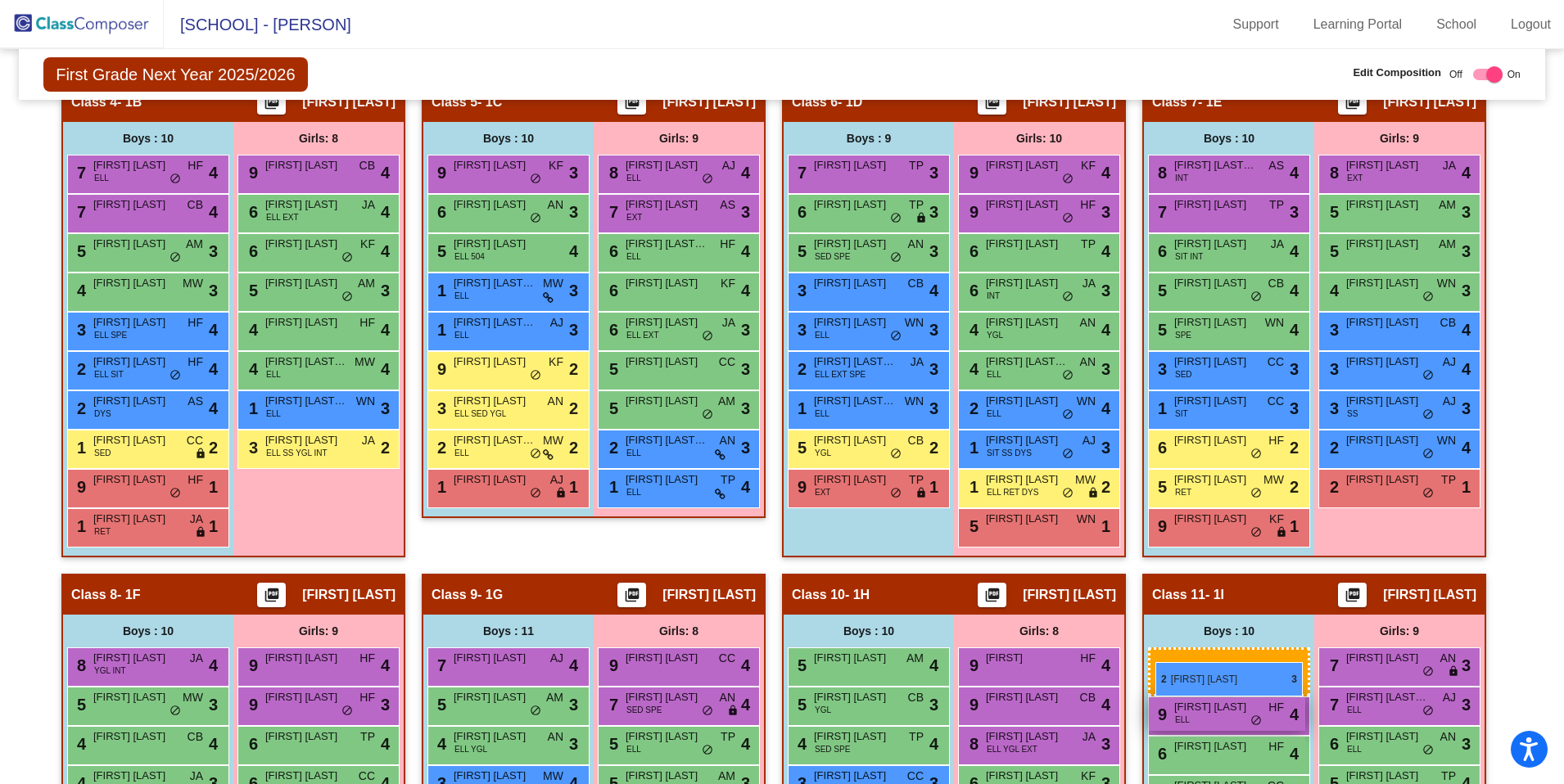 drag, startPoint x: 474, startPoint y: 292, endPoint x: 1155, endPoint y: 661, distance: 774.54632 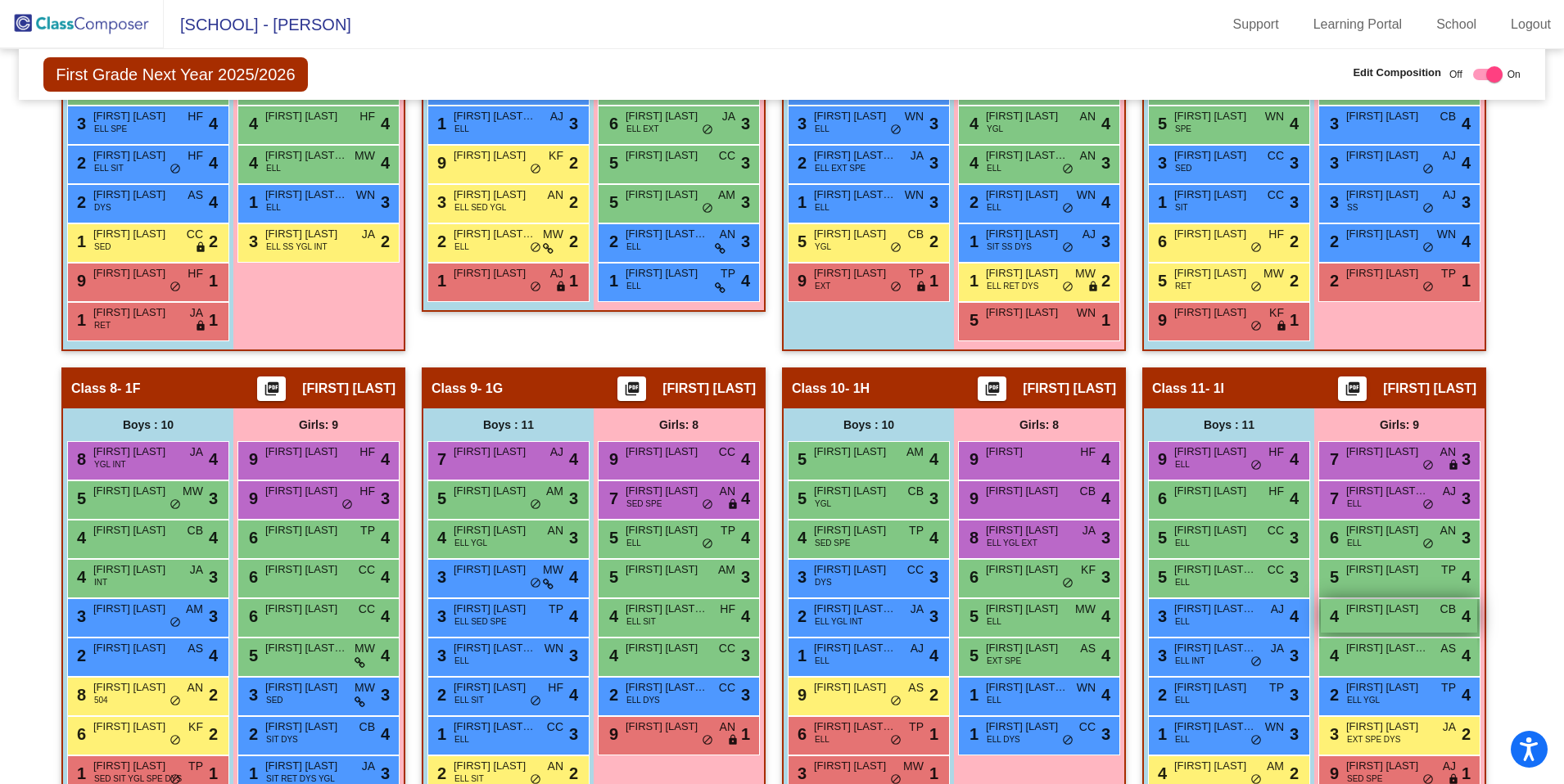 scroll, scrollTop: 1435, scrollLeft: 0, axis: vertical 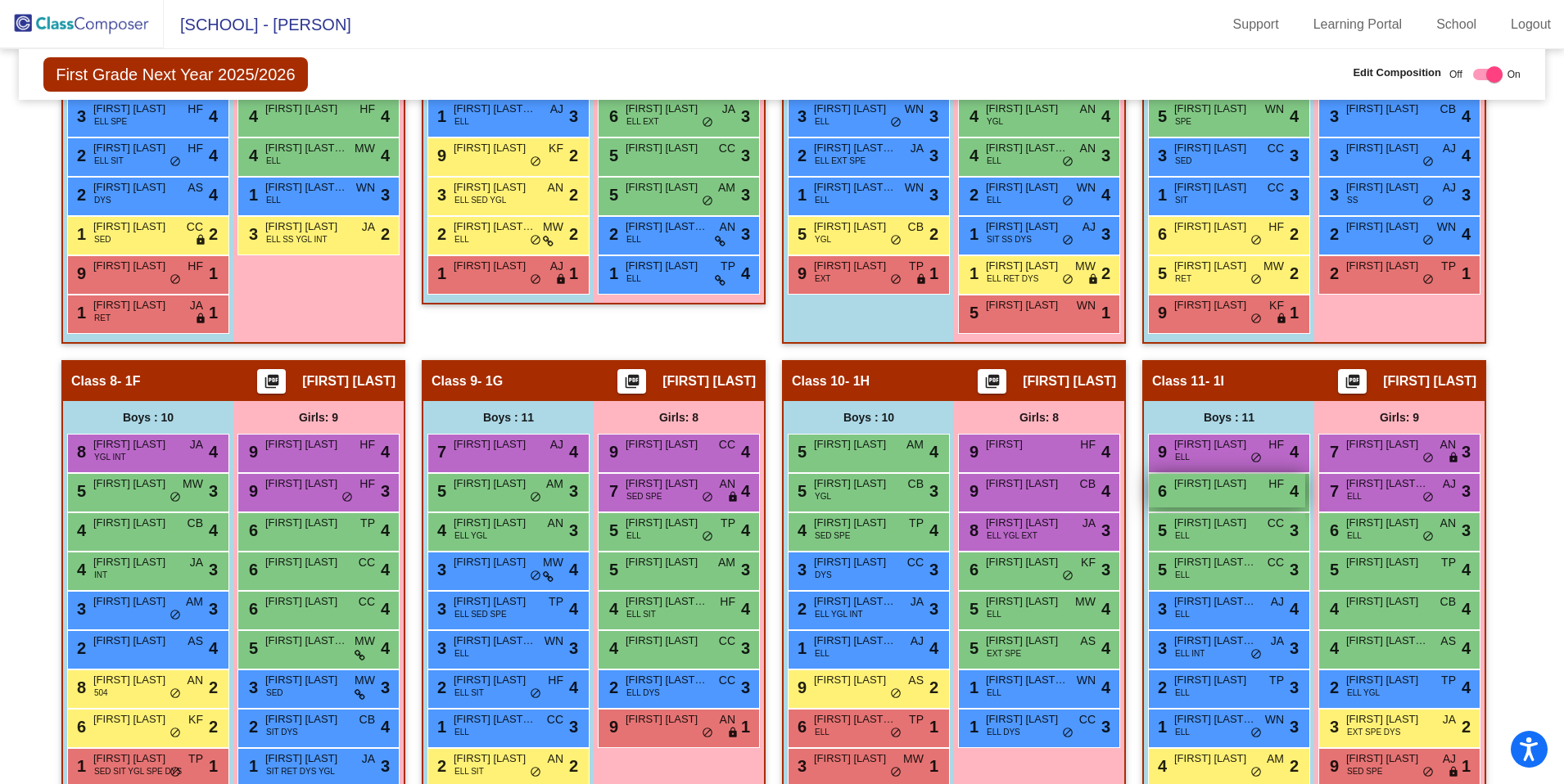 drag, startPoint x: 1259, startPoint y: 501, endPoint x: 1152, endPoint y: 479, distance: 109.23827 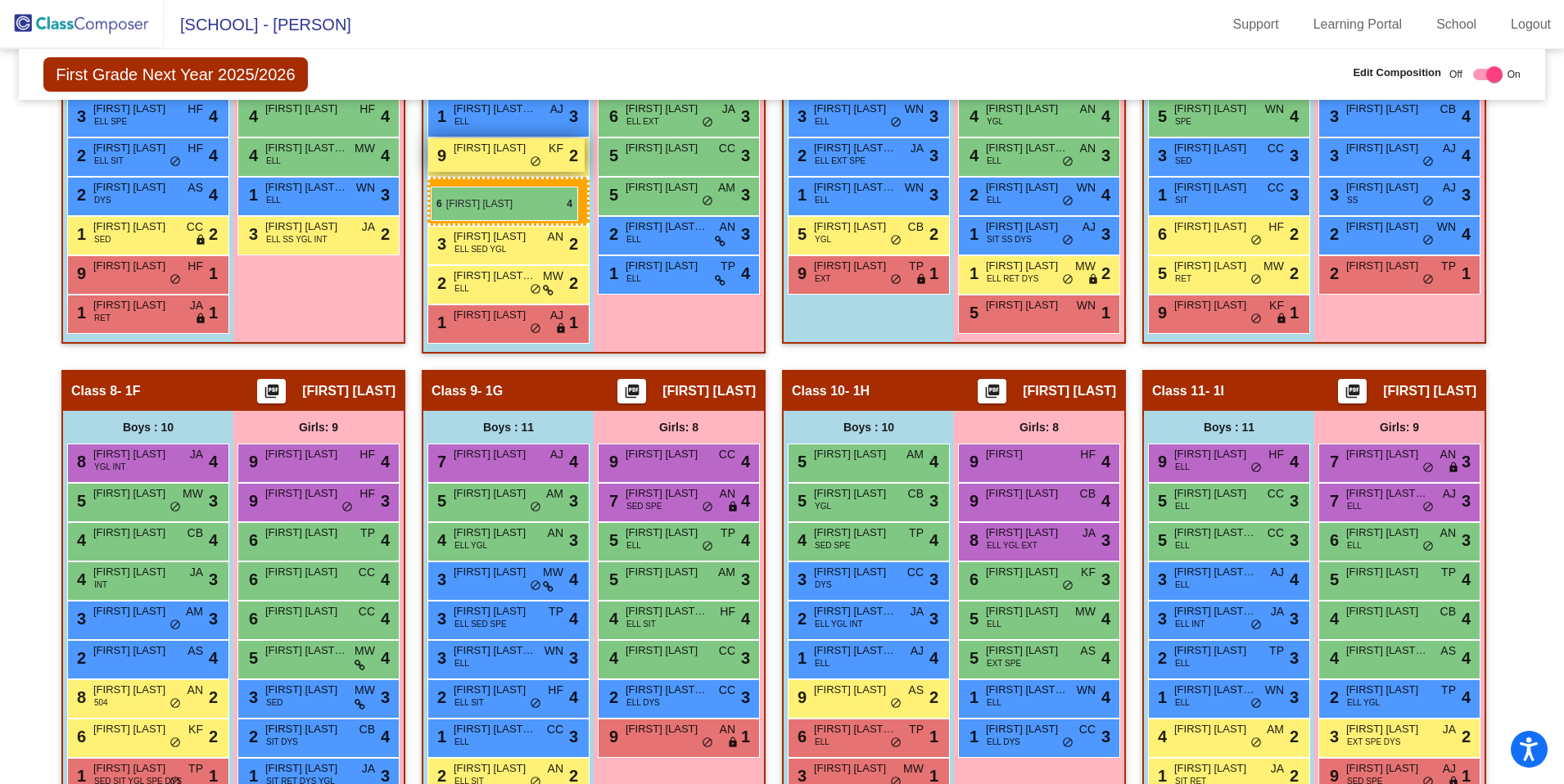 drag, startPoint x: 1184, startPoint y: 493, endPoint x: 427, endPoint y: 186, distance: 816.8831 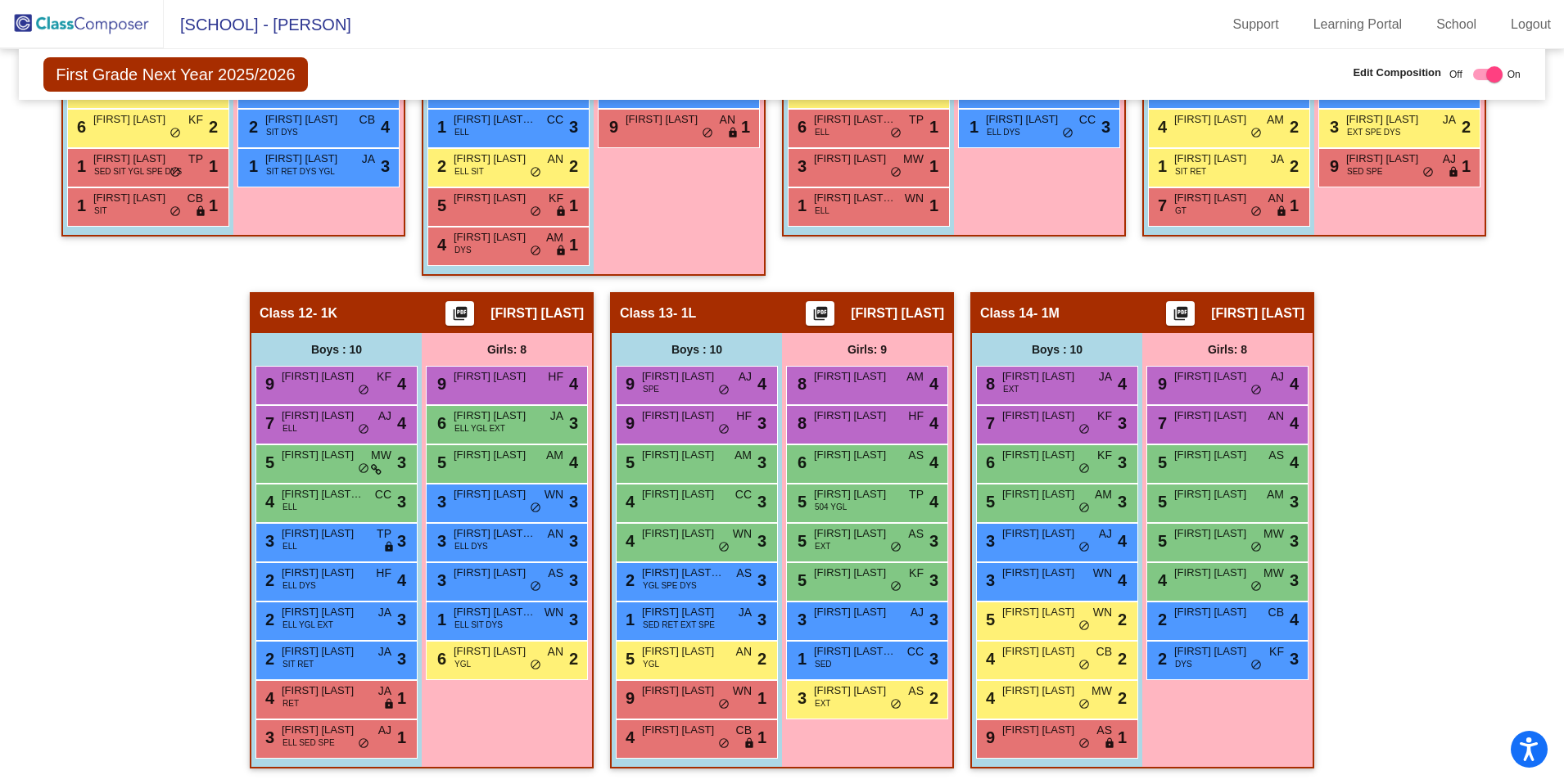 scroll, scrollTop: 2034, scrollLeft: 0, axis: vertical 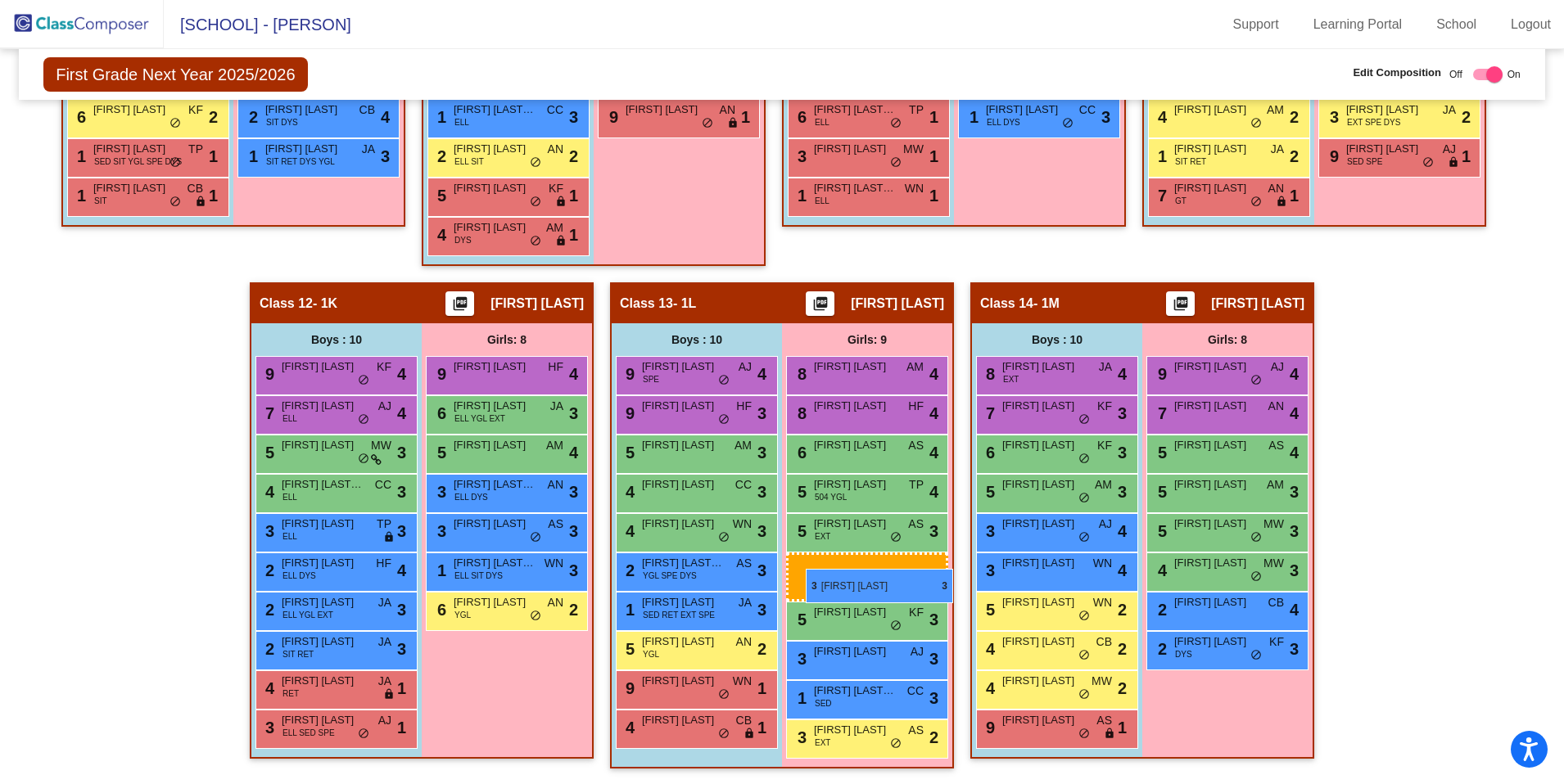 drag, startPoint x: 472, startPoint y: 507, endPoint x: 805, endPoint y: 569, distance: 338.7226 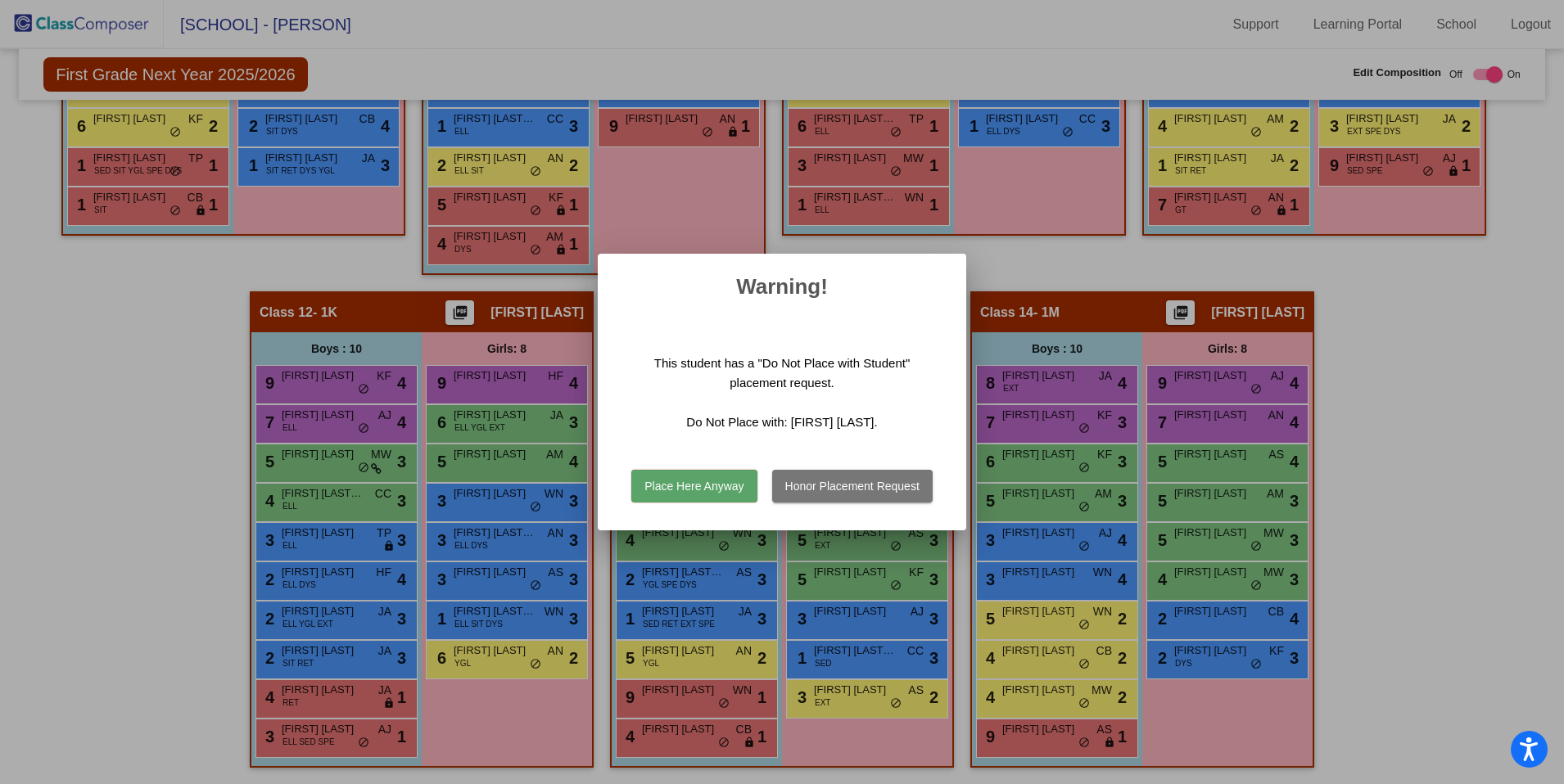 click on "Honor Placement Request" at bounding box center [852, 486] 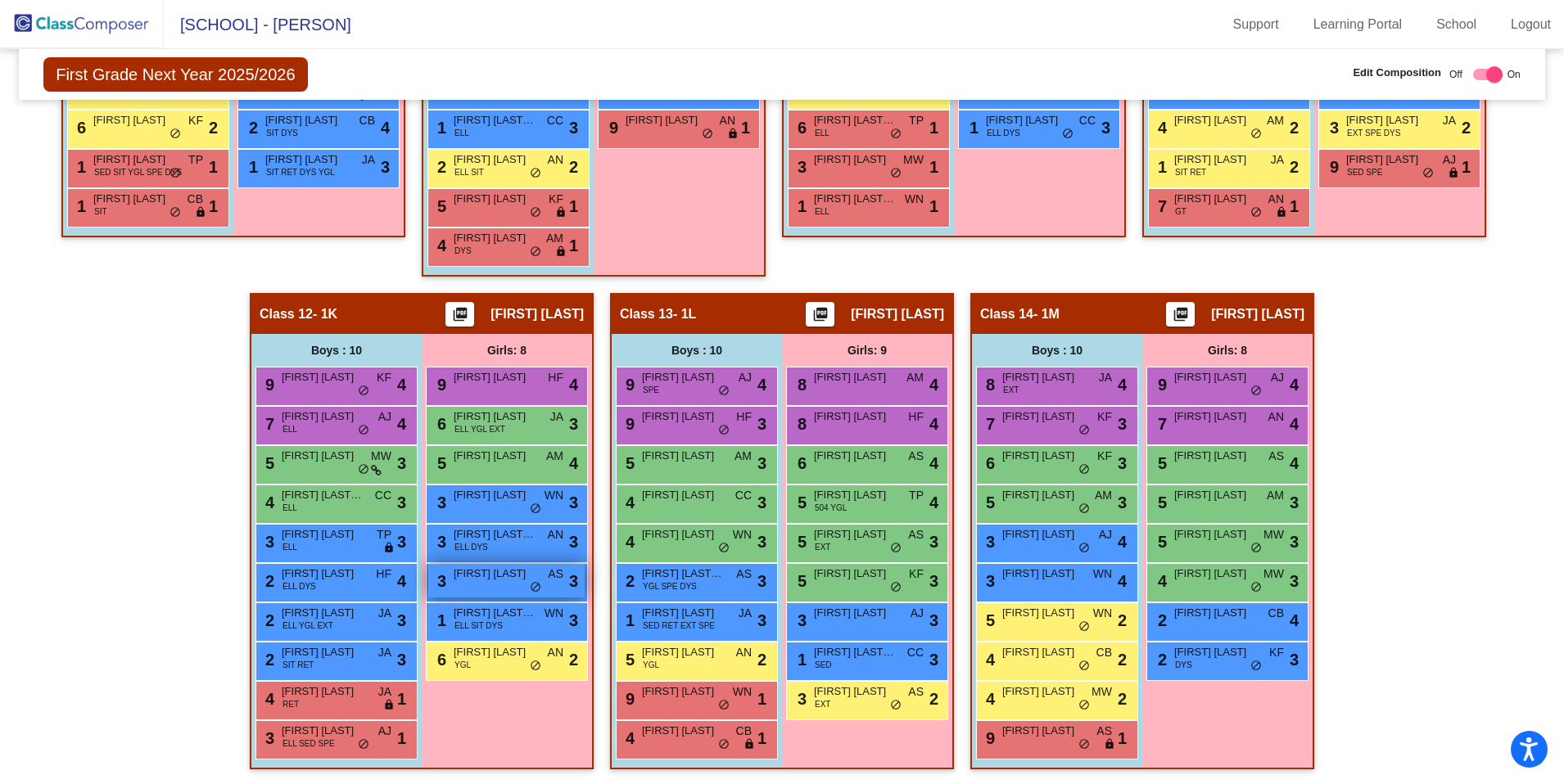 scroll, scrollTop: 2020, scrollLeft: 0, axis: vertical 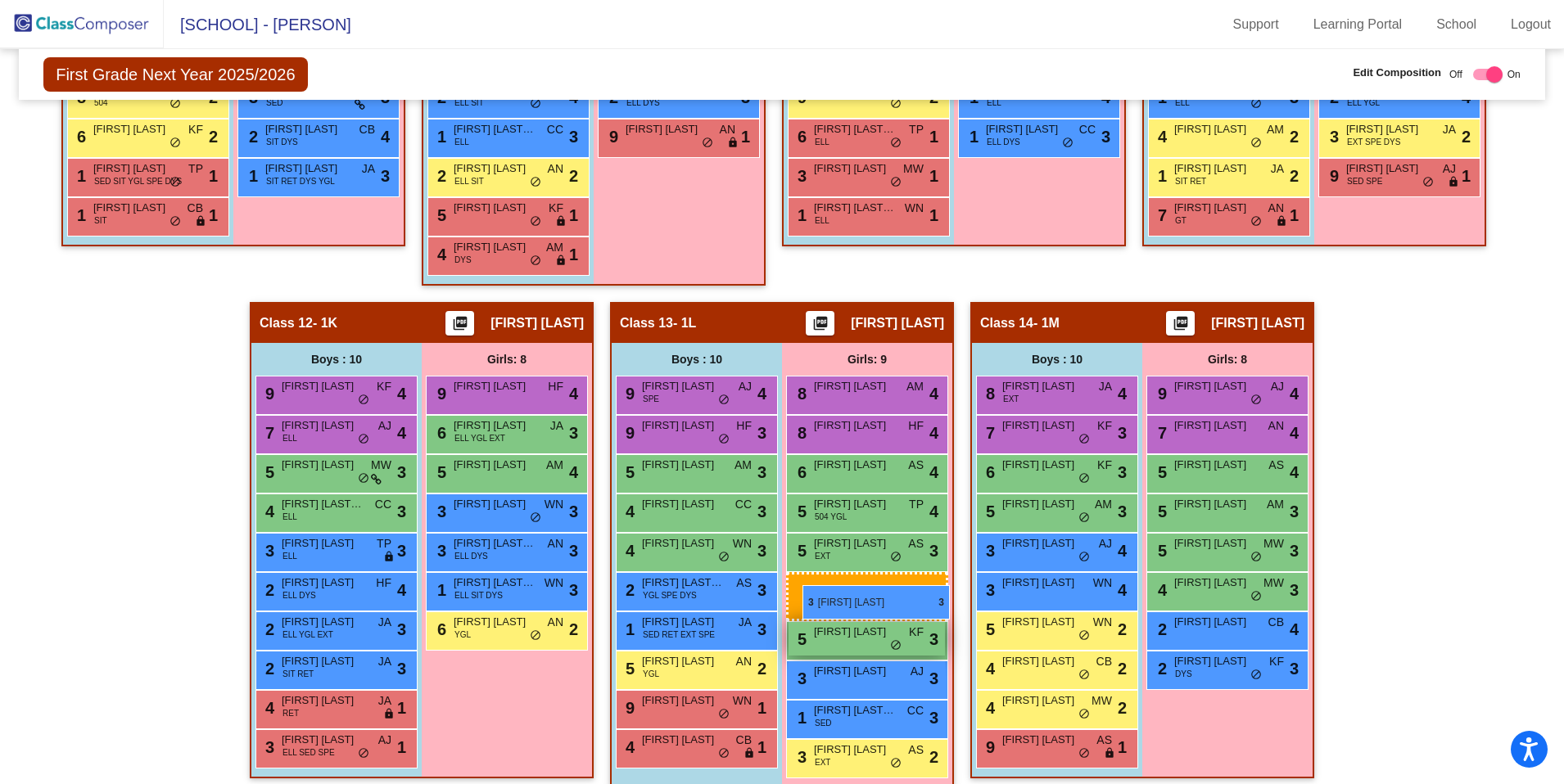 drag, startPoint x: 471, startPoint y: 584, endPoint x: 800, endPoint y: 586, distance: 329.00608 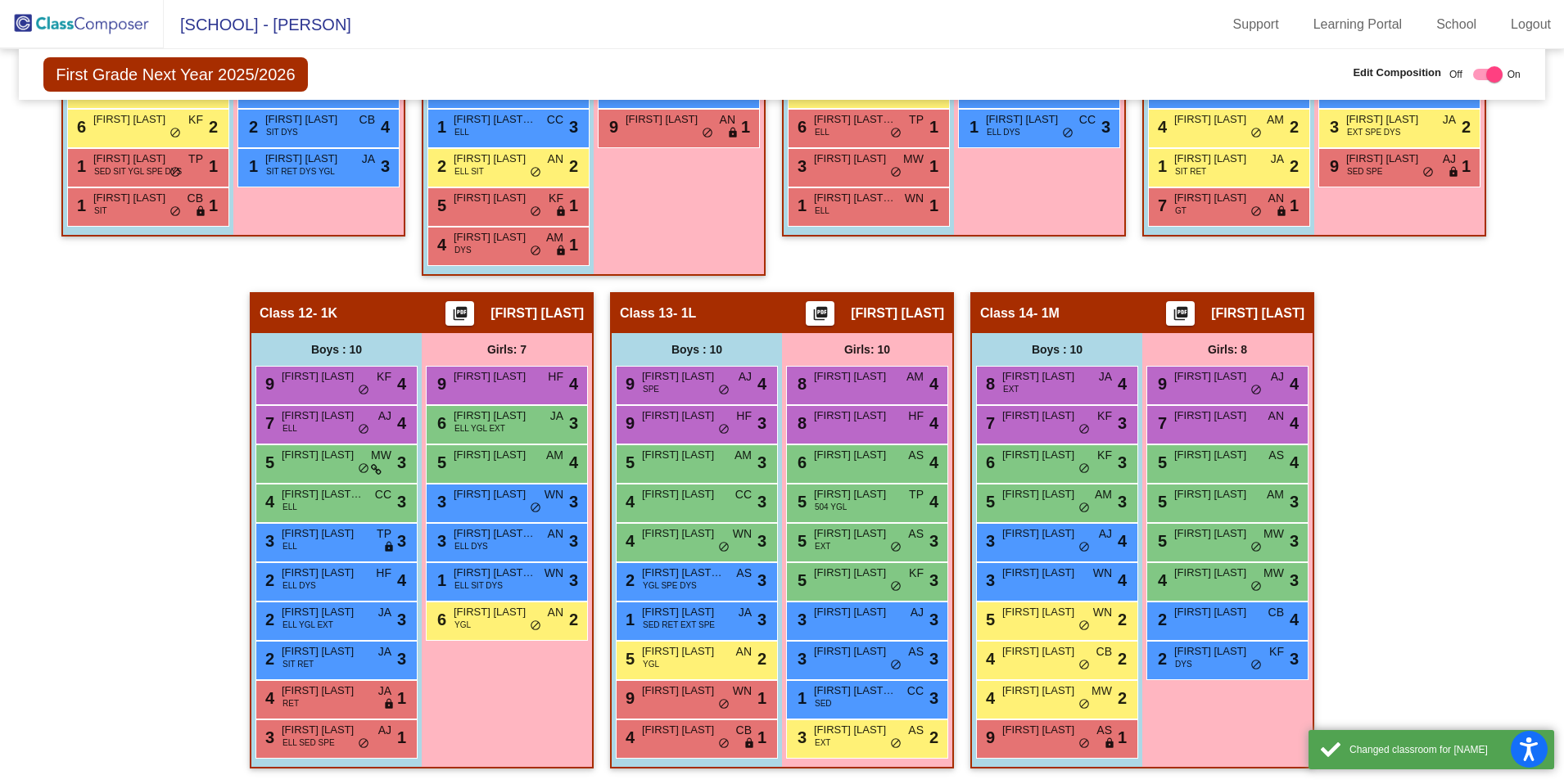 scroll, scrollTop: 2032, scrollLeft: 0, axis: vertical 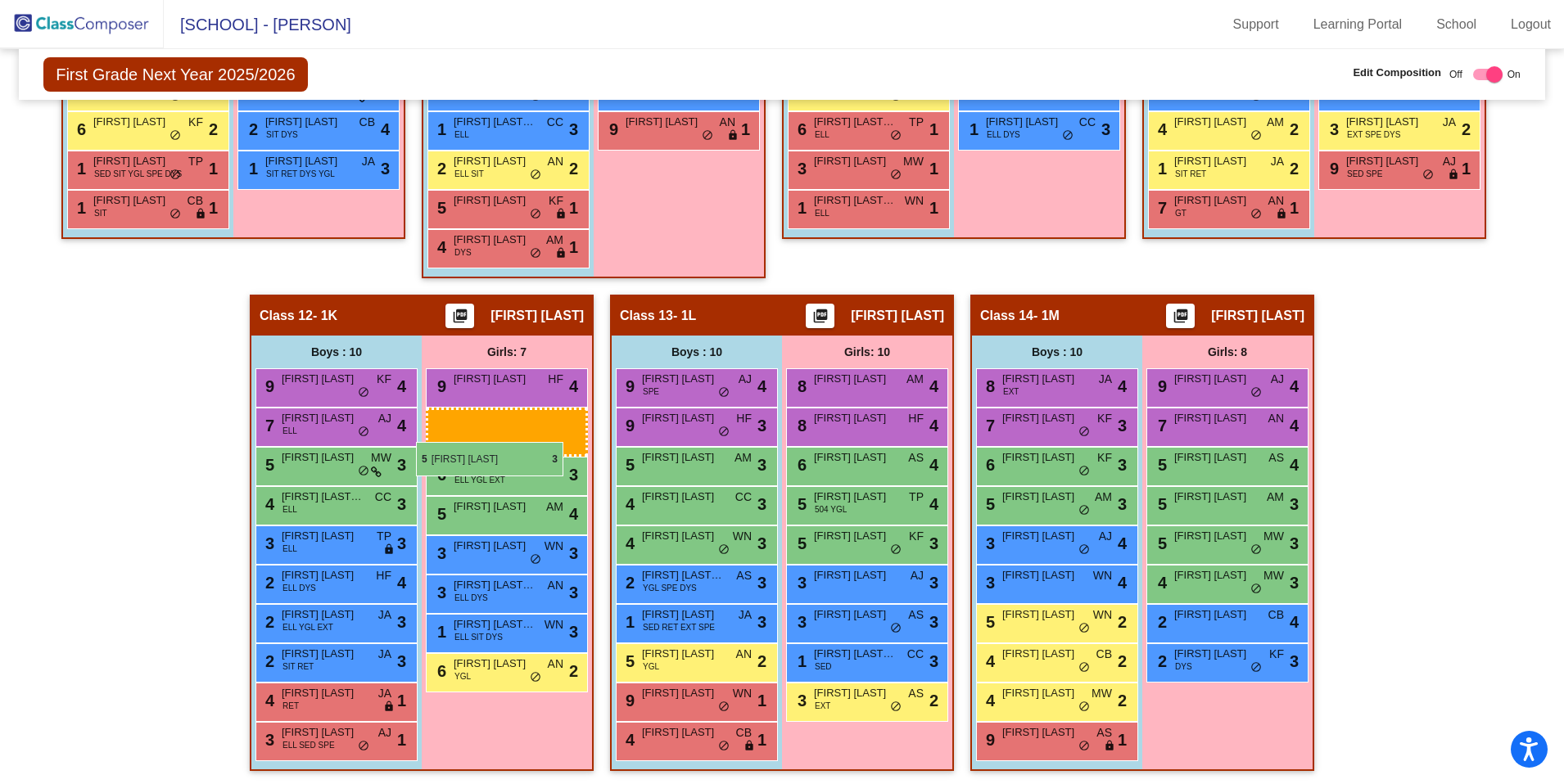 drag, startPoint x: 870, startPoint y: 548, endPoint x: 412, endPoint y: 440, distance: 470.5614 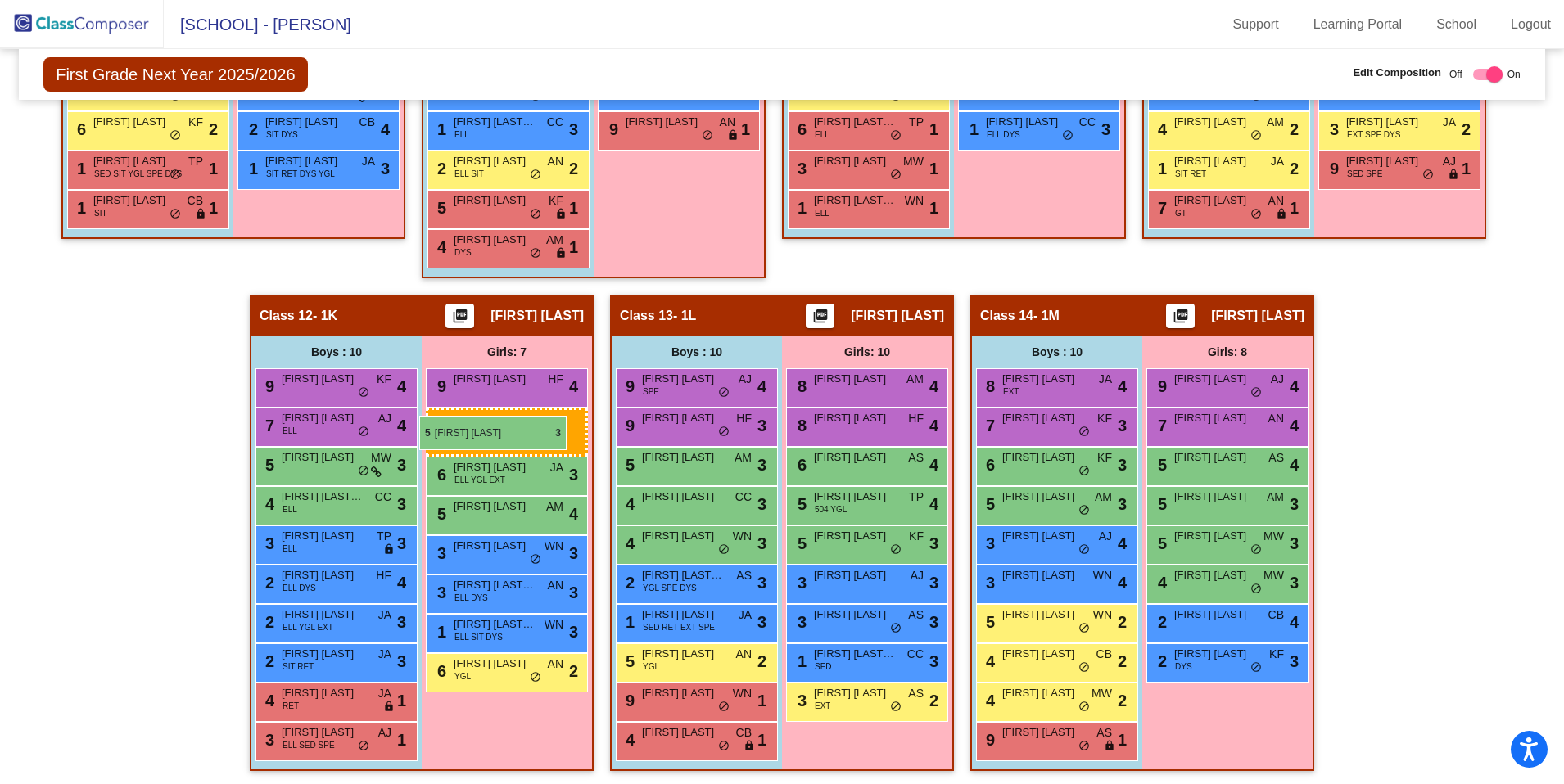 drag, startPoint x: 852, startPoint y: 547, endPoint x: 424, endPoint y: 416, distance: 447.5992 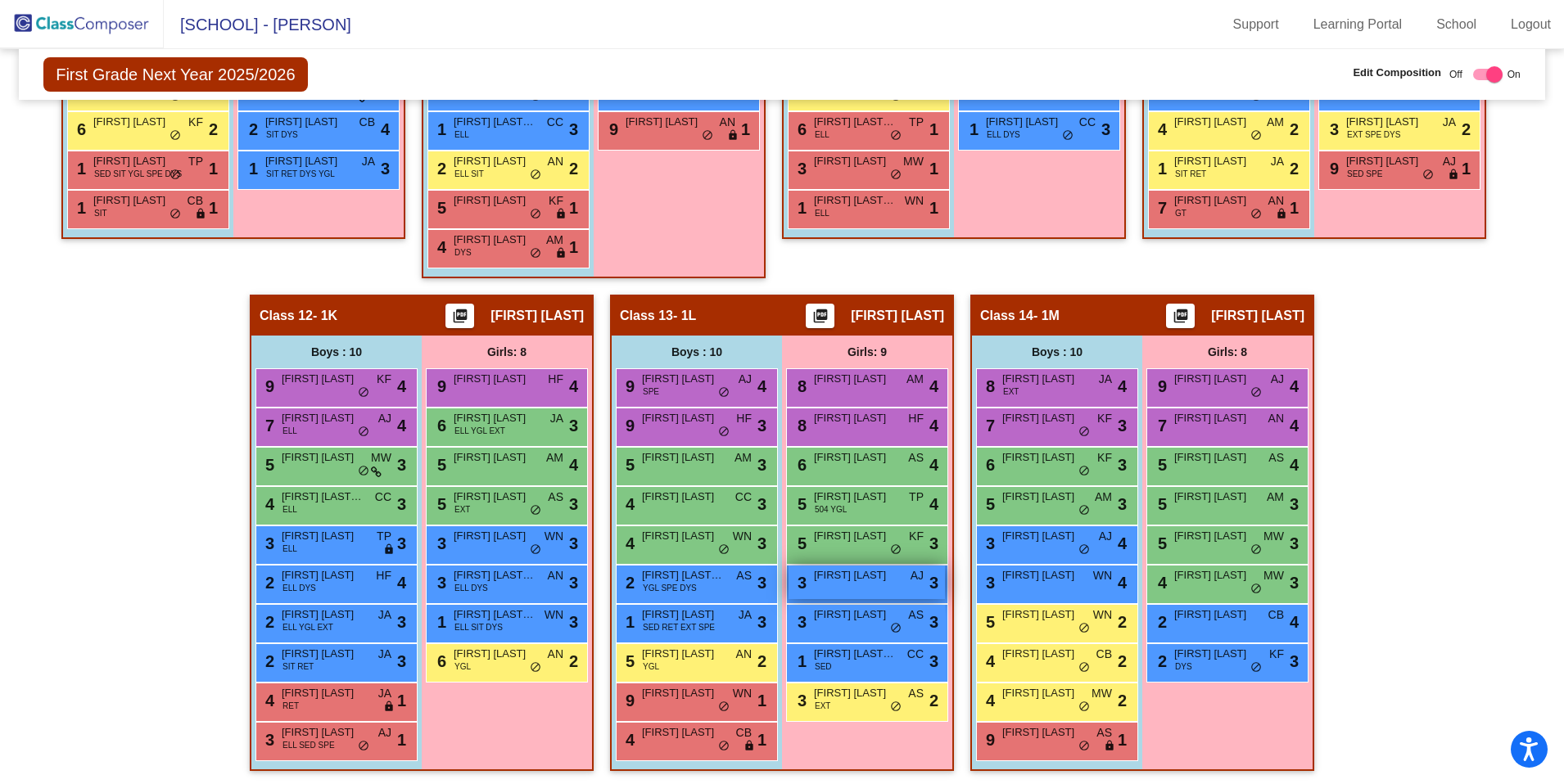 scroll, scrollTop: 2034, scrollLeft: 0, axis: vertical 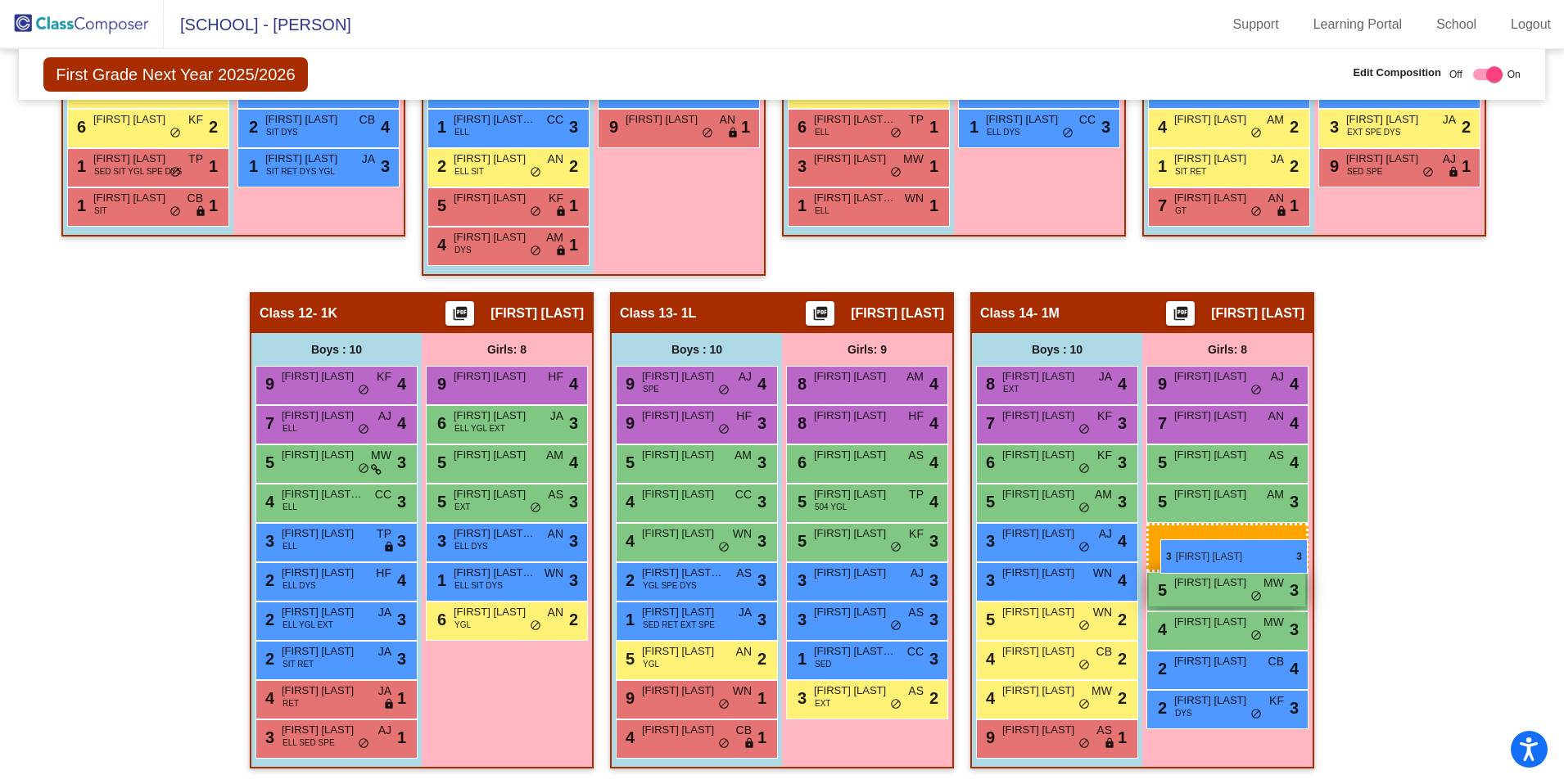 drag, startPoint x: 471, startPoint y: 544, endPoint x: 1160, endPoint y: 539, distance: 689.01814 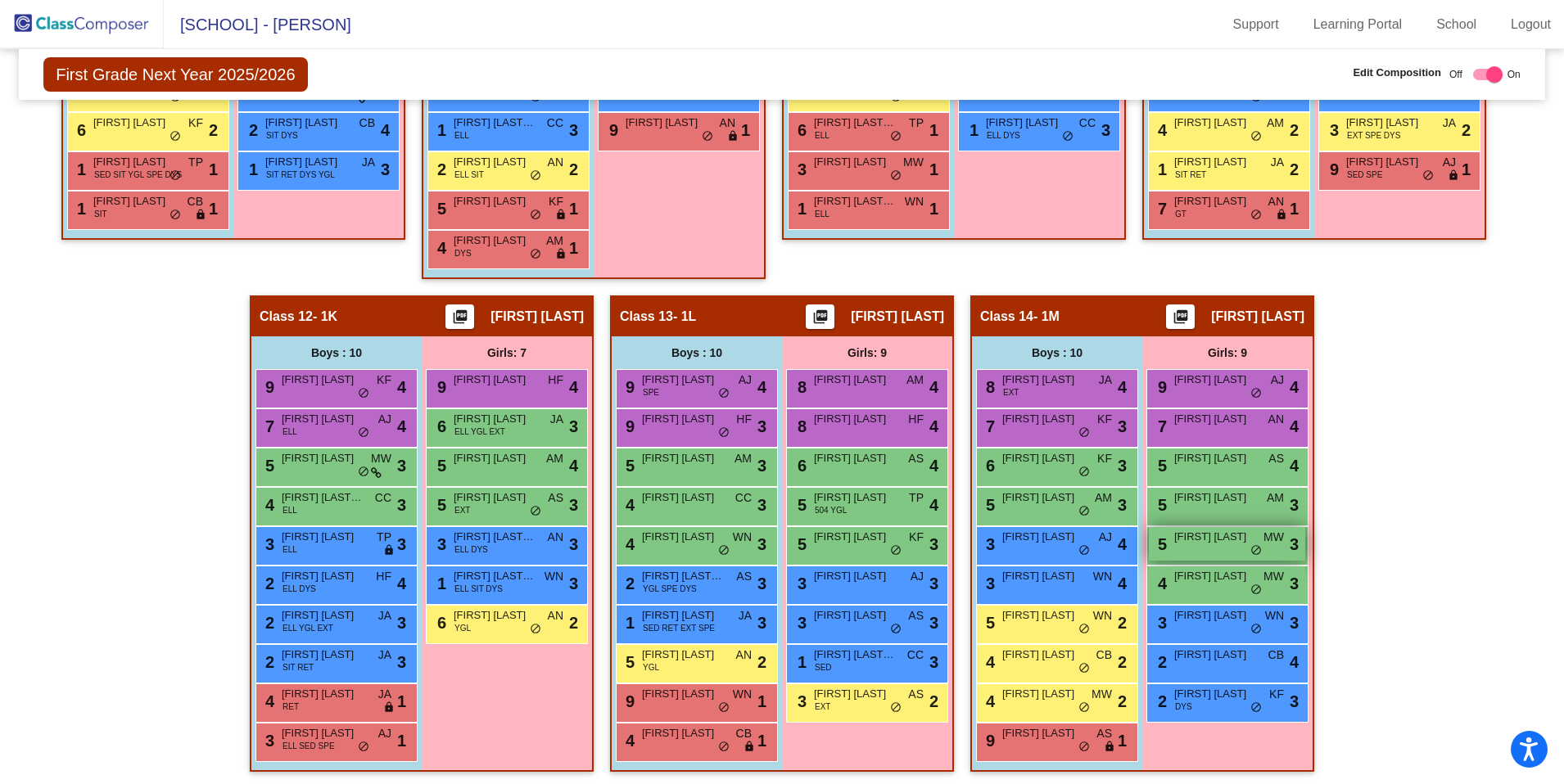 scroll, scrollTop: 2029, scrollLeft: 0, axis: vertical 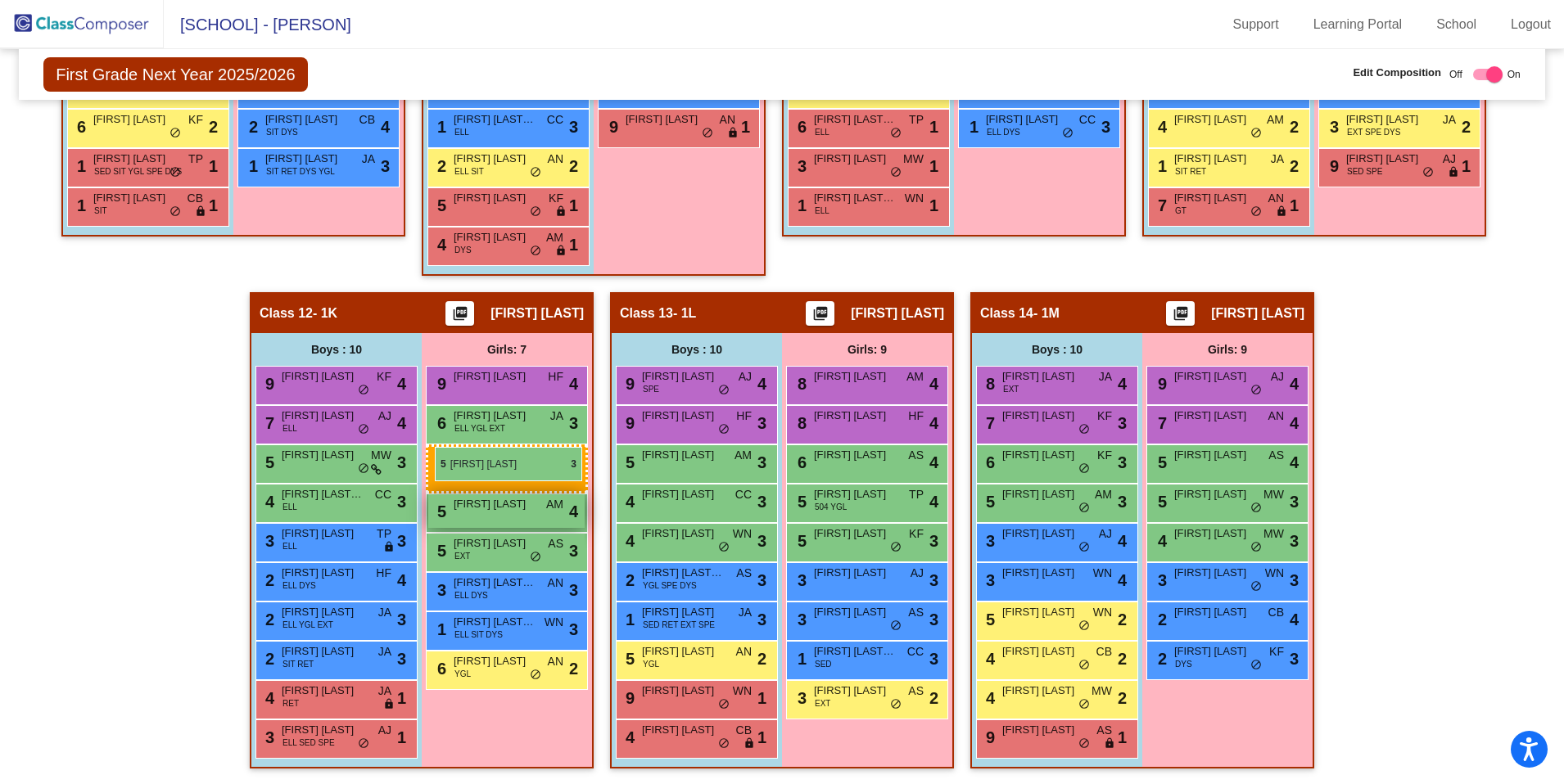 drag, startPoint x: 1209, startPoint y: 509, endPoint x: 434, endPoint y: 447, distance: 777.476 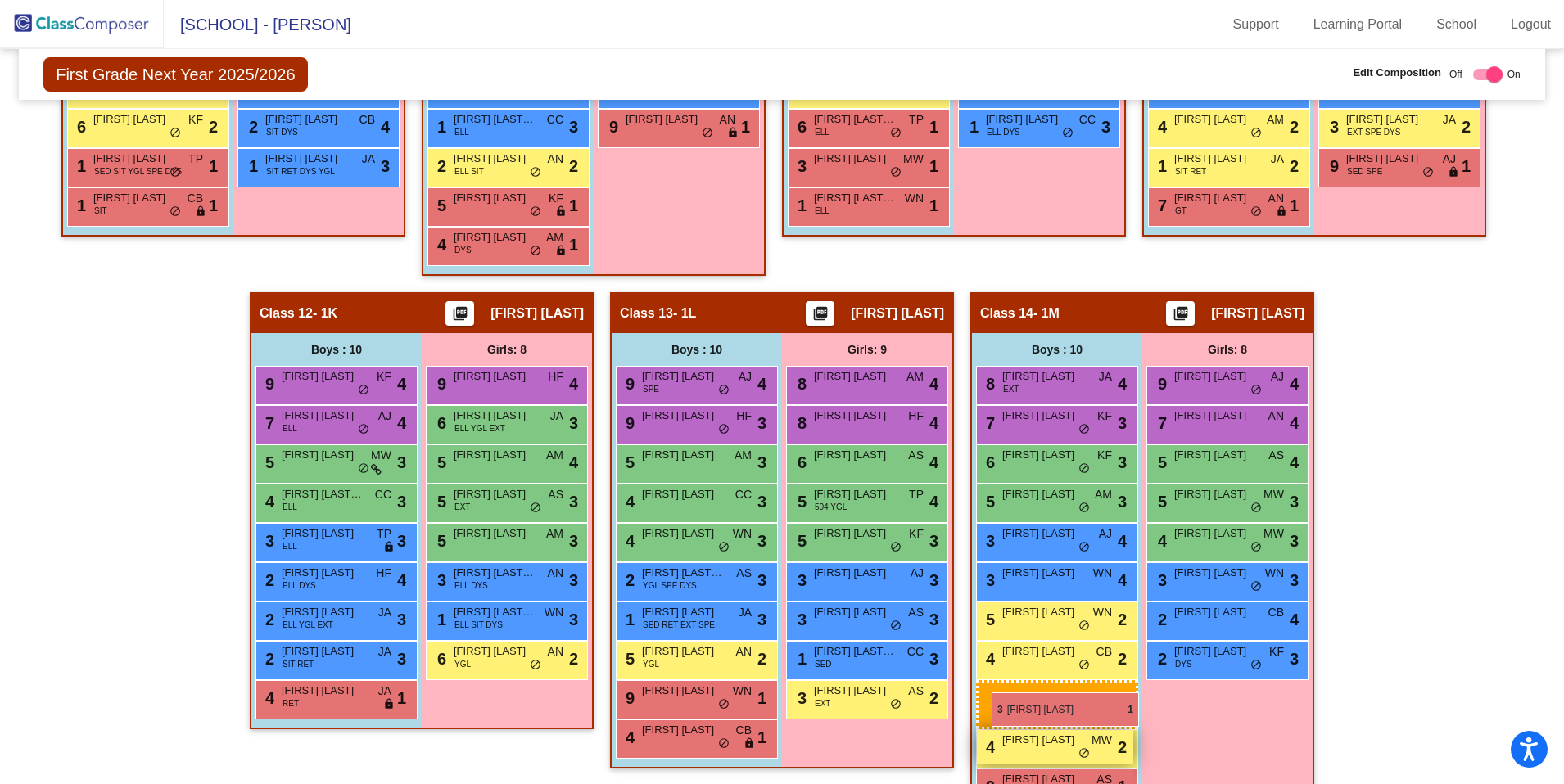 drag, startPoint x: 313, startPoint y: 746, endPoint x: 992, endPoint y: 692, distance: 681.1439 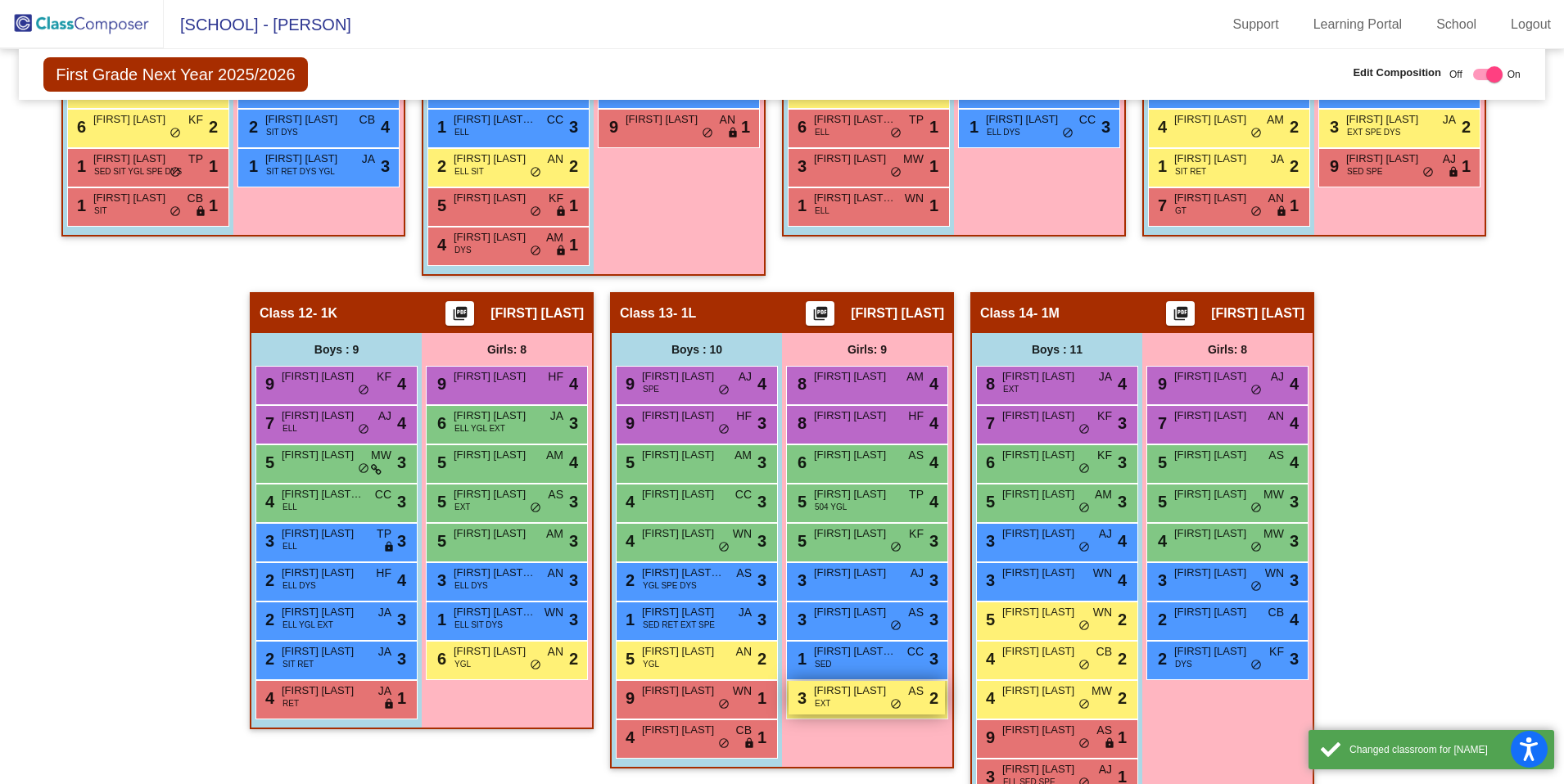scroll, scrollTop: 2074, scrollLeft: 0, axis: vertical 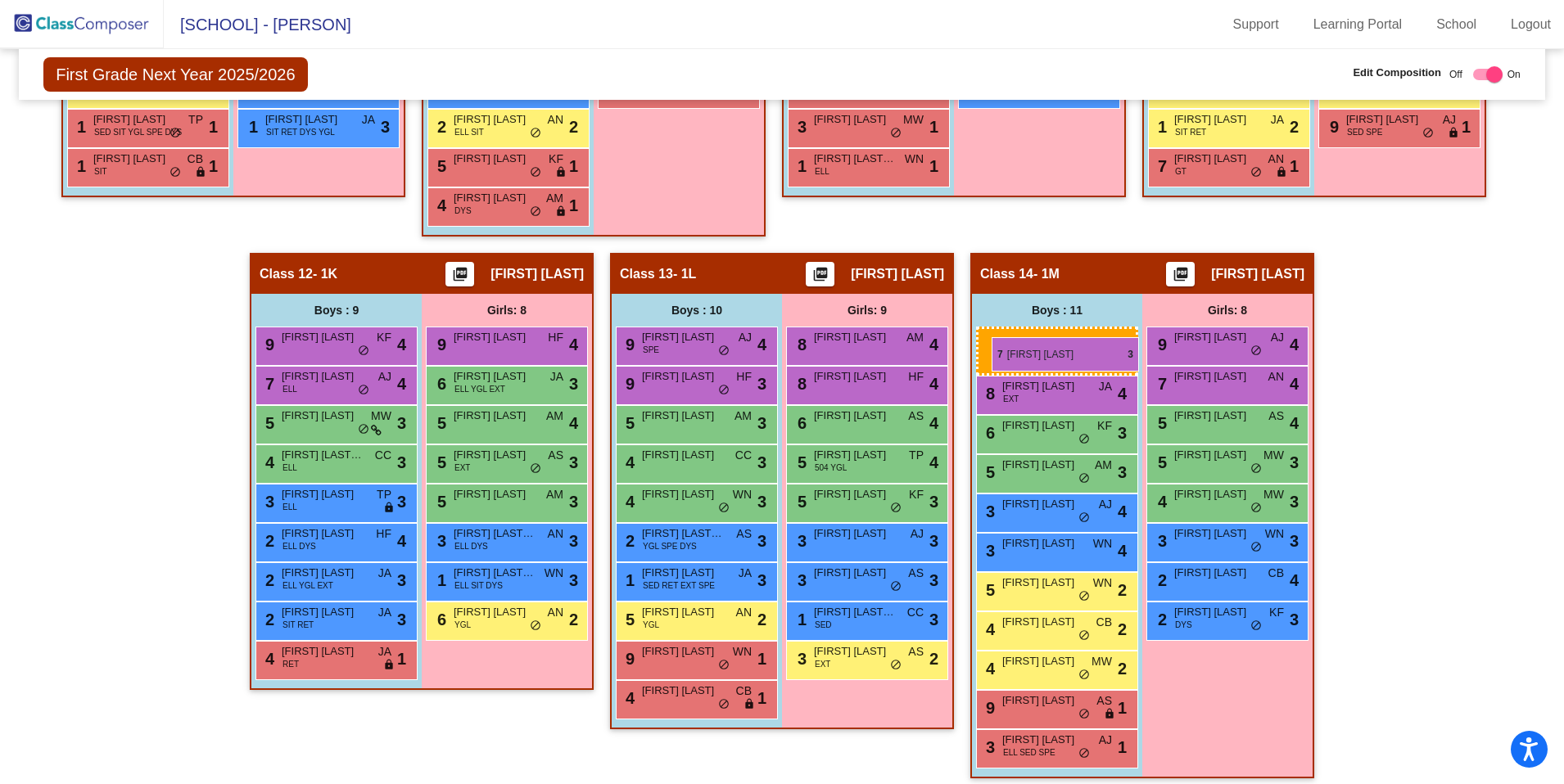 drag, startPoint x: 1043, startPoint y: 386, endPoint x: 992, endPoint y: 337, distance: 71 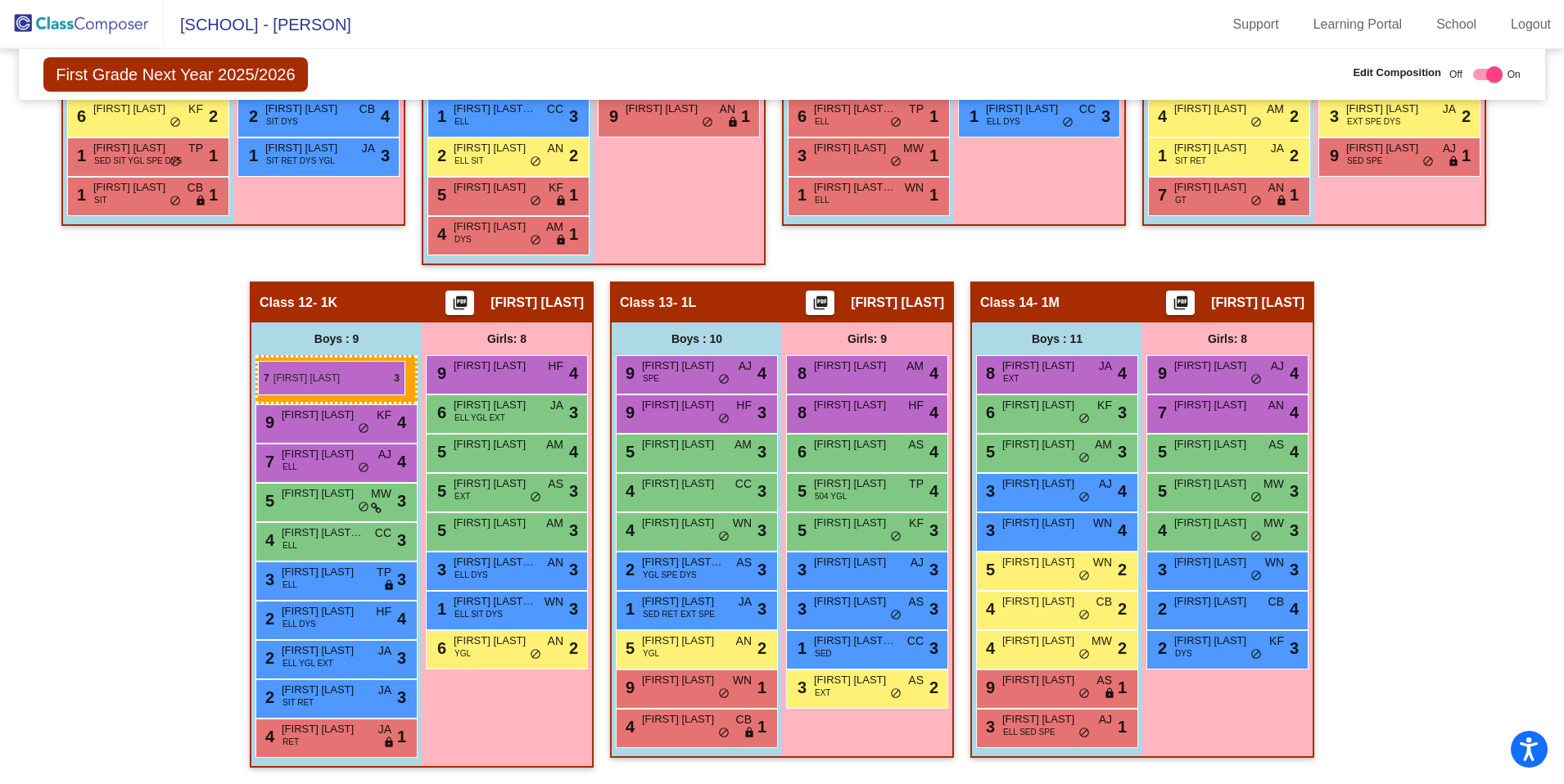 drag, startPoint x: 1059, startPoint y: 386, endPoint x: 257, endPoint y: 361, distance: 802.38956 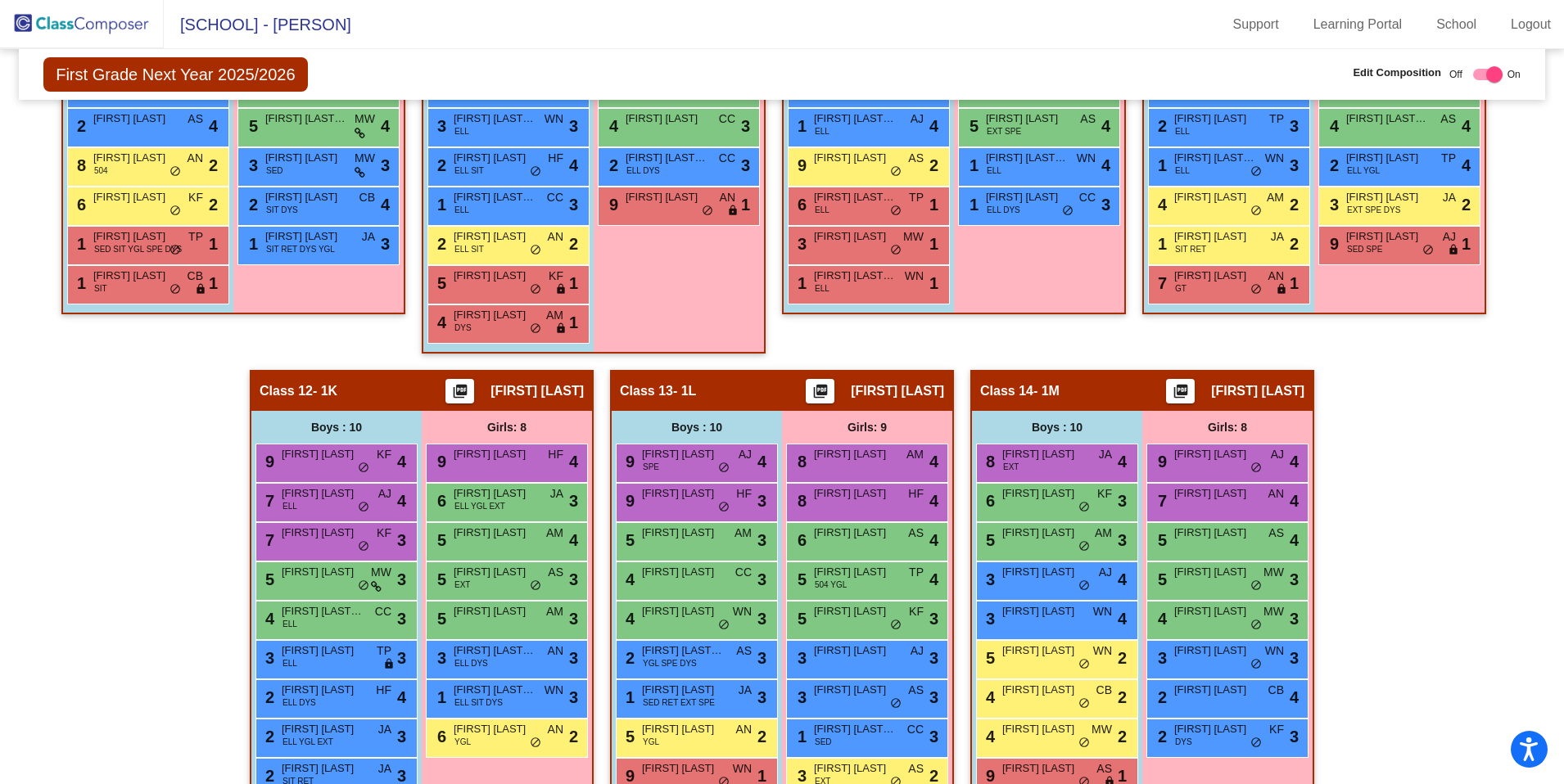 scroll, scrollTop: 2034, scrollLeft: 0, axis: vertical 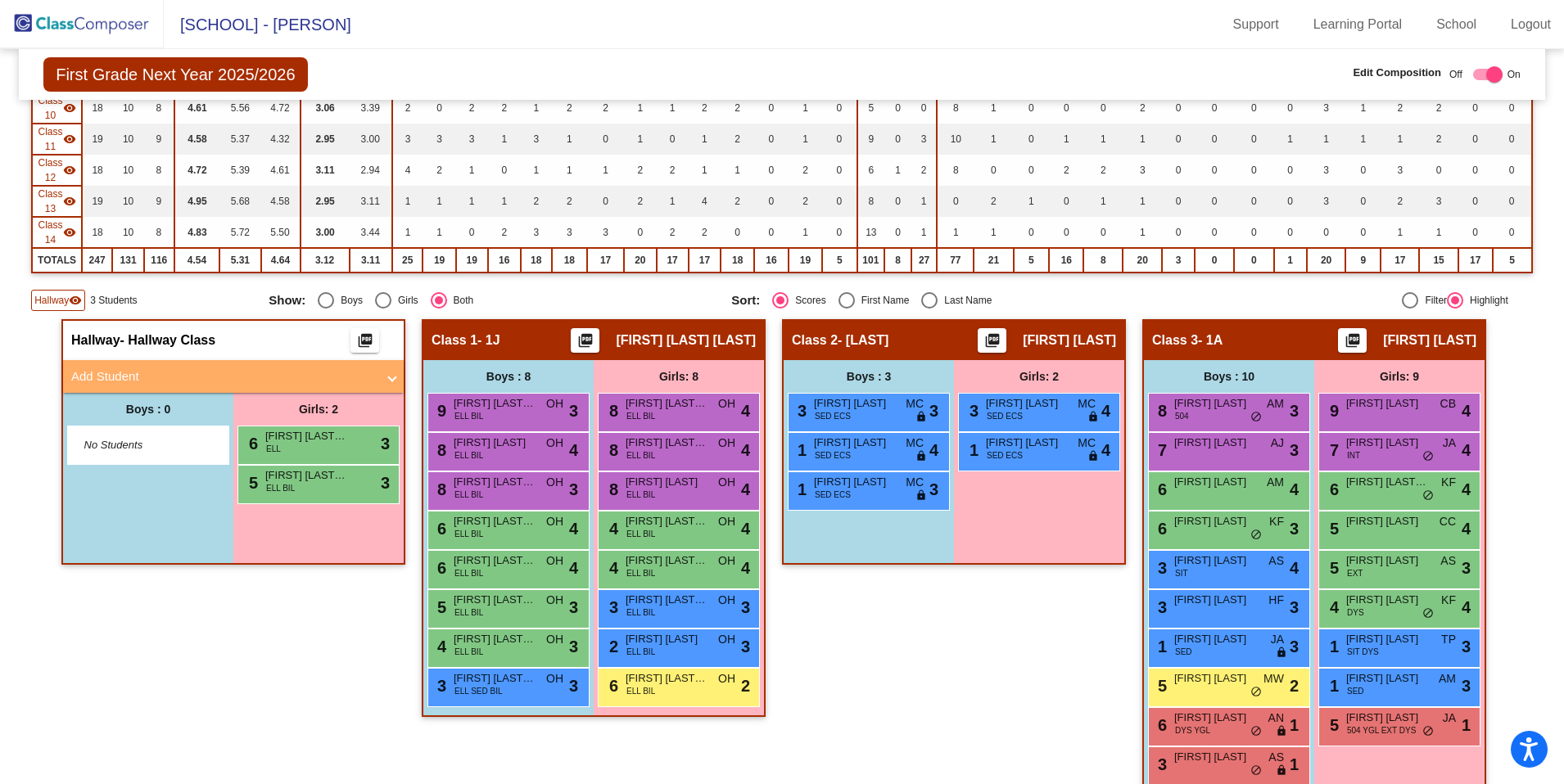 click on "Hallway" 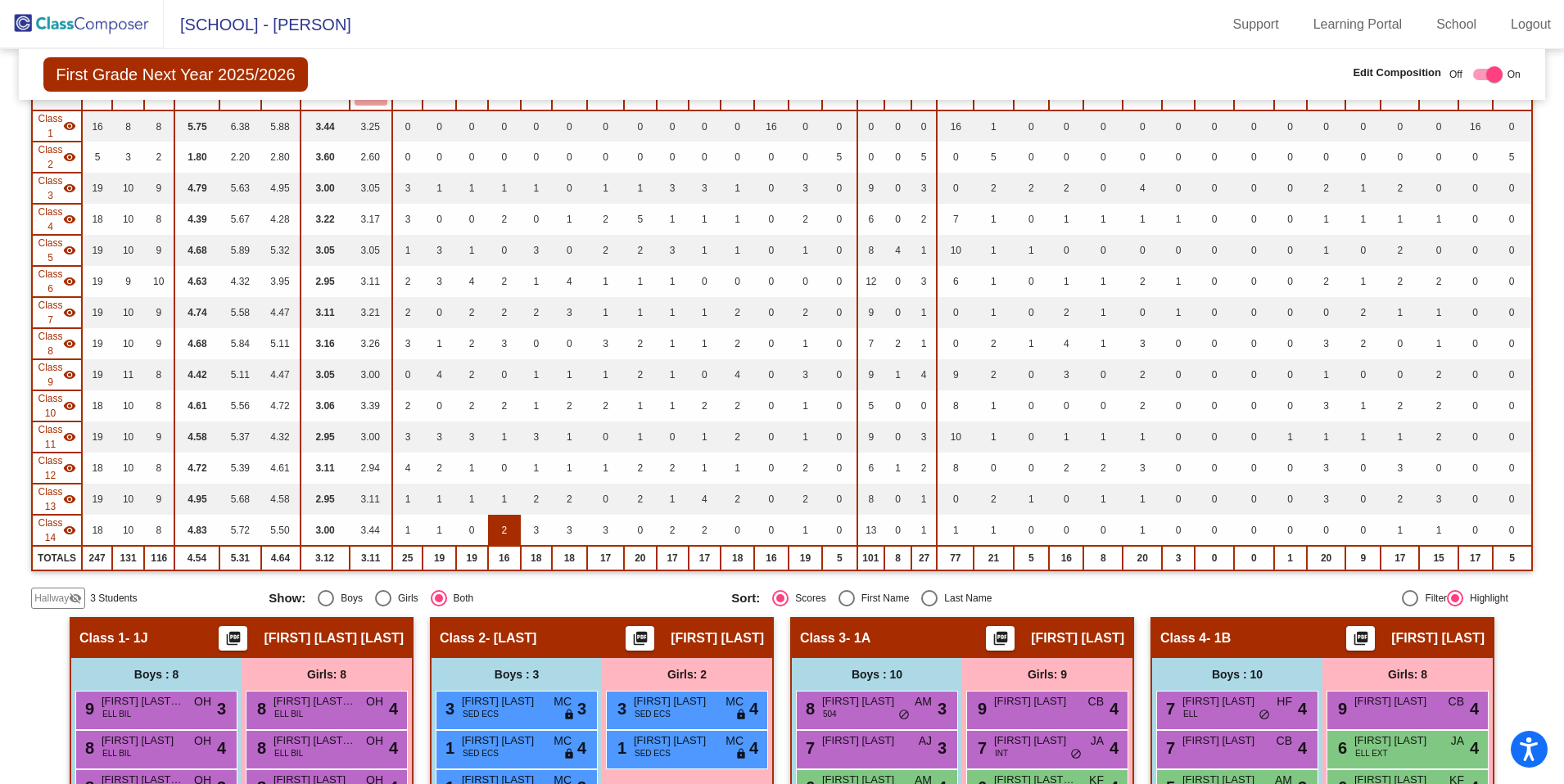 scroll, scrollTop: 0, scrollLeft: 0, axis: both 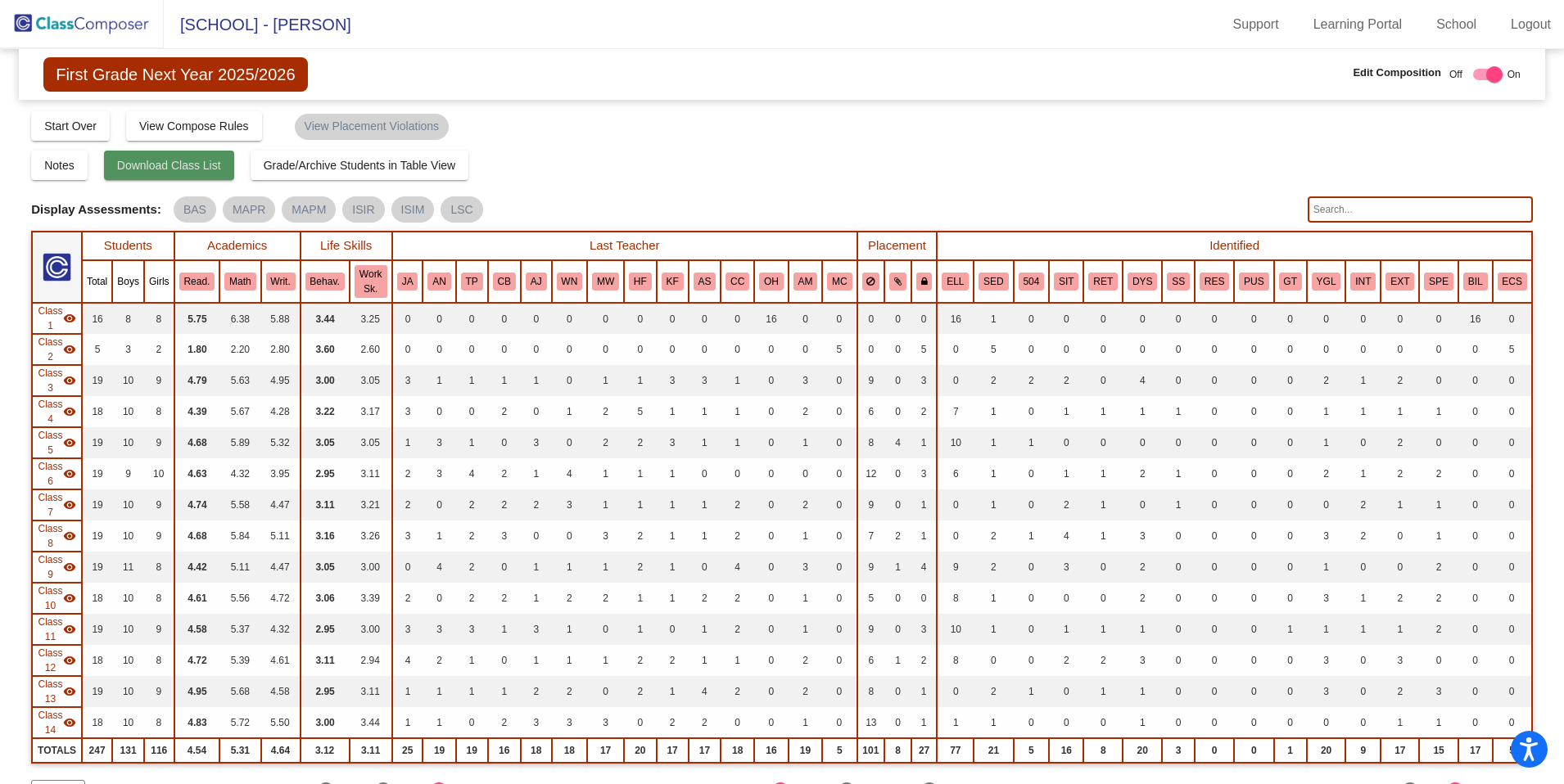 click on "Download Class List" 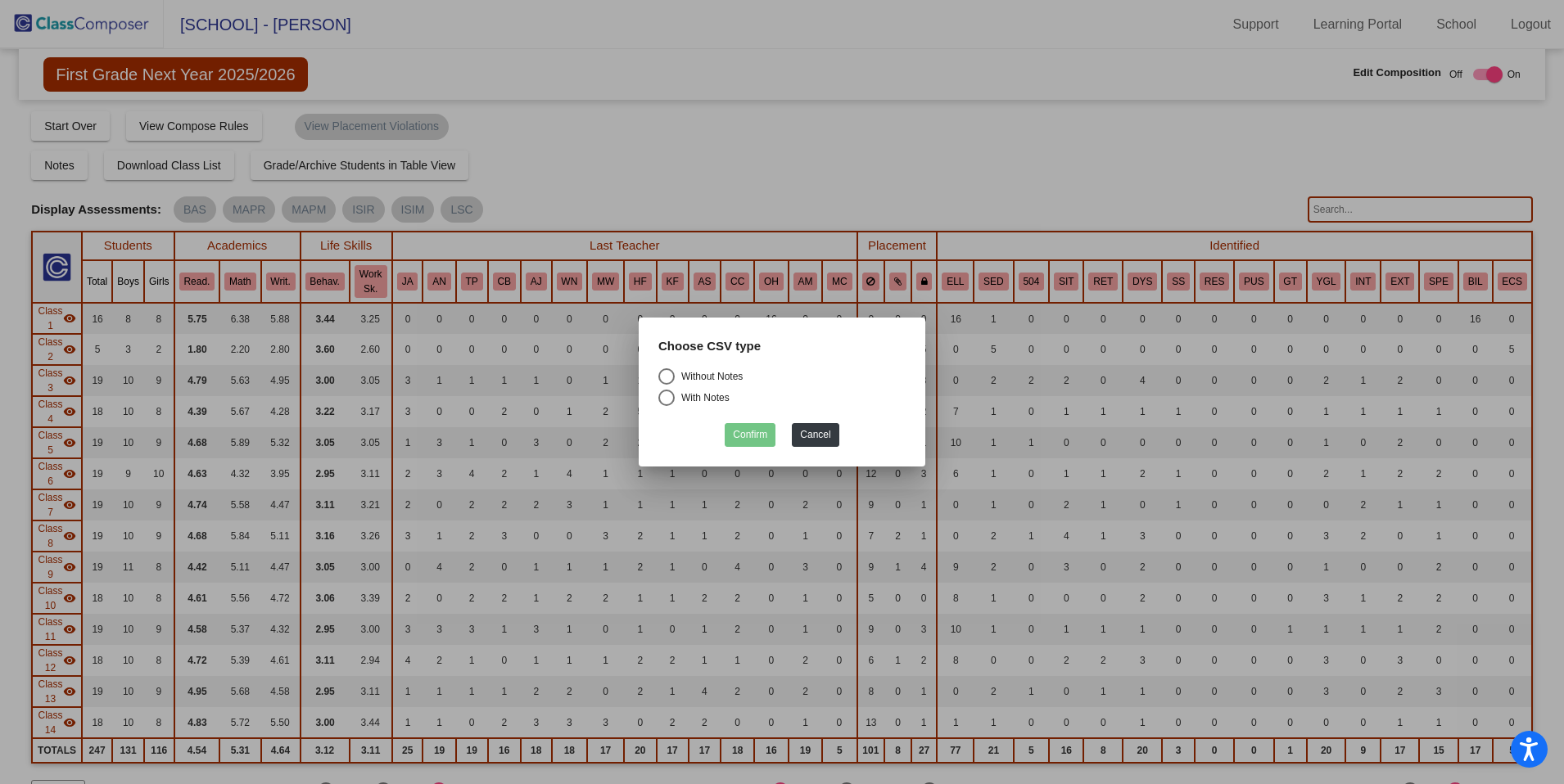 click at bounding box center [667, 376] 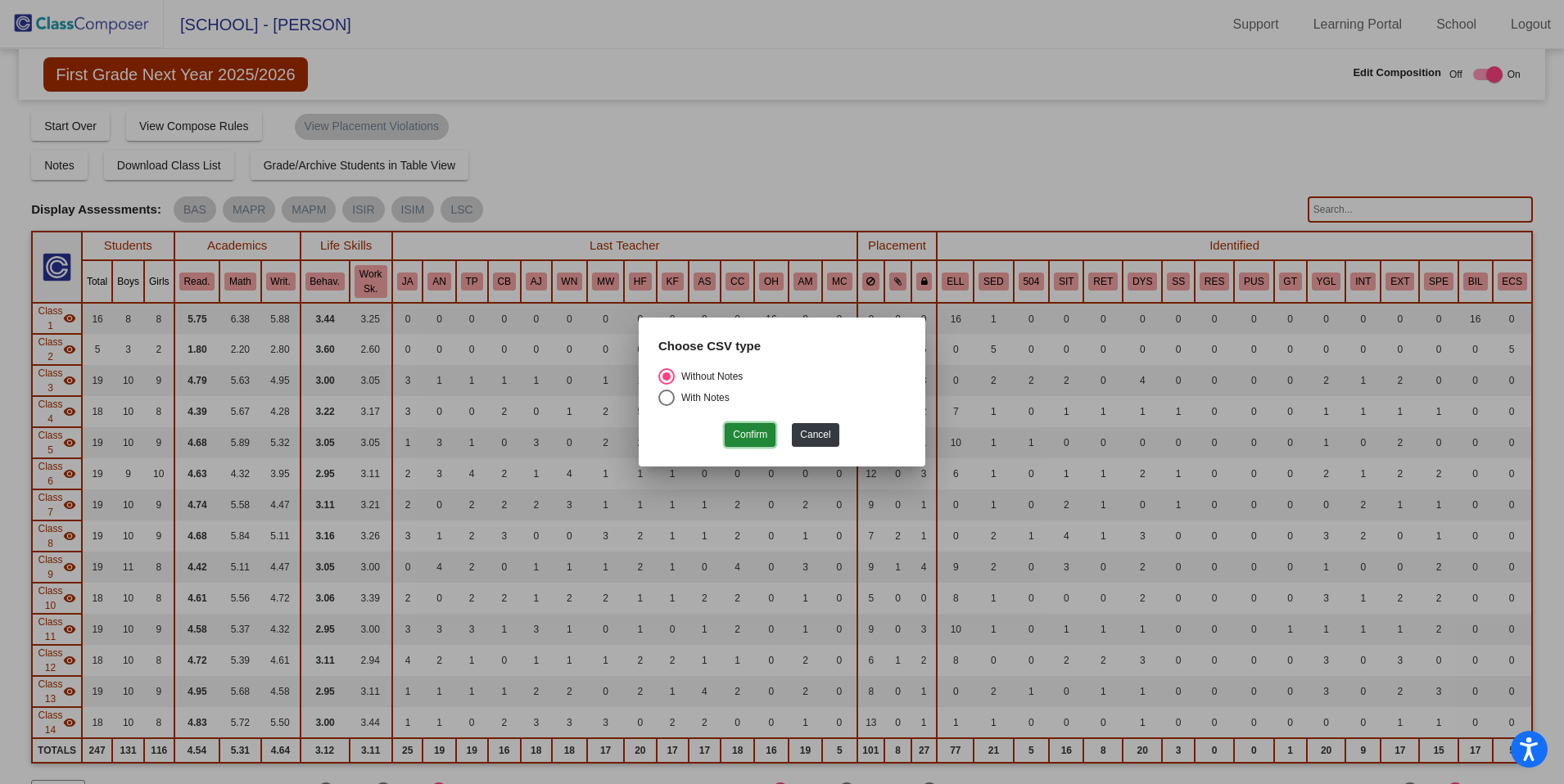 click on "Confirm" at bounding box center (750, 435) 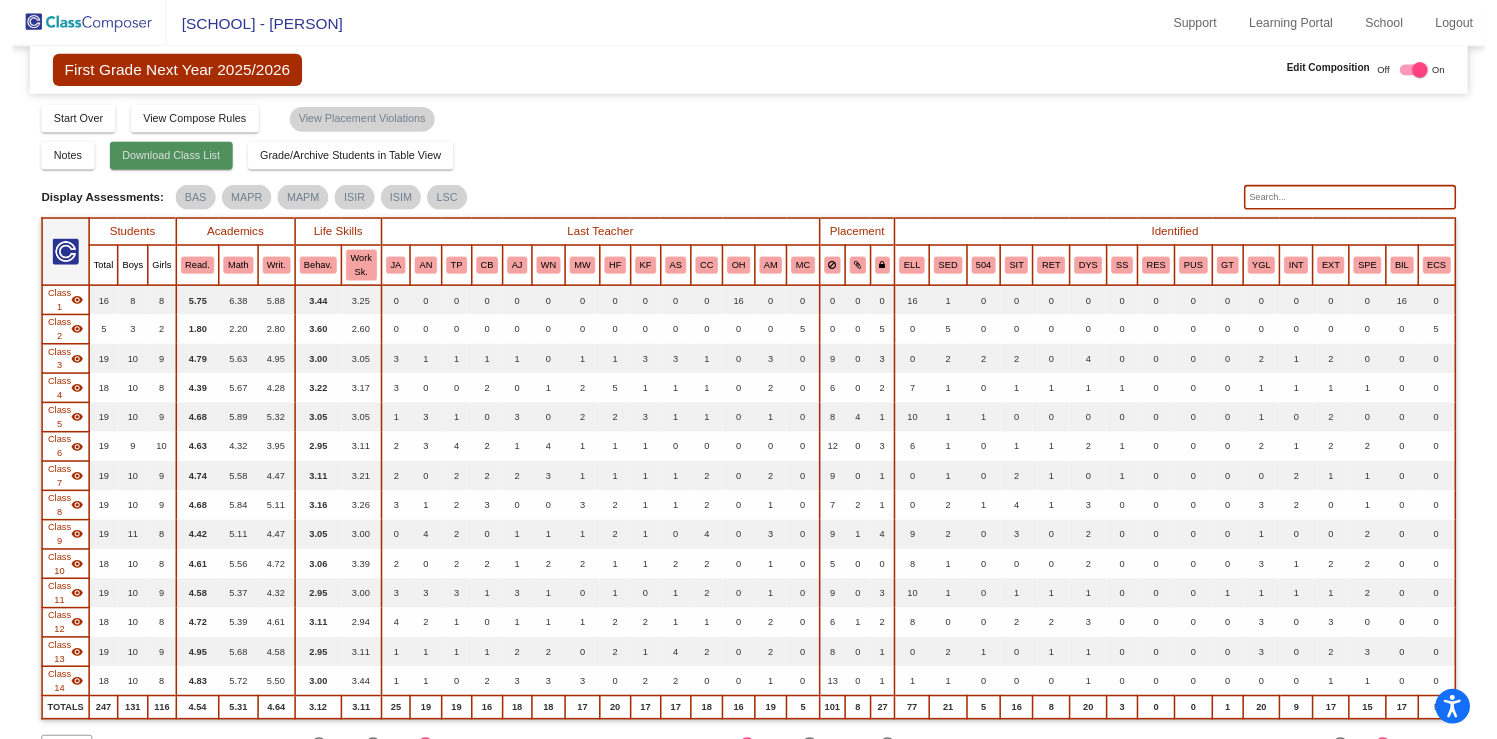 scroll, scrollTop: 0, scrollLeft: 0, axis: both 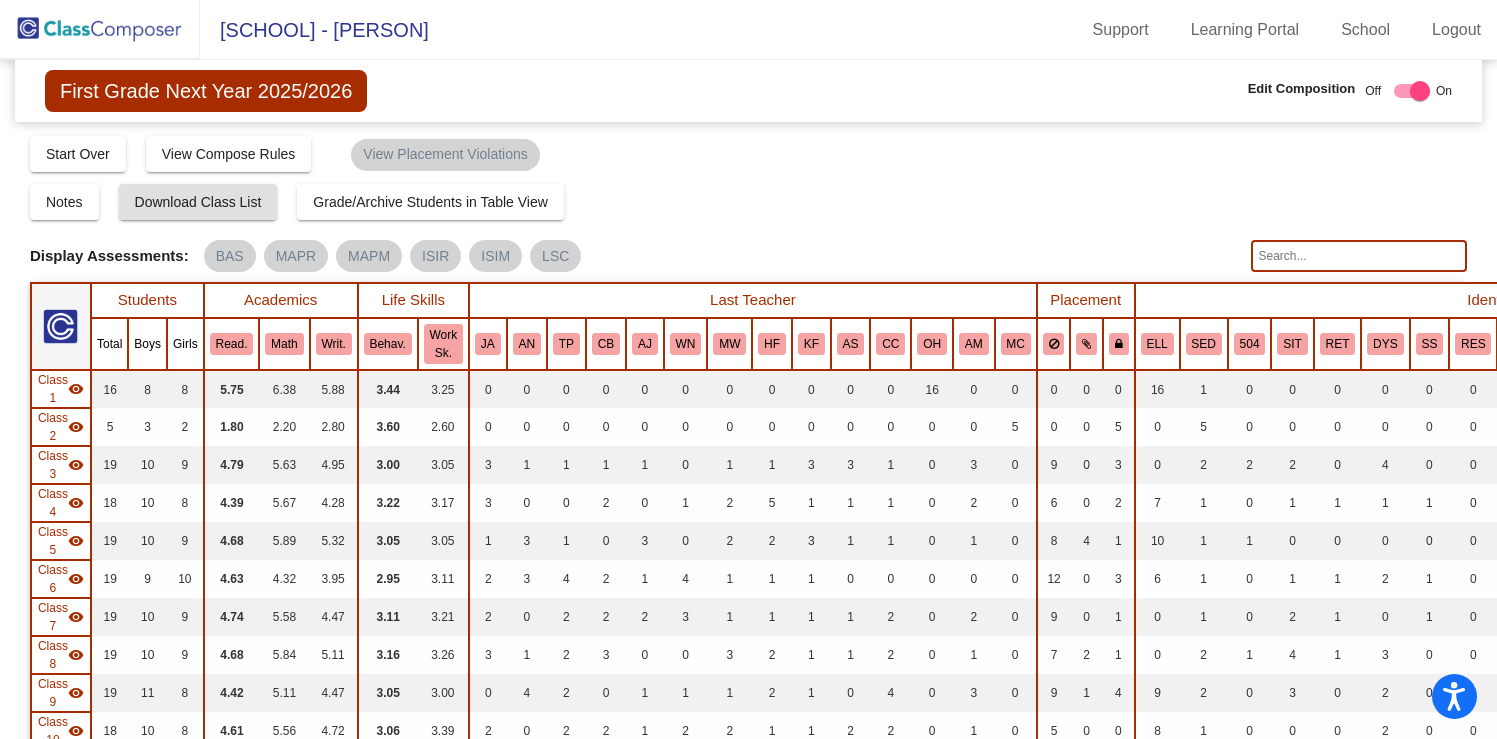 click 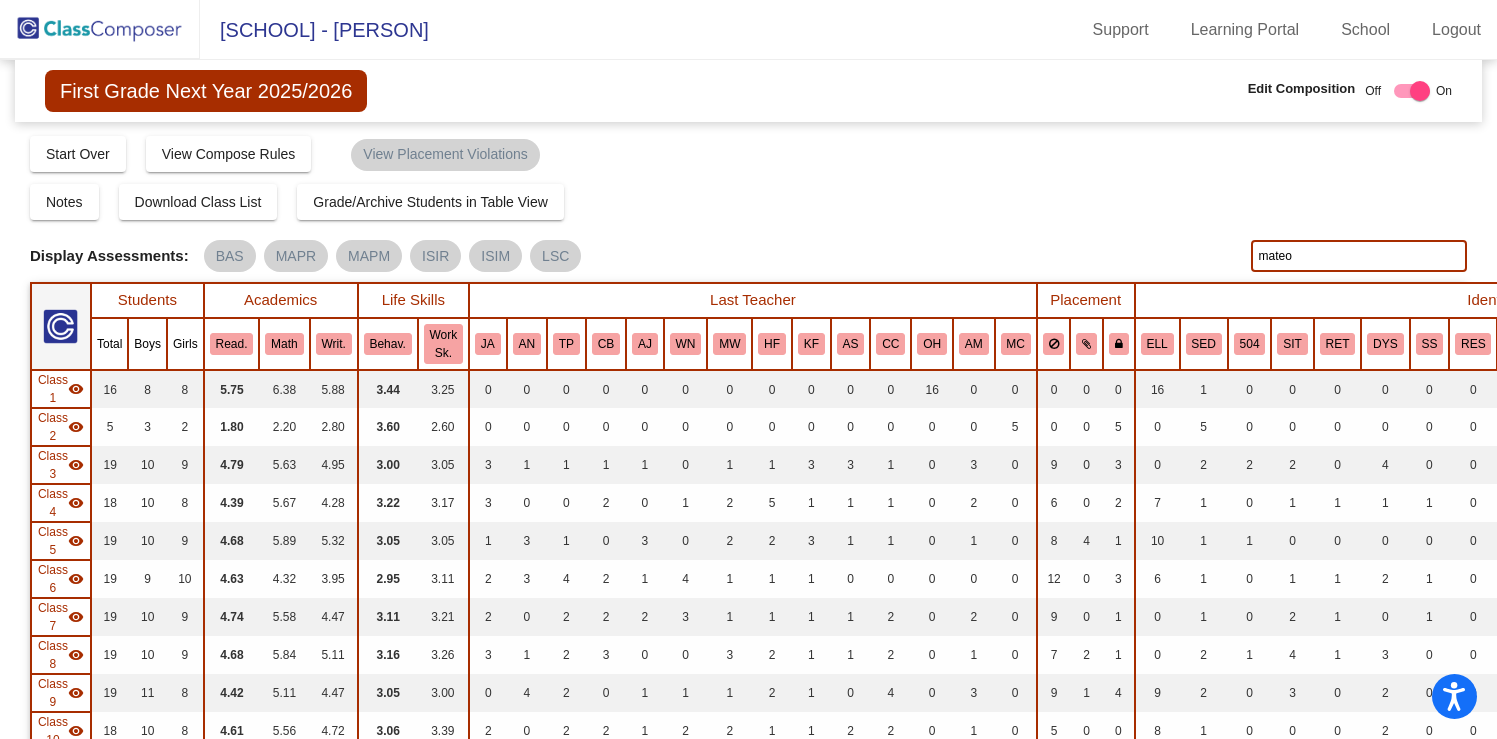 scroll, scrollTop: 0, scrollLeft: 0, axis: both 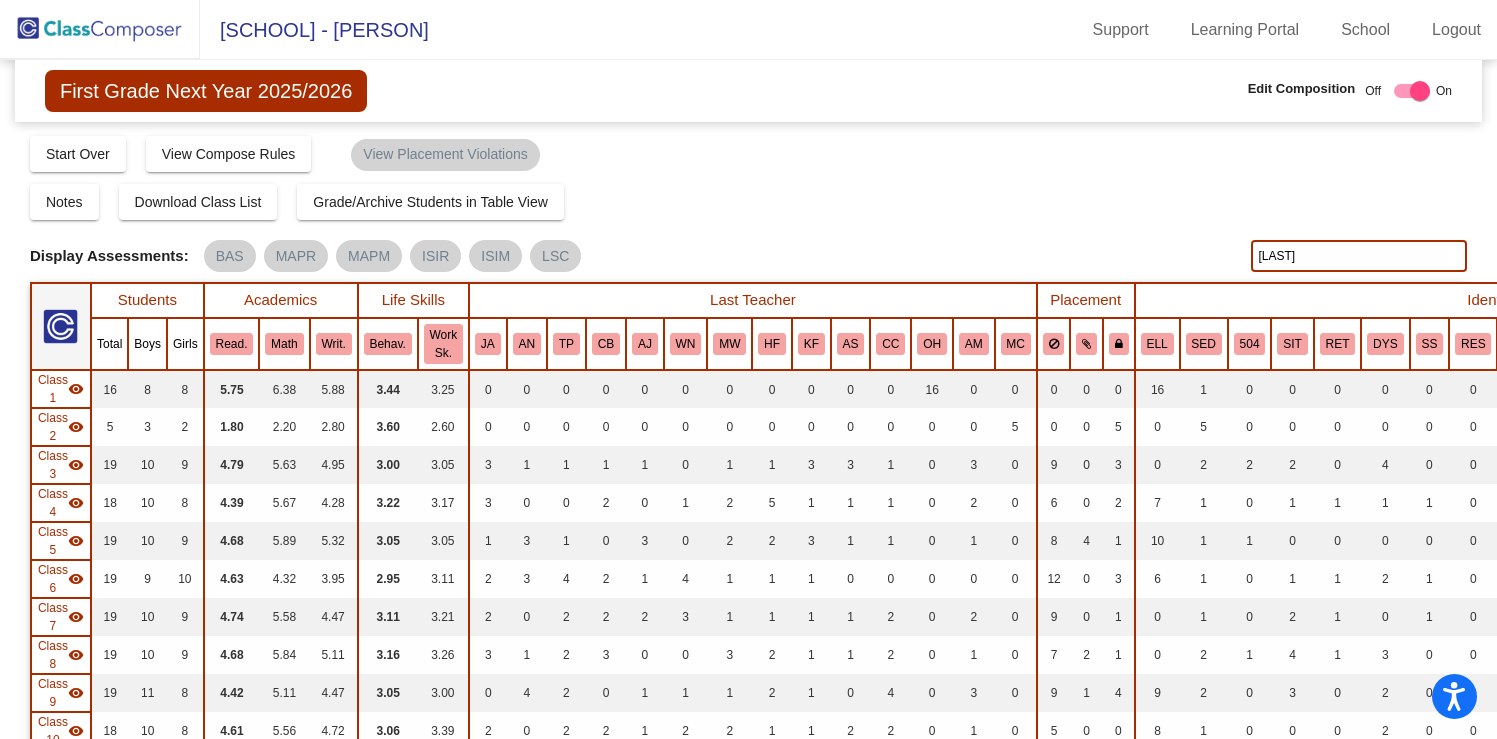 click on "delgado" 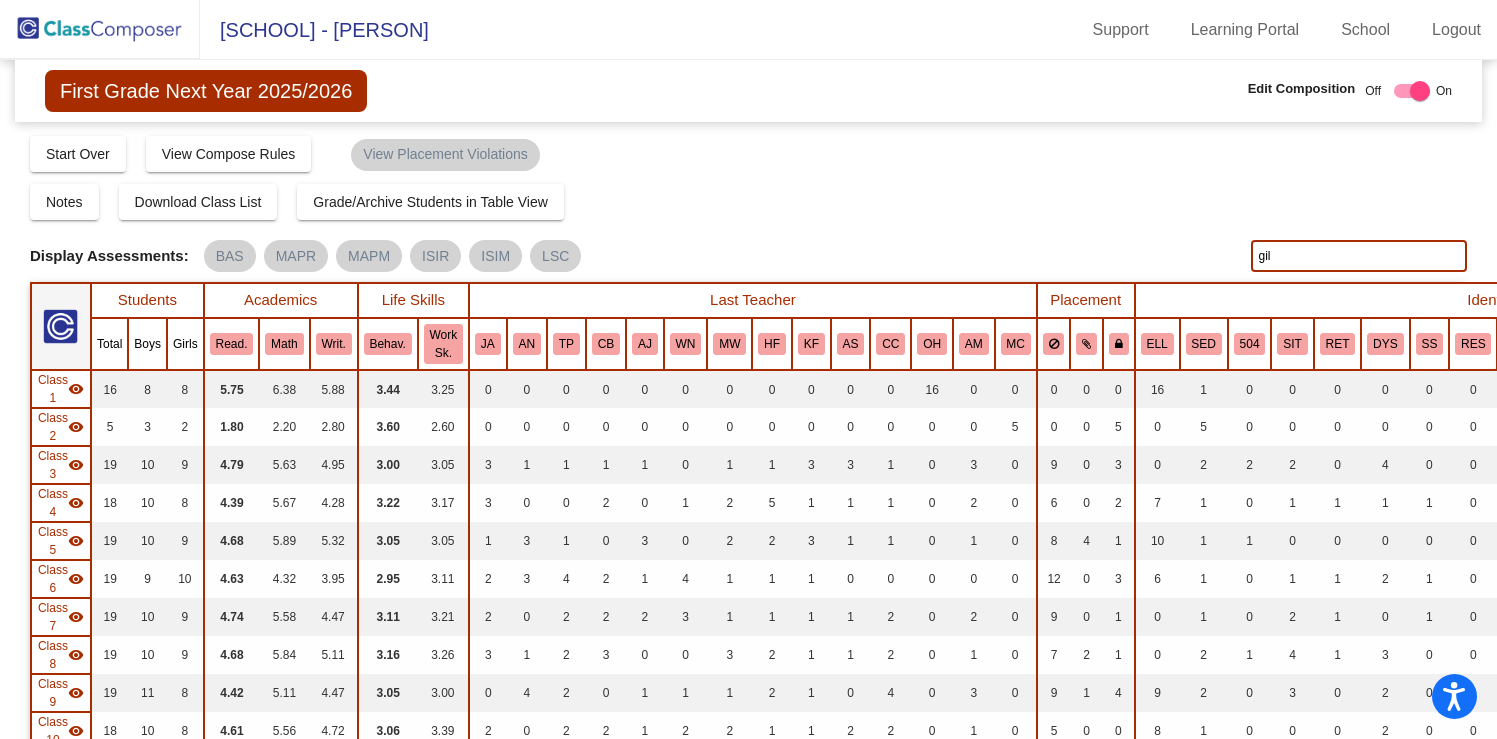 type on "gil" 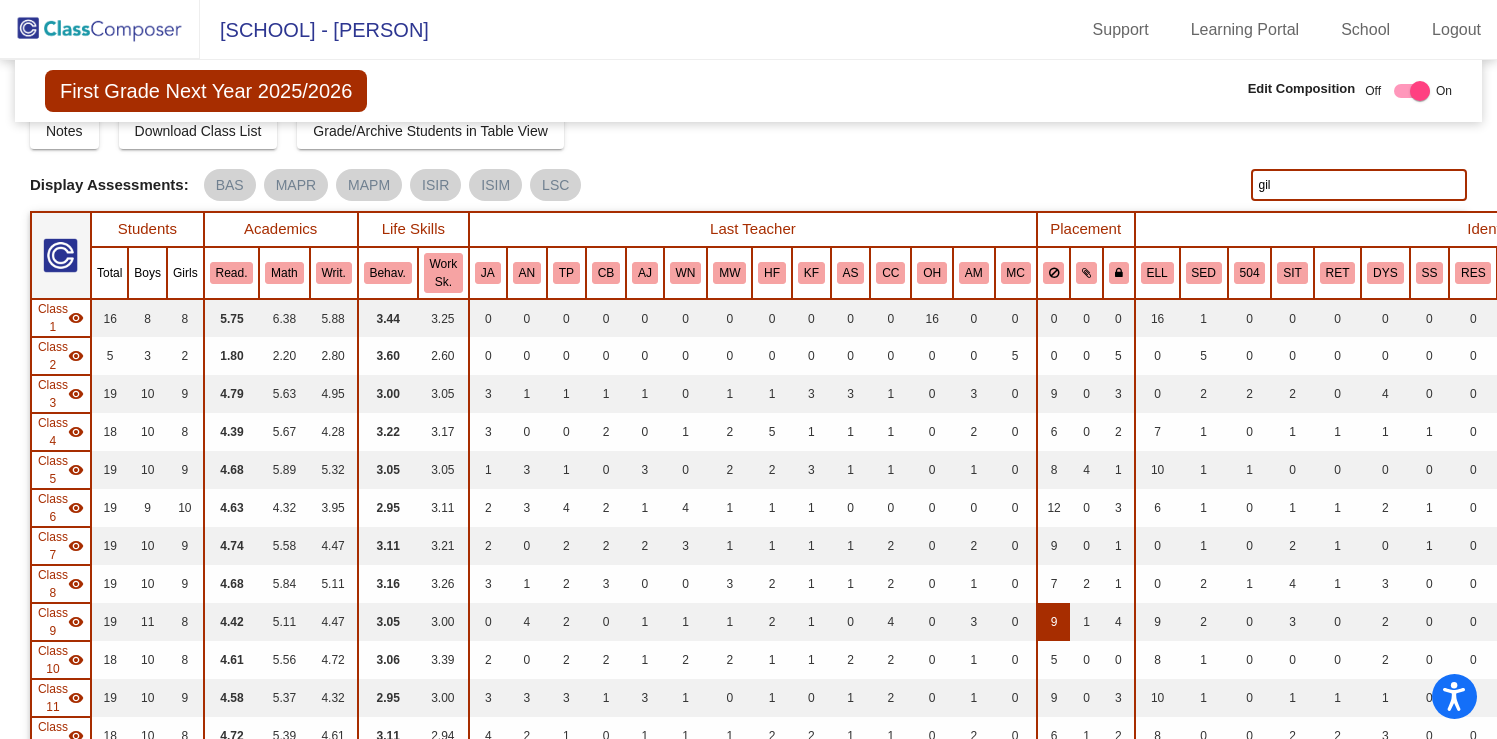 scroll, scrollTop: 0, scrollLeft: 0, axis: both 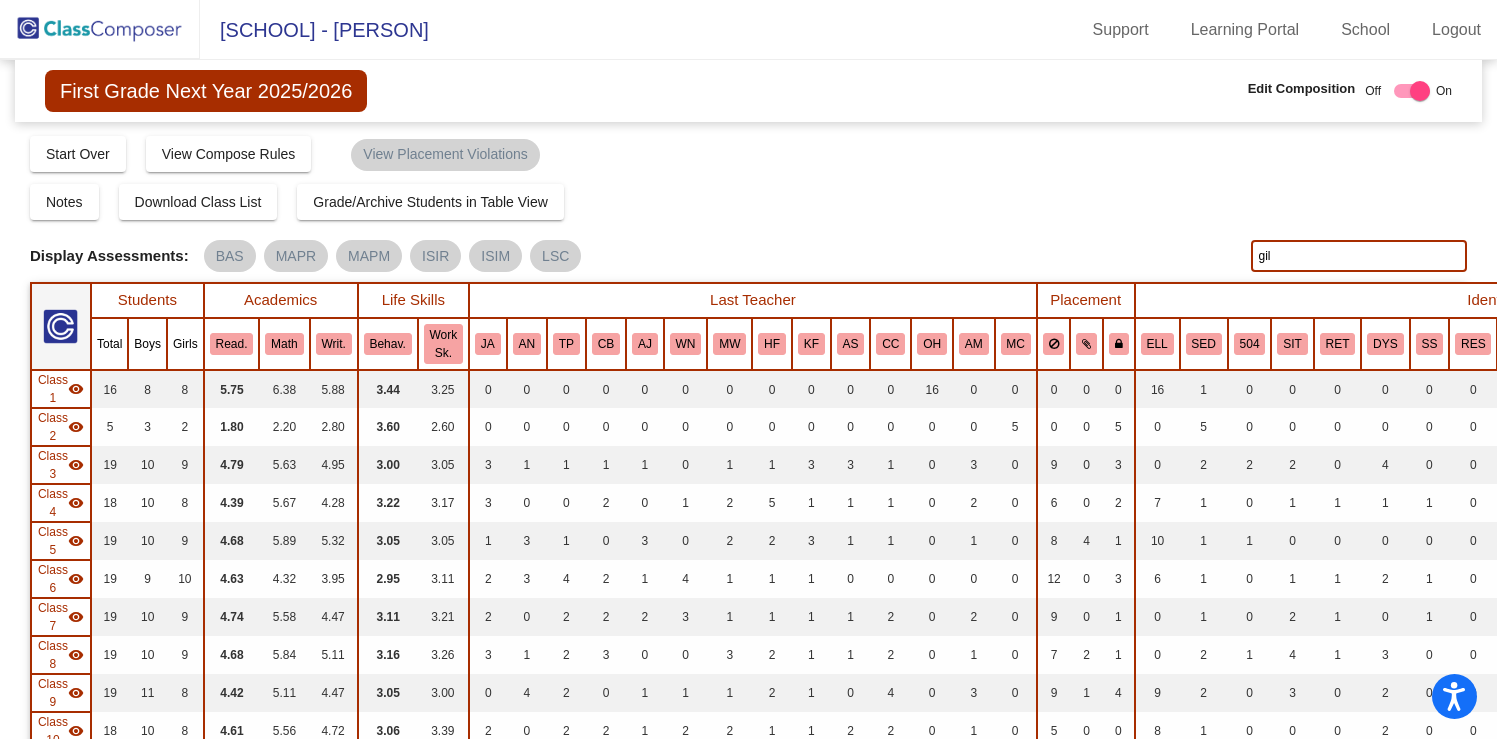 click on "gil" 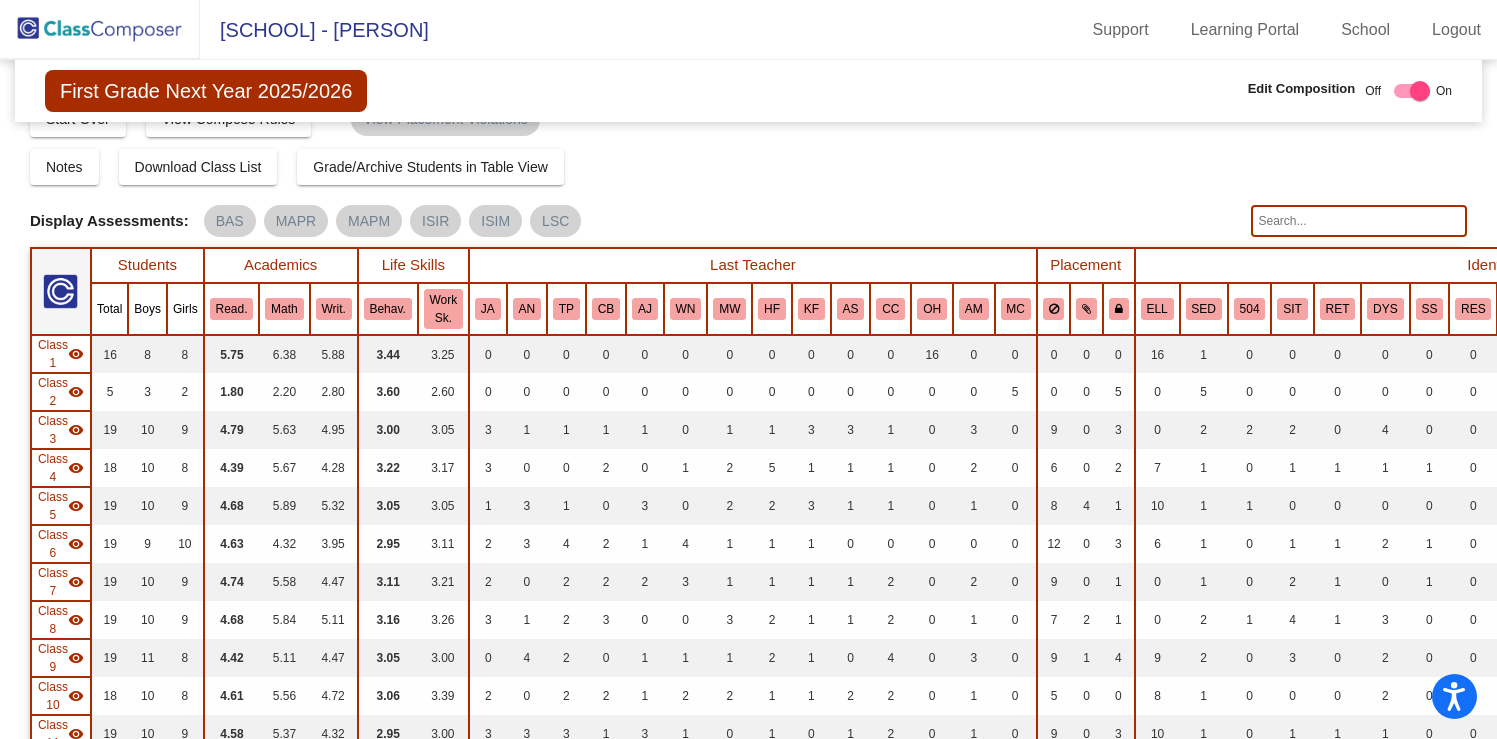 scroll, scrollTop: 56, scrollLeft: 0, axis: vertical 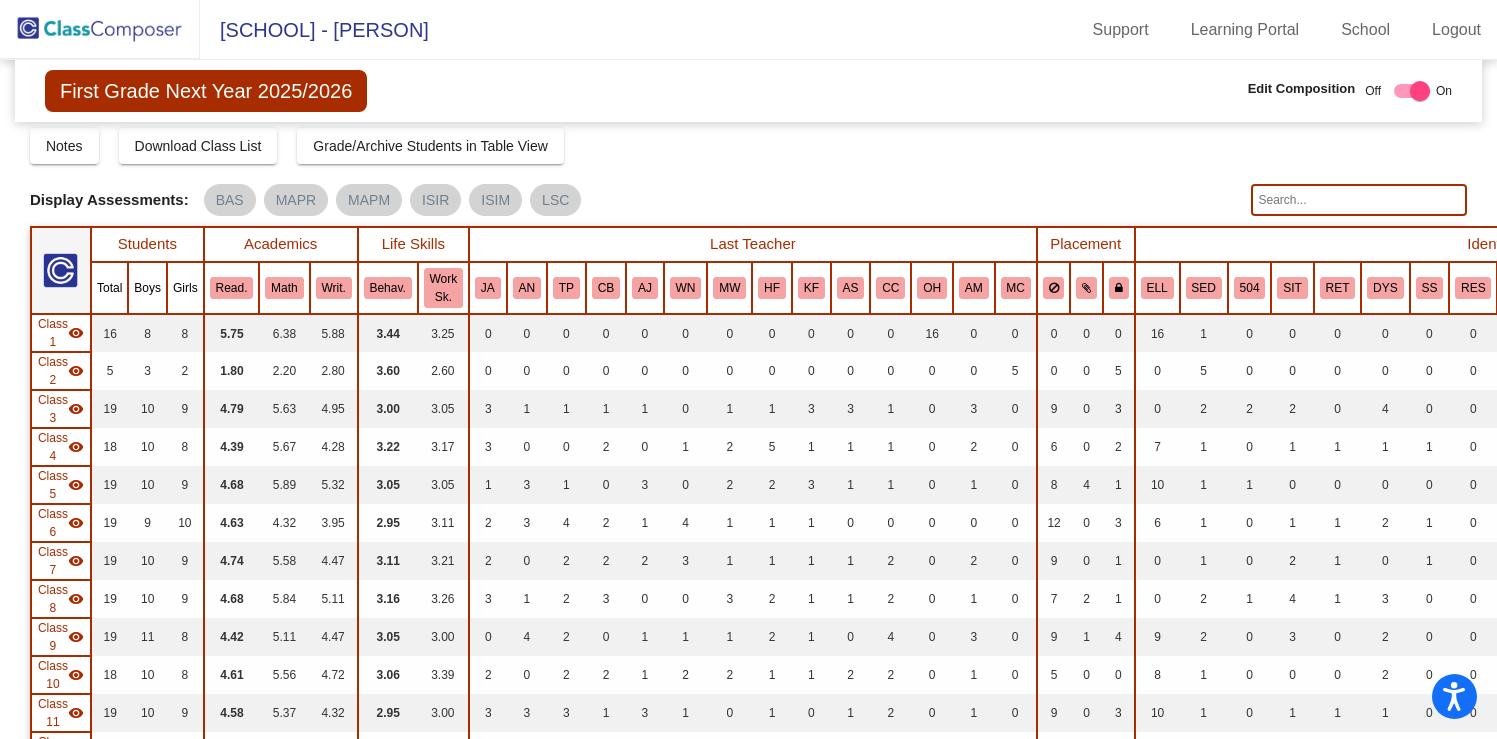 click 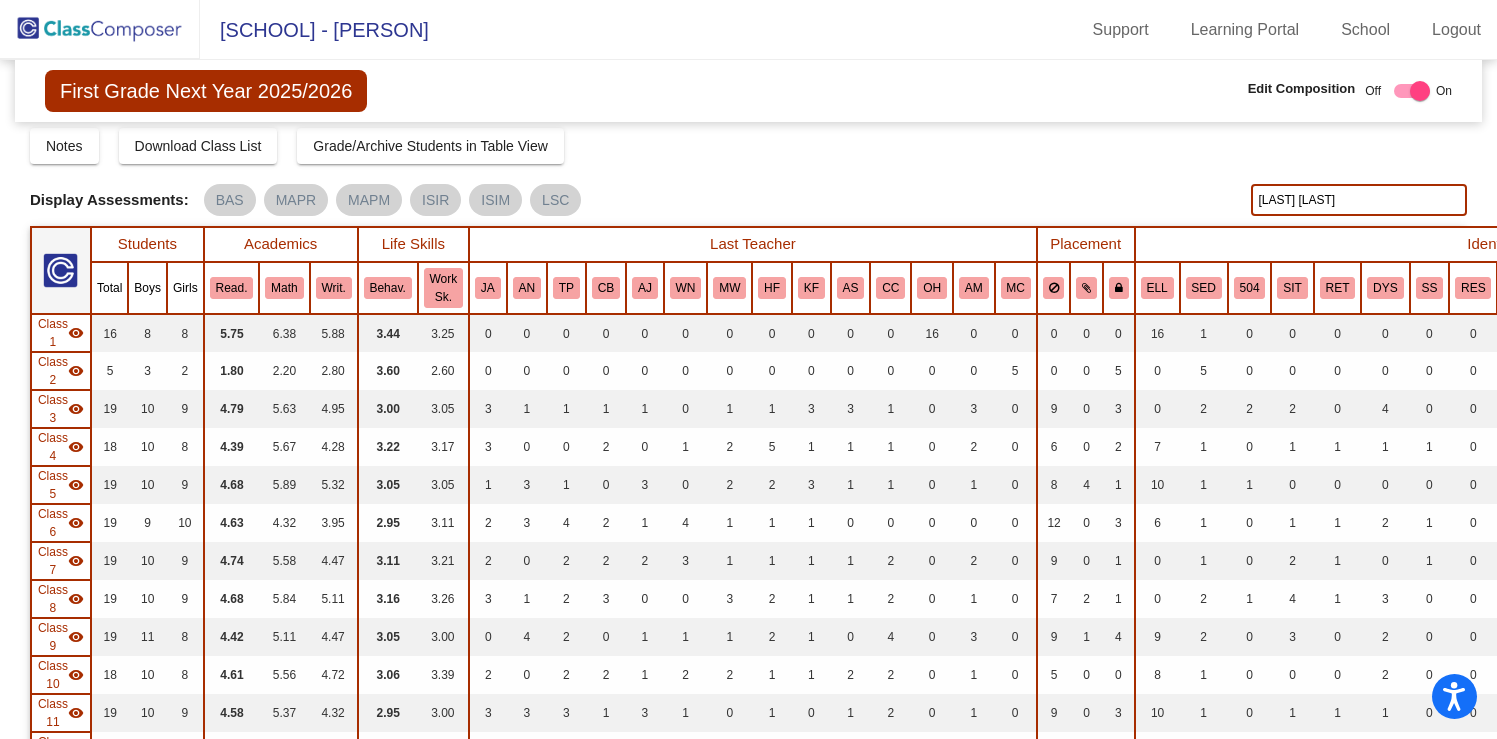 type on "delgado caballero" 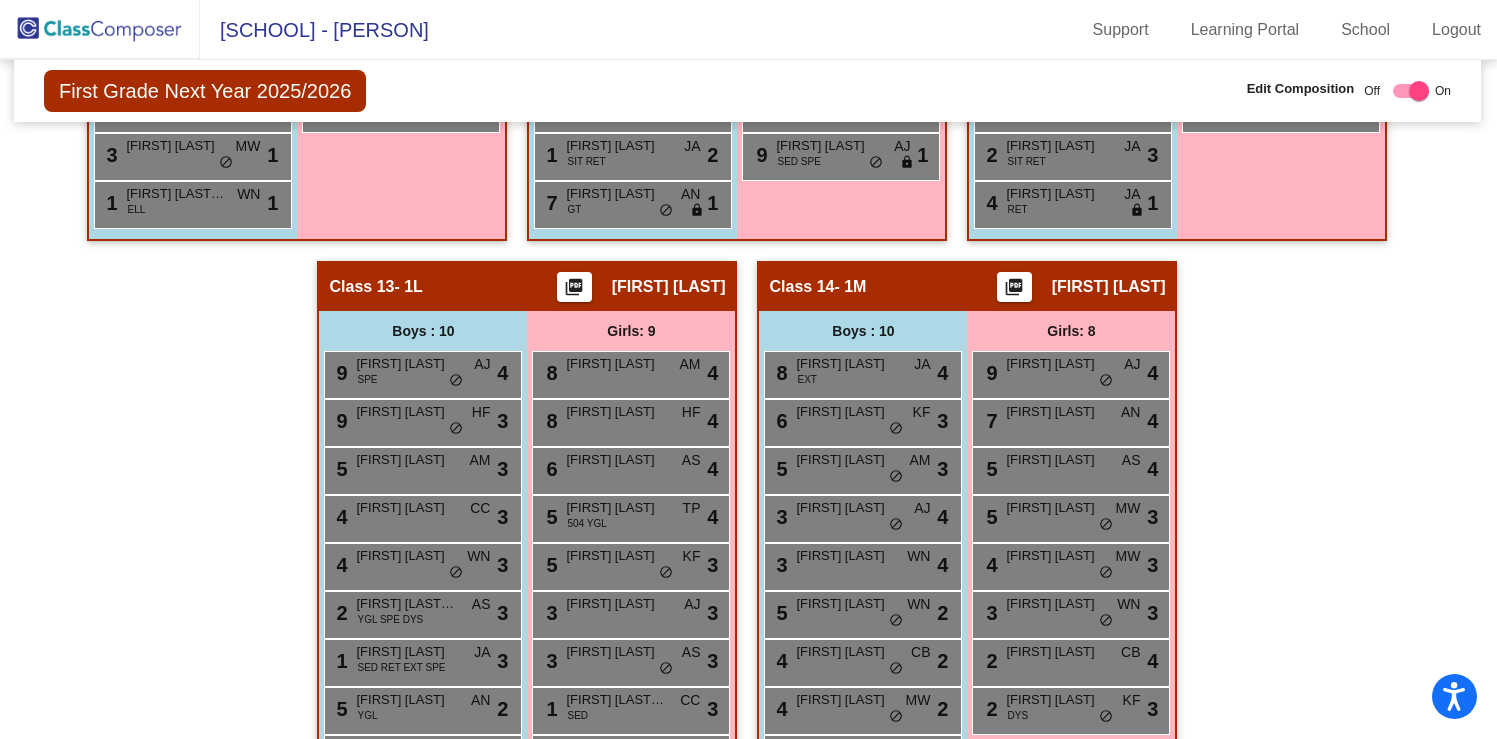 scroll, scrollTop: 3317, scrollLeft: 1, axis: both 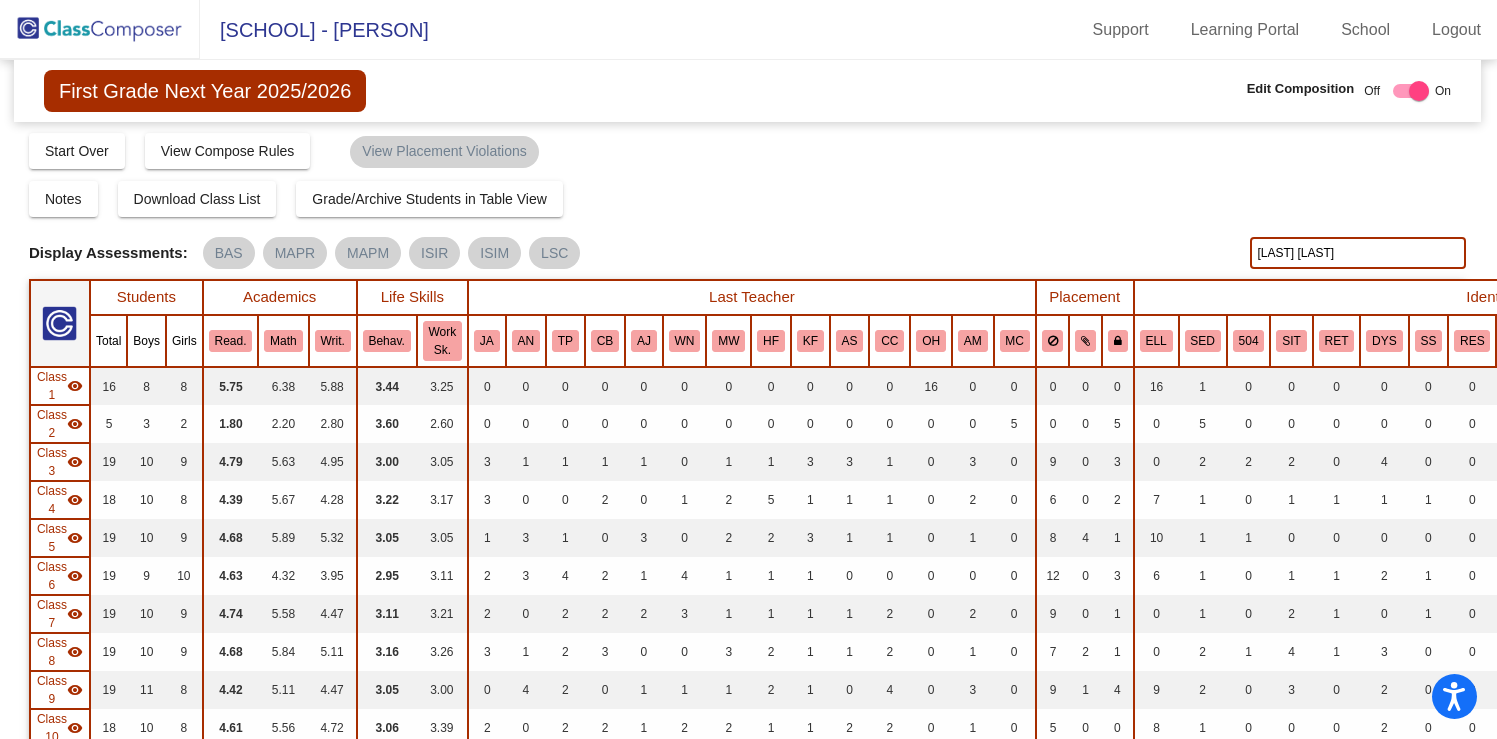 drag, startPoint x: 1371, startPoint y: 252, endPoint x: 1152, endPoint y: 252, distance: 219 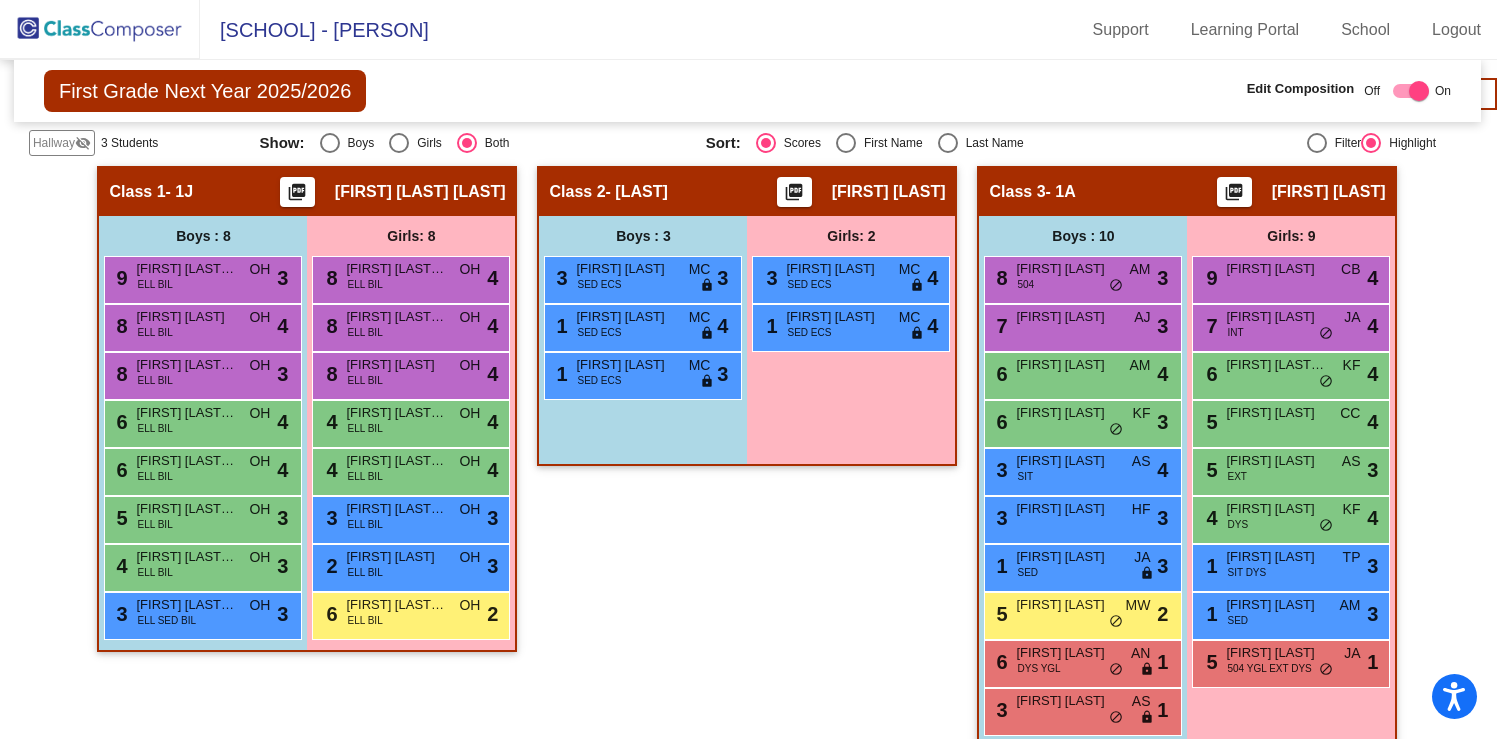 scroll, scrollTop: 830, scrollLeft: 1, axis: both 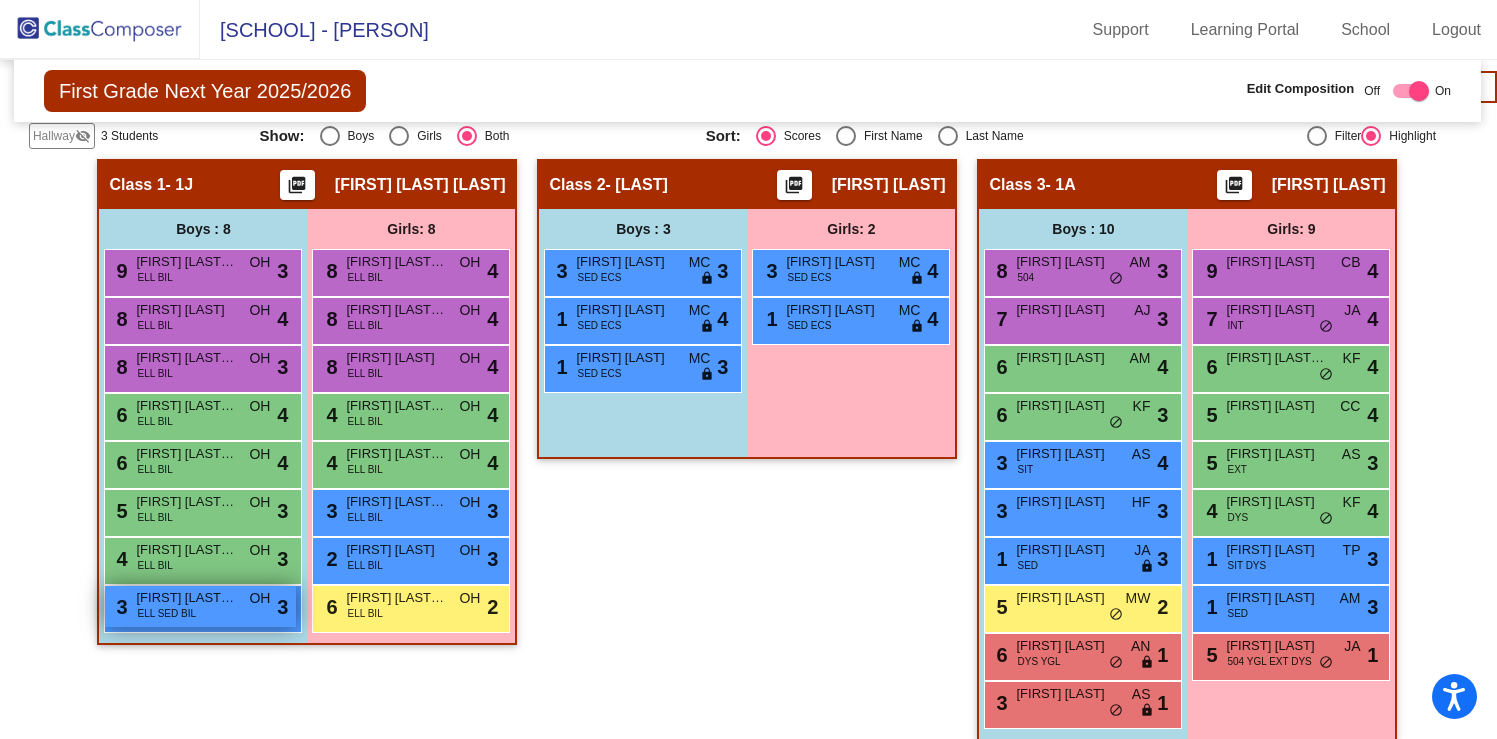 type 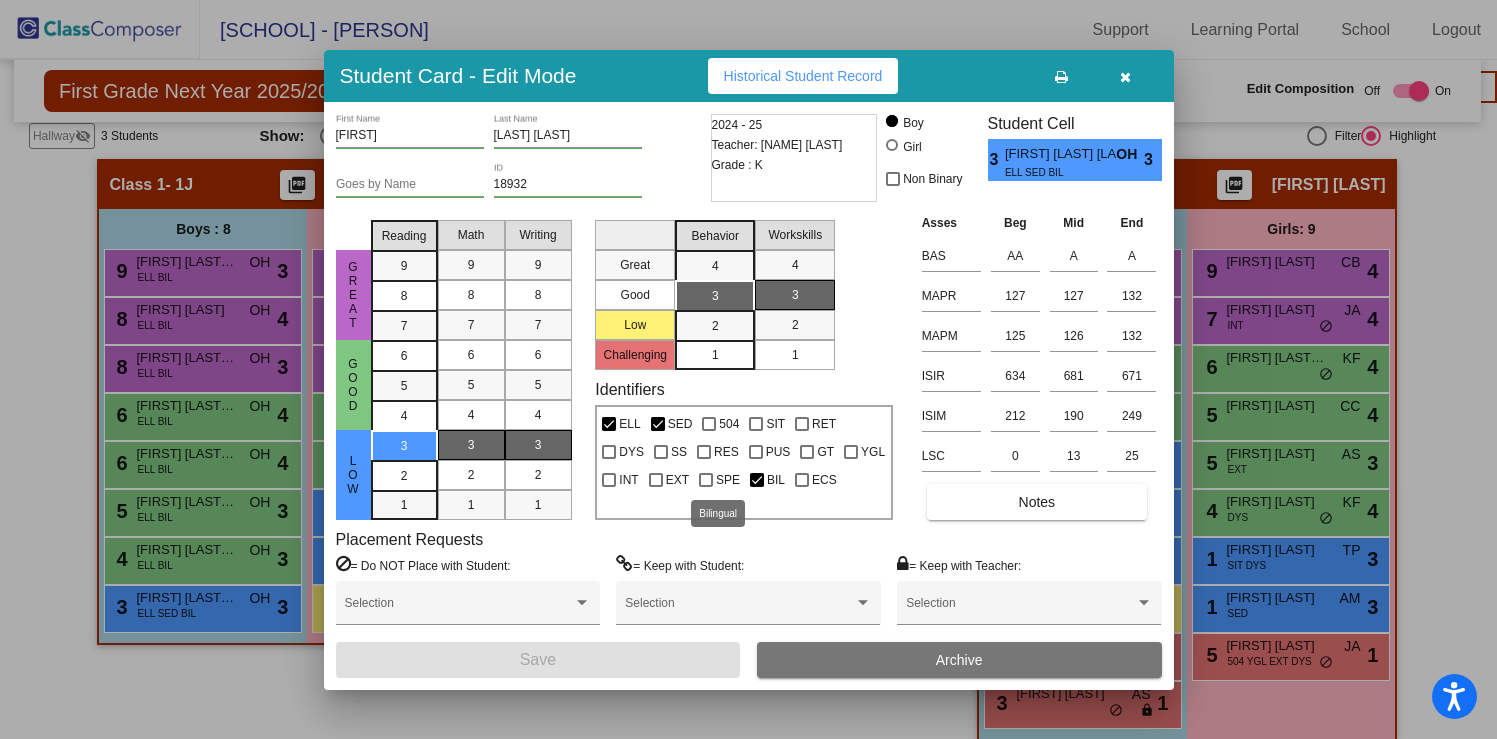click at bounding box center (757, 480) 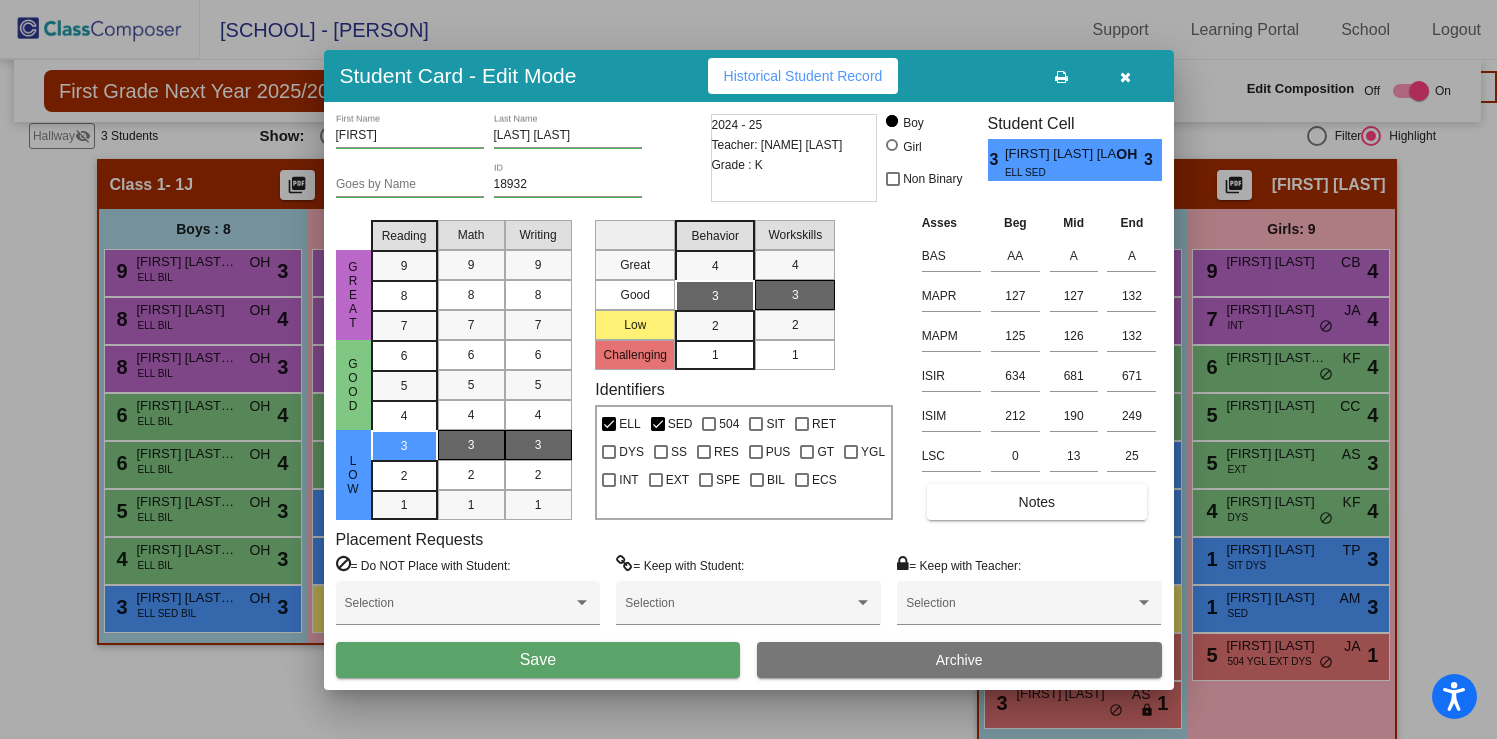 click on "Save" at bounding box center (538, 660) 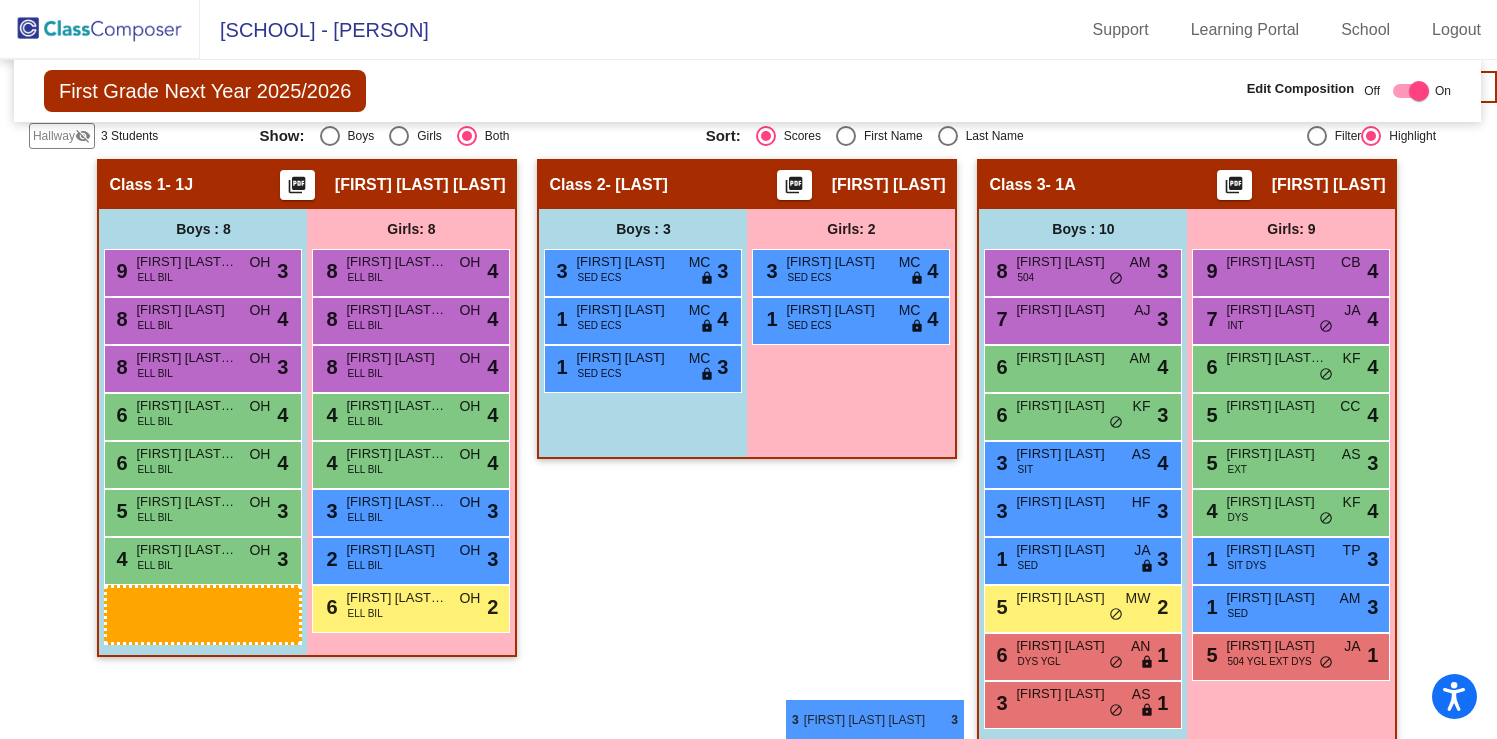 scroll, scrollTop: 0, scrollLeft: 0, axis: both 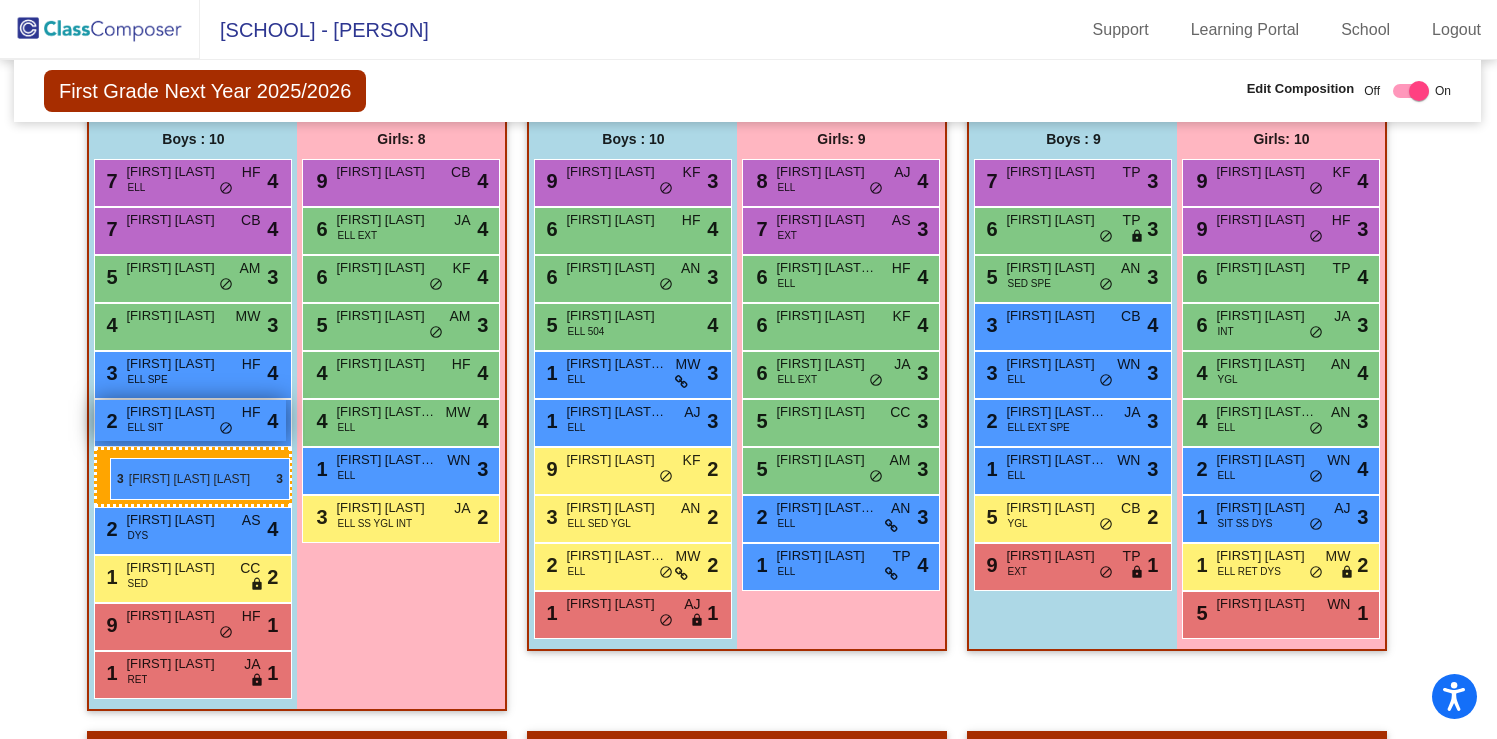 drag, startPoint x: 214, startPoint y: 614, endPoint x: 95, endPoint y: 458, distance: 196.20653 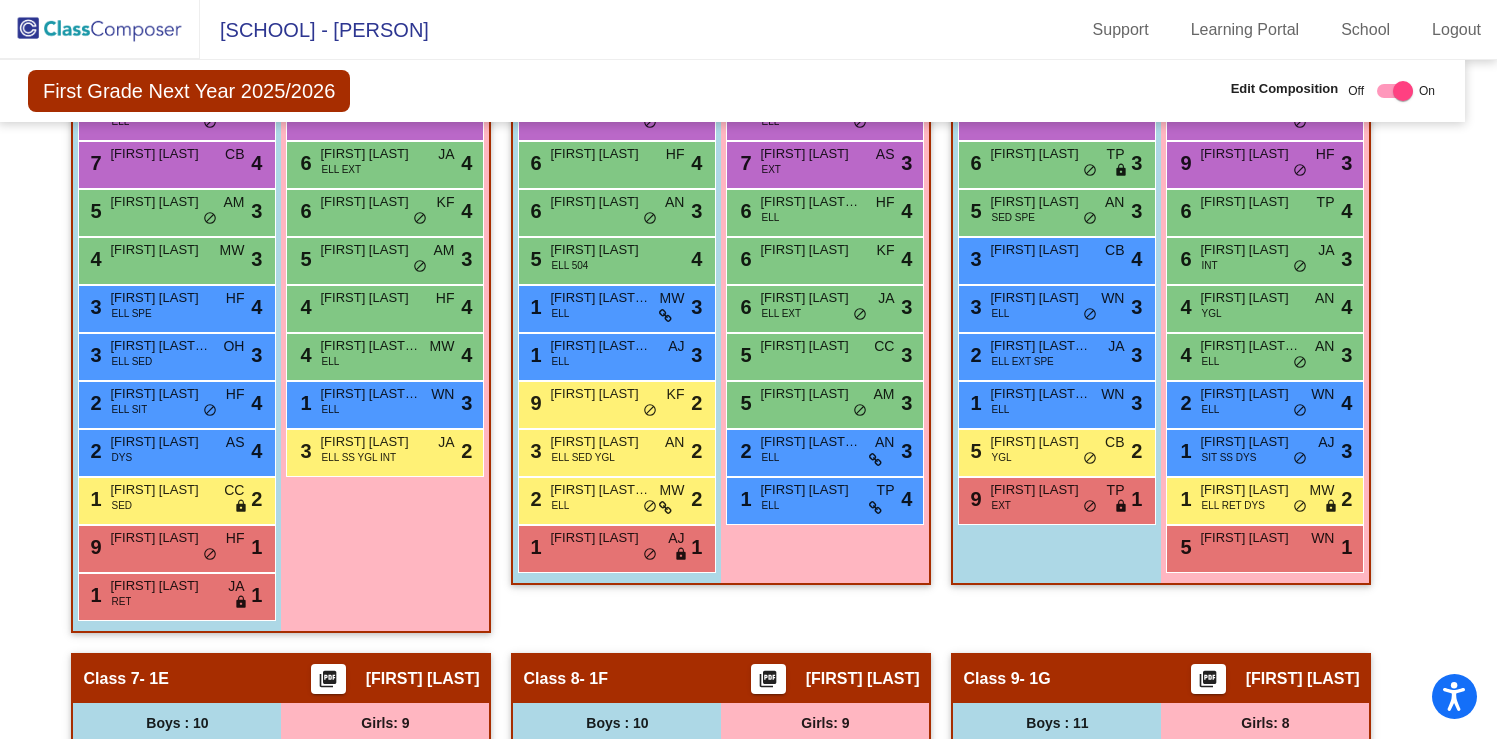 scroll, scrollTop: 1524, scrollLeft: 17, axis: both 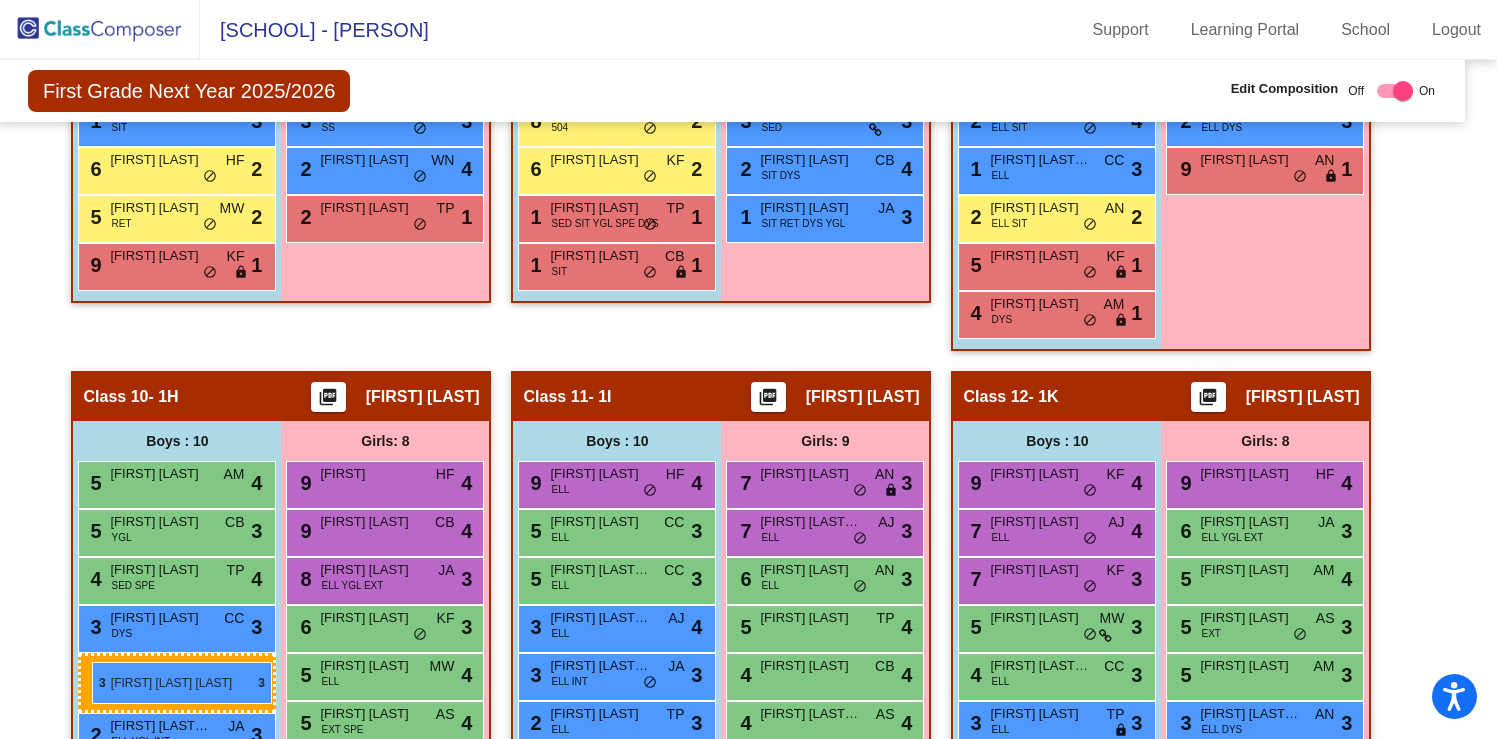 drag, startPoint x: 154, startPoint y: 417, endPoint x: 92, endPoint y: 662, distance: 252.72318 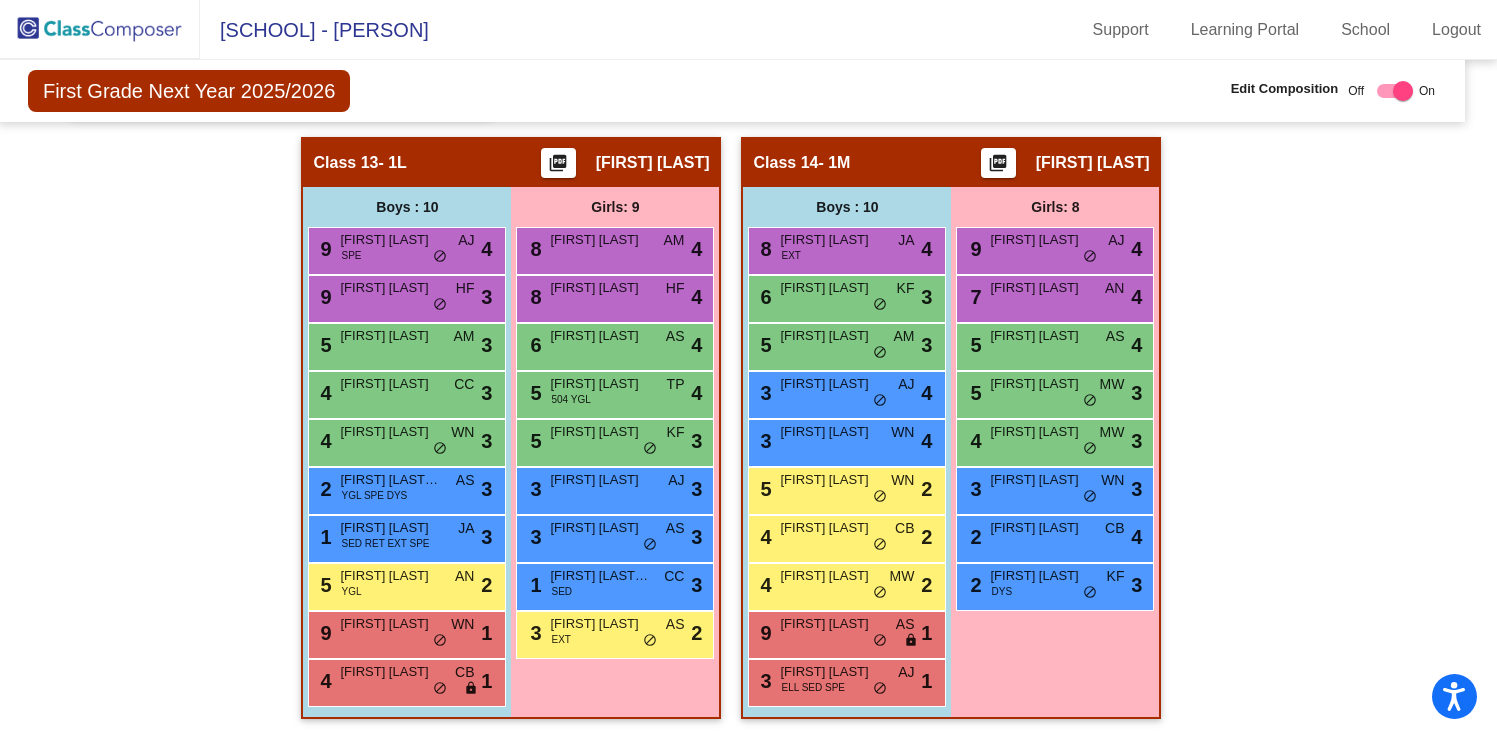 scroll, scrollTop: 3021, scrollLeft: 17, axis: both 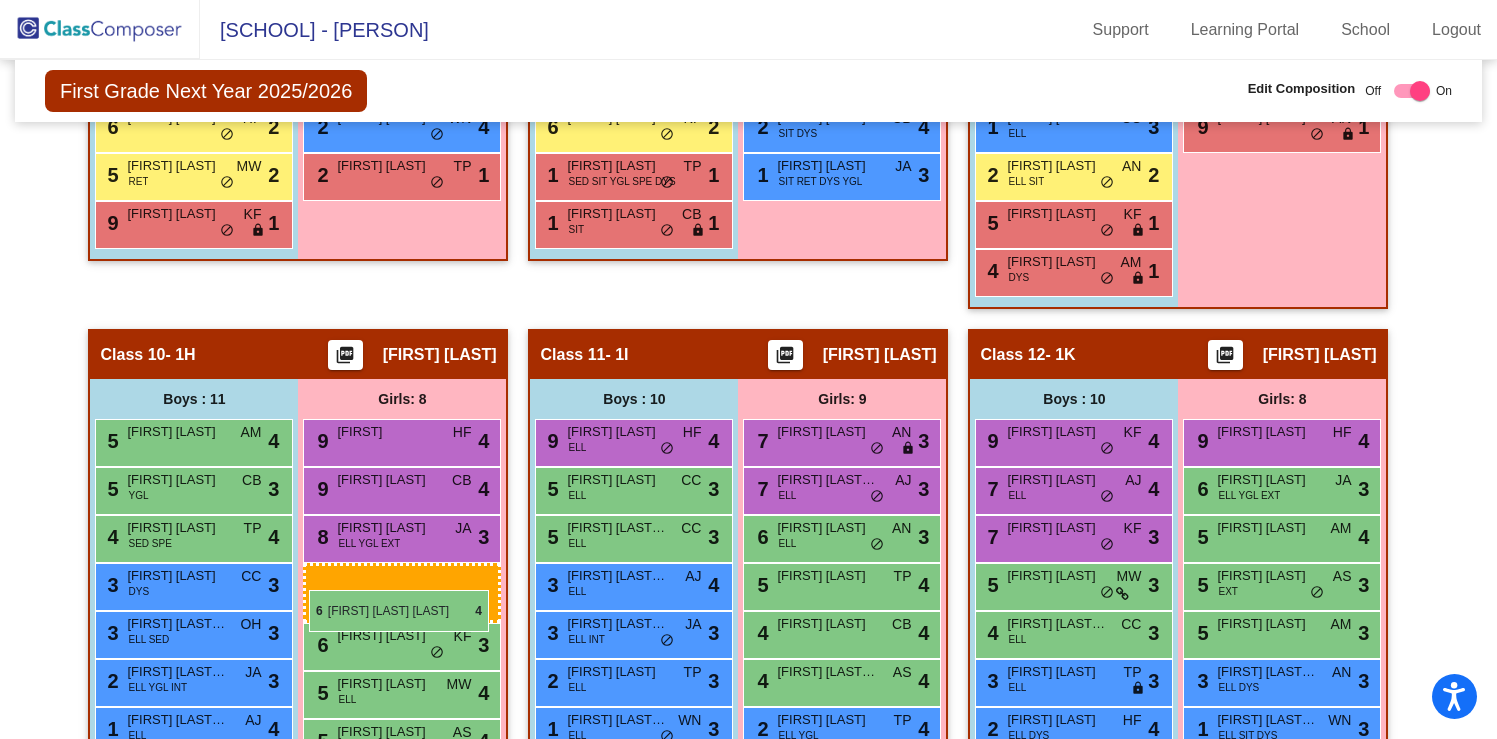 drag, startPoint x: 807, startPoint y: 348, endPoint x: 309, endPoint y: 589, distance: 553.2495 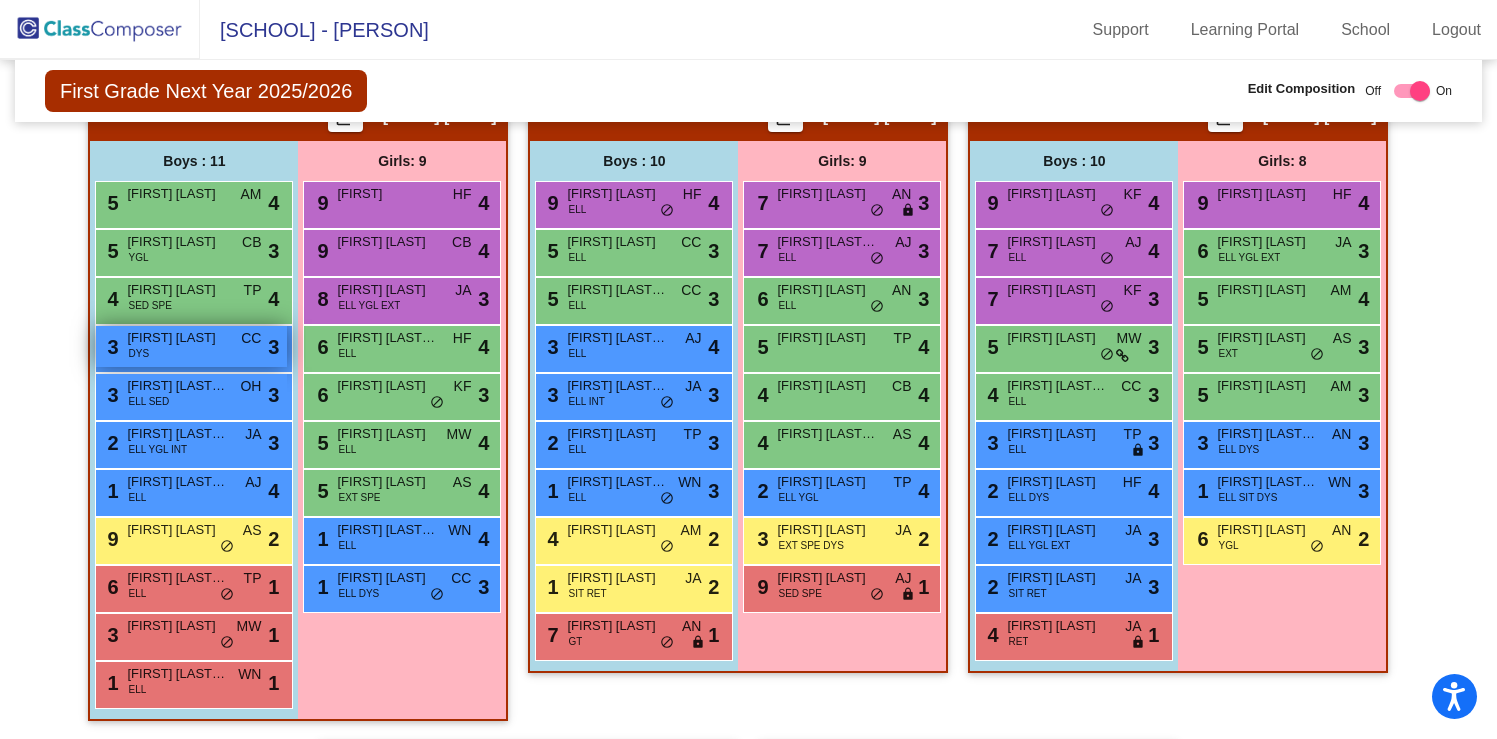 scroll, scrollTop: 2752, scrollLeft: 0, axis: vertical 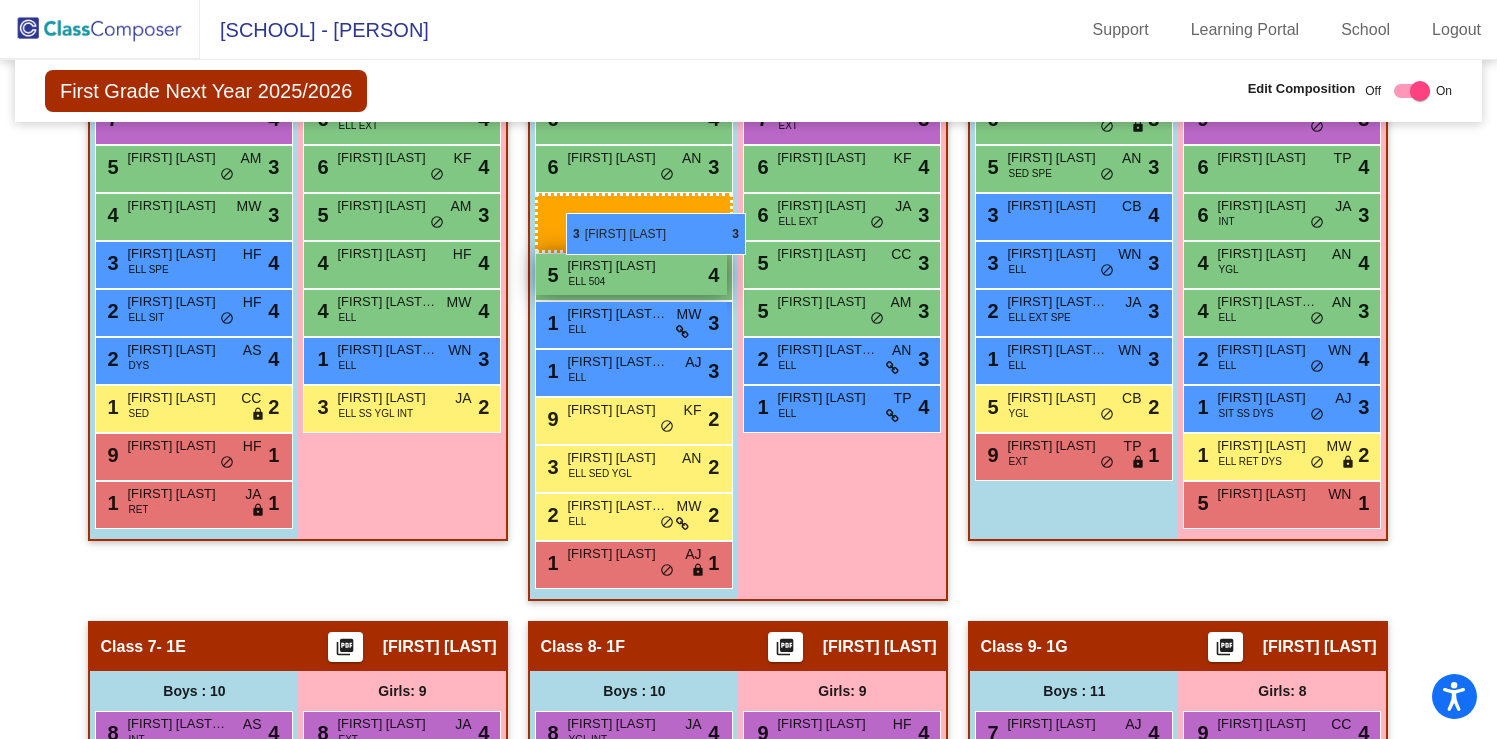 drag, startPoint x: 189, startPoint y: 355, endPoint x: 562, endPoint y: 211, distance: 399.8312 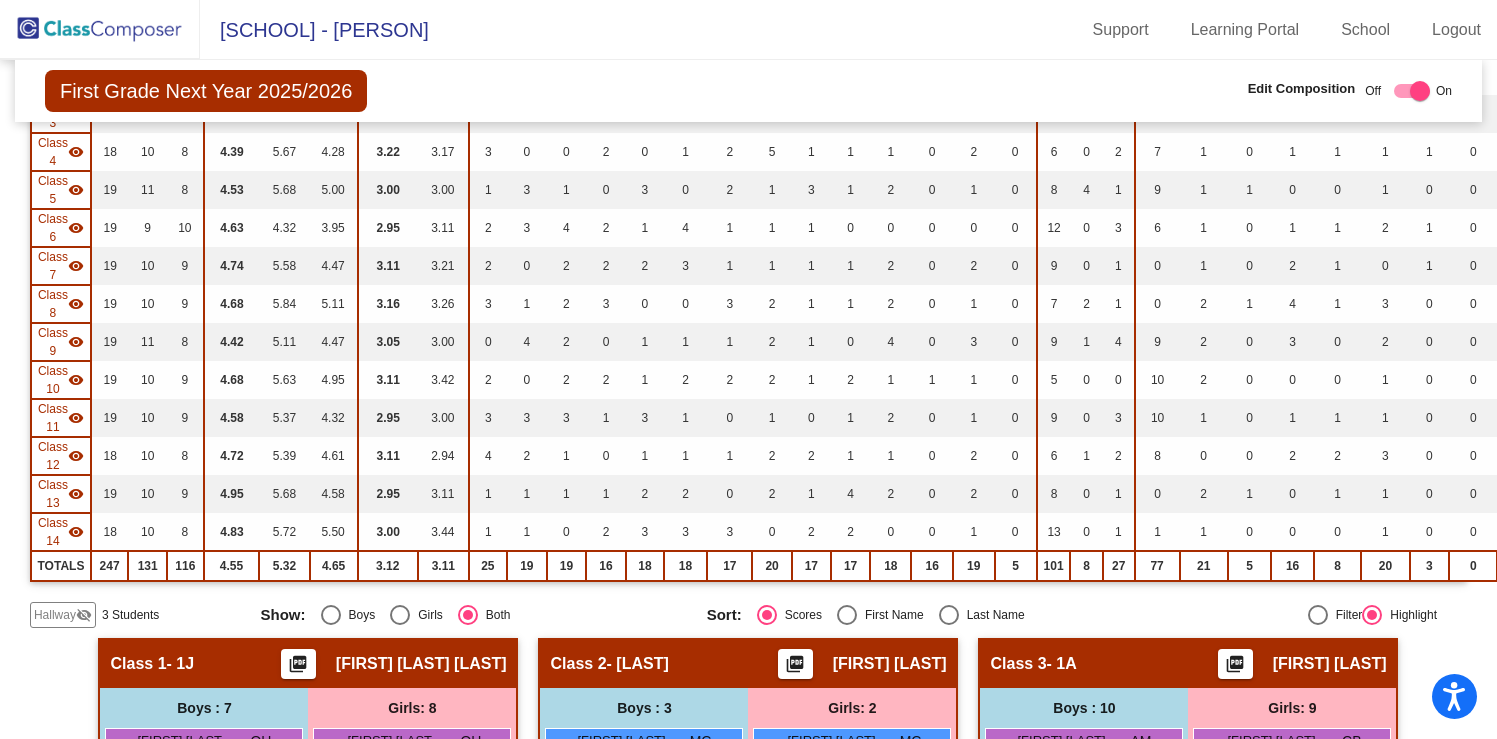 scroll, scrollTop: 0, scrollLeft: 0, axis: both 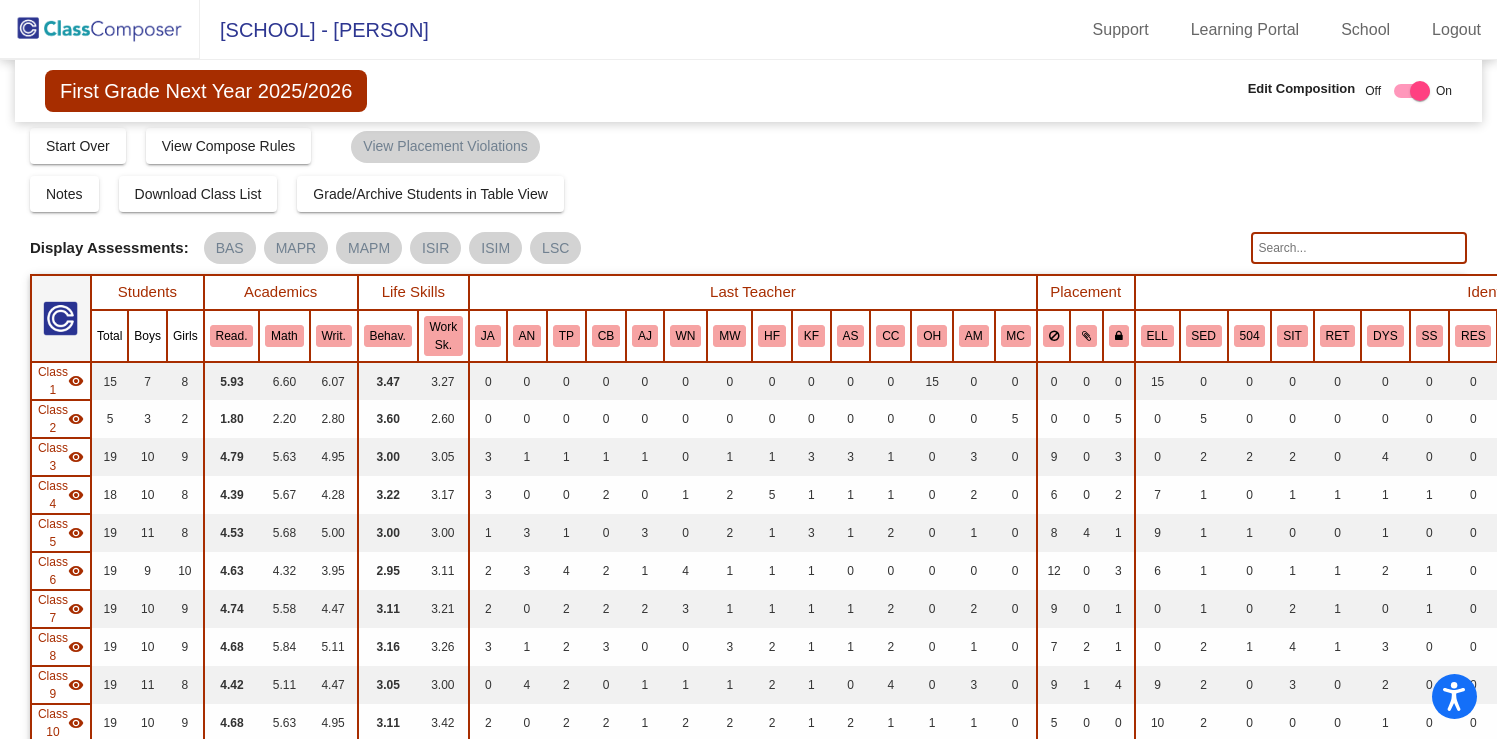 click on "Display Scores for Years:   2023 - 2024   2024 - 2025  Grade/Archive Students in Table View   Download   New Small Group   Saved Small Group   Compose   Start Over   Submit Classes  Compose has been submitted  Check for Incomplete Scores  View Compose Rules   View Placement Violations  Notes   Download Class List   Import Students   Grade/Archive Students in Table View   New Small Group   Saved Small Group  Display Scores for Years:   2023 - 2024   2024 - 2025 Display Assessments: BAS MAPR MAPM ISIR ISIM LSC Students Academics Life Skills  Last Teacher  Placement  Identified  Total Boys Girls  Read.   Math   Writ.   Behav.   Work Sk.   JA   AN   TP   CB   AJ   WN   MW   HF   KF   AS   CC   OH   AM   MC   ELL   SED   504   SIT   RET   DYS   SS   RES   PUS   GT   YGL   INT   EXT   SPE   BIL   ECS  Hallway  visibility_off  2 0 2                 0   0   0   0   0   0   0   0   0   0   0   0   0   0   0   0   0   2   0   0   0   0   0   0   0   0   0   0   0   0   0   1   0  Class 1  visibility  15 7 8  0  5" 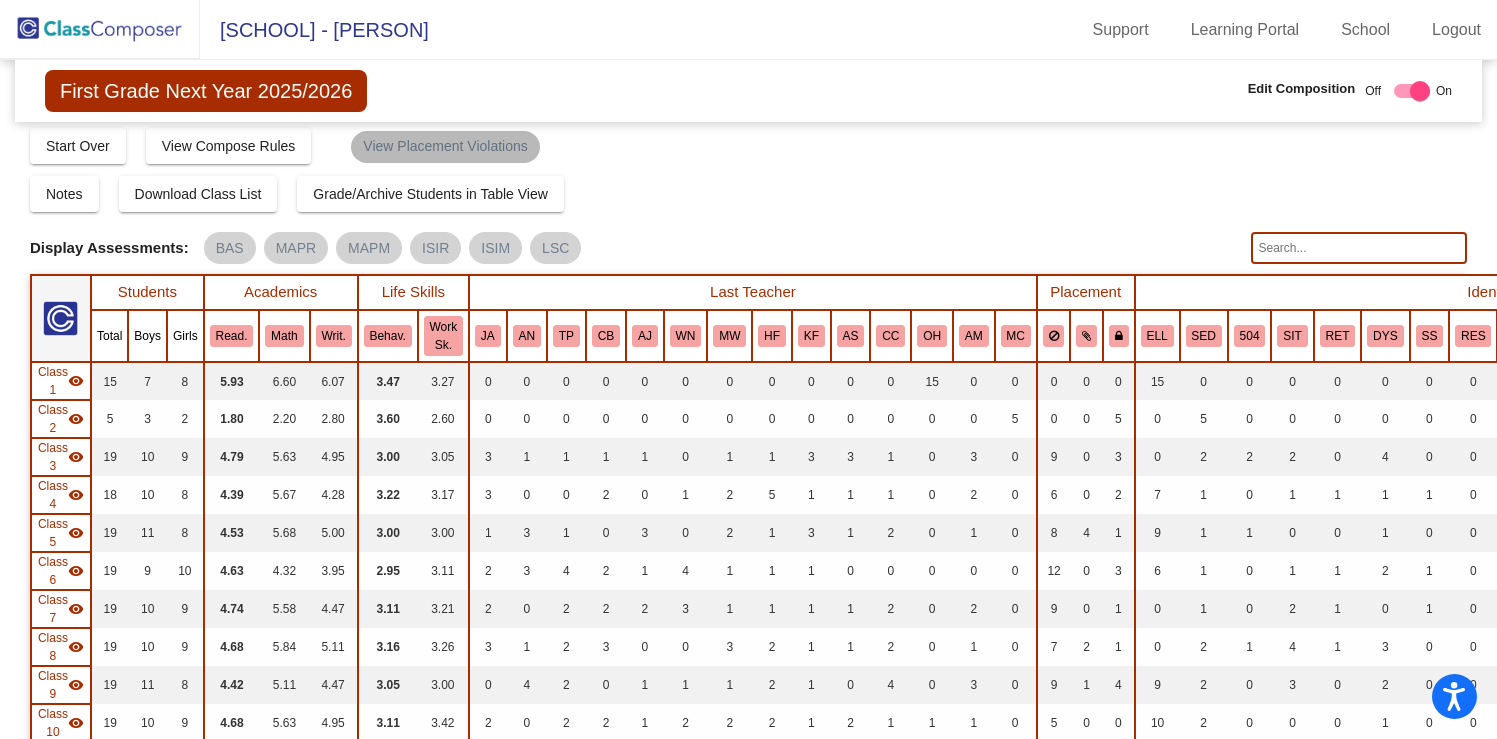 scroll, scrollTop: 9, scrollLeft: 0, axis: vertical 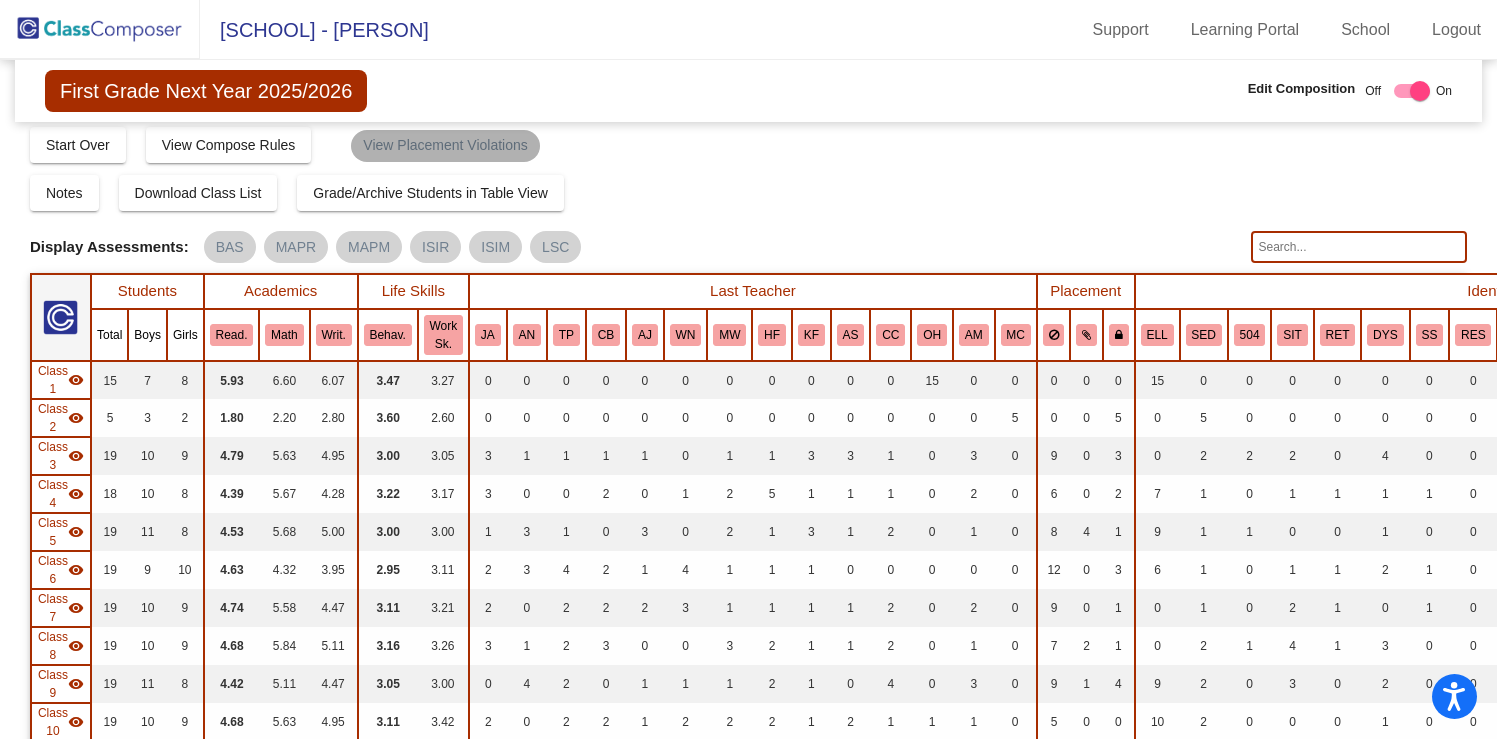 click on "View Placement Violations" 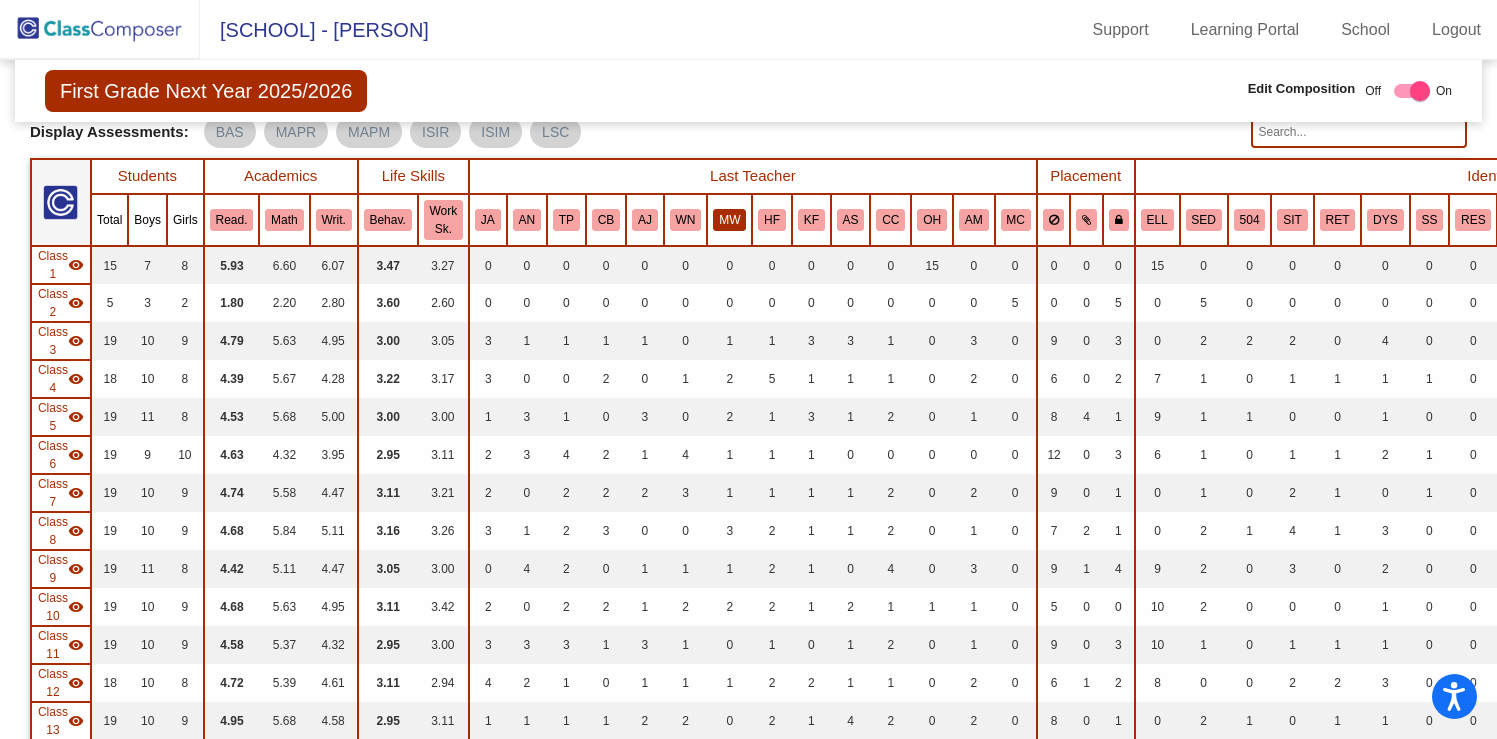 scroll, scrollTop: 0, scrollLeft: 0, axis: both 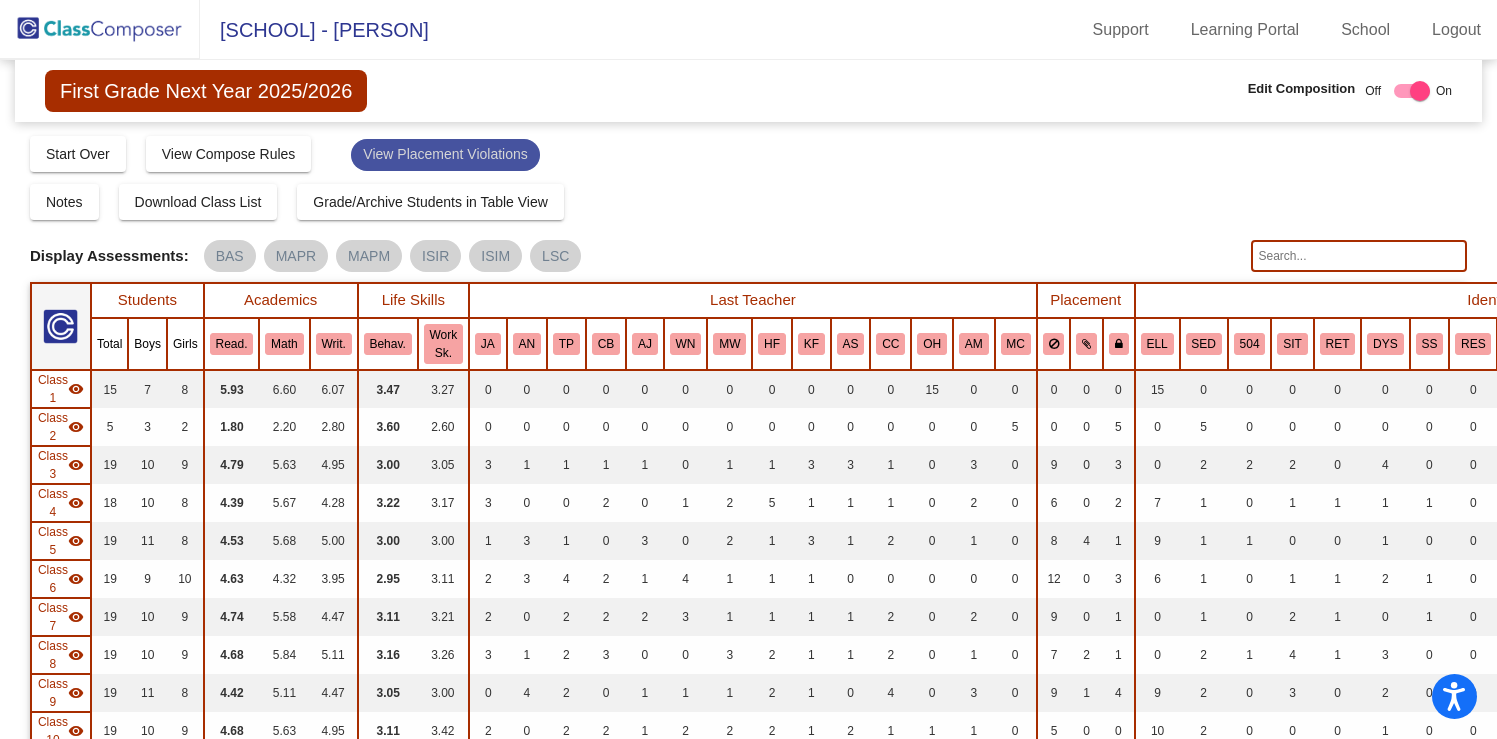 click on "View Placement Violations" 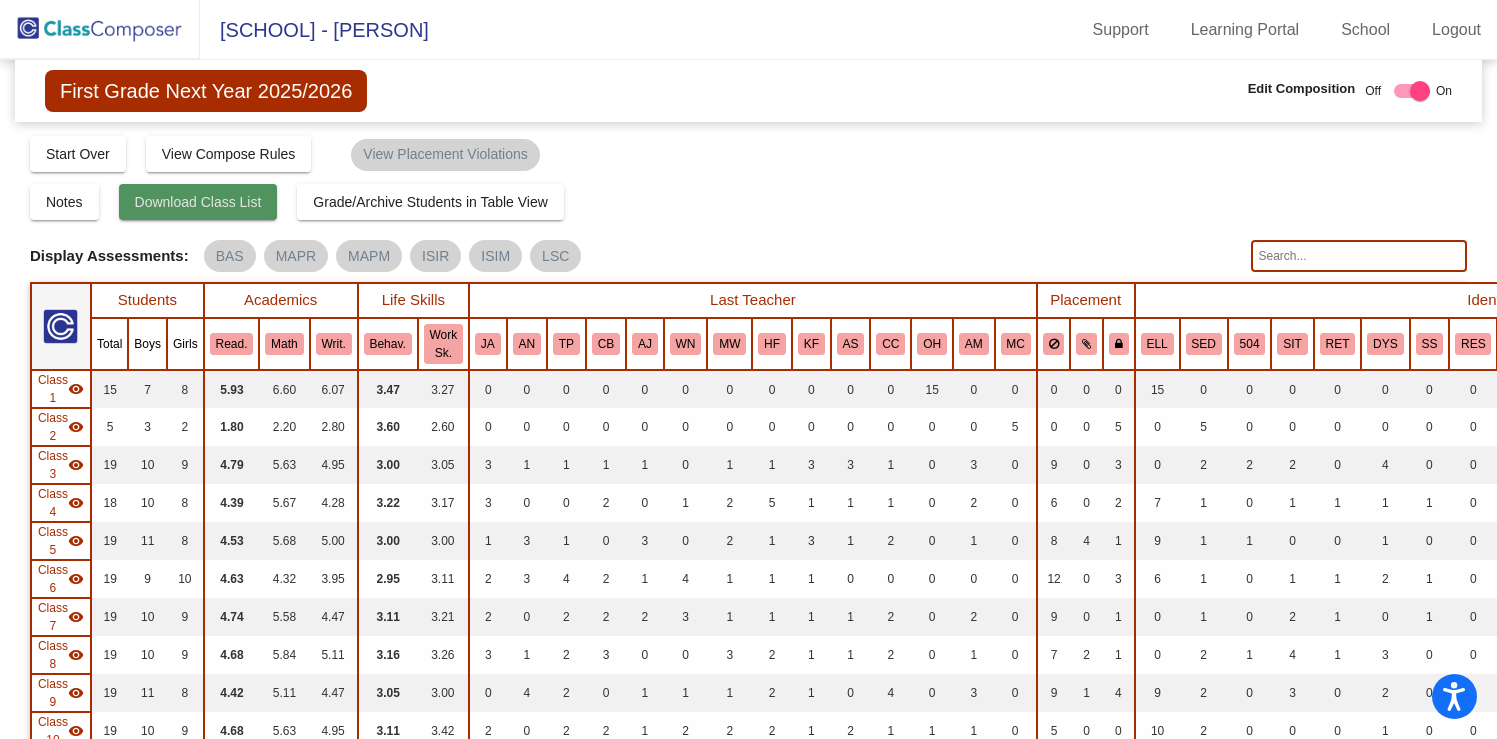 click on "Download Class List" 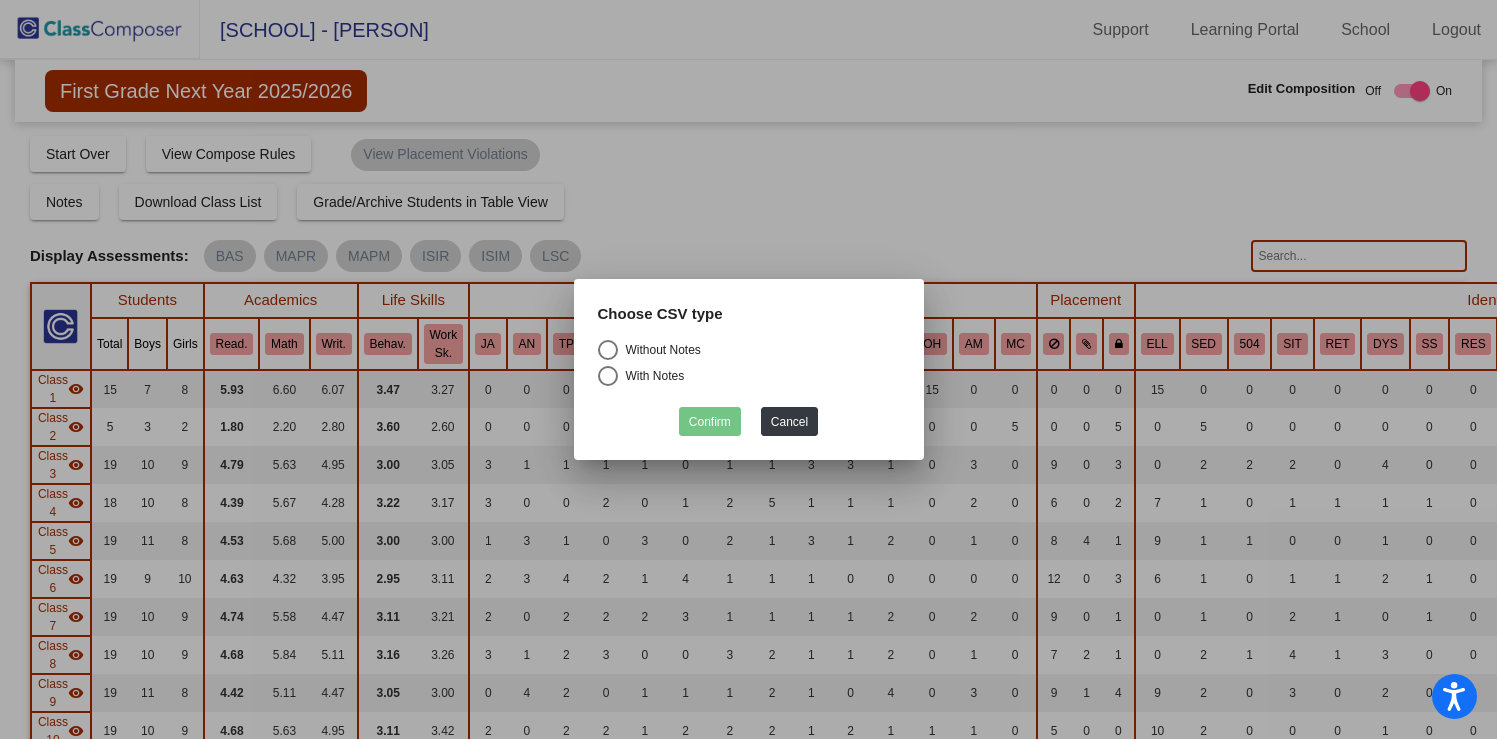 click at bounding box center [608, 350] 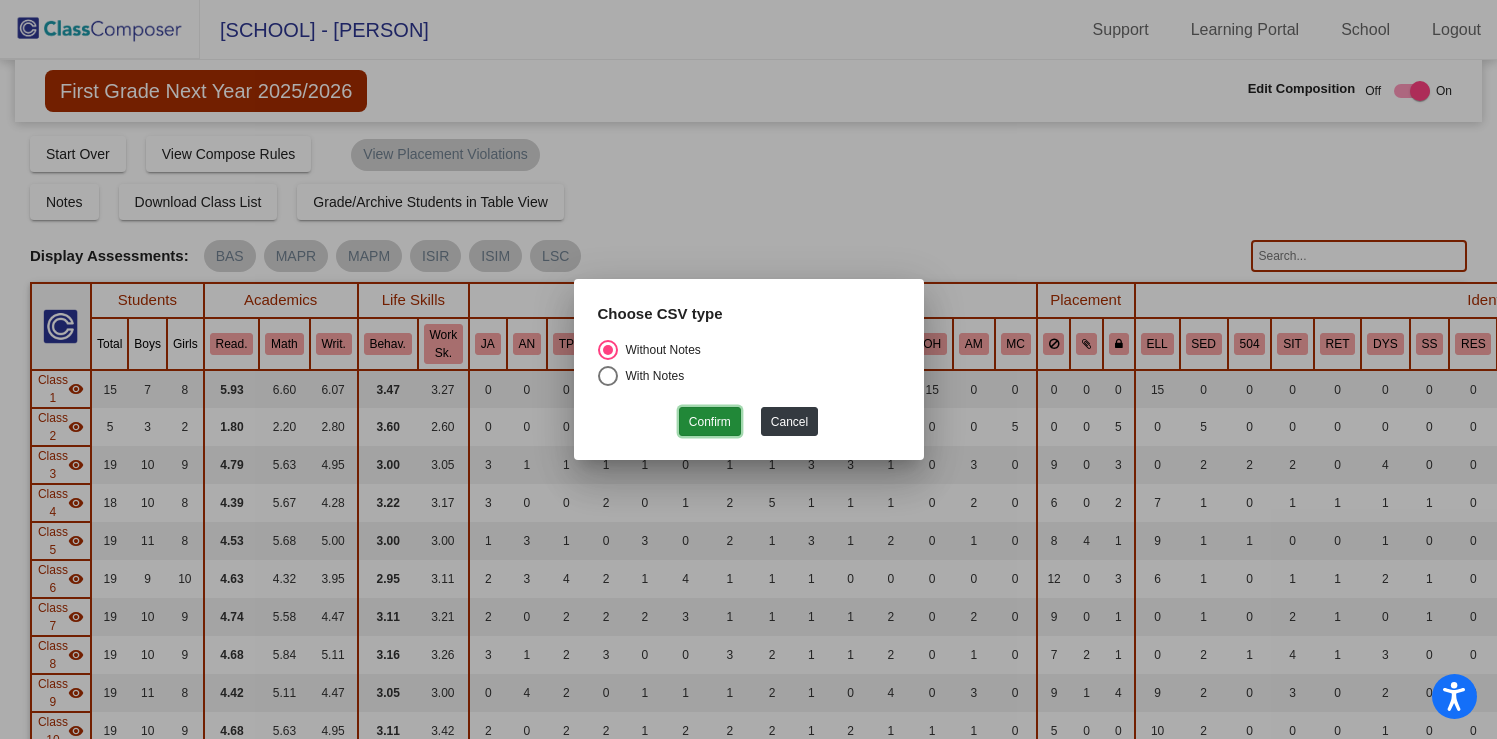 click on "Confirm" at bounding box center (710, 421) 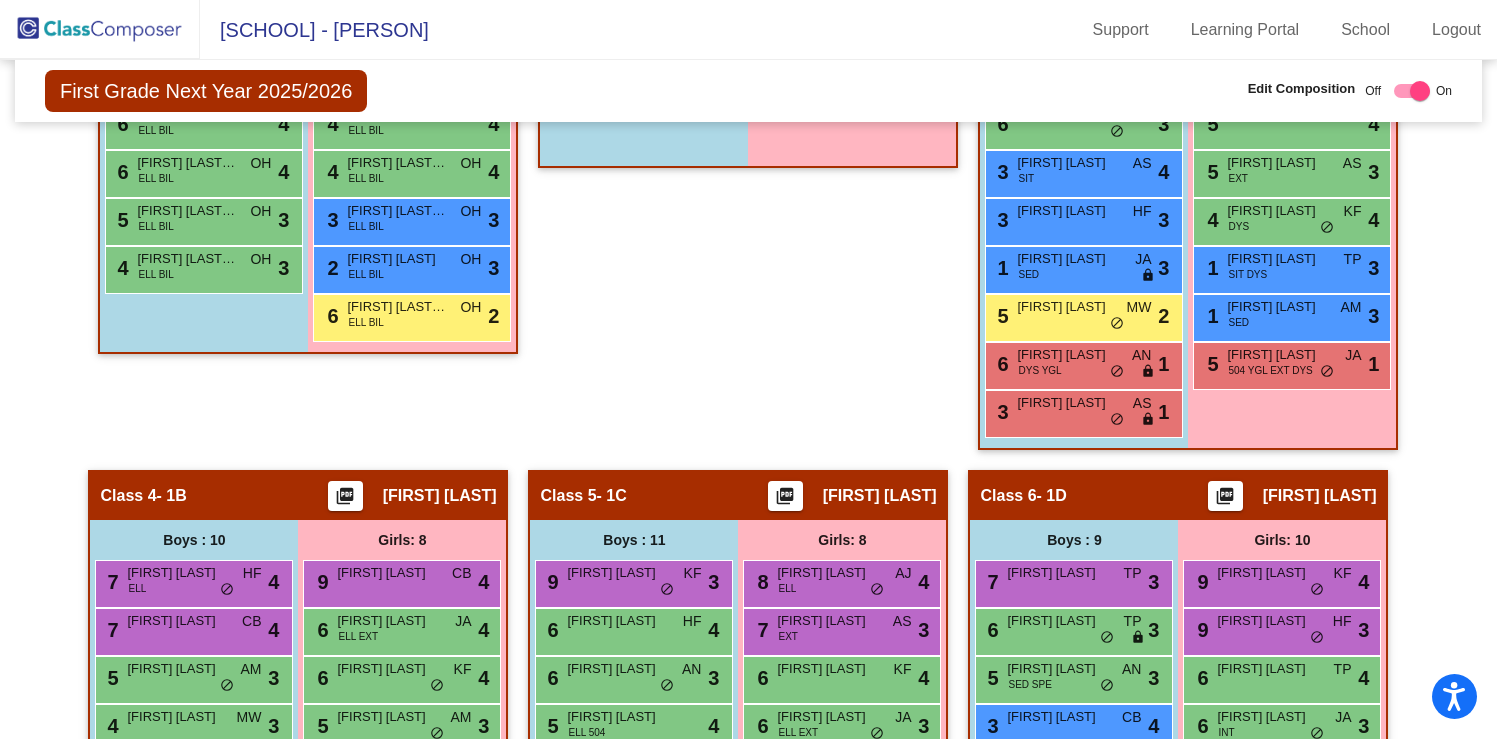 scroll, scrollTop: 1199, scrollLeft: 0, axis: vertical 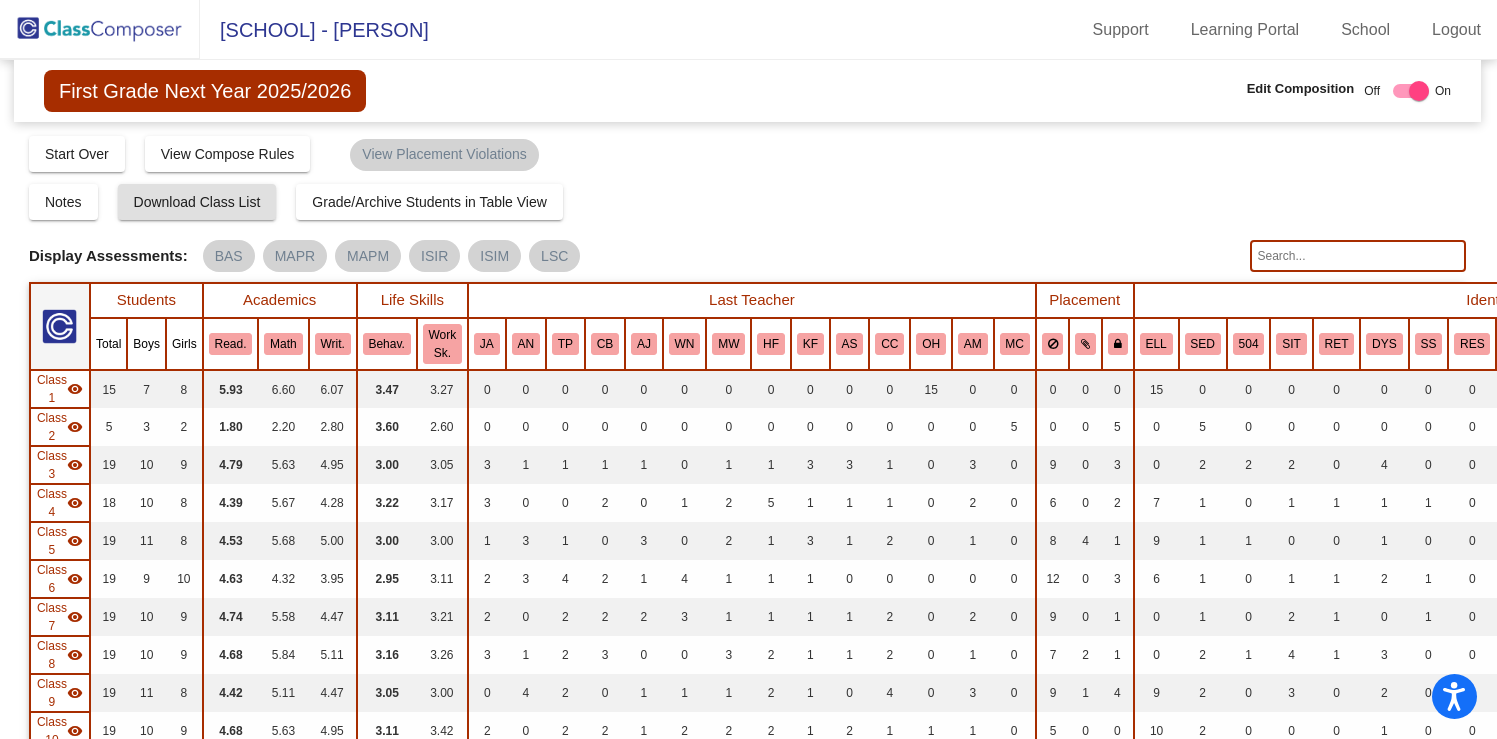 click 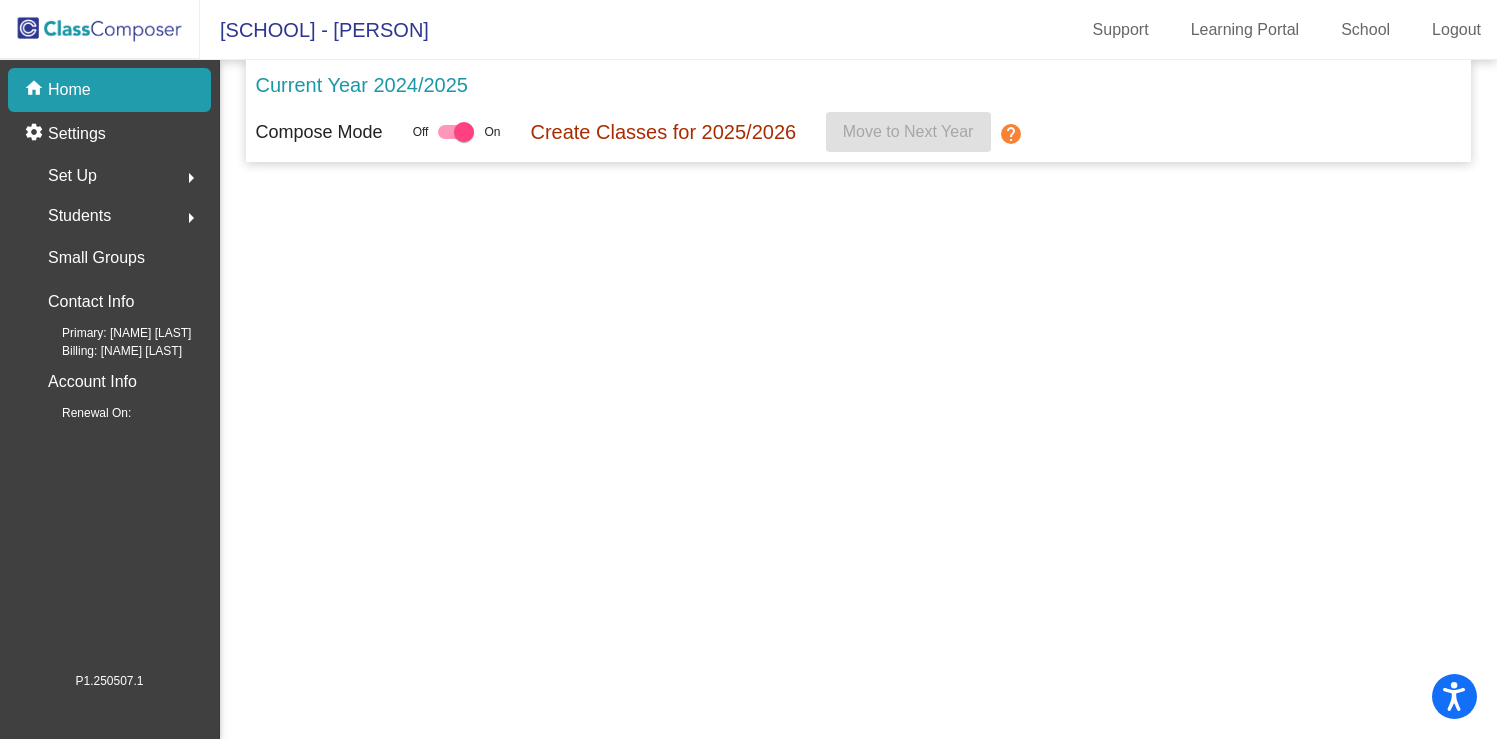 scroll, scrollTop: 0, scrollLeft: 0, axis: both 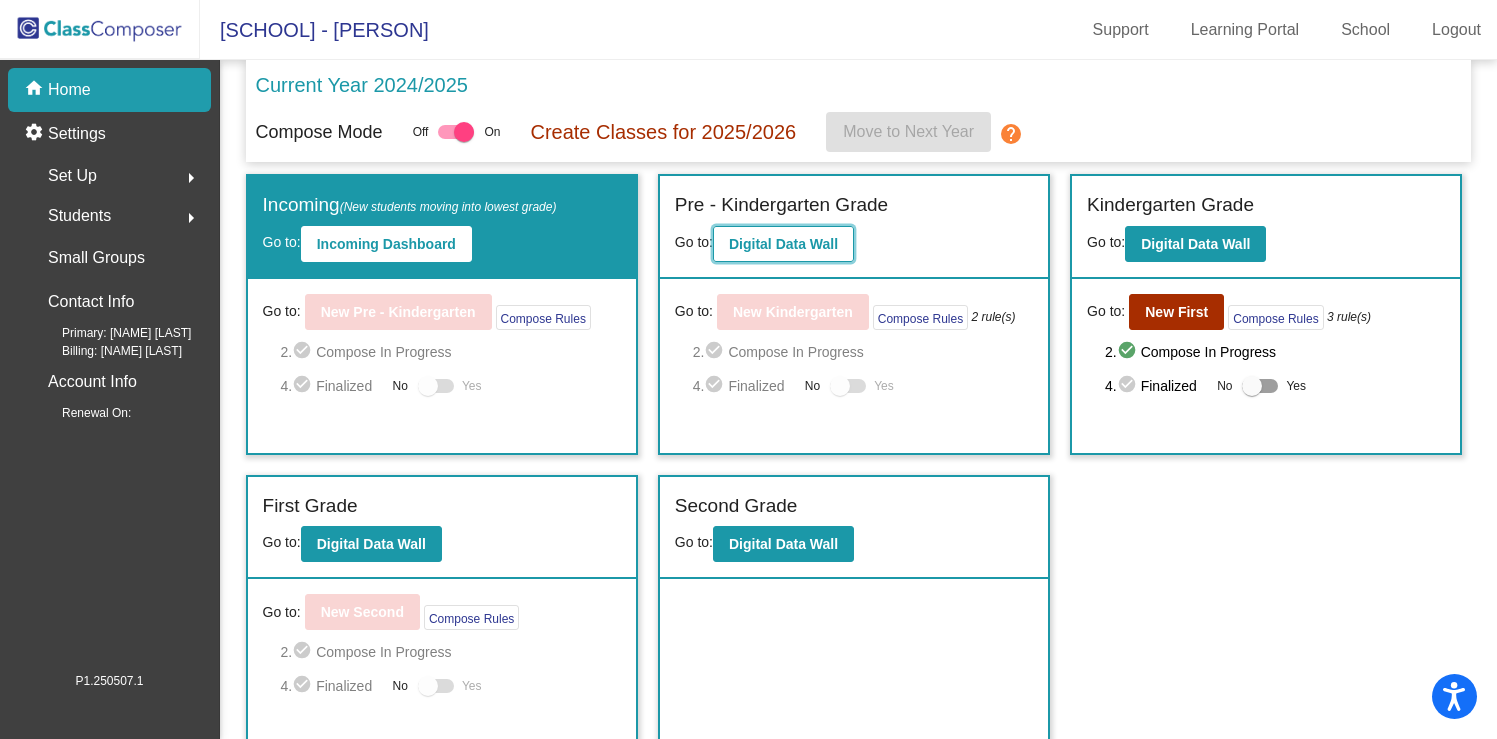 click on "Digital Data Wall" 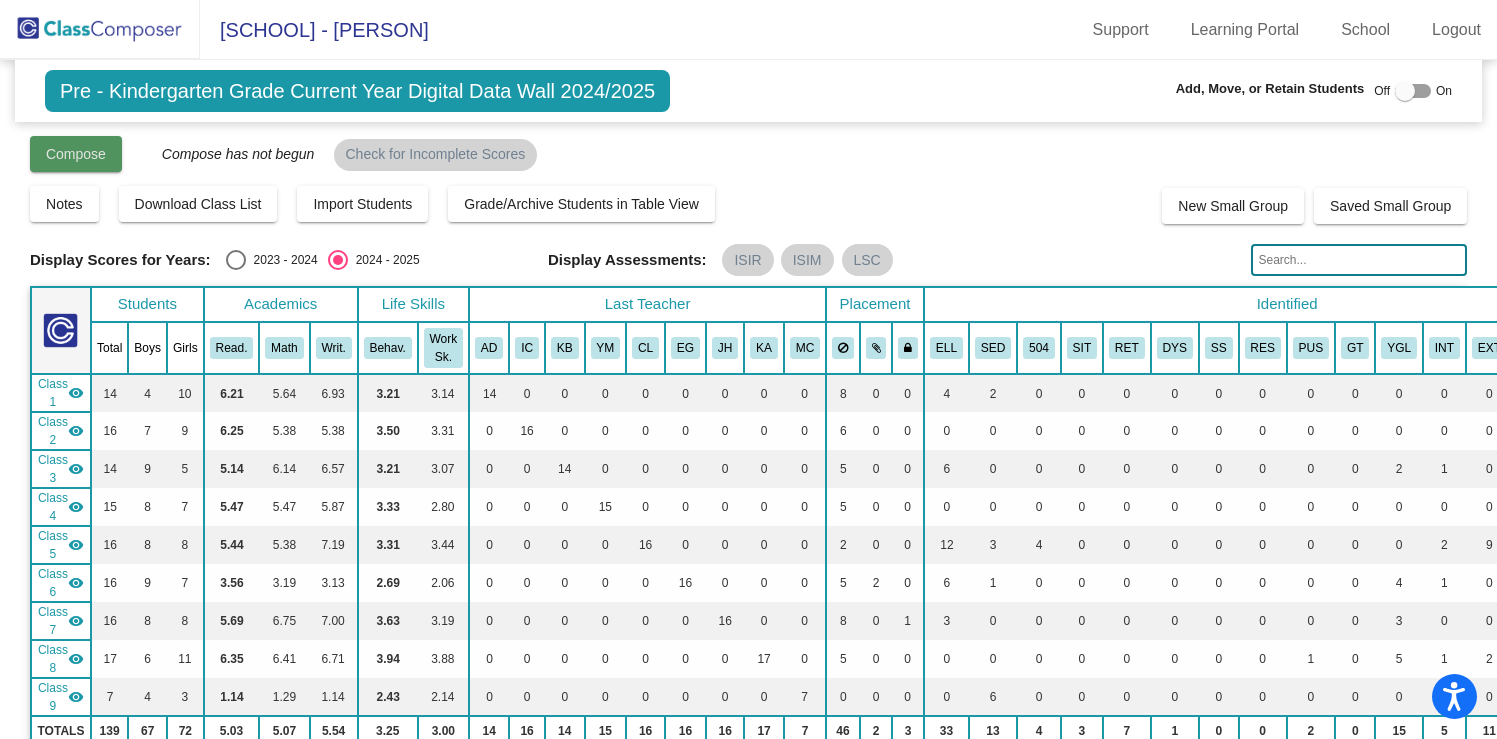 click on "Compose" 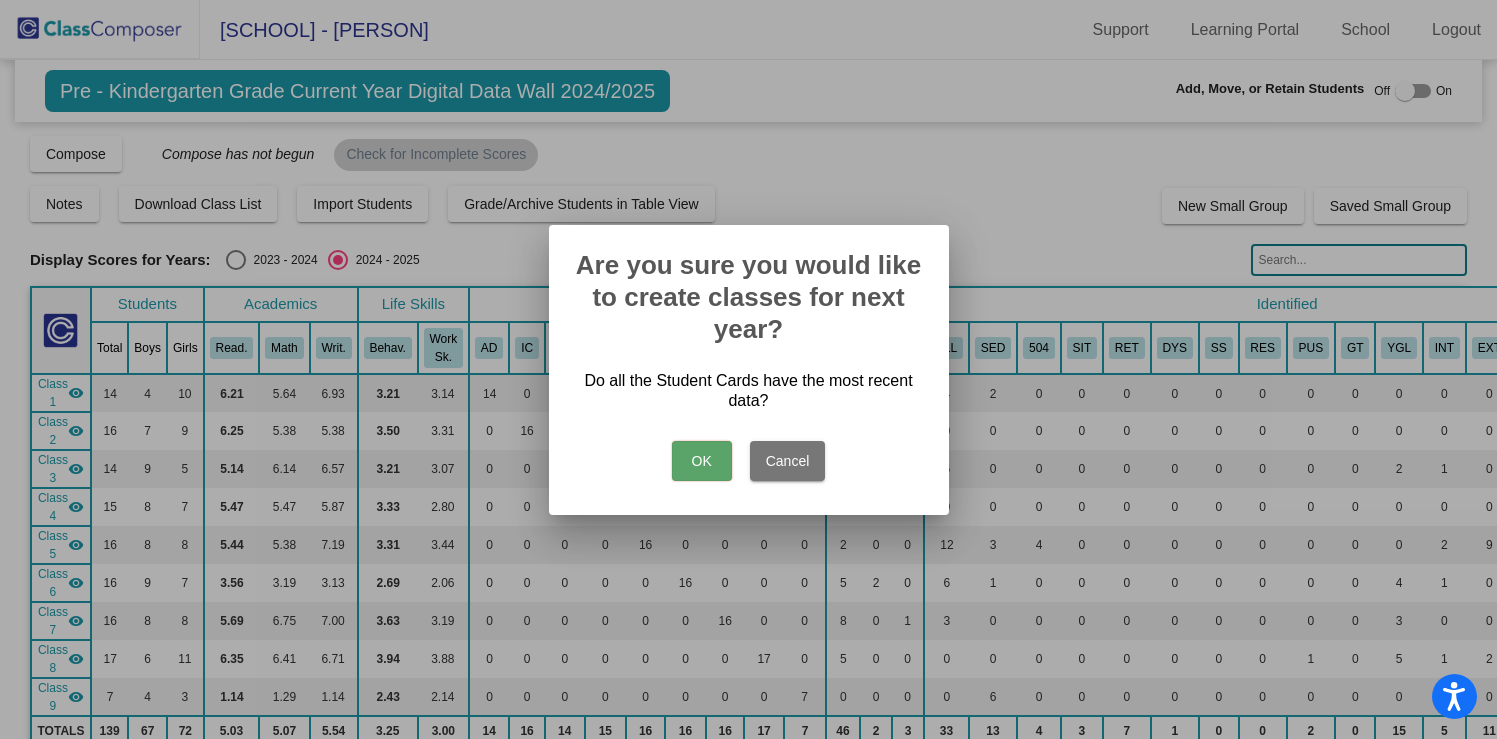 click on "OK" at bounding box center (702, 461) 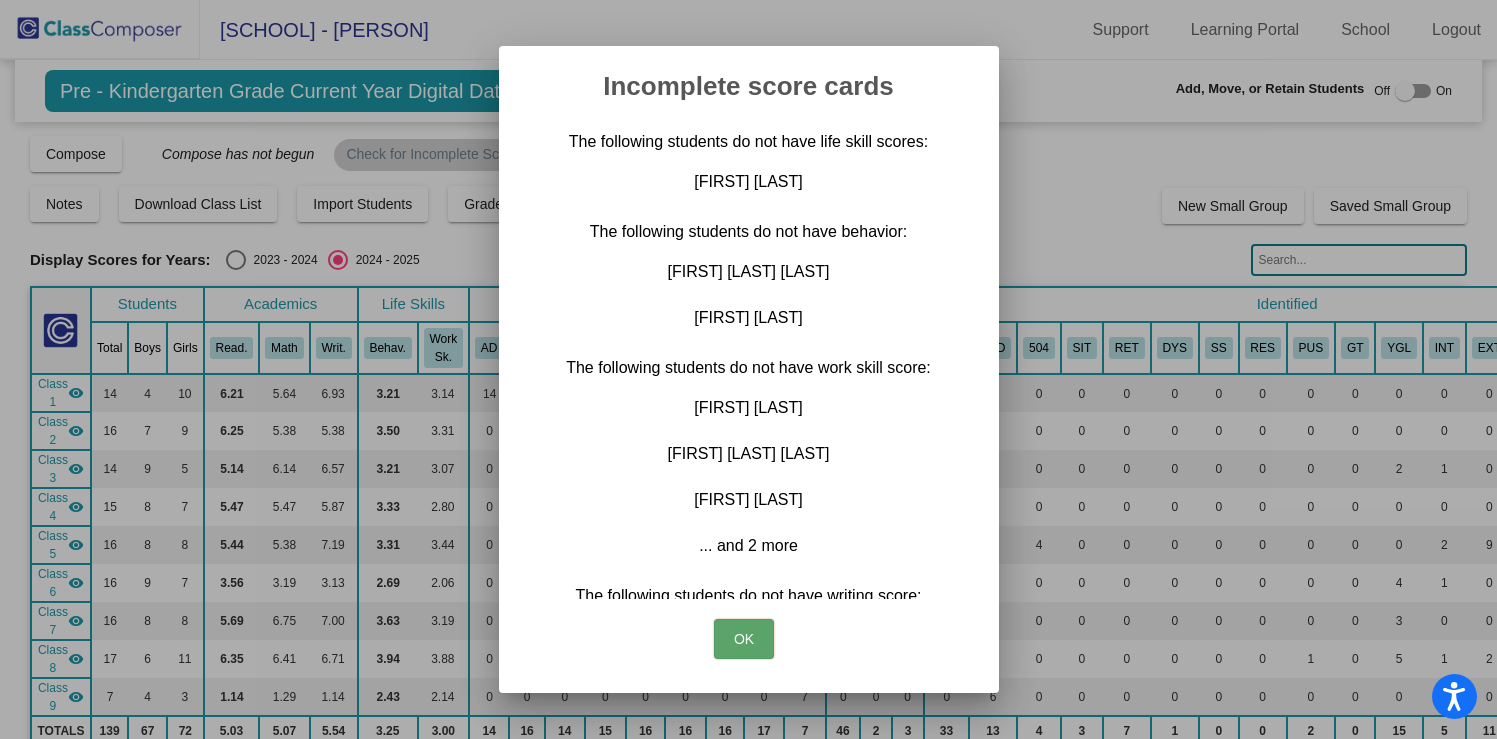 scroll, scrollTop: 0, scrollLeft: 0, axis: both 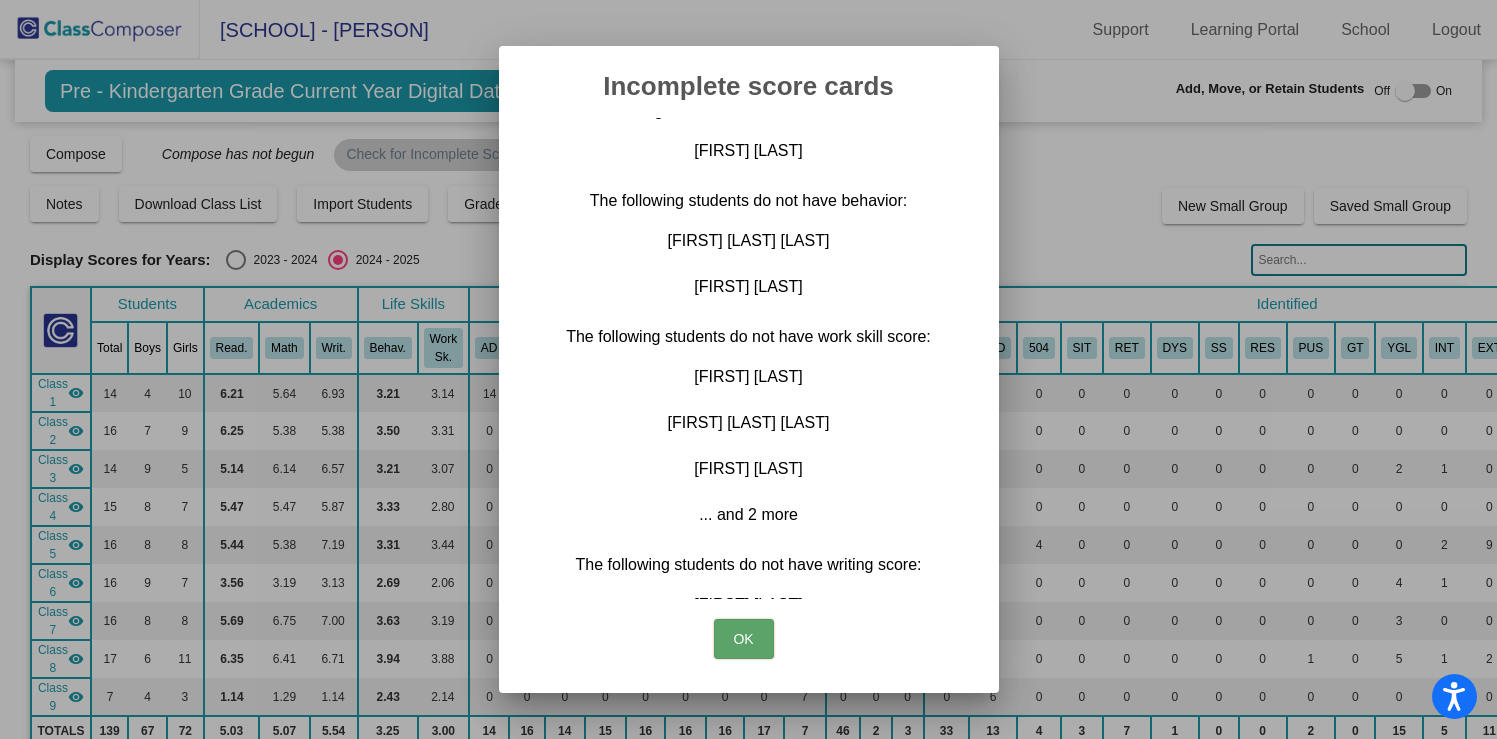 drag, startPoint x: 741, startPoint y: 637, endPoint x: 861, endPoint y: 455, distance: 218 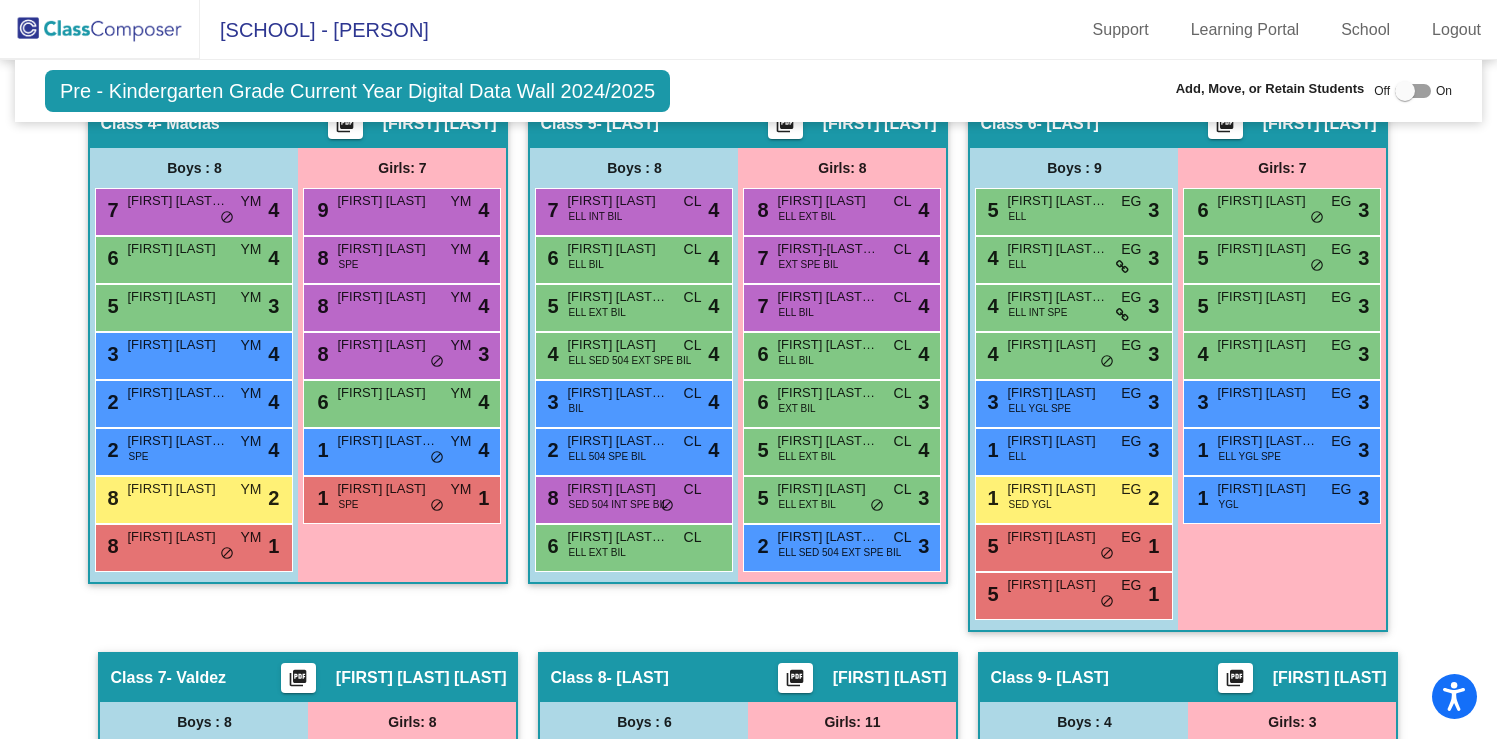 scroll, scrollTop: 1306, scrollLeft: 0, axis: vertical 